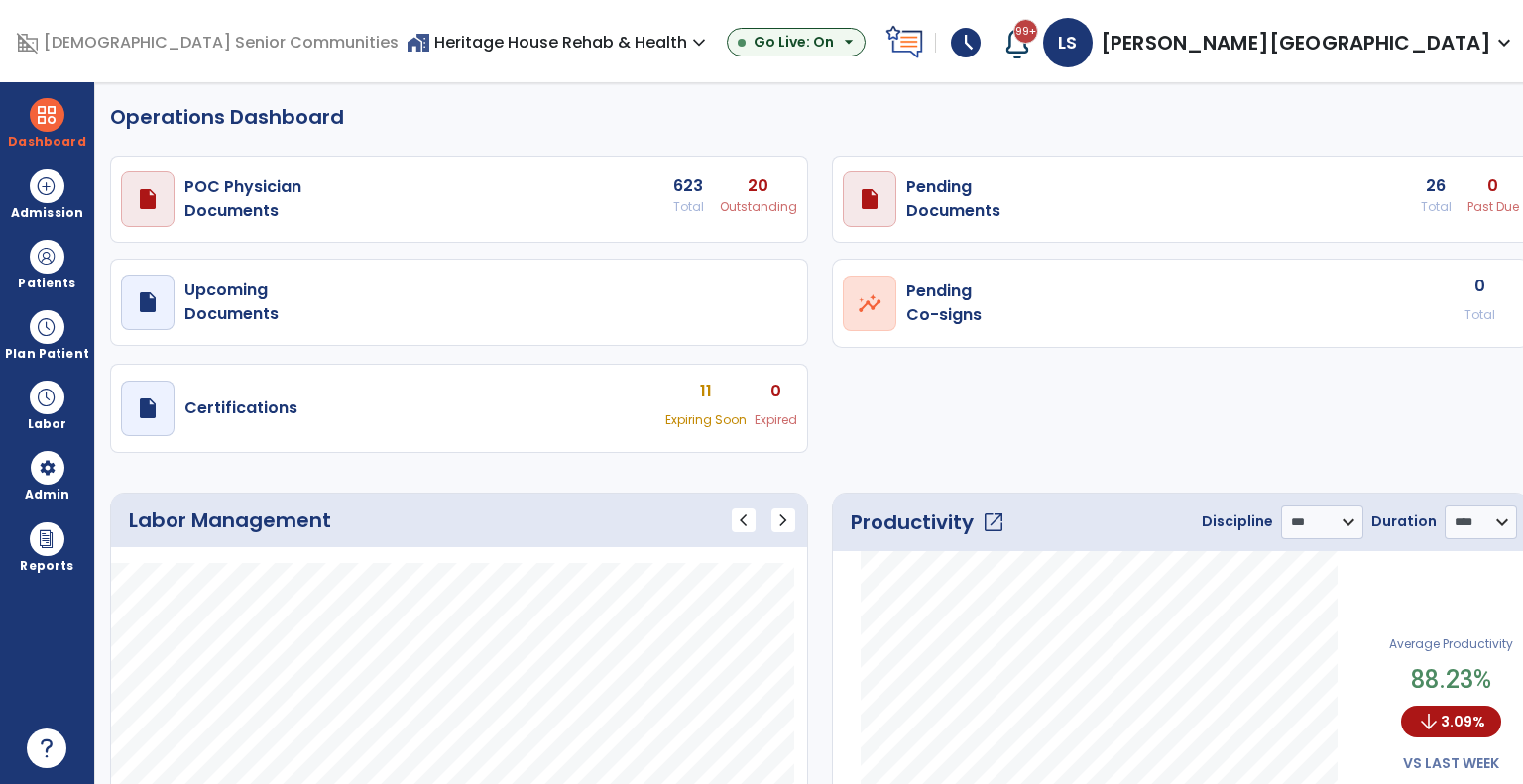 select on "***" 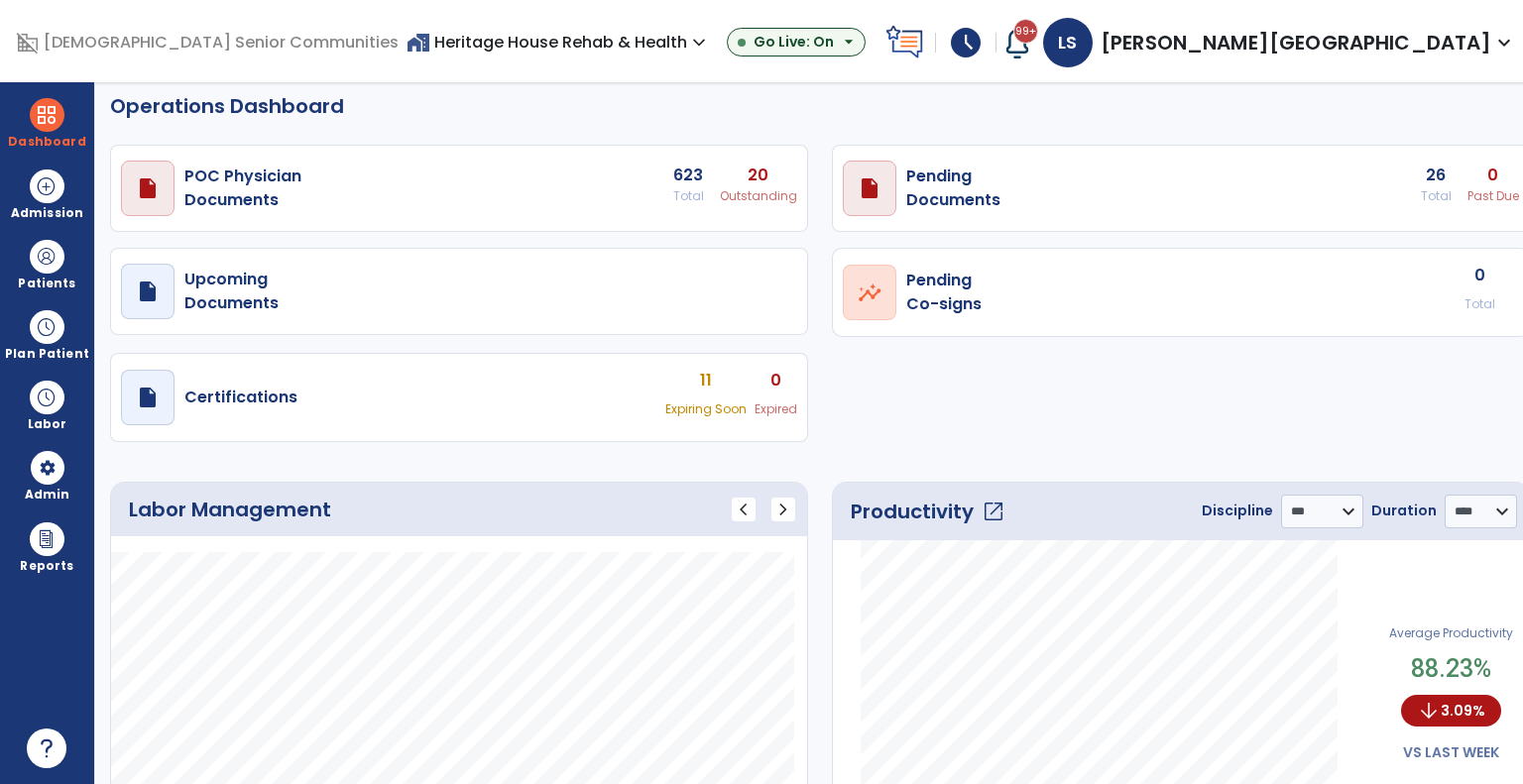 click on "home_work   Heritage House Rehab & Health   expand_more" at bounding box center [558, 42] 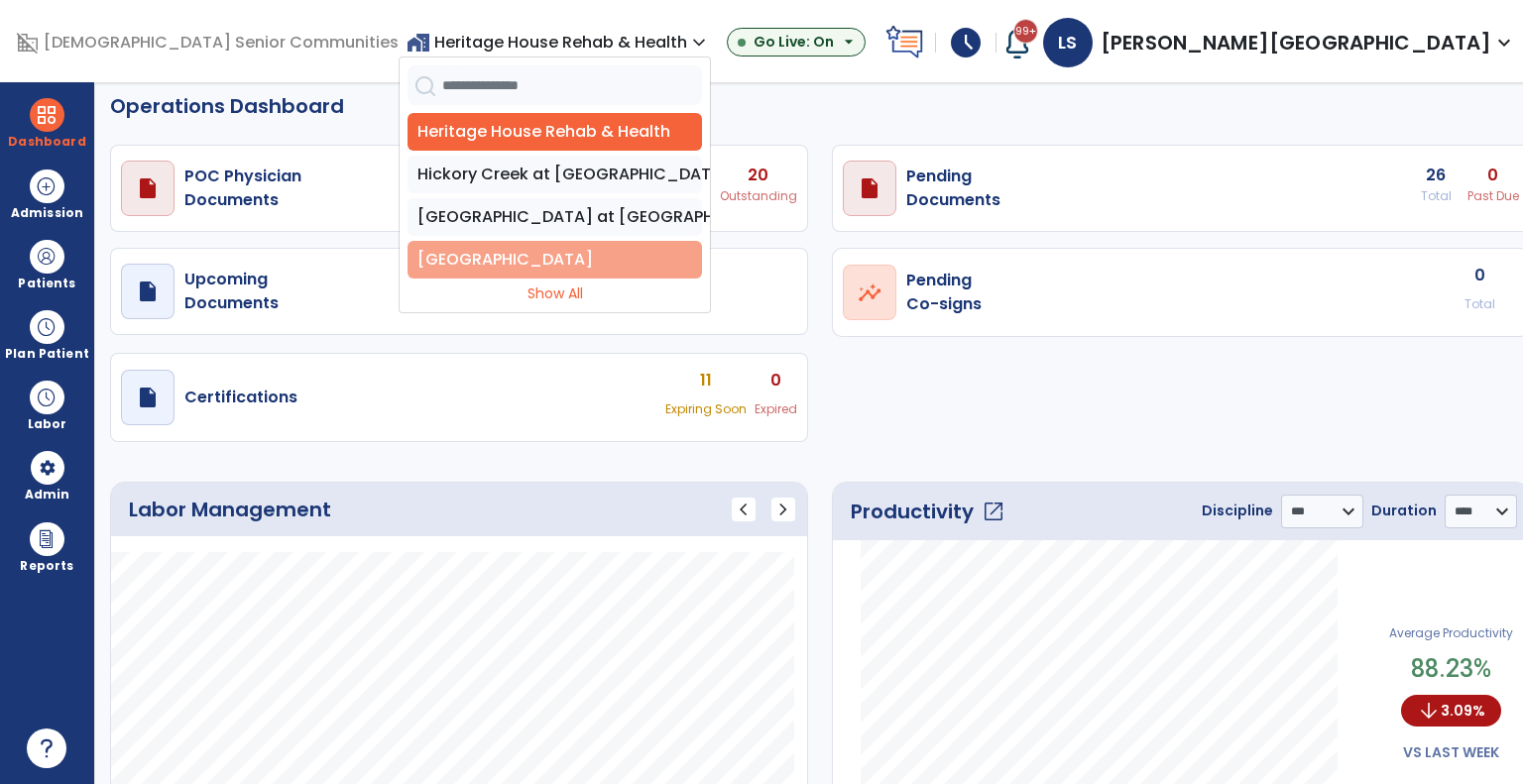 click on "[GEOGRAPHIC_DATA]" at bounding box center [554, 260] 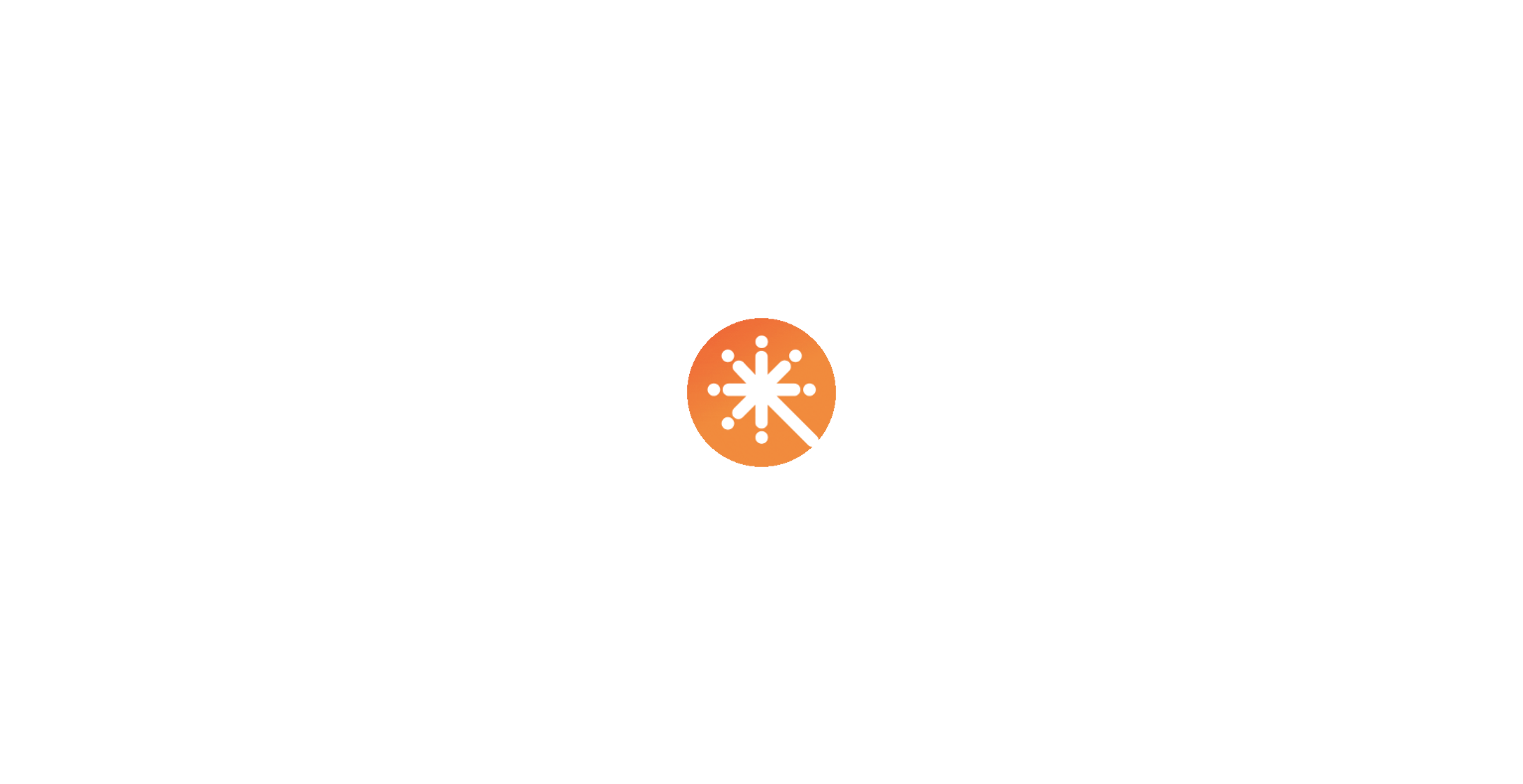 scroll, scrollTop: 0, scrollLeft: 0, axis: both 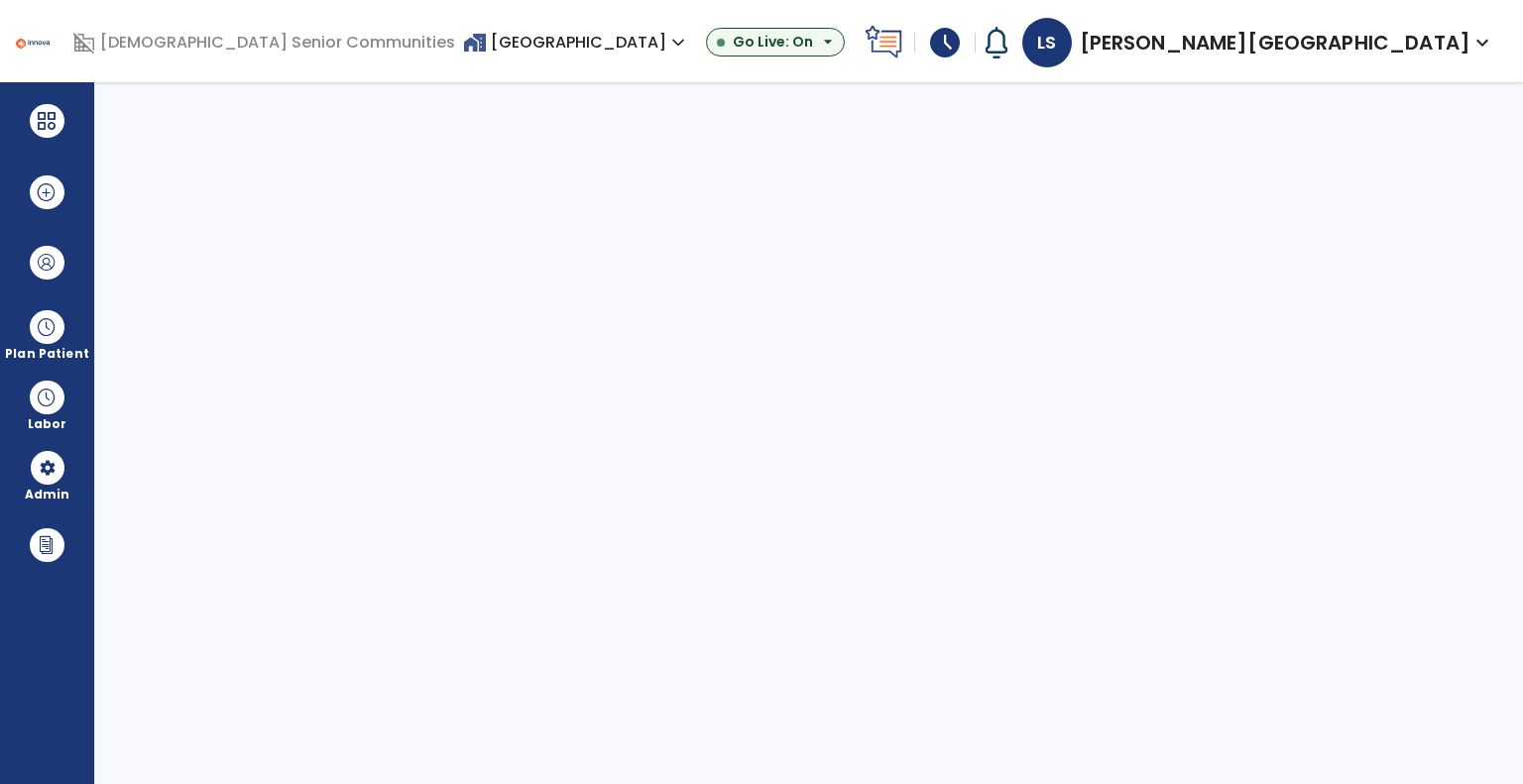 select on "***" 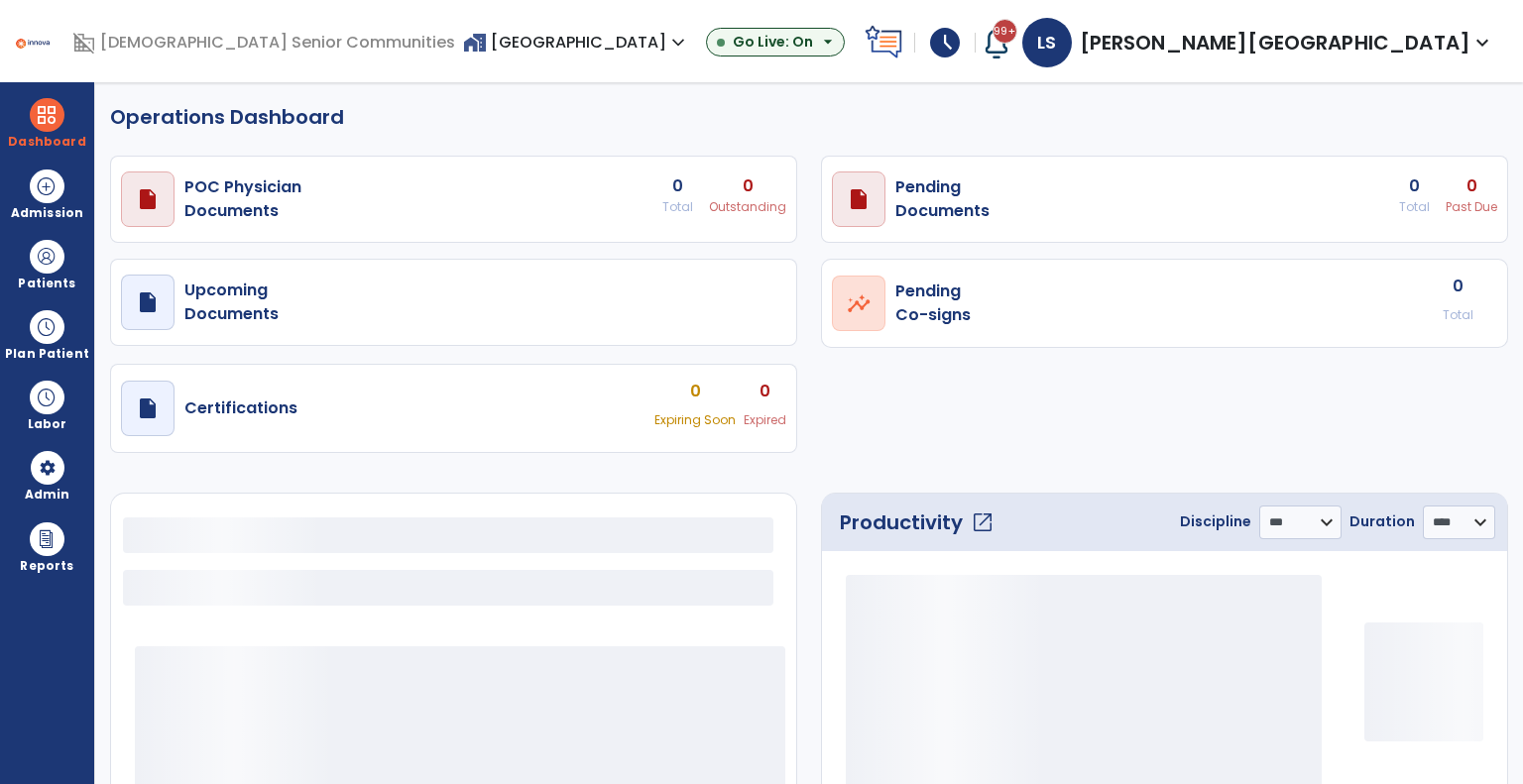 select on "***" 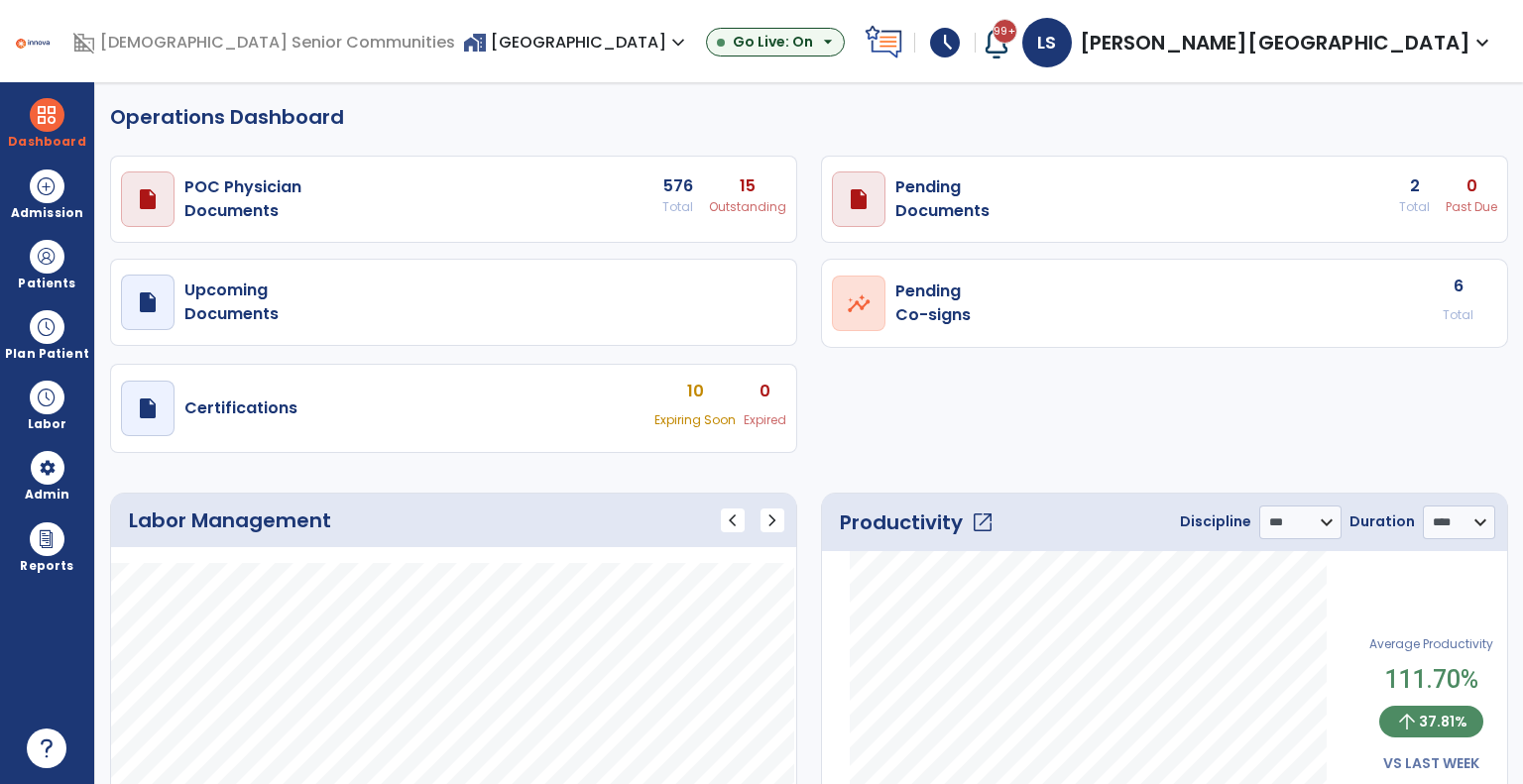 click on "home_work   Rosebud Village   expand_more" at bounding box center (576, 42) 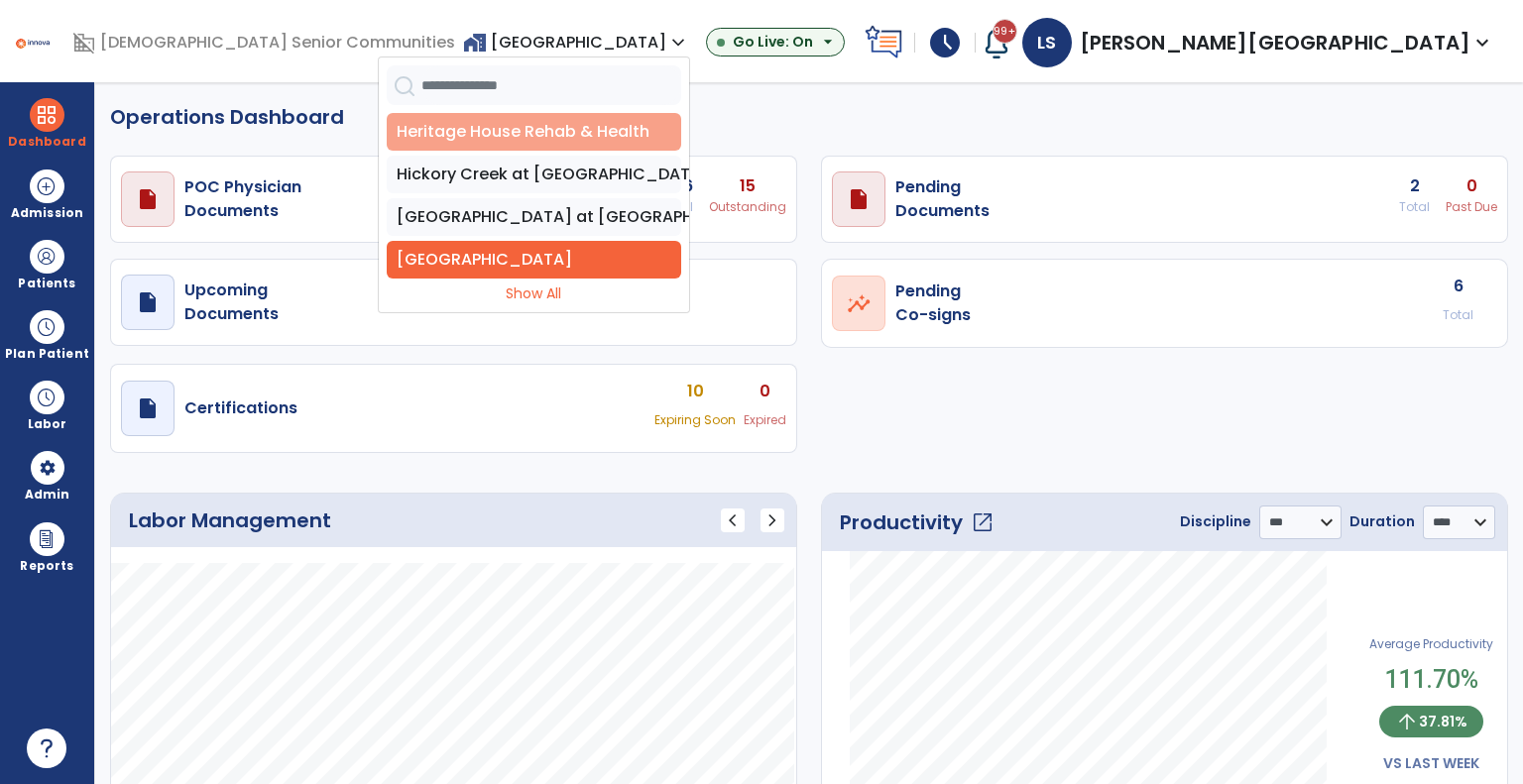 click on "Heritage House Rehab & Health" at bounding box center [533, 132] 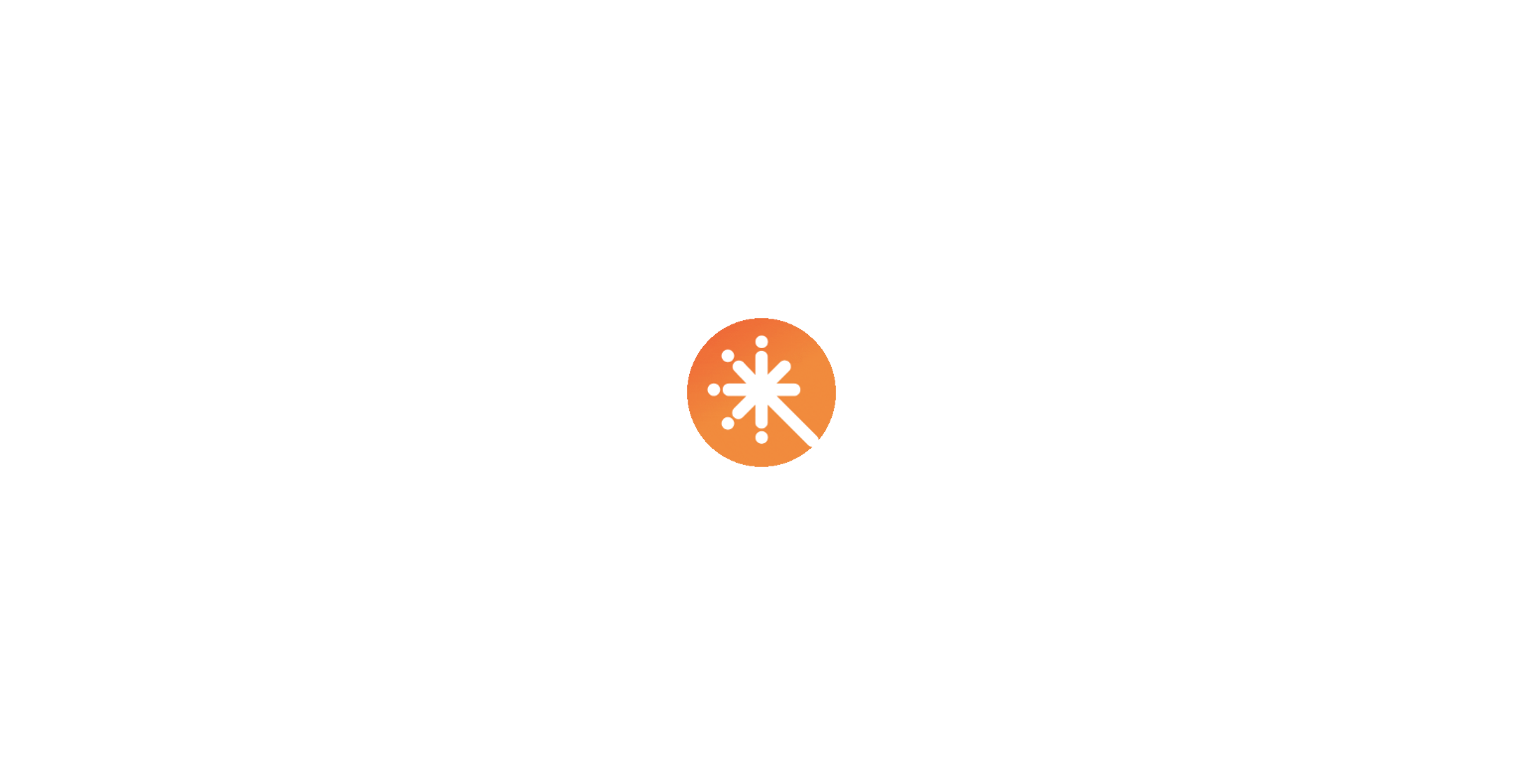 scroll, scrollTop: 0, scrollLeft: 0, axis: both 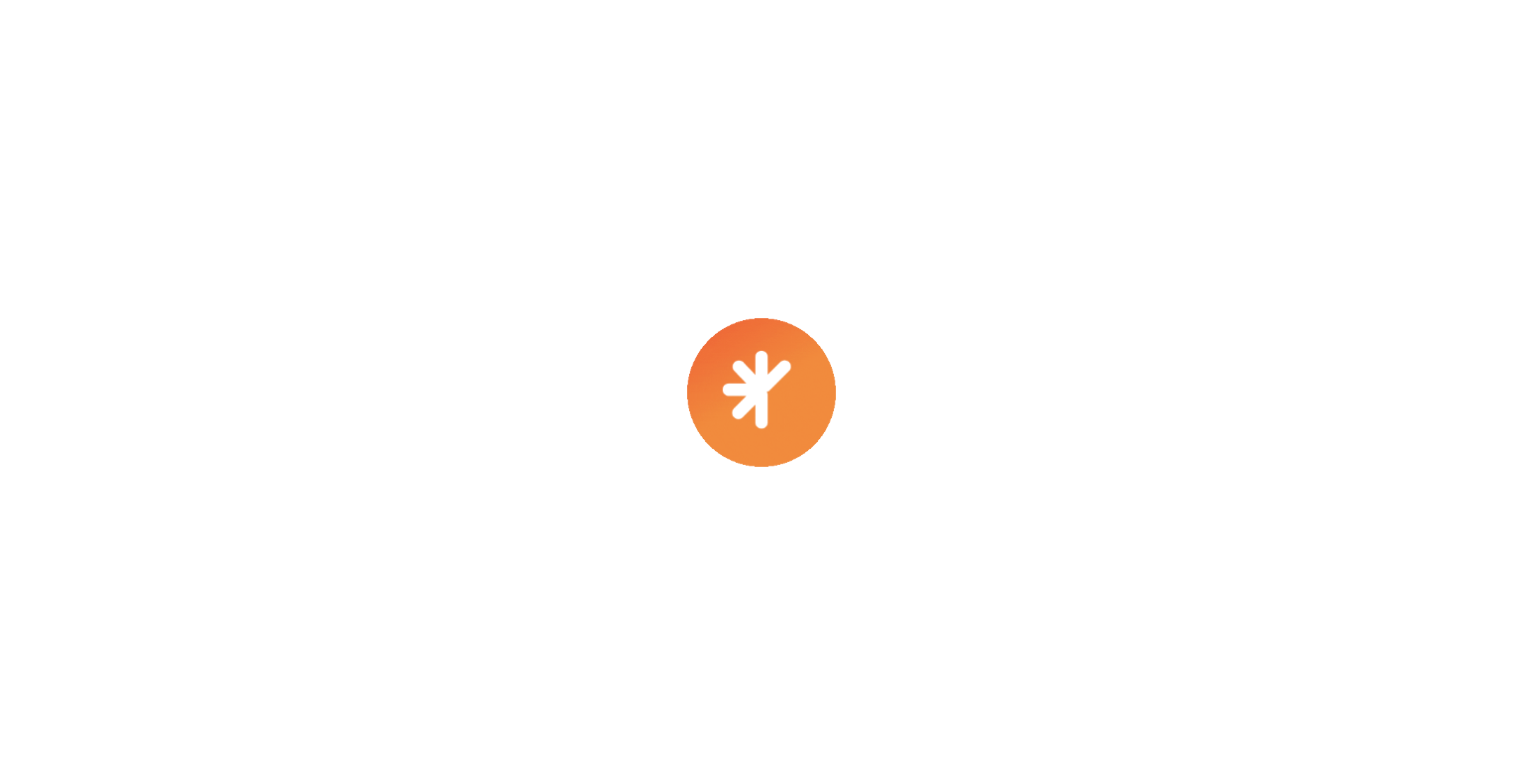 select on "***" 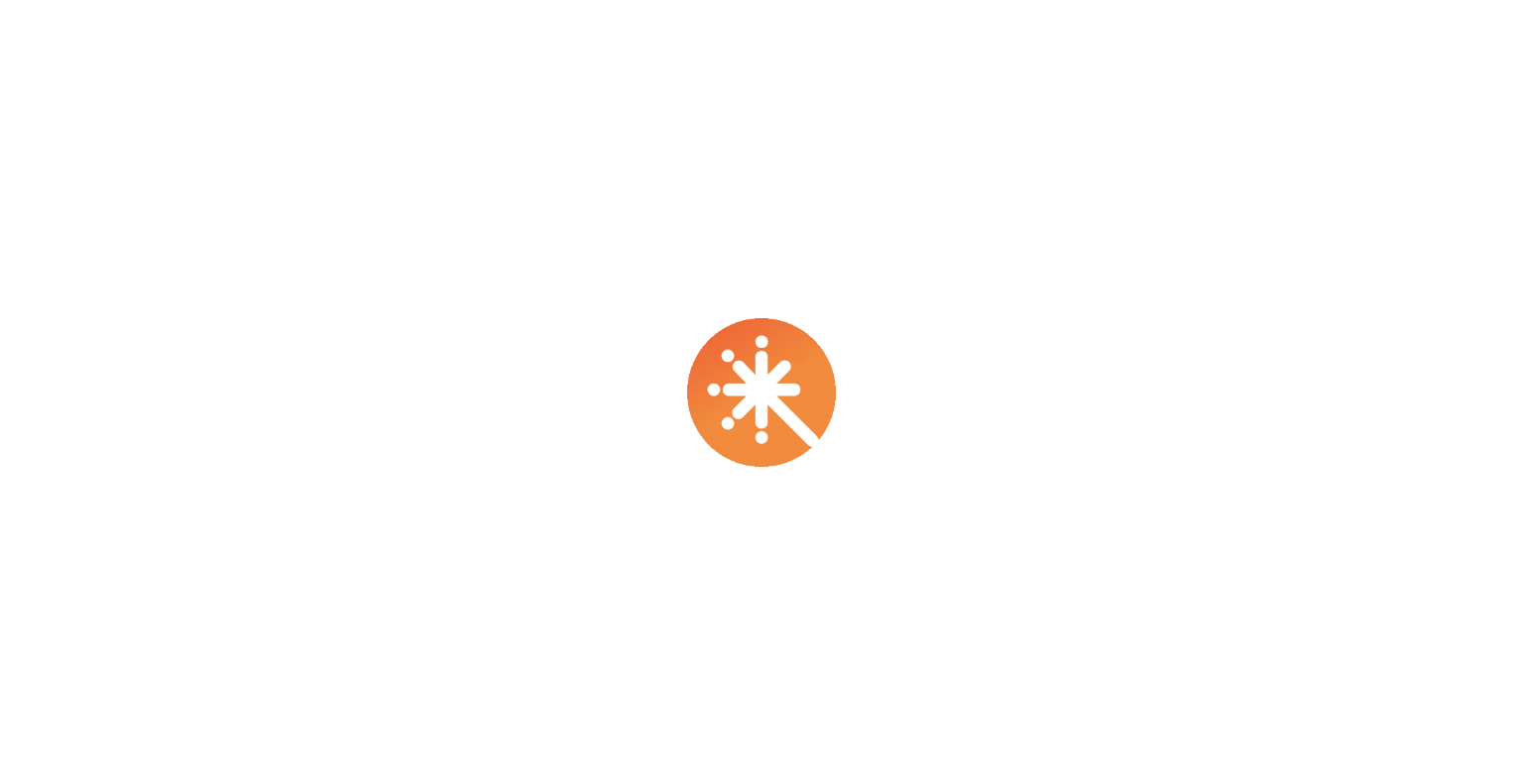 select on "****" 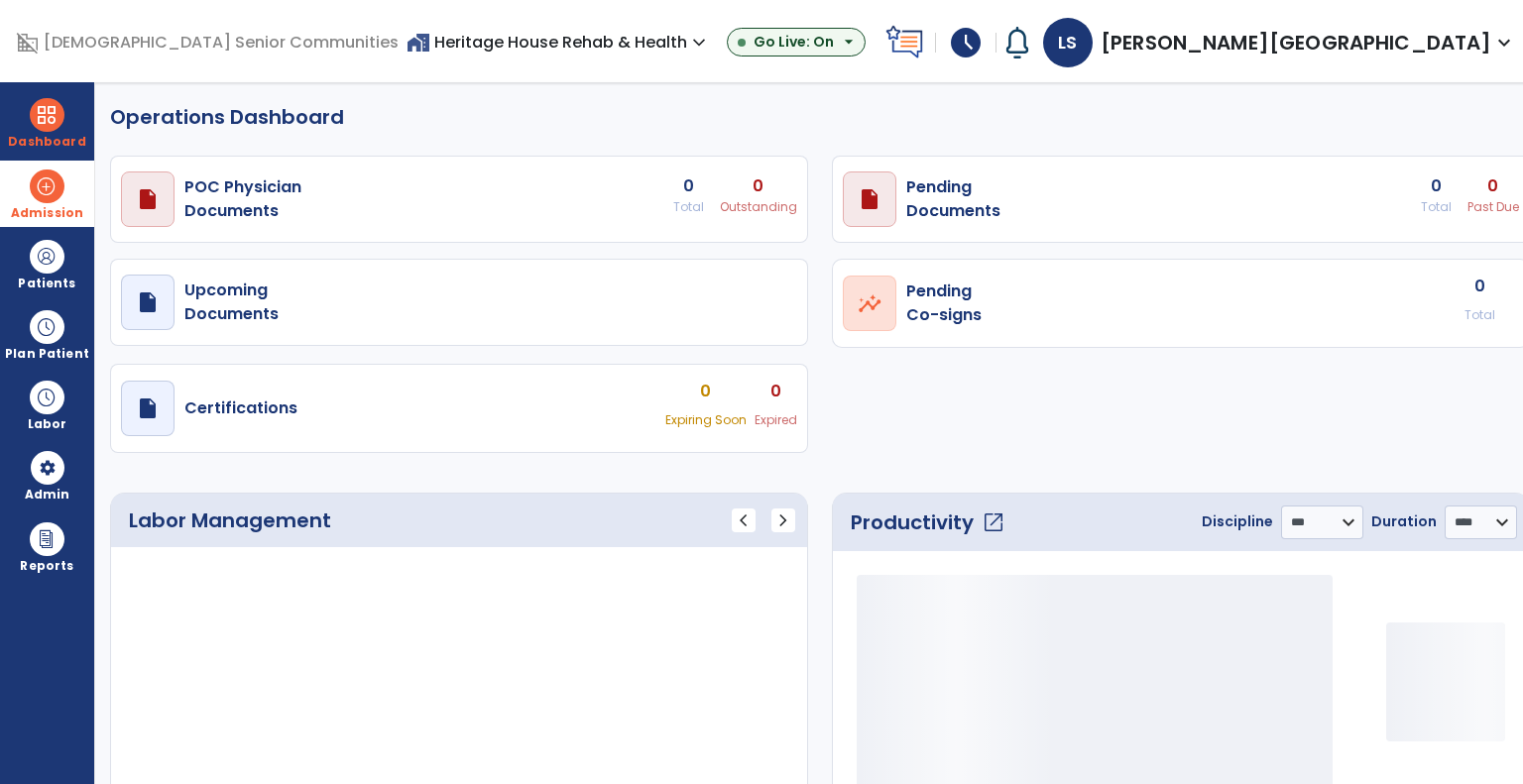 select on "***" 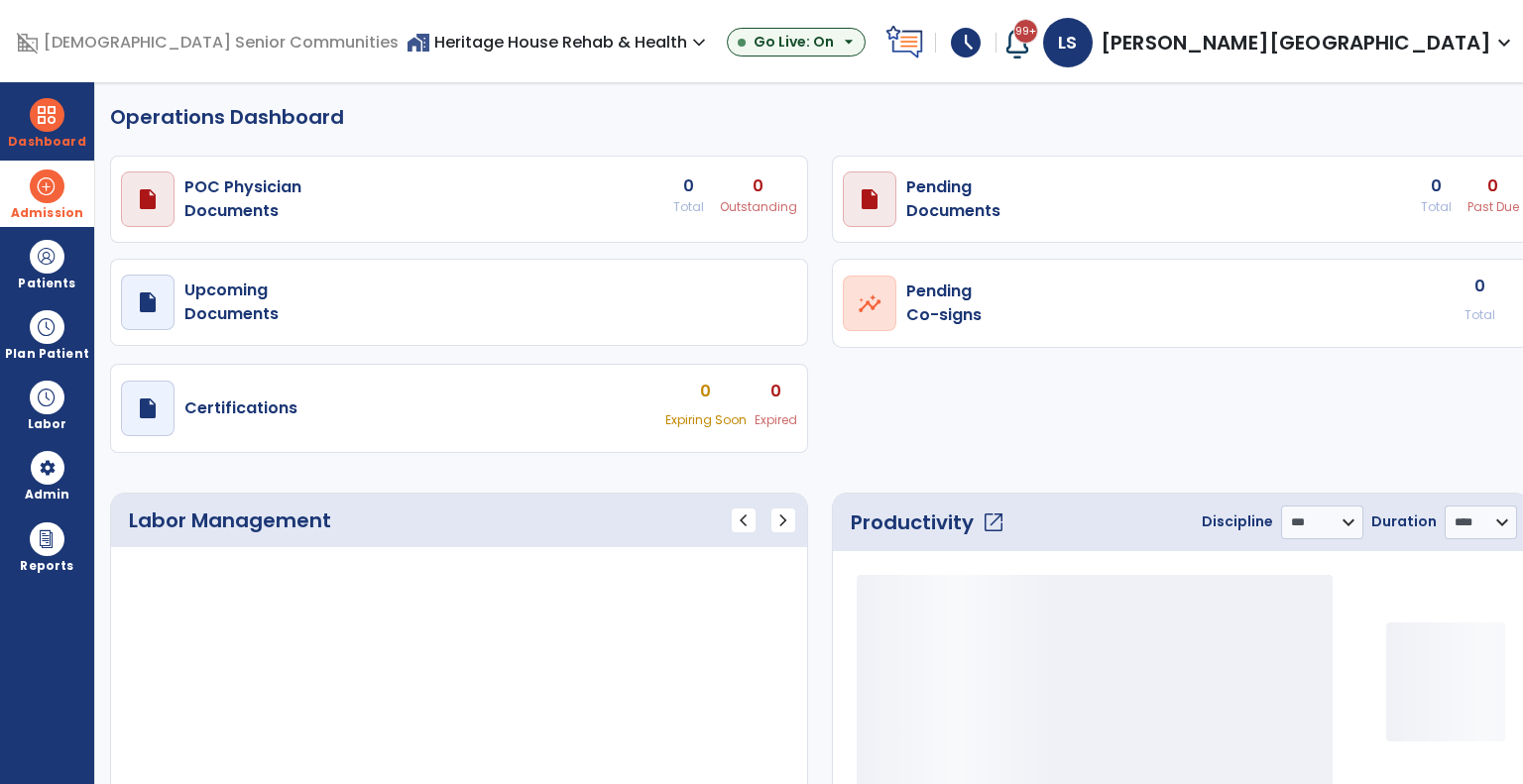 click on "Admission" at bounding box center [47, 213] 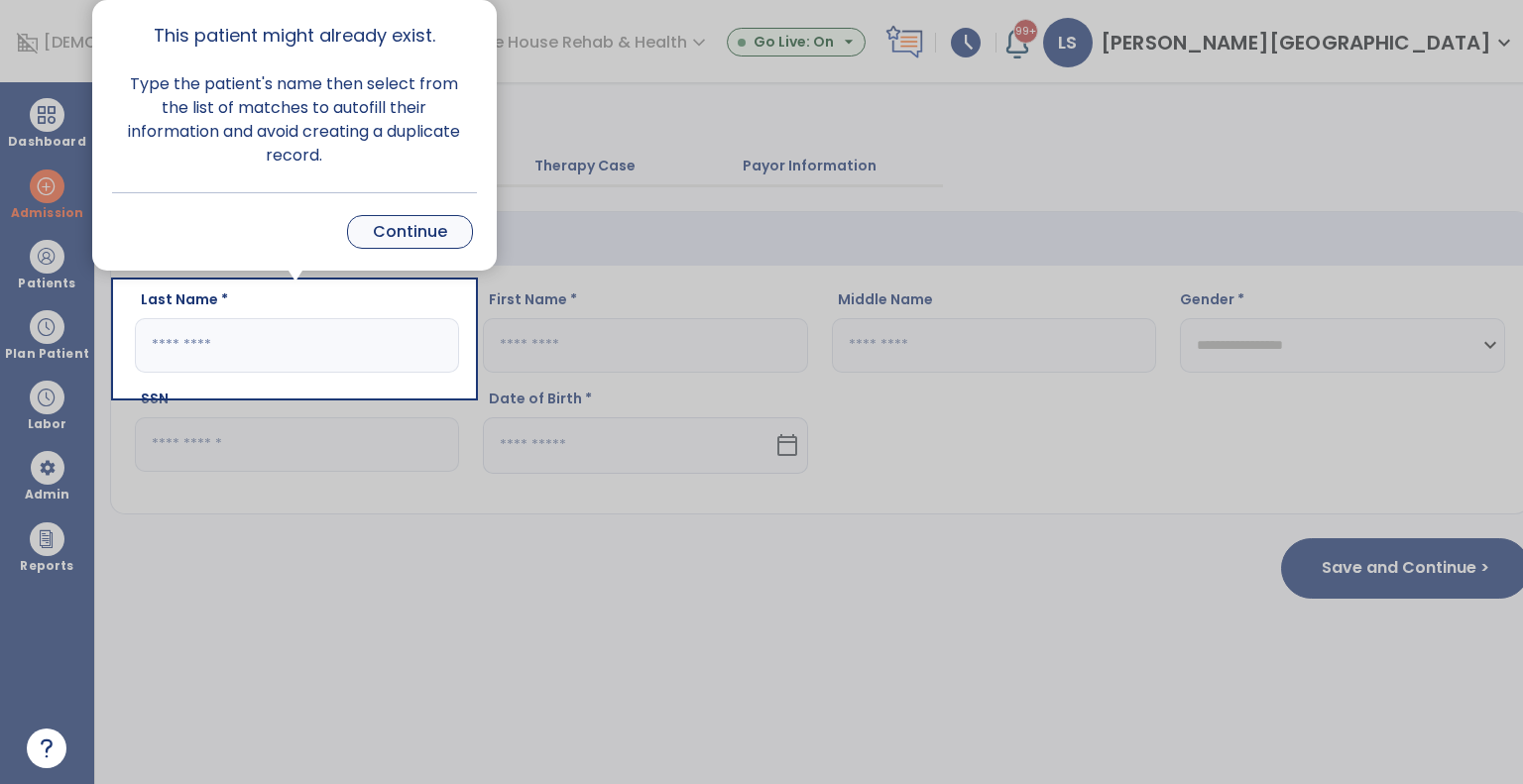 click on "Continue" at bounding box center (410, 232) 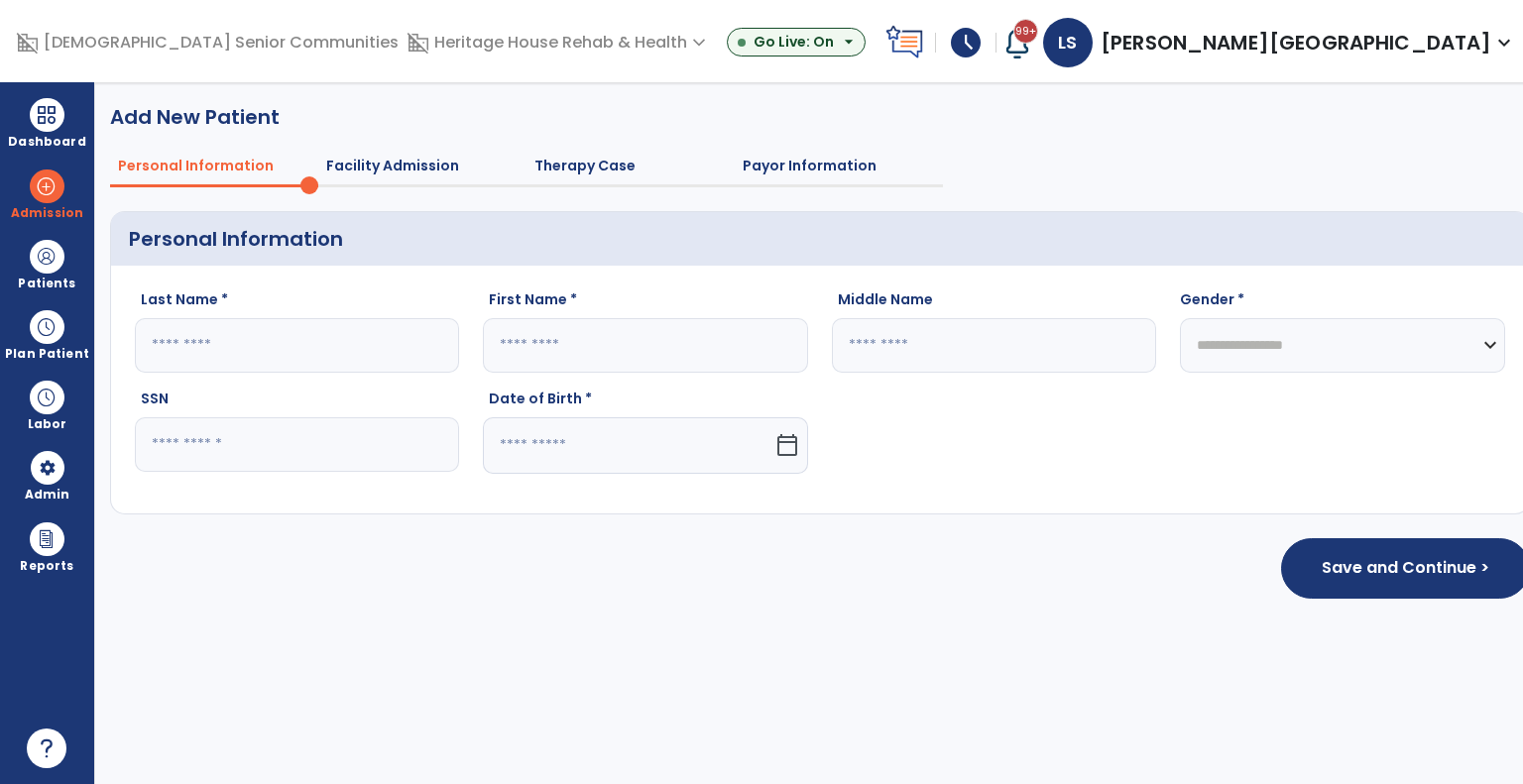 click 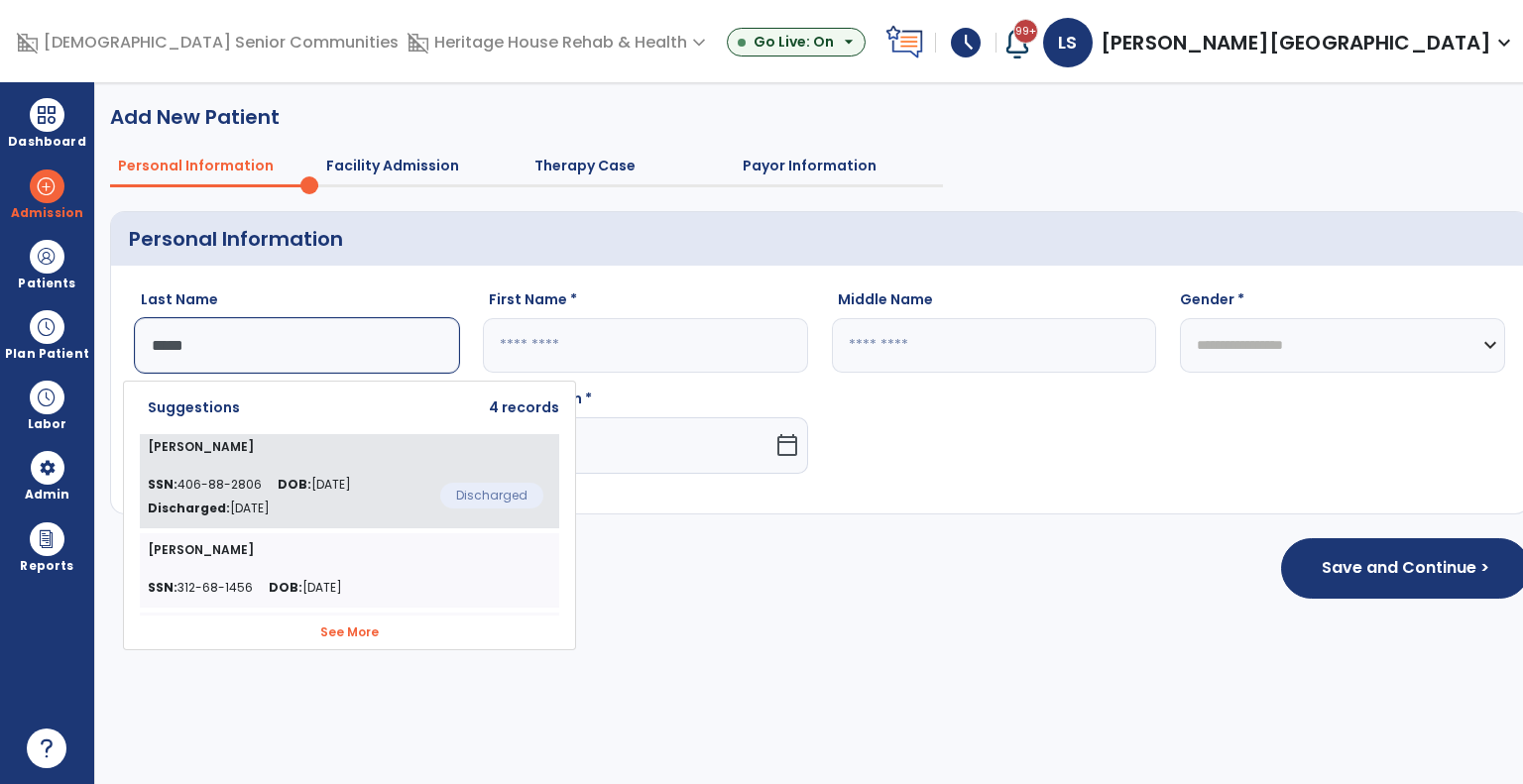 click on "Michael Harsh  SSN:  406-88-2806 DOB:  10/16/1960 Discharged:  Jul 5, 2025  Discharged" 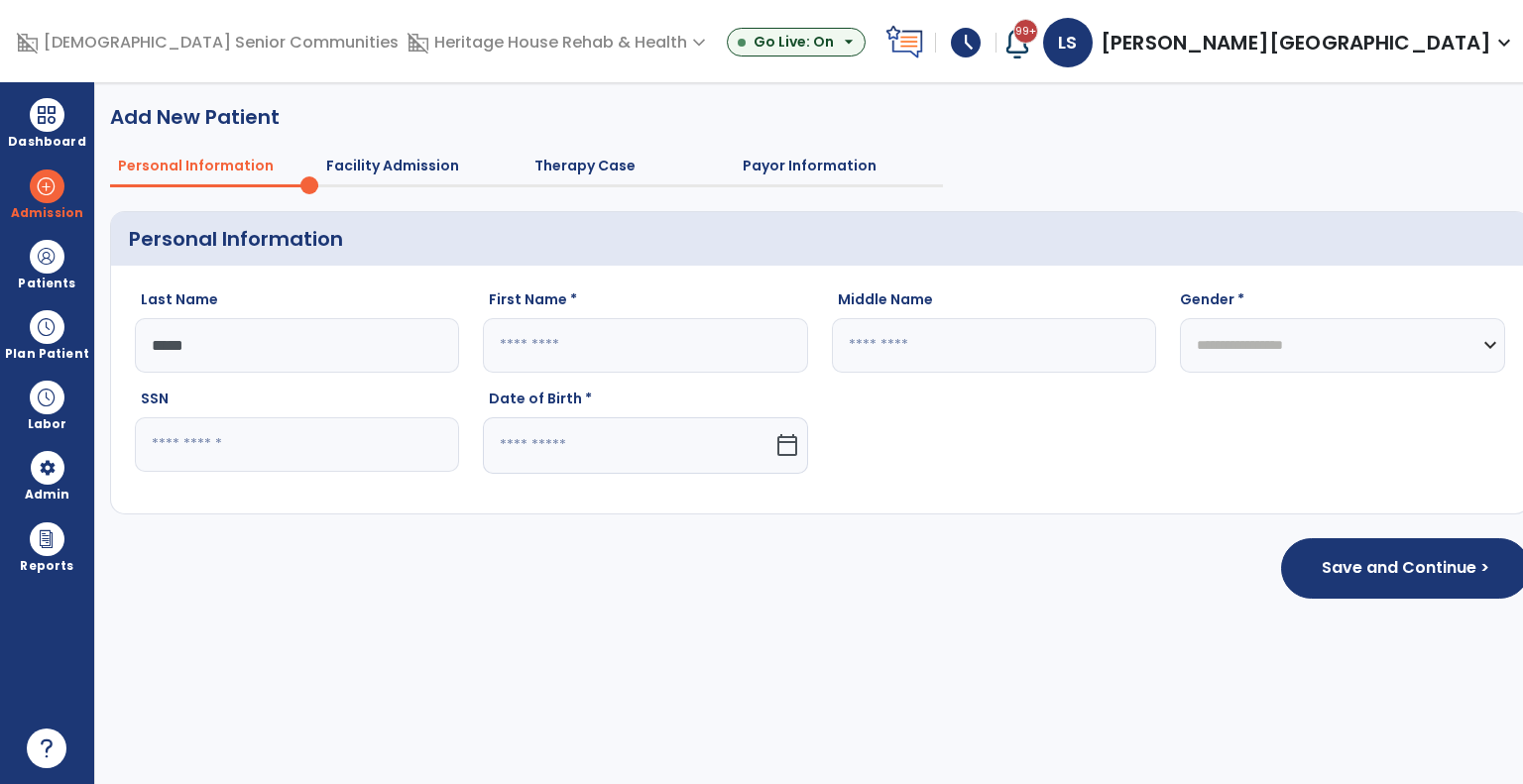 type on "*****" 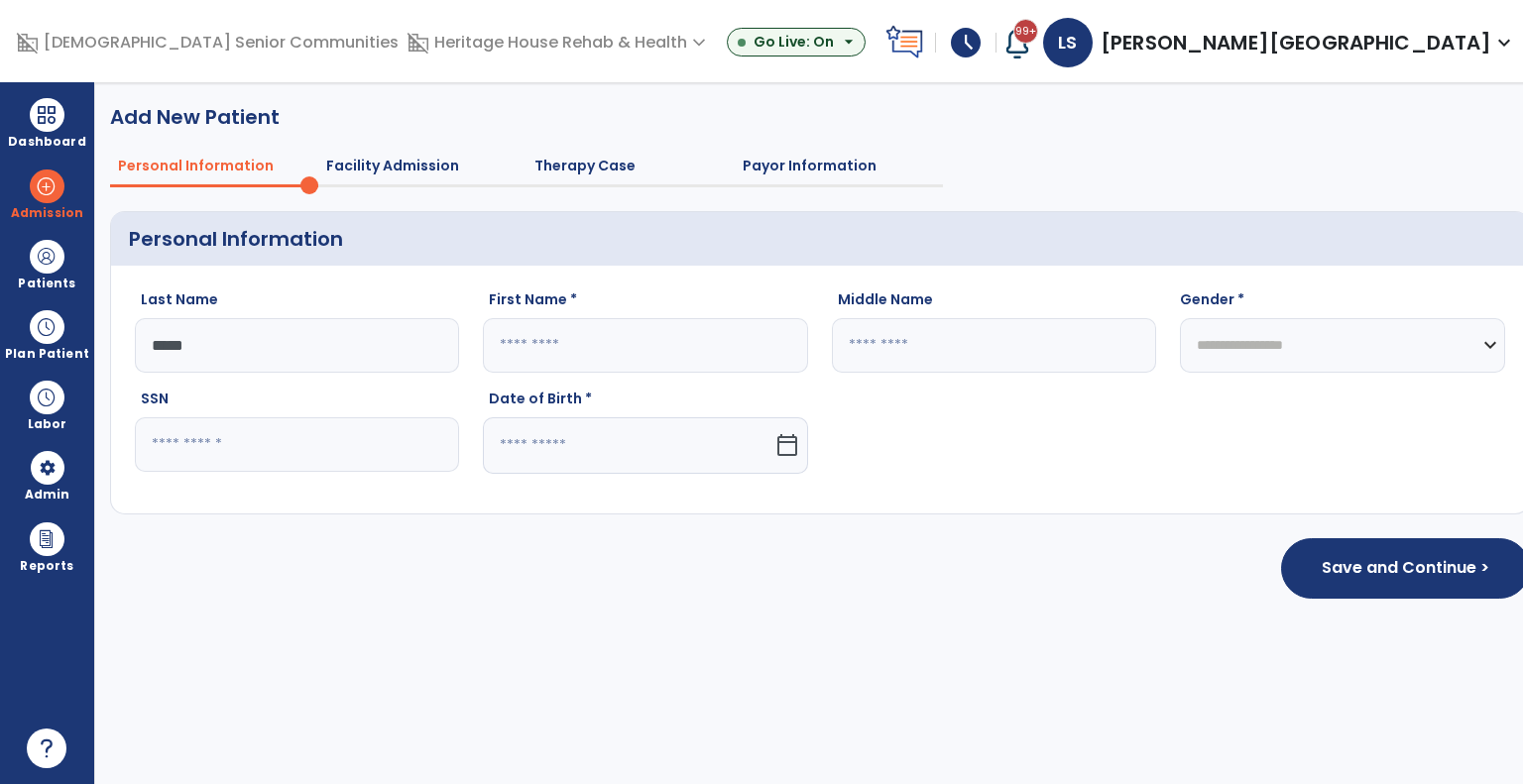 type on "*******" 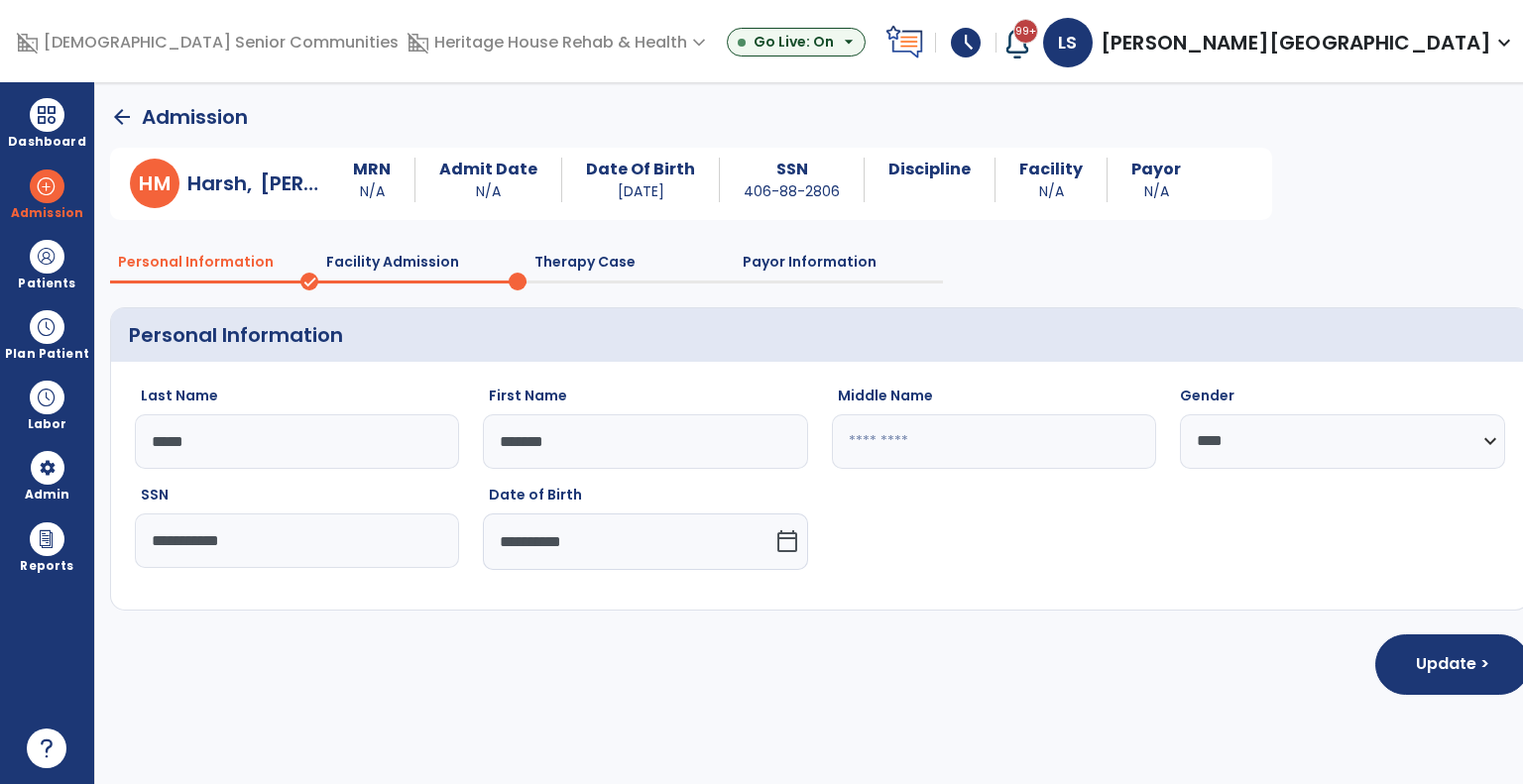 click on "*****" 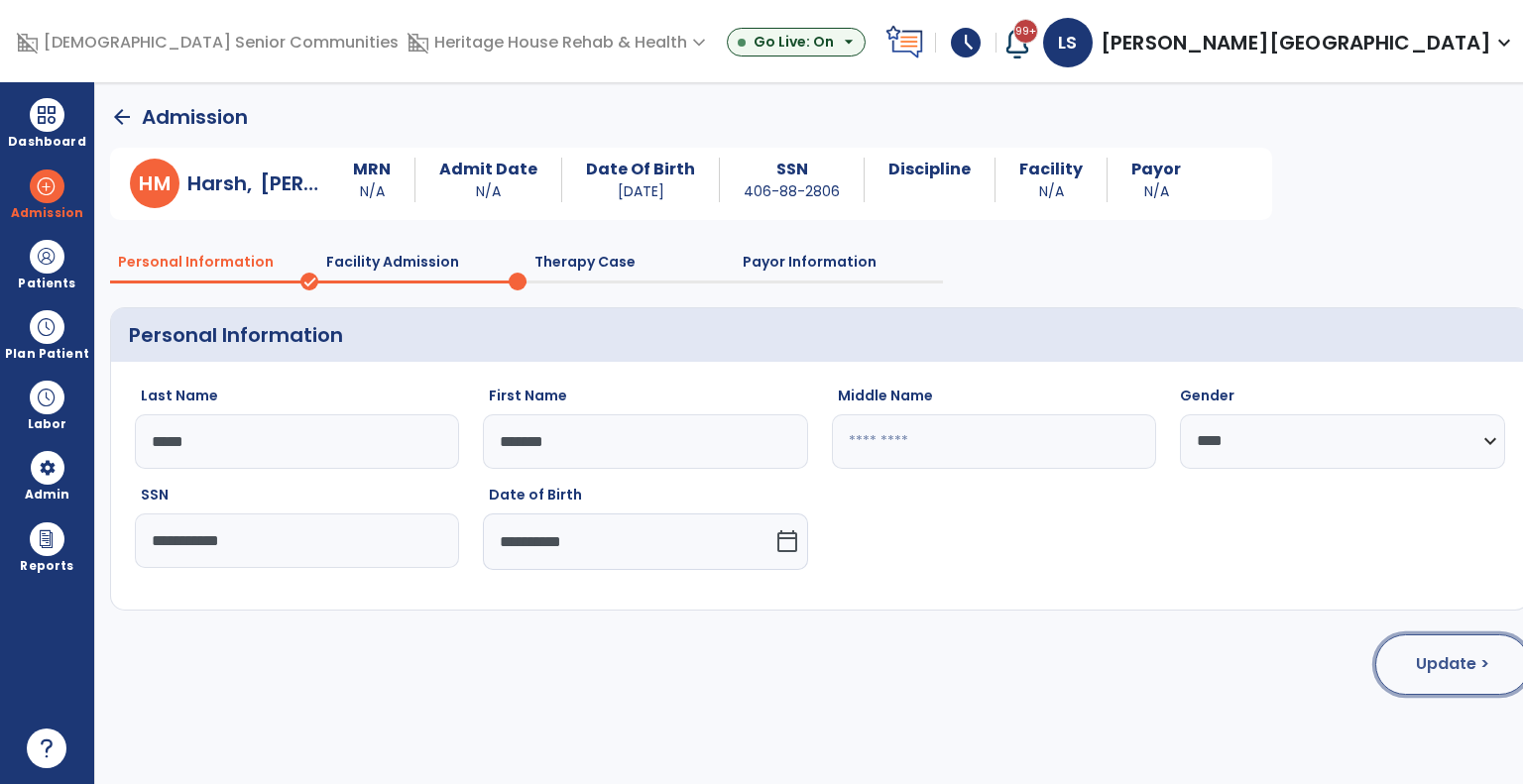 click on "Update >" 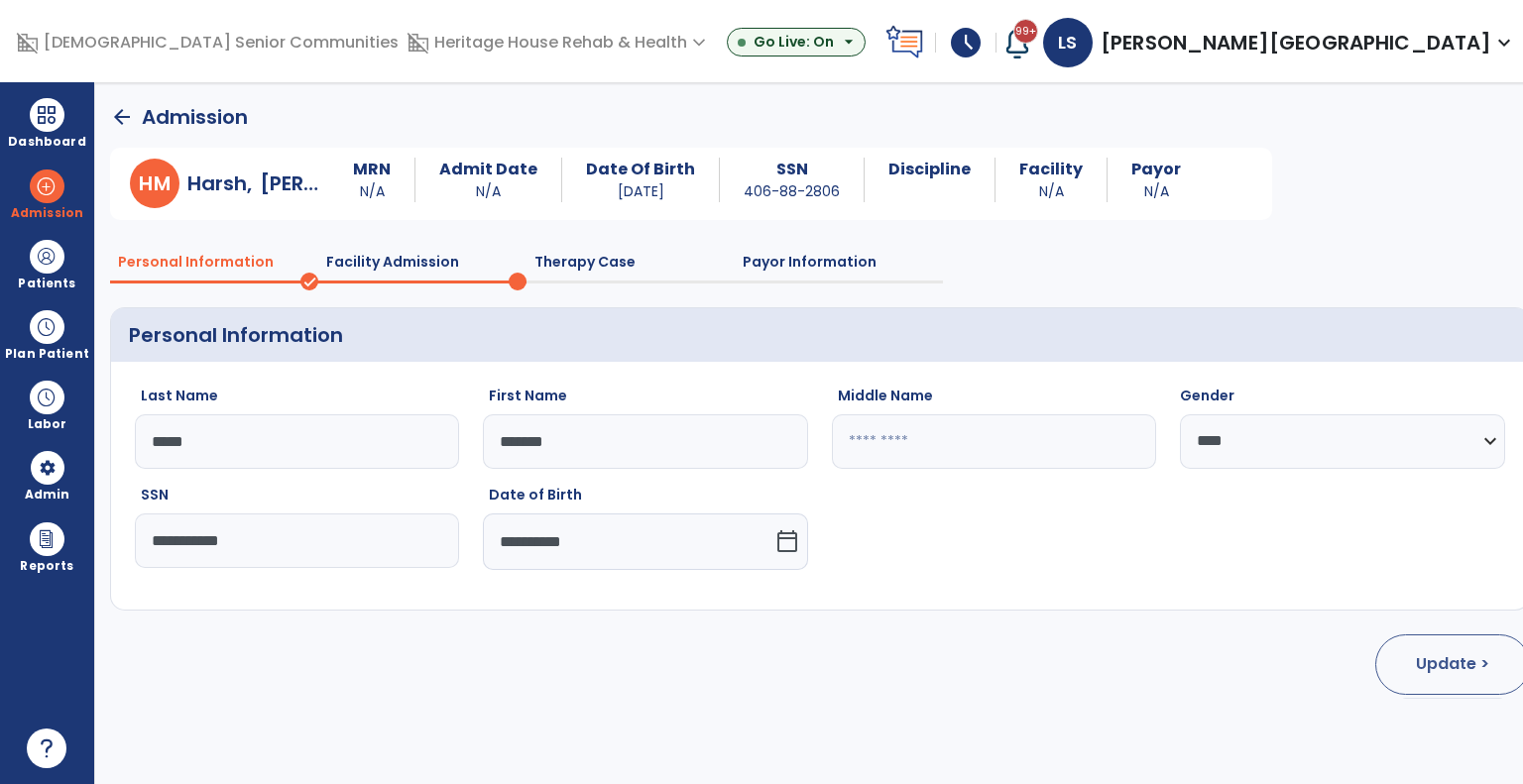 select on "**********" 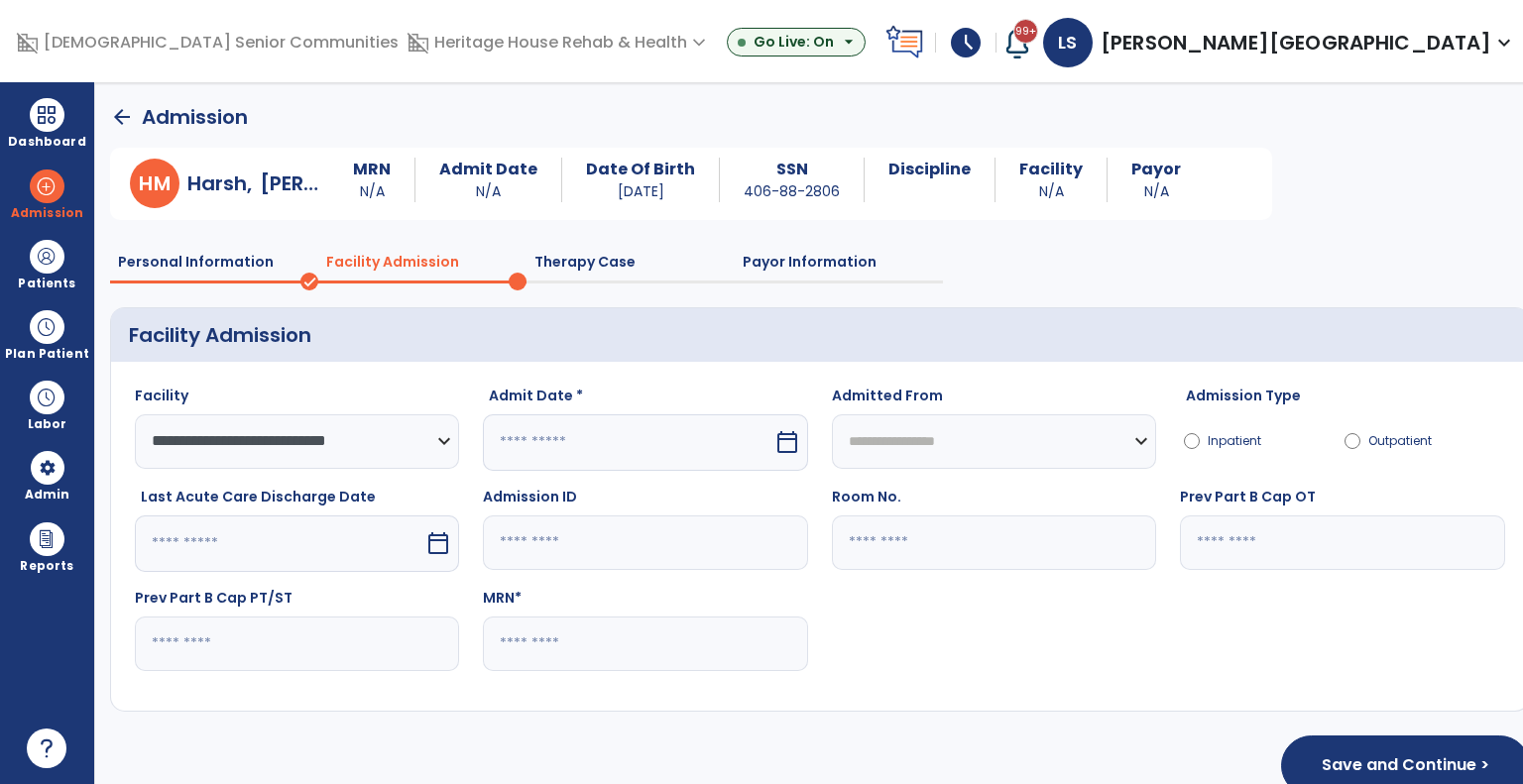 click at bounding box center (628, 442) 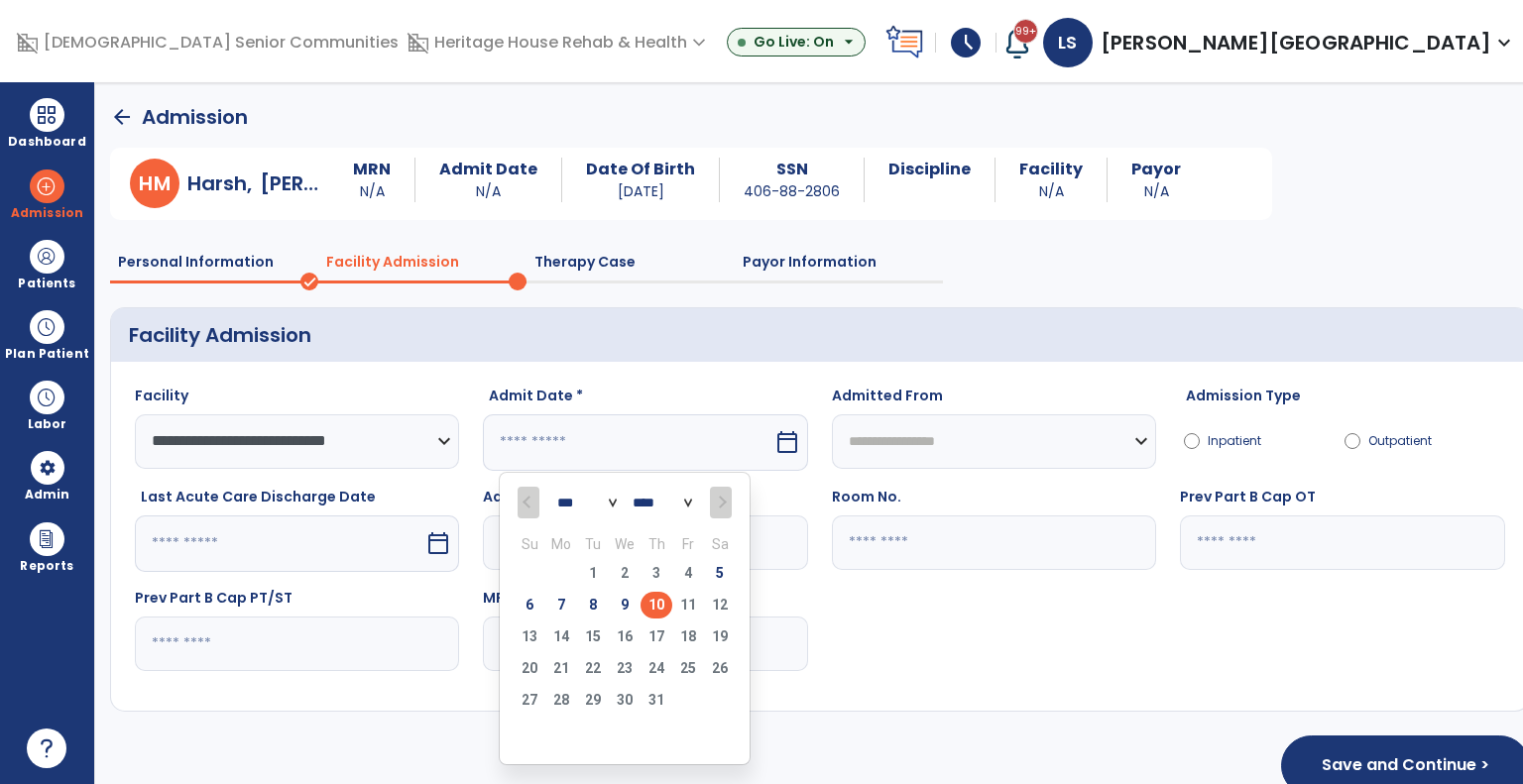 click on "10" at bounding box center (656, 605) 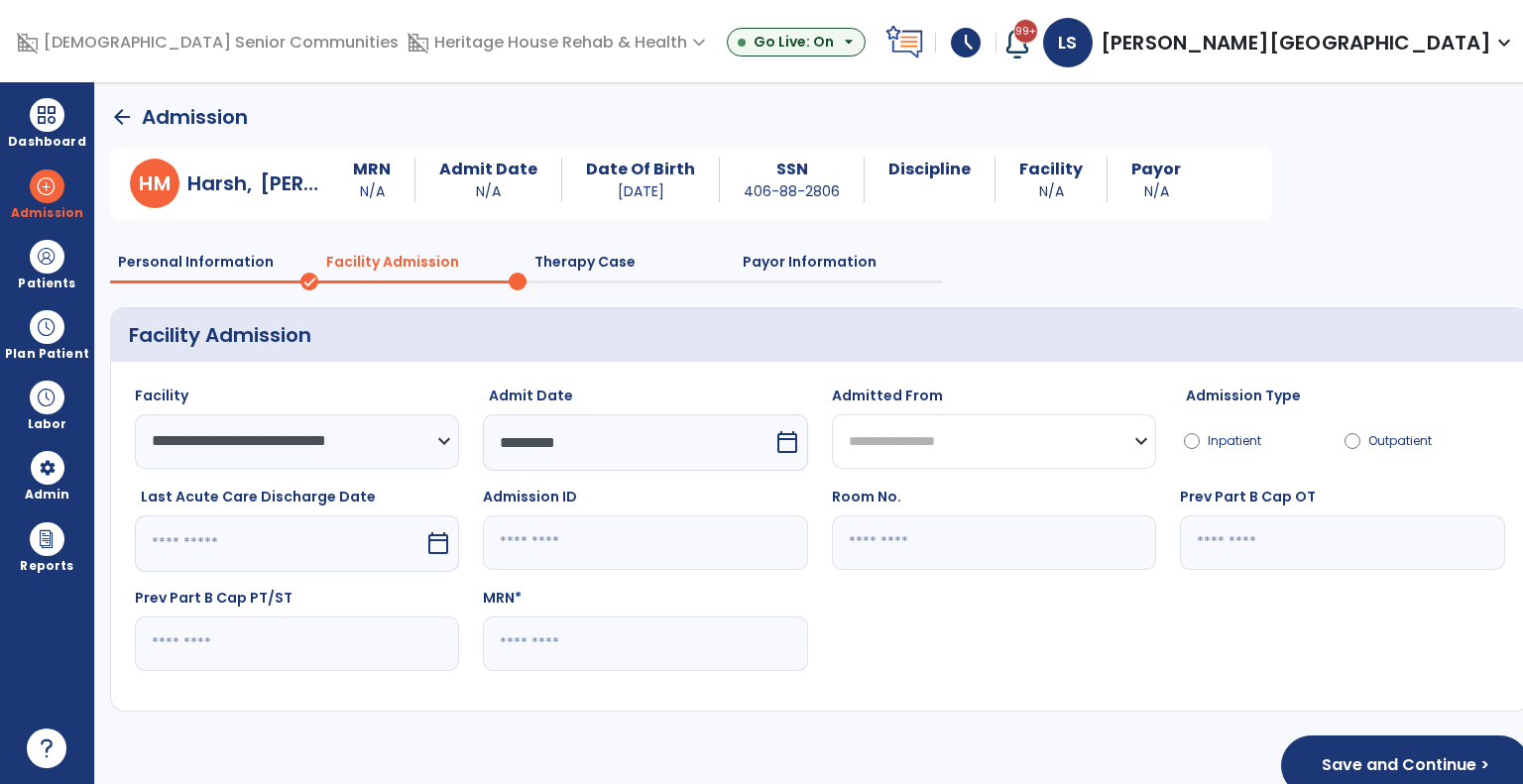 click on "**********" 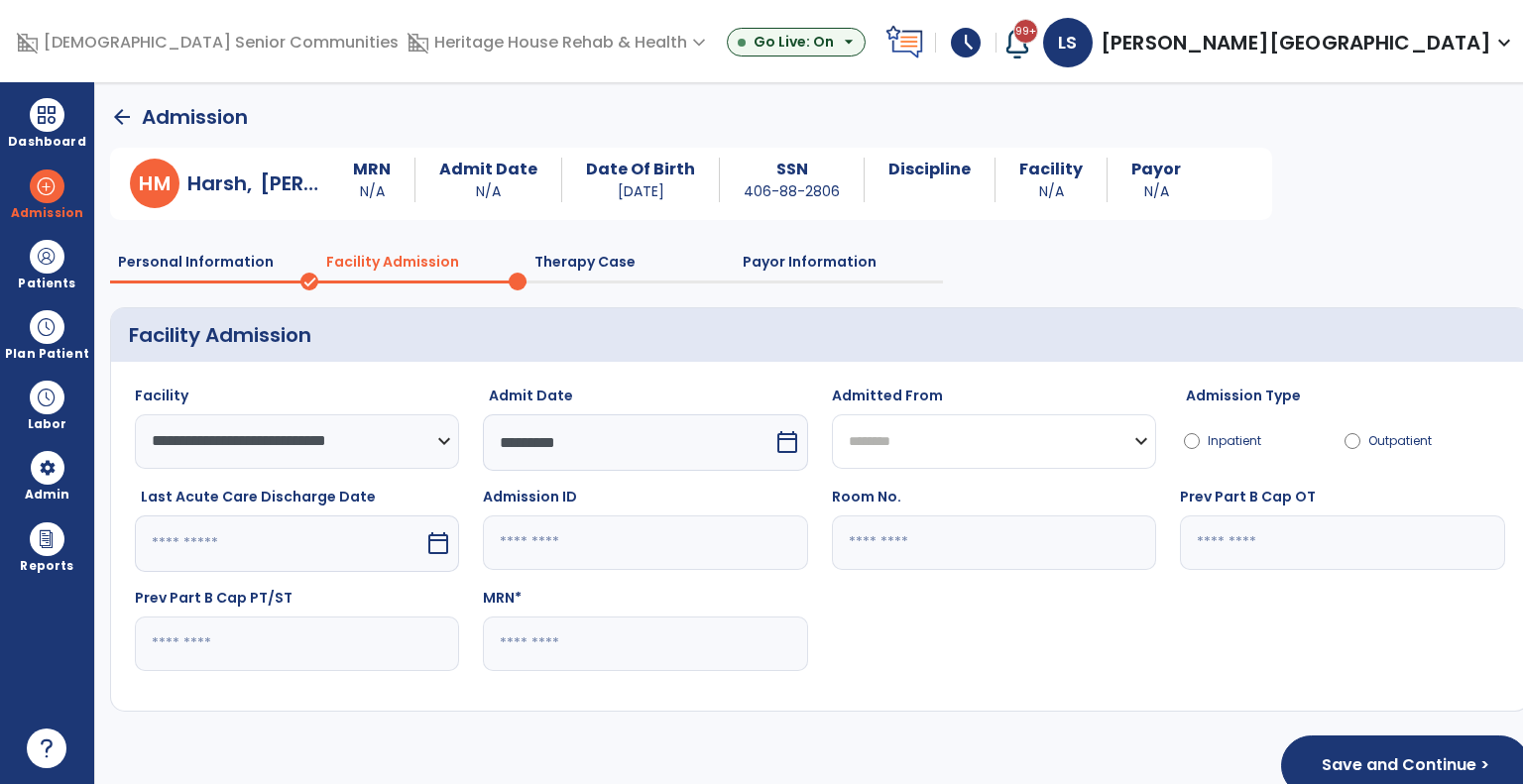 click on "**********" 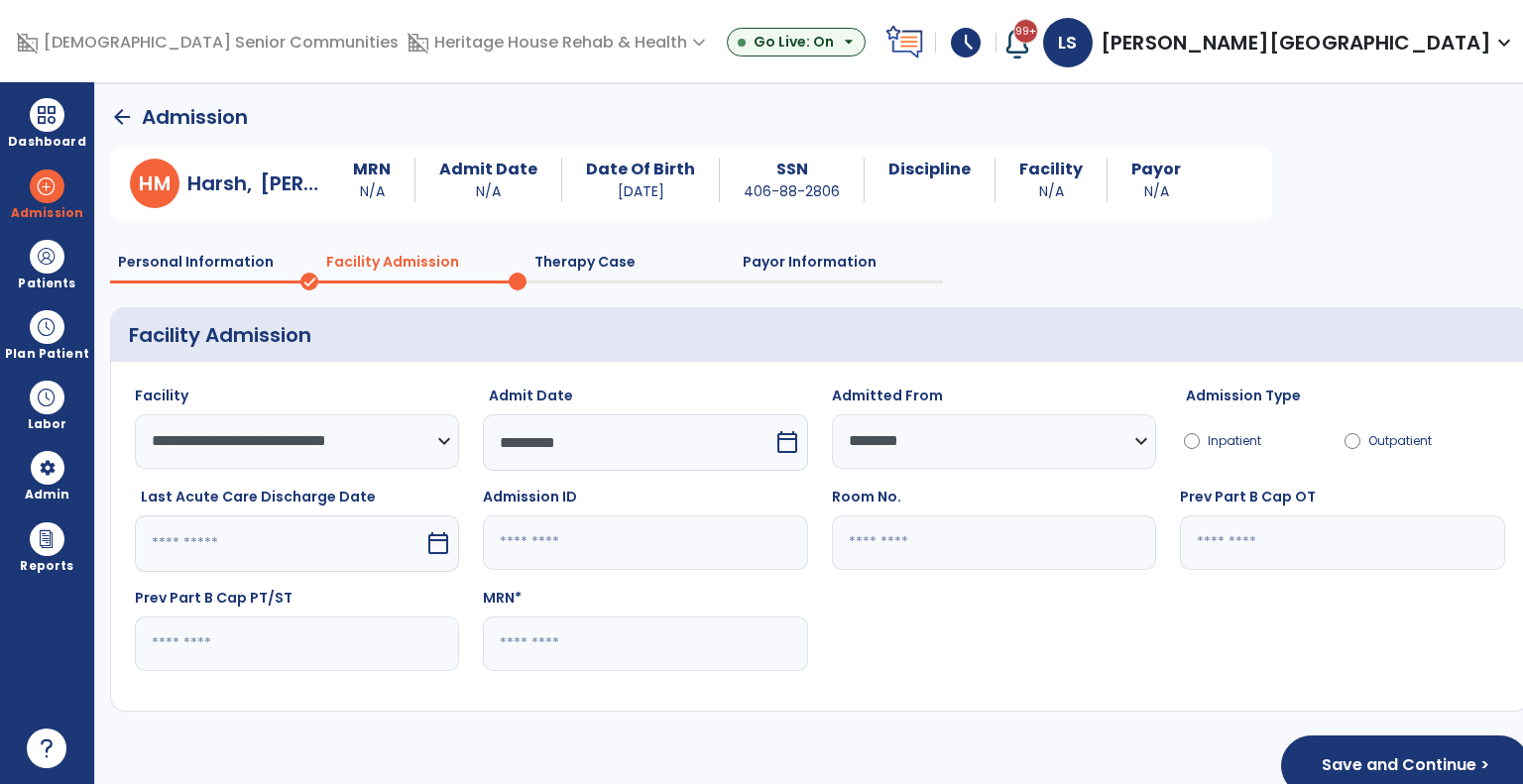 click on "Admission ID" 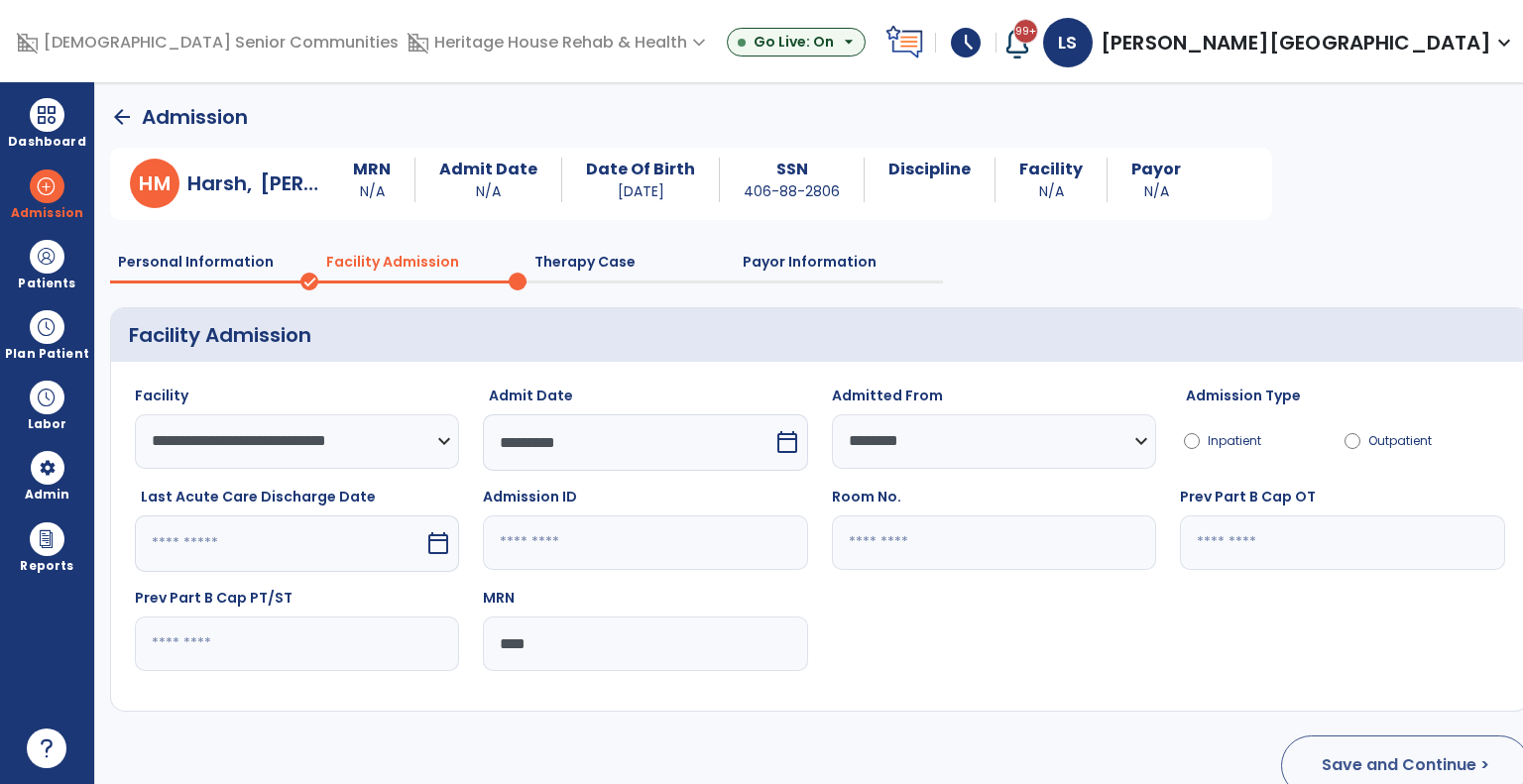 type on "****" 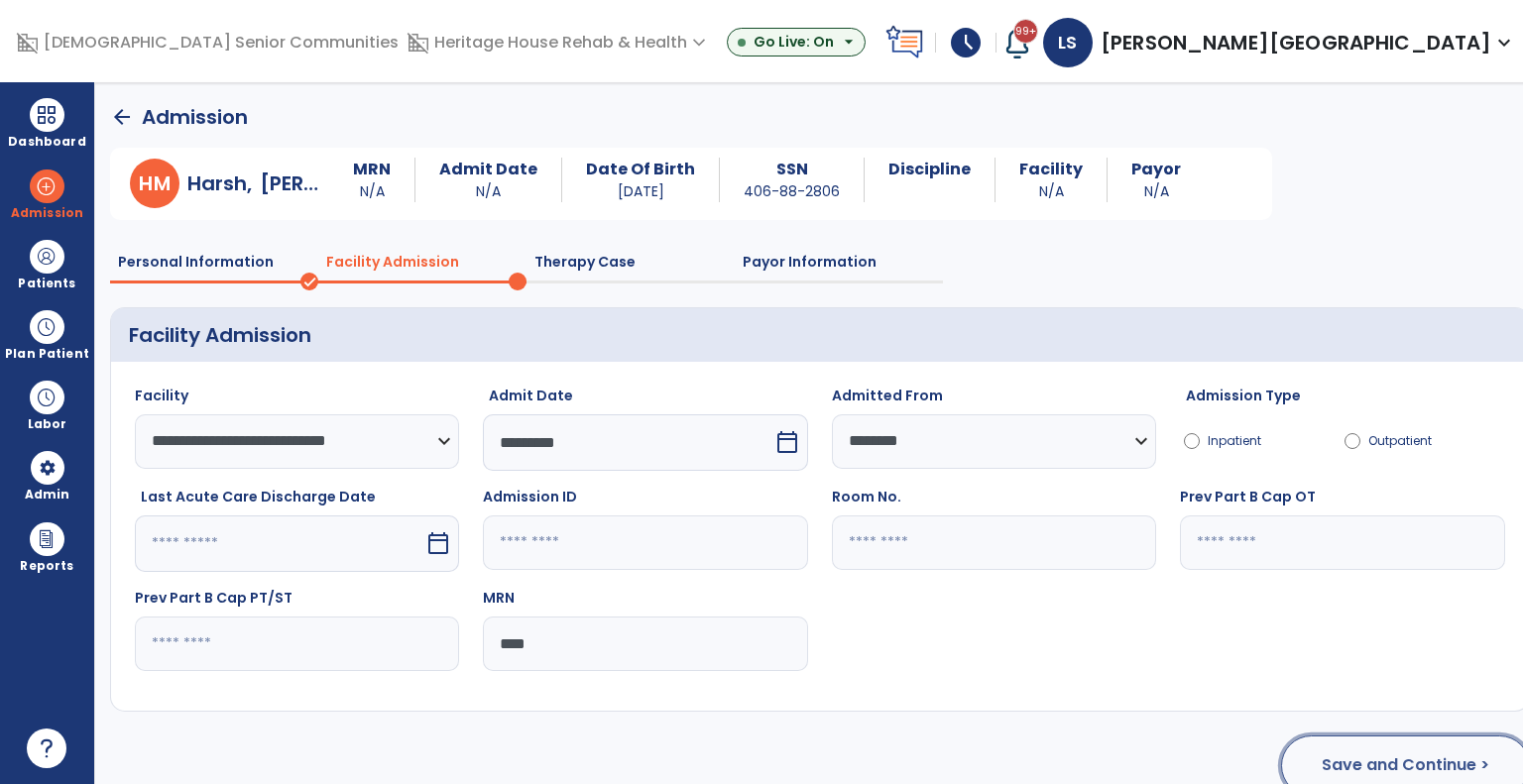 click on "Save and Continue >" 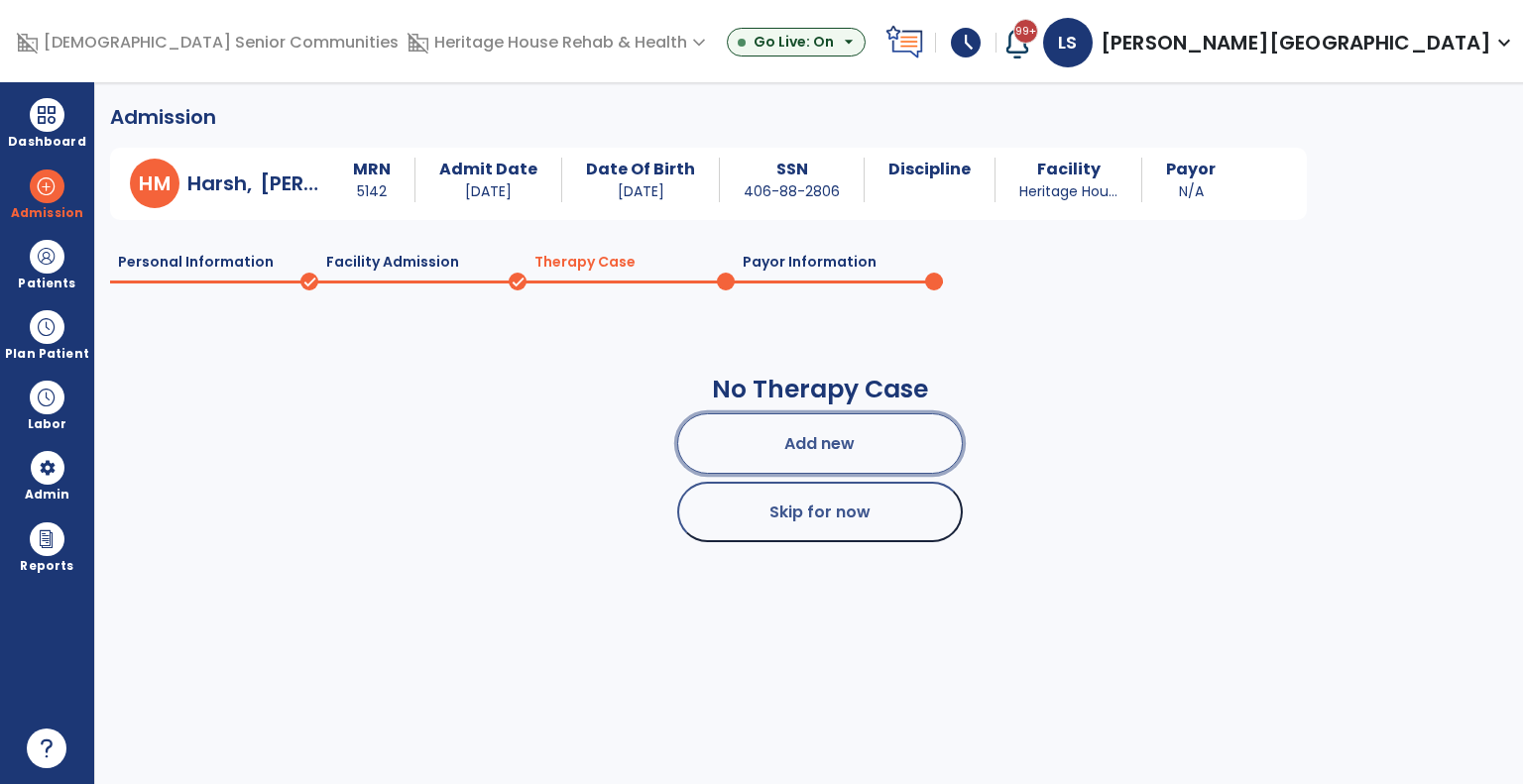 click on "Add new" at bounding box center (820, 443) 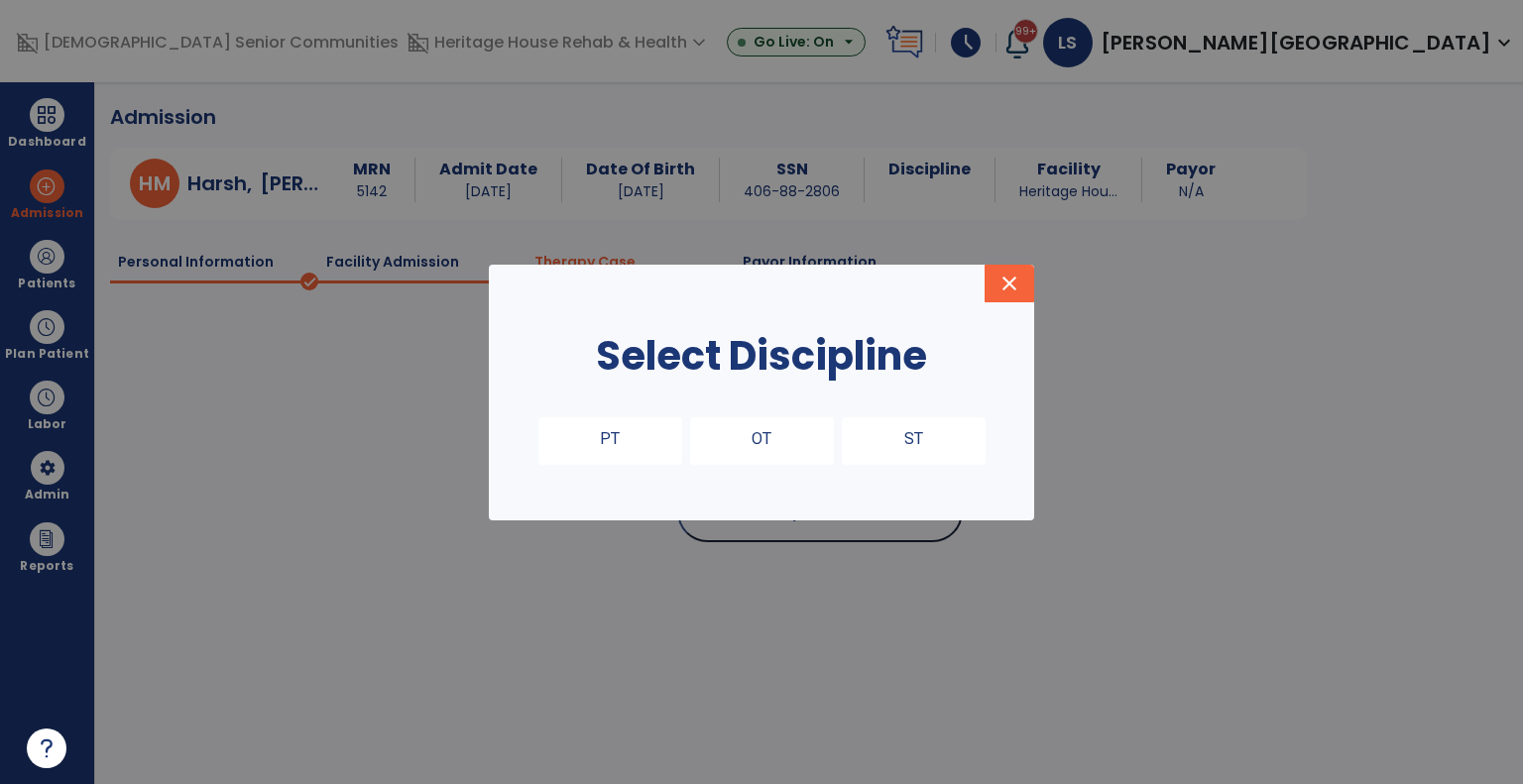 click on "PT" at bounding box center [610, 441] 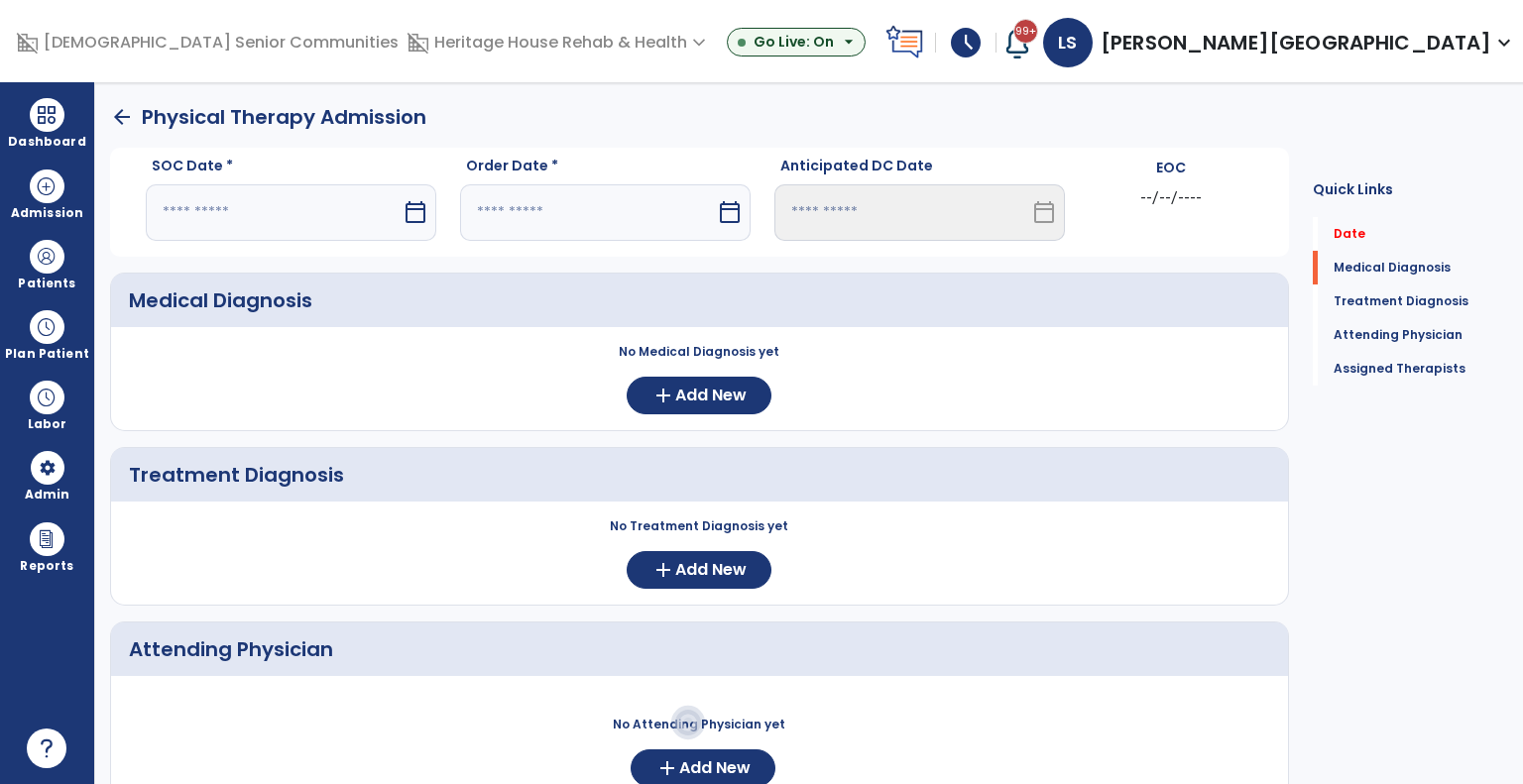click at bounding box center (274, 212) 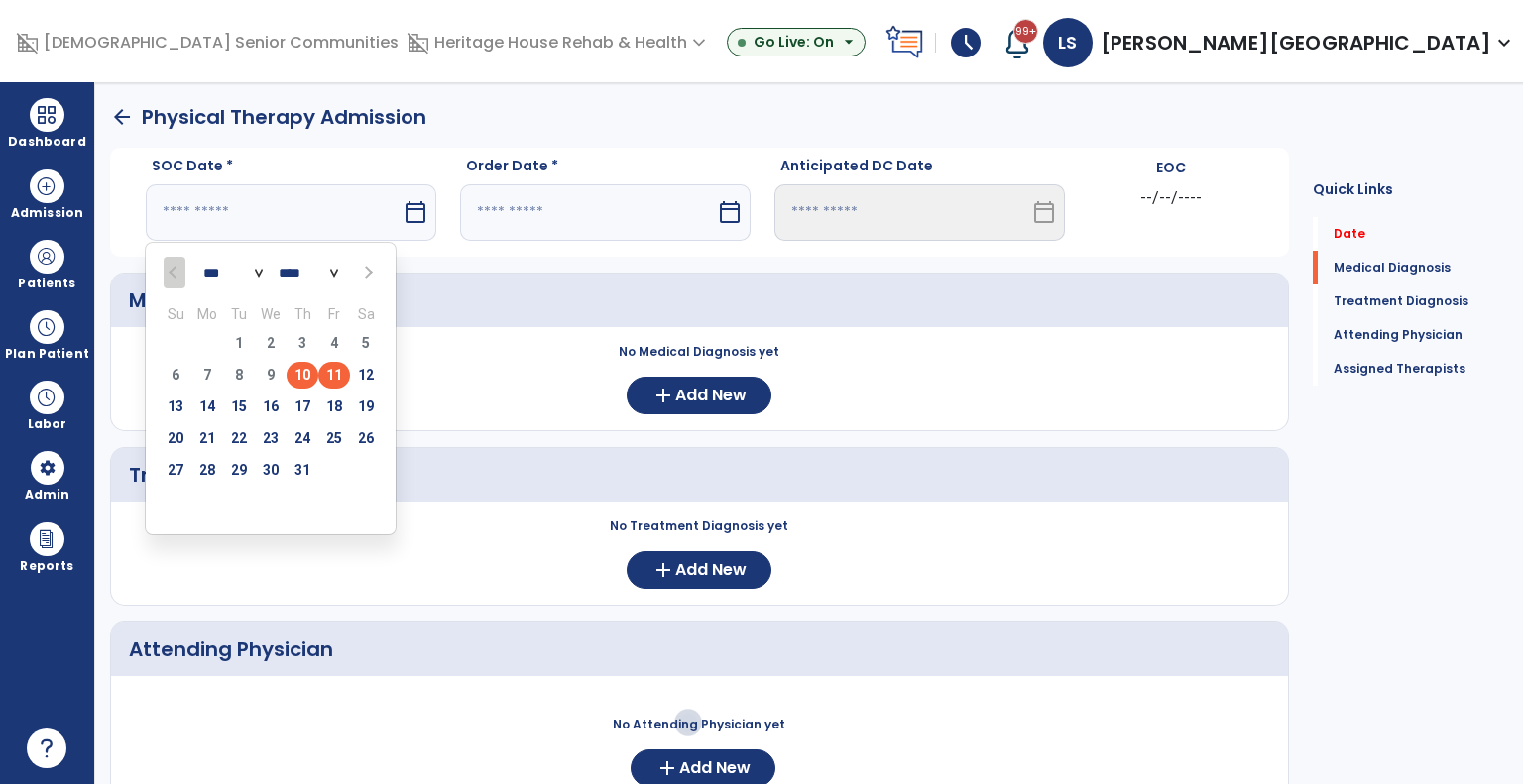 click on "11" at bounding box center (334, 375) 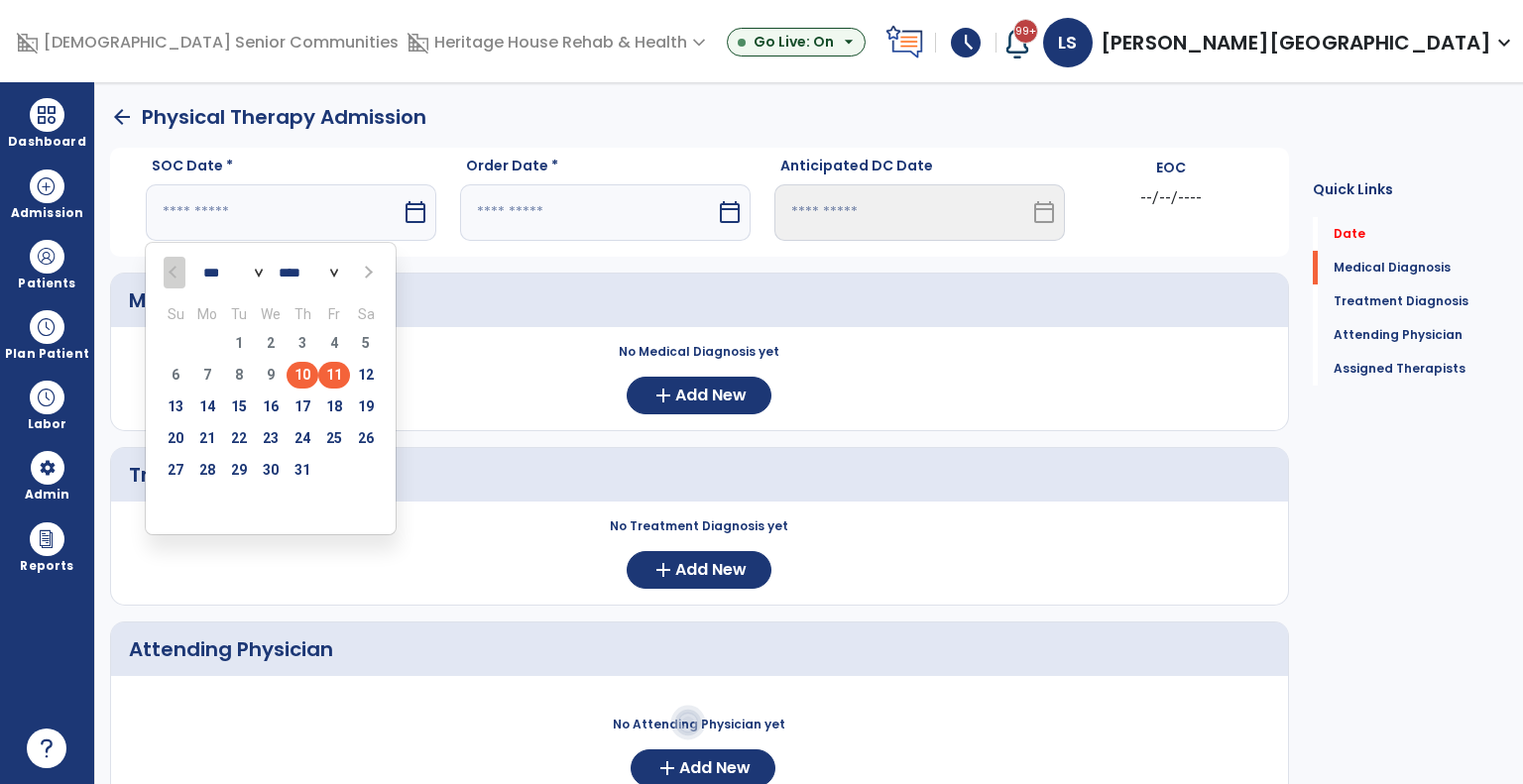 type on "*********" 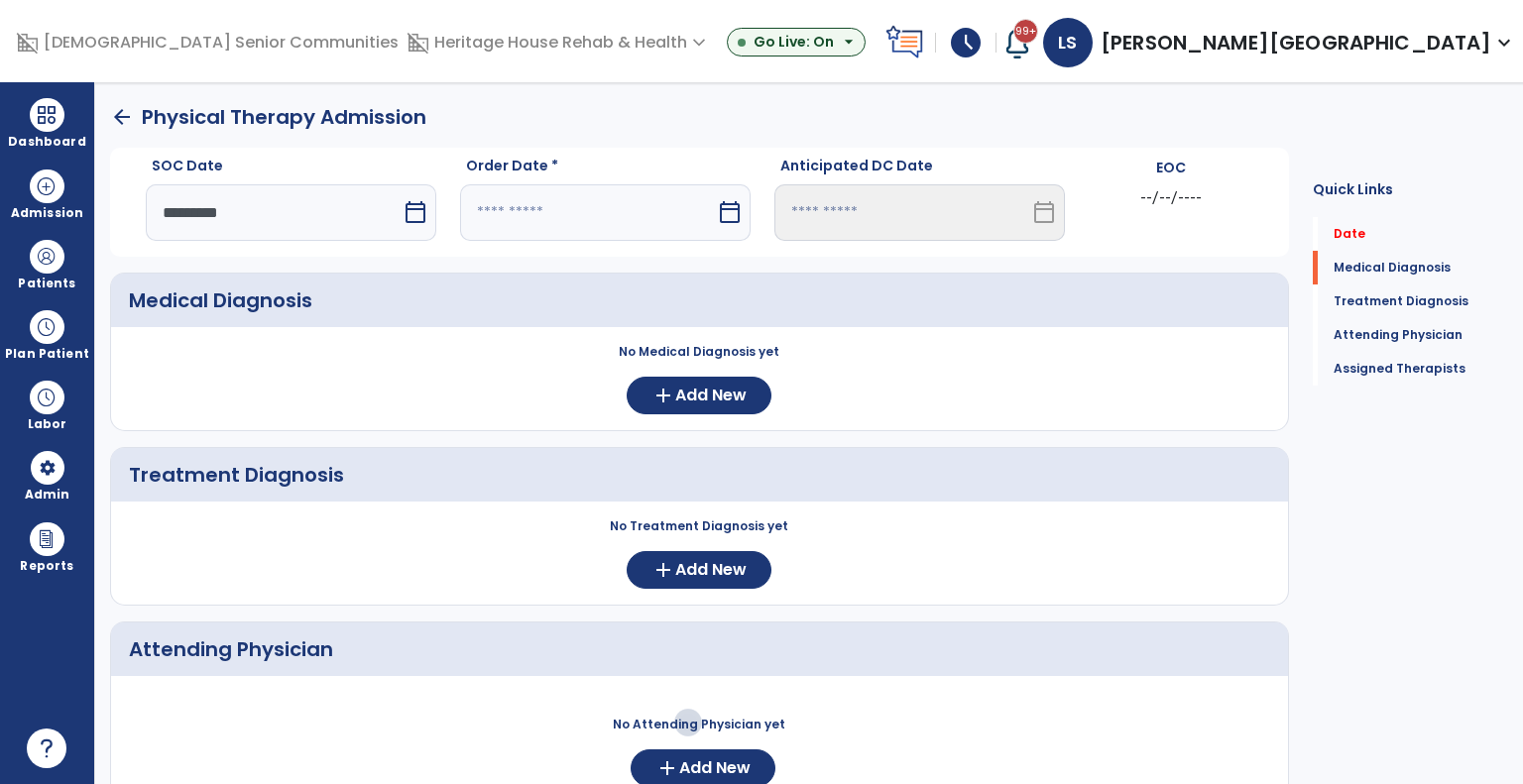 click at bounding box center (588, 212) 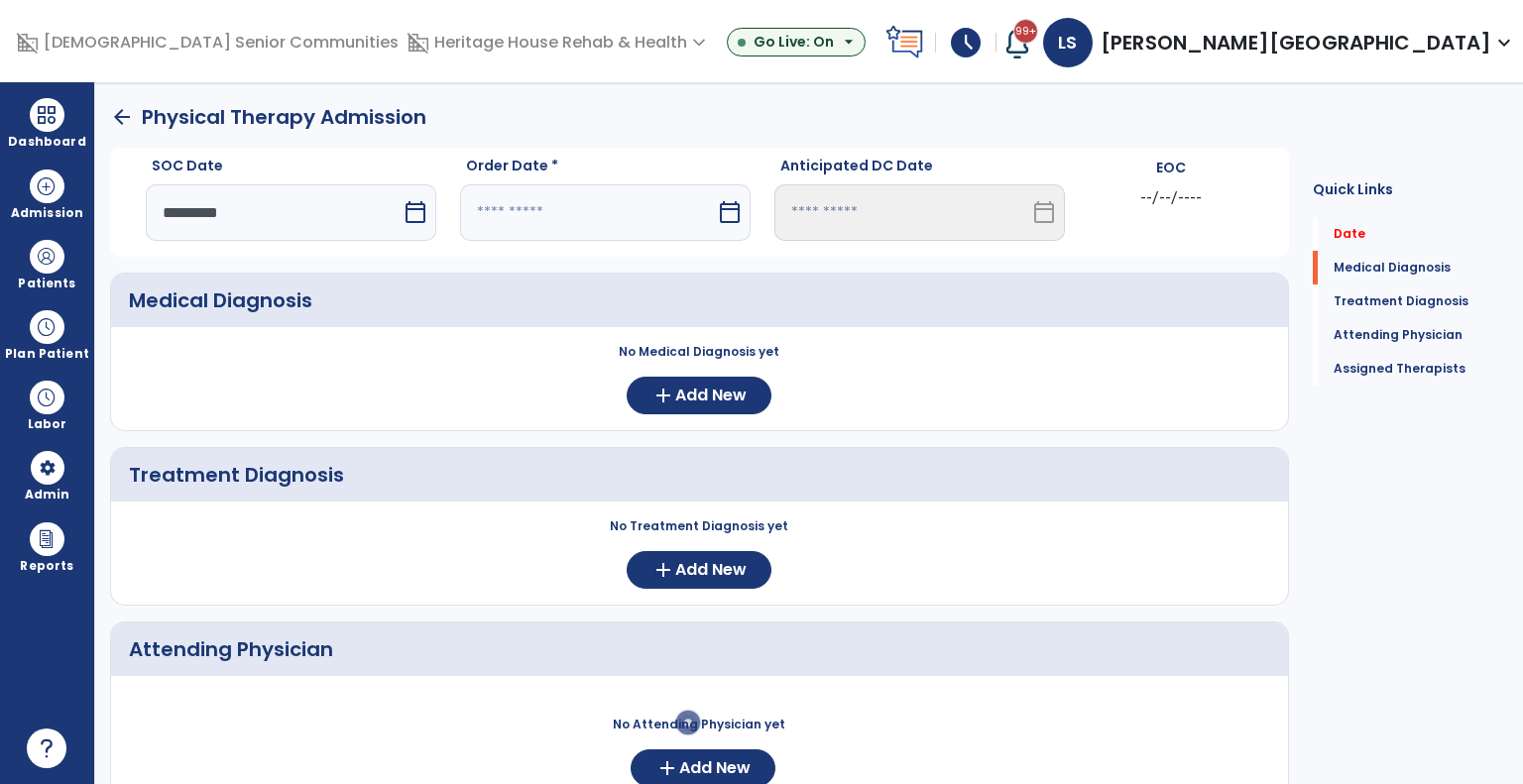 select on "*" 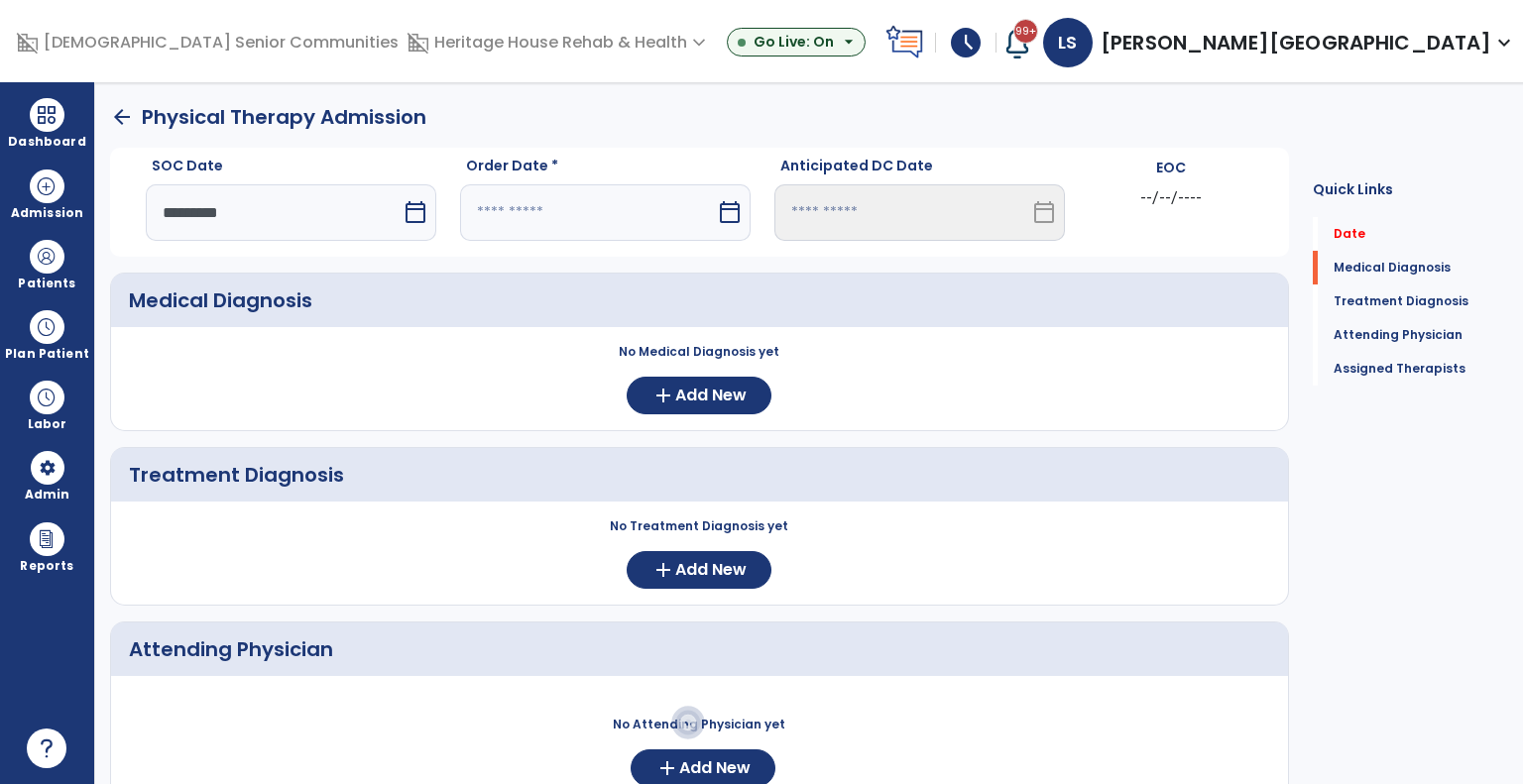 select on "****" 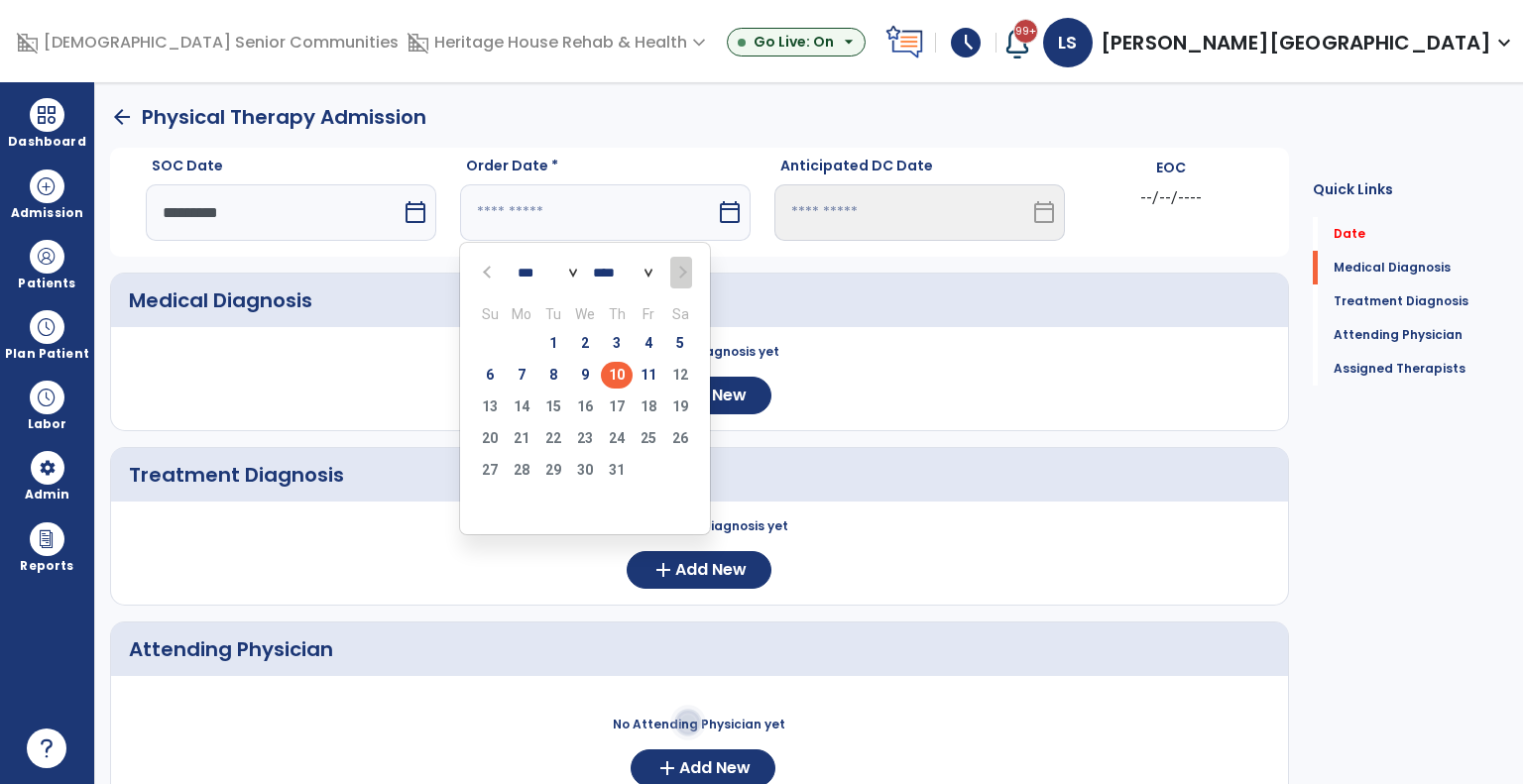 click on "10" at bounding box center (617, 375) 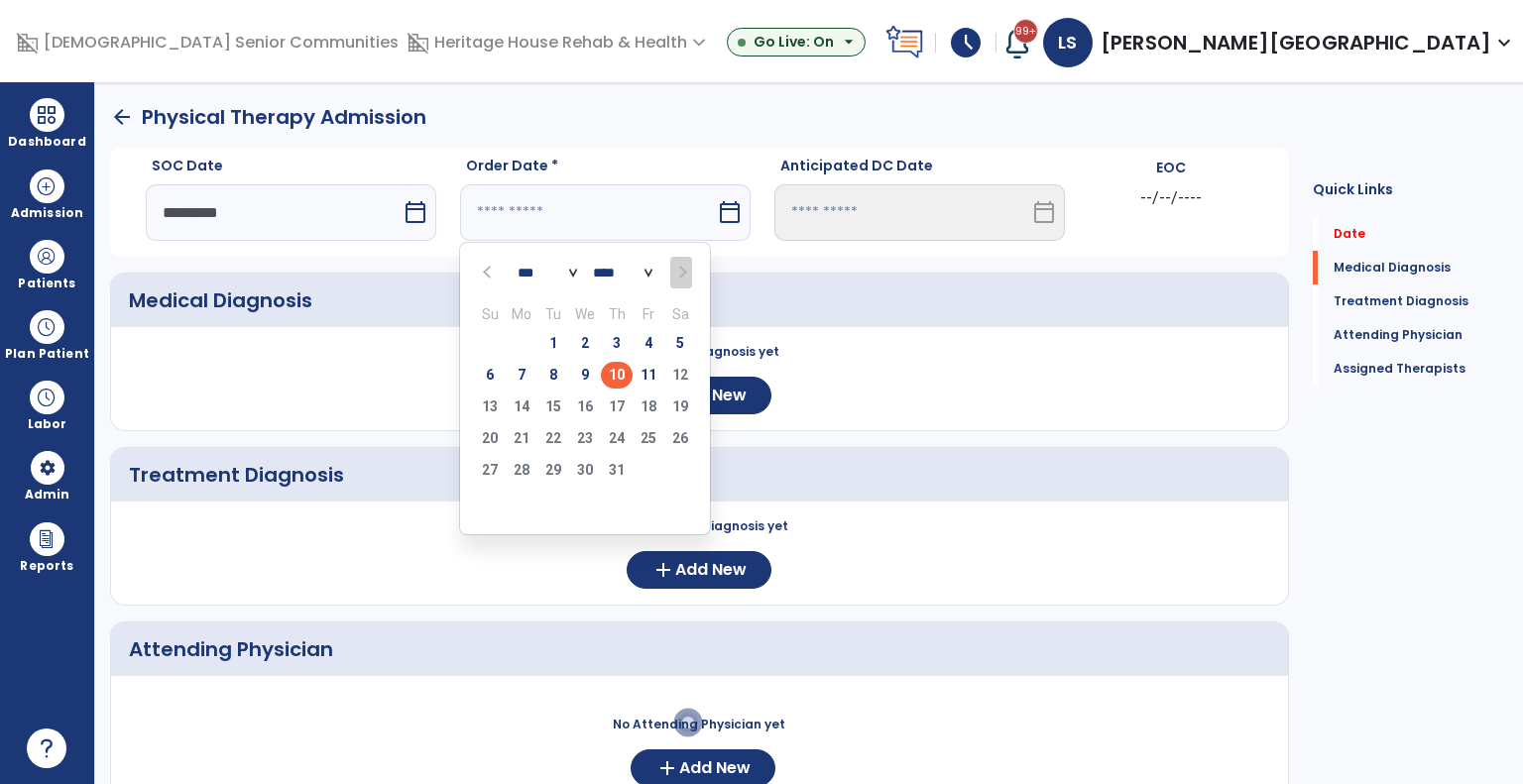 type on "*********" 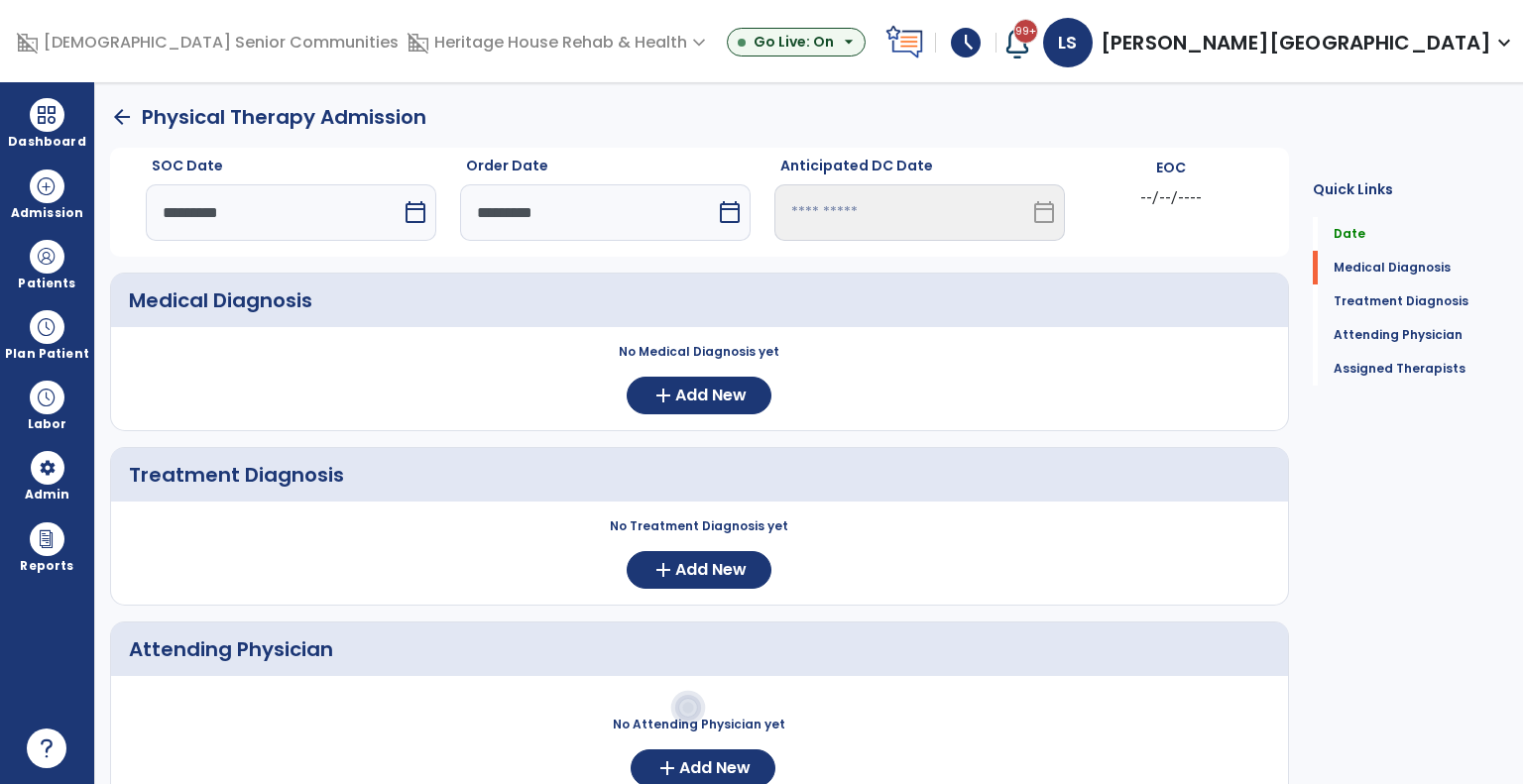 scroll, scrollTop: 353, scrollLeft: 0, axis: vertical 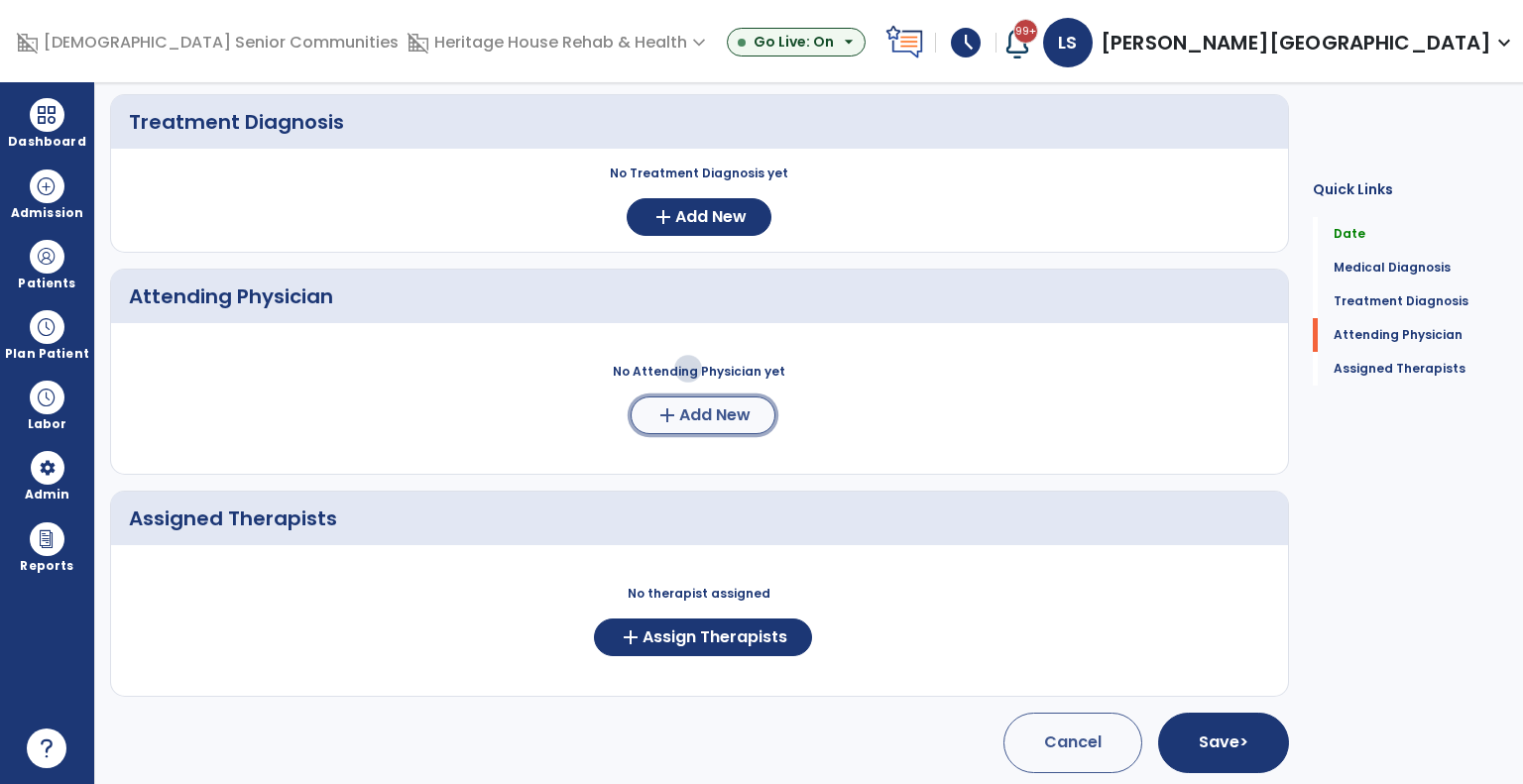 click on "add" 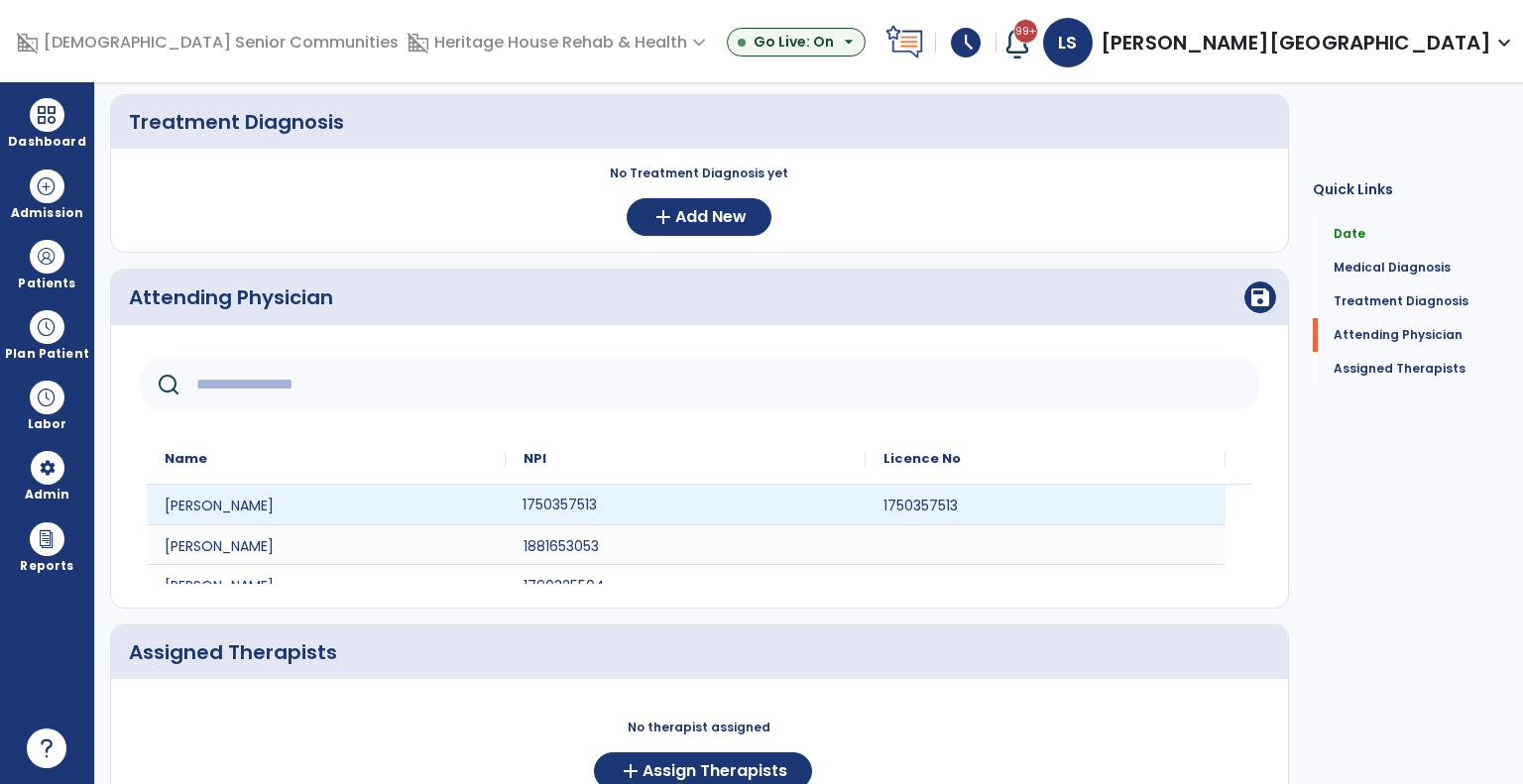 click on "1750357513" 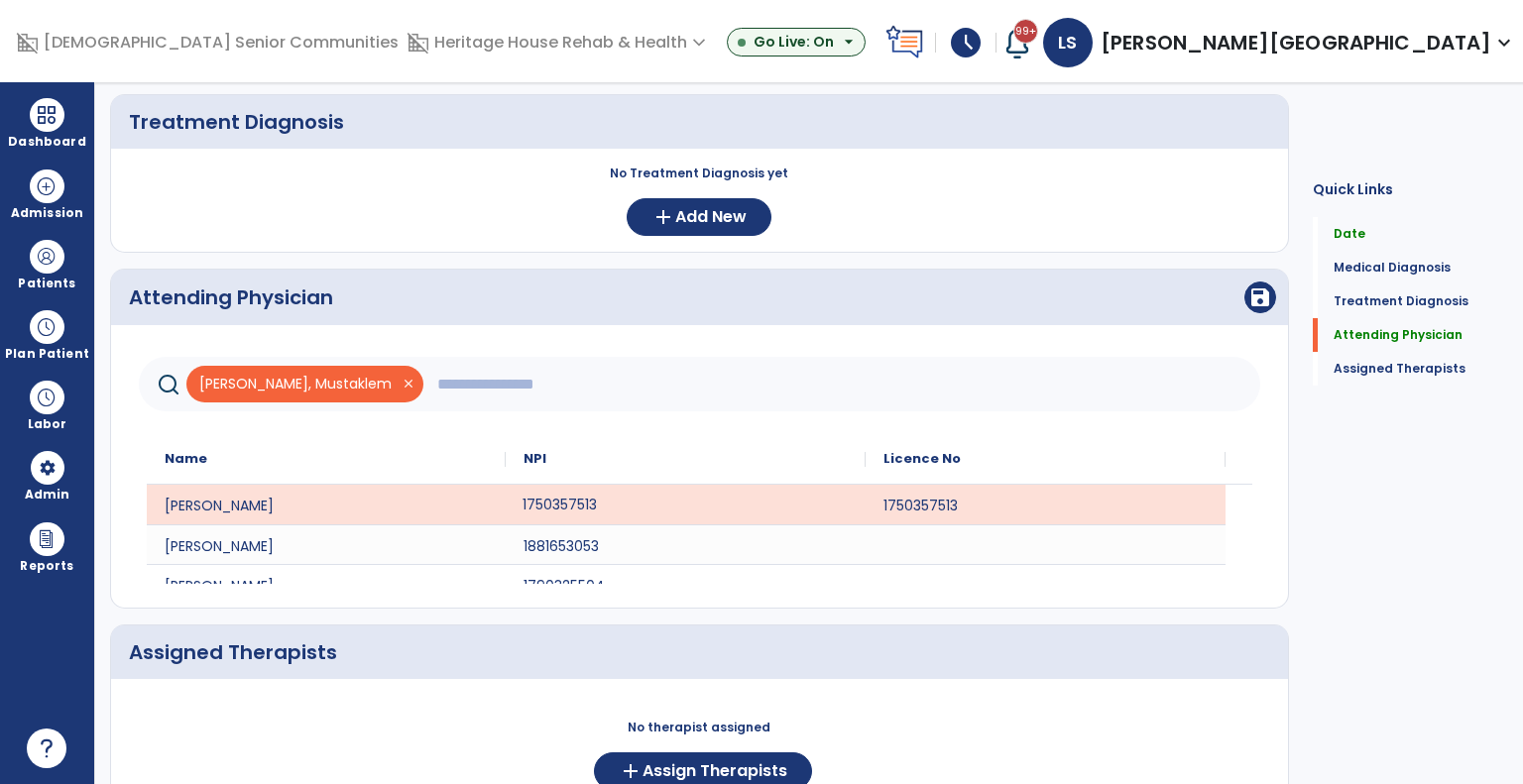 click on "close" 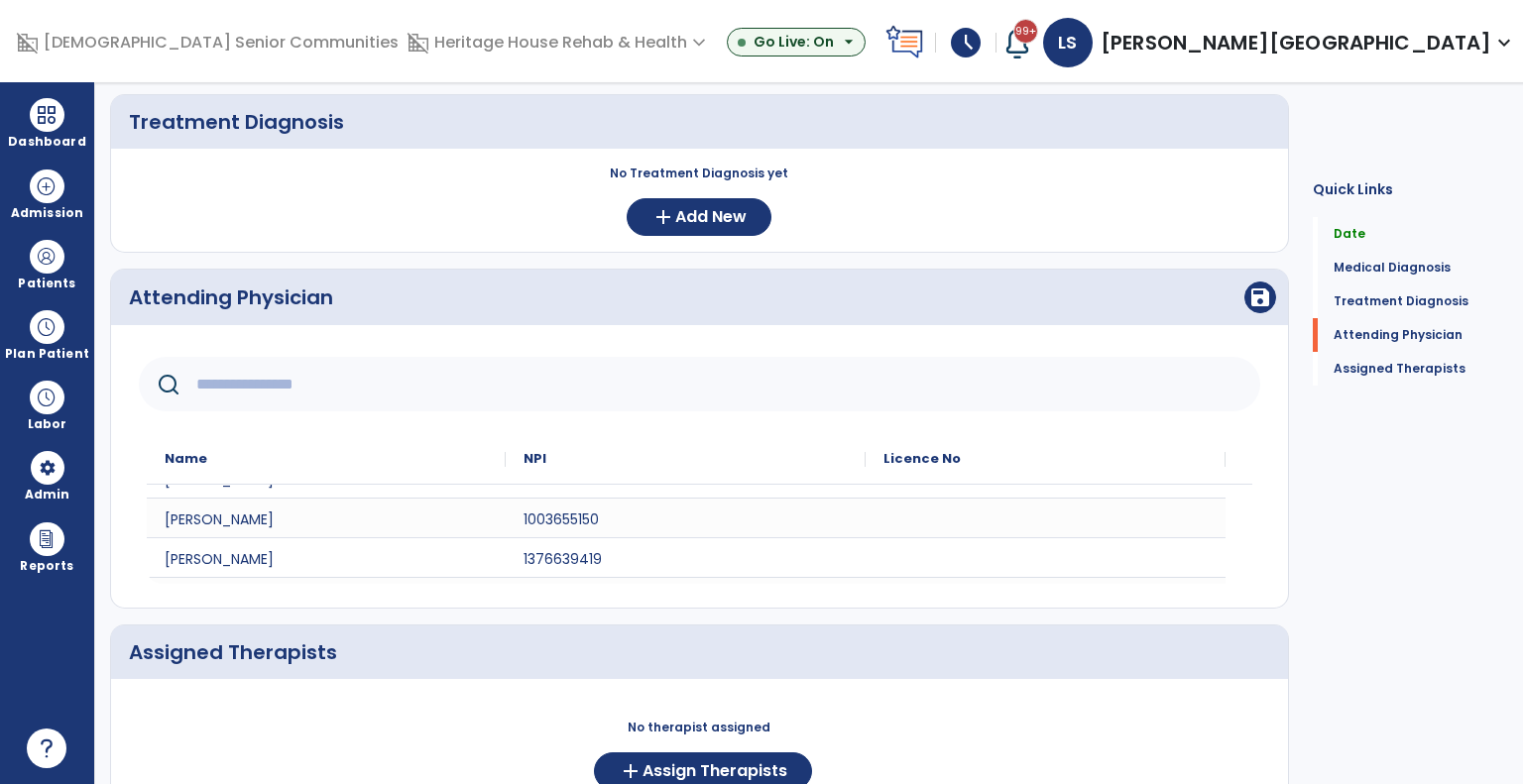 scroll, scrollTop: 123, scrollLeft: 0, axis: vertical 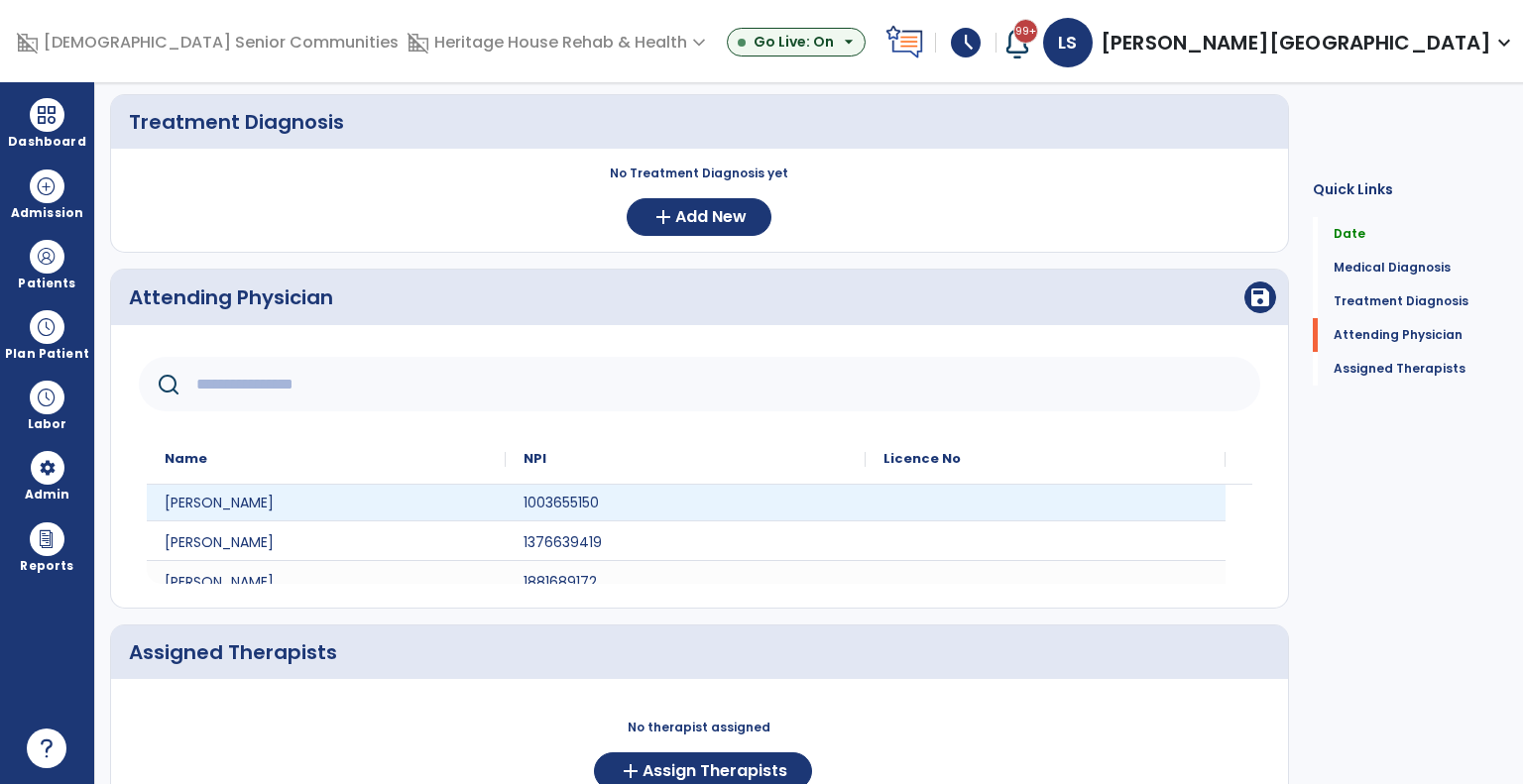 click 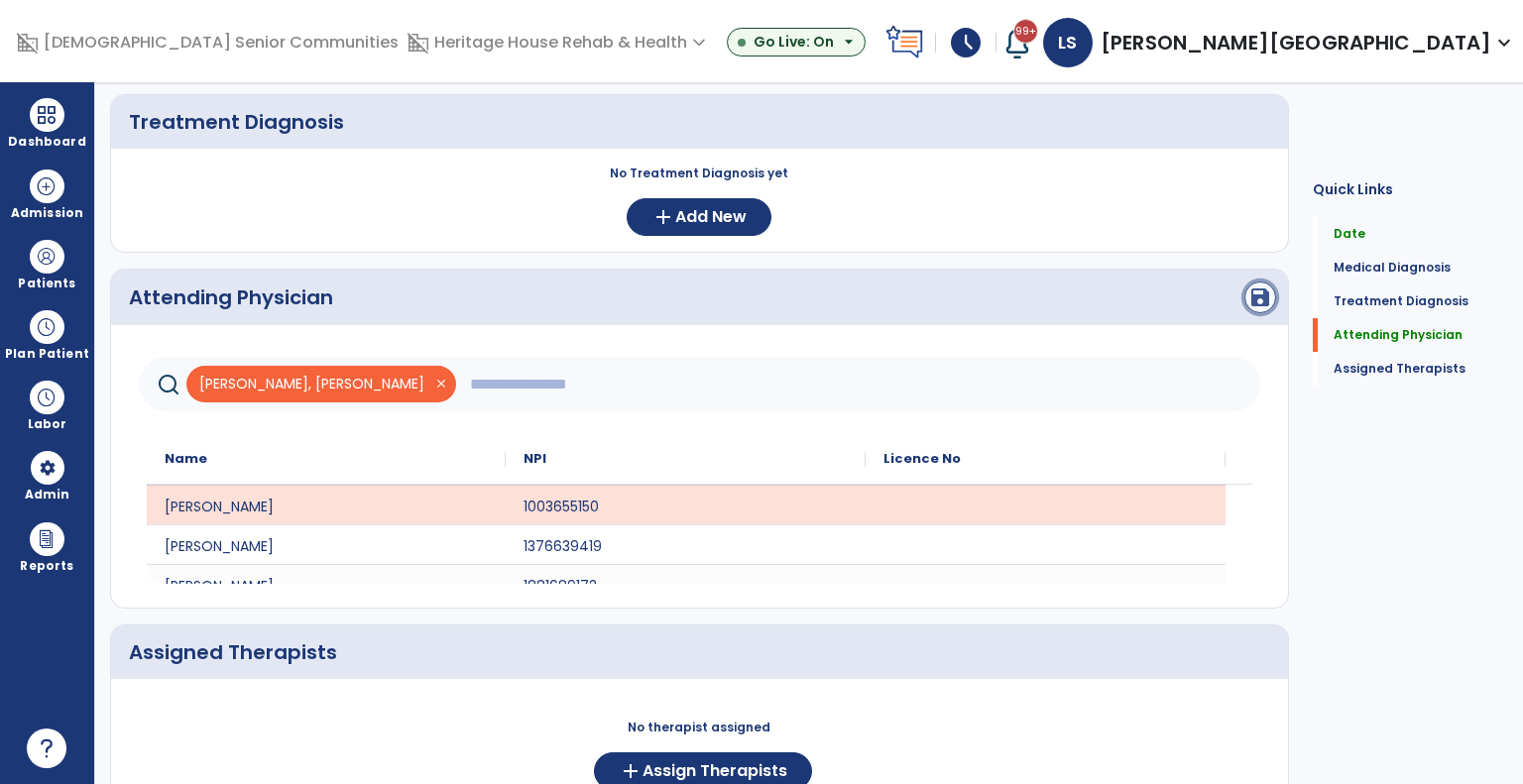 click on "save" 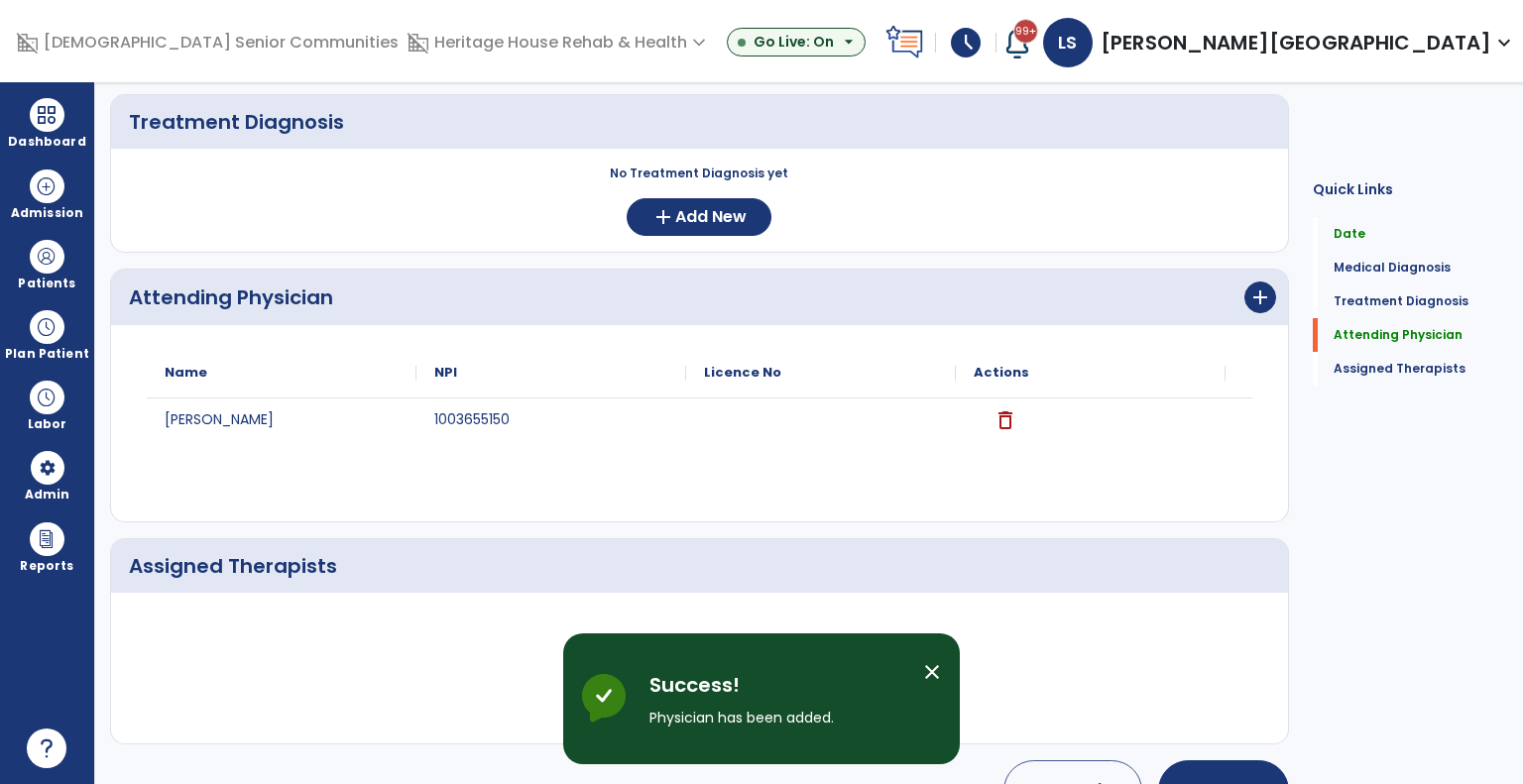 scroll, scrollTop: 0, scrollLeft: 0, axis: both 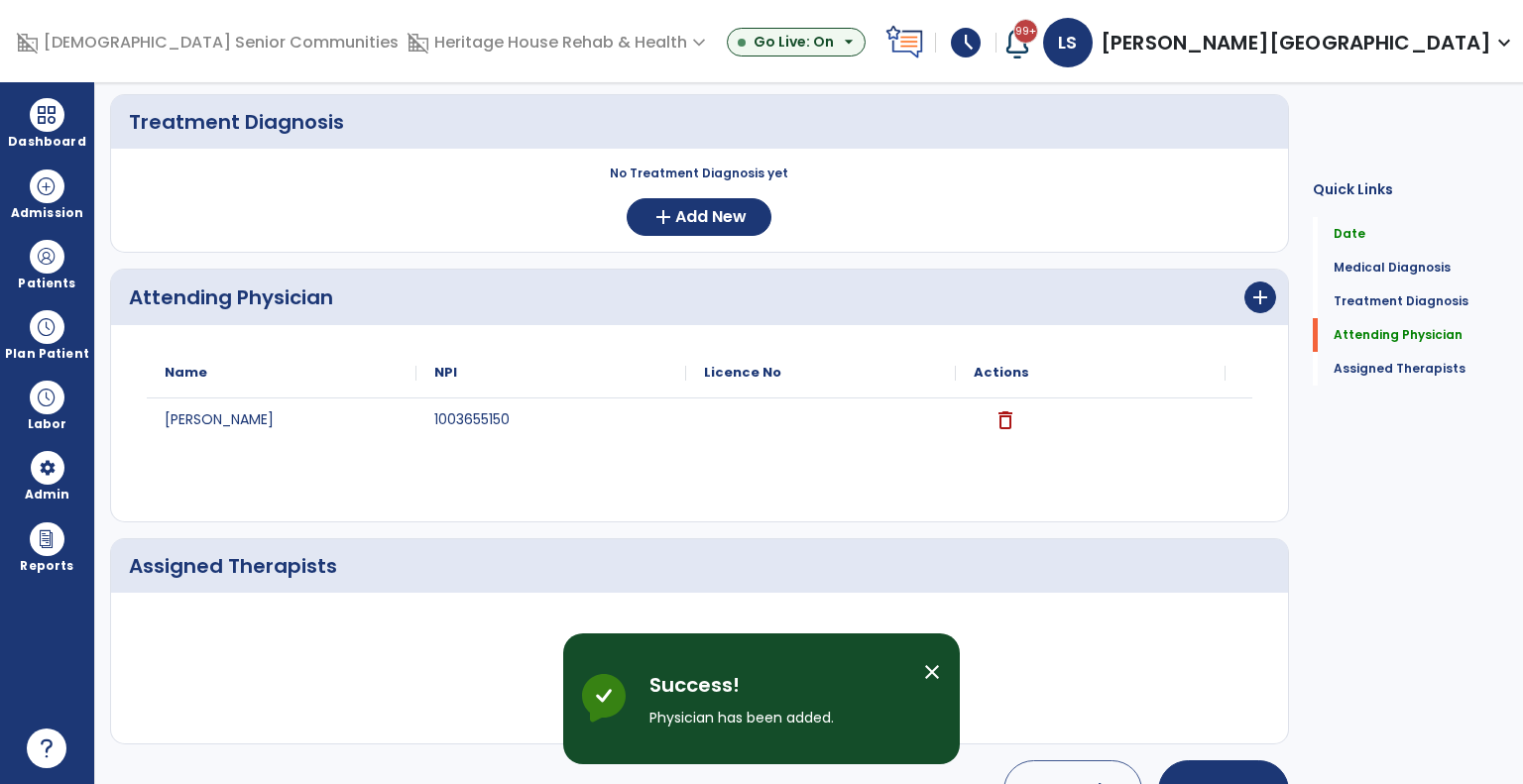 click on "No therapist assigned  add  Assign Therapists" 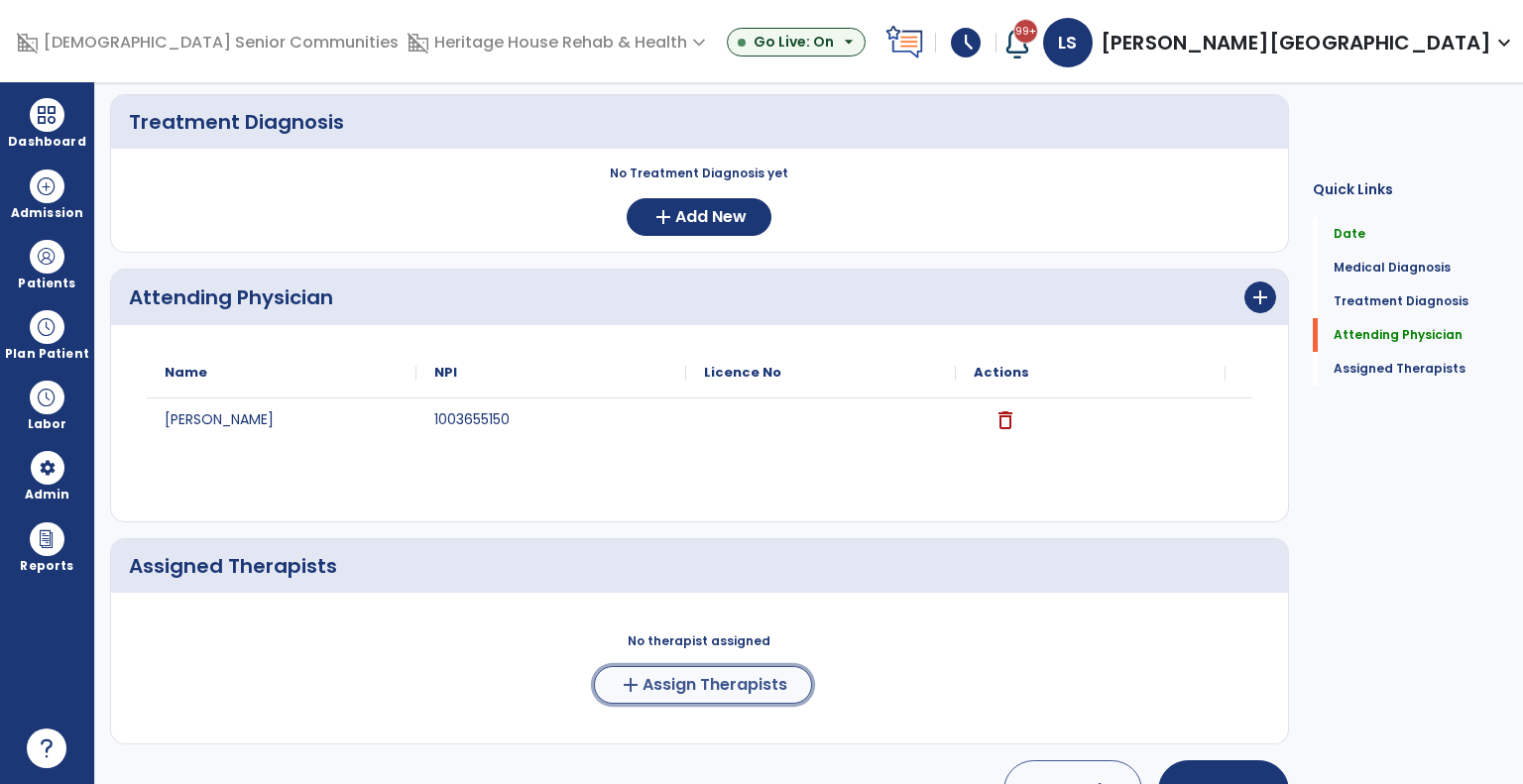 click on "add  Assign Therapists" 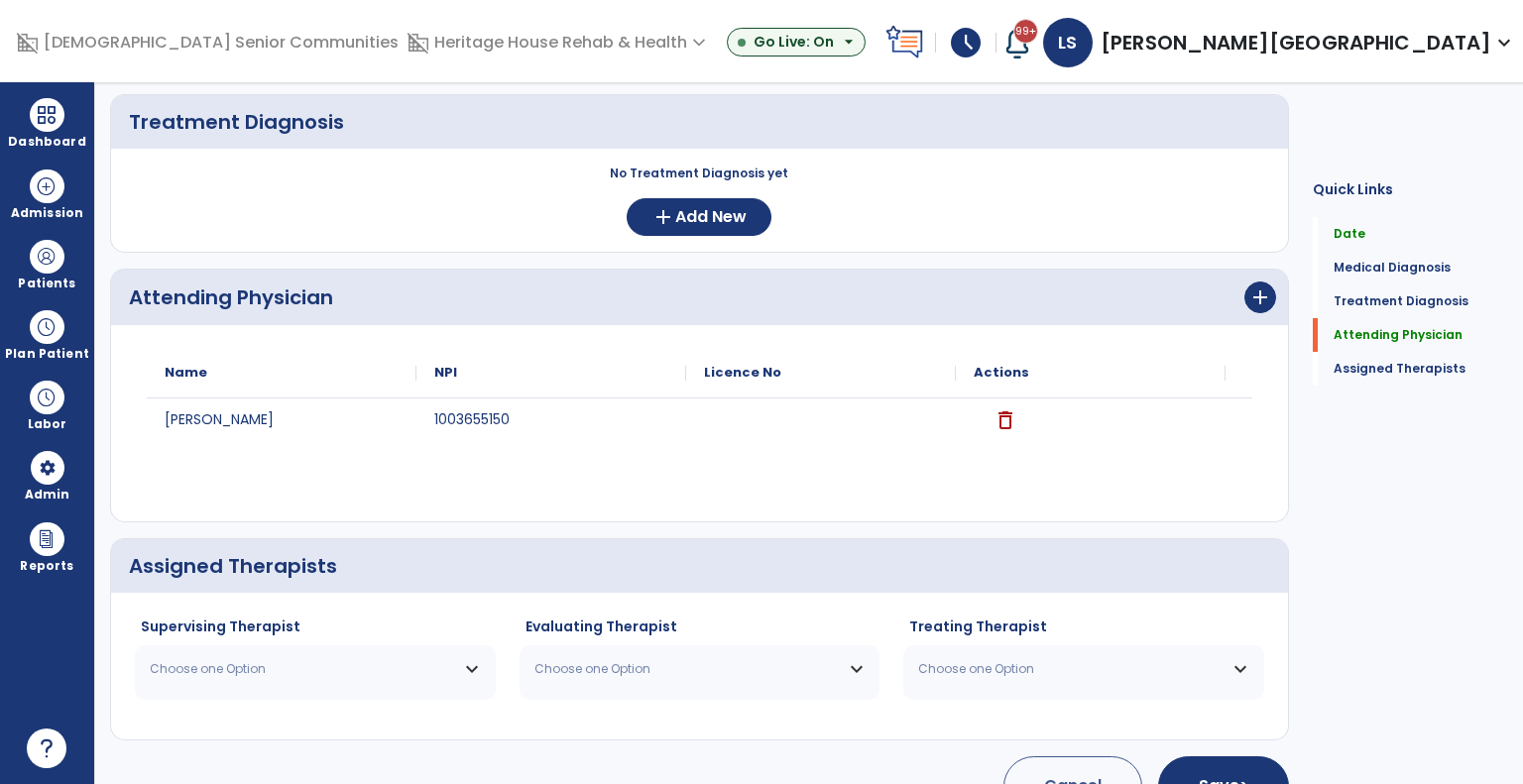 click on "Choose one Option" at bounding box center [315, 669] 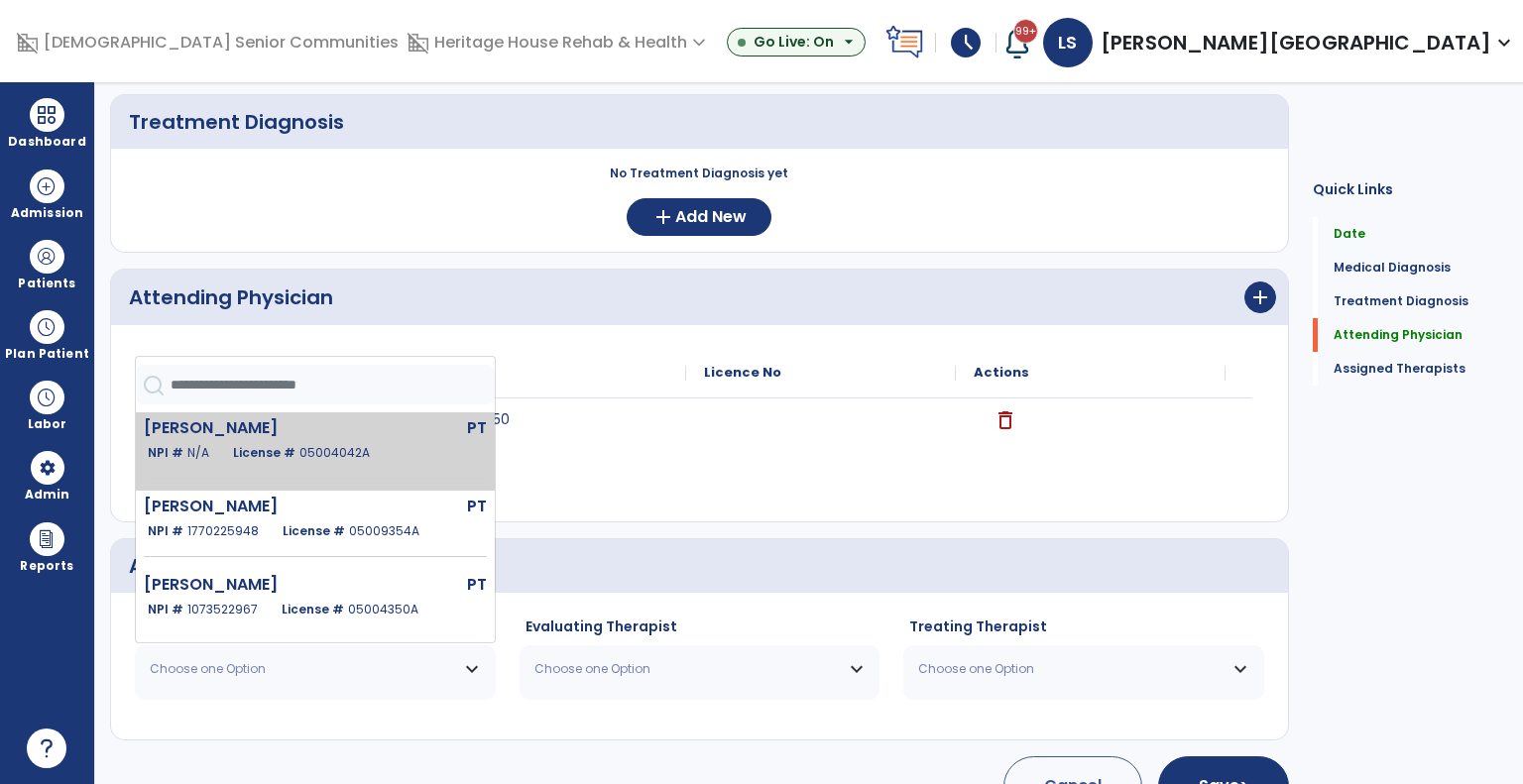 click on "Ancaja Daniel  PT   NPI #  N/A   License #  05004042A" 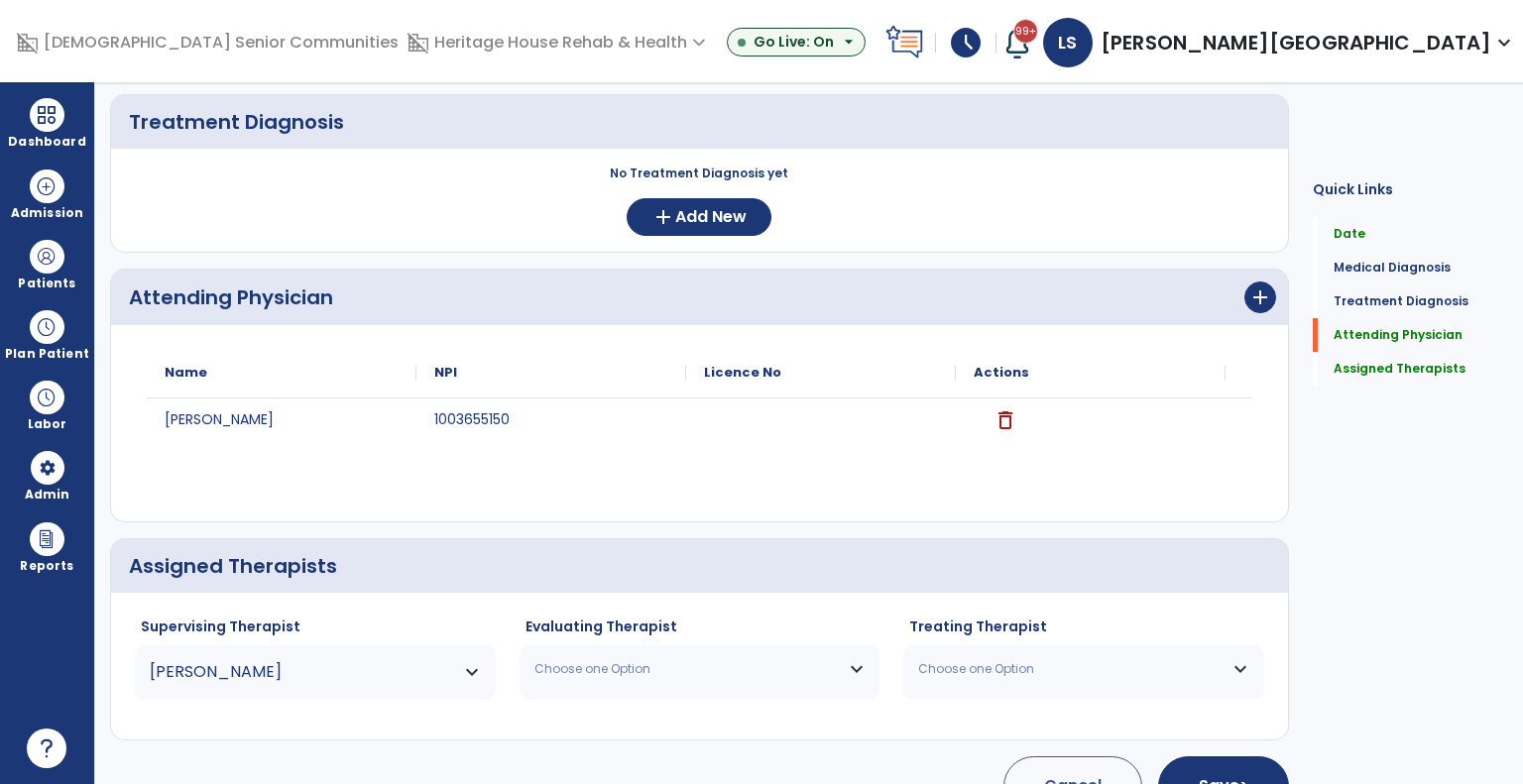 click on "Choose one Option" at bounding box center (687, 669) 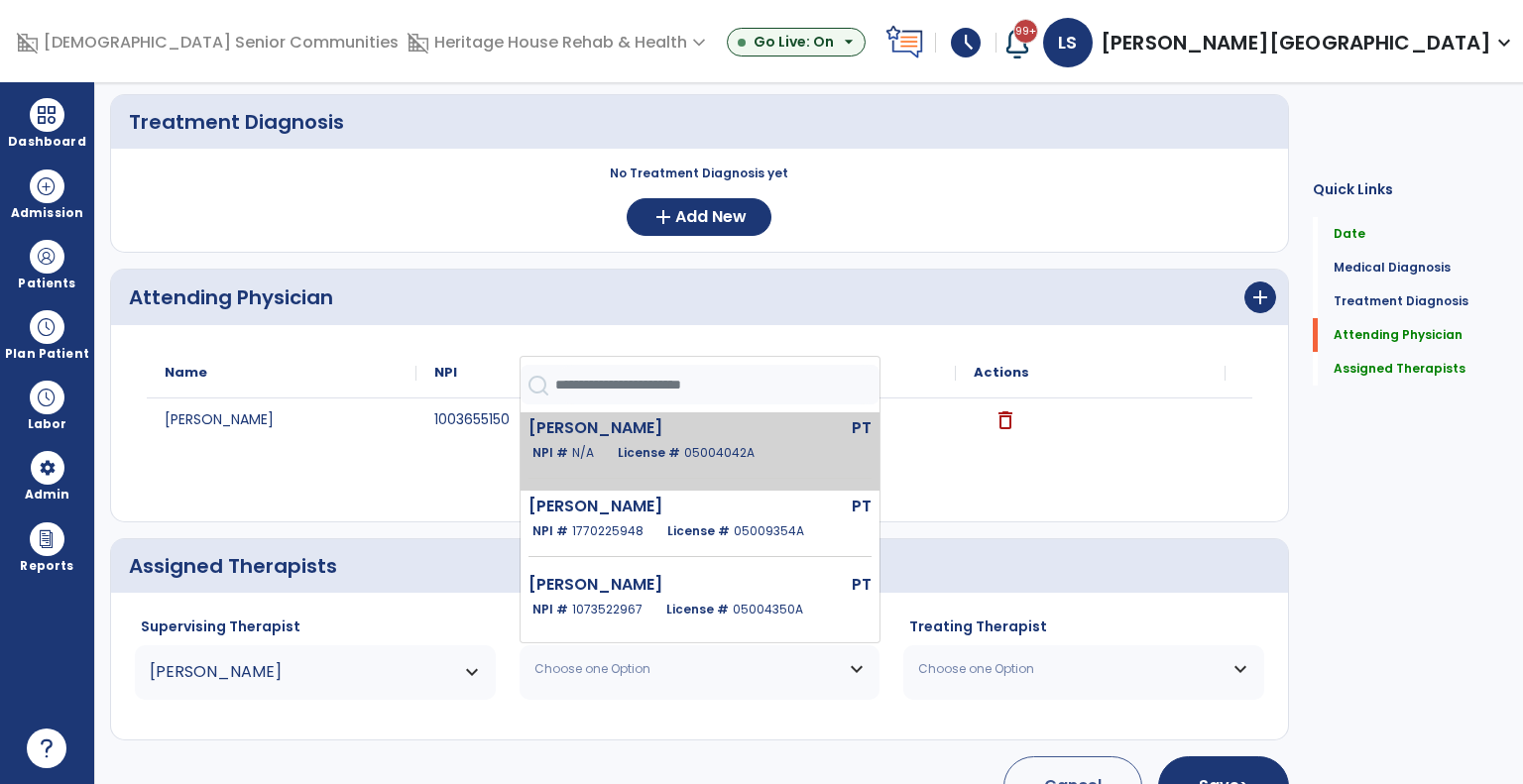 click on "NPI #  N/A   License #  05004042A" 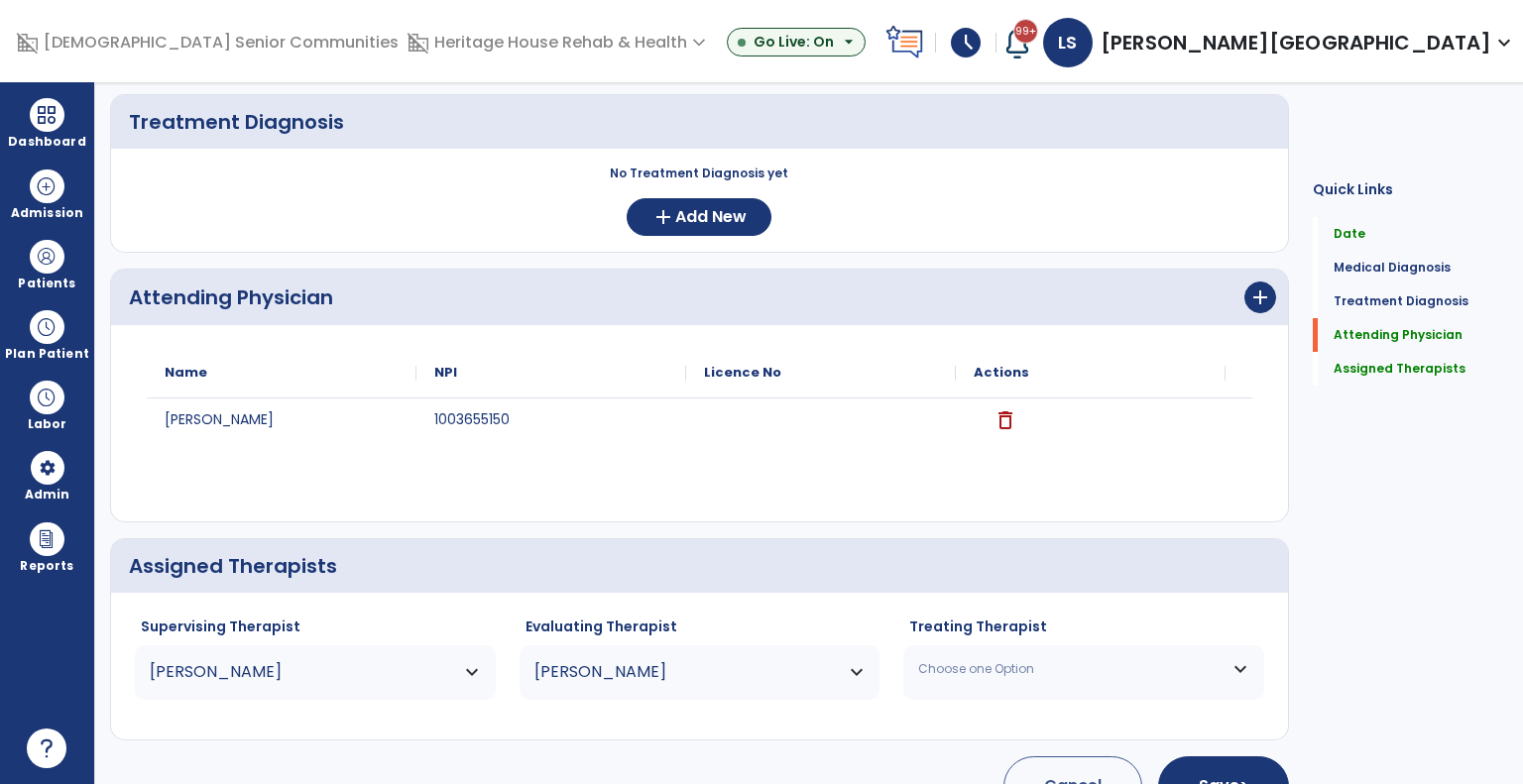 click on "Choose one Option" at bounding box center (1071, 669) 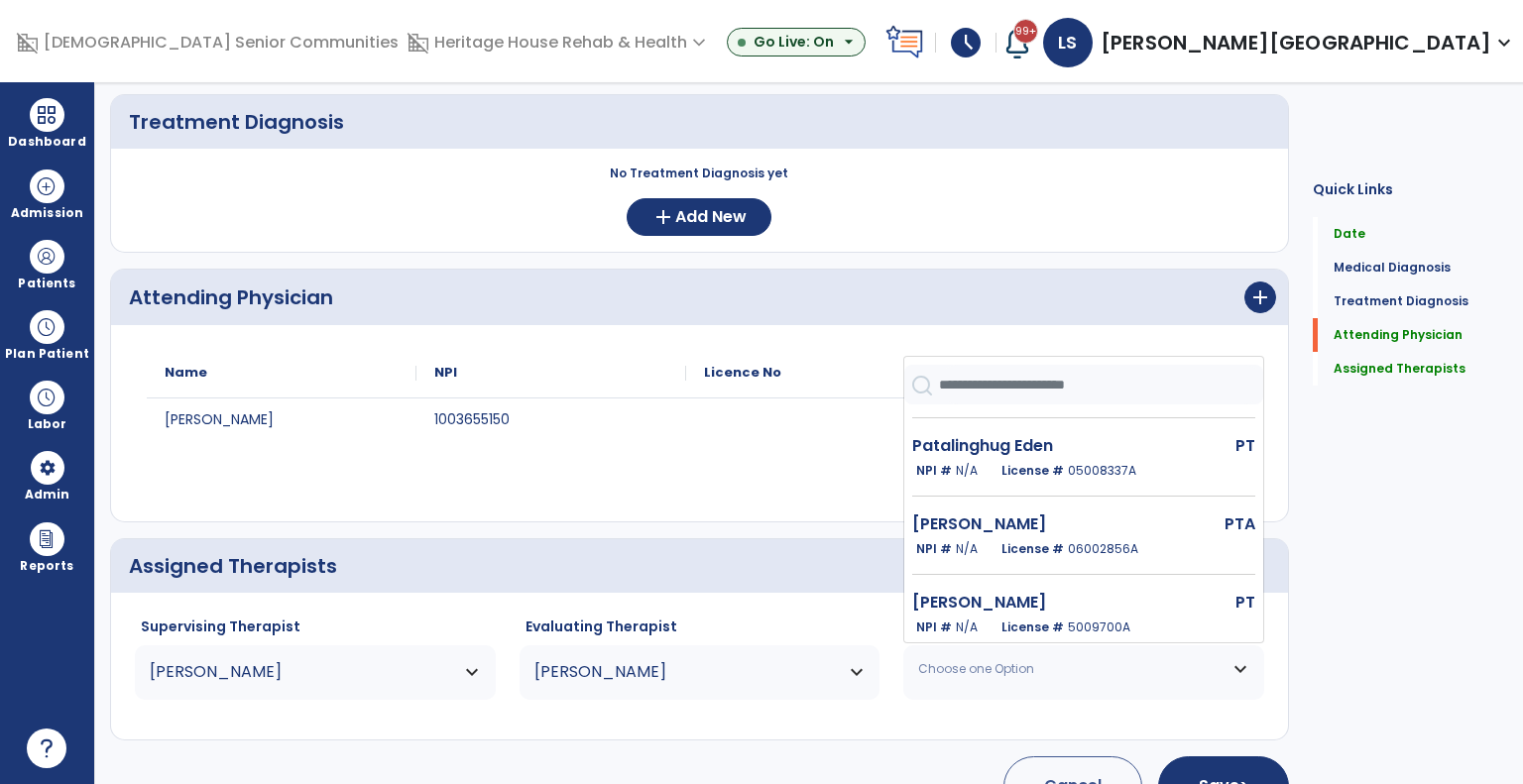 scroll, scrollTop: 542, scrollLeft: 0, axis: vertical 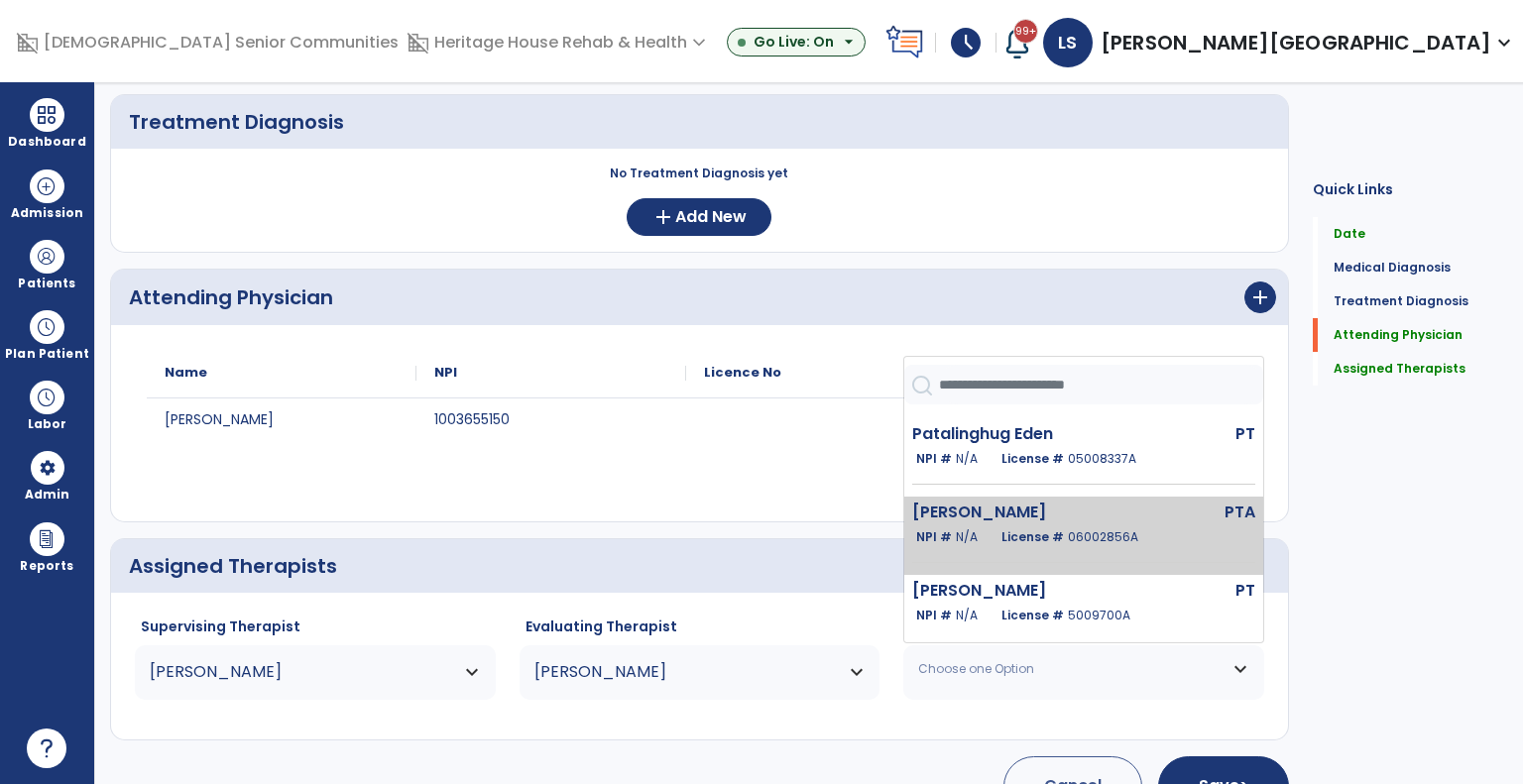 click on "Schneider Amy  PTA   NPI #  N/A   License #  06002856A" 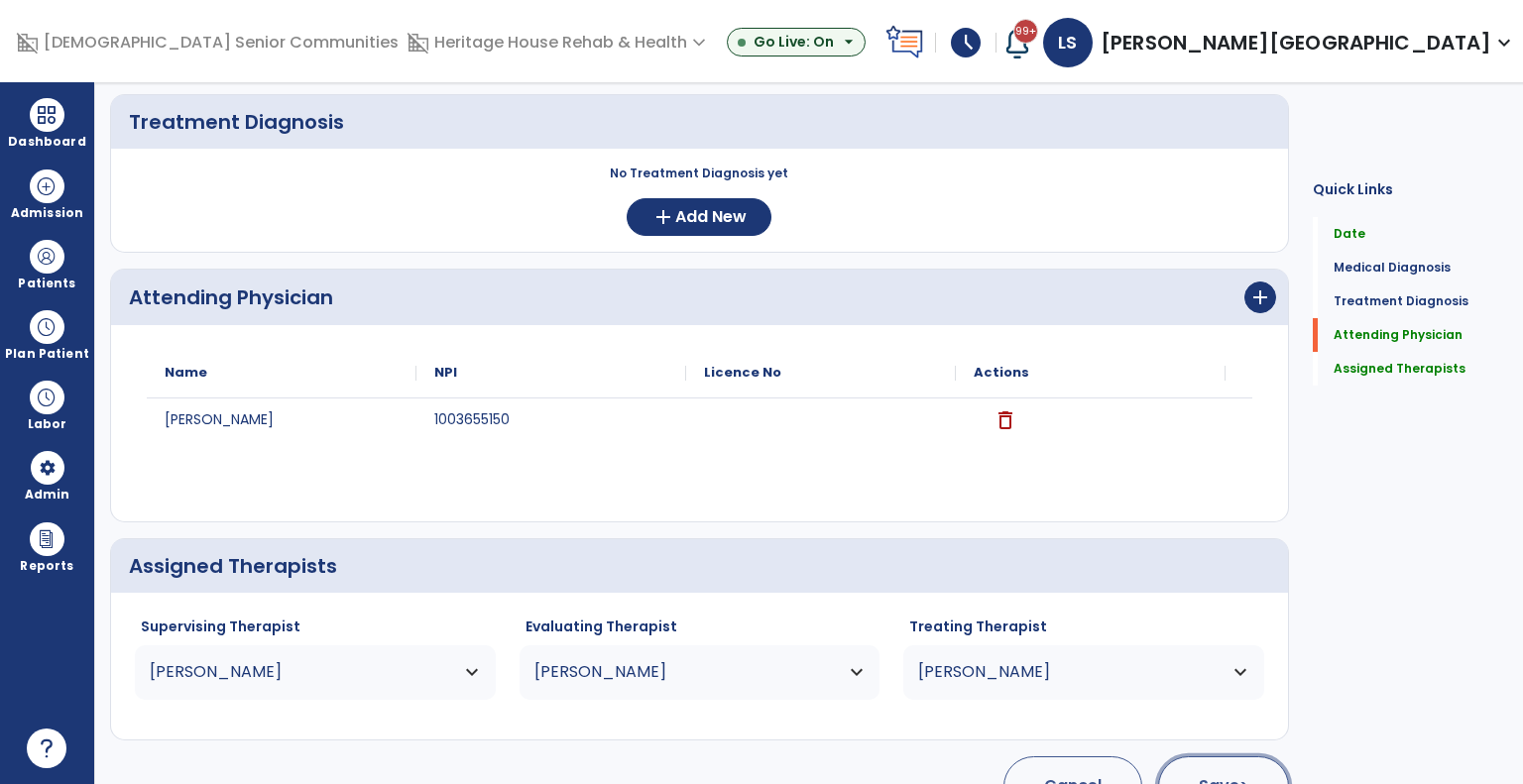 click on "Save  >" 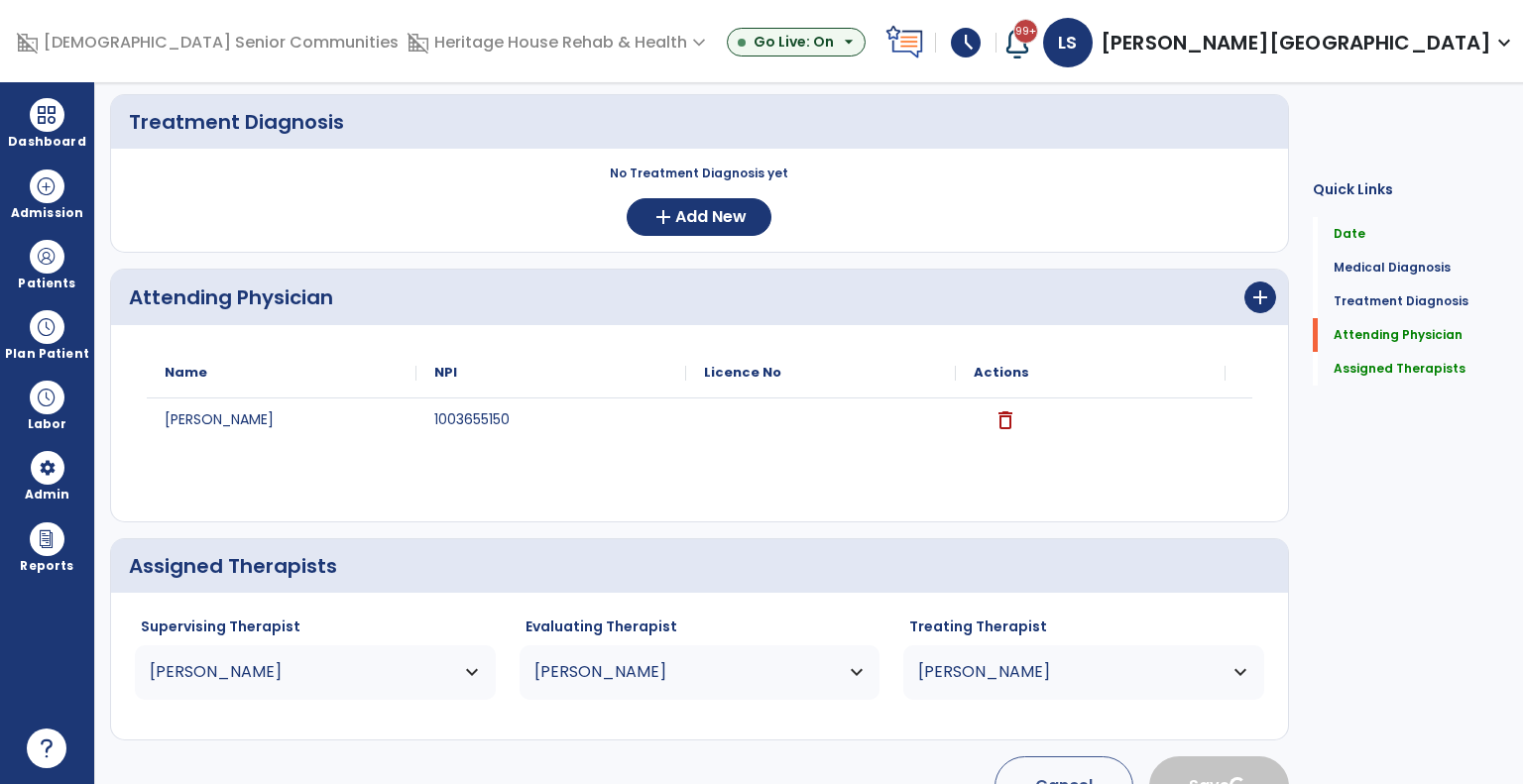 scroll, scrollTop: 16, scrollLeft: 0, axis: vertical 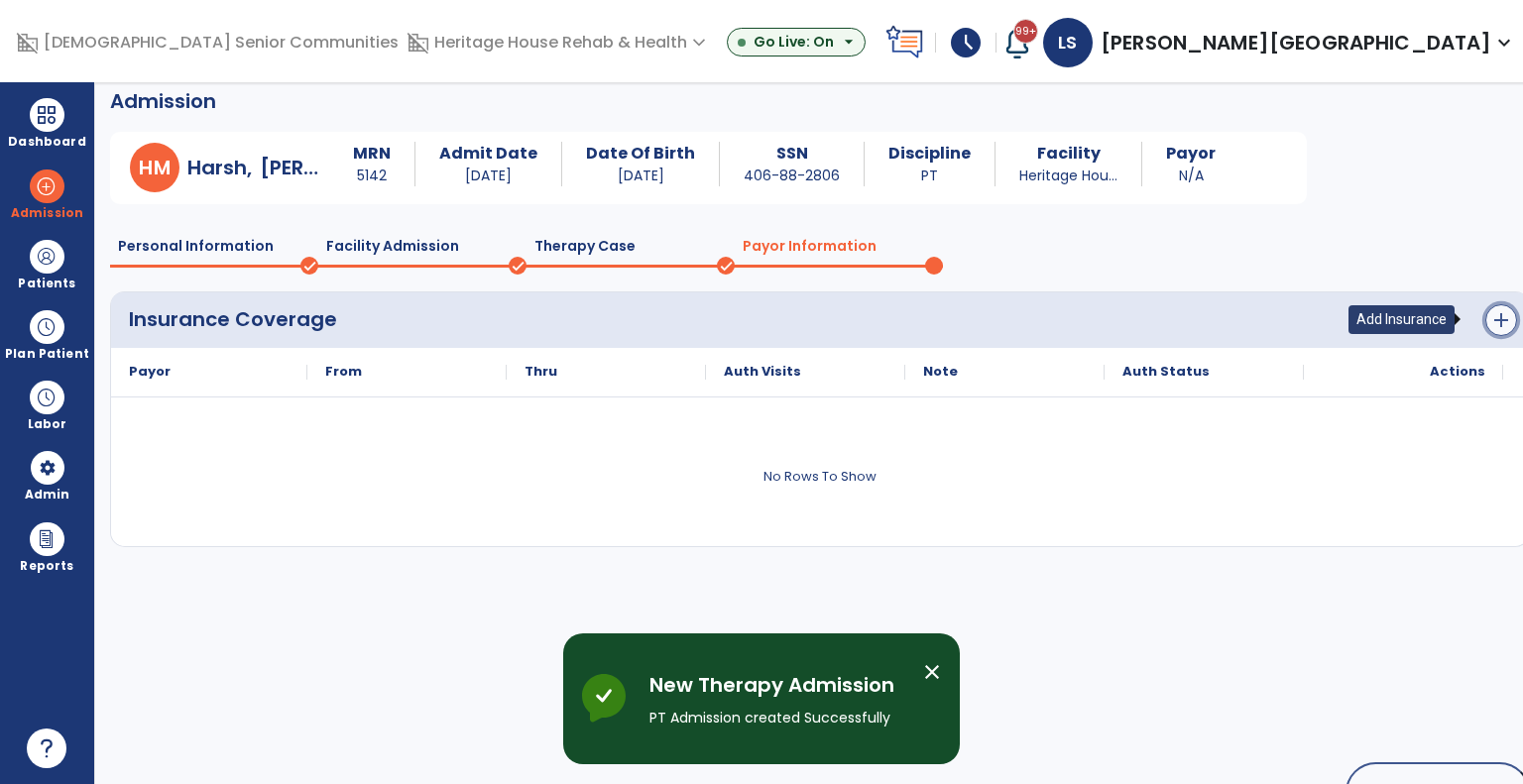 click on "add" 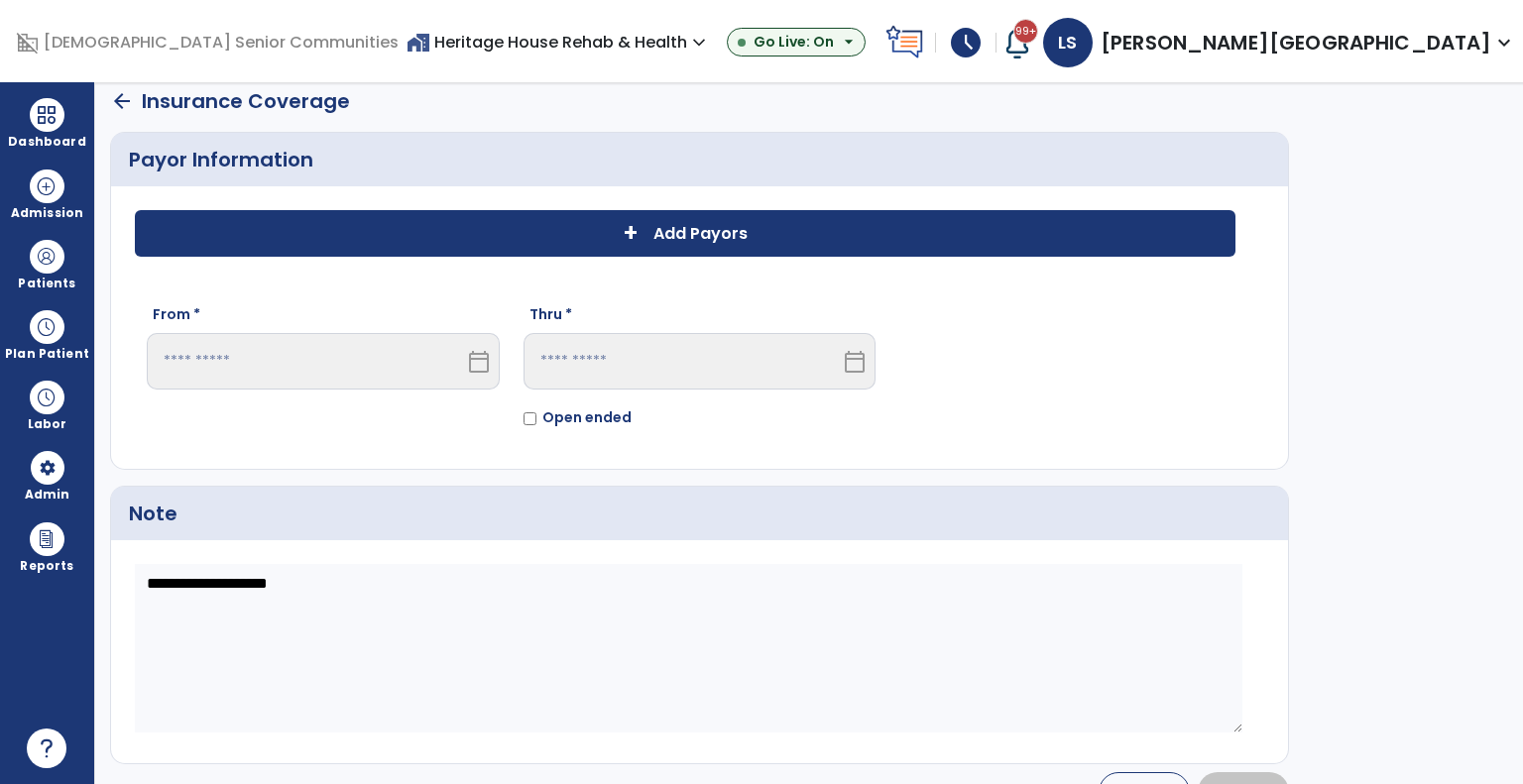 click on "+" 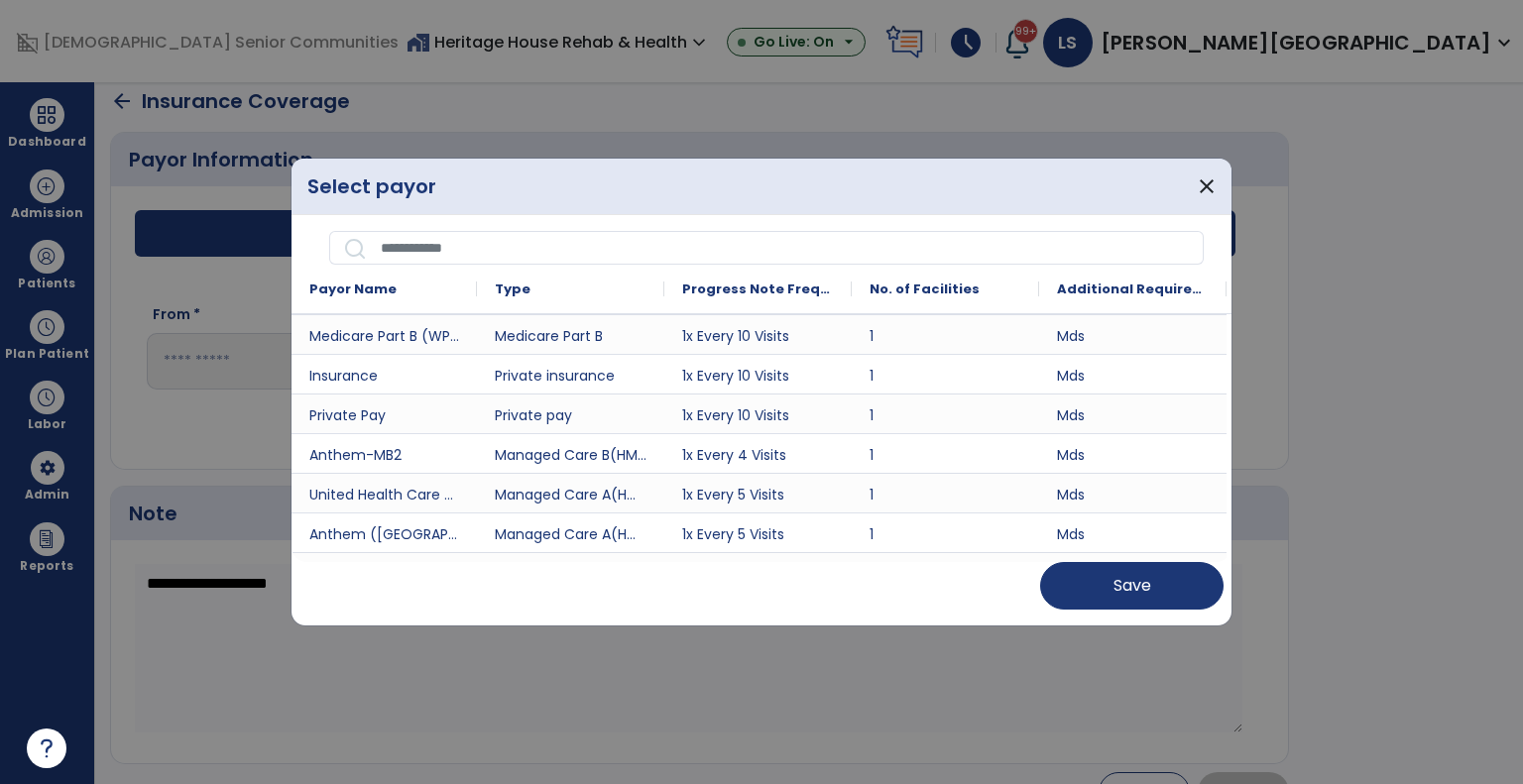 scroll, scrollTop: 281, scrollLeft: 0, axis: vertical 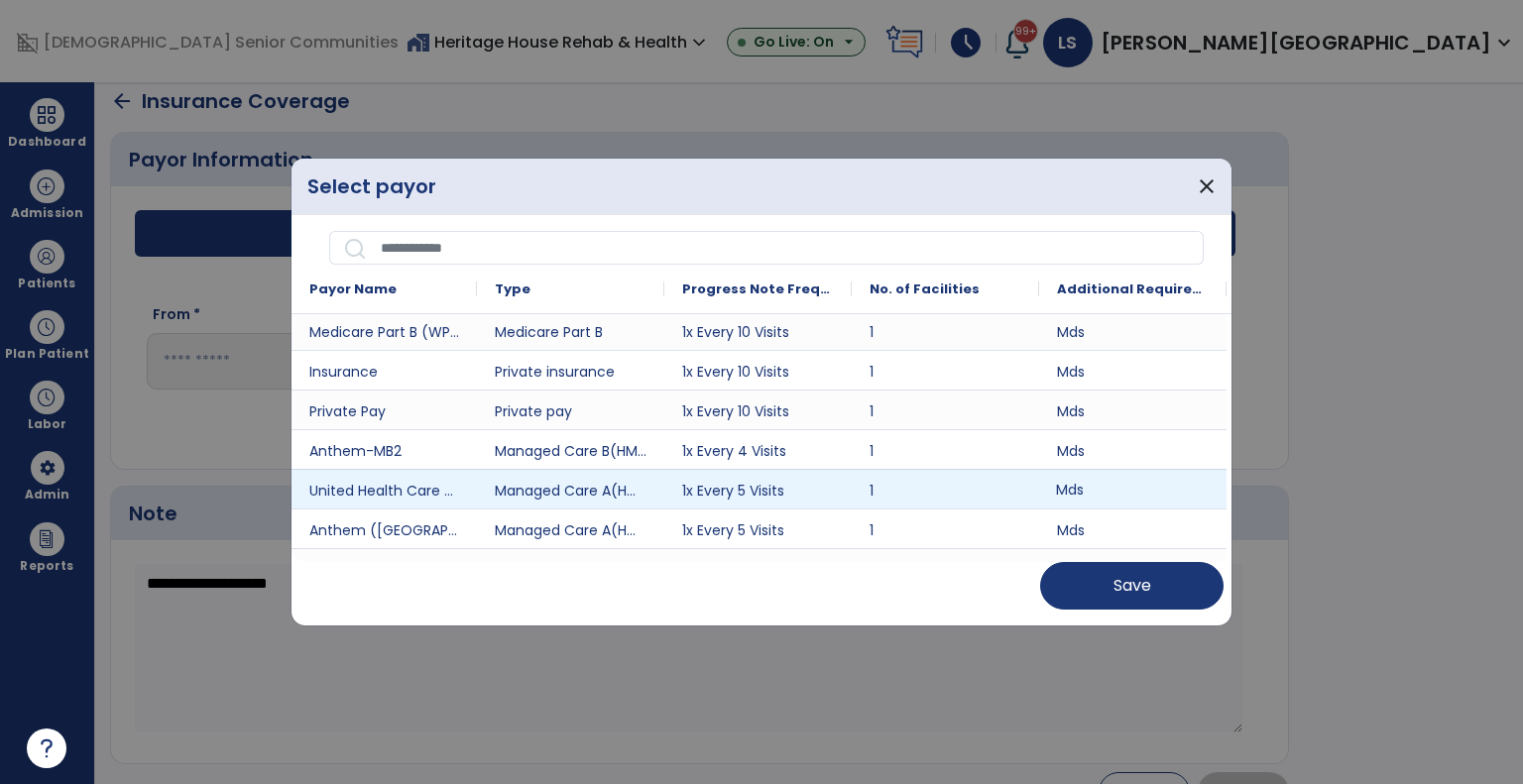 click on "Mds" at bounding box center [1132, 489] 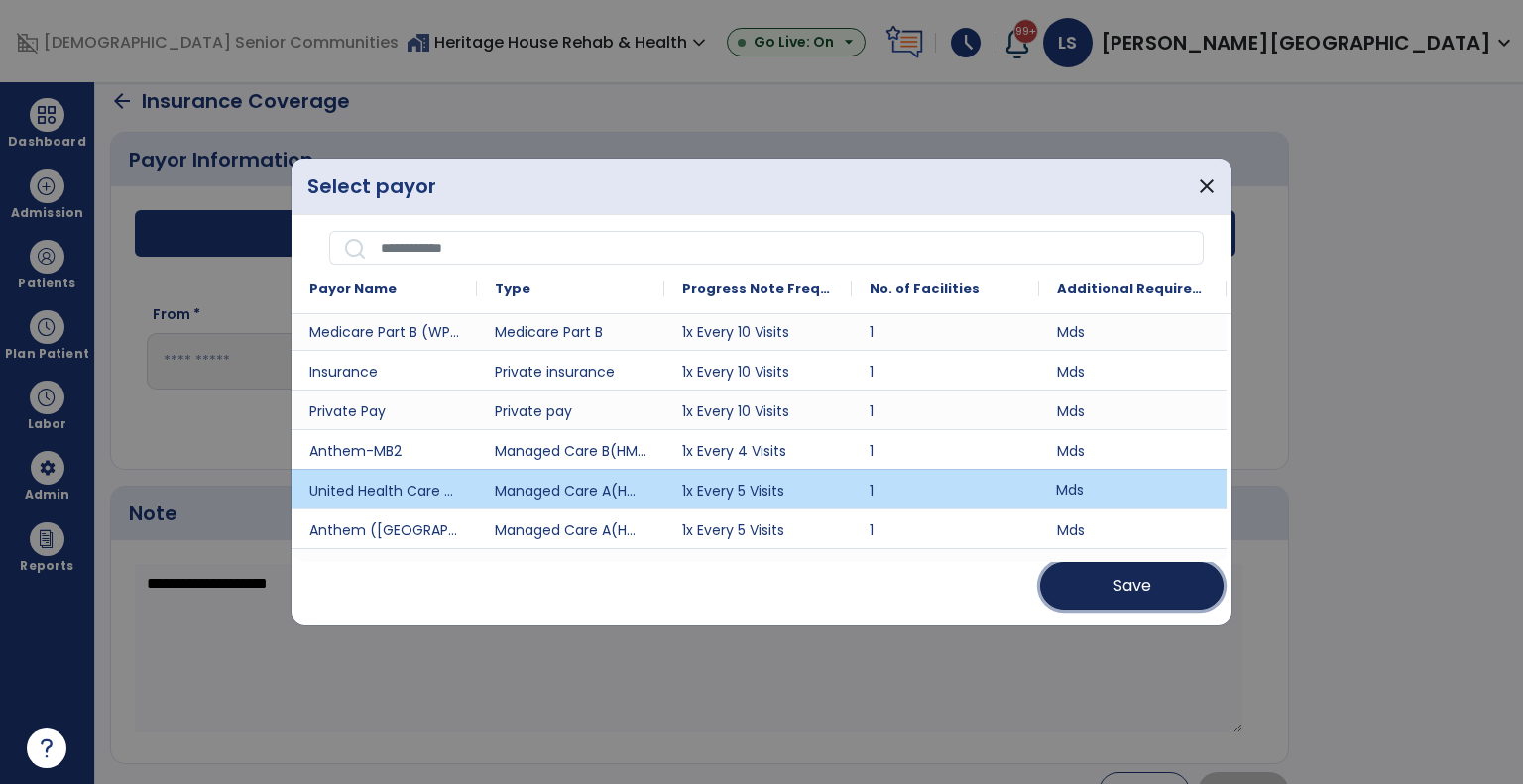 click on "Save" at bounding box center (1132, 586) 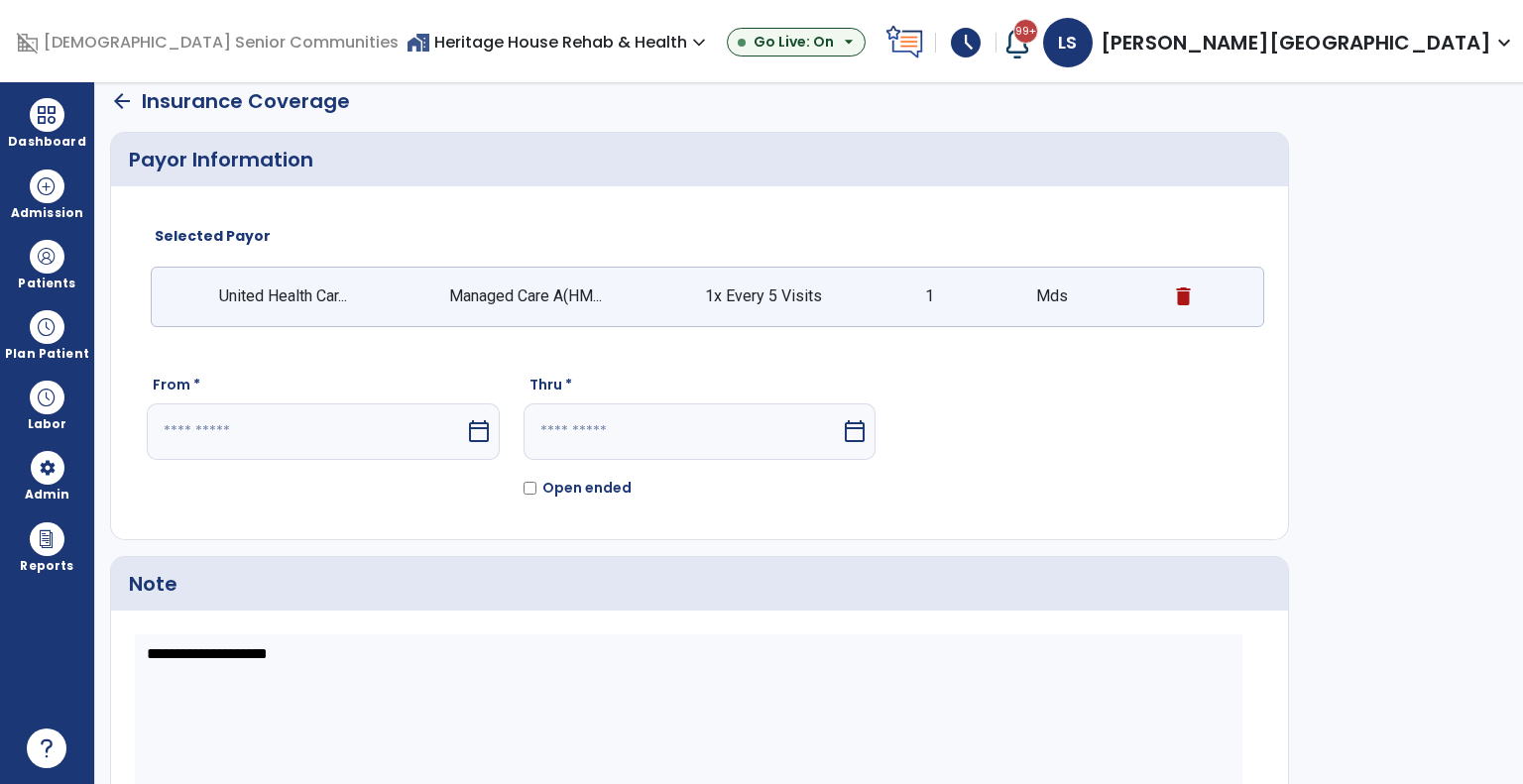 click at bounding box center [305, 431] 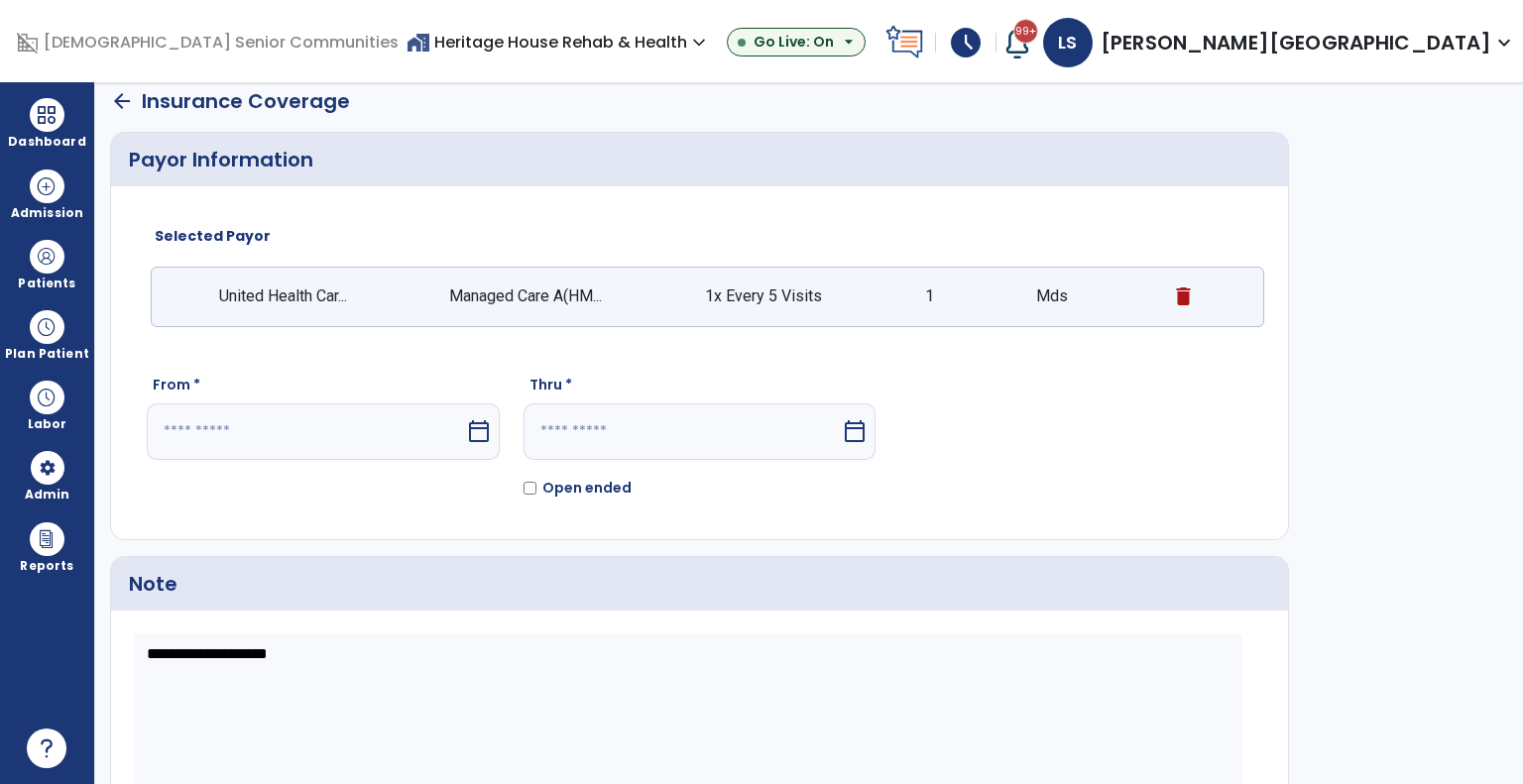 select on "*" 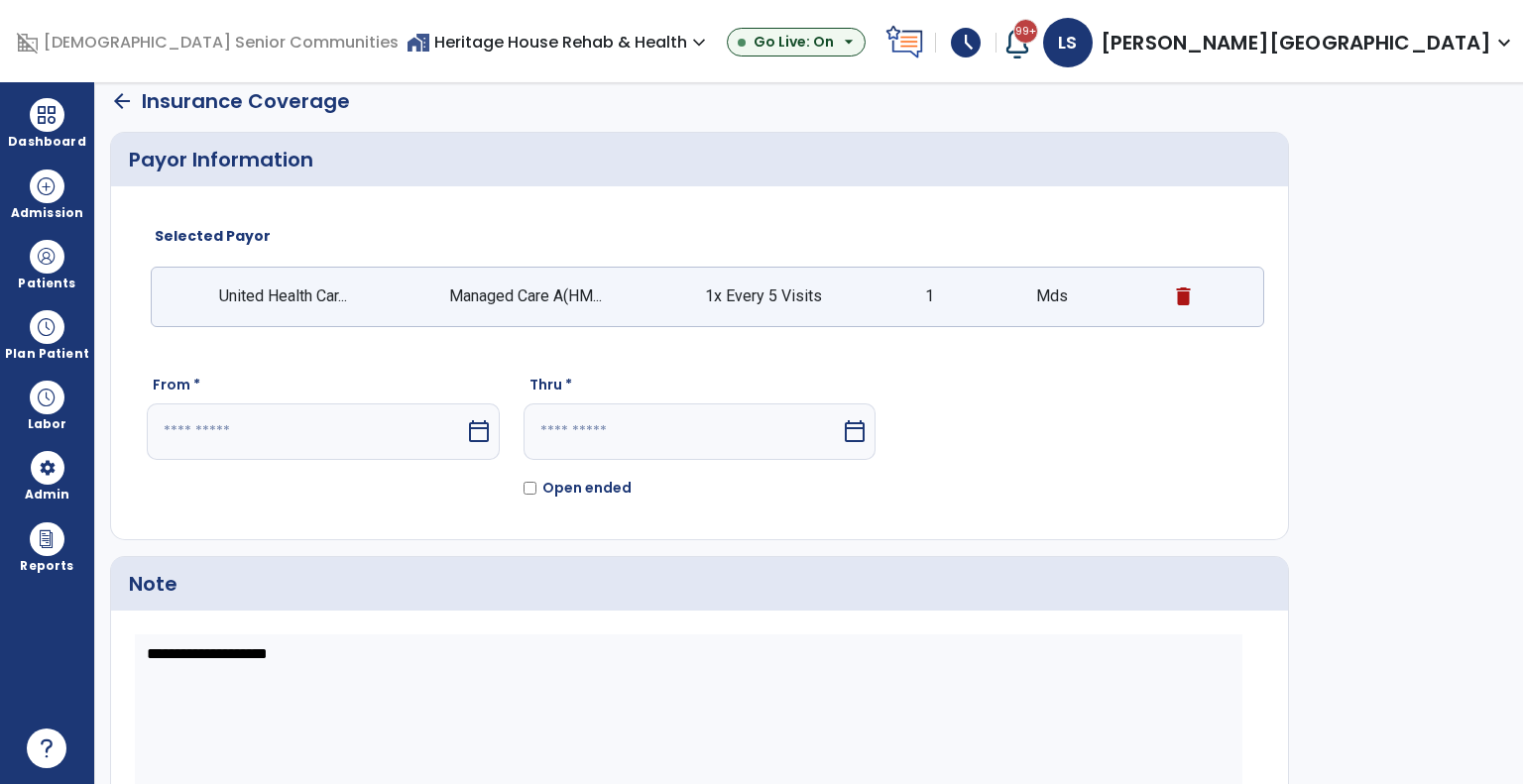 select on "****" 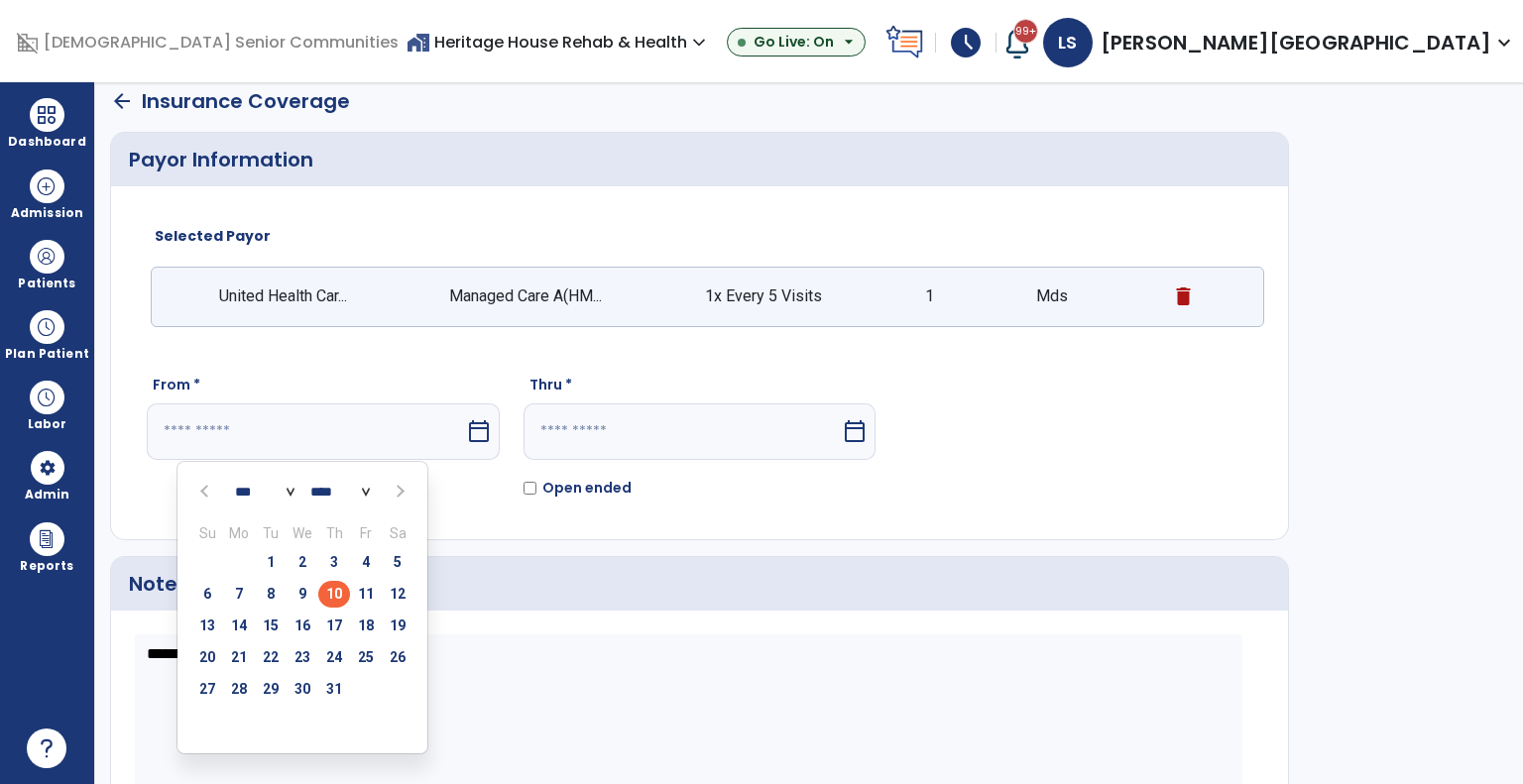 click on "10" at bounding box center (334, 594) 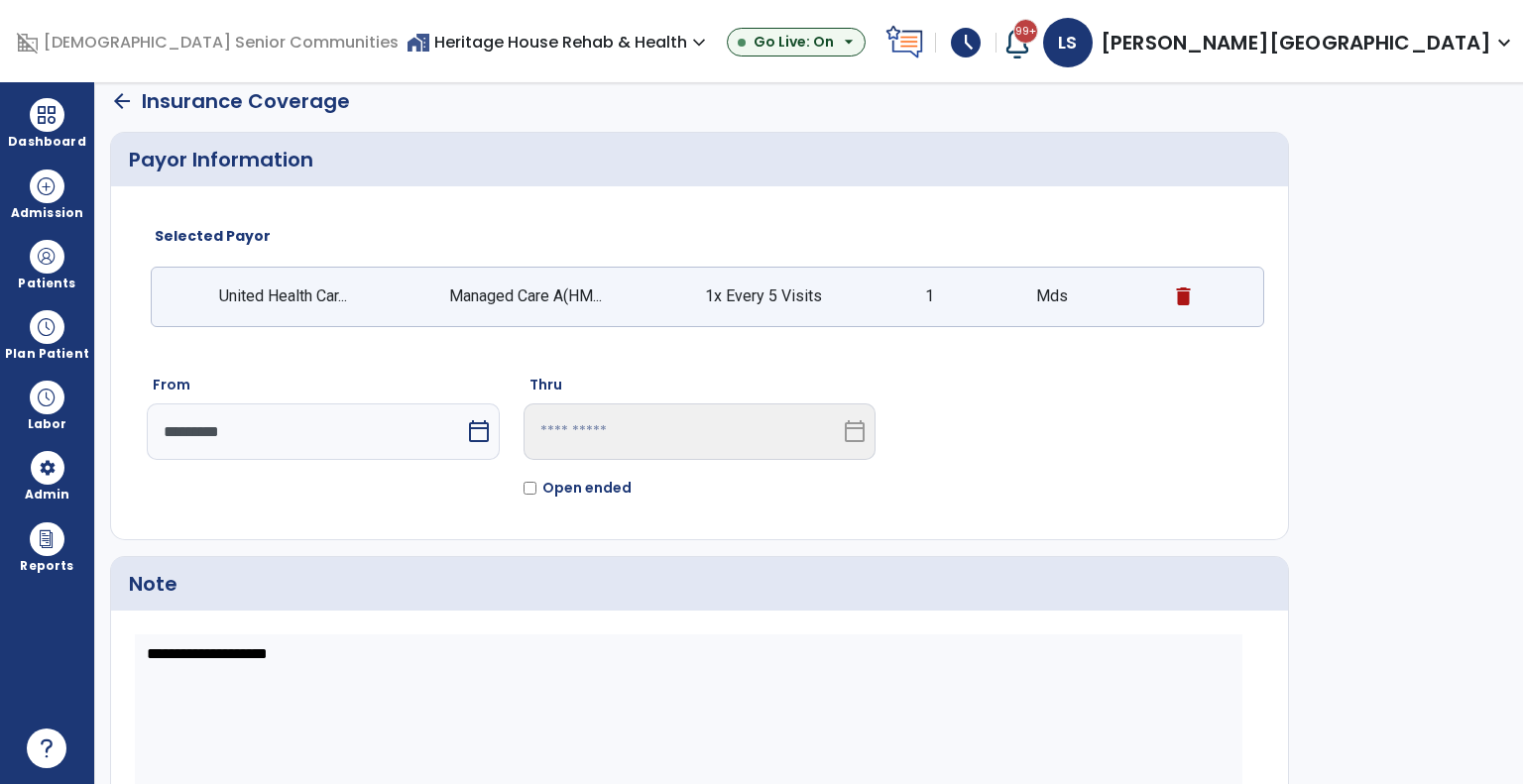 scroll, scrollTop: 118, scrollLeft: 0, axis: vertical 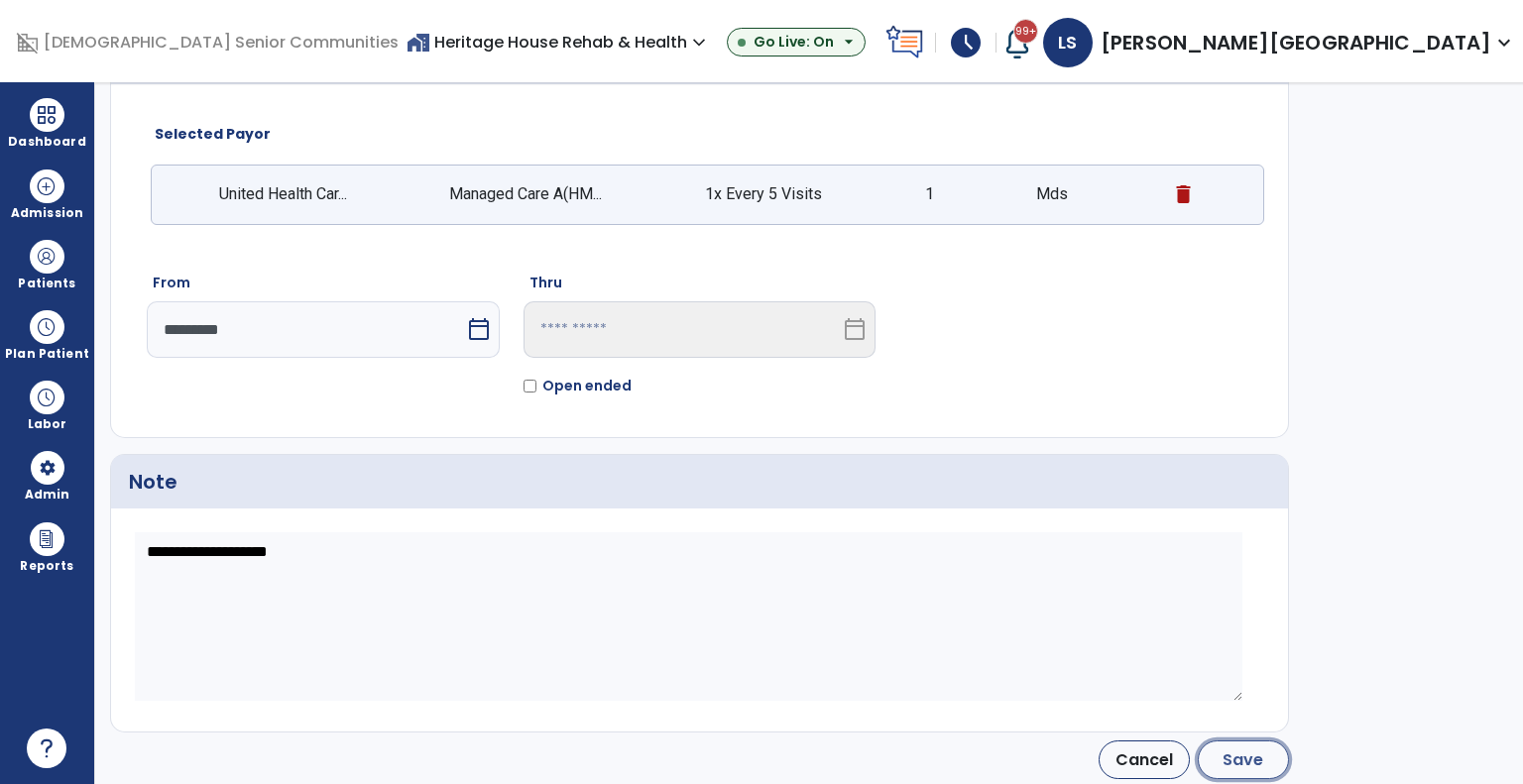 click on "Save" 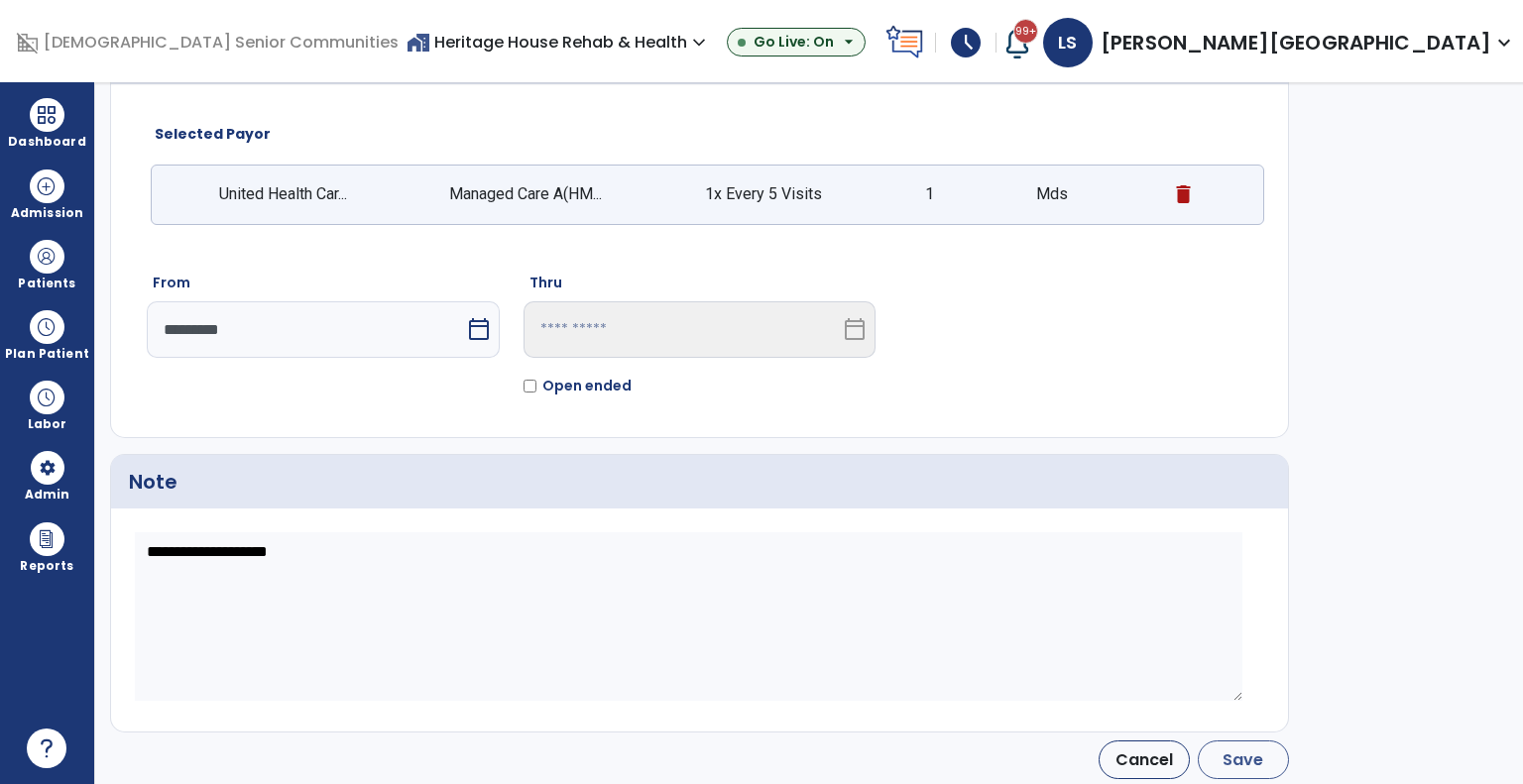 type on "*********" 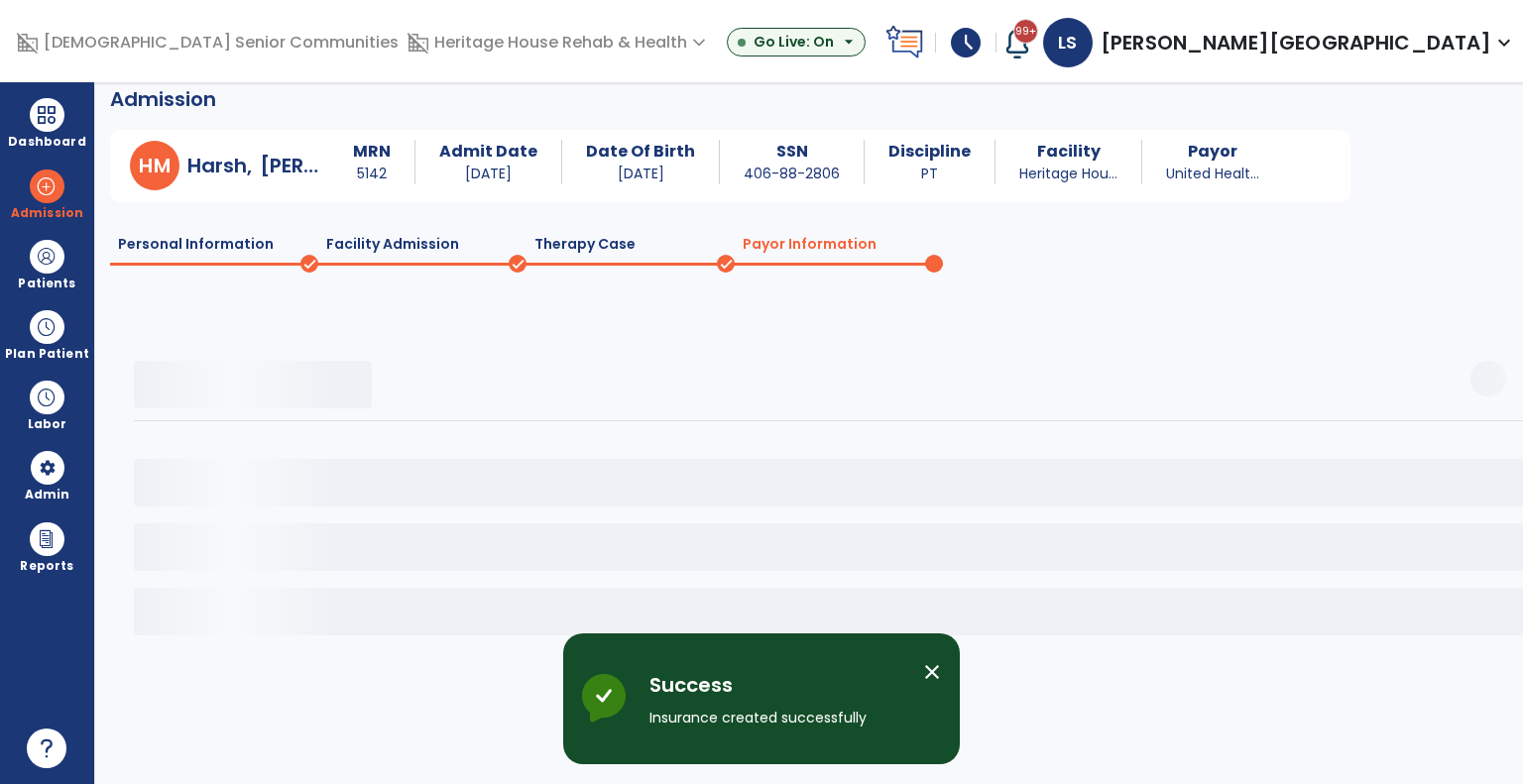 scroll, scrollTop: 16, scrollLeft: 0, axis: vertical 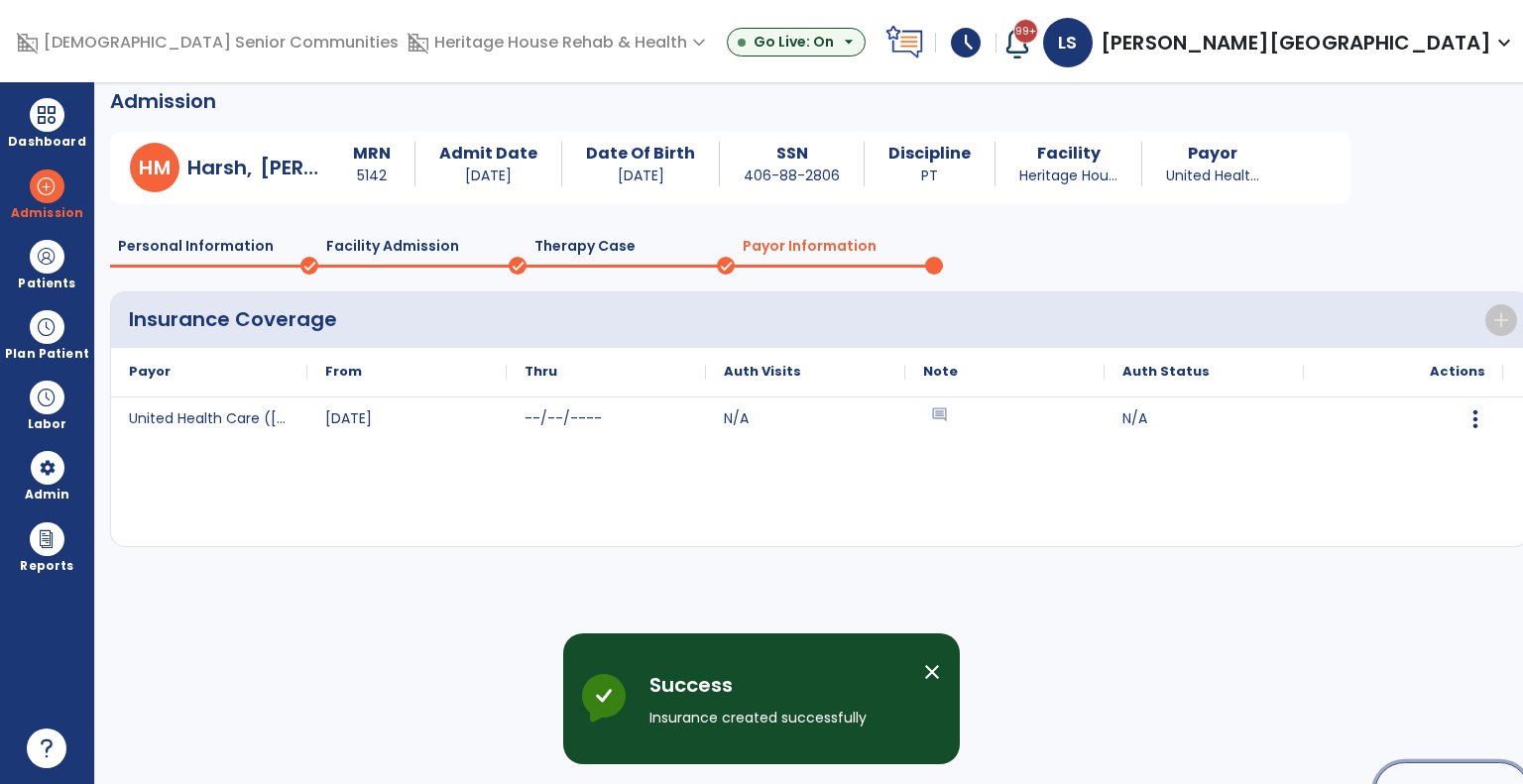 click on "Continue" 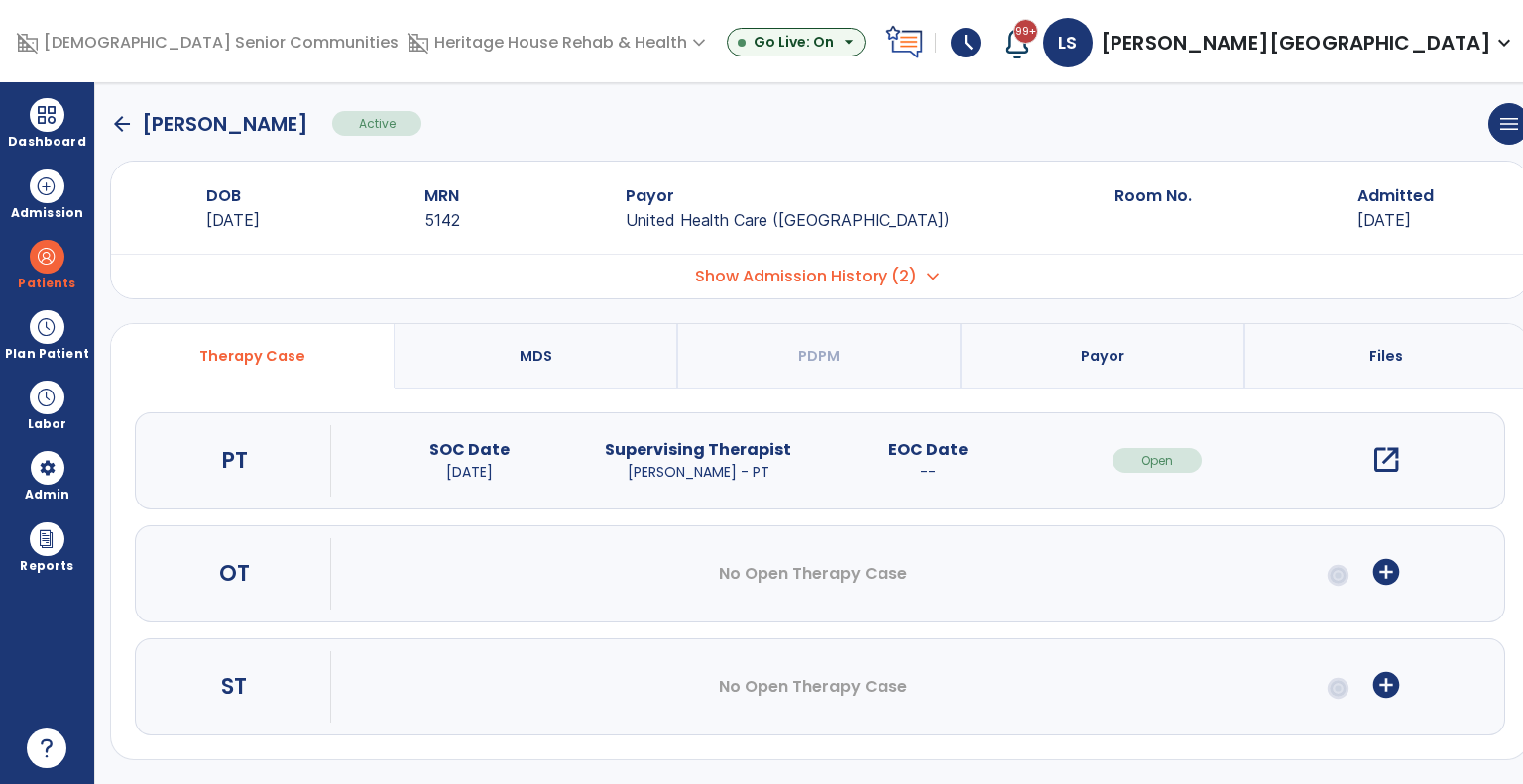 scroll, scrollTop: 11, scrollLeft: 0, axis: vertical 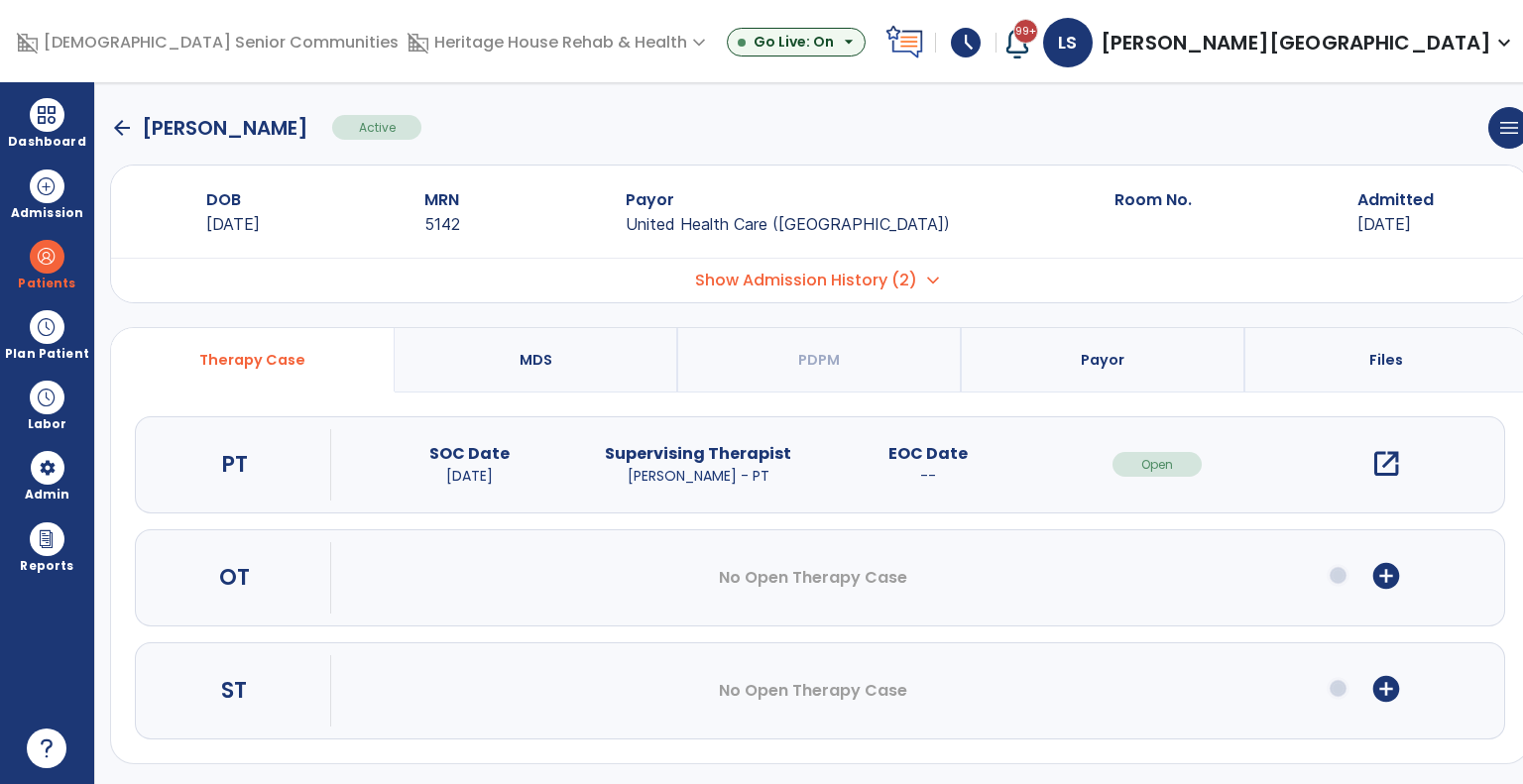 click on "arrow_back   Harsh, Michael  Active  menu   Edit Admission   View OBRA Report   Discharge Patient  DOB 10/16/1960 MRN 5142 Payor United Health Care (MI) Room No. Admitted 07/10/2025
Admission No.
Admit Date" at bounding box center (820, 433) 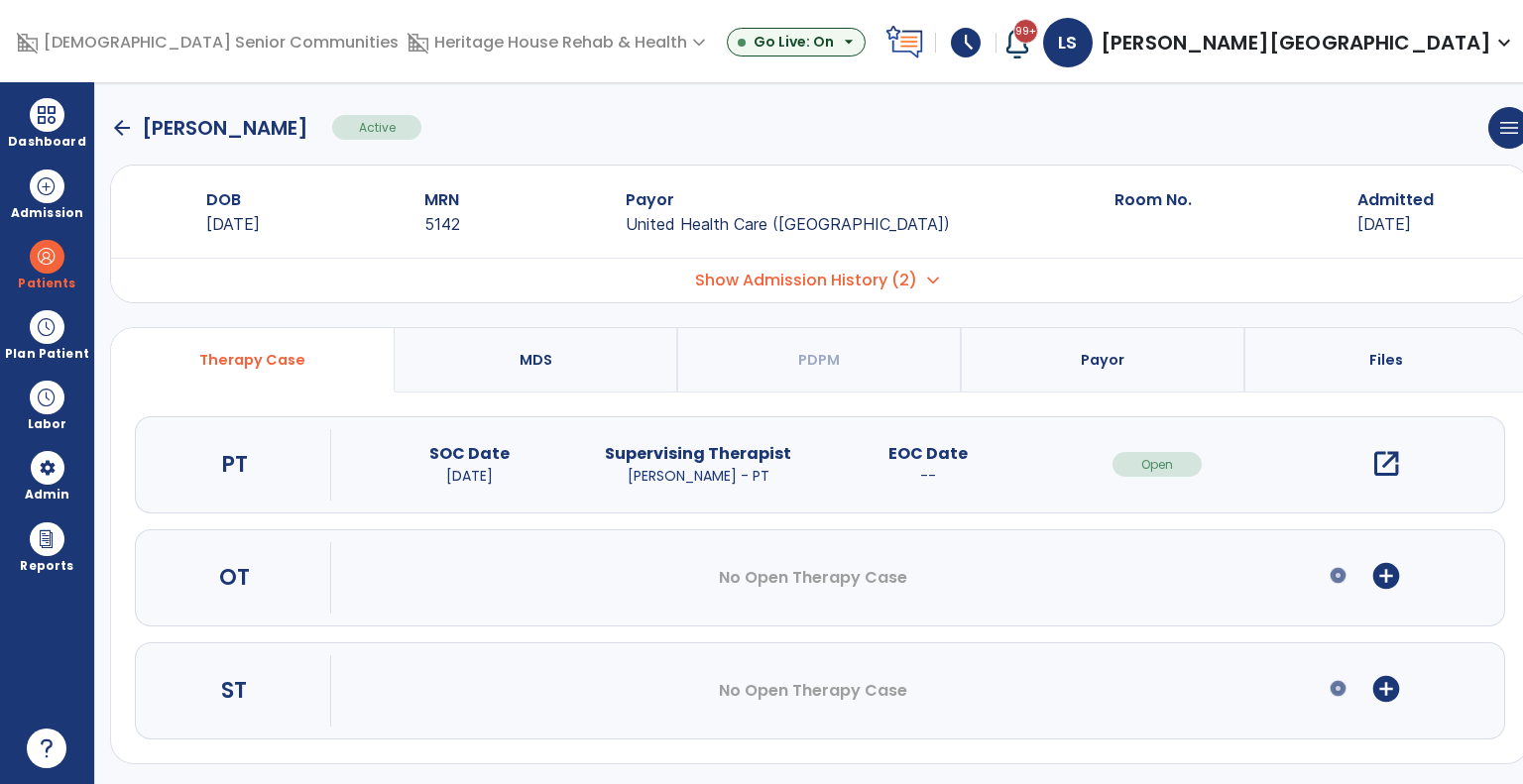 click on "add_circle" at bounding box center (1386, 576) 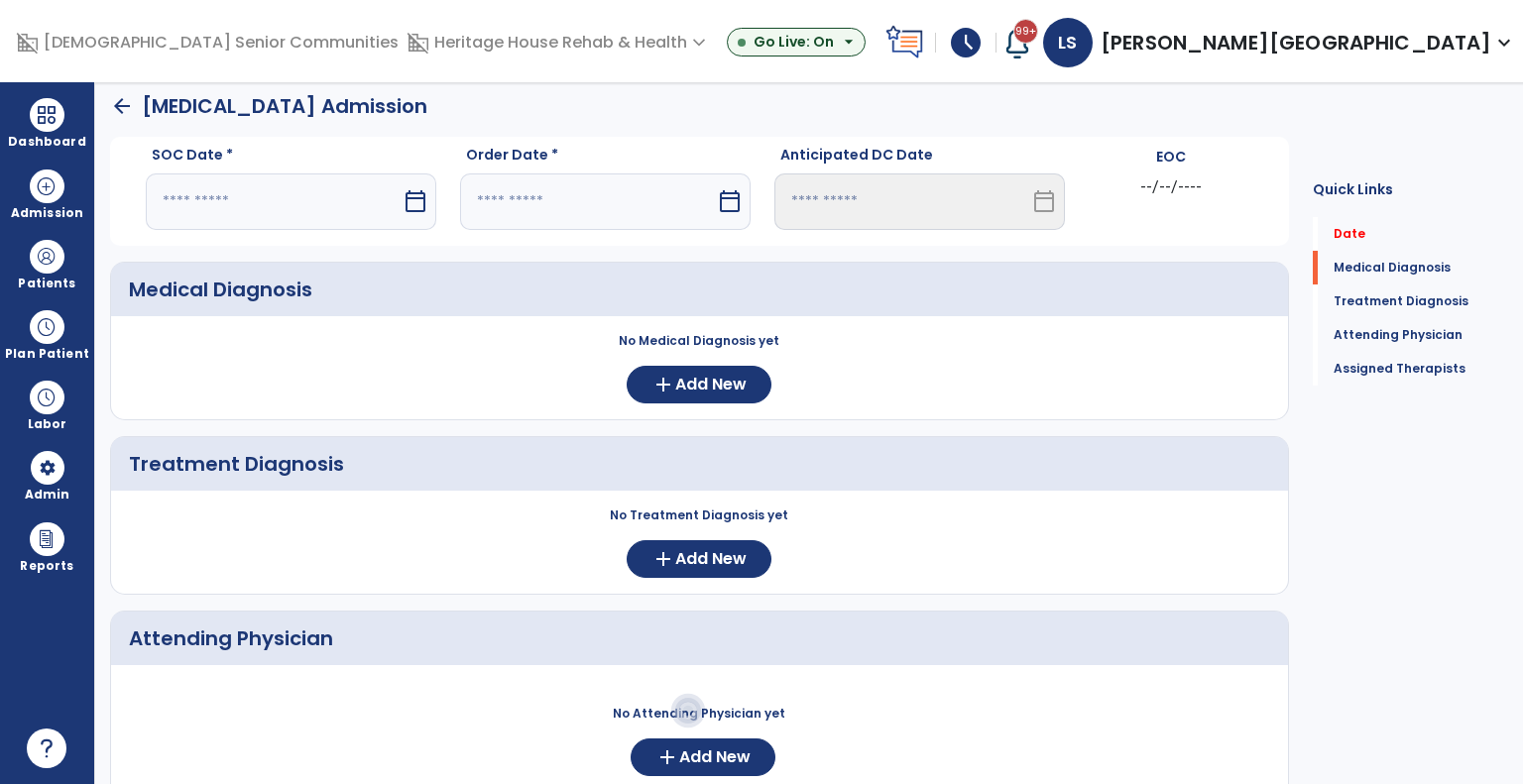 click at bounding box center [274, 201] 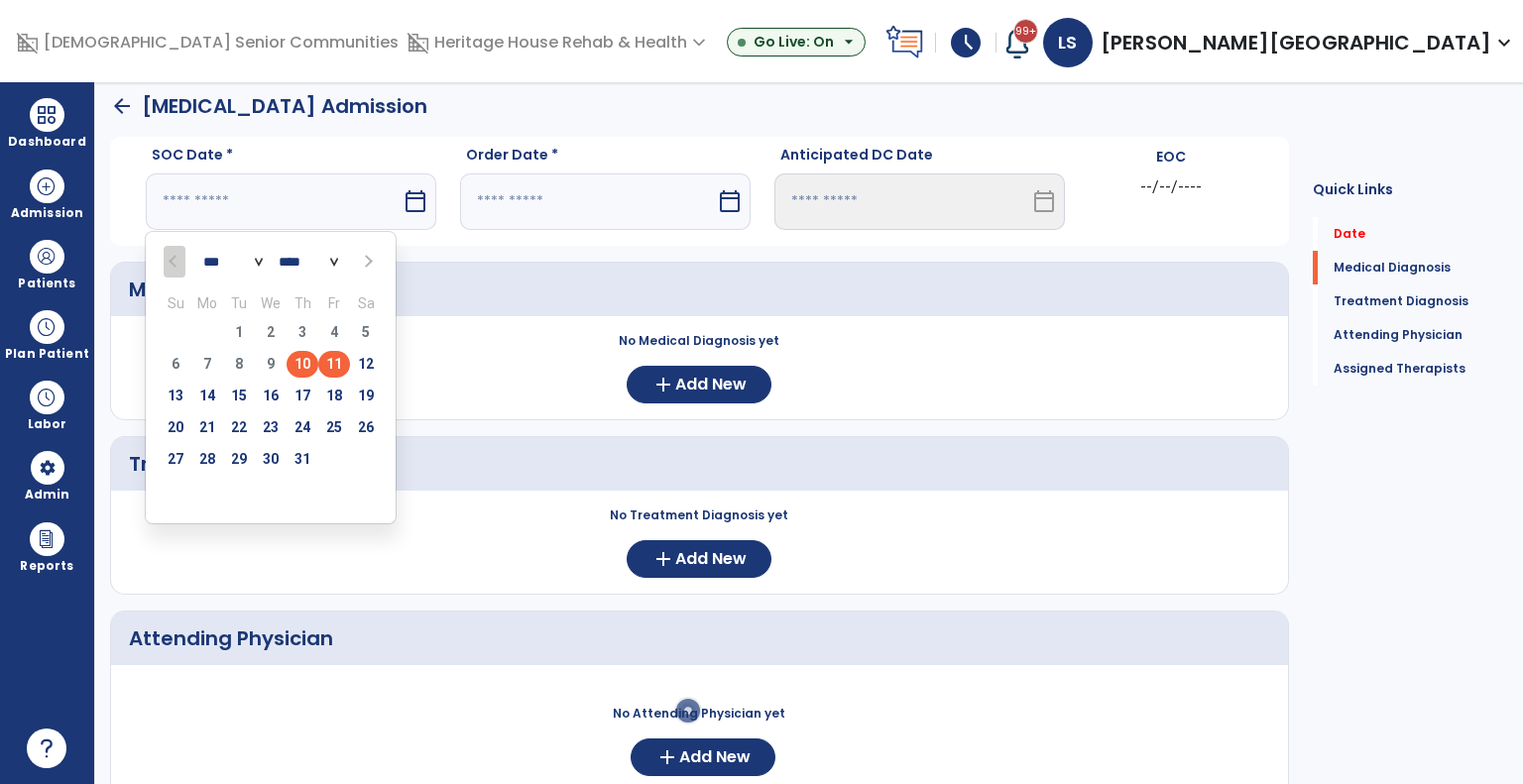 click on "11" at bounding box center [334, 364] 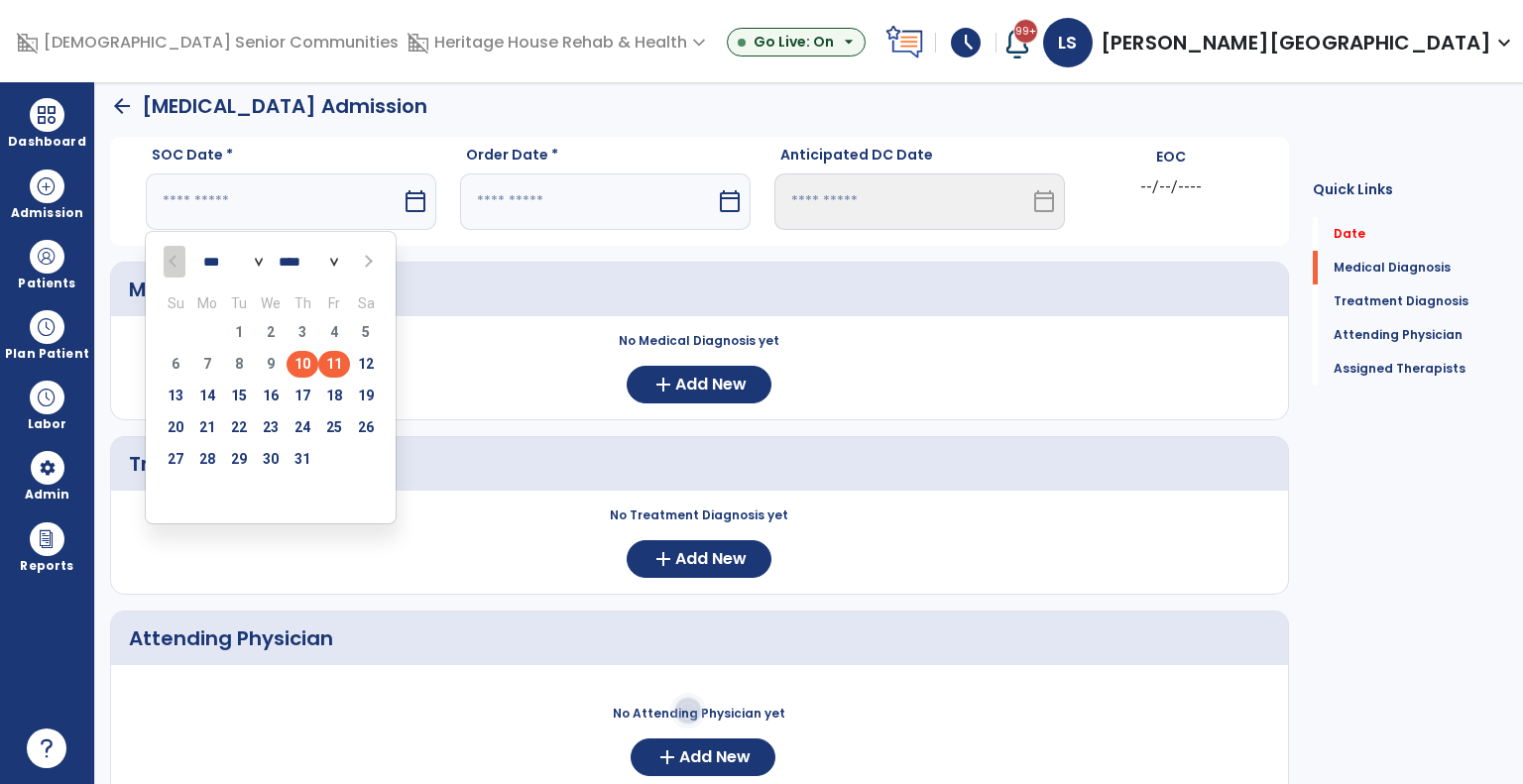 type on "*********" 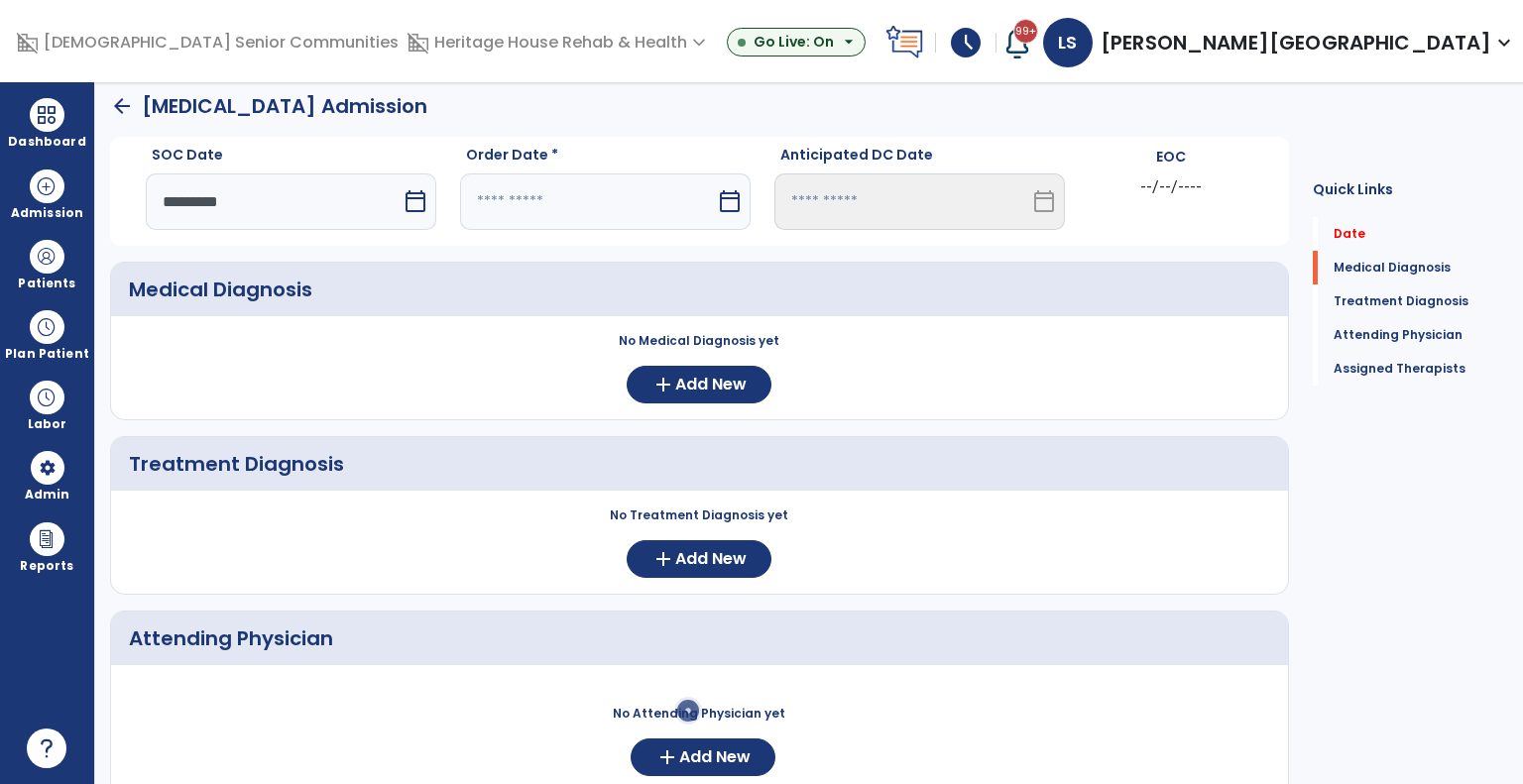 click at bounding box center (588, 201) 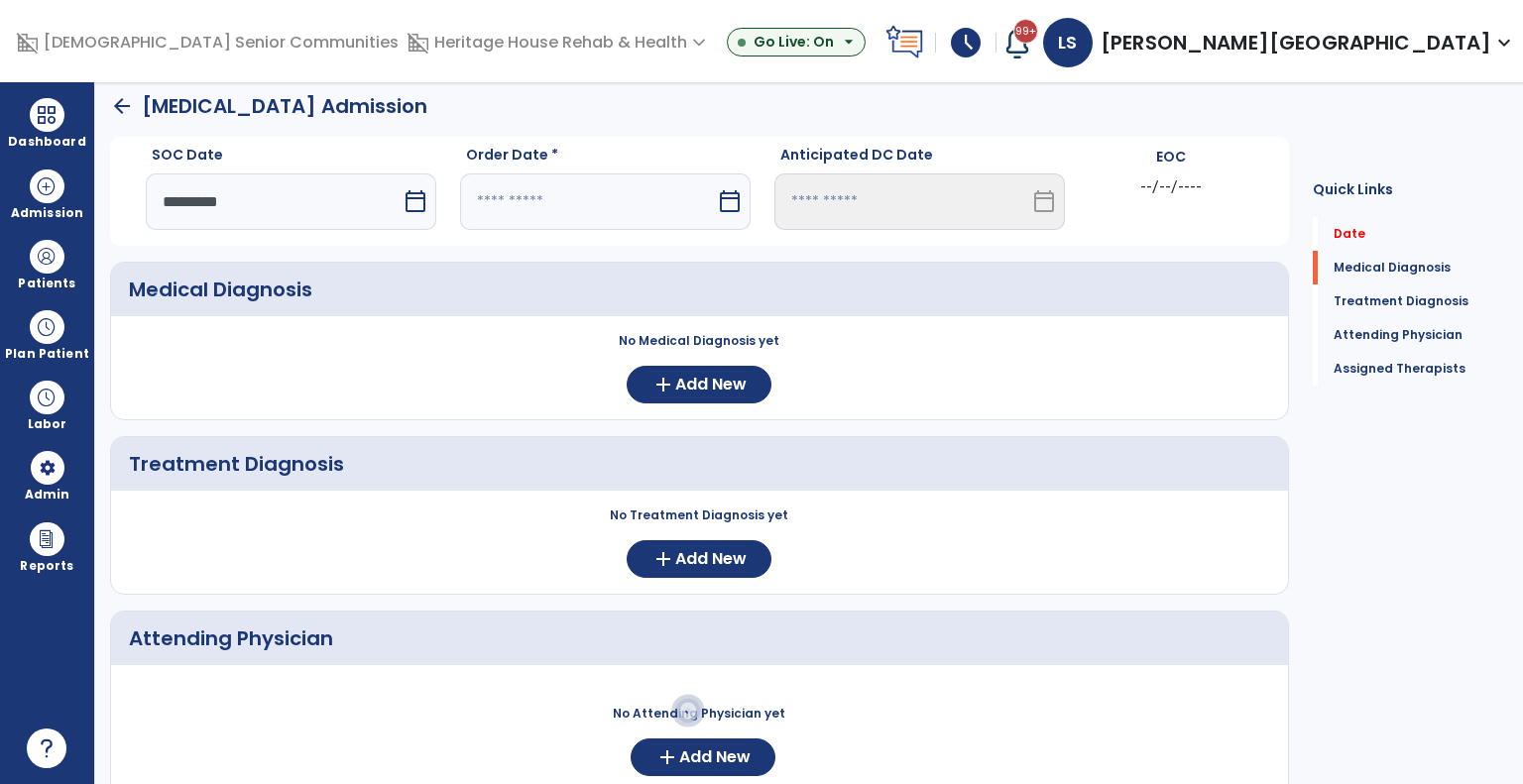 select on "*" 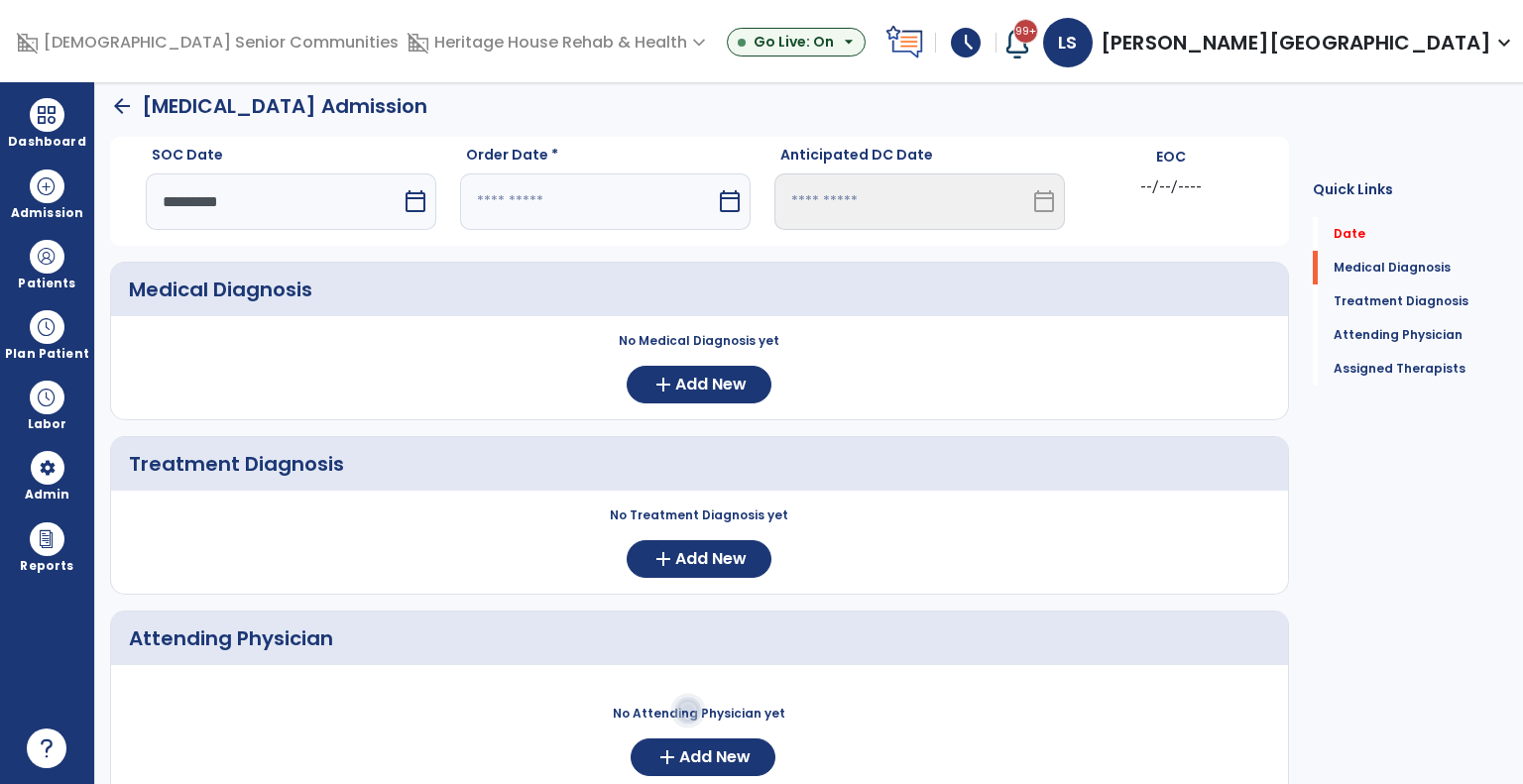select on "****" 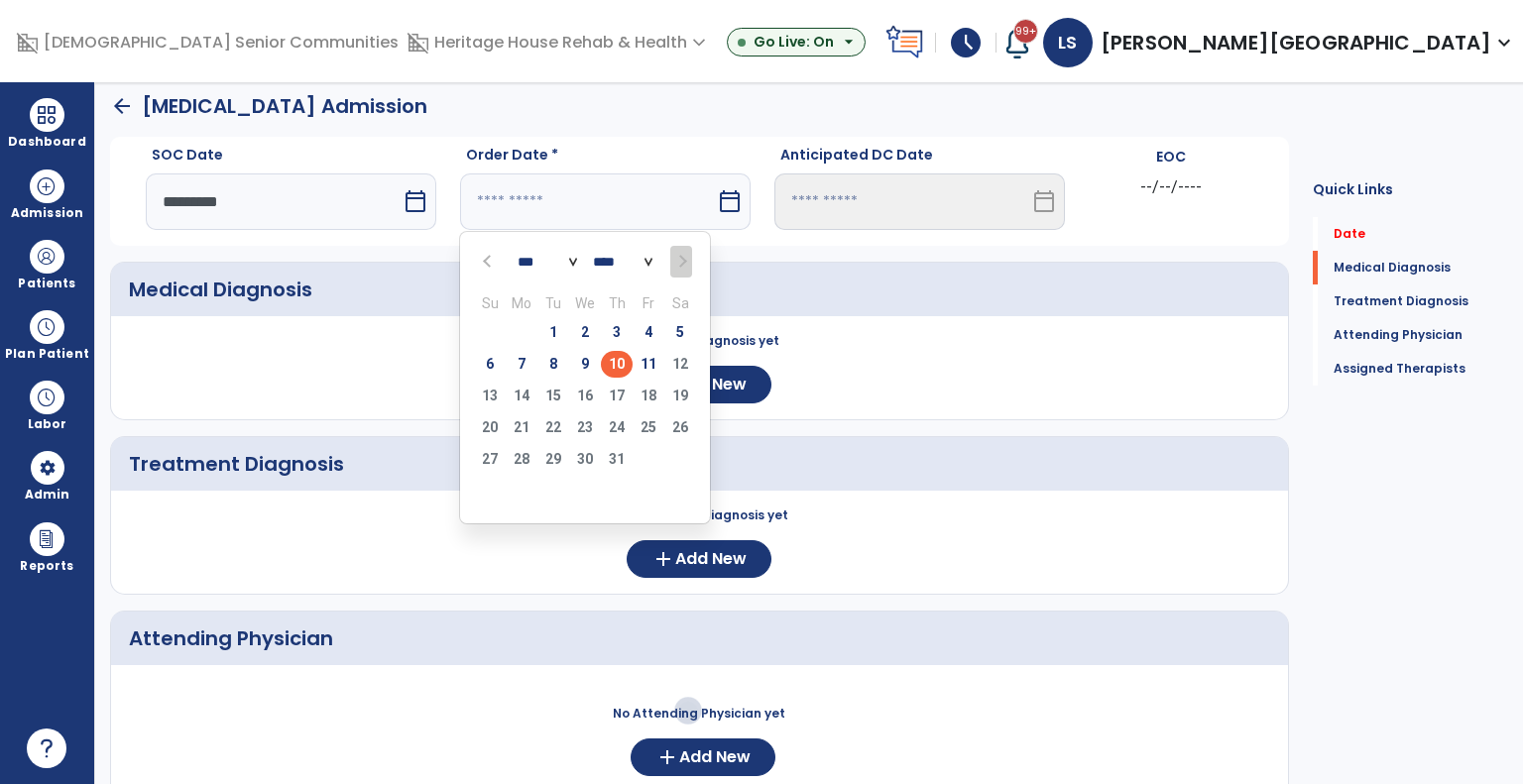 click on "10" at bounding box center (617, 364) 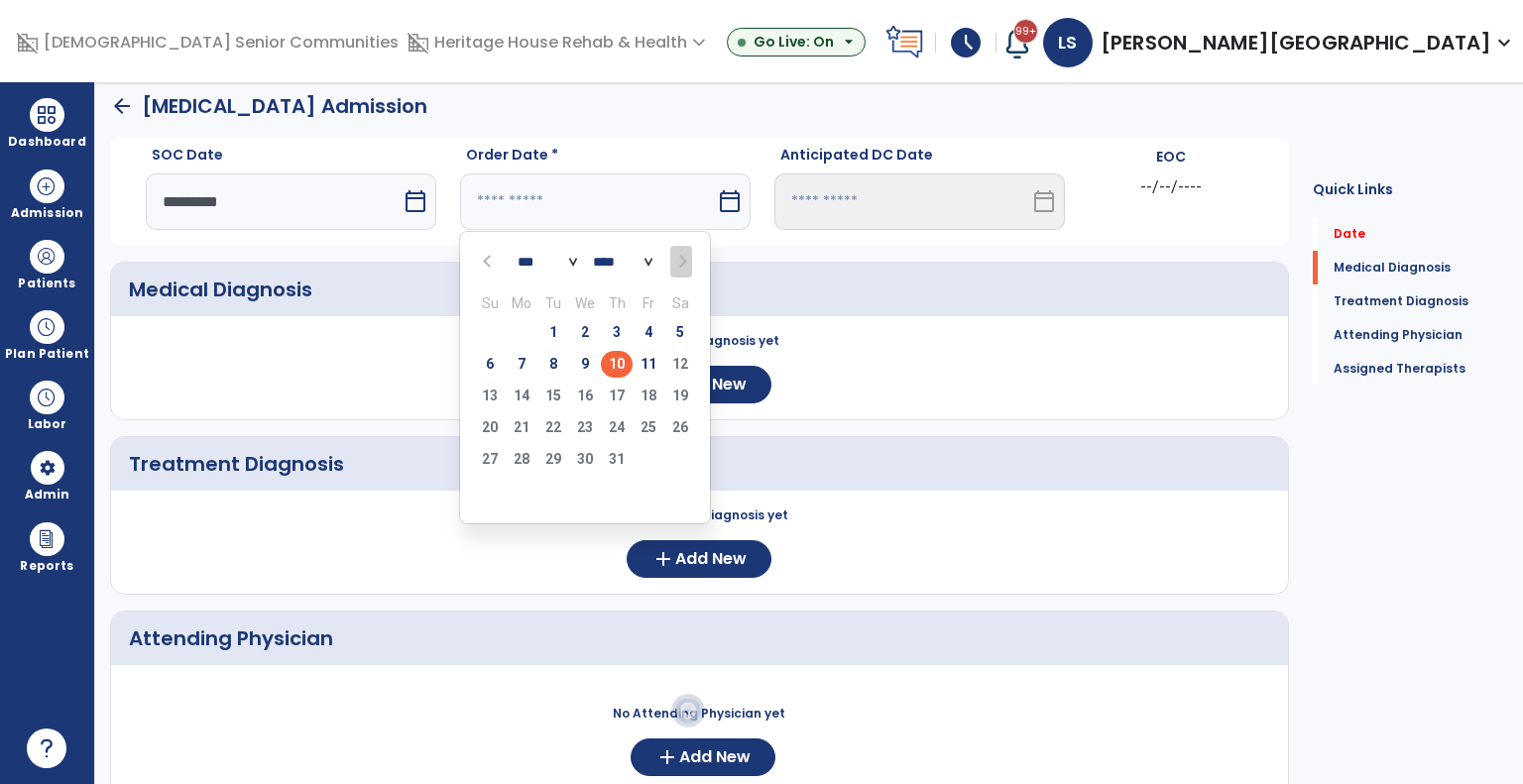 type on "*********" 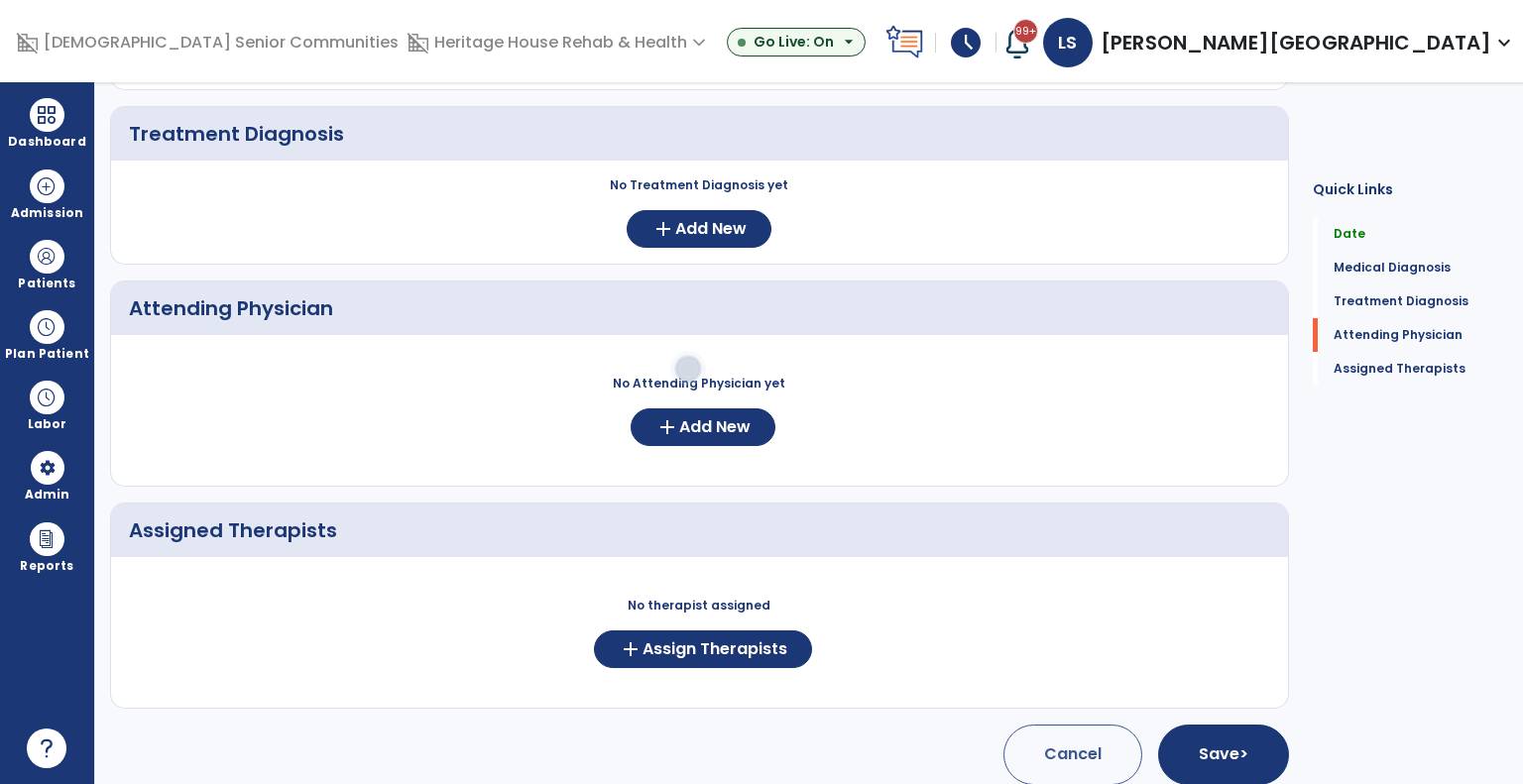 scroll, scrollTop: 353, scrollLeft: 0, axis: vertical 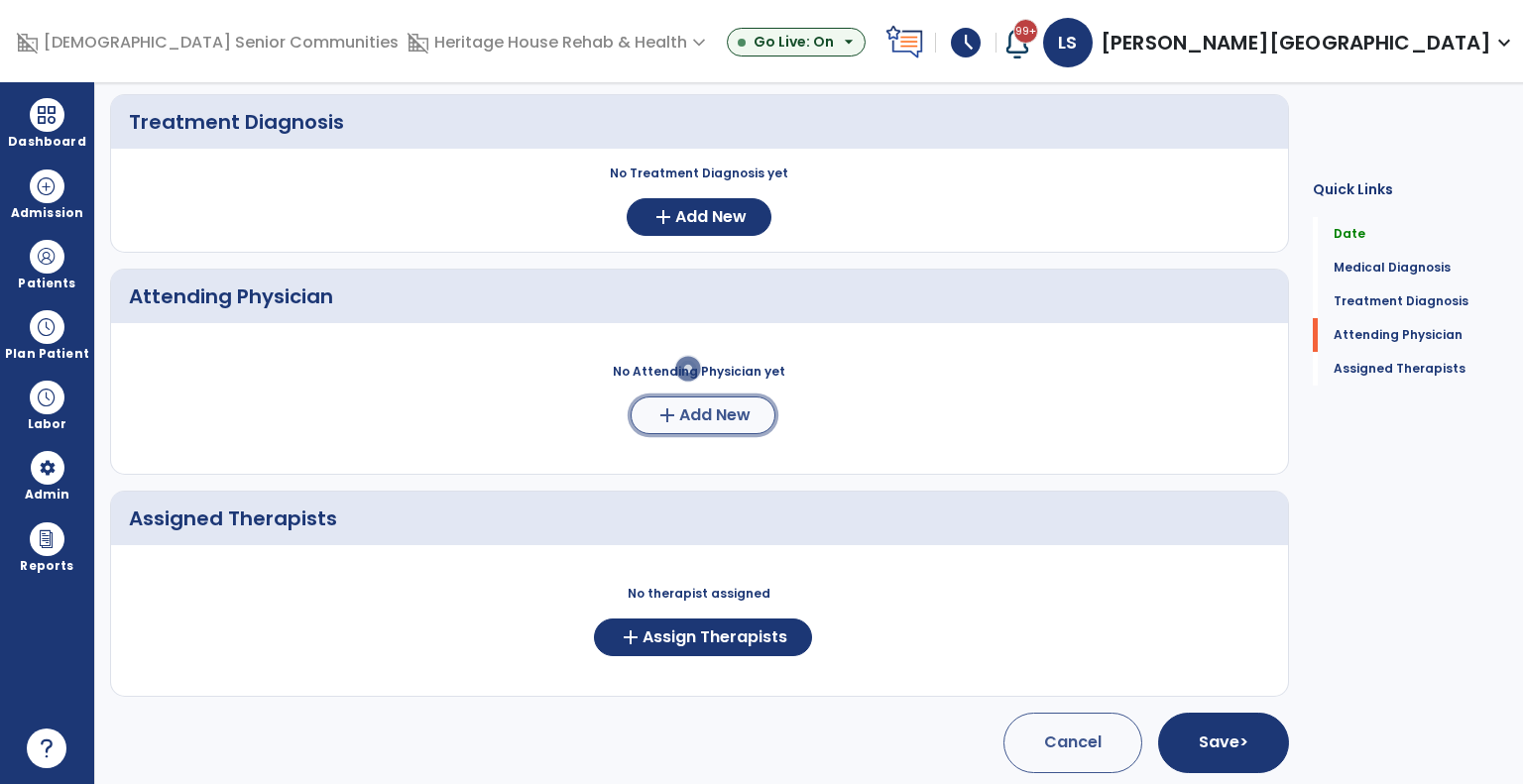 click on "Add New" 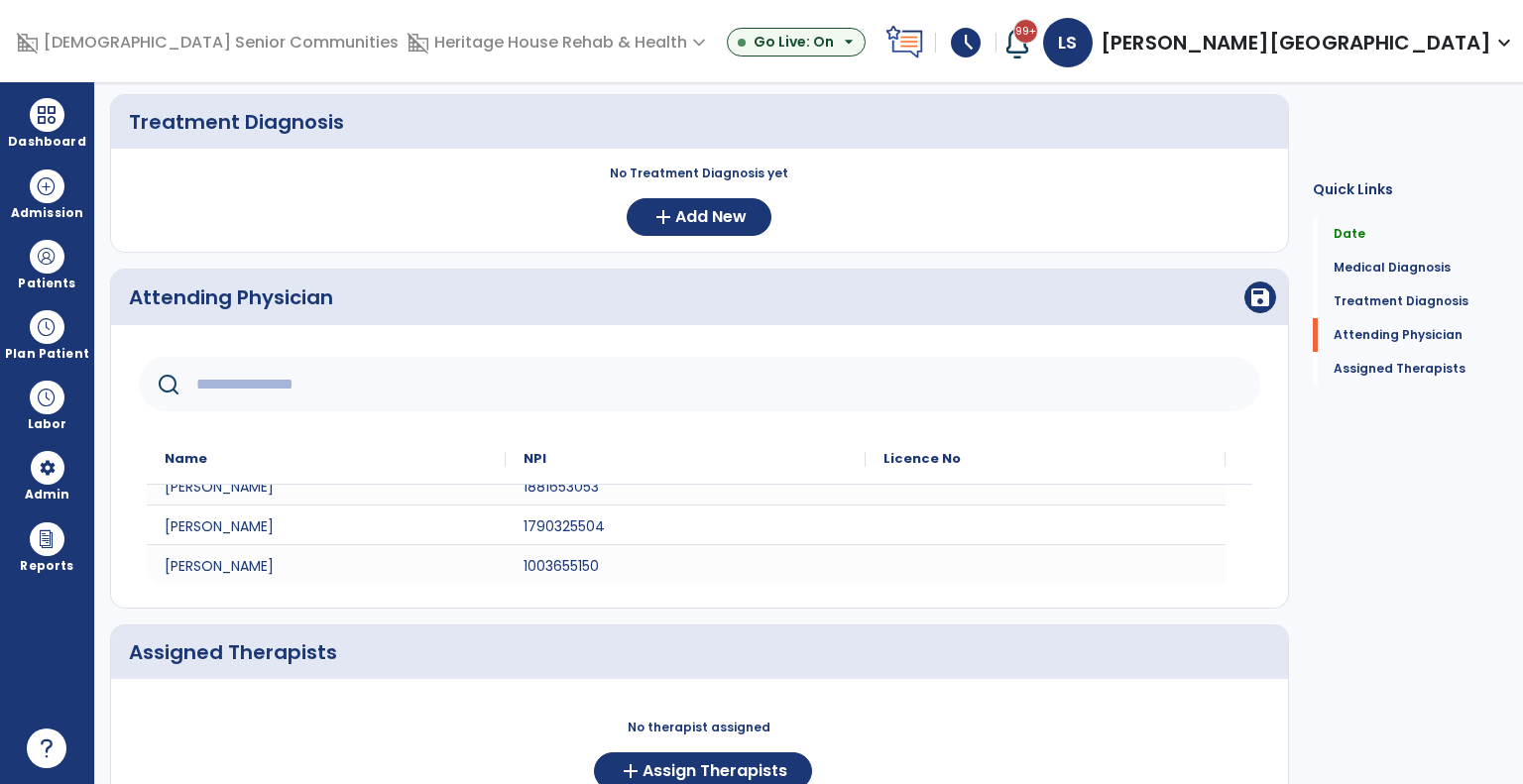 scroll, scrollTop: 68, scrollLeft: 0, axis: vertical 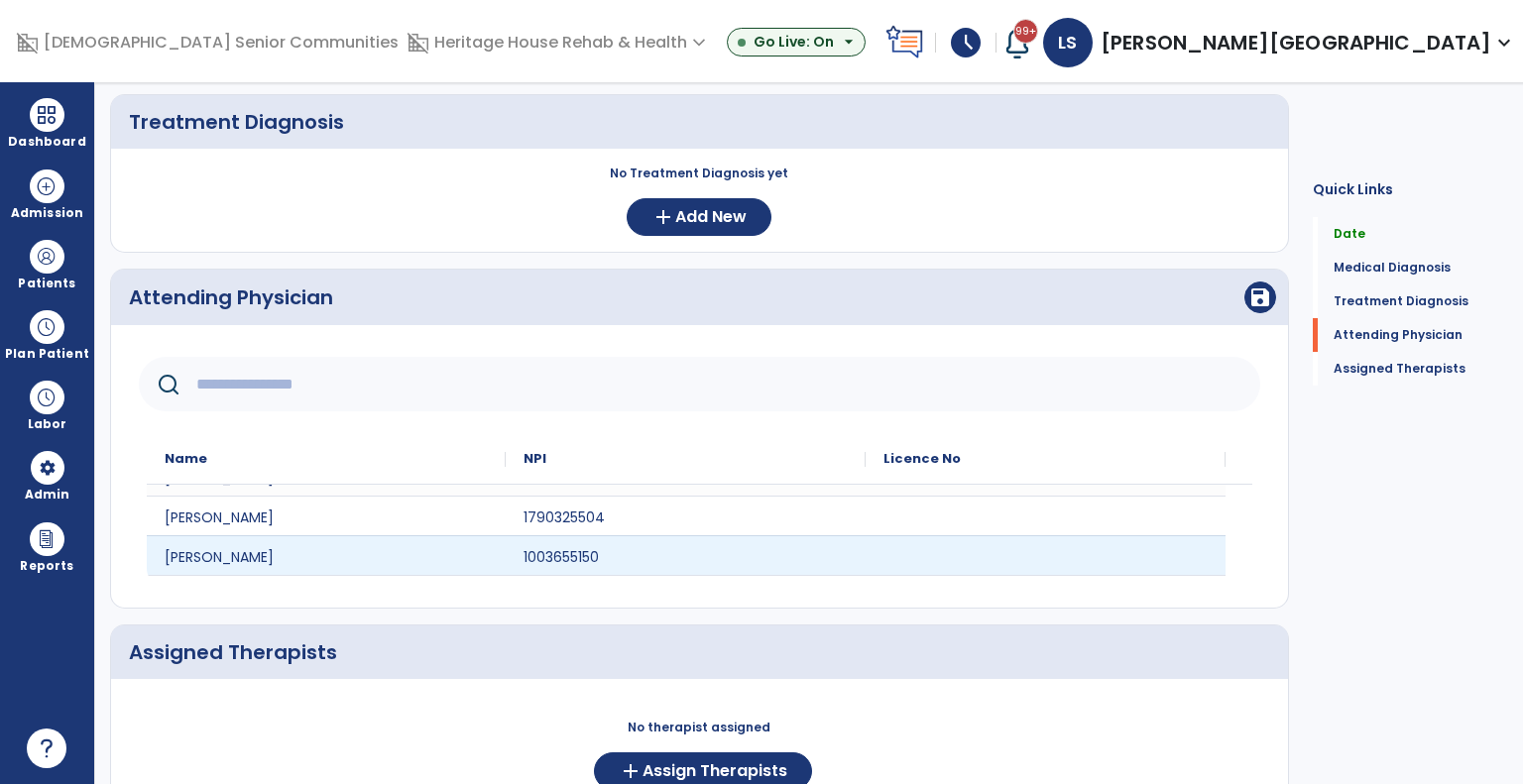 click 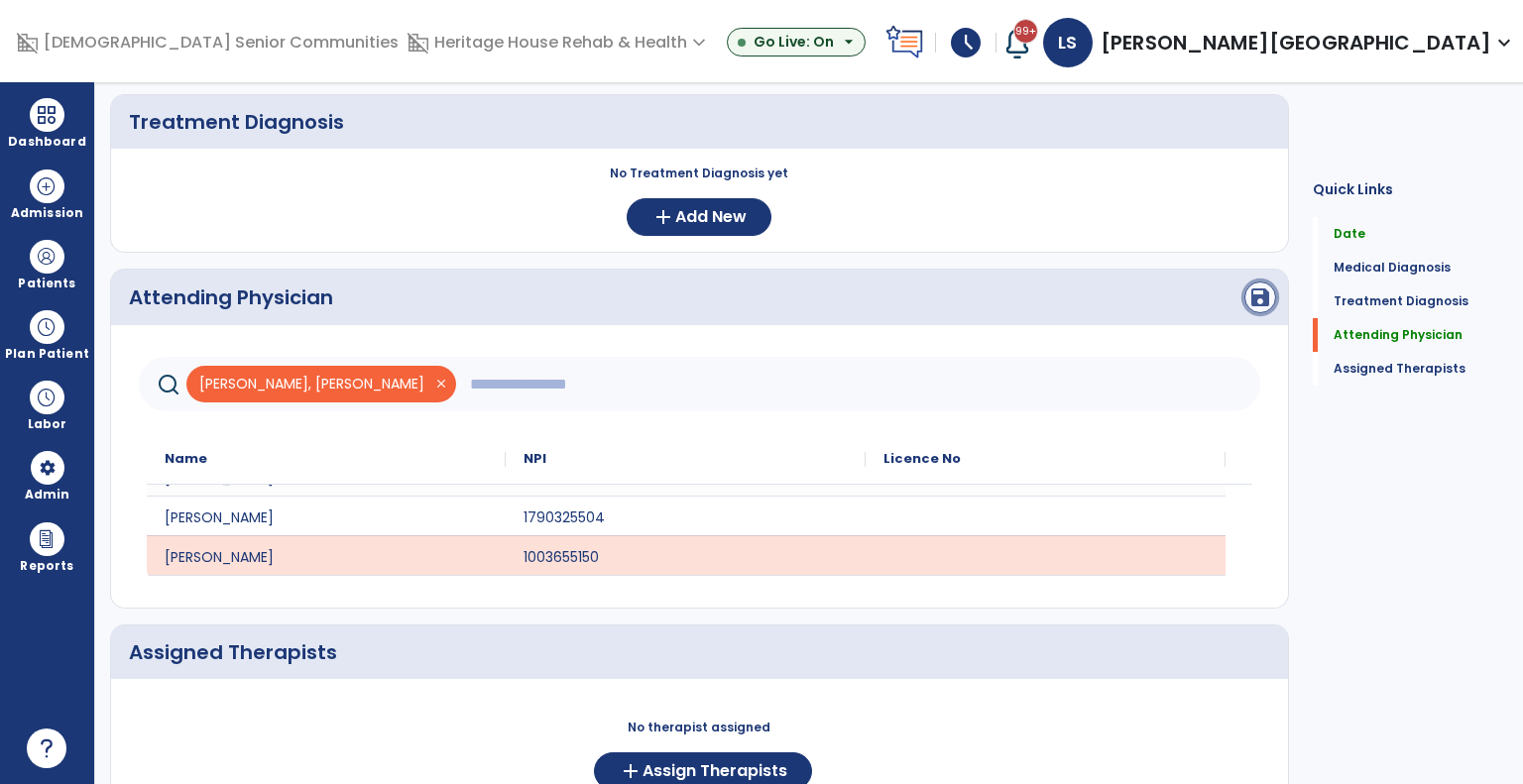 click on "save" 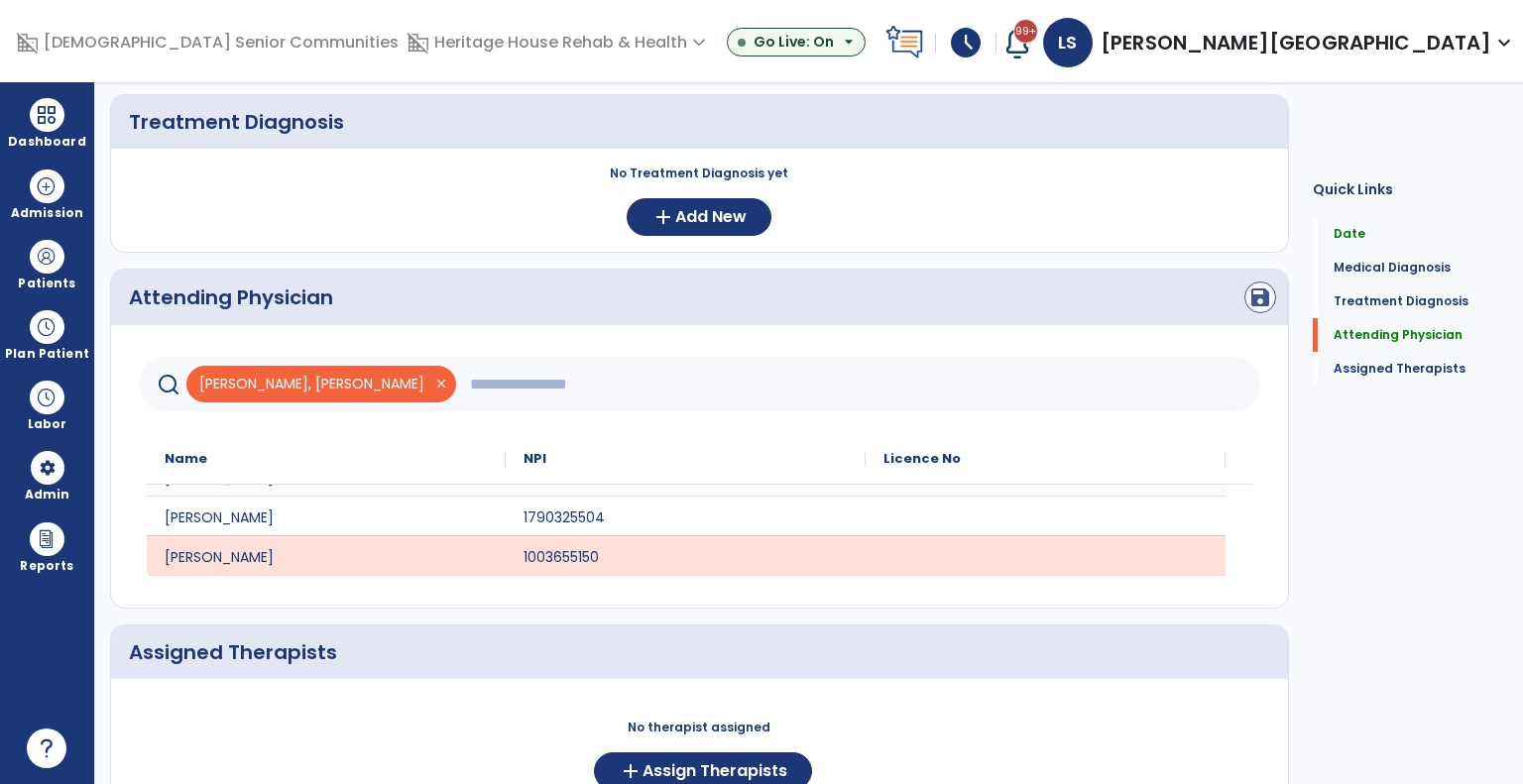 scroll, scrollTop: 0, scrollLeft: 0, axis: both 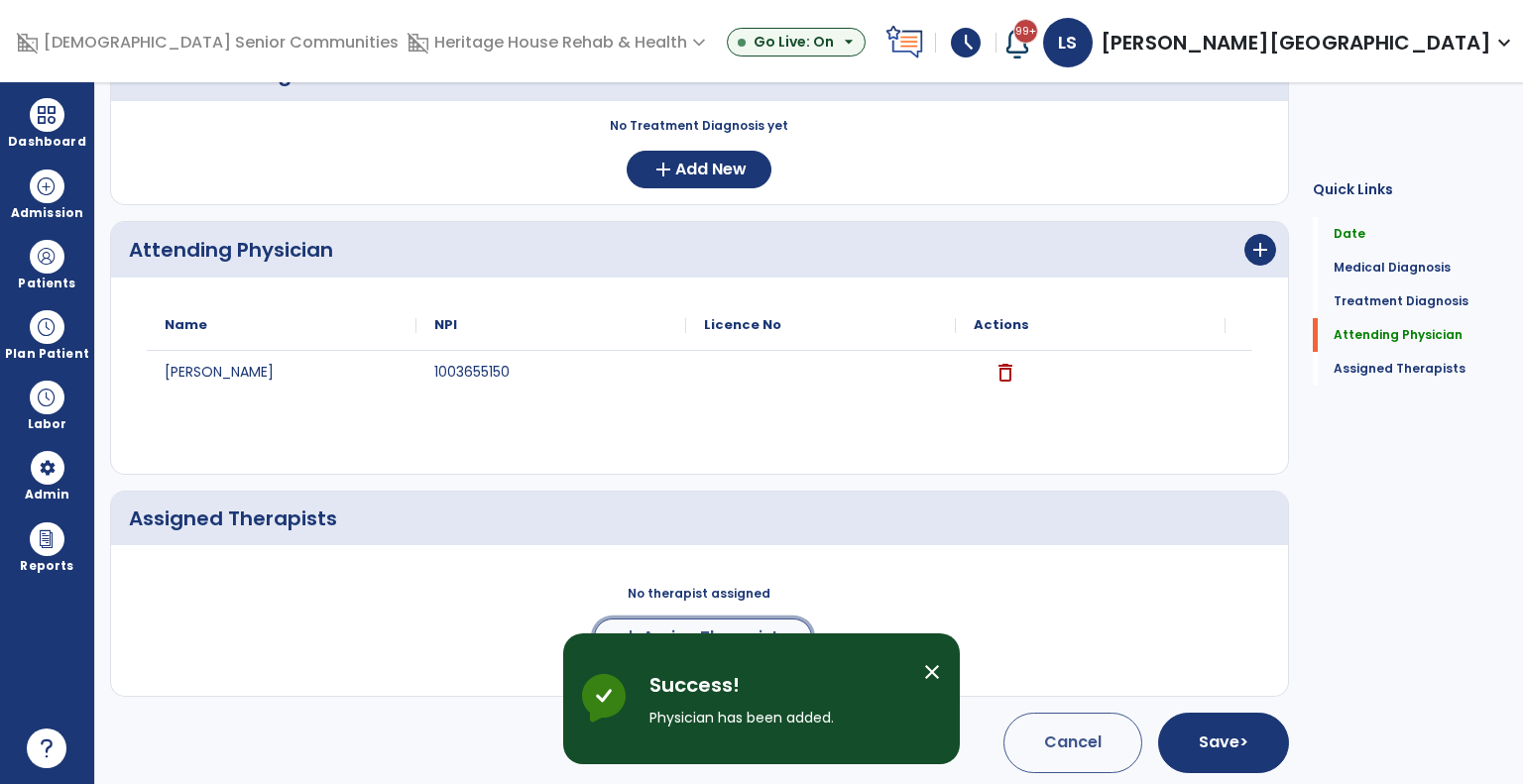 click on "add  Assign Therapists" 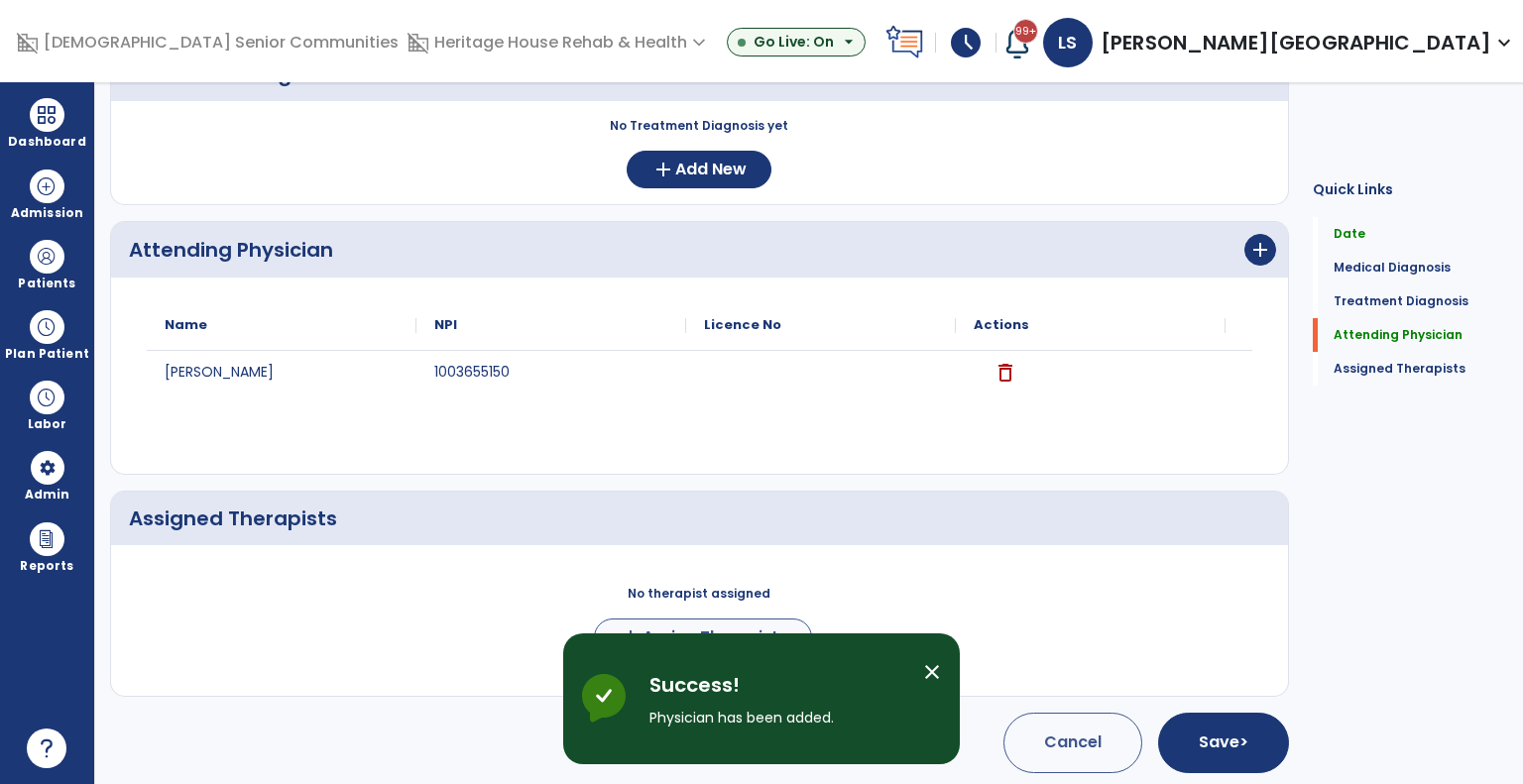 scroll, scrollTop: 397, scrollLeft: 0, axis: vertical 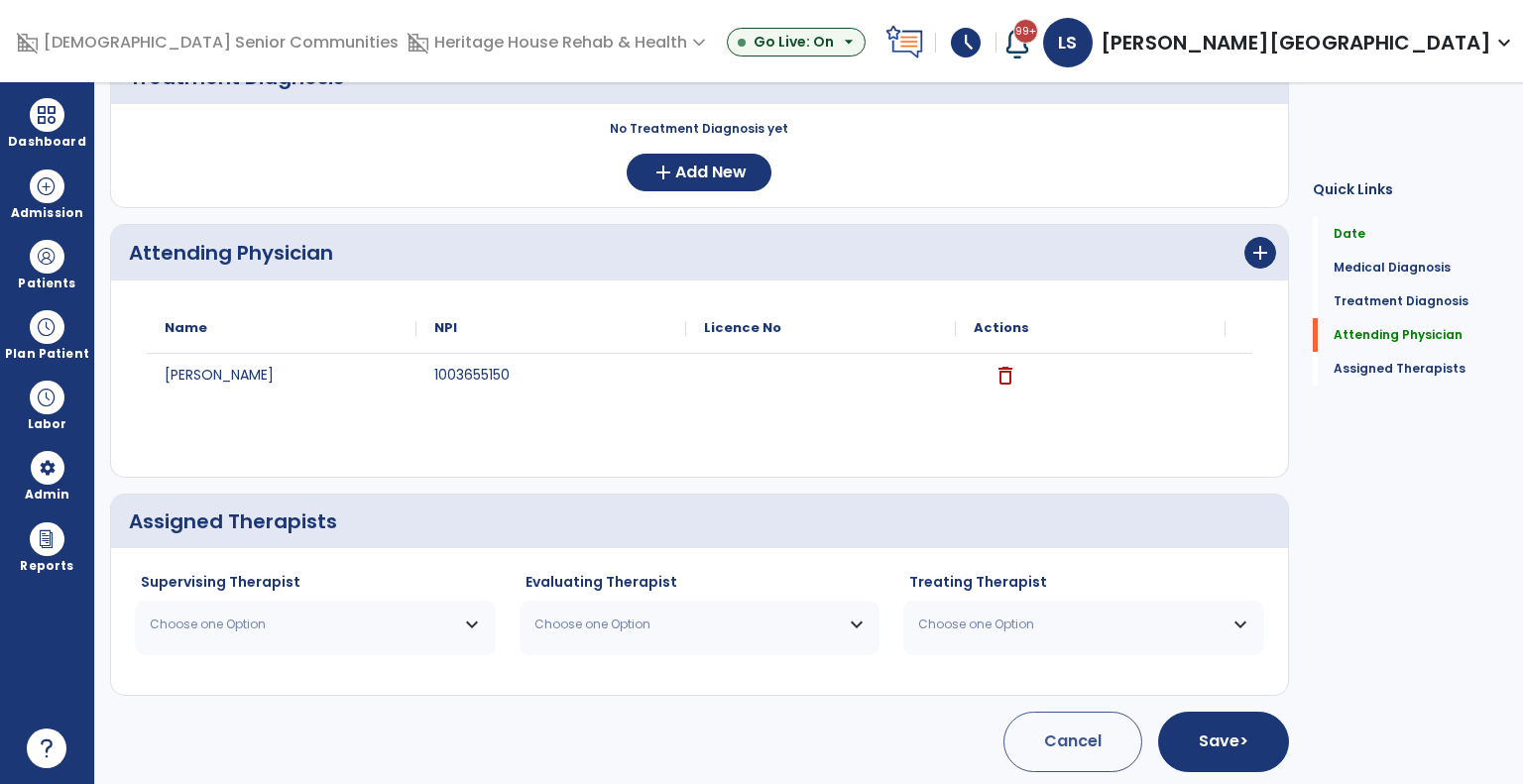 click on "Choose one Option" at bounding box center (302, 624) 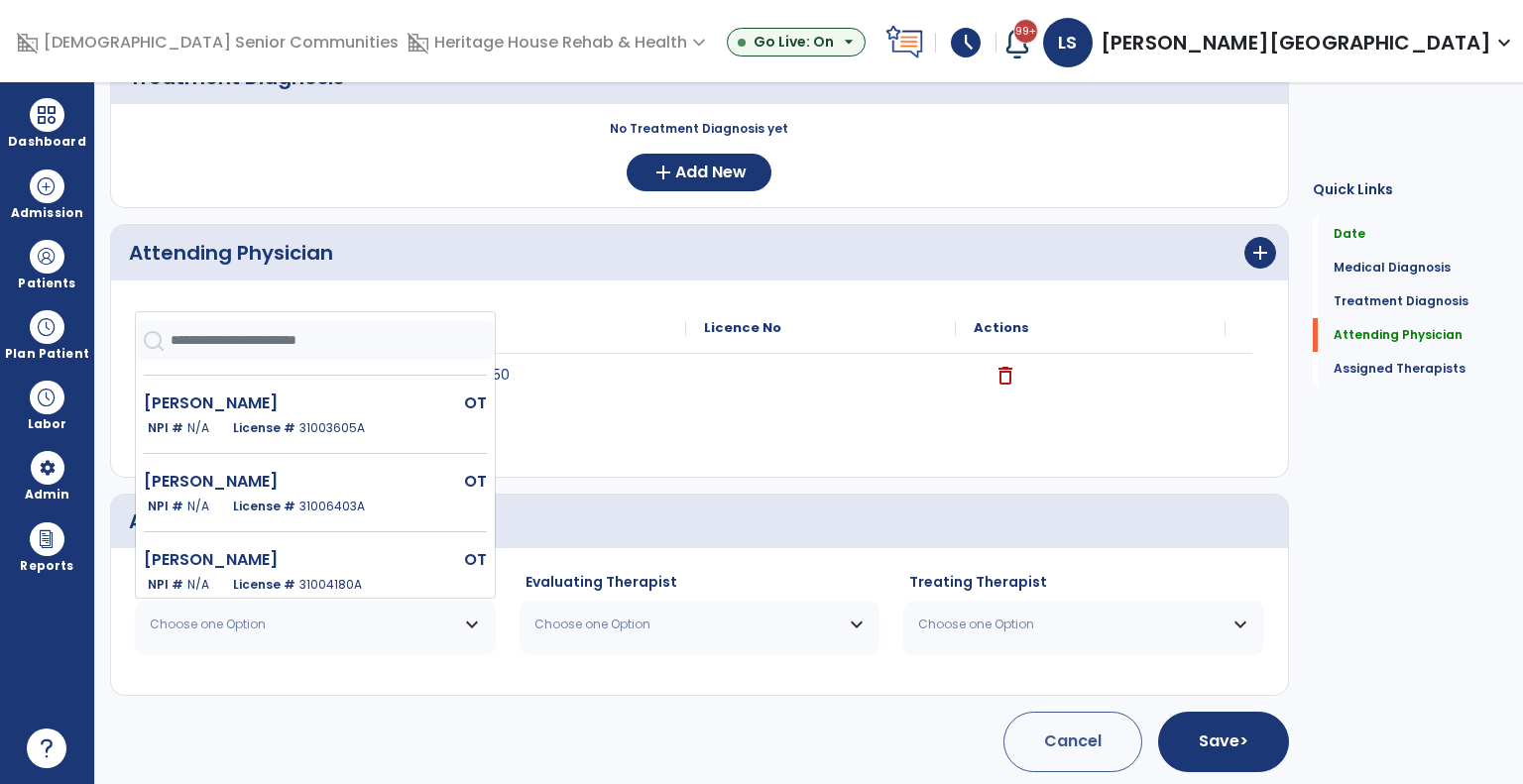 scroll, scrollTop: 225, scrollLeft: 0, axis: vertical 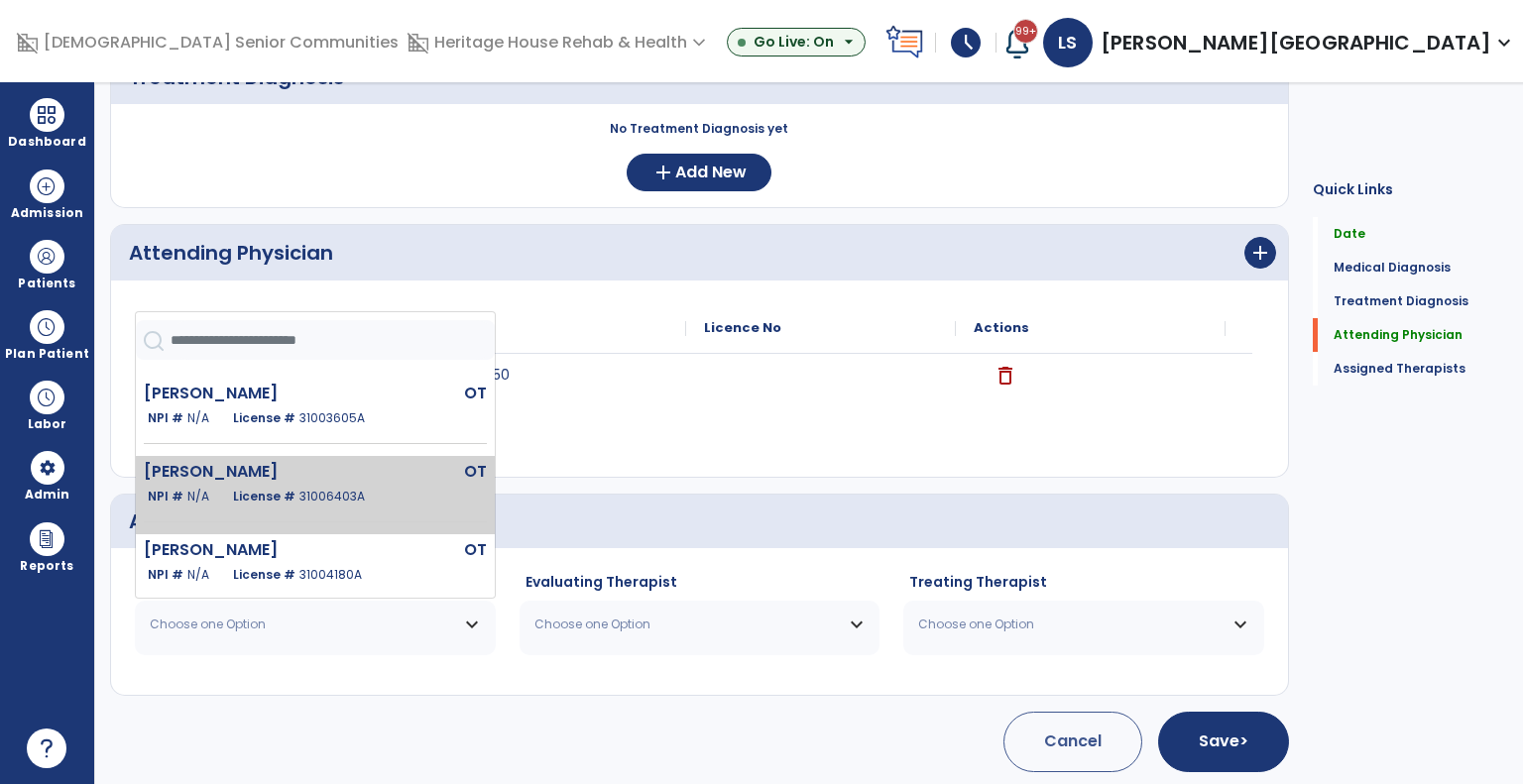 click on "NPI #  N/A   License #  31006403A" 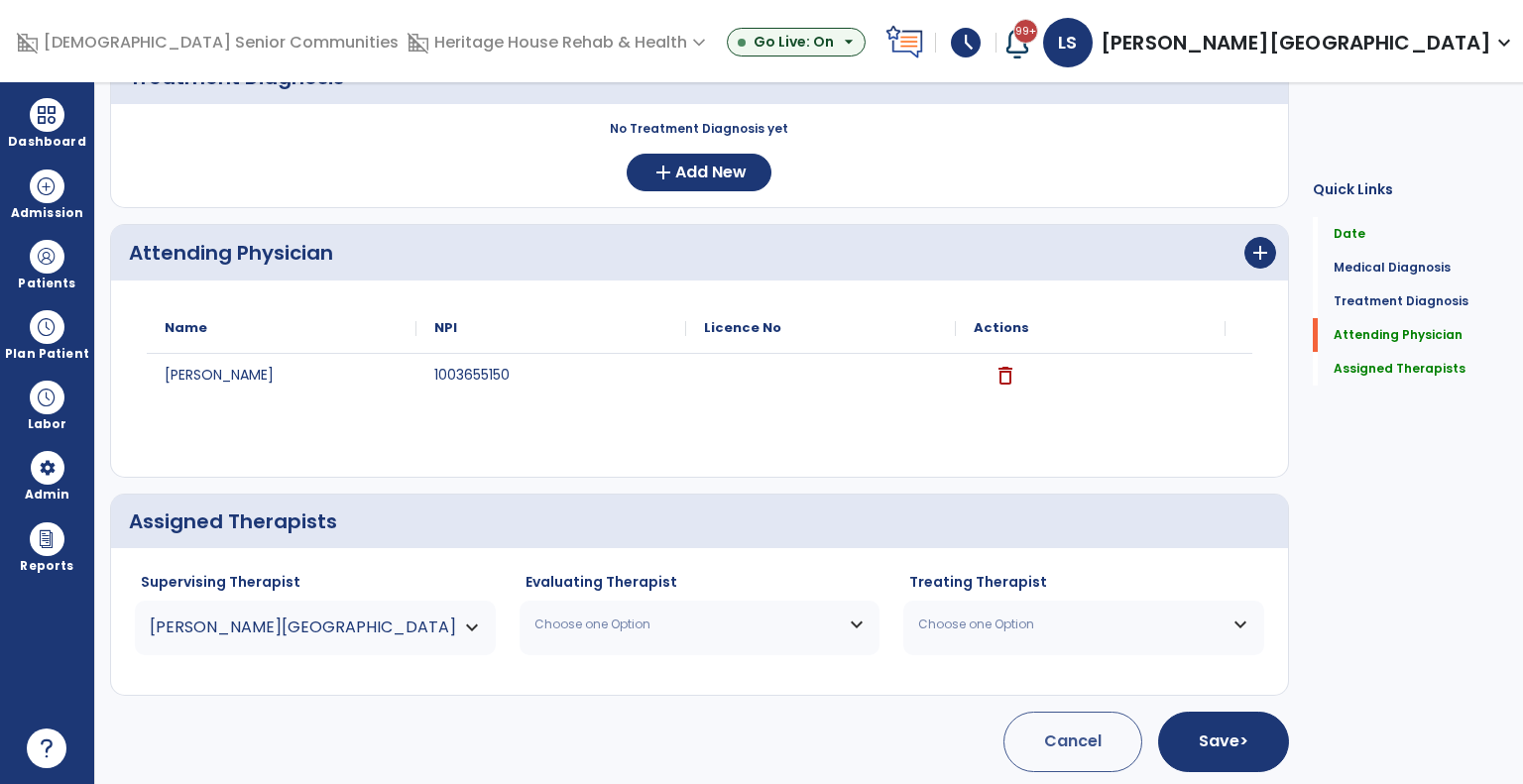click on "Choose one Option" at bounding box center (687, 624) 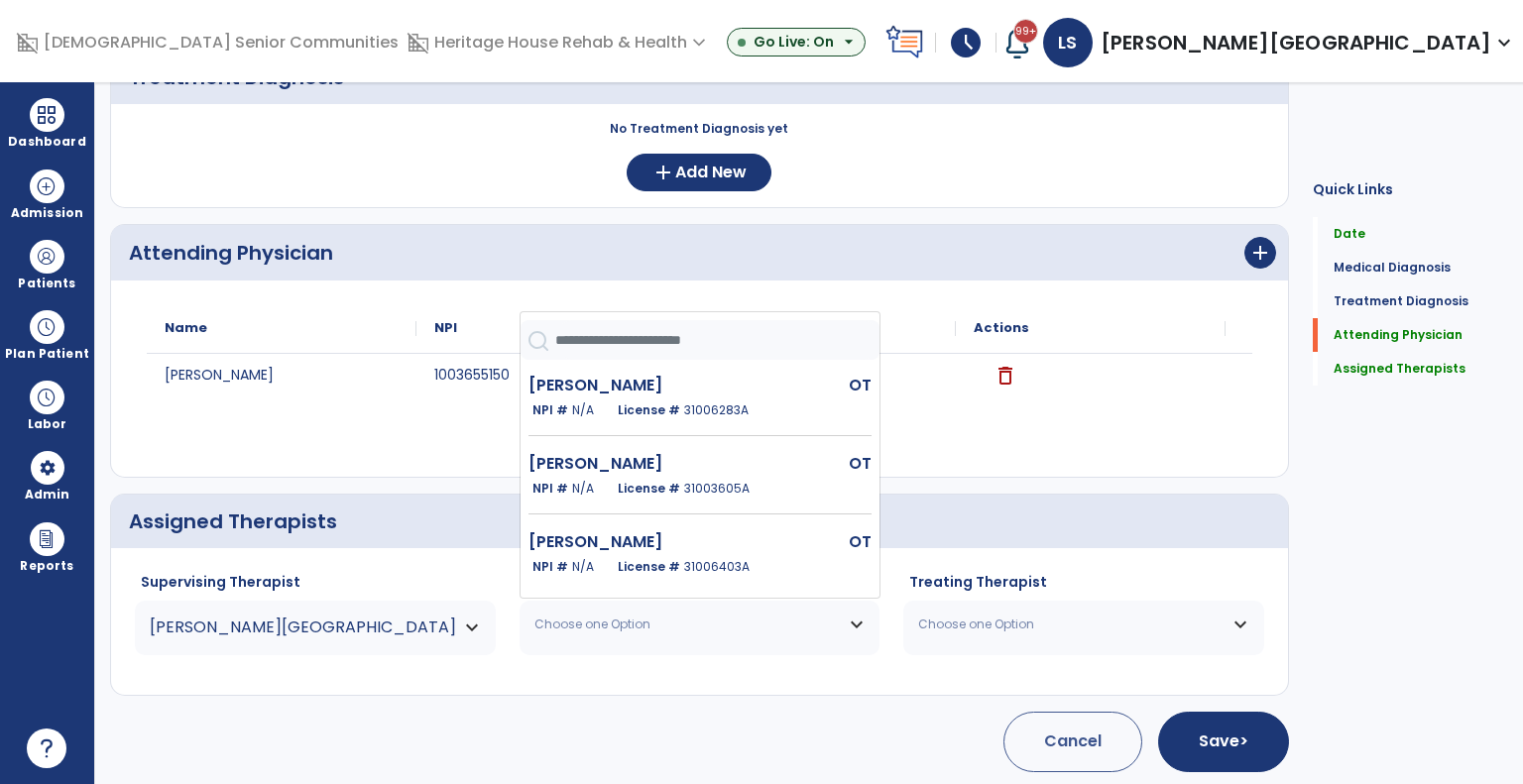 scroll, scrollTop: 175, scrollLeft: 0, axis: vertical 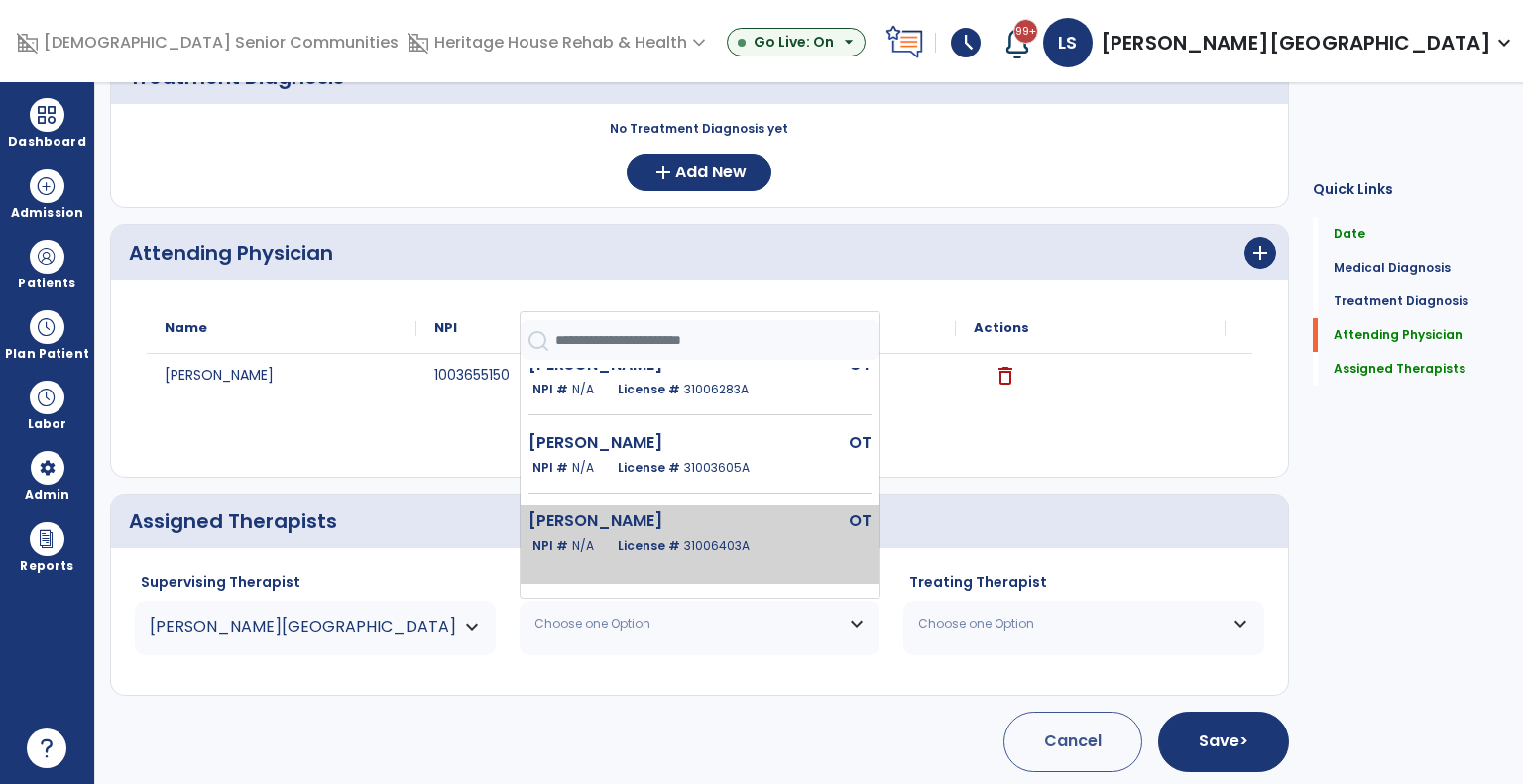 click on "NPI #  N/A   License #  31006403A" 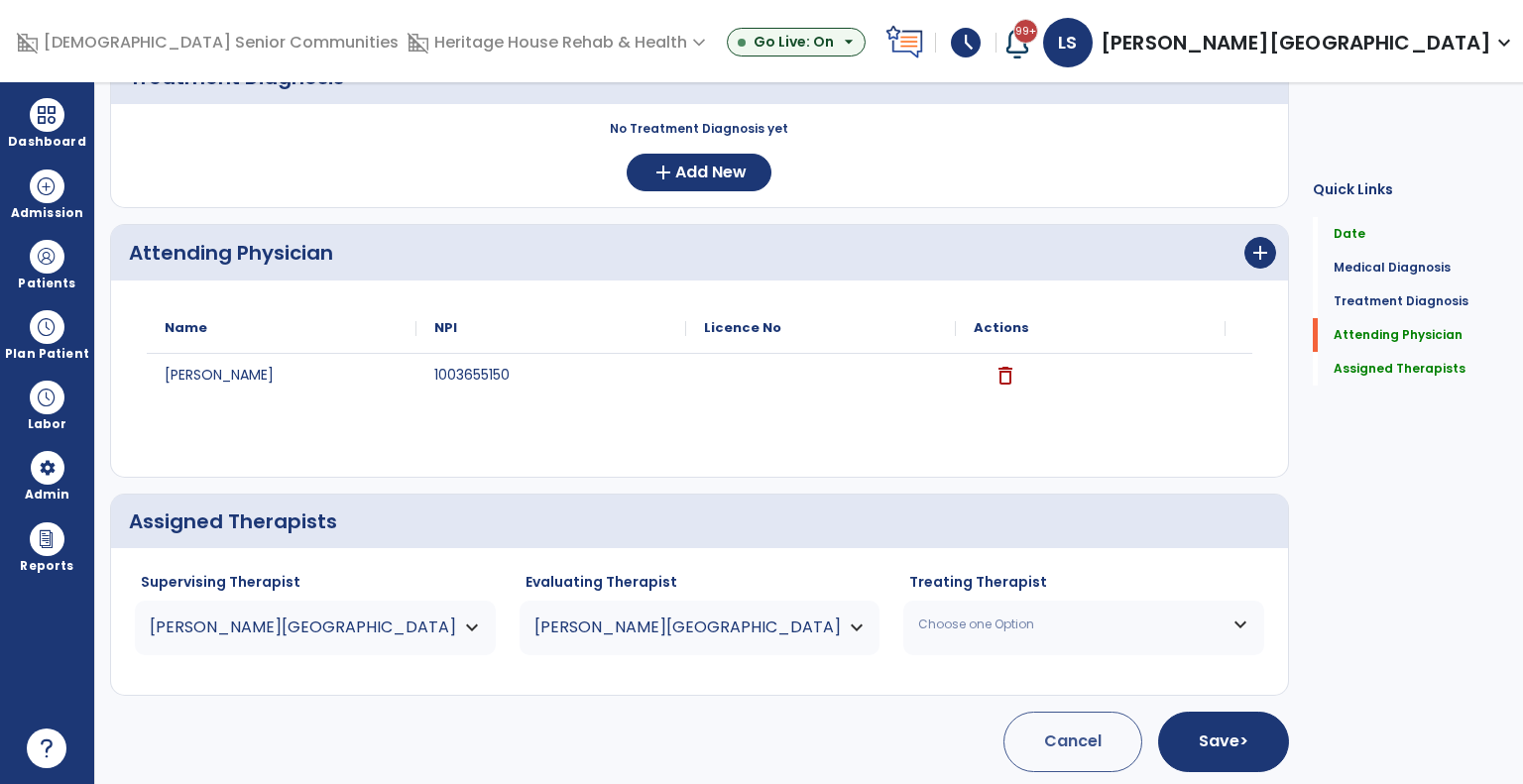 click on "Choose one Option" at bounding box center [1071, 624] 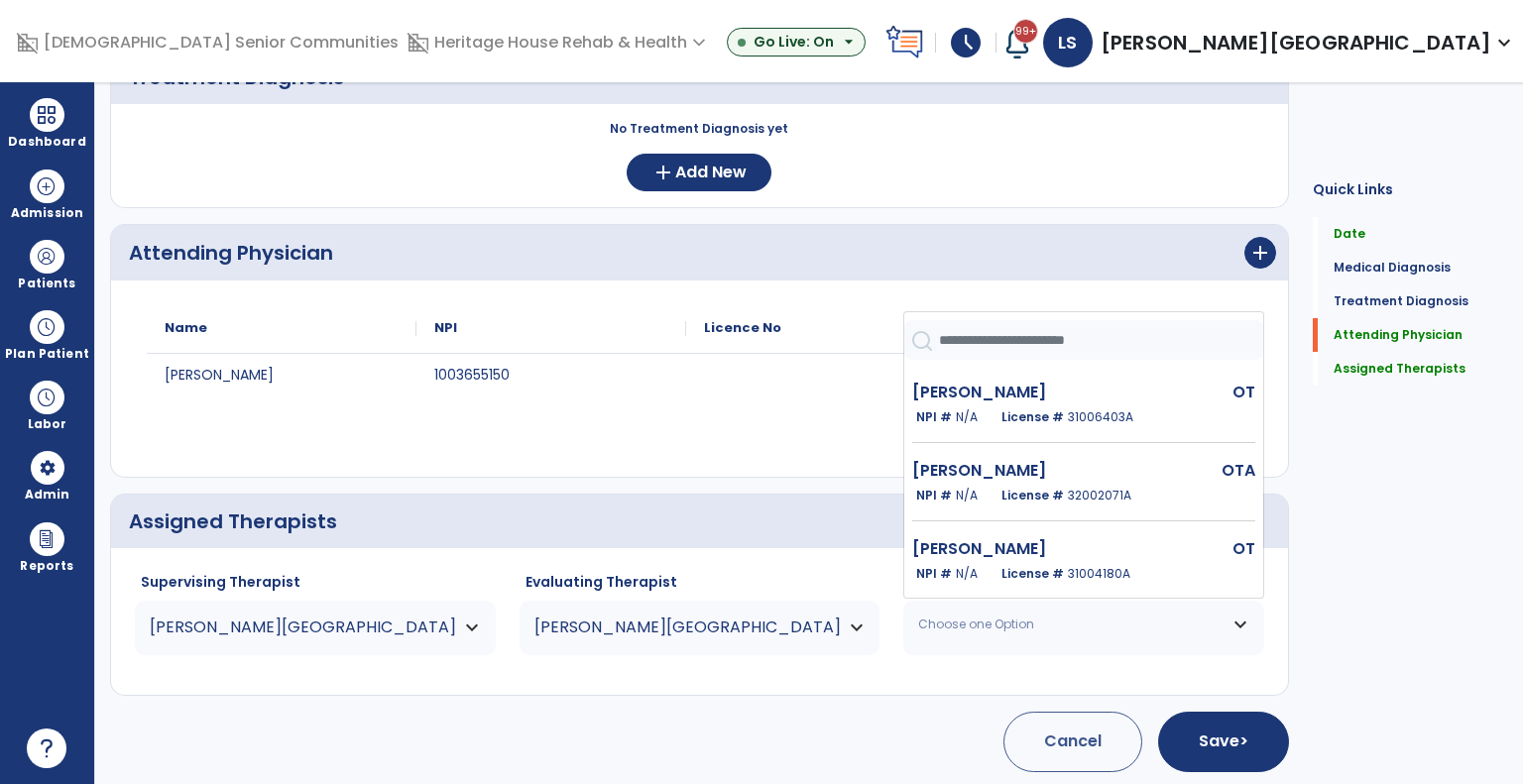 scroll, scrollTop: 466, scrollLeft: 0, axis: vertical 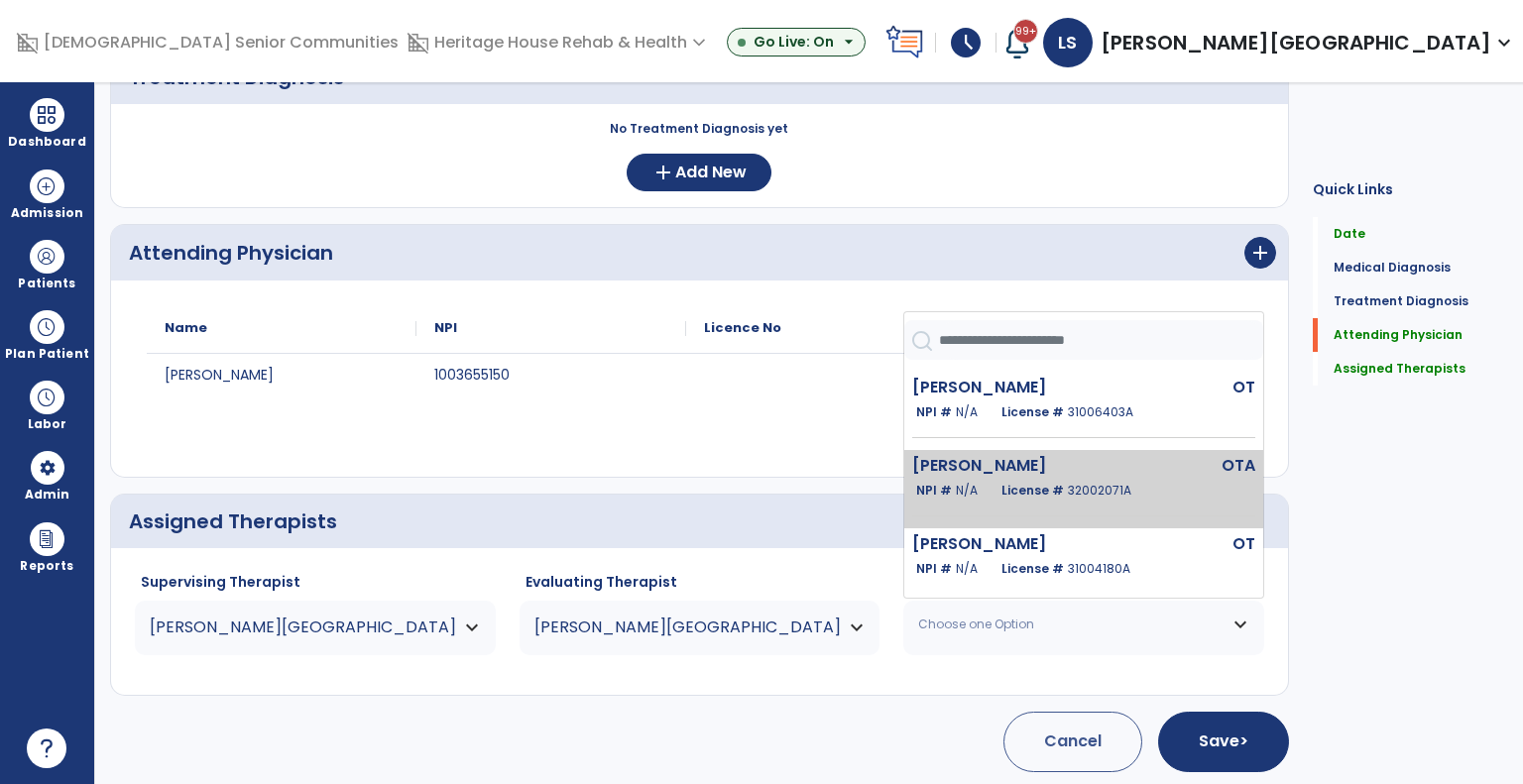 click on "Sudhoff James  OTA   NPI #  N/A   License #  32002071A" 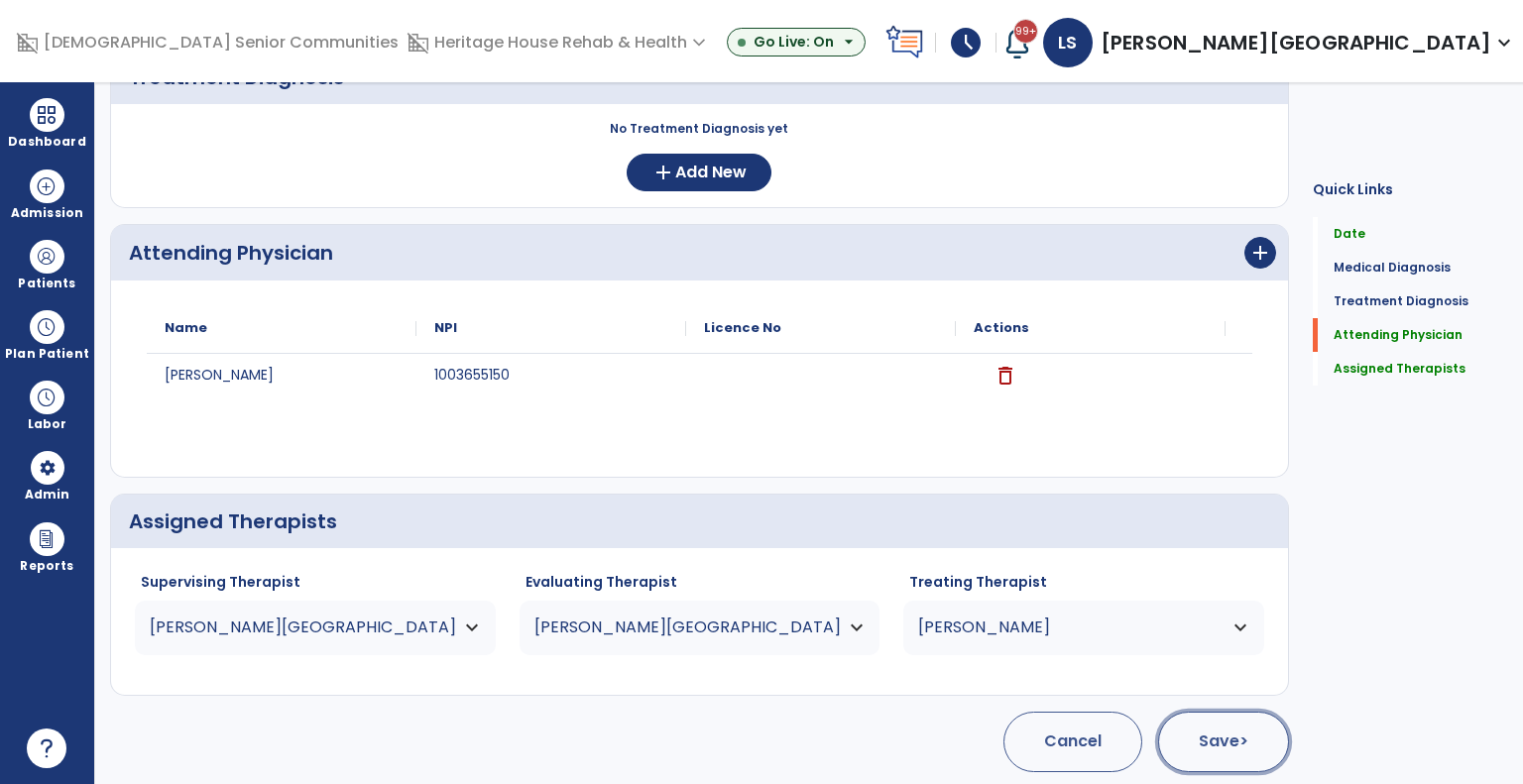 click on "Save  >" 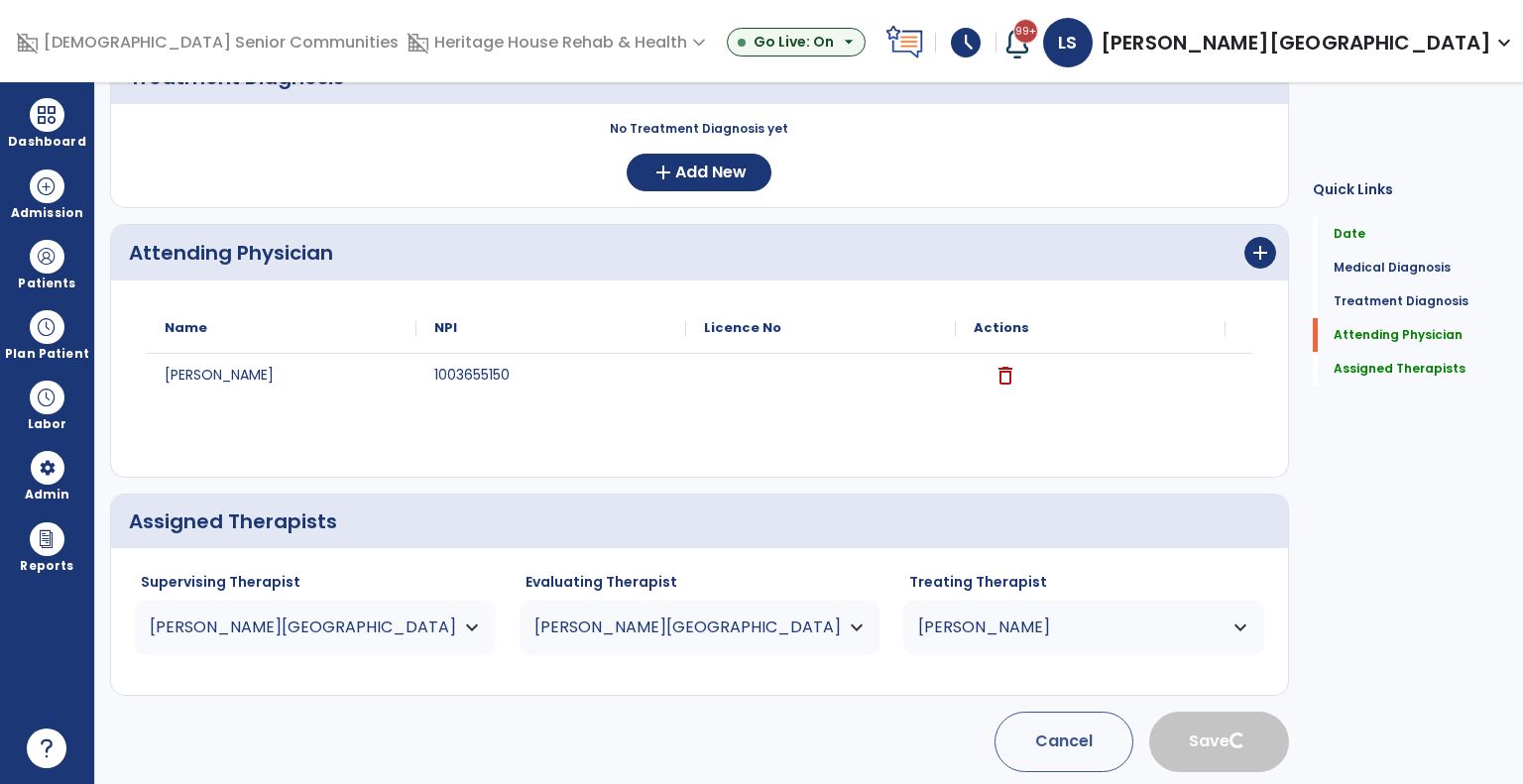 type 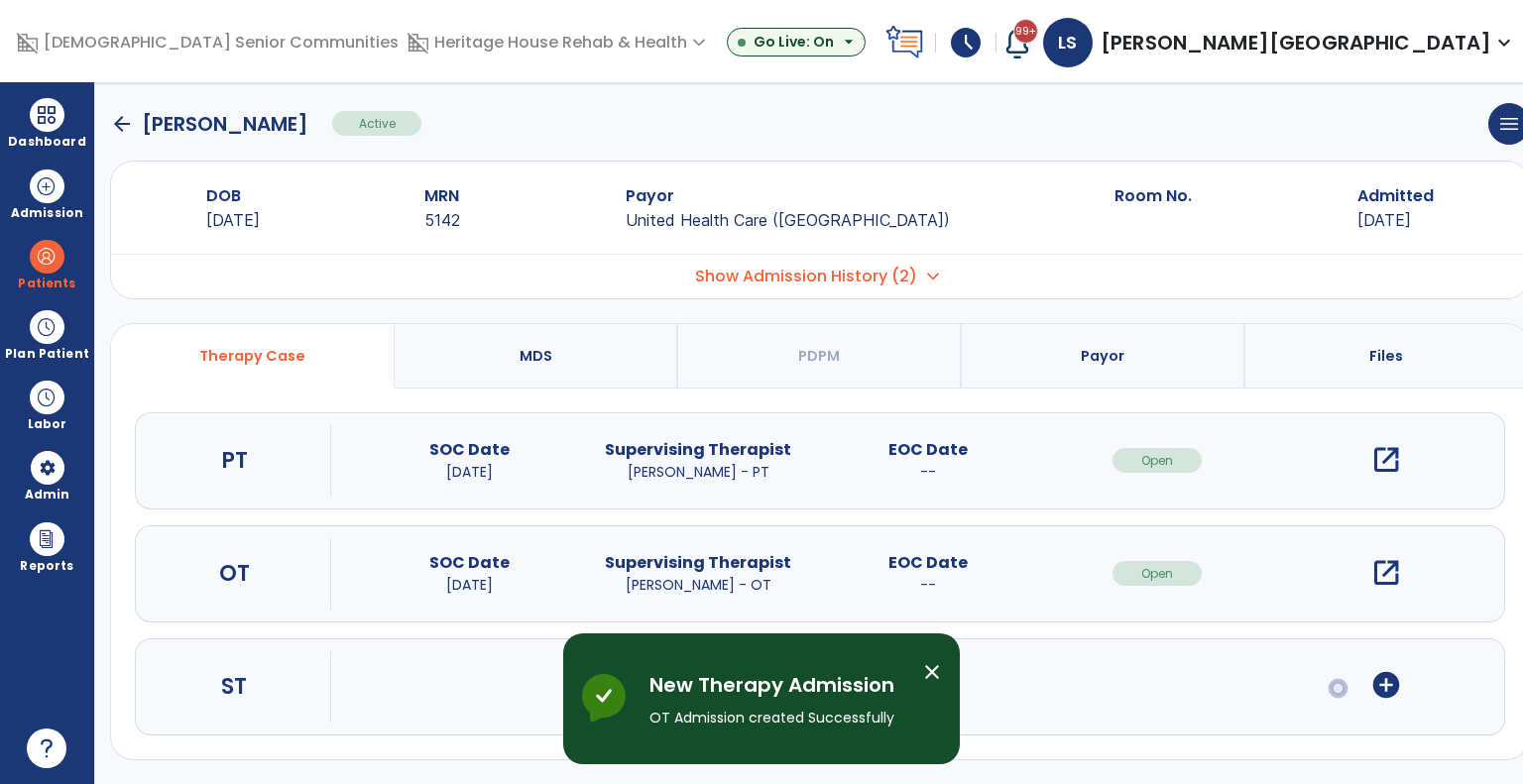scroll, scrollTop: 11, scrollLeft: 0, axis: vertical 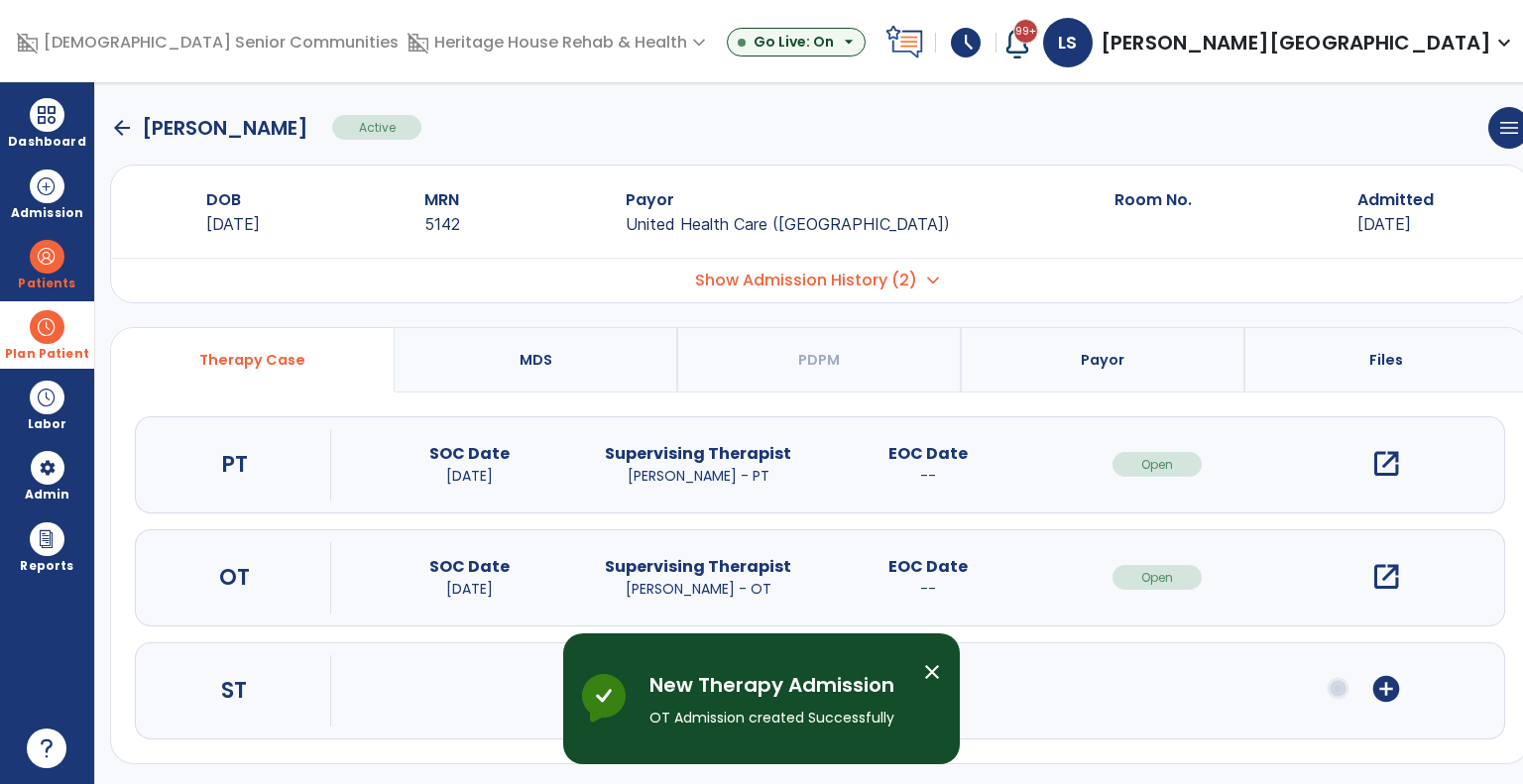 click at bounding box center [47, 327] 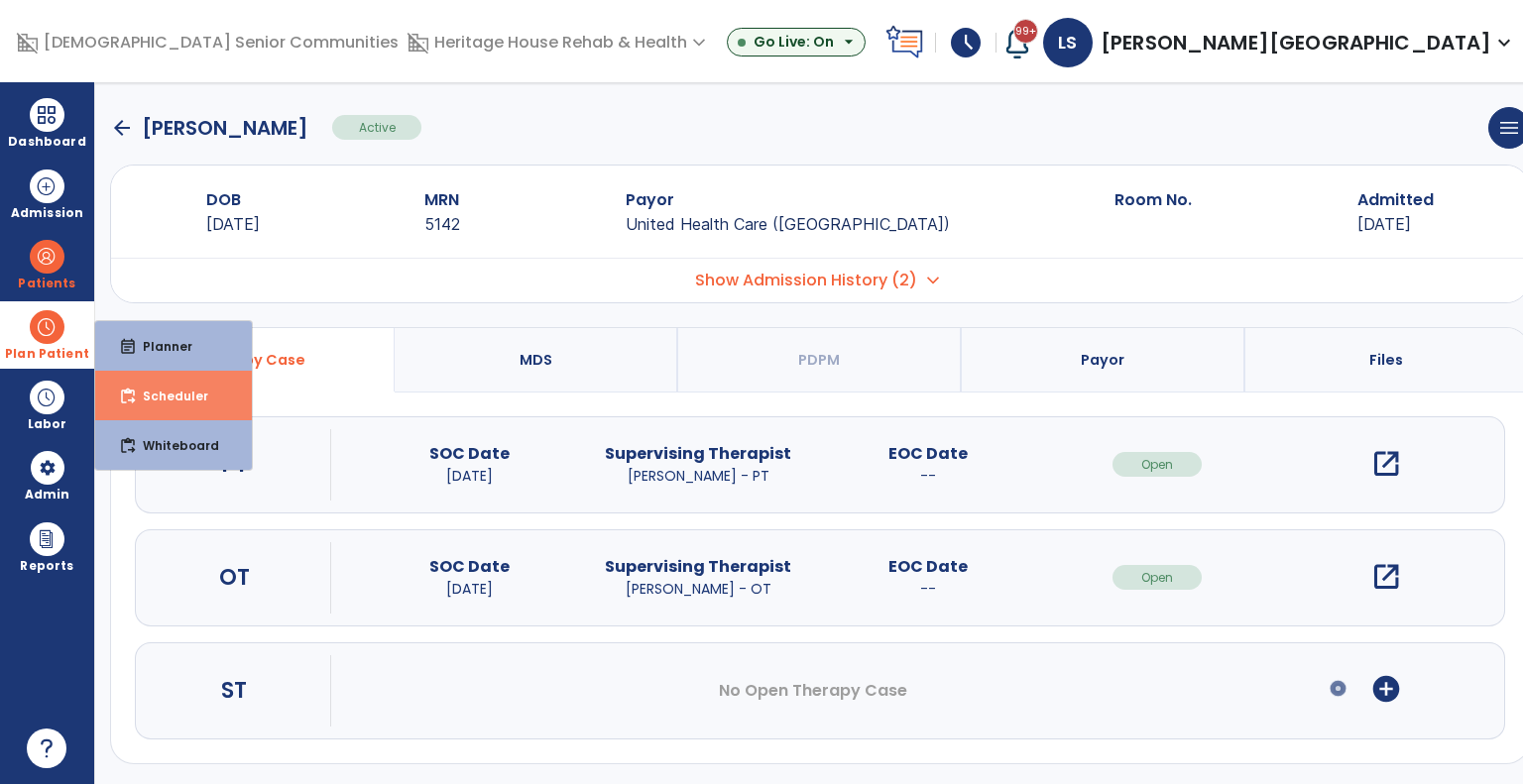 click on "Scheduler" at bounding box center (168, 395) 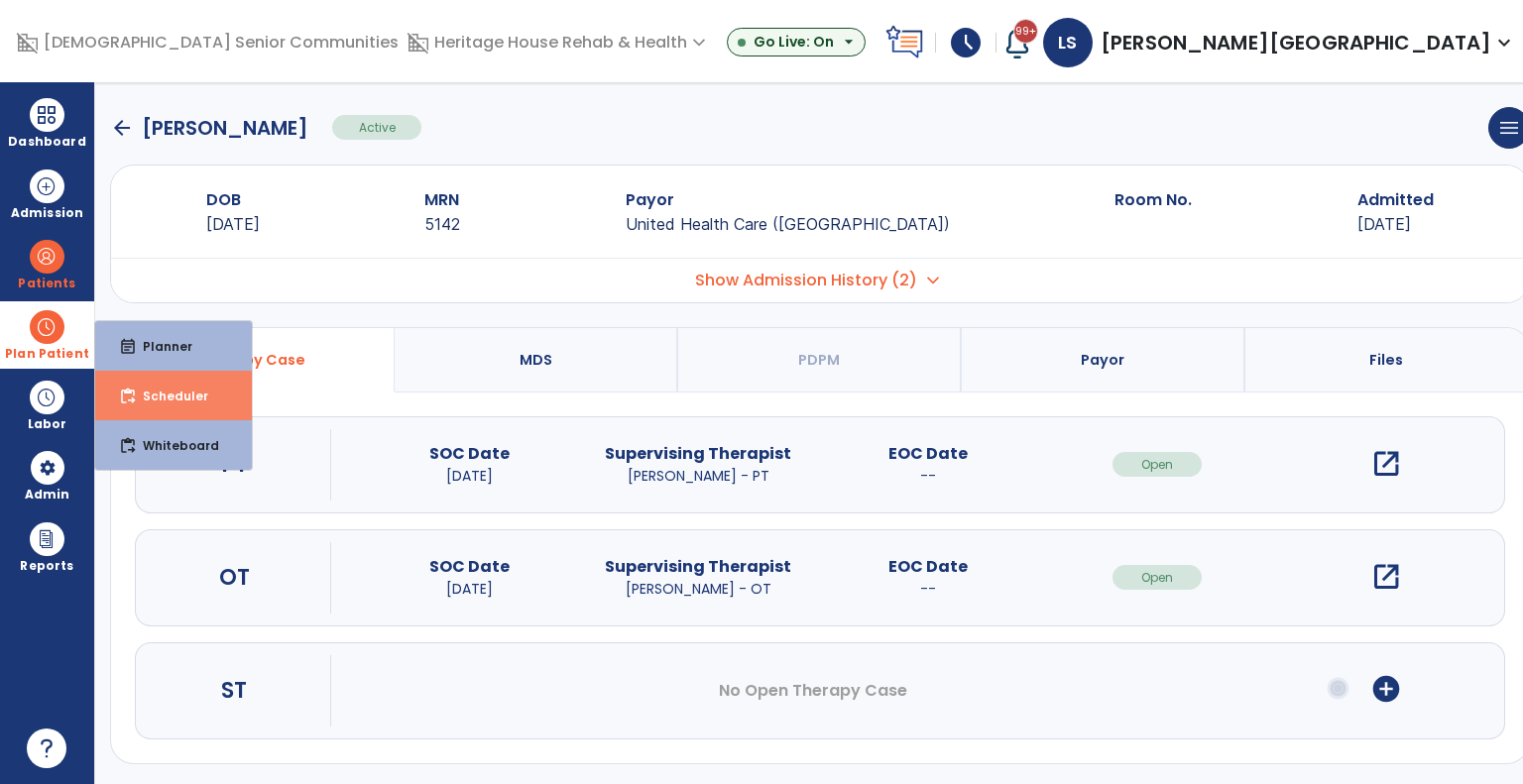scroll, scrollTop: 0, scrollLeft: 0, axis: both 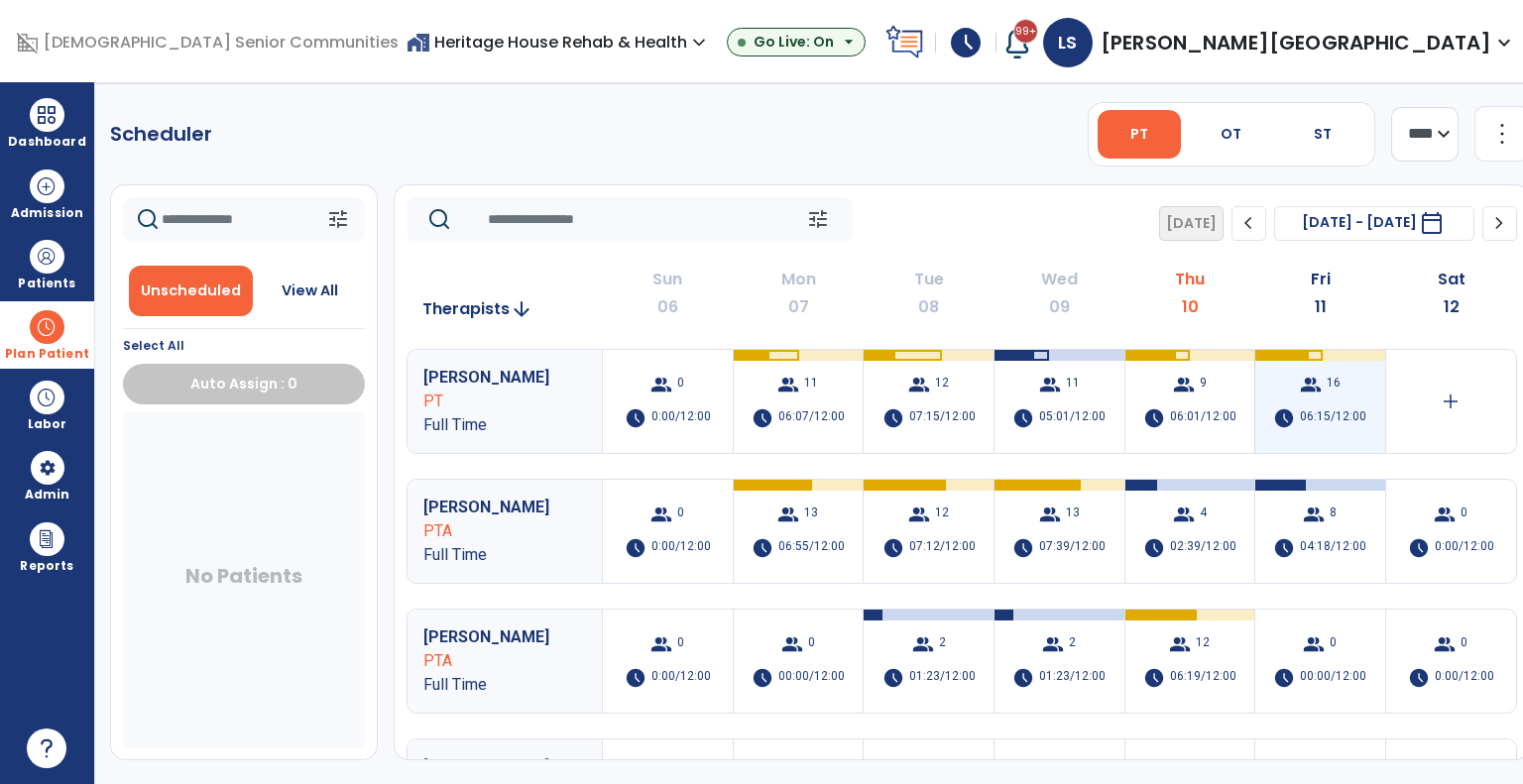 click on "group  16  schedule  06:15/12:00" at bounding box center [1320, 401] 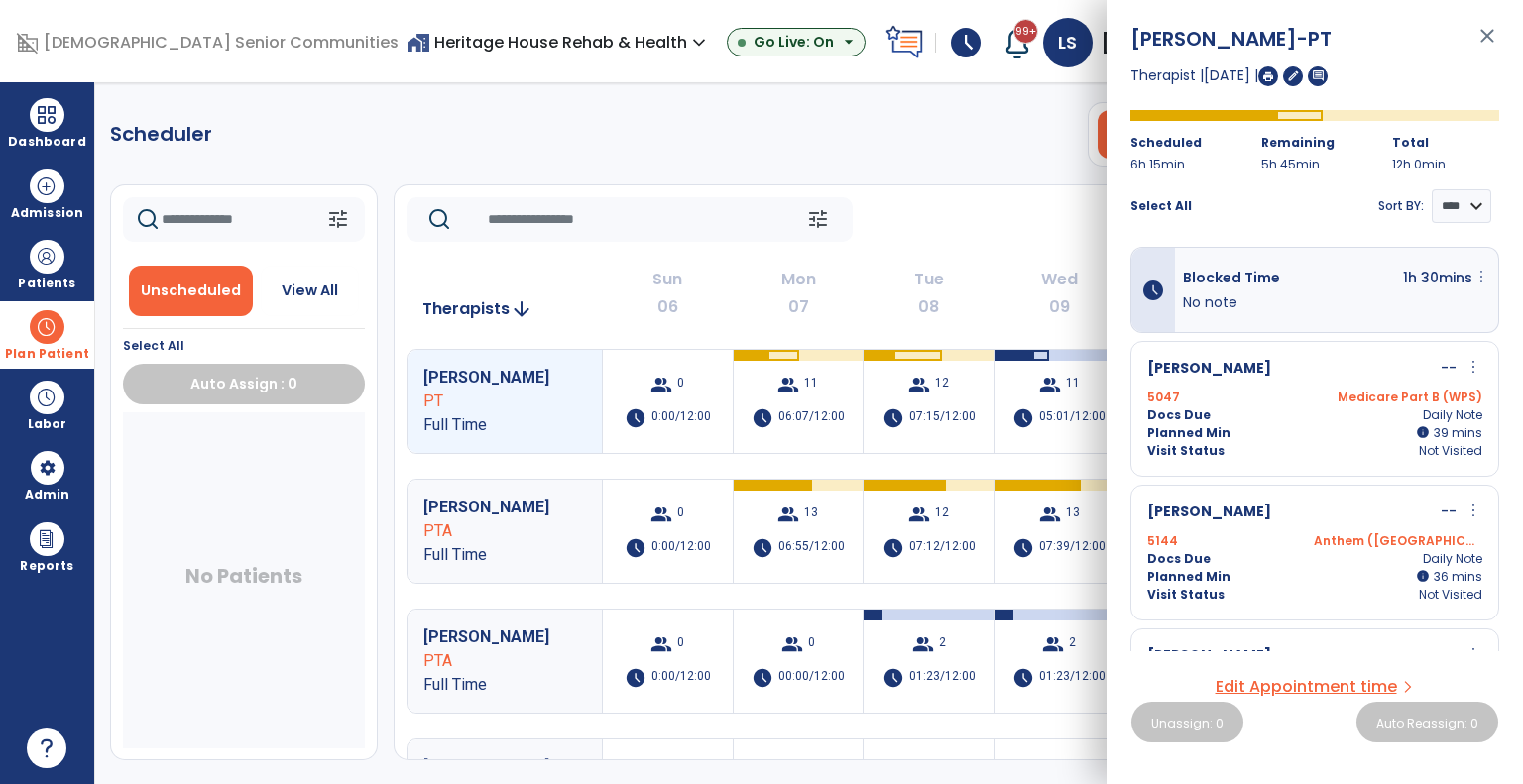 click on "more_vert" at bounding box center (1481, 277) 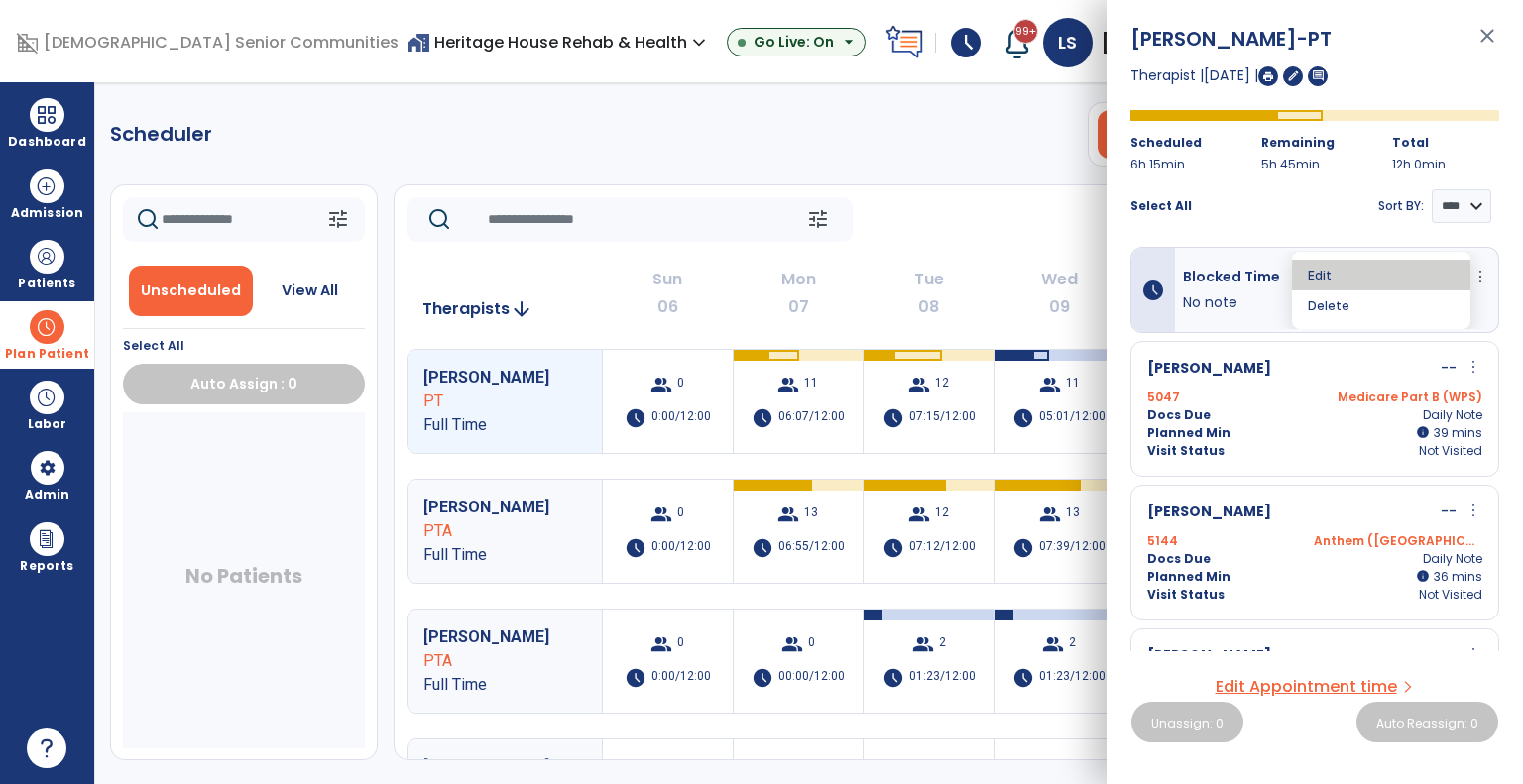 click on "Edit" at bounding box center [1381, 275] 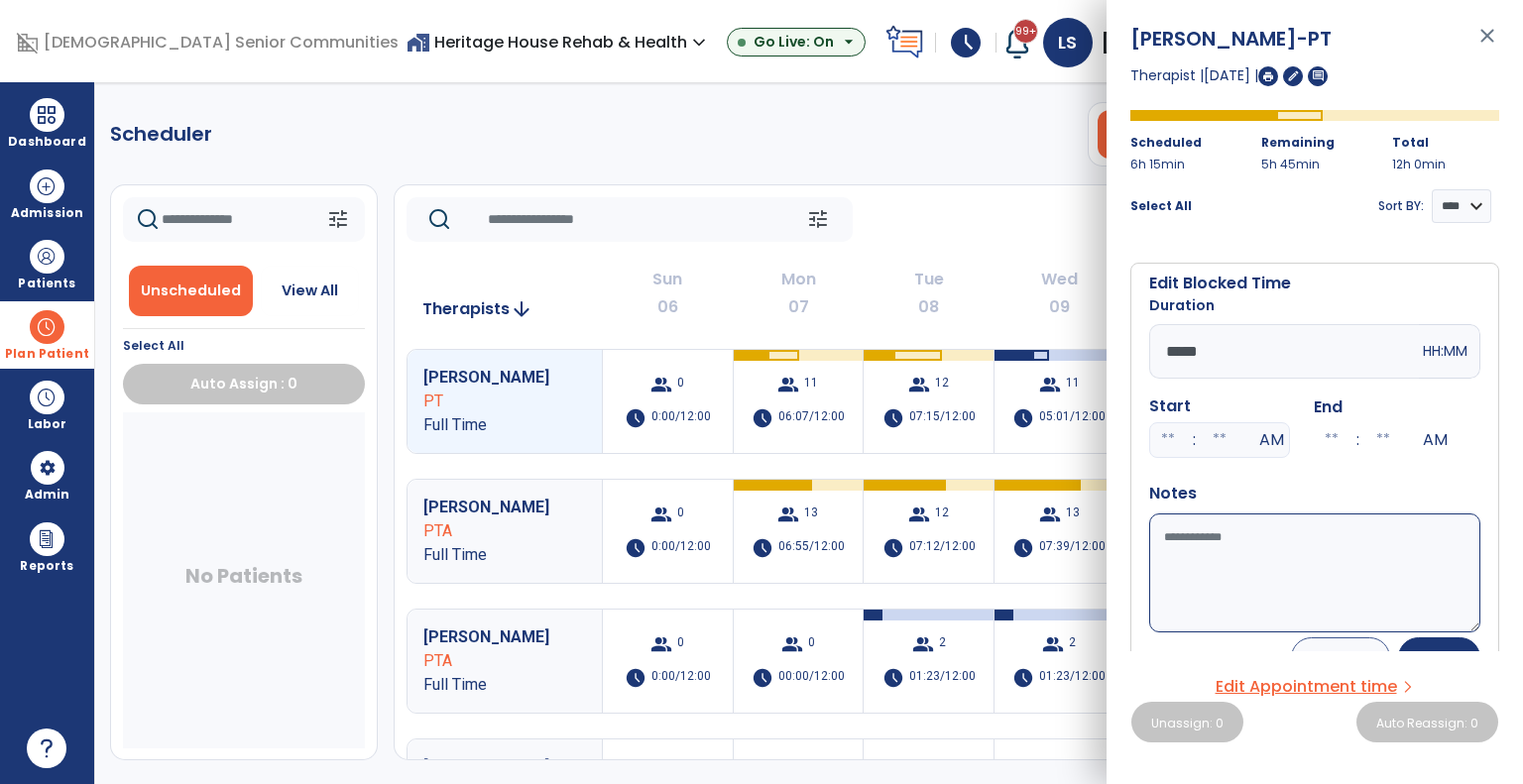 click on "*****" at bounding box center [1284, 351] 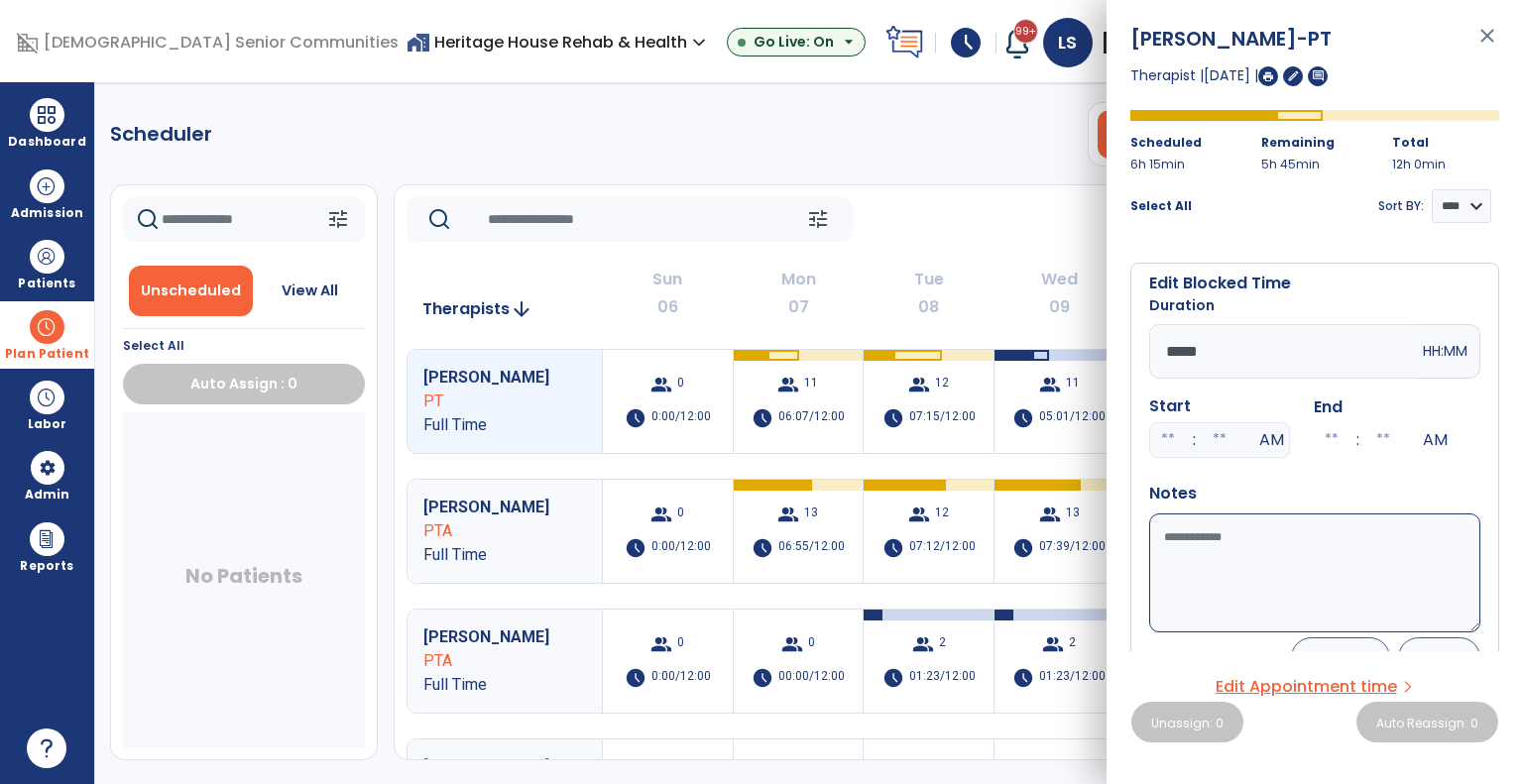 type on "*****" 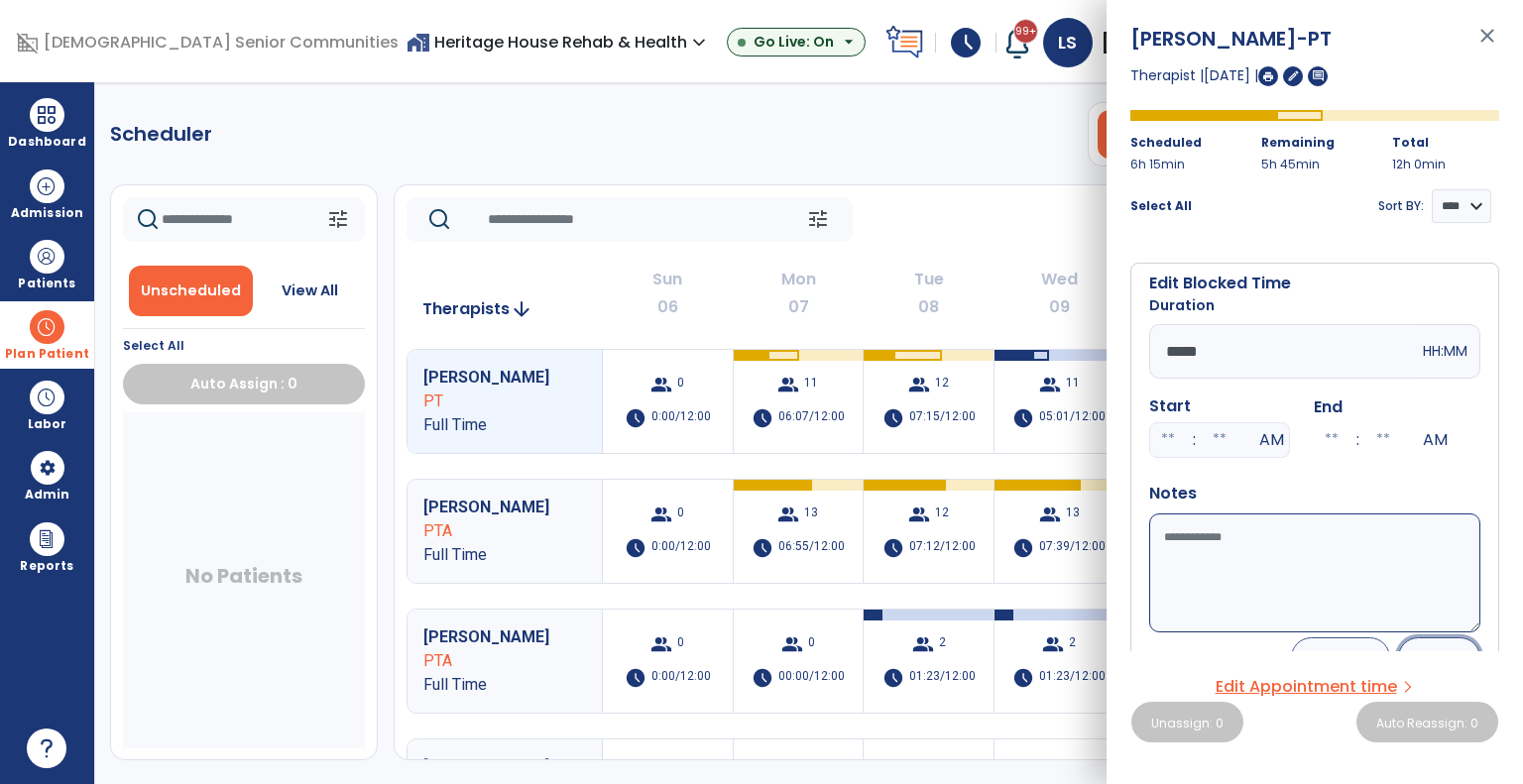click on "Save" at bounding box center (1439, 657) 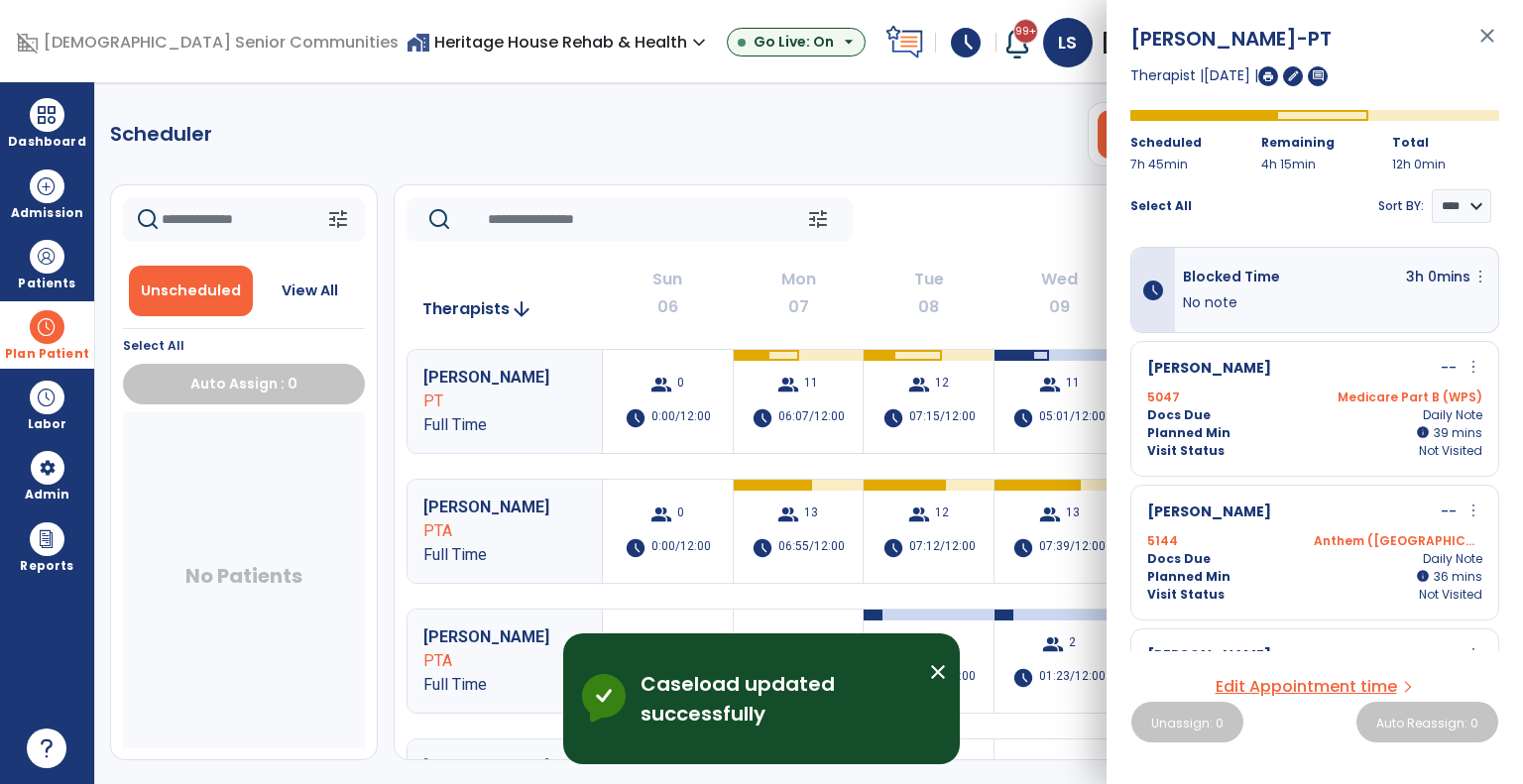 click on "tune   Today  chevron_left Jul 6, 2025 - Jul 12, 2025  *********  calendar_today  chevron_right" 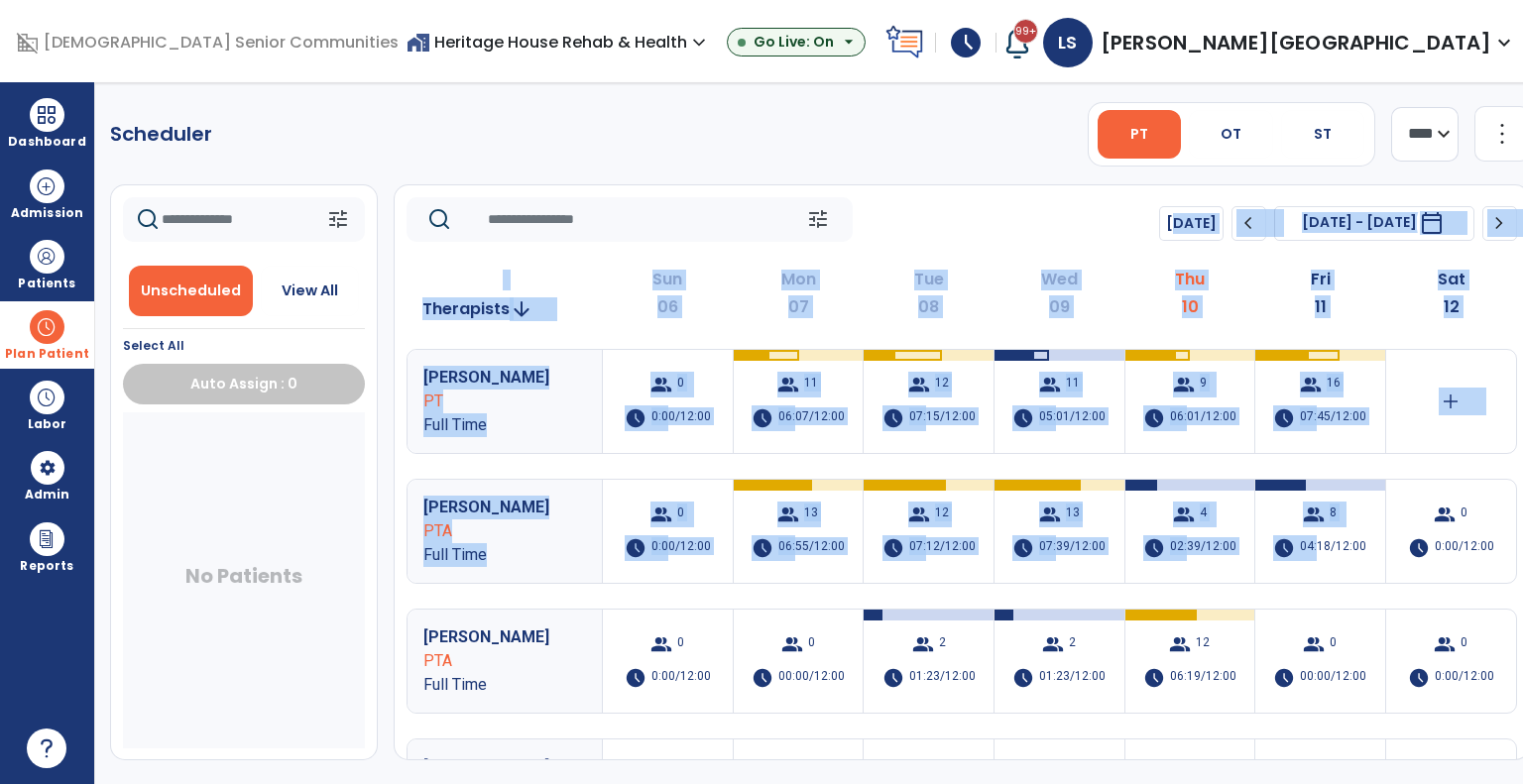 drag, startPoint x: 1287, startPoint y: 548, endPoint x: 1083, endPoint y: 233, distance: 375.28789 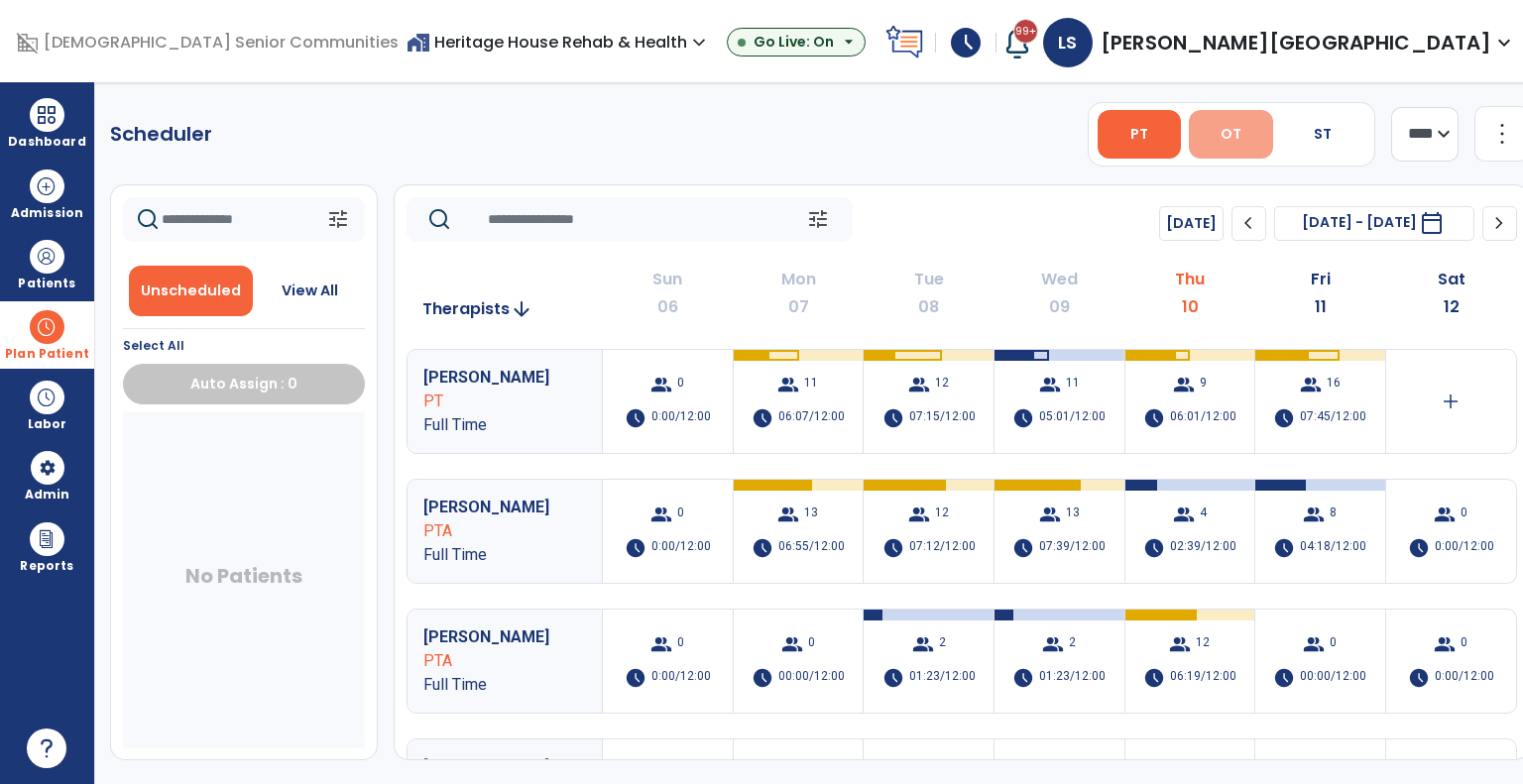 click on "OT" at bounding box center [1230, 134] 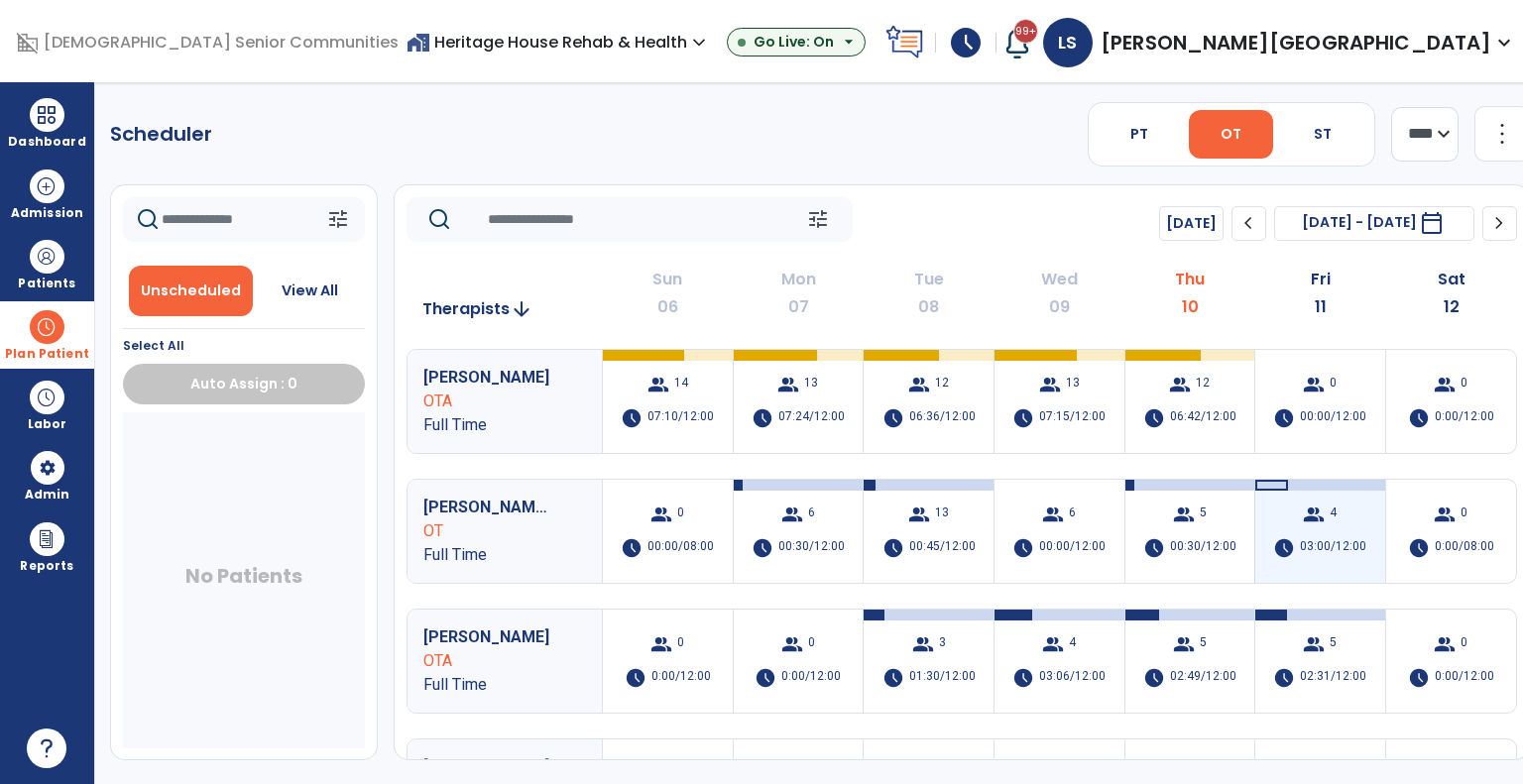 click on "group" at bounding box center [1314, 514] 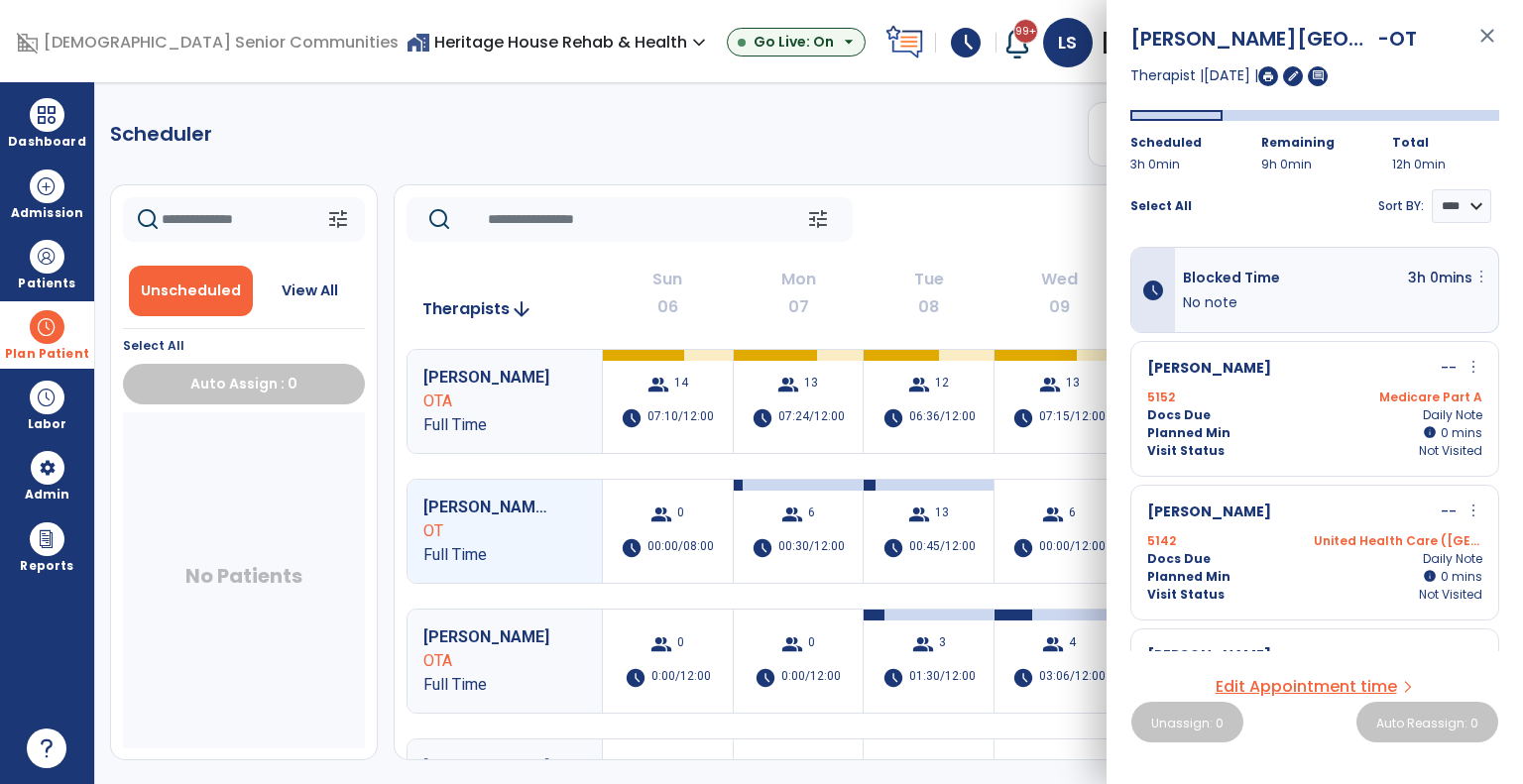 click on "more_vert" at bounding box center [1481, 277] 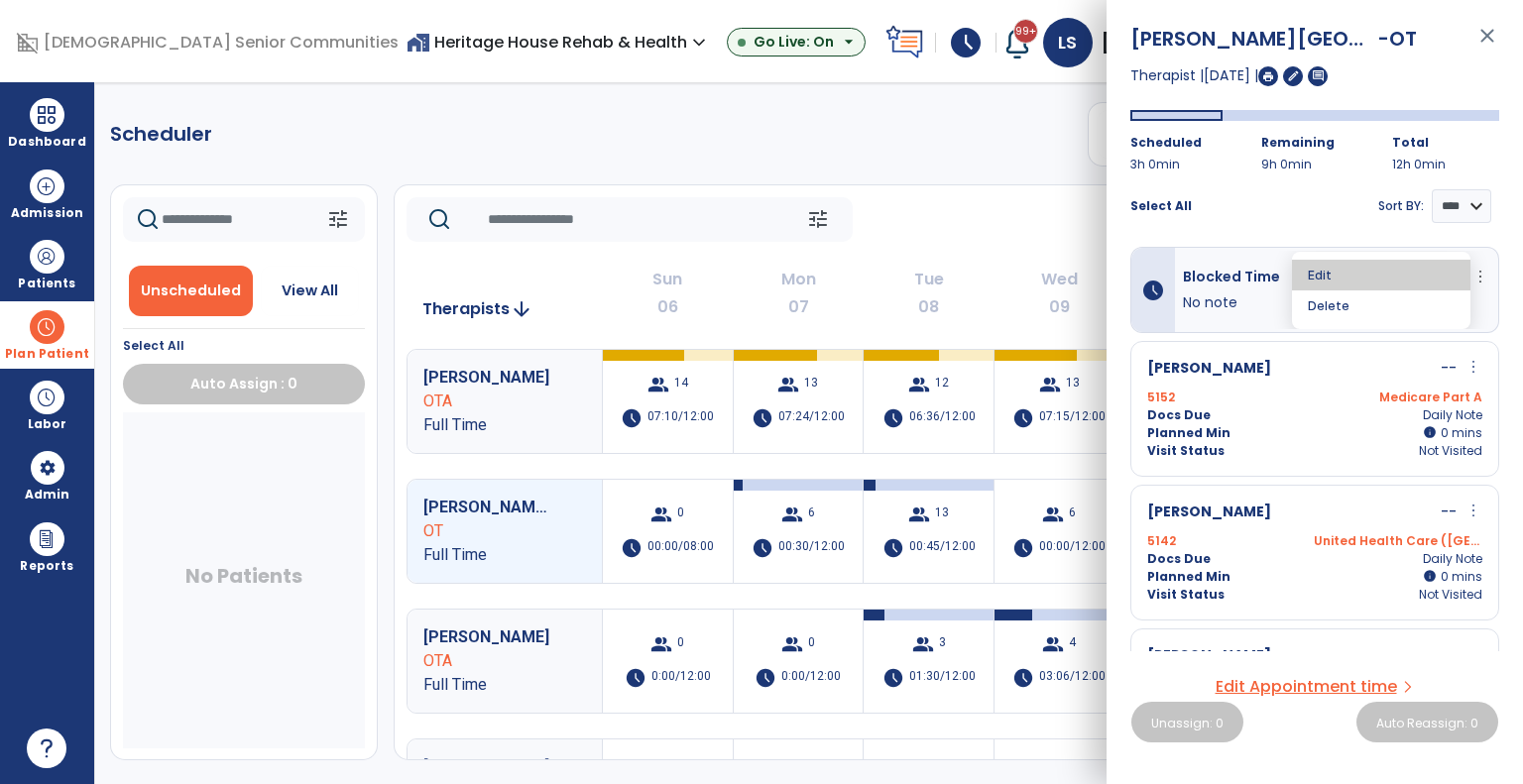 click on "Edit" at bounding box center [1381, 275] 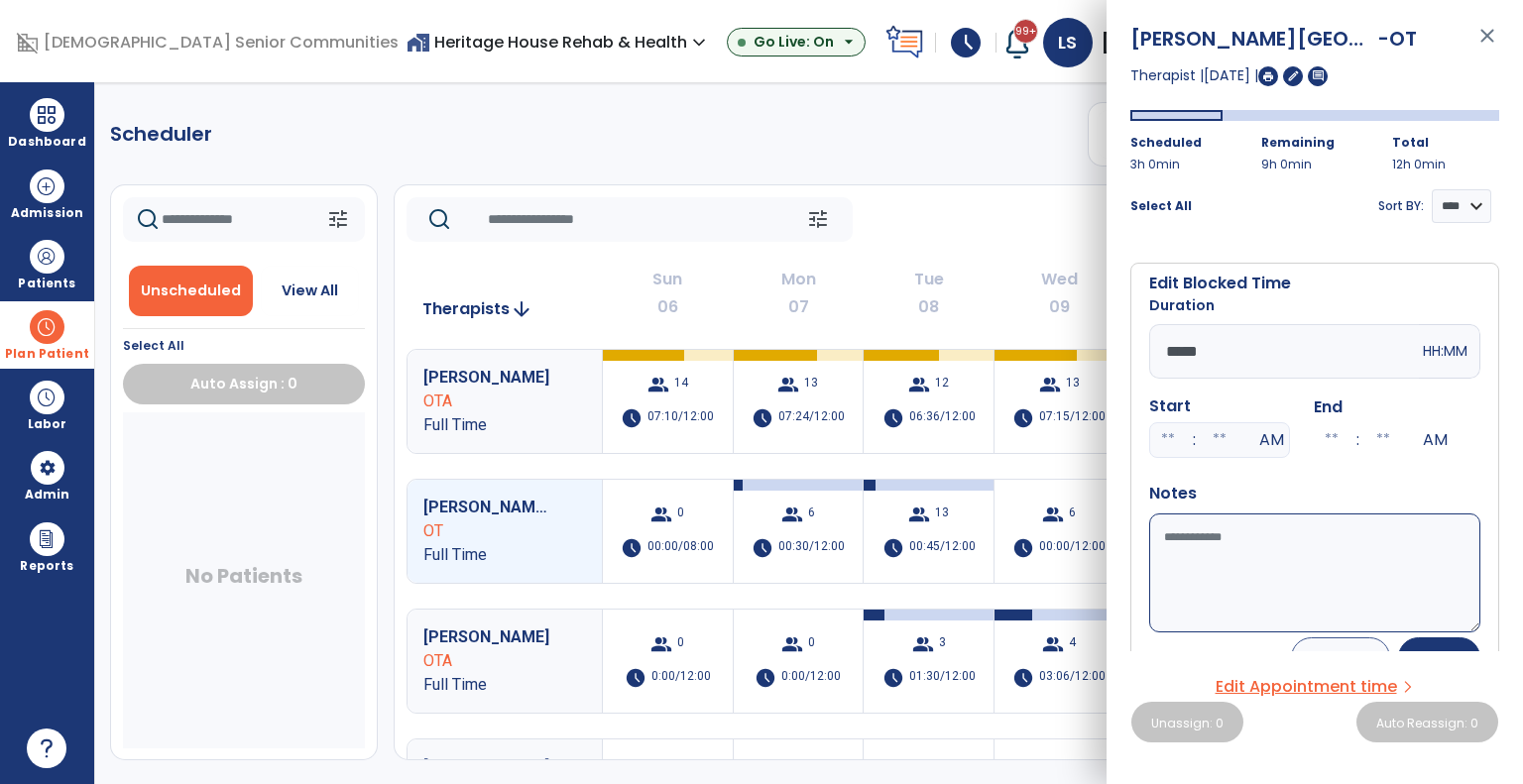 click on "*****" at bounding box center (1284, 351) 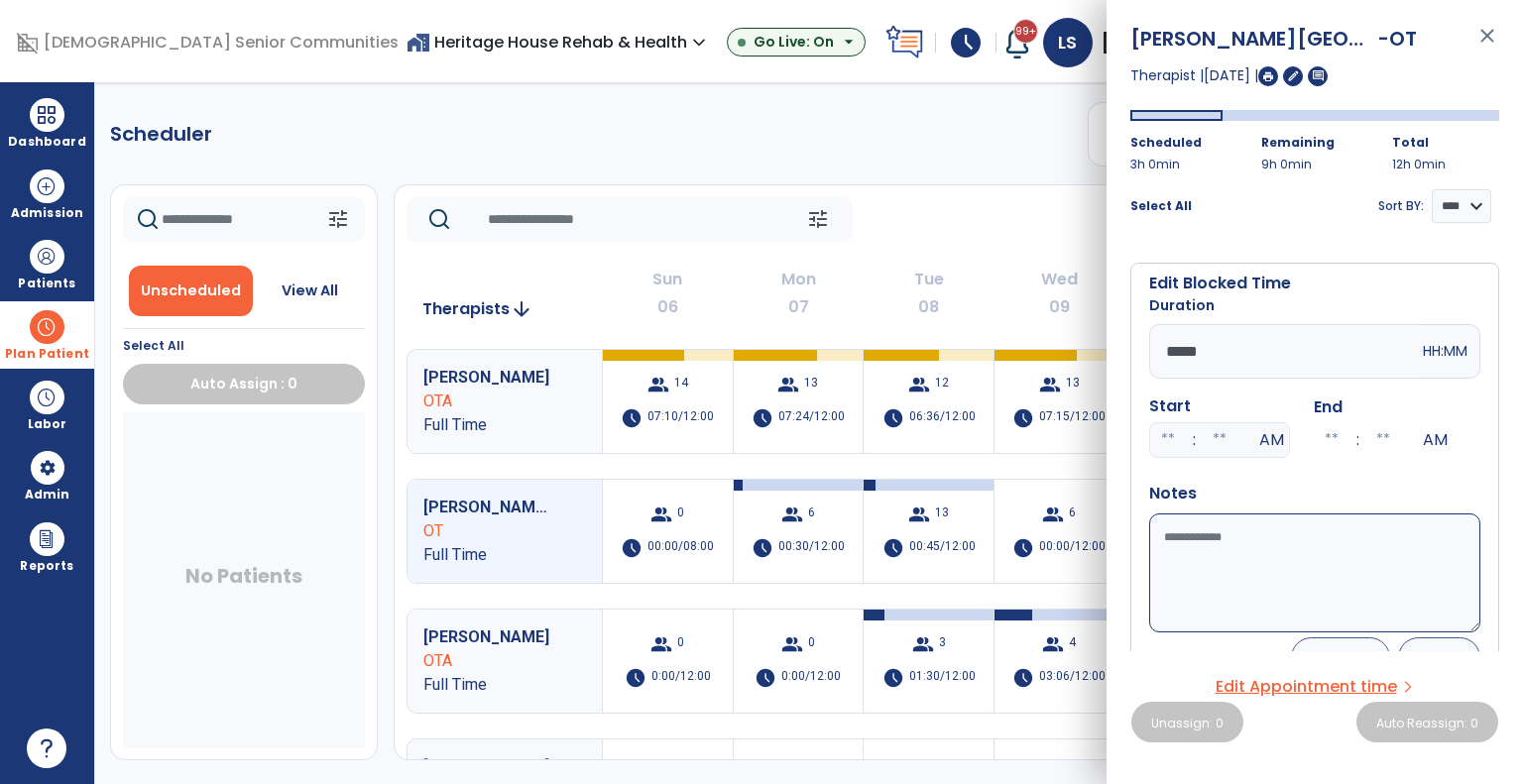 type on "*****" 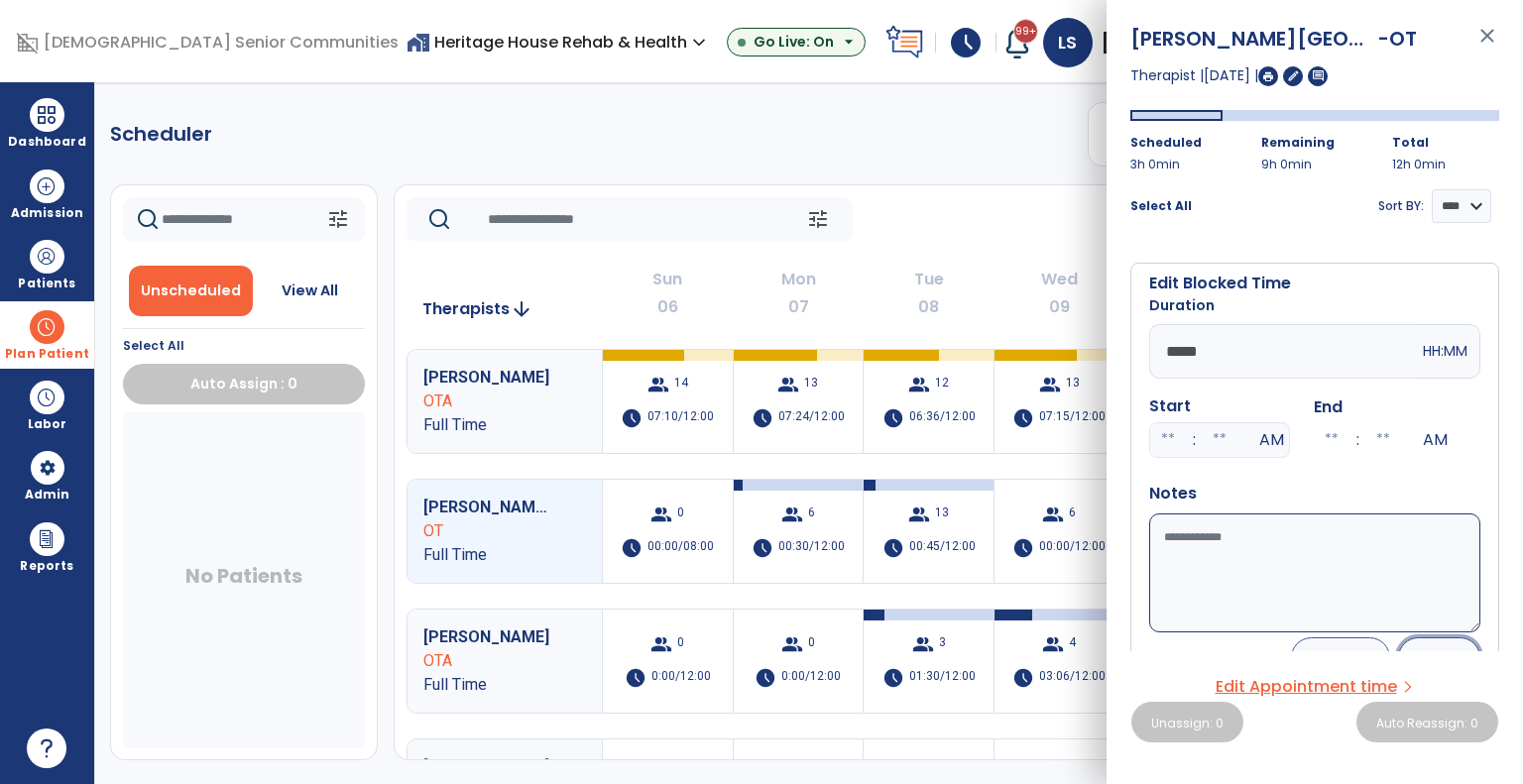 click on "Save" at bounding box center (1439, 657) 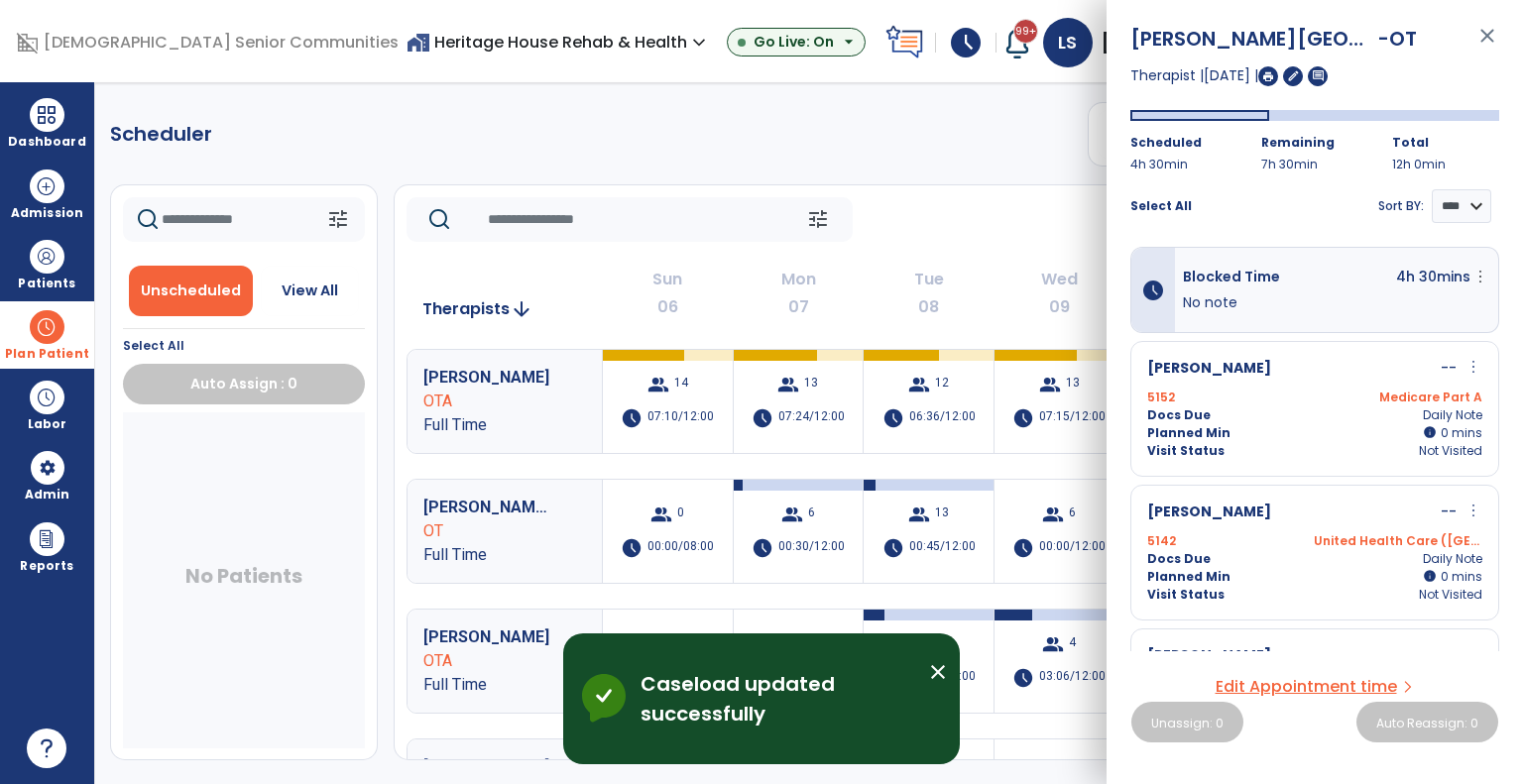 click on "tune   Today  chevron_left Jul 6, 2025 - Jul 12, 2025  *********  calendar_today  chevron_right" 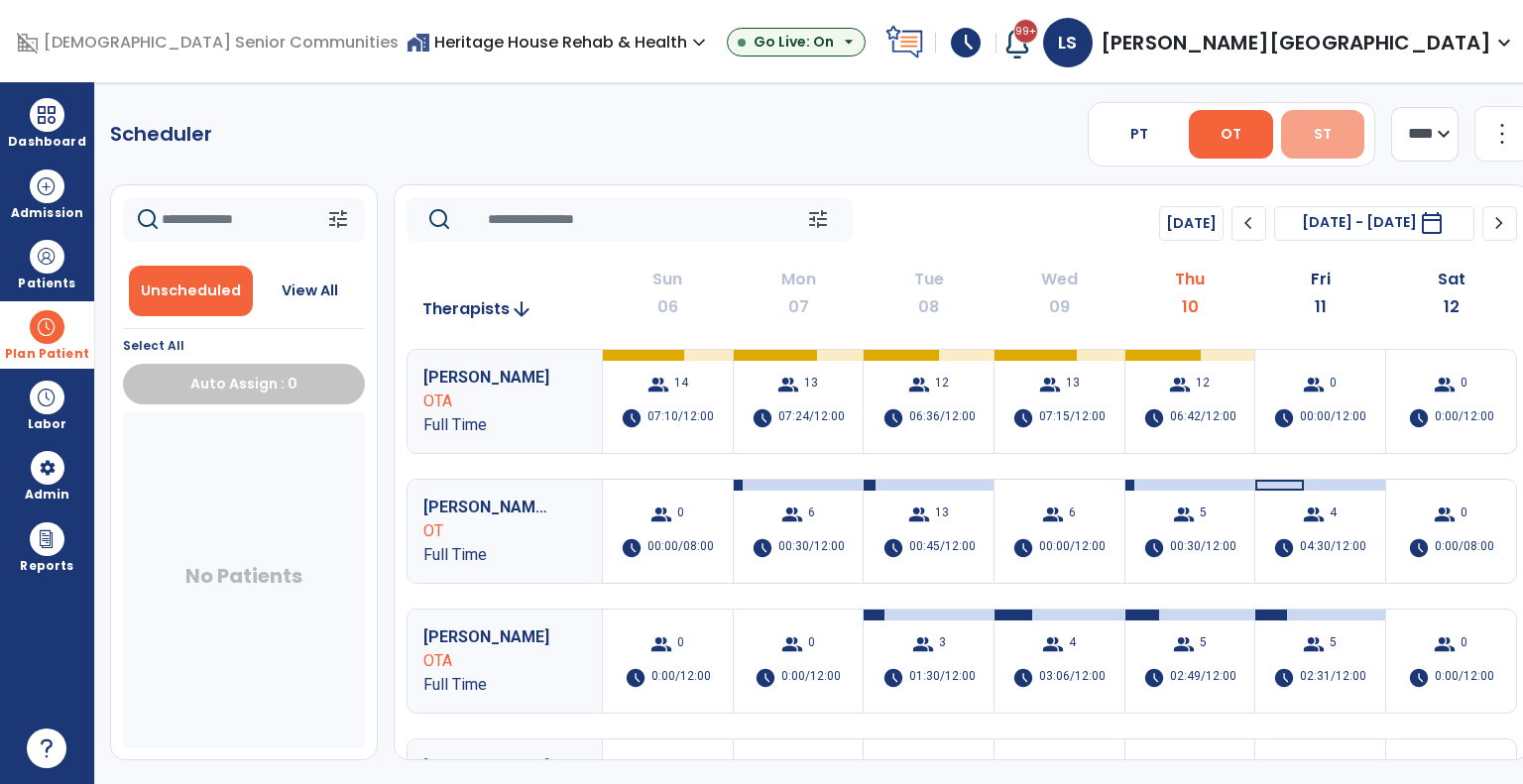 click on "ST" at bounding box center [1323, 134] 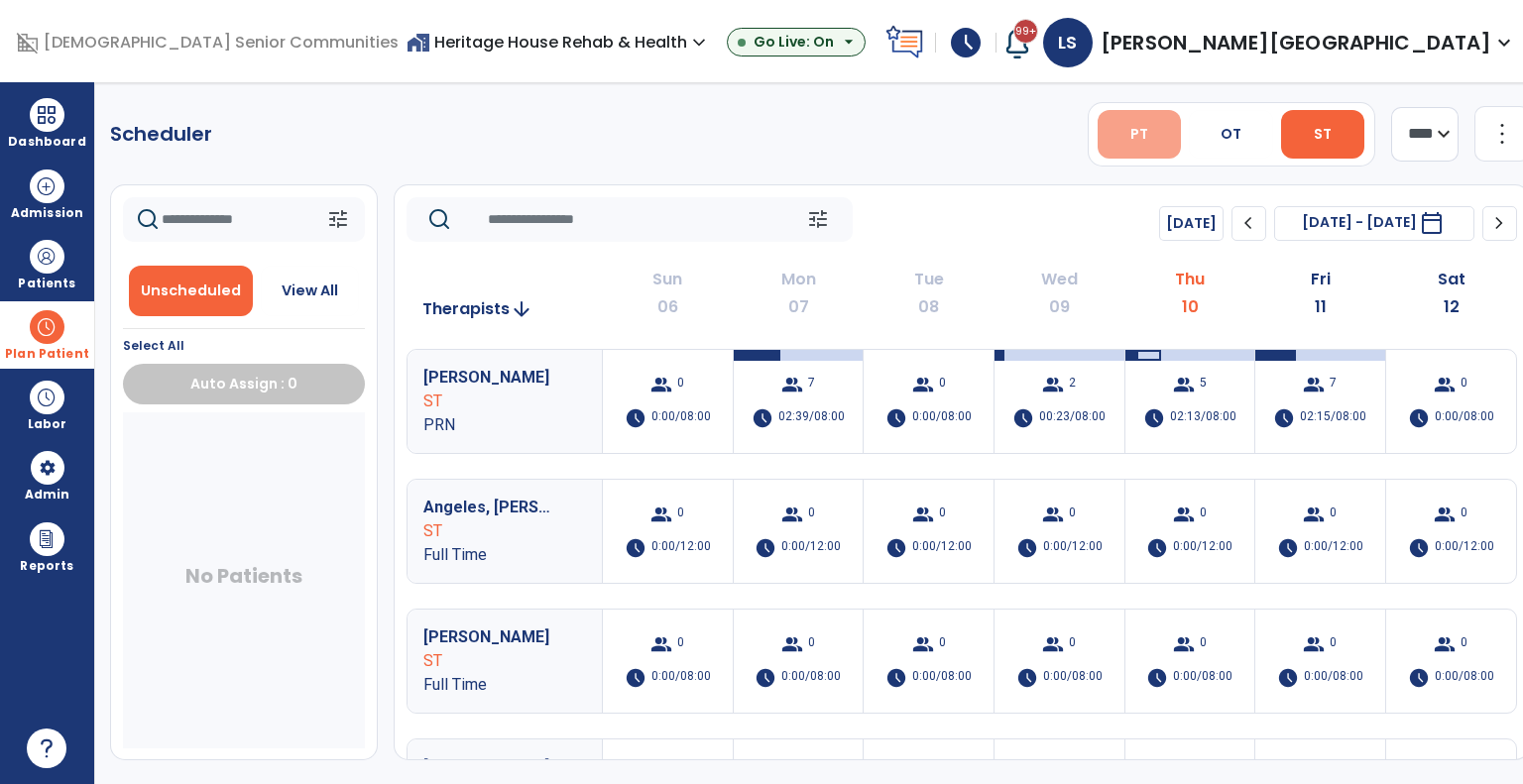 click on "PT" at bounding box center (1139, 134) 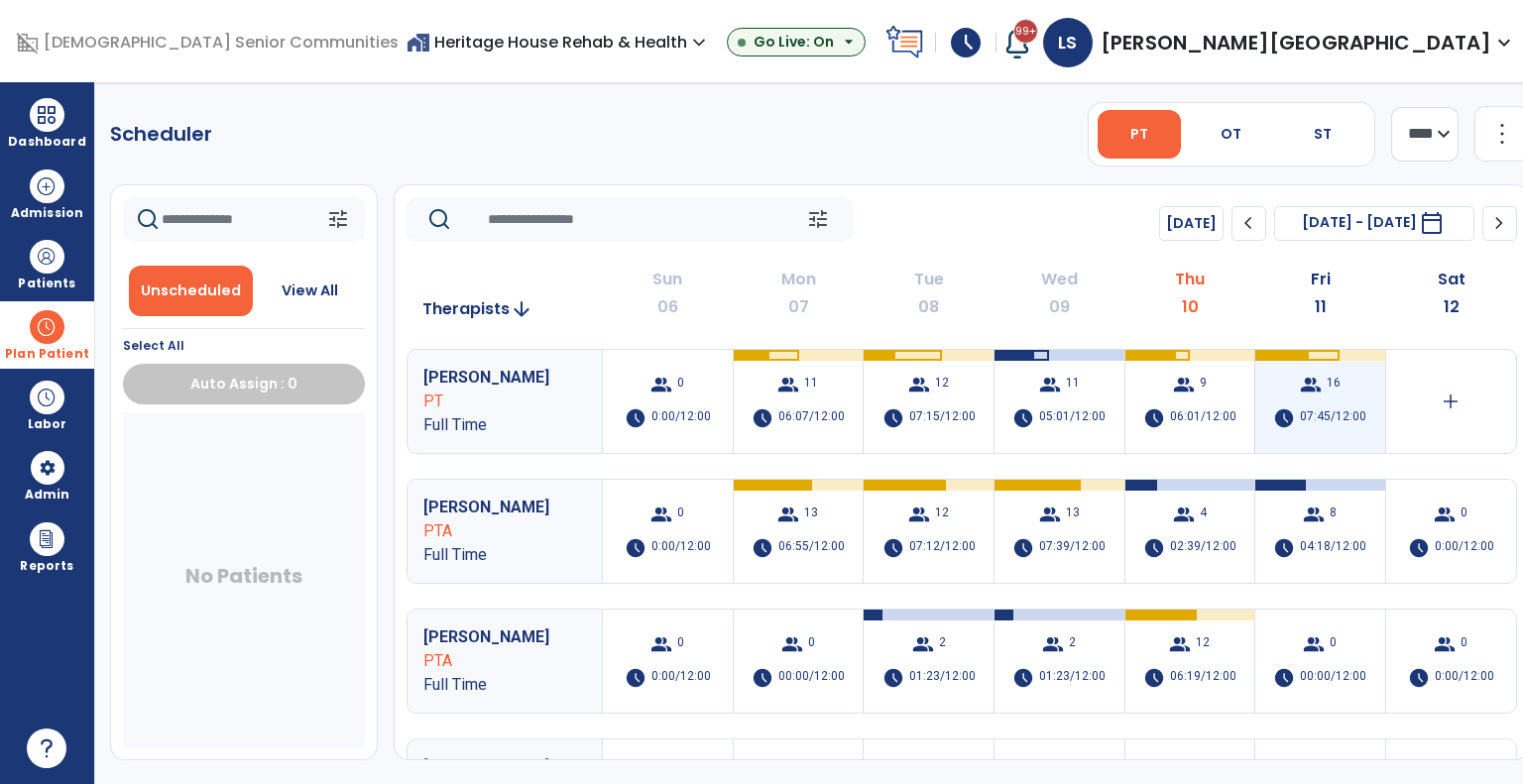 click on "group  16  schedule  07:45/12:00" at bounding box center [1320, 401] 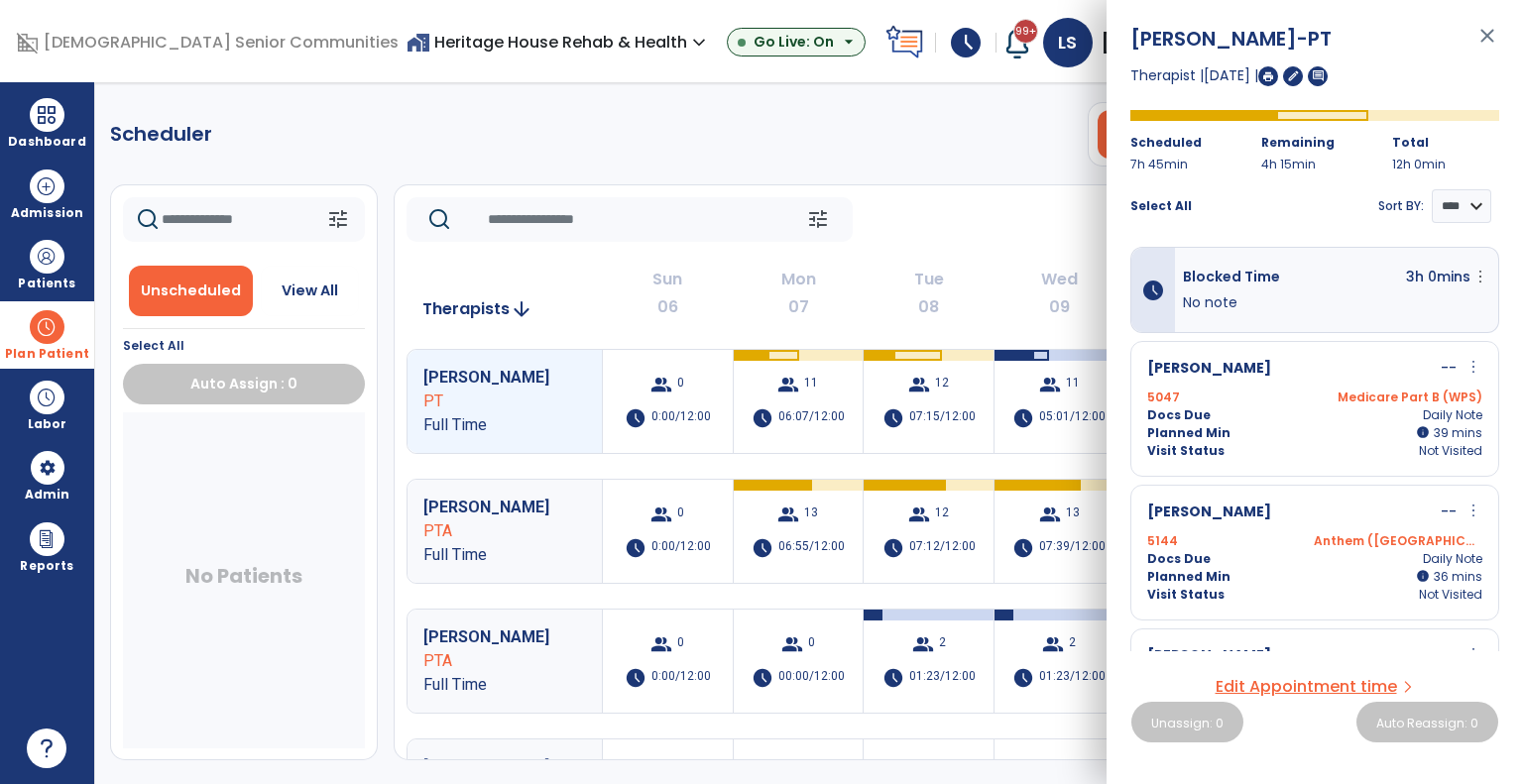 drag, startPoint x: 1499, startPoint y: 304, endPoint x: 1505, endPoint y: 386, distance: 82.219219 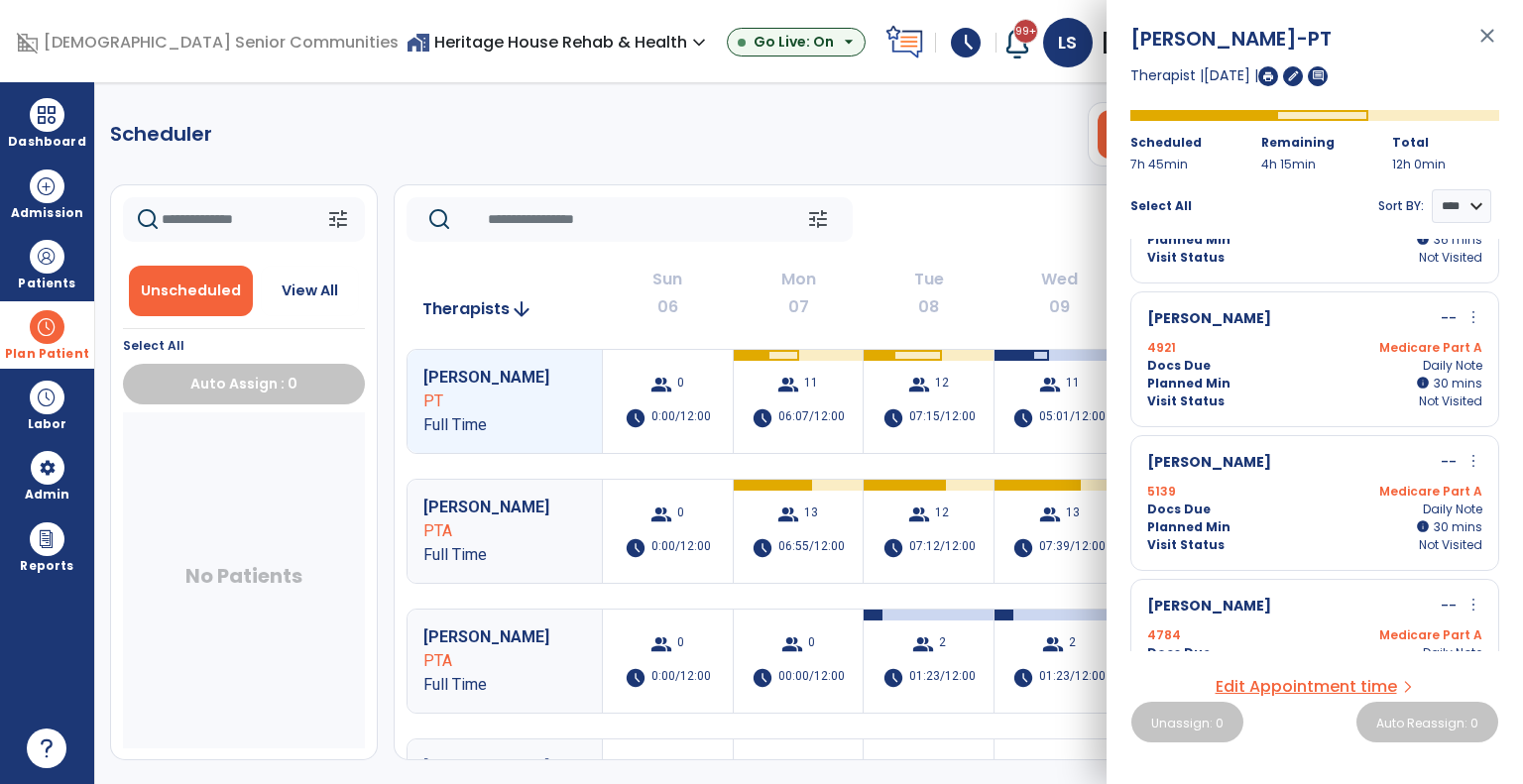 scroll, scrollTop: 333, scrollLeft: 0, axis: vertical 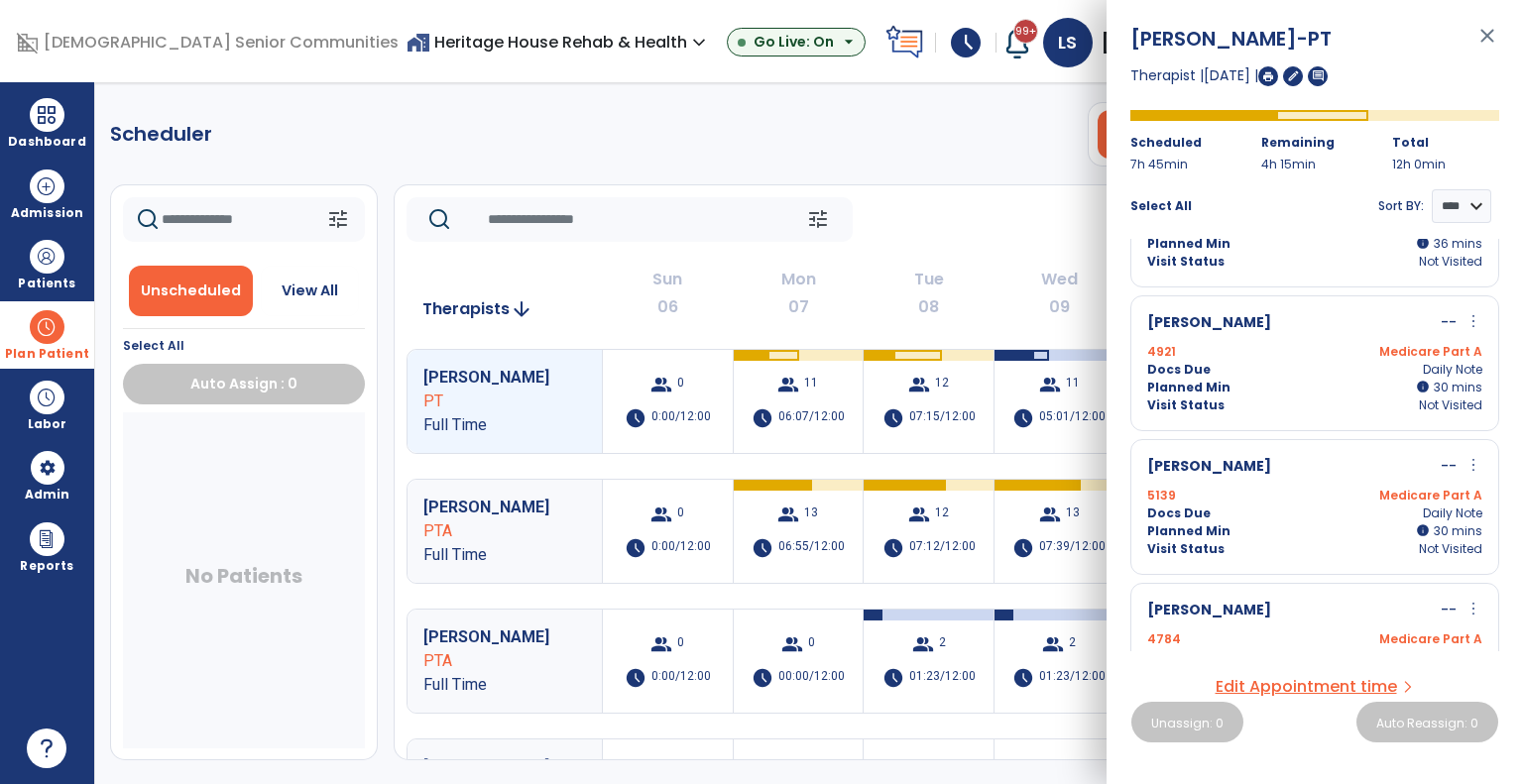 click on "Docs Due Daily Note" at bounding box center [1315, 370] 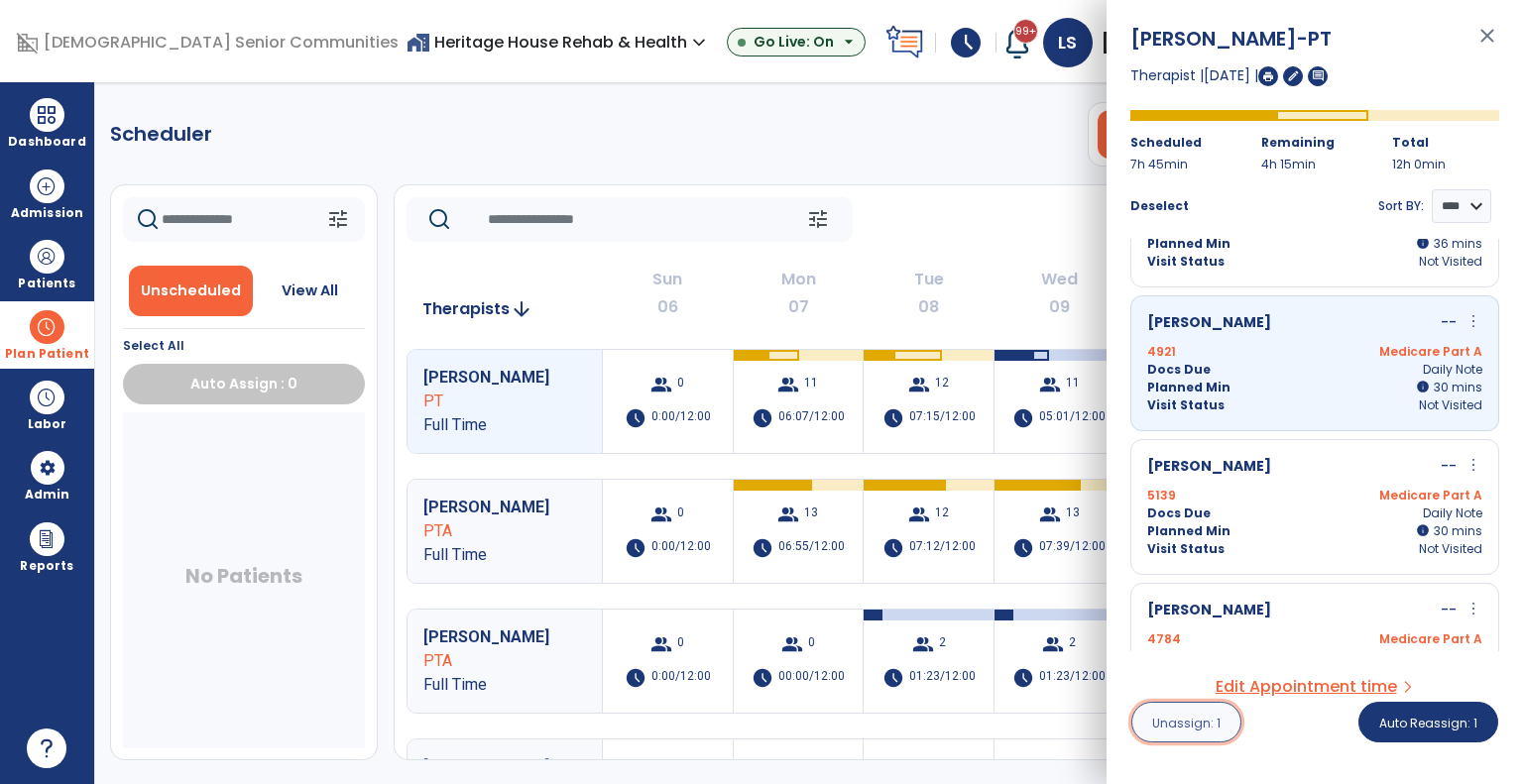 click on "Unassign: 1" at bounding box center (1186, 723) 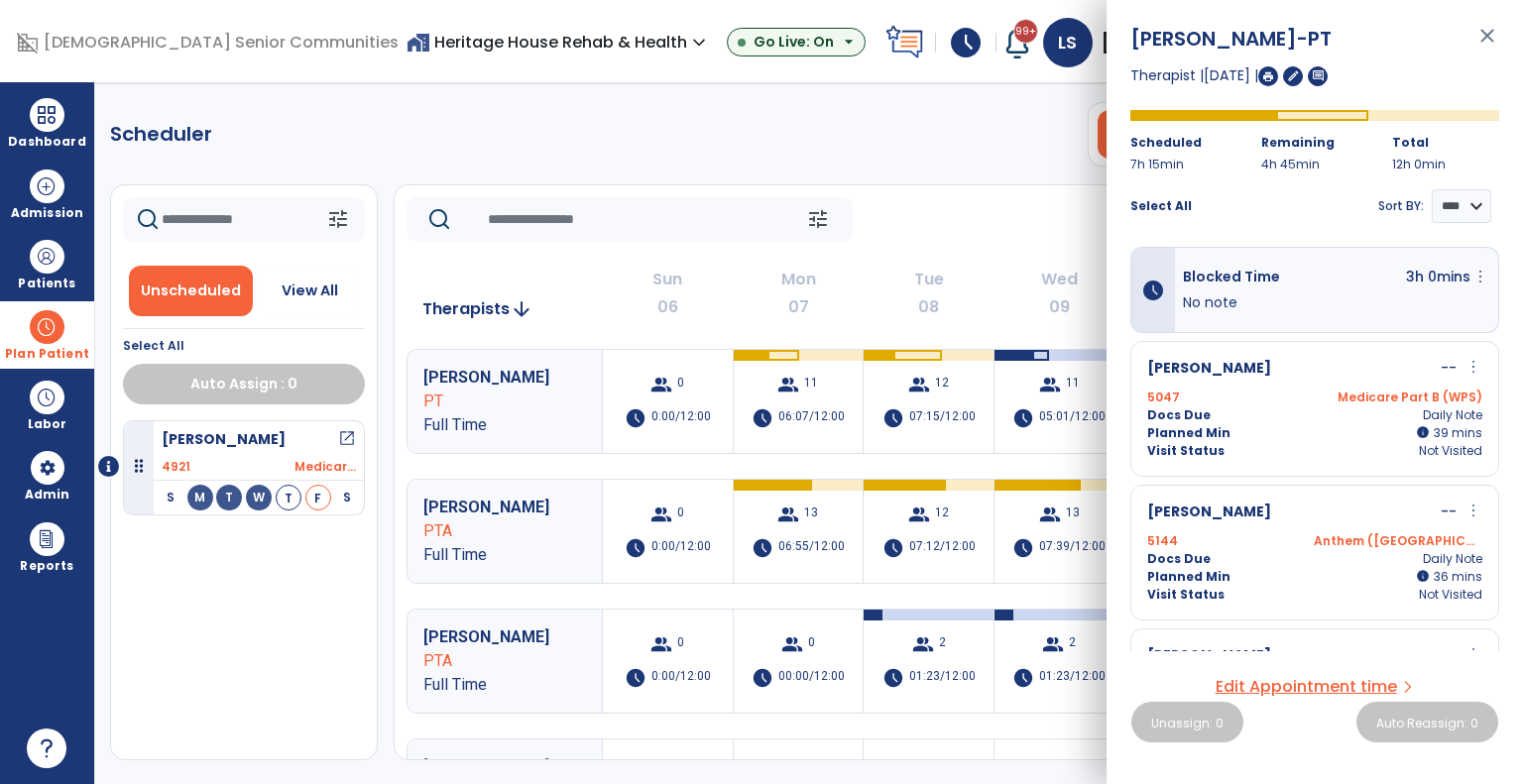 click on "Deckard, Joan   open_in_new  4921 Medicar...  S M T W T F S Friday Visit Status:  Unscheduled  Docs Due: Daily Note Planned min 00:30" at bounding box center (244, 590) 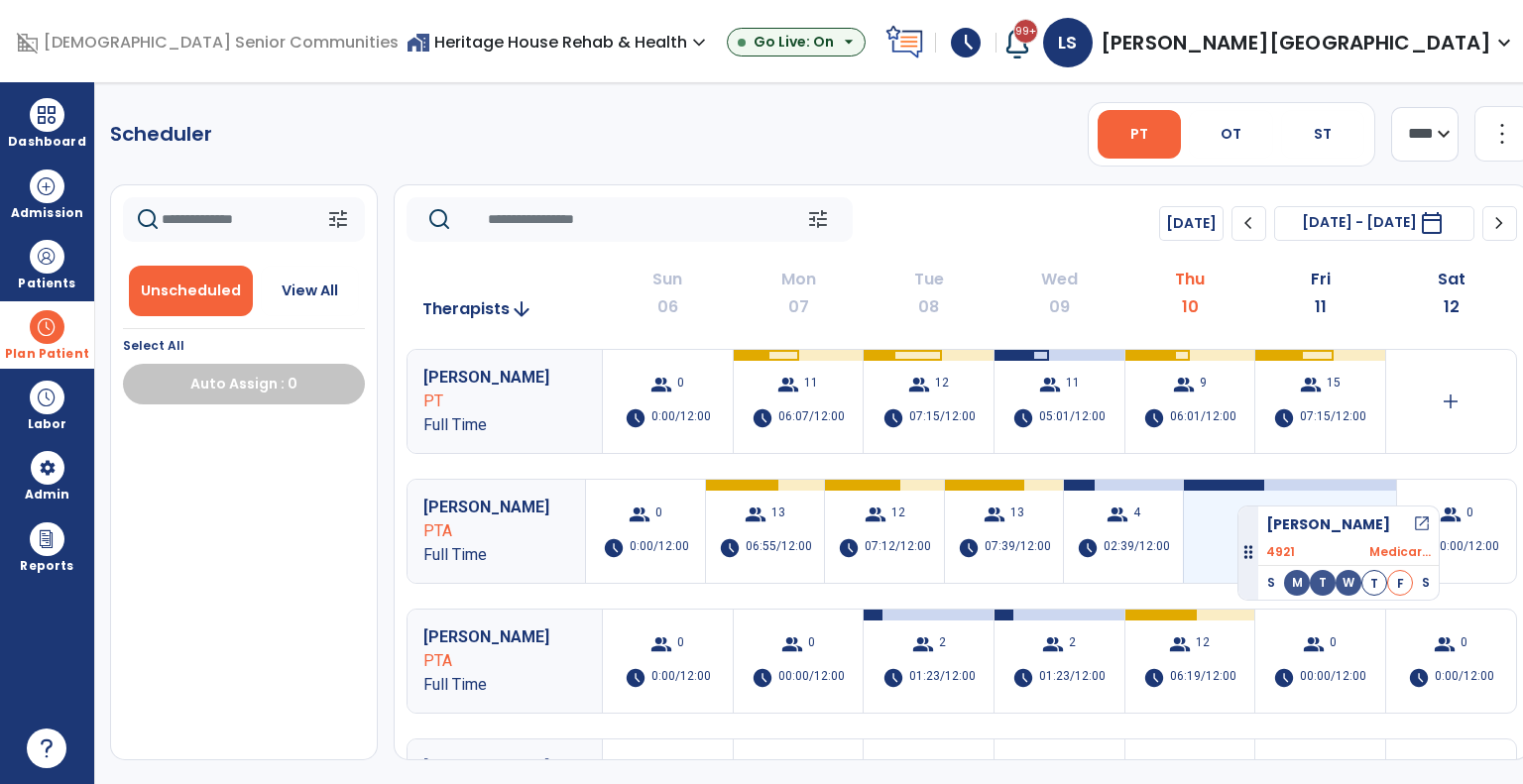 drag, startPoint x: 261, startPoint y: 459, endPoint x: 1227, endPoint y: 482, distance: 966.27377 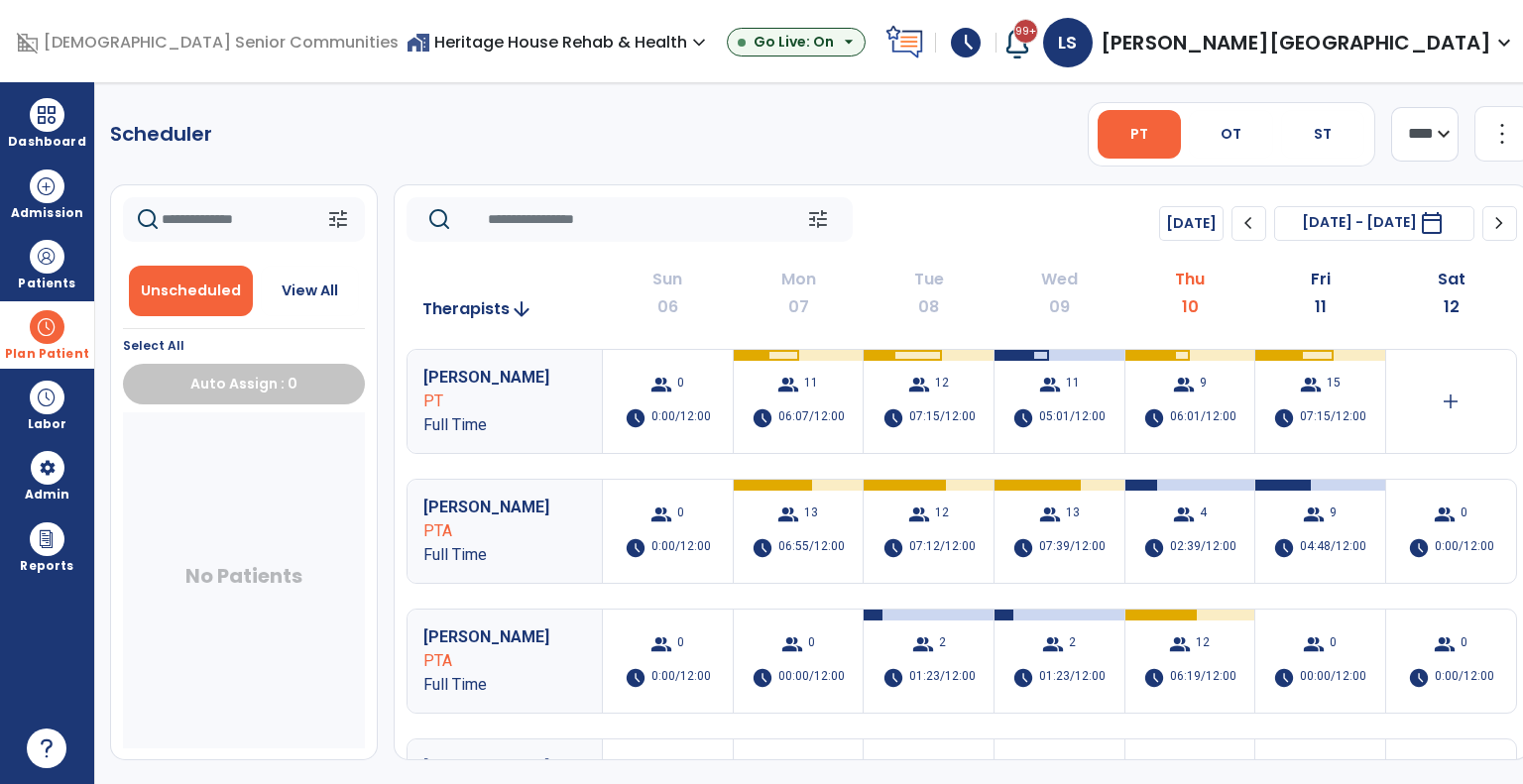click on "home_work   Heritage House Rehab & Health   expand_more" at bounding box center [558, 42] 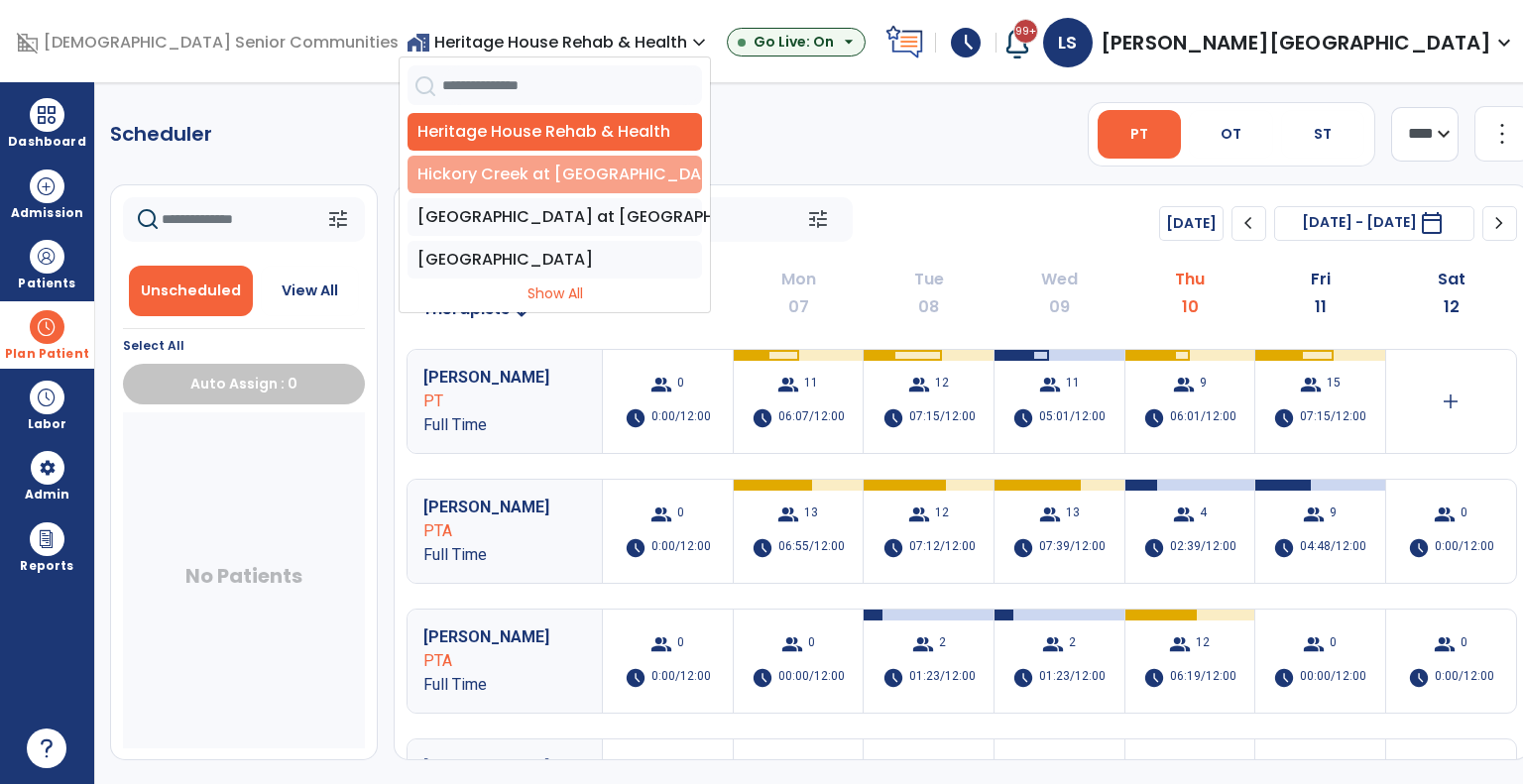 click on "Hickory Creek at [GEOGRAPHIC_DATA]" at bounding box center [554, 174] 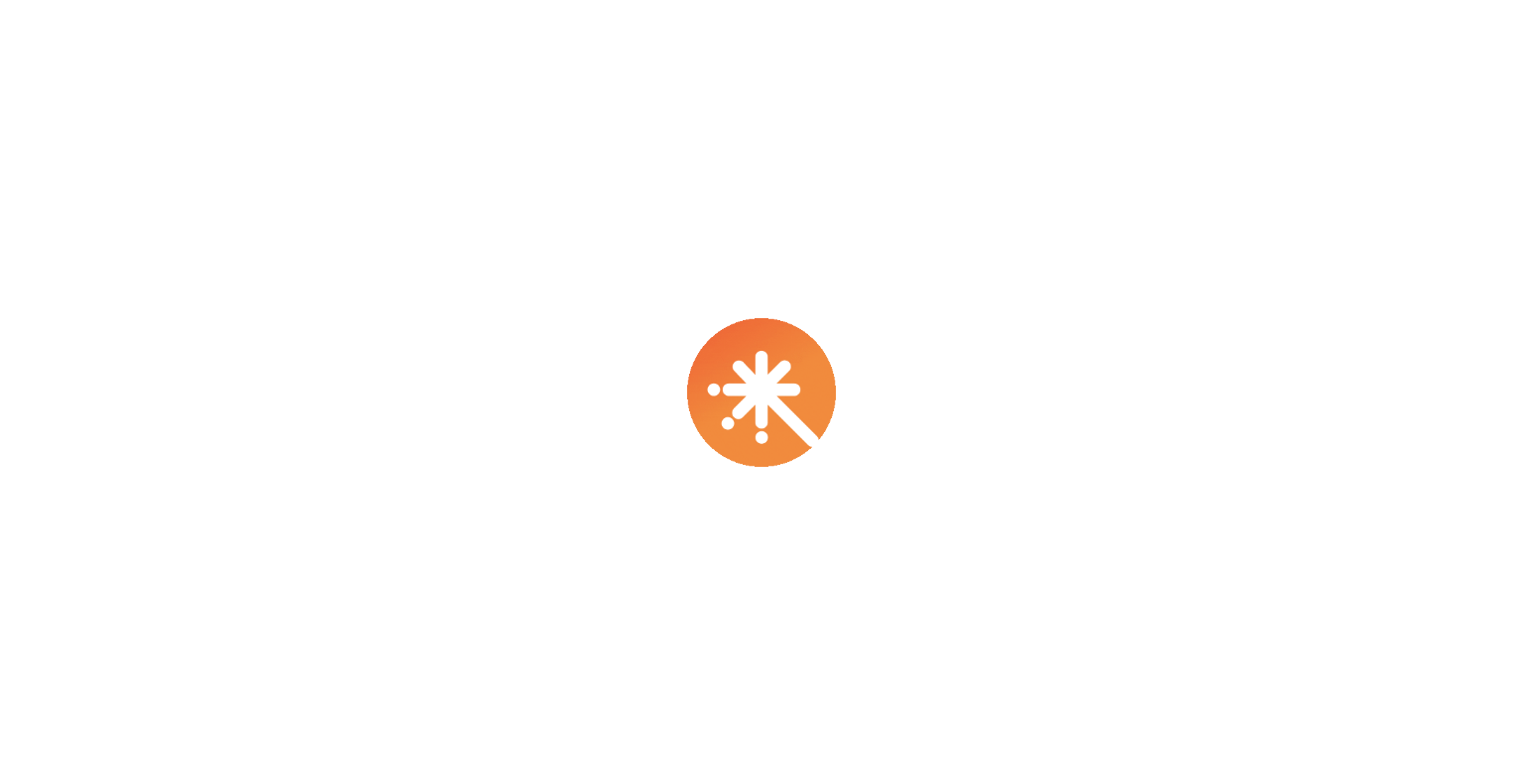 scroll, scrollTop: 0, scrollLeft: 0, axis: both 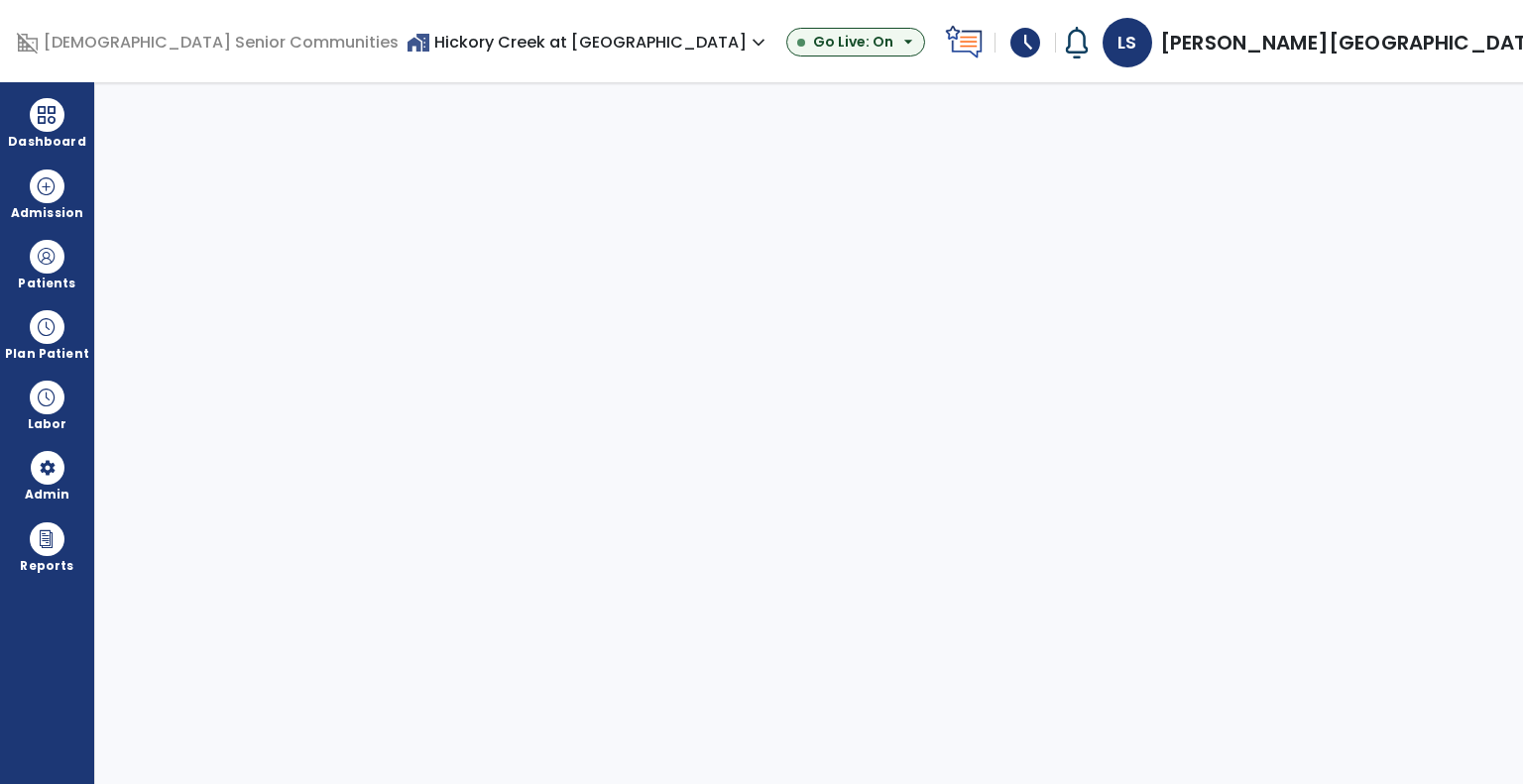 select on "***" 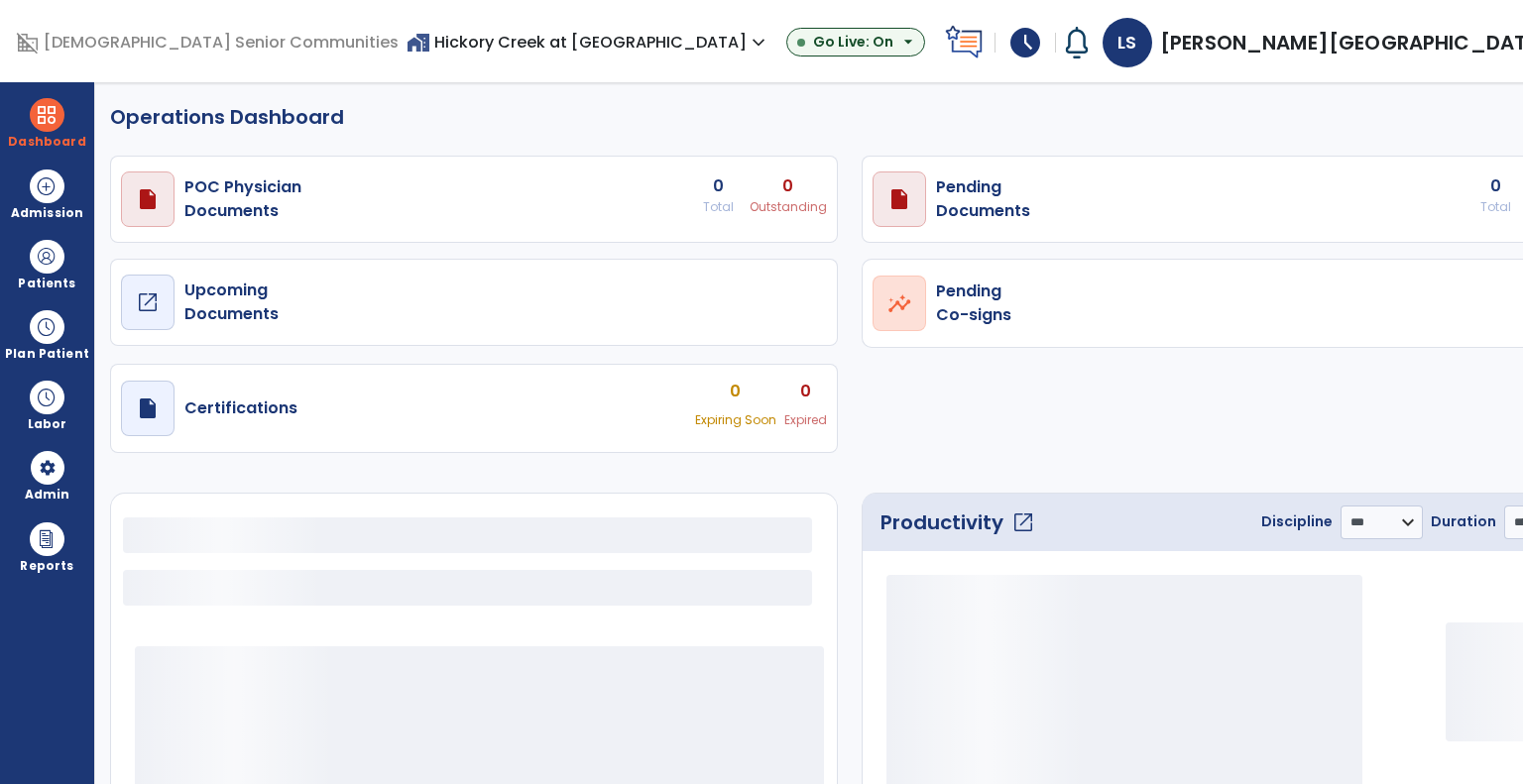 select on "***" 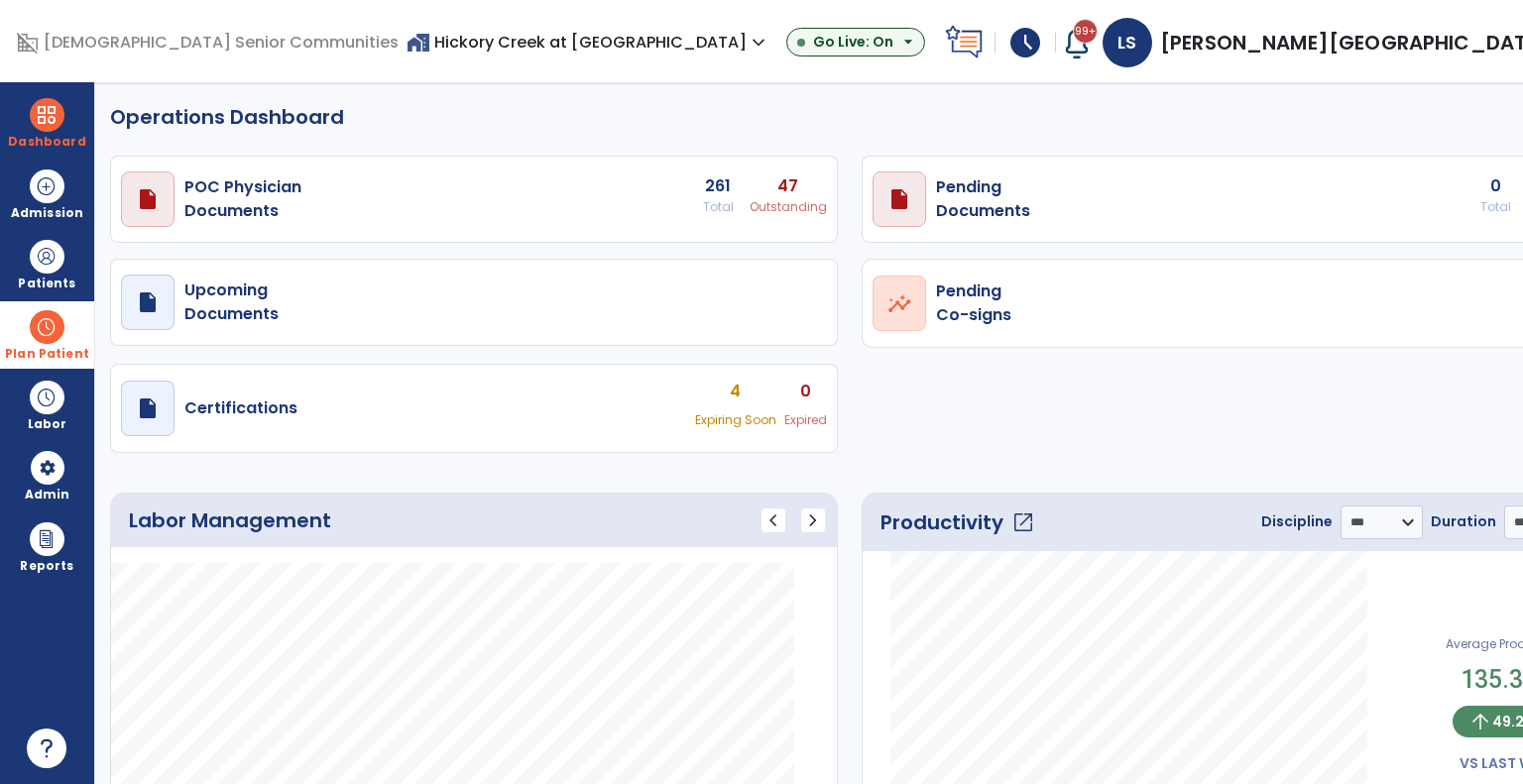 click on "Plan Patient" at bounding box center [47, 283] 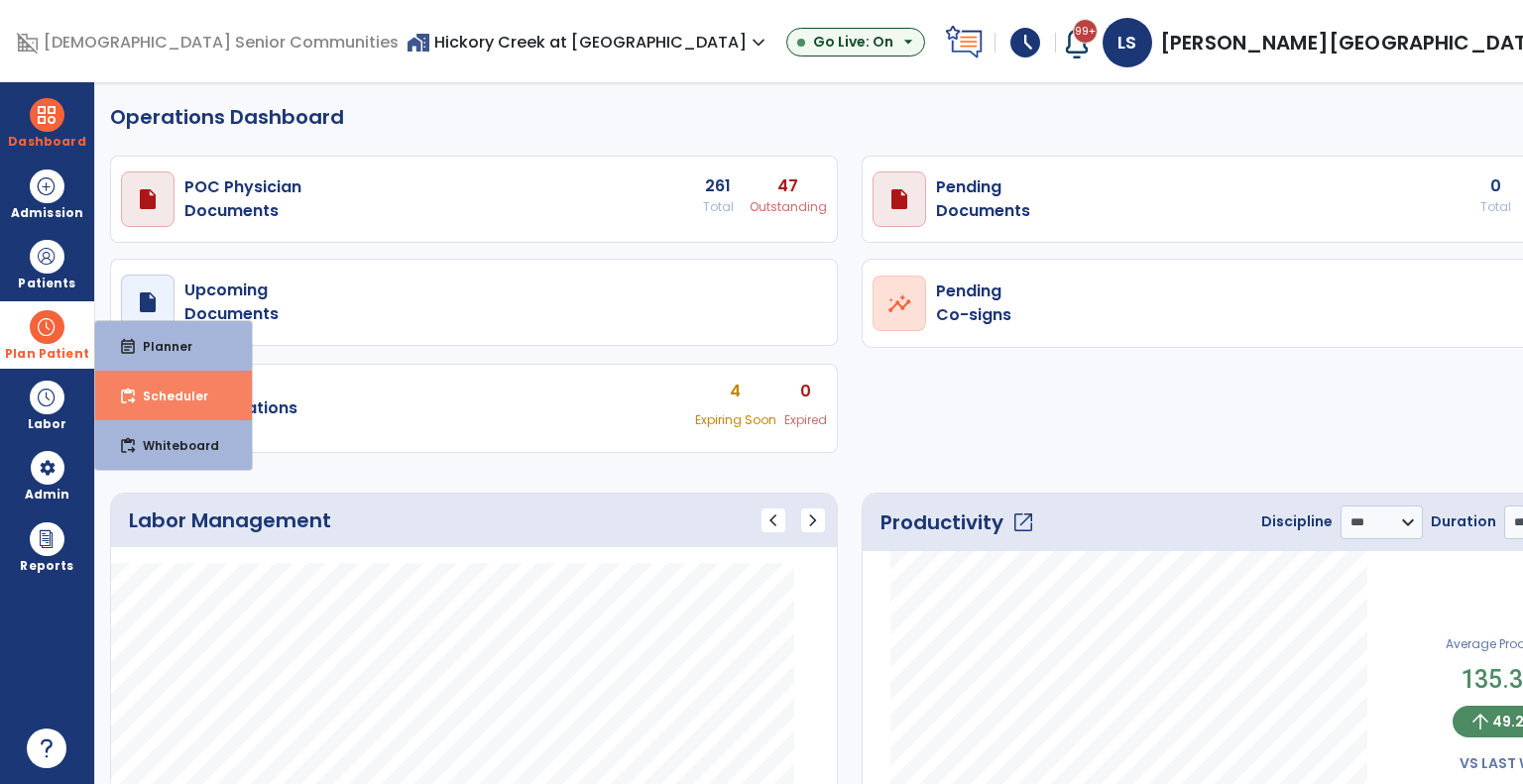 click on "Scheduler" at bounding box center (168, 395) 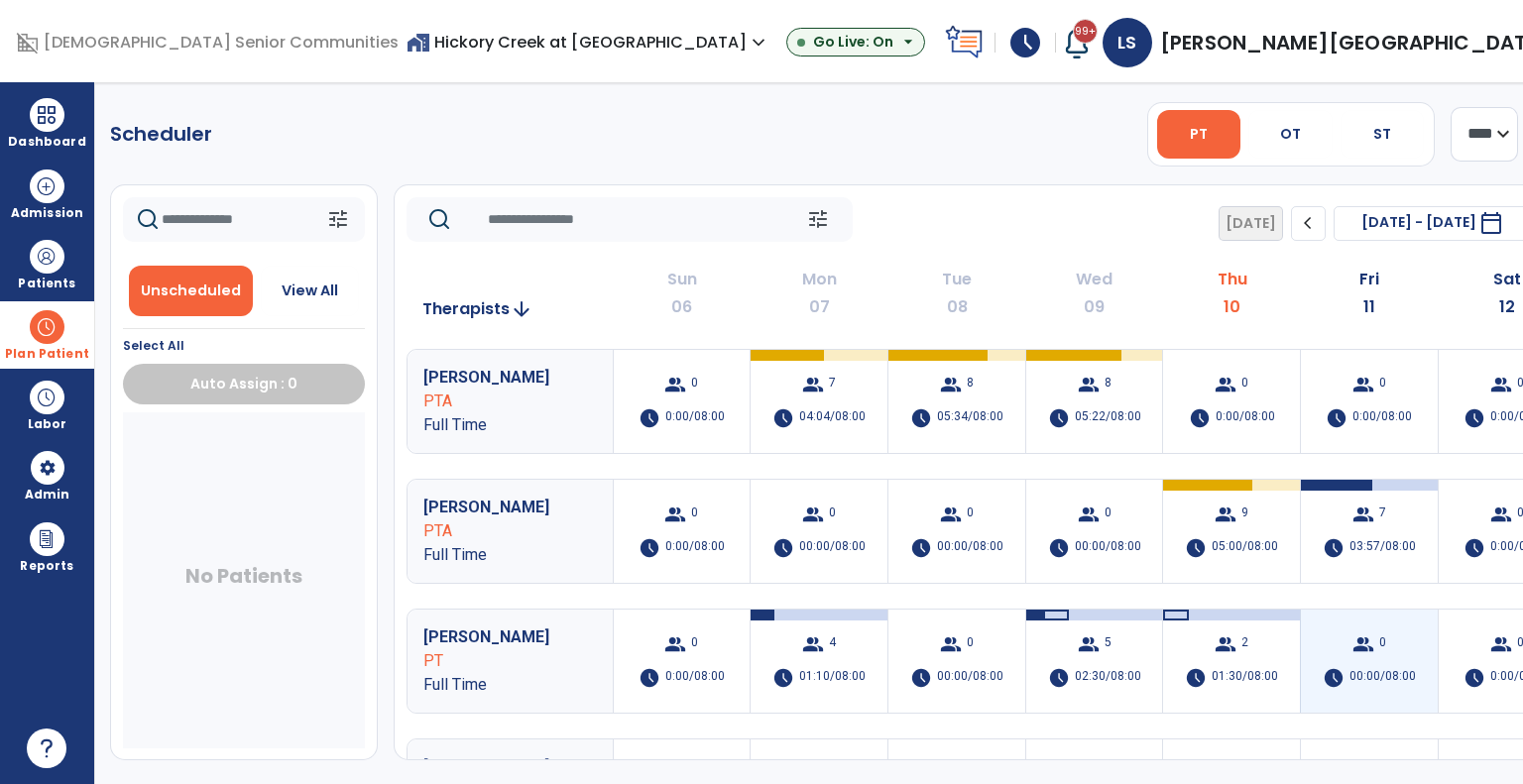 click on "0" at bounding box center (1382, 644) 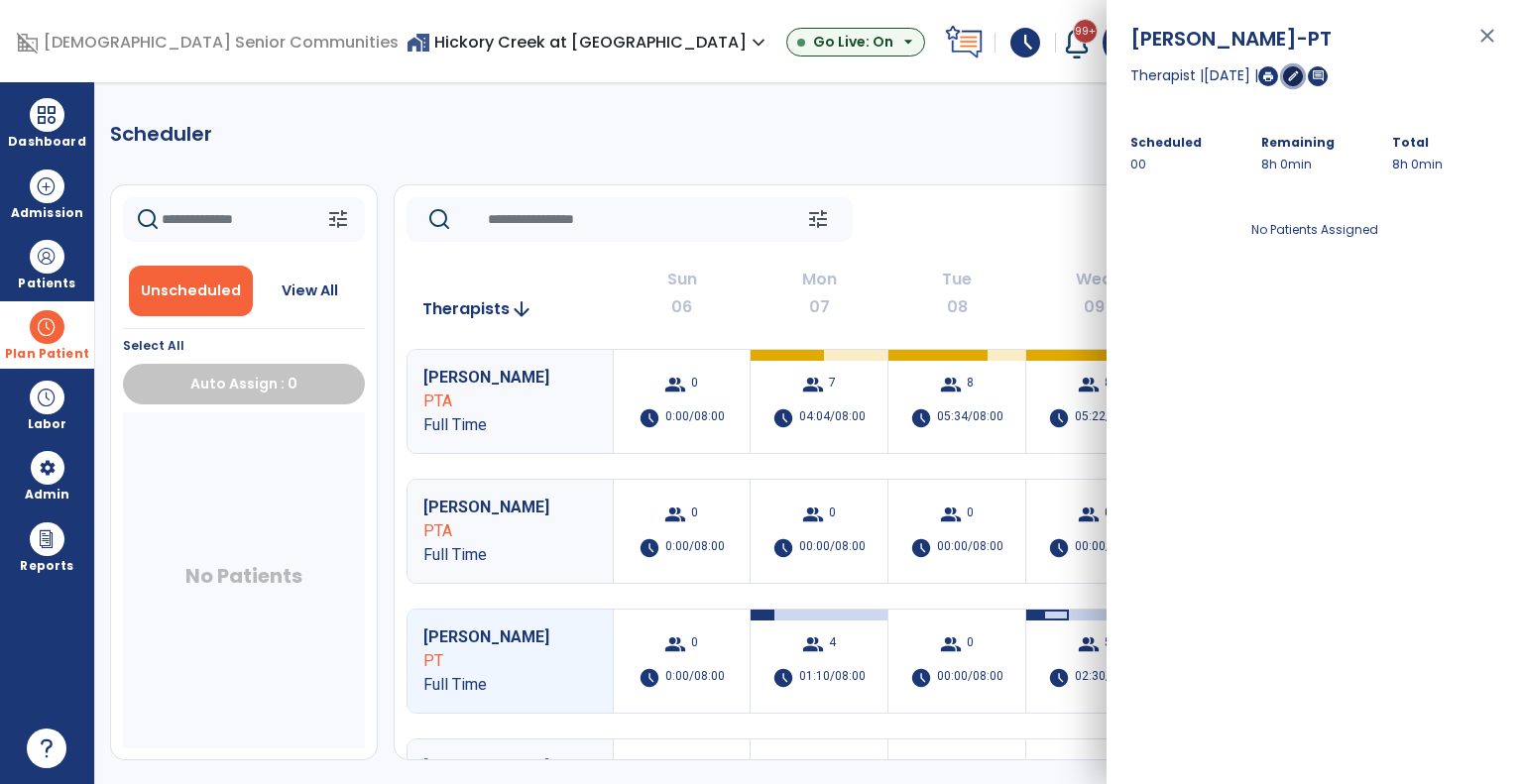 click on "edit" at bounding box center [1293, 75] 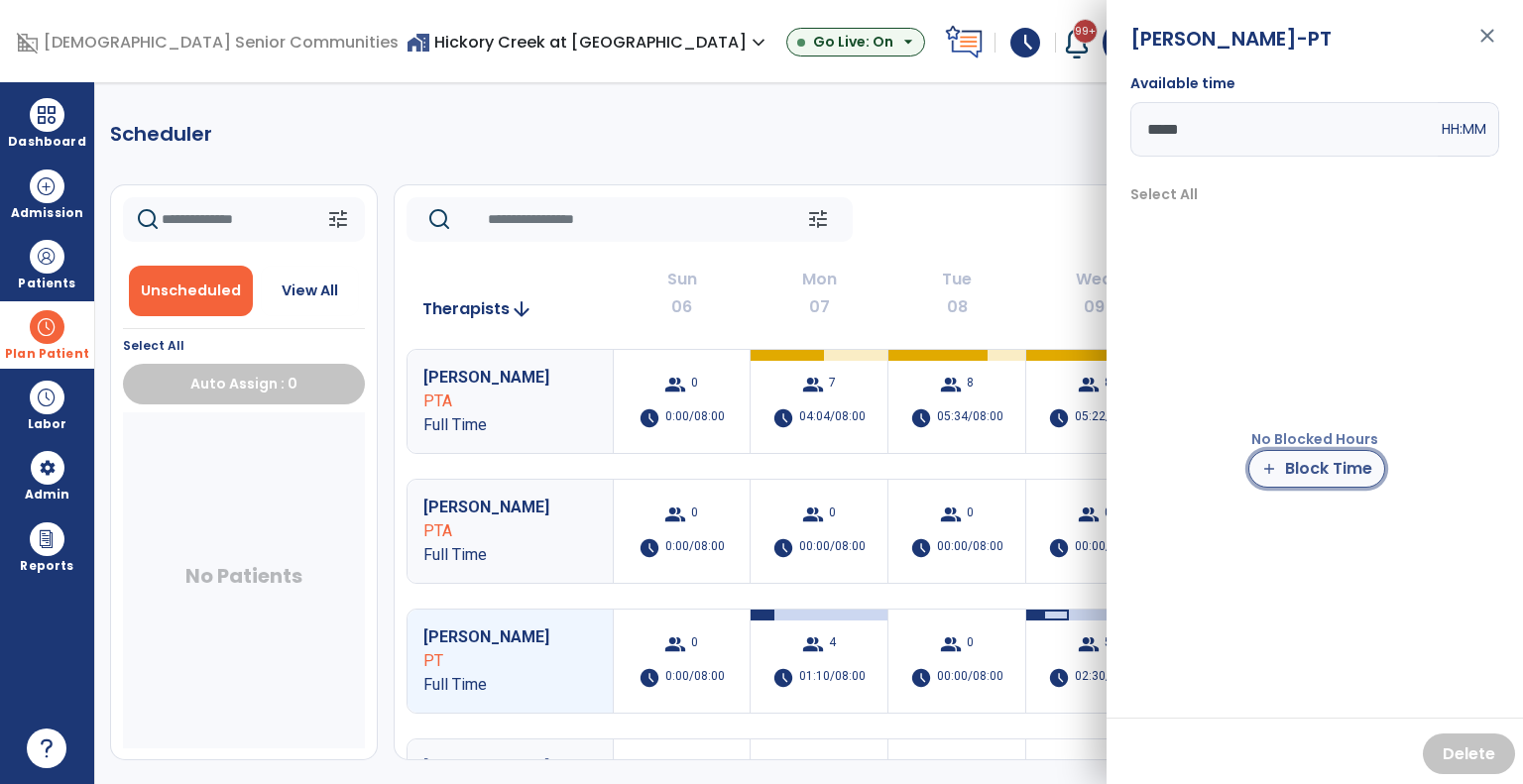 click on "add" at bounding box center (1269, 469) 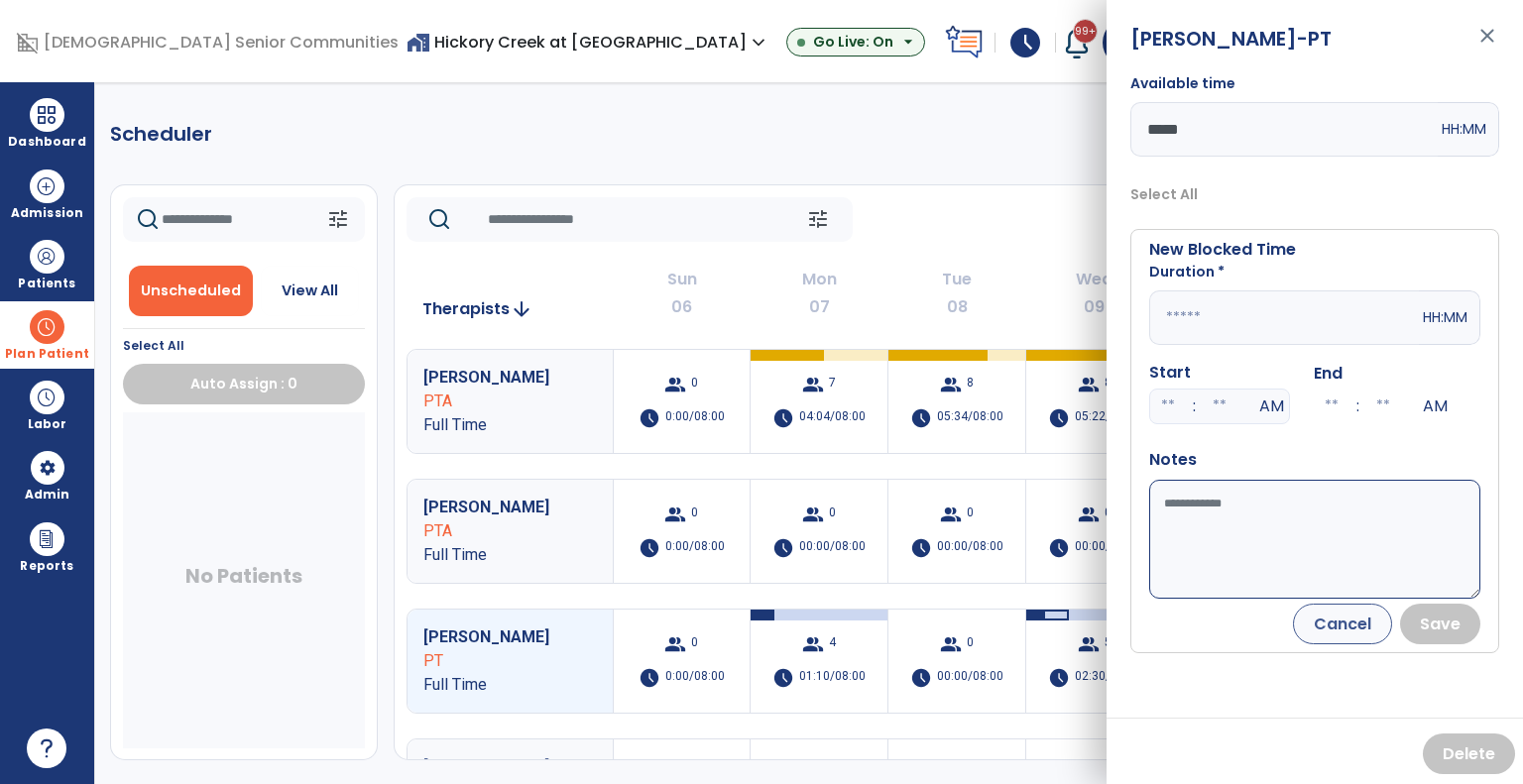 click at bounding box center (1284, 317) 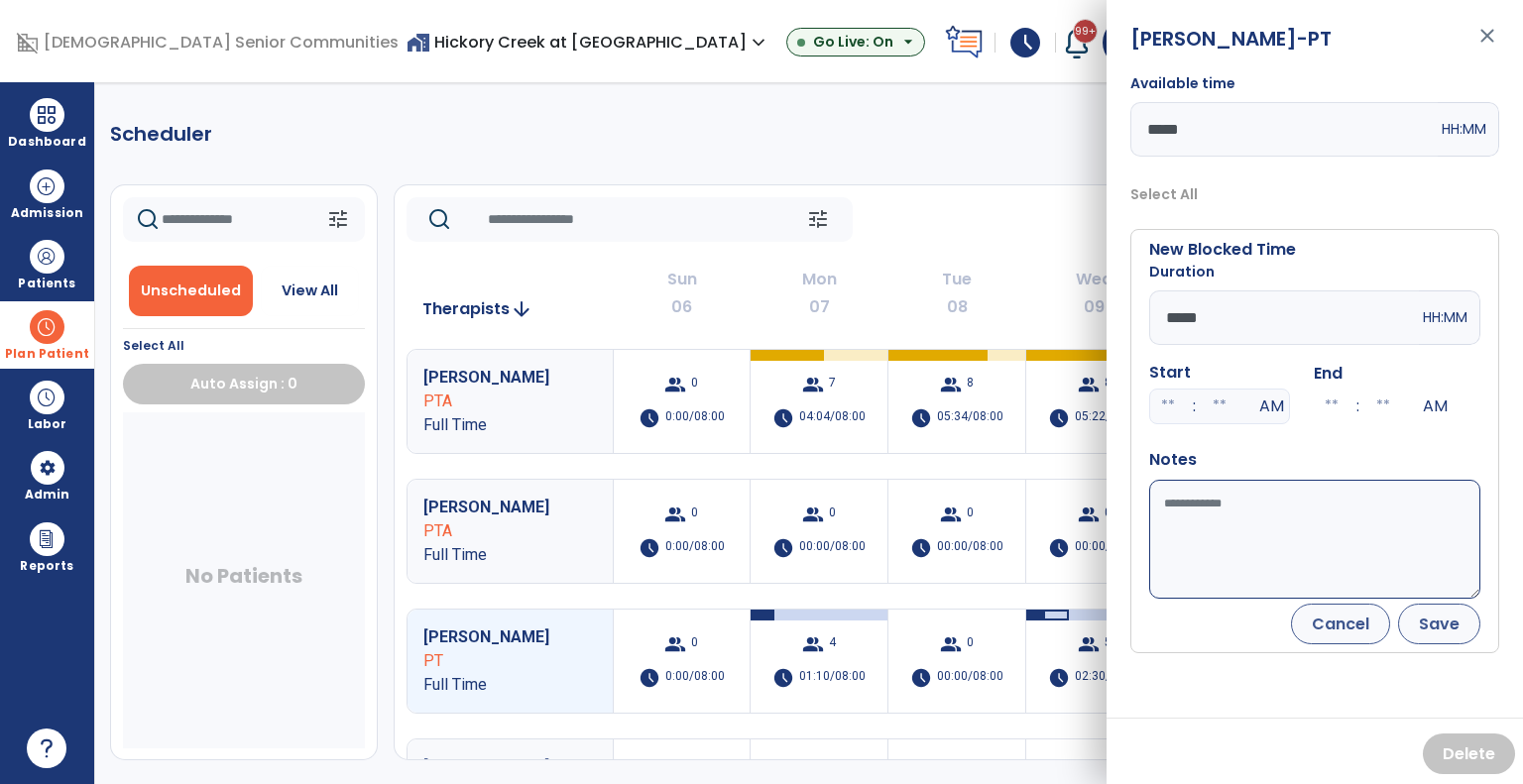 type on "*****" 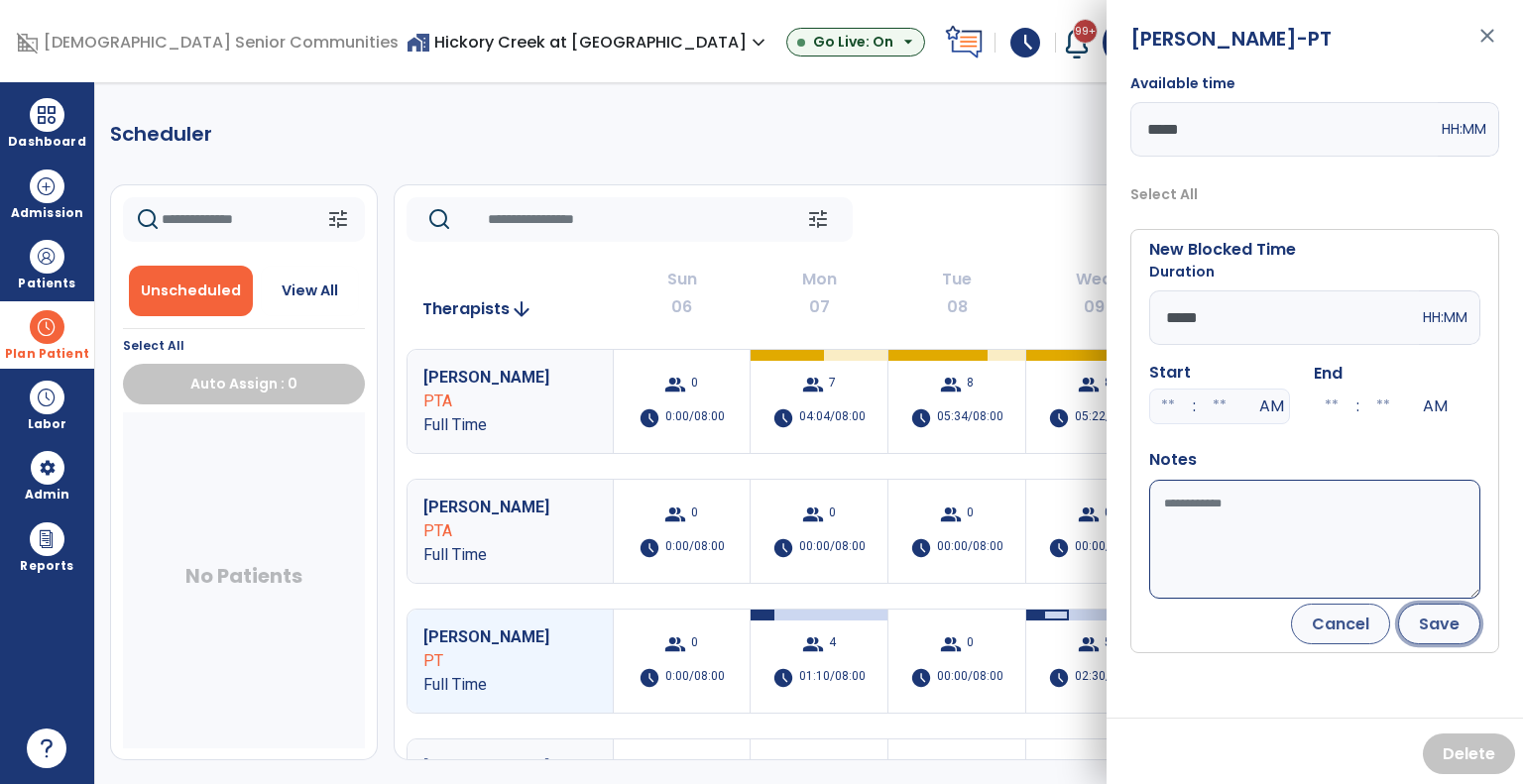 click on "Save" at bounding box center [1439, 623] 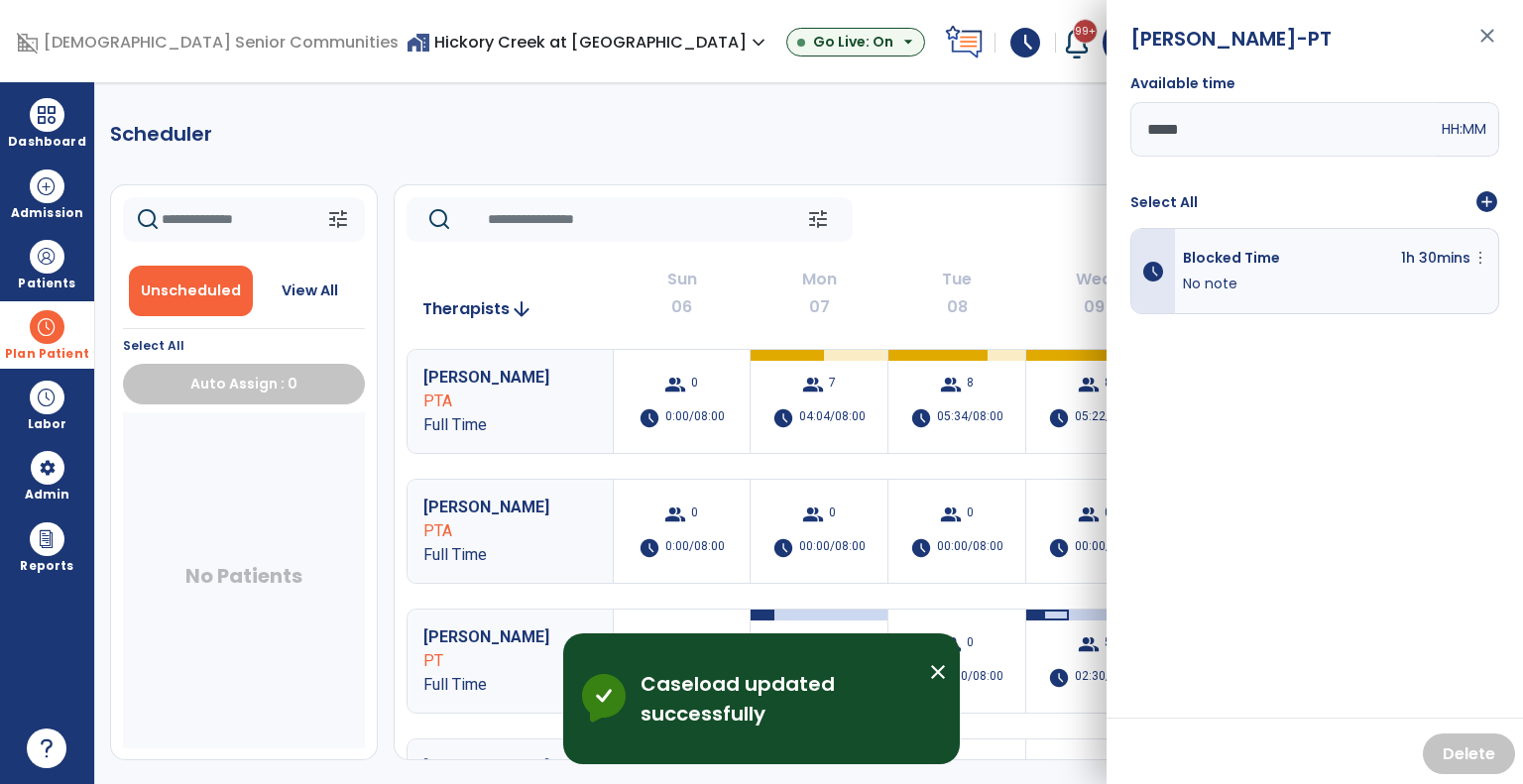 click on "tune   Today  chevron_left Jul 6, 2025 - Jul 12, 2025  *********  calendar_today  chevron_right" 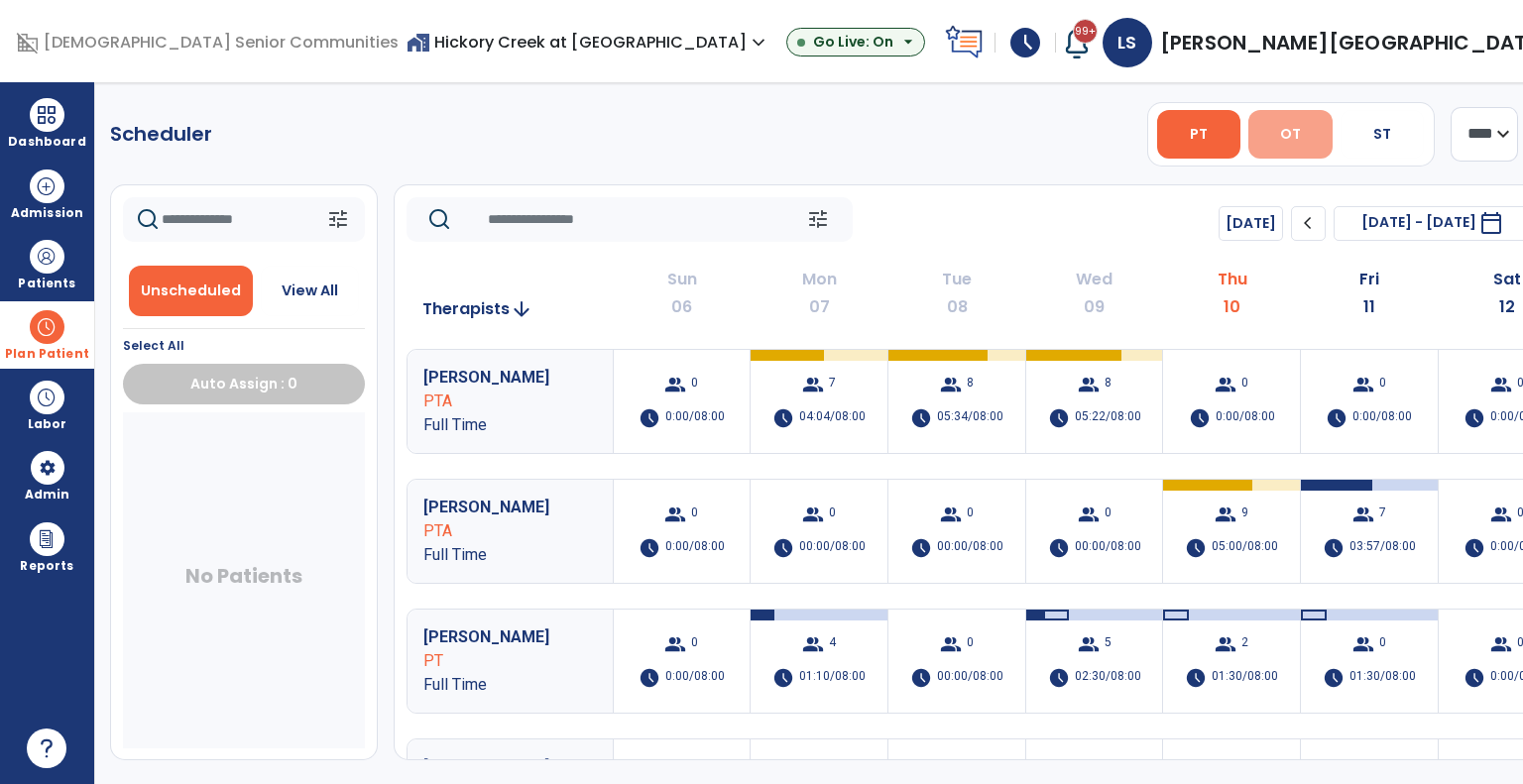 click on "OT" at bounding box center (1290, 134) 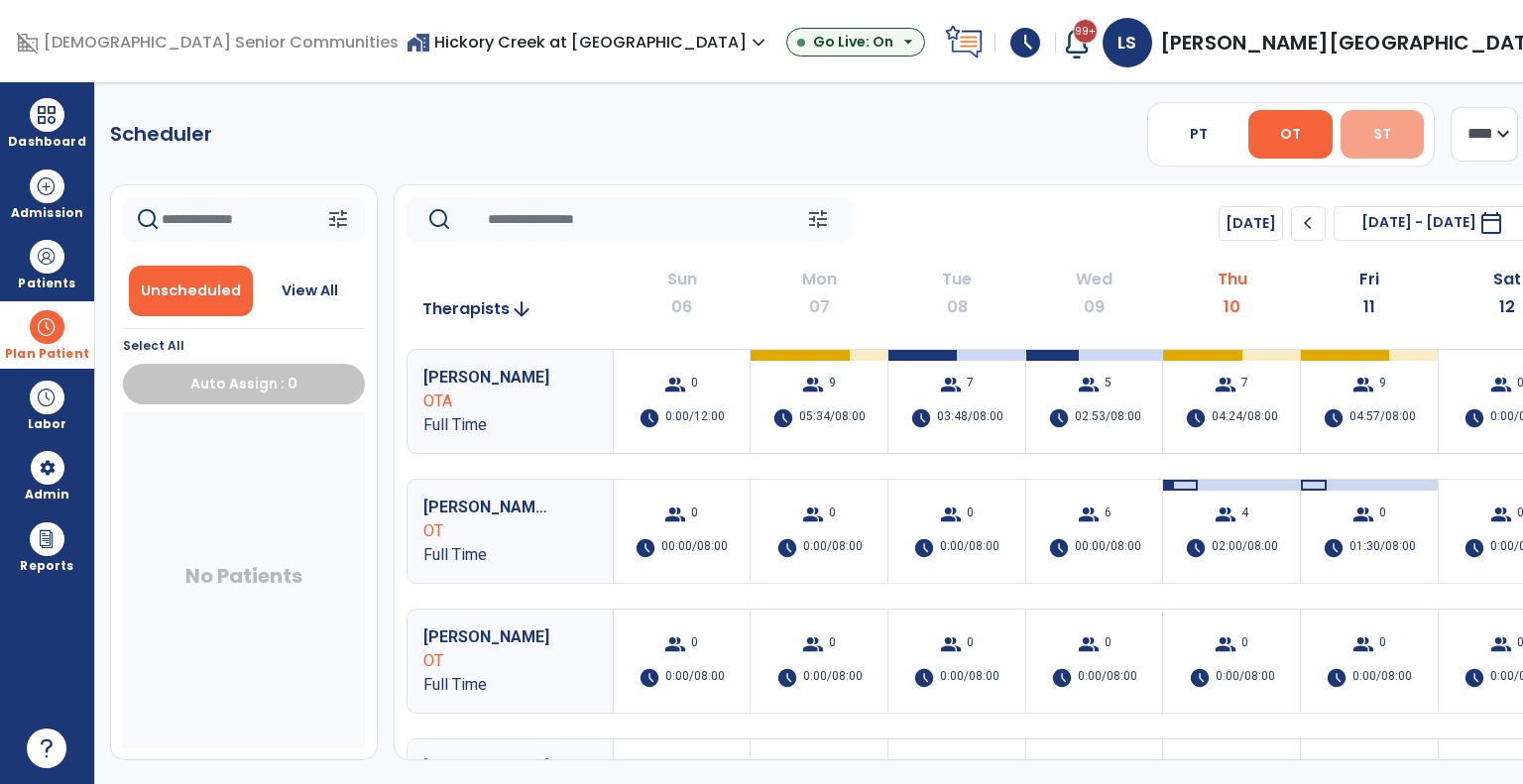 click on "ST" at bounding box center [1382, 134] 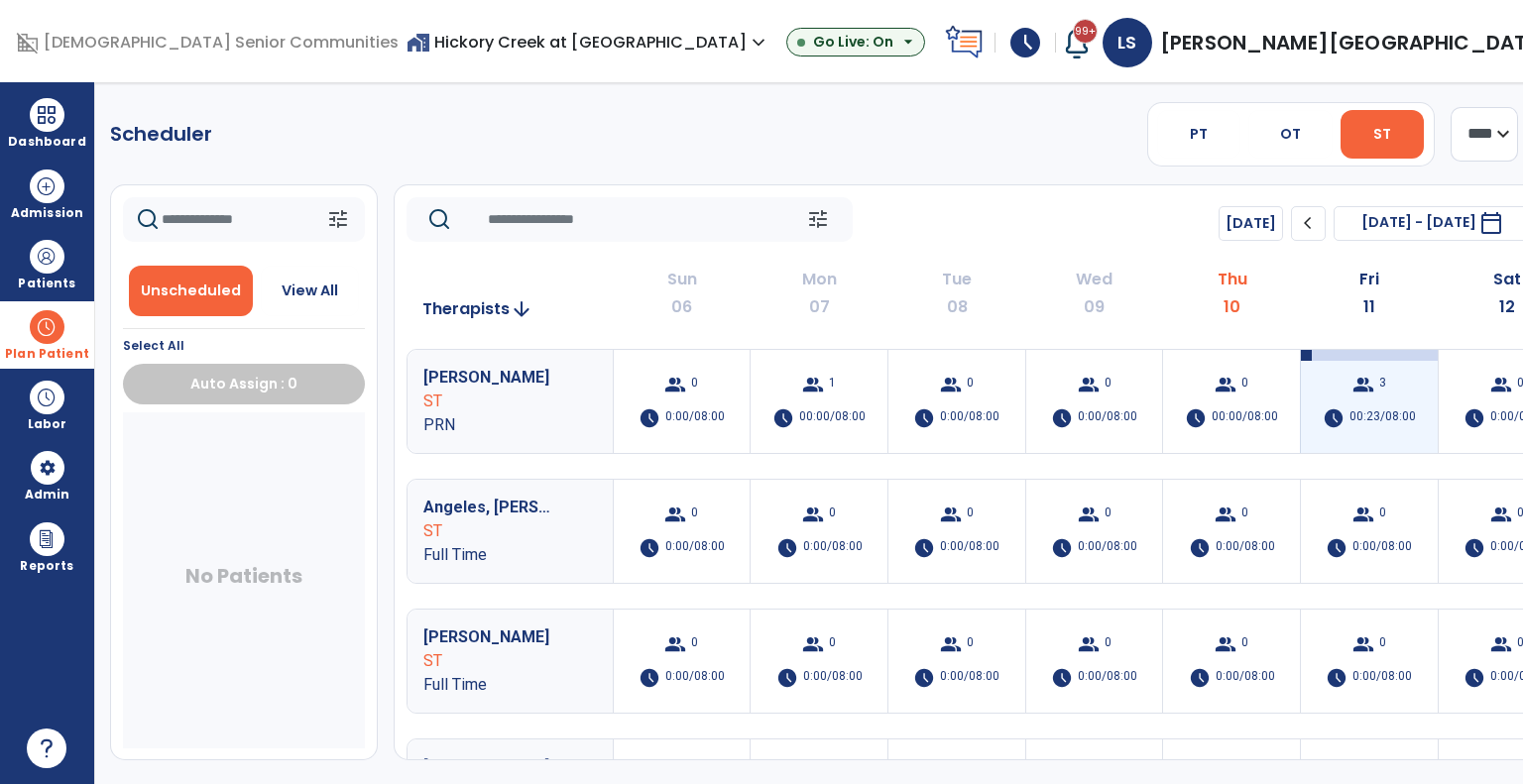 click on "00:23/08:00" at bounding box center [1382, 418] 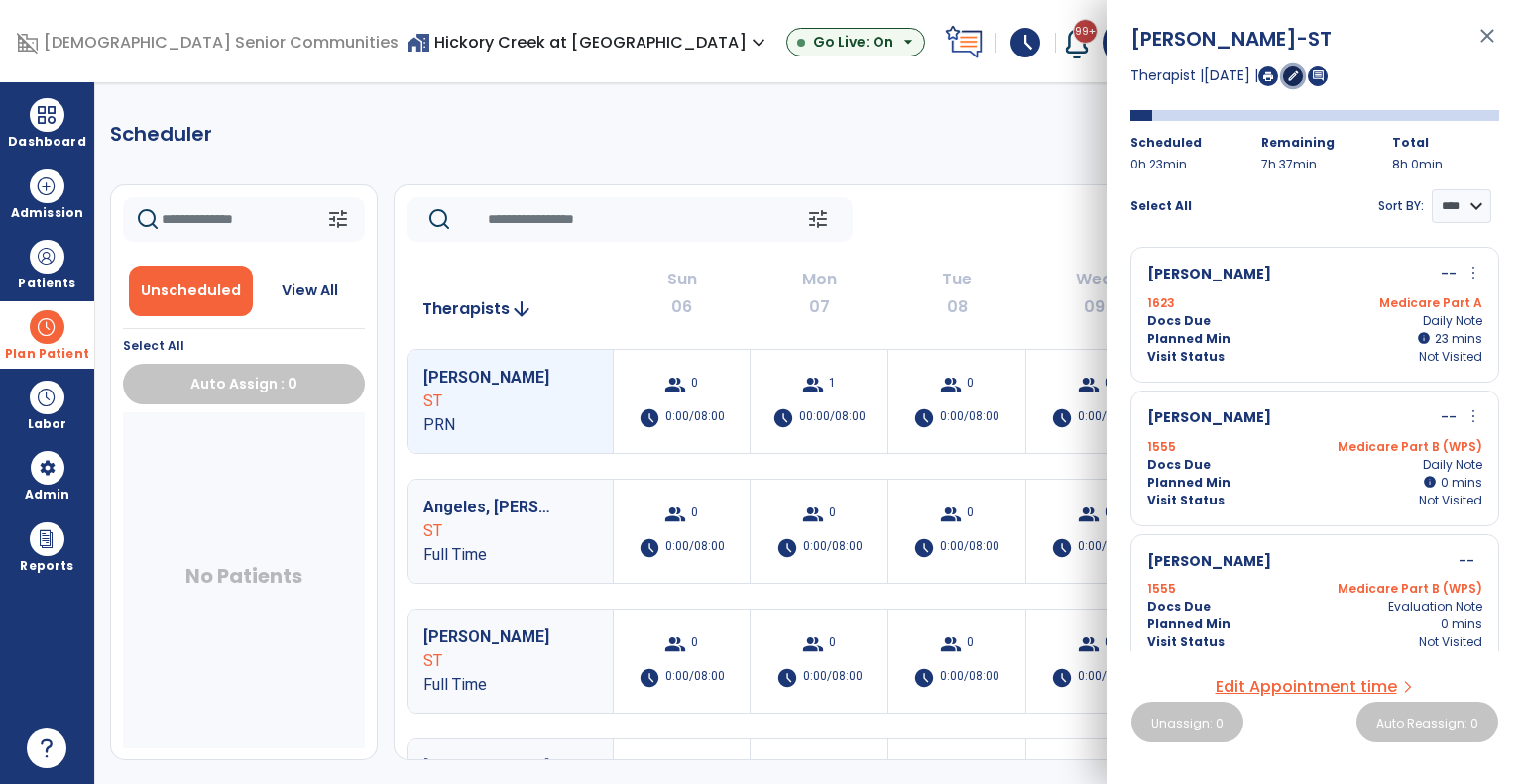 click on "edit" at bounding box center (1293, 76) 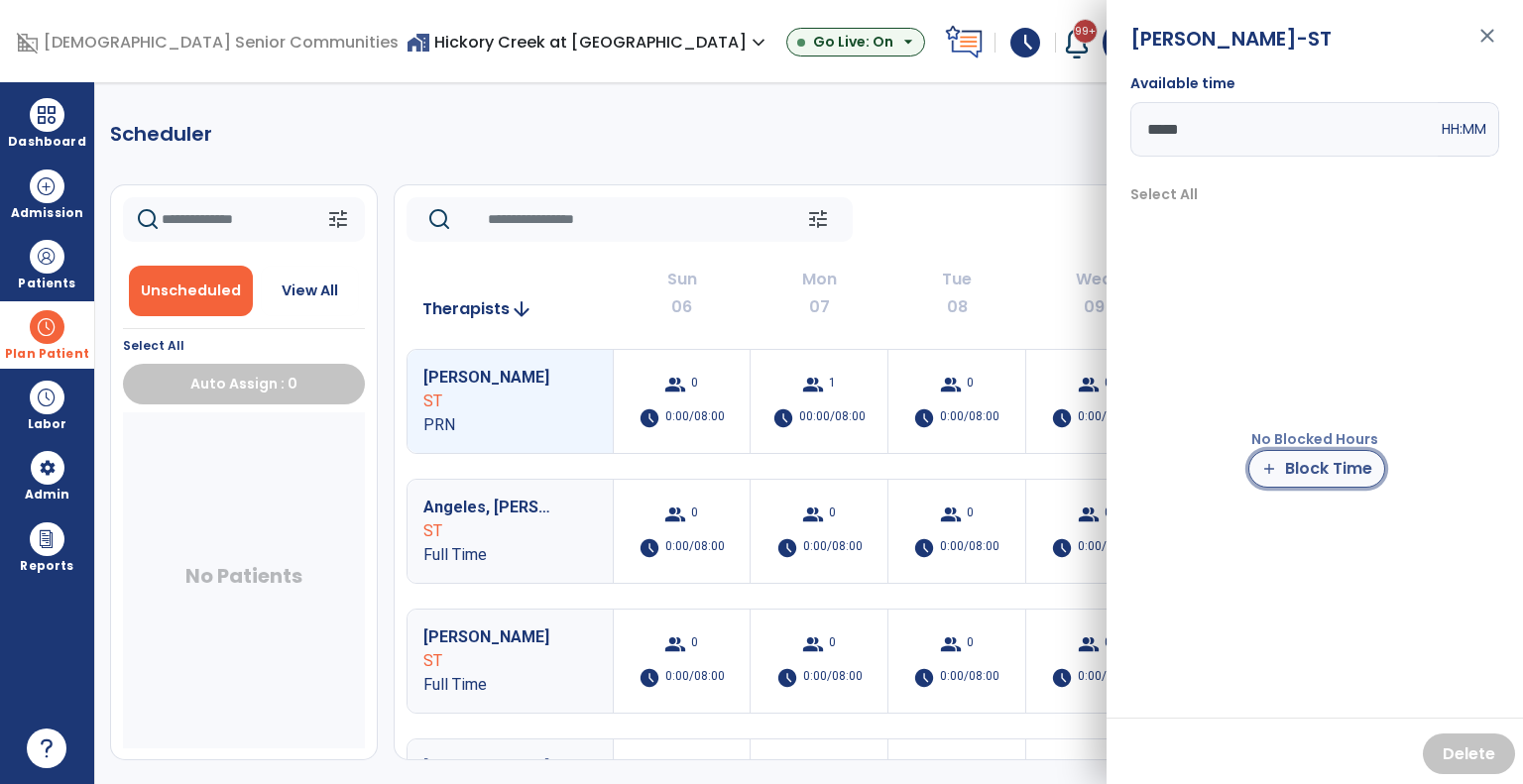 click on "add" at bounding box center [1269, 469] 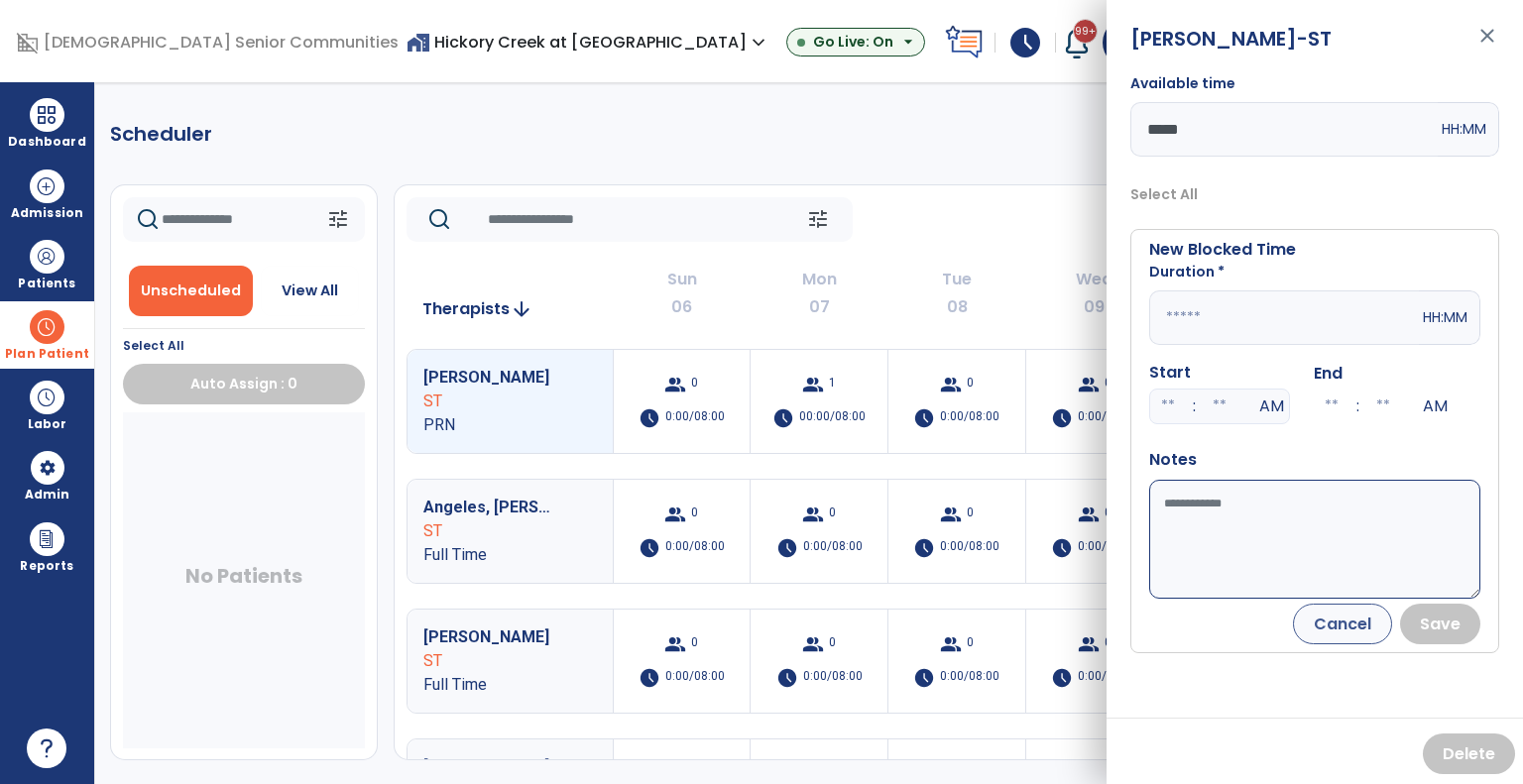 click at bounding box center [1284, 317] 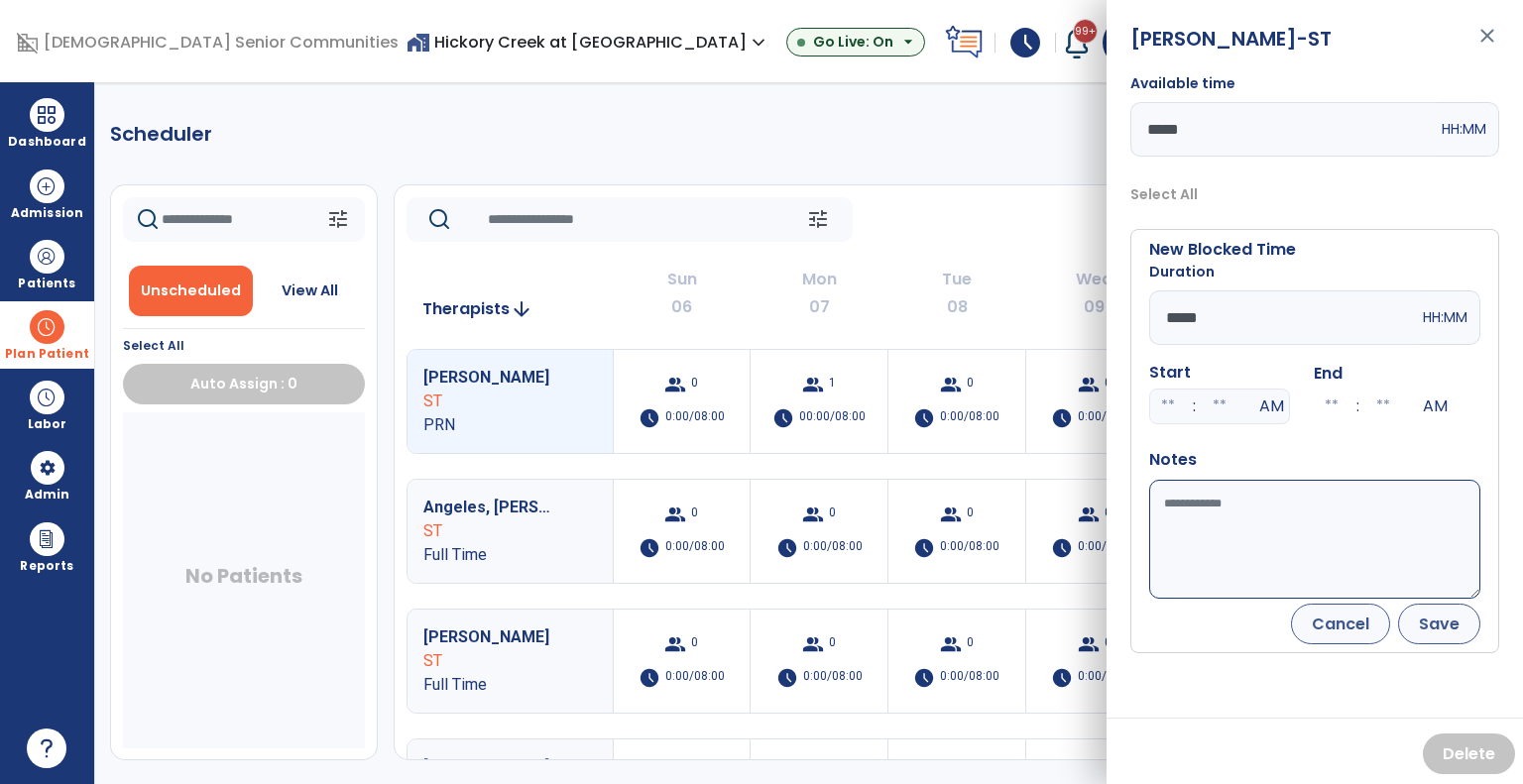 type on "*****" 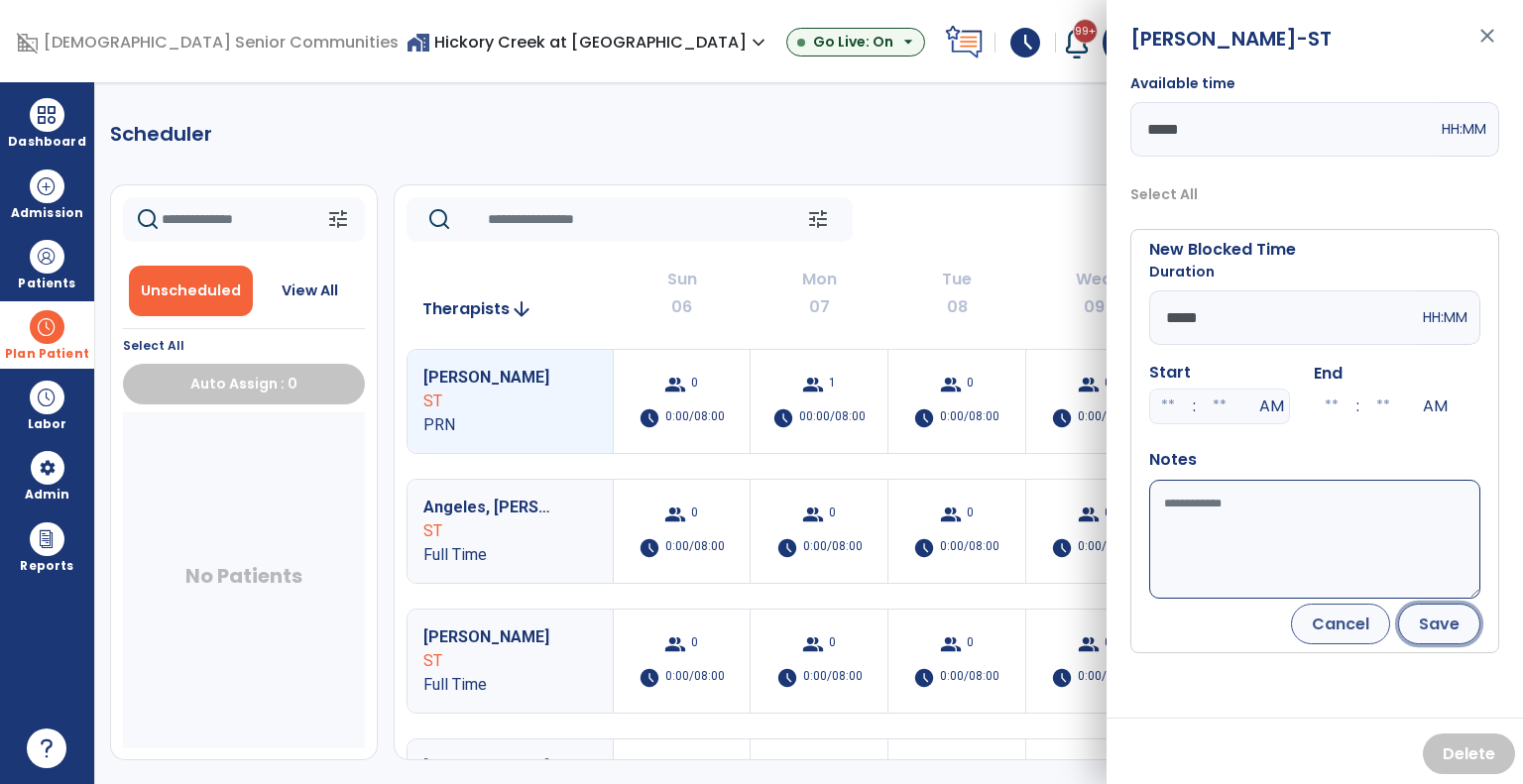 click on "Save" at bounding box center (1439, 623) 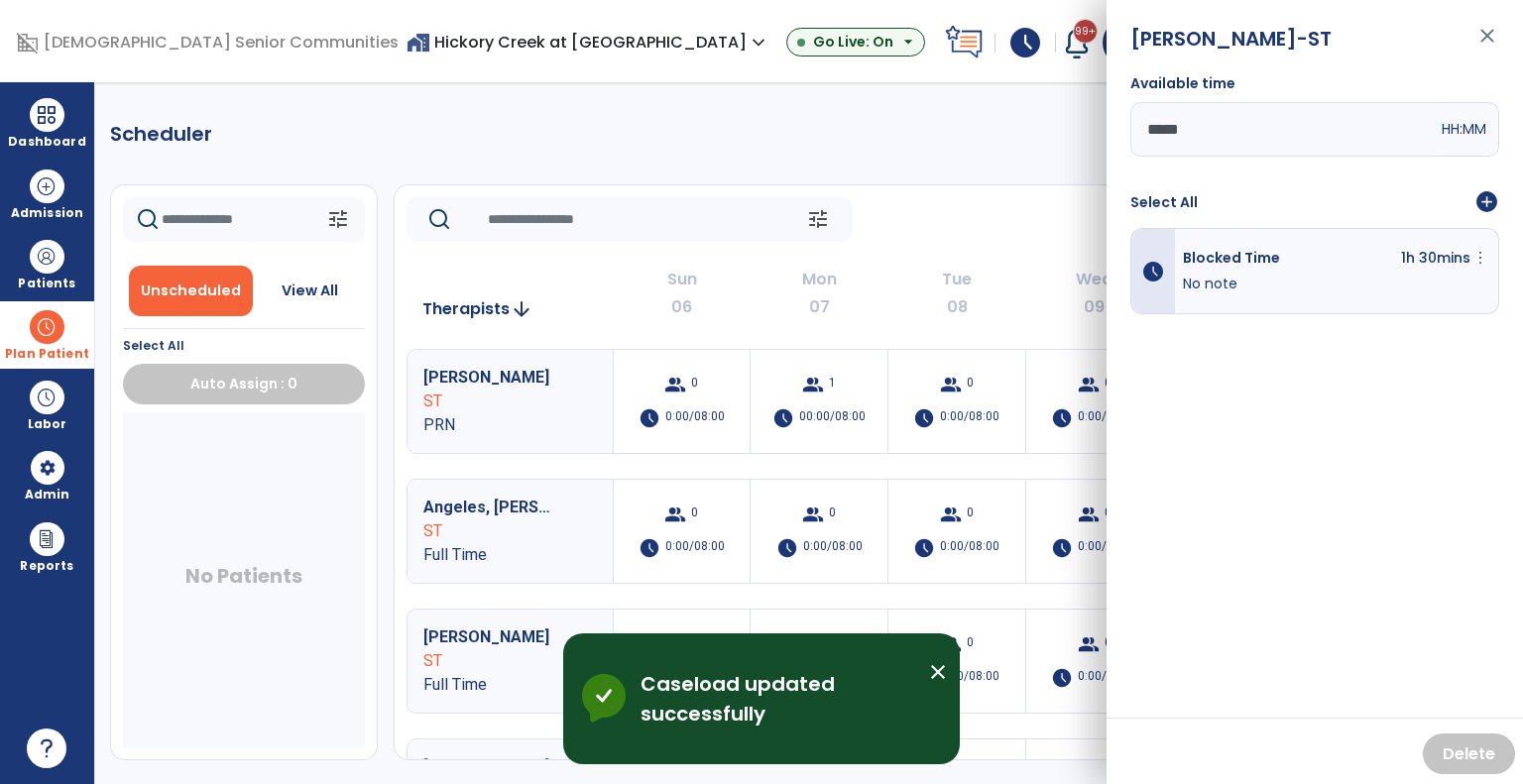 click on "Scheduler   PT   OT   ST  **** *** more_vert  Manage Labor   View All Therapists   Print" 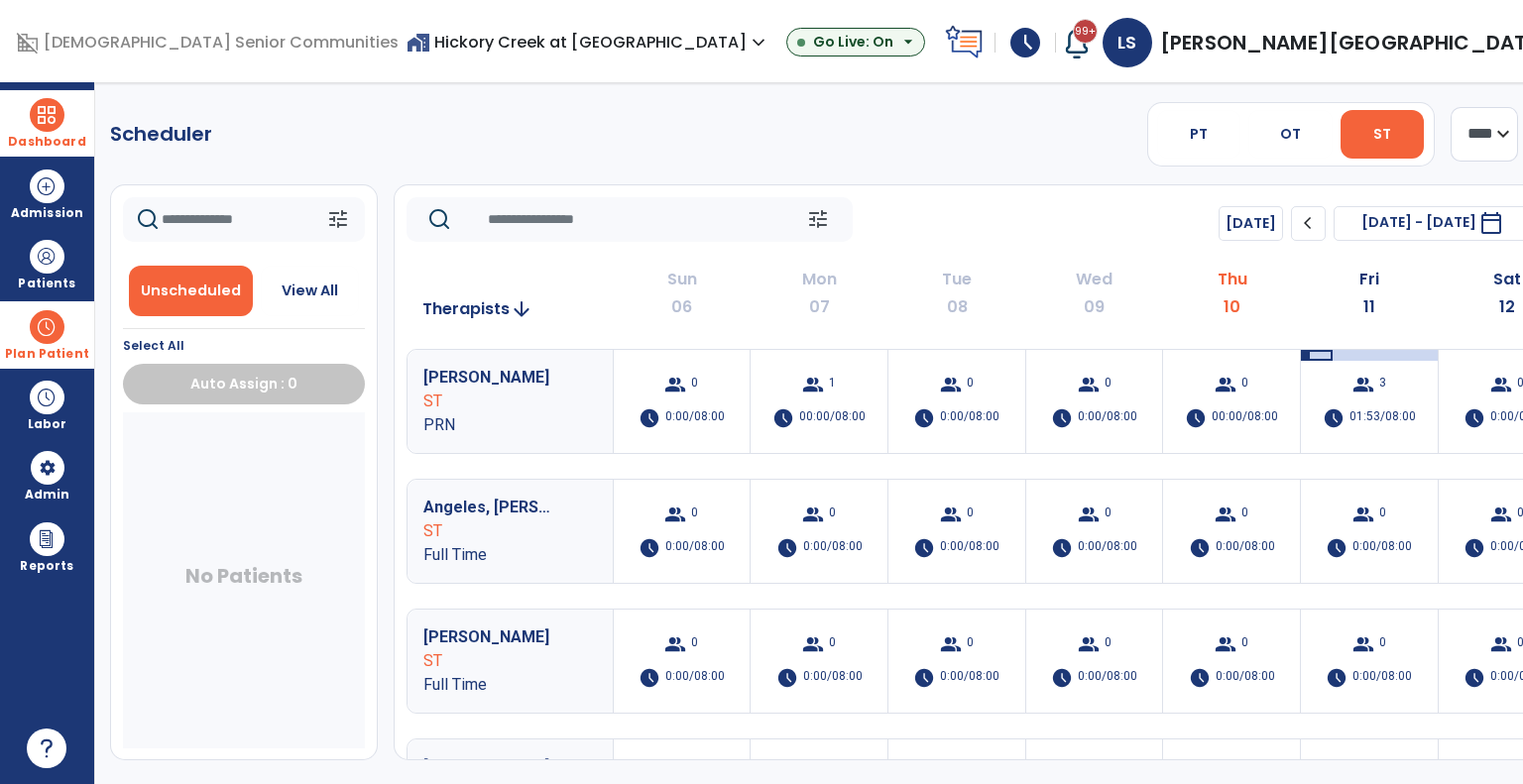 click at bounding box center [47, 115] 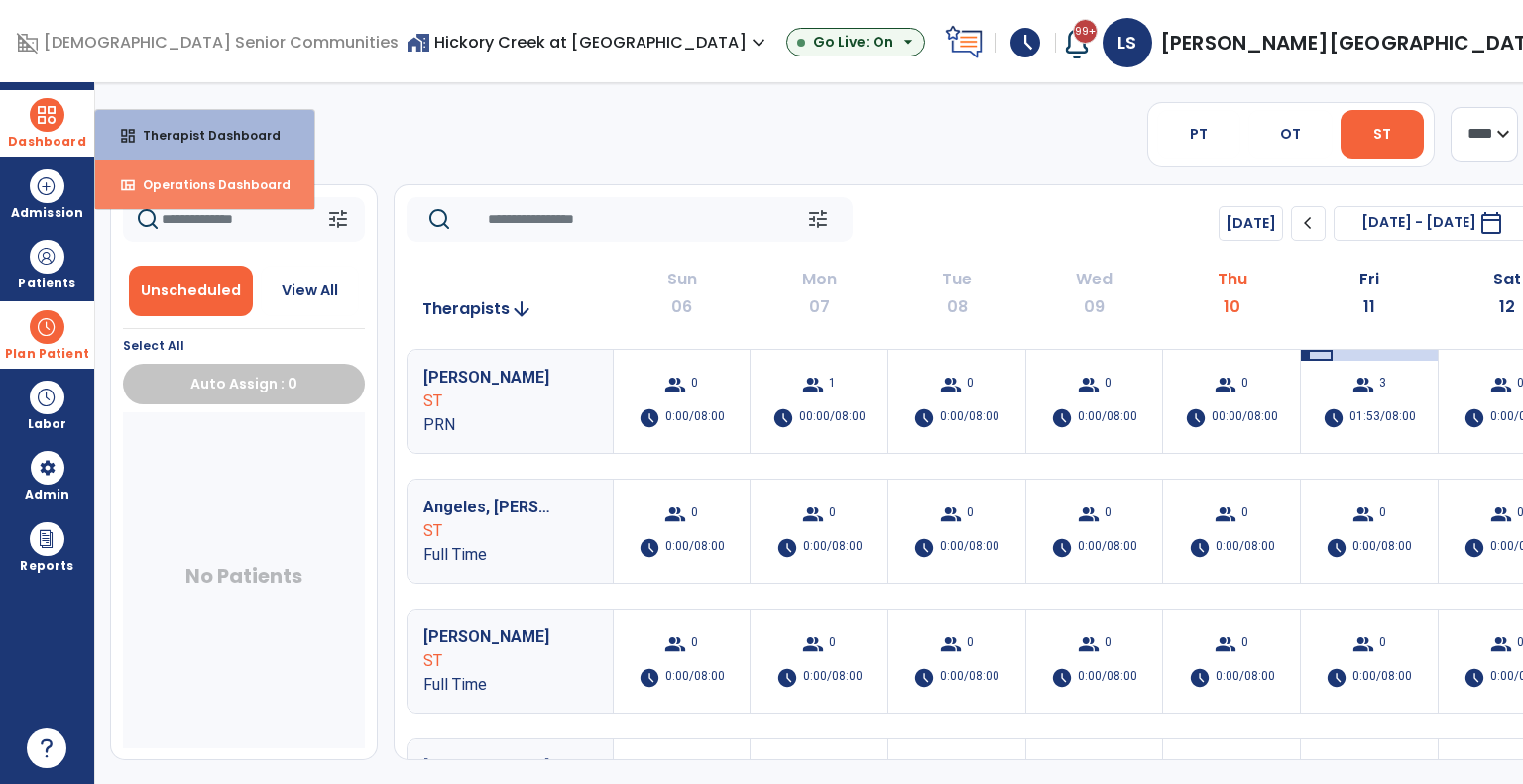 click on "Operations Dashboard" at bounding box center (208, 184) 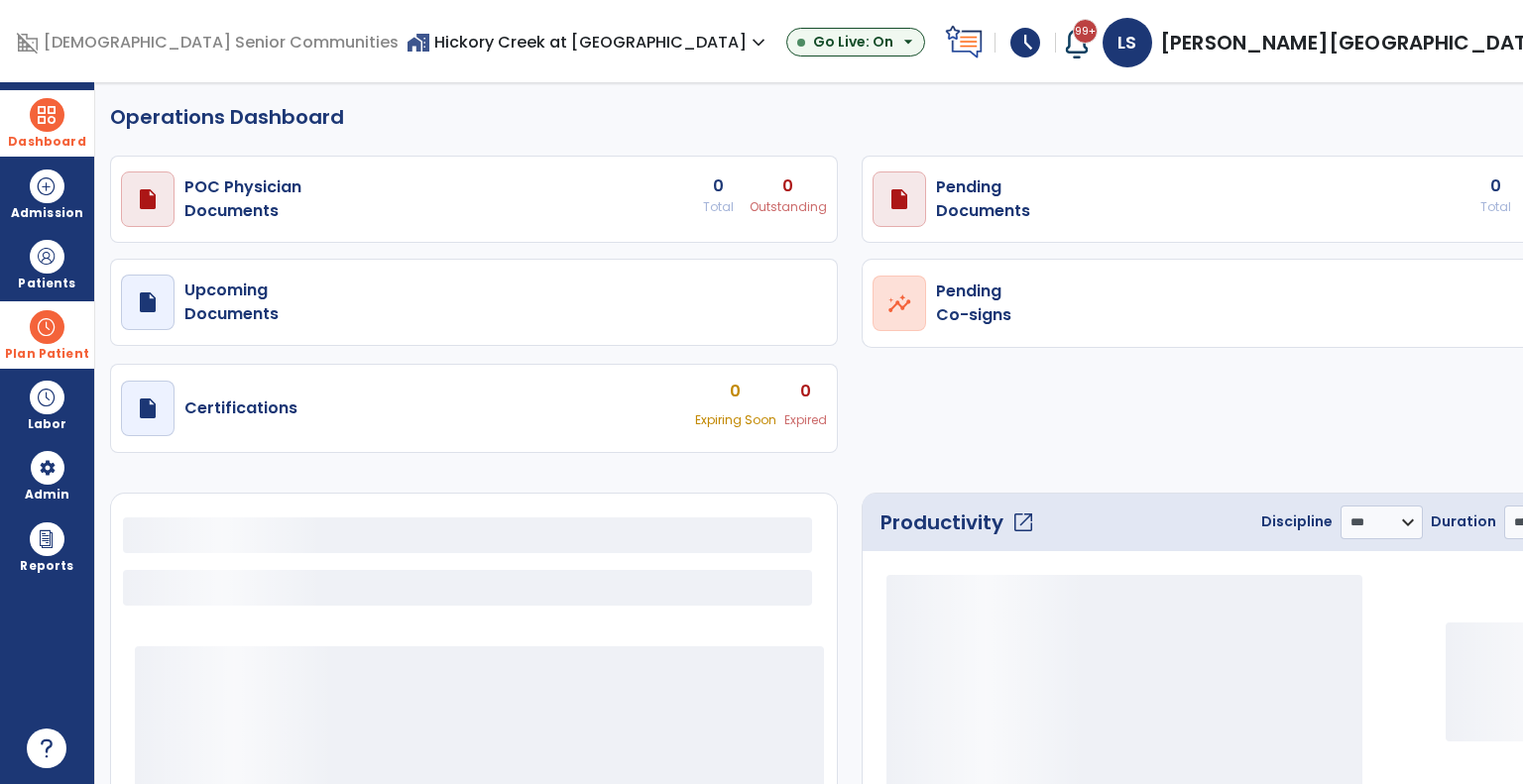 select on "***" 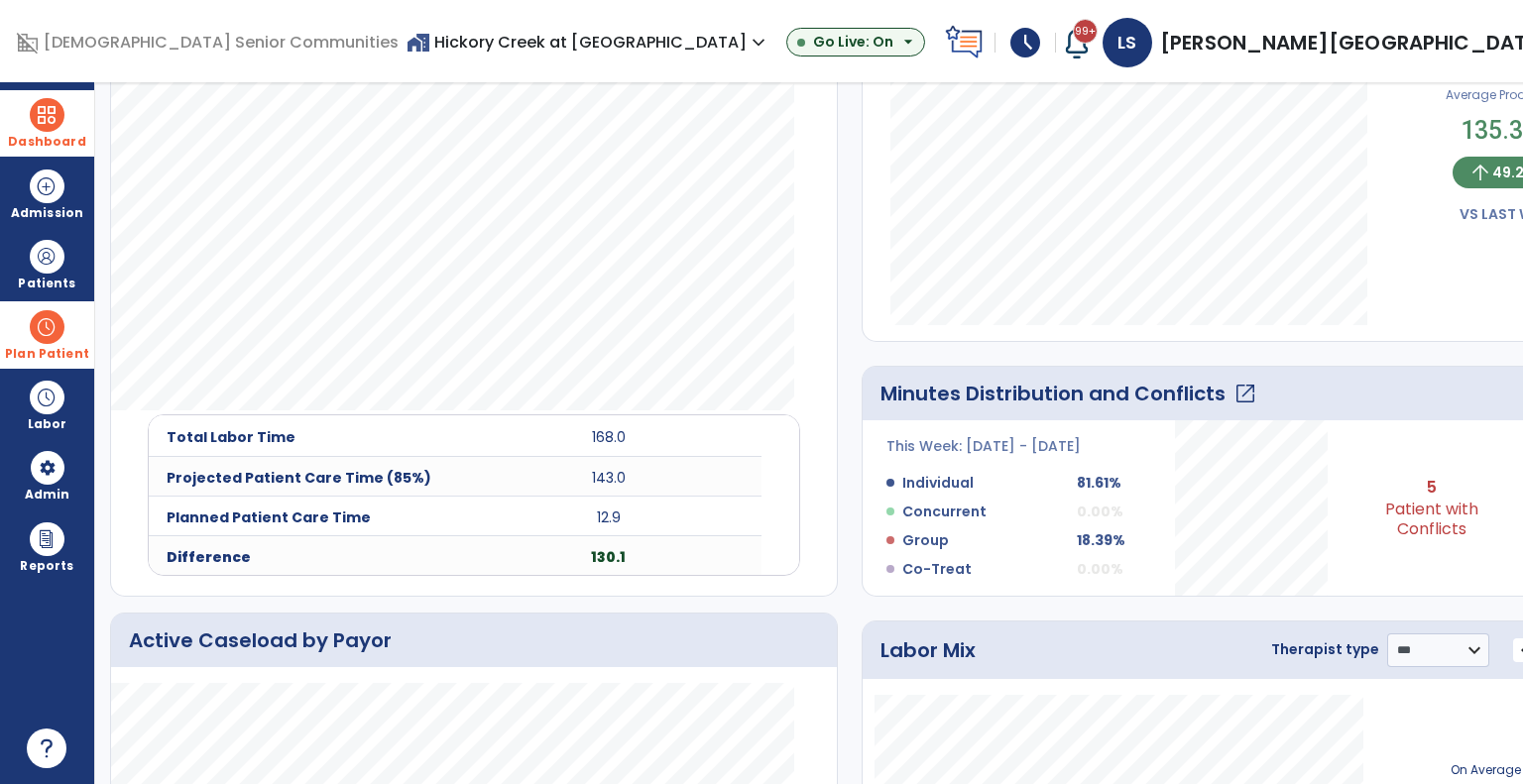 scroll, scrollTop: 528, scrollLeft: 0, axis: vertical 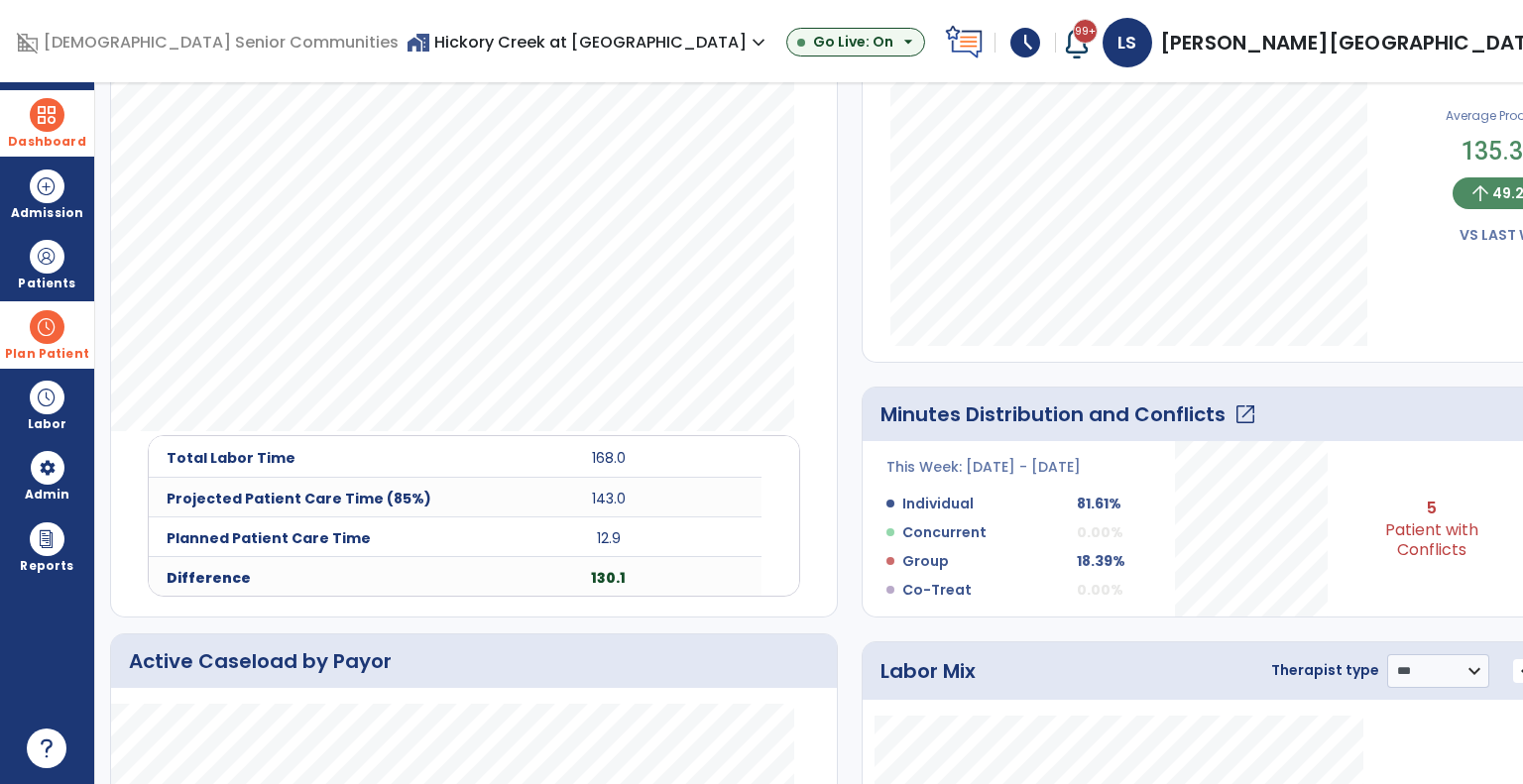 click on "open_in_new" 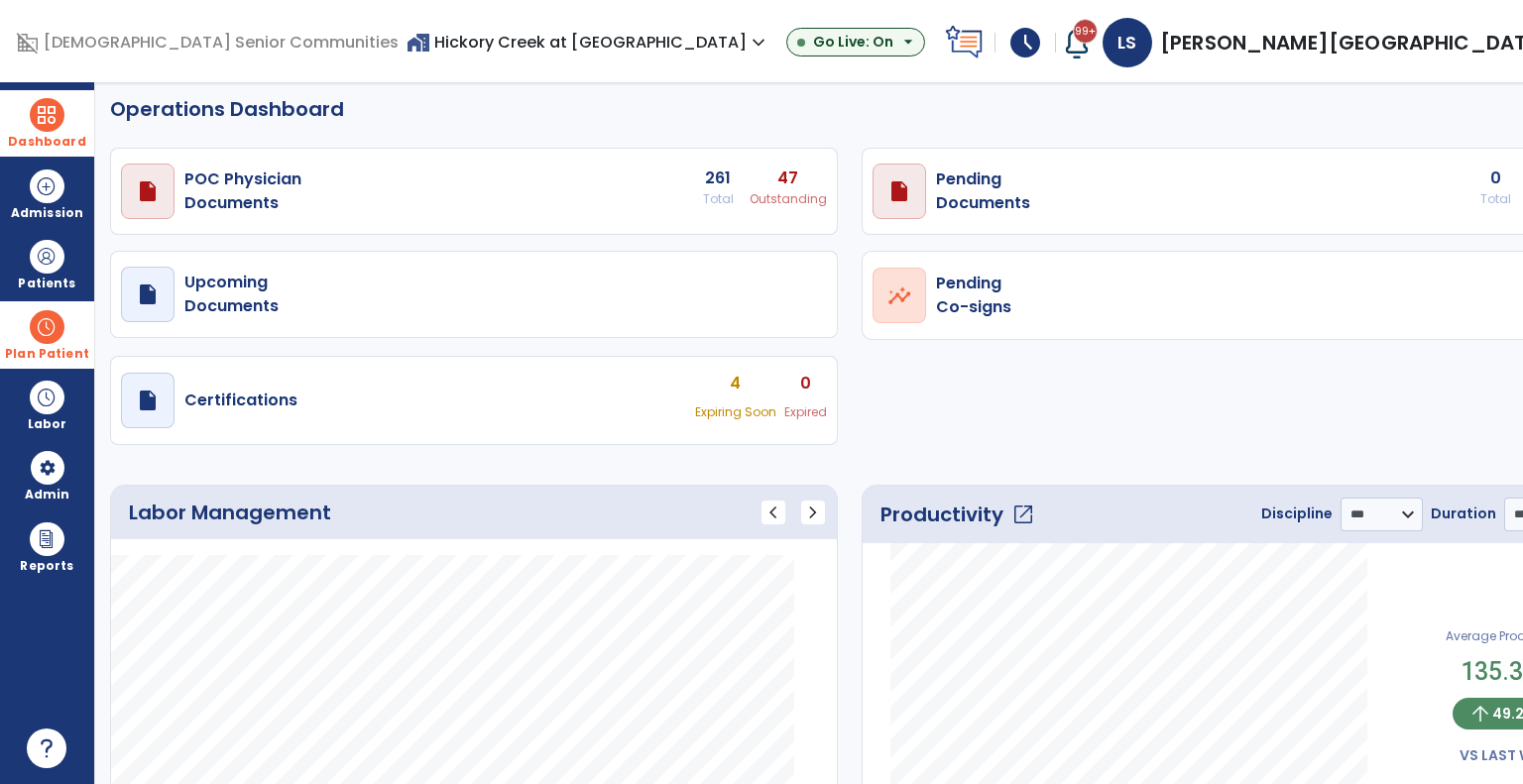 select on "****" 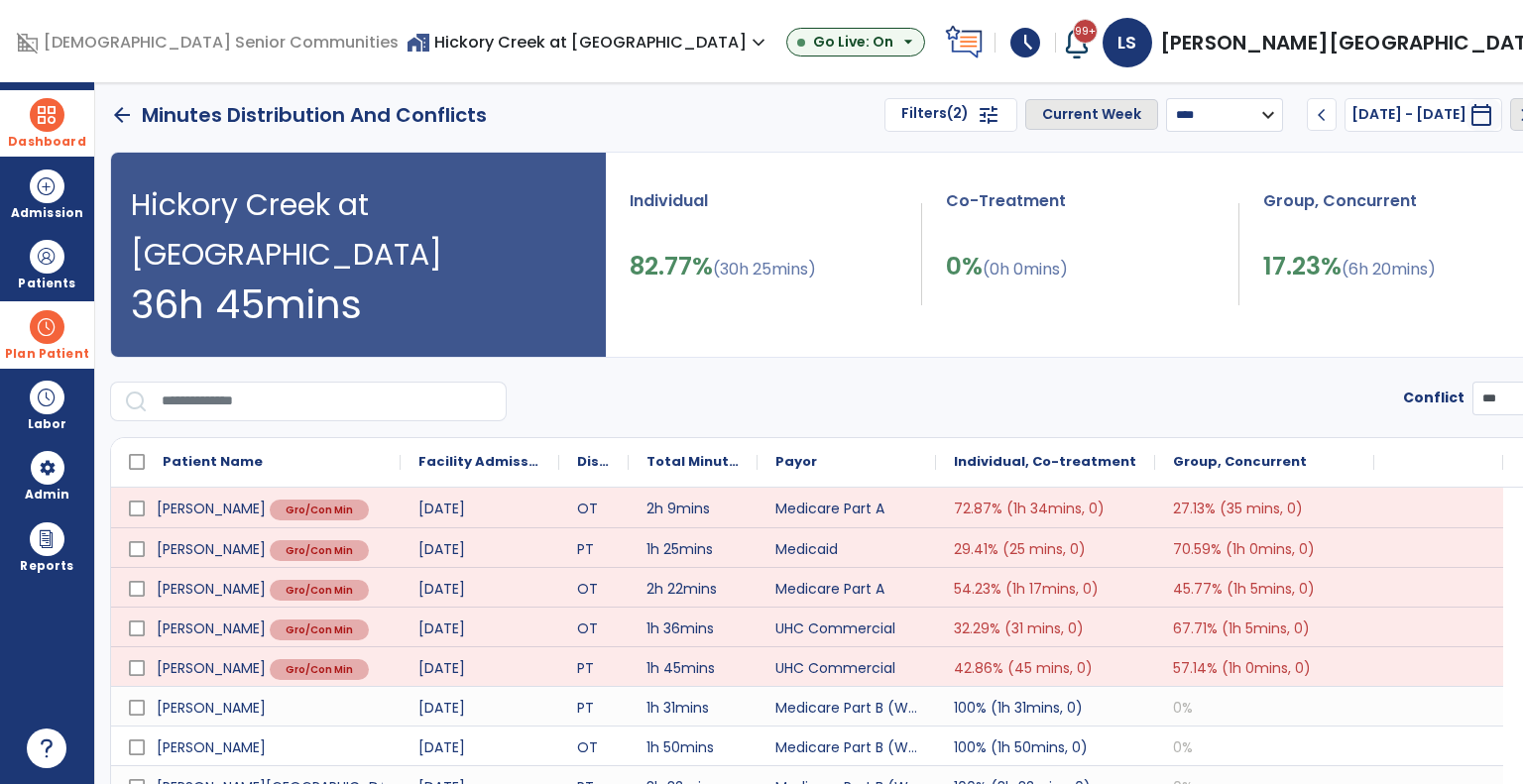 click on "**********" at bounding box center (1225, 115) 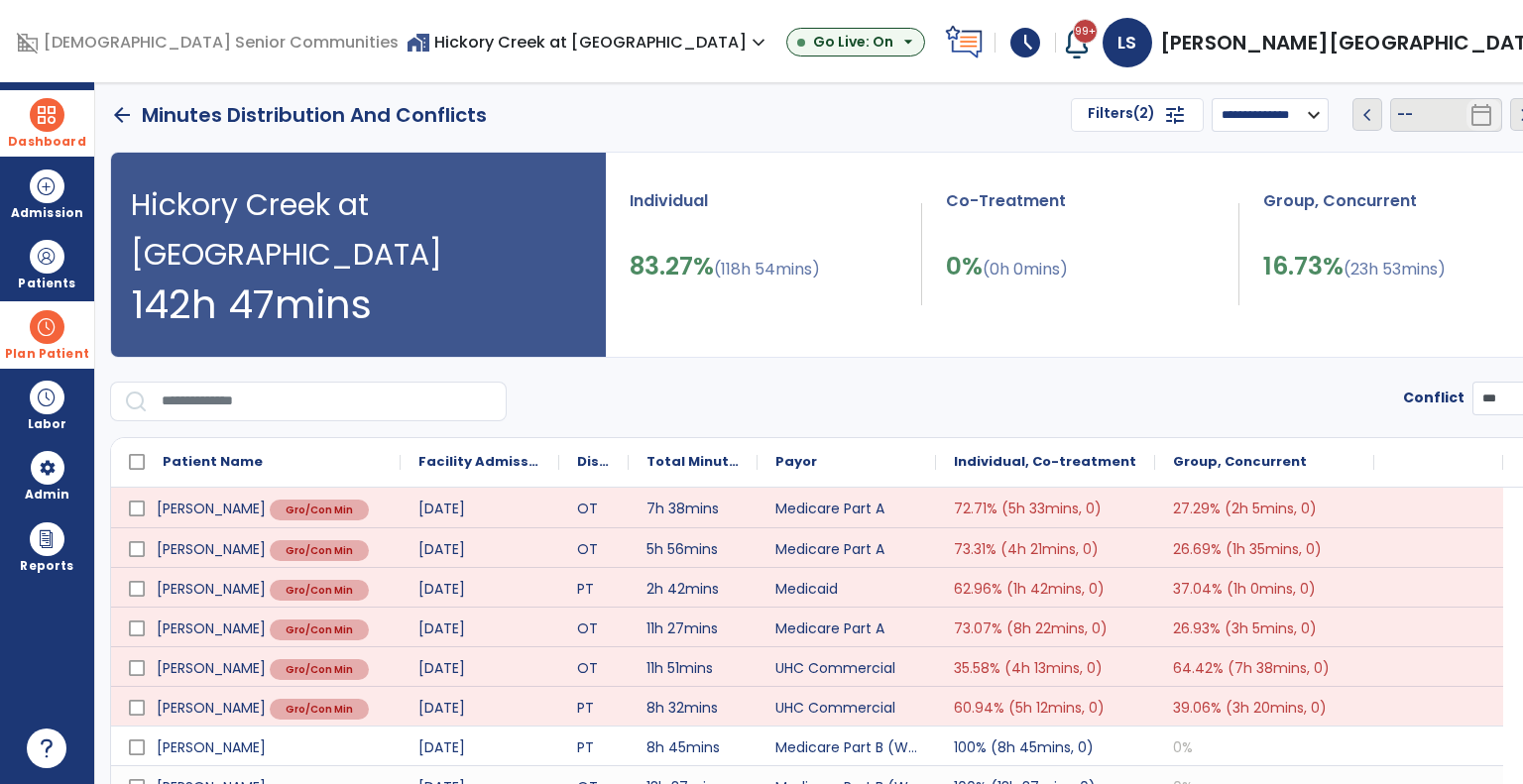 click on "Filters  (2)" at bounding box center (1121, 115) 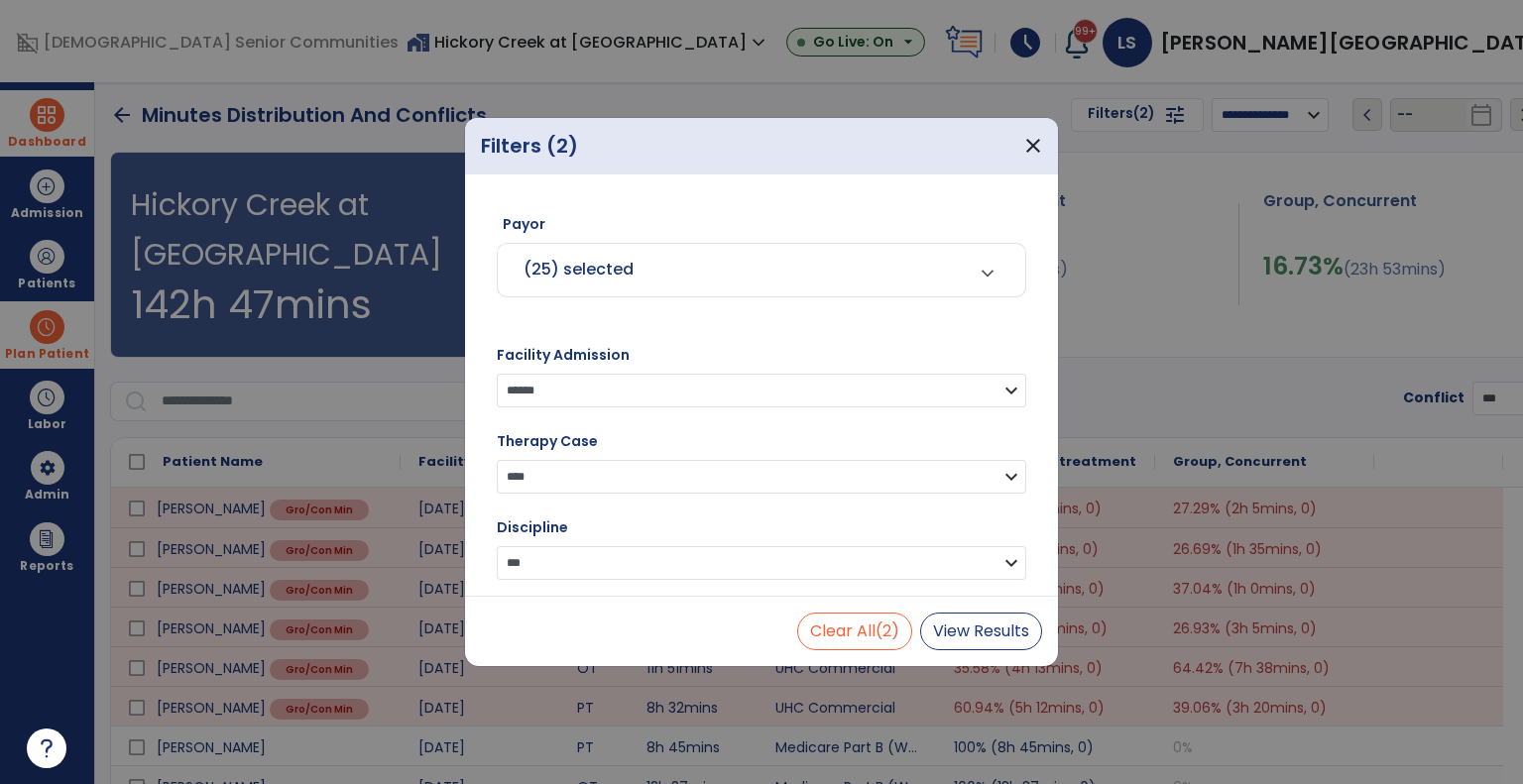 click on "(25) selected" at bounding box center (737, 270) 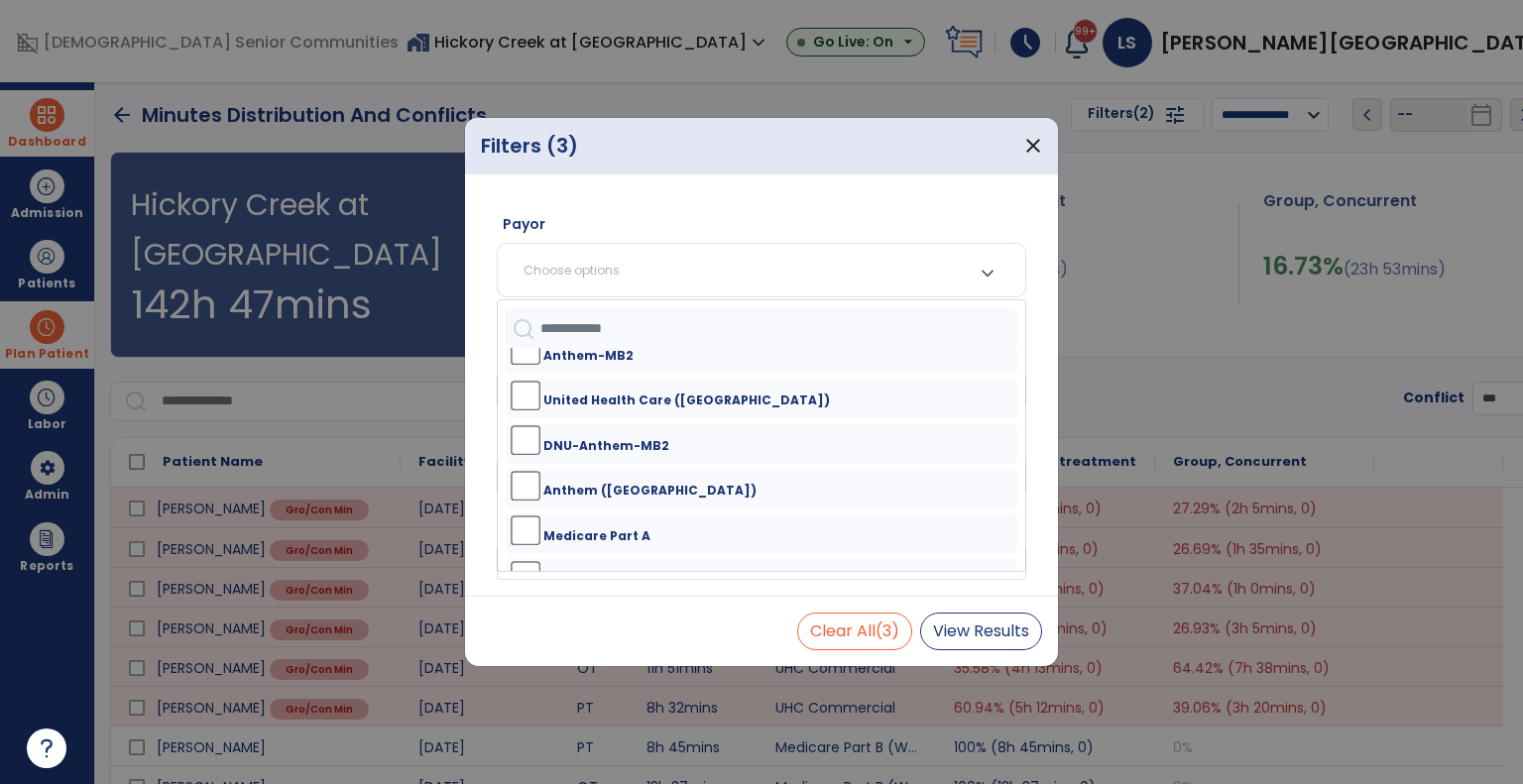 scroll, scrollTop: 581, scrollLeft: 0, axis: vertical 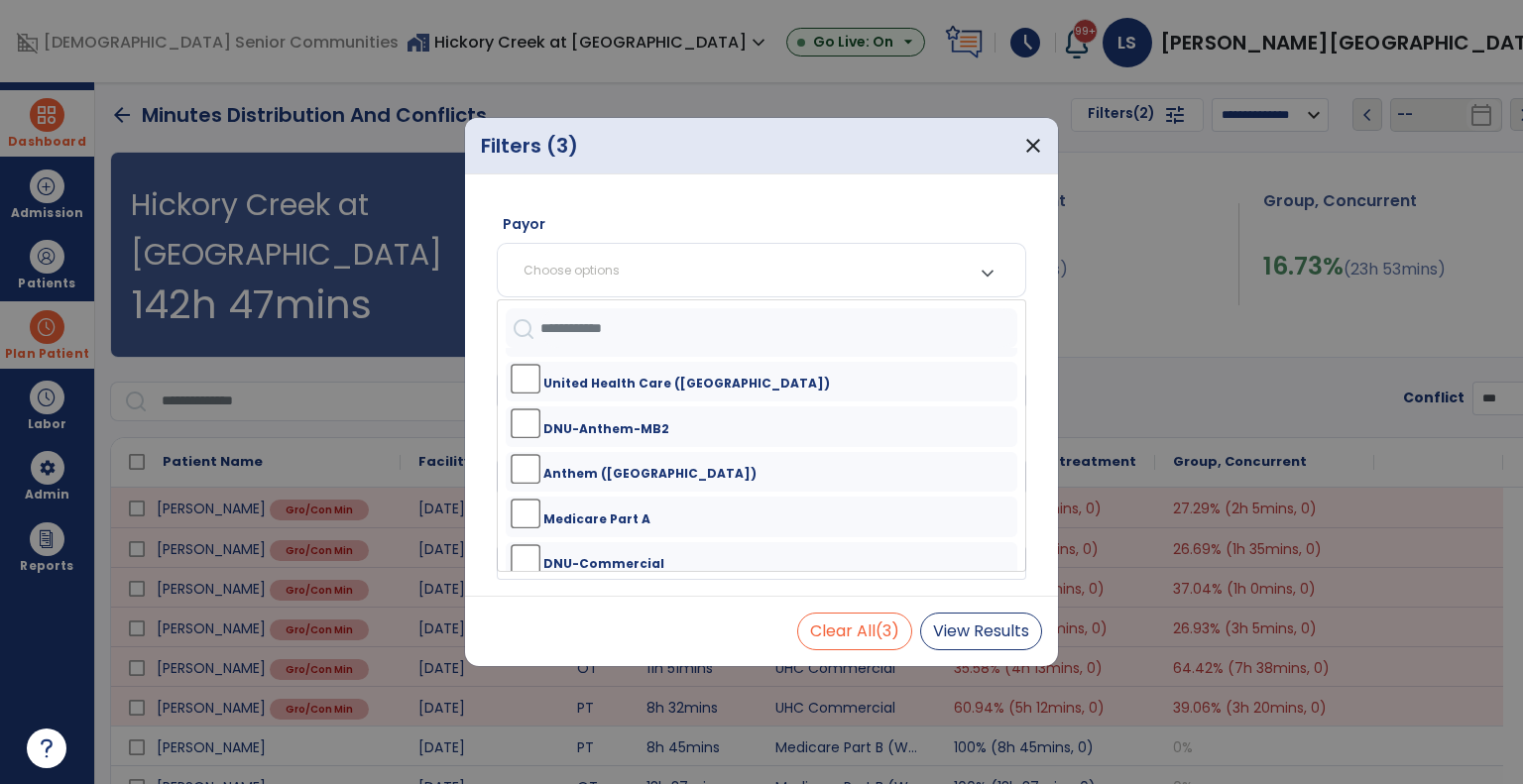 click on "Medicare Part A" at bounding box center [762, 516] 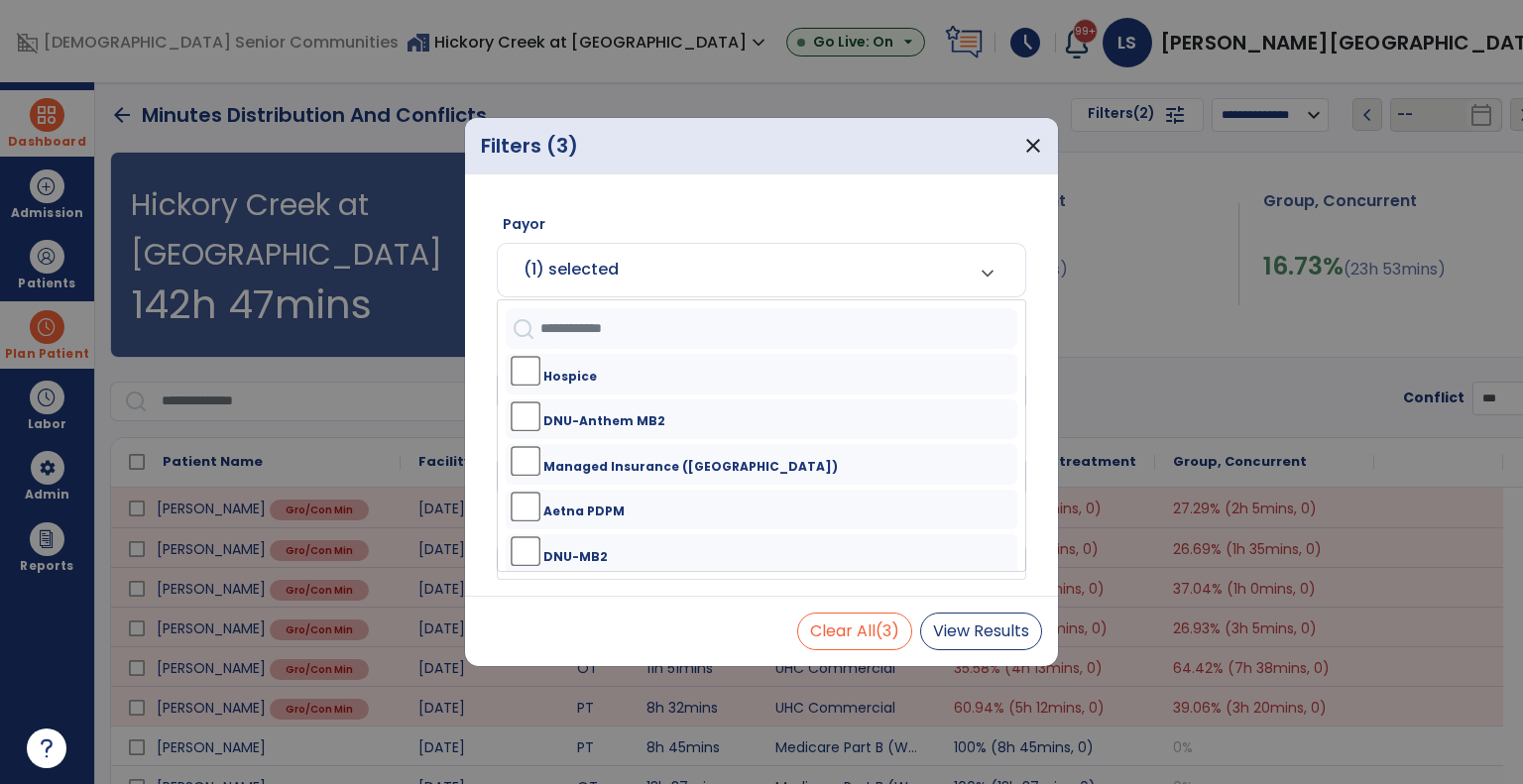 scroll, scrollTop: 908, scrollLeft: 0, axis: vertical 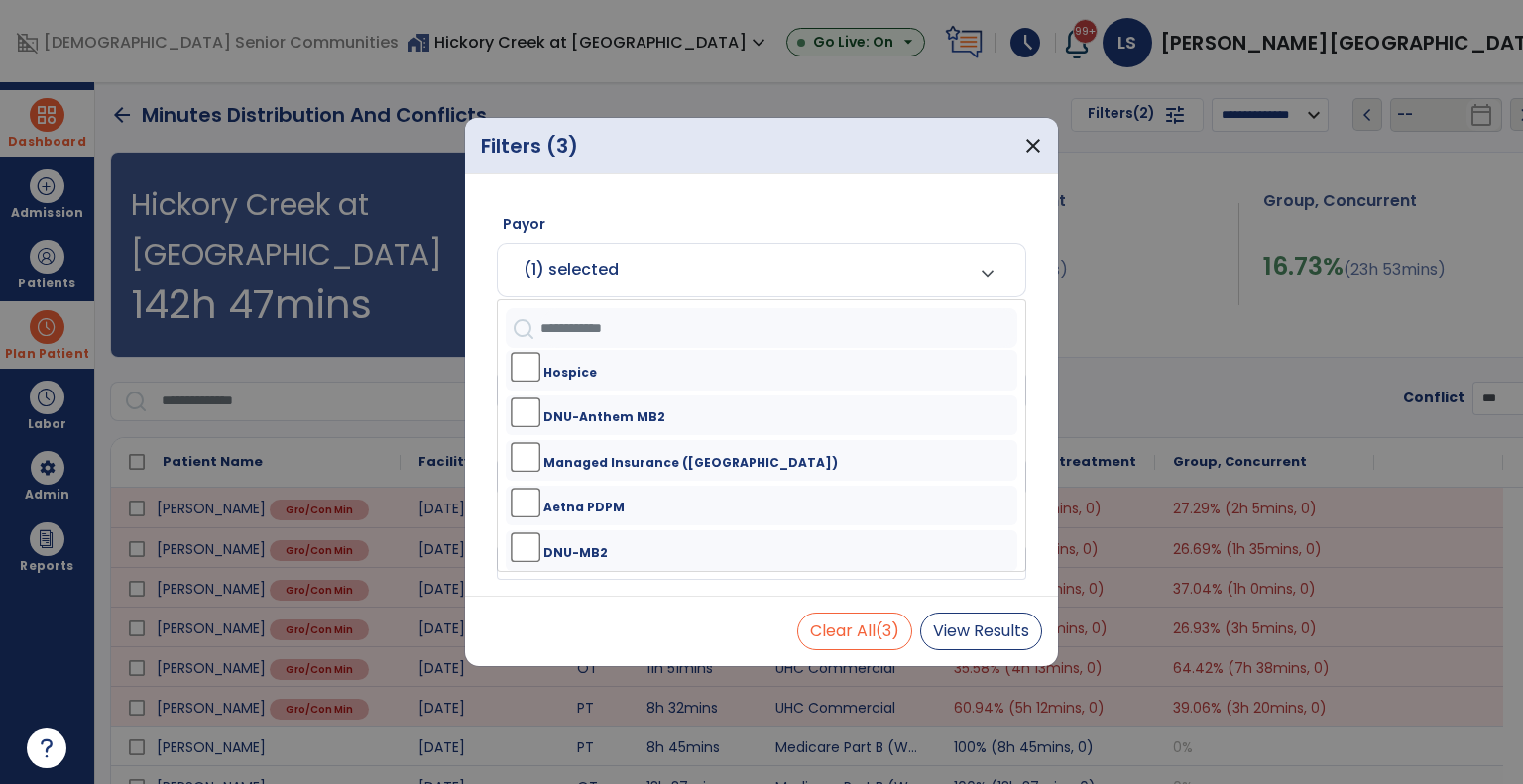 click on "MCC" at bounding box center (762, 596) 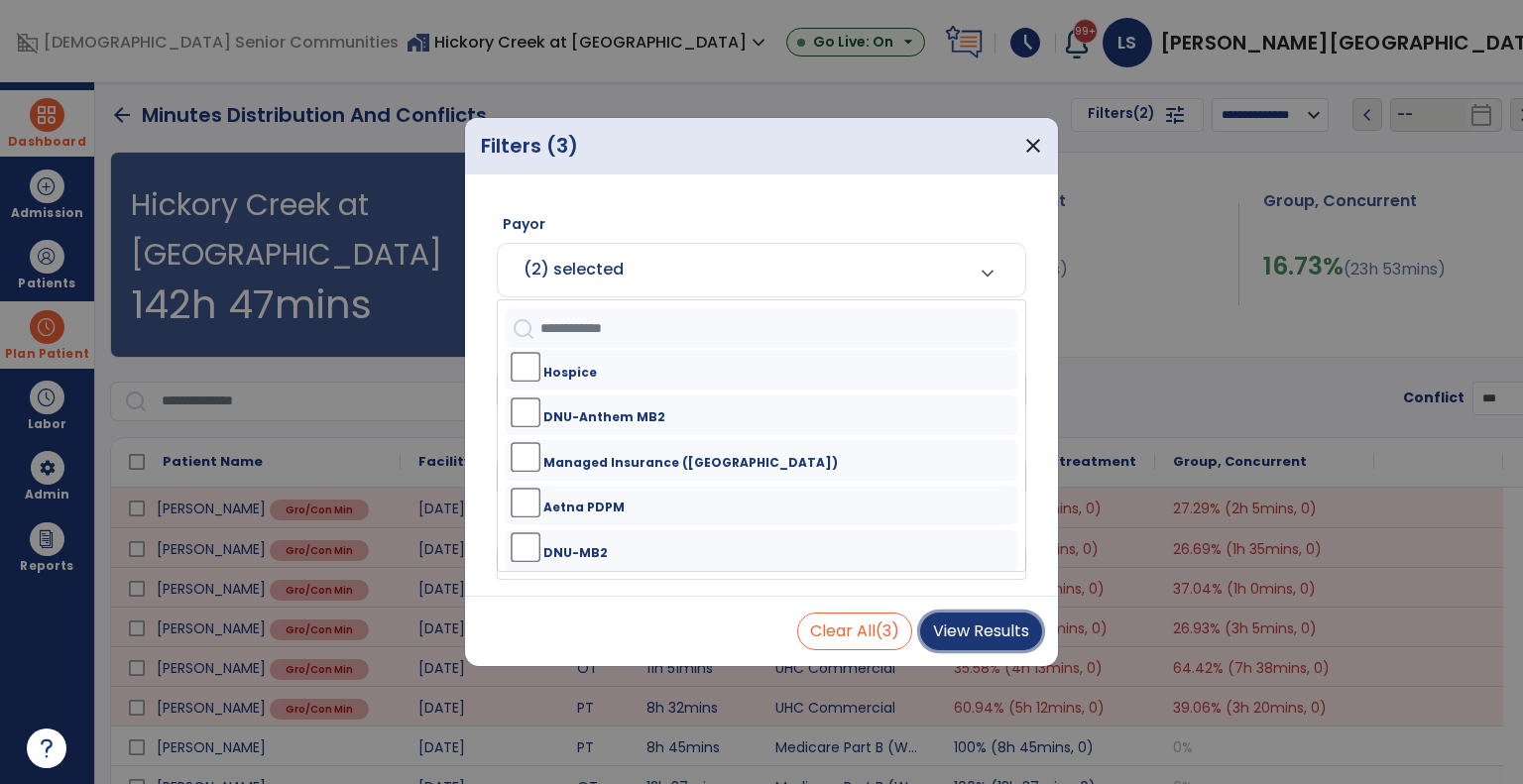 click on "View Results" at bounding box center [981, 631] 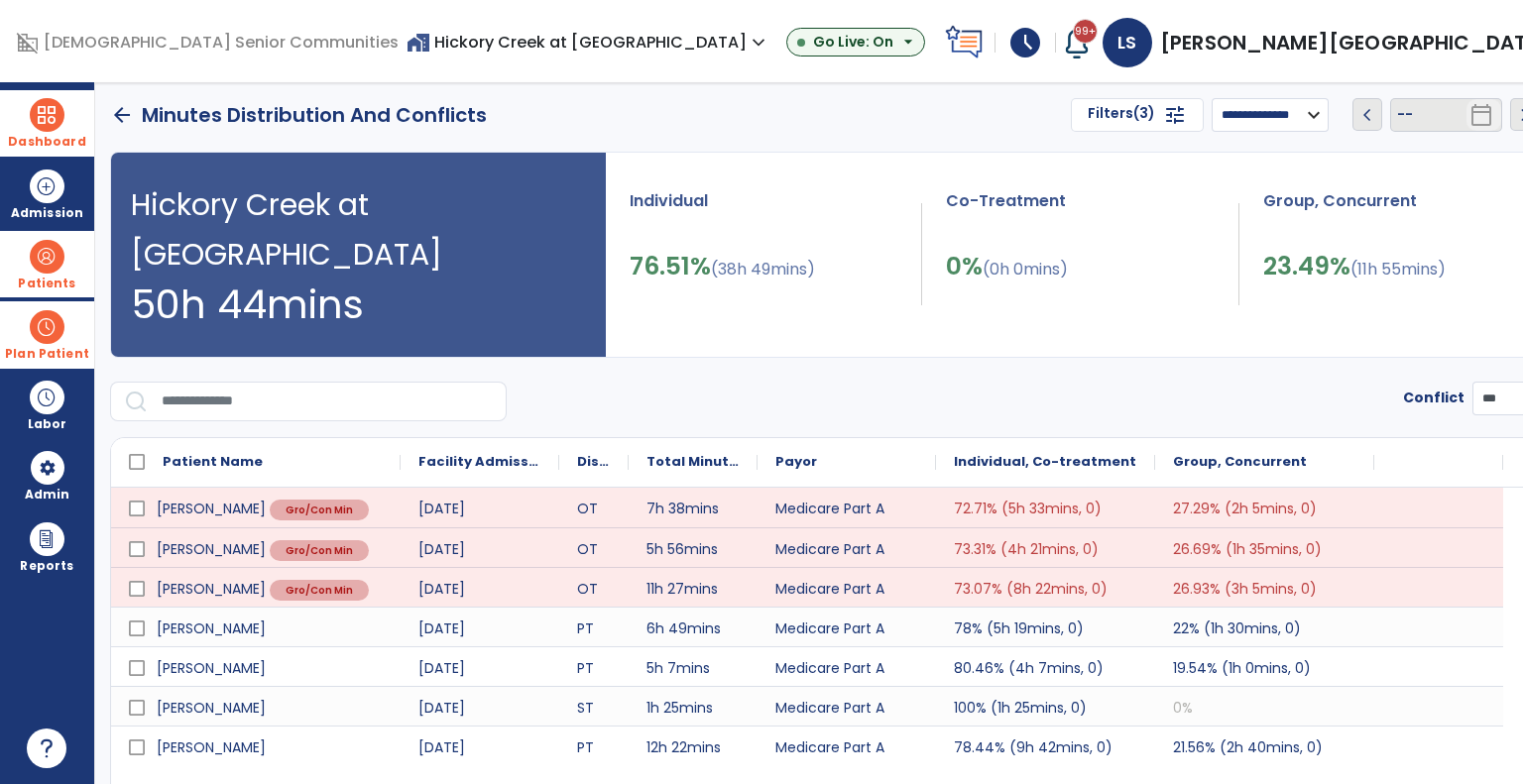 click at bounding box center [47, 257] 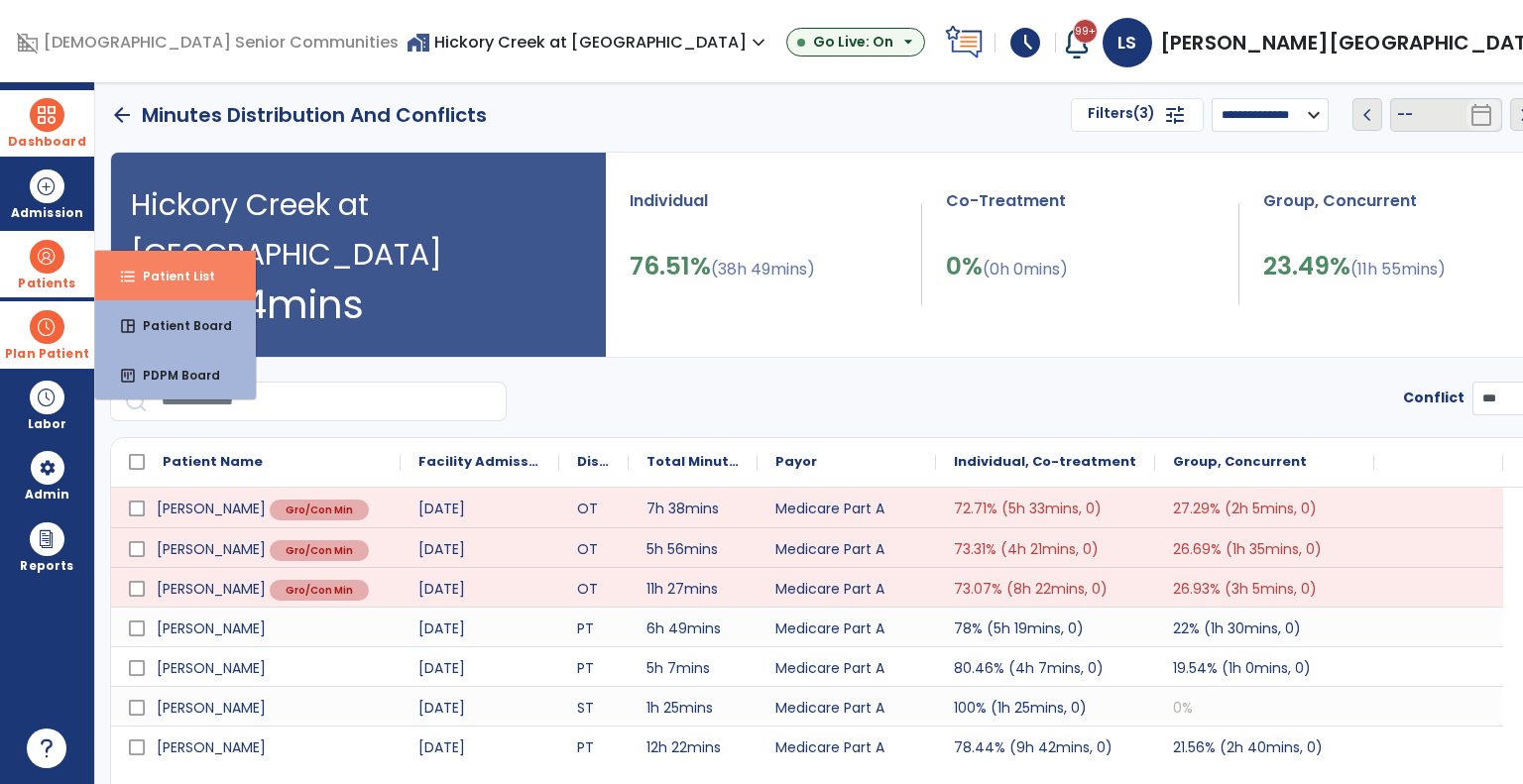 click on "Patient List" at bounding box center (171, 276) 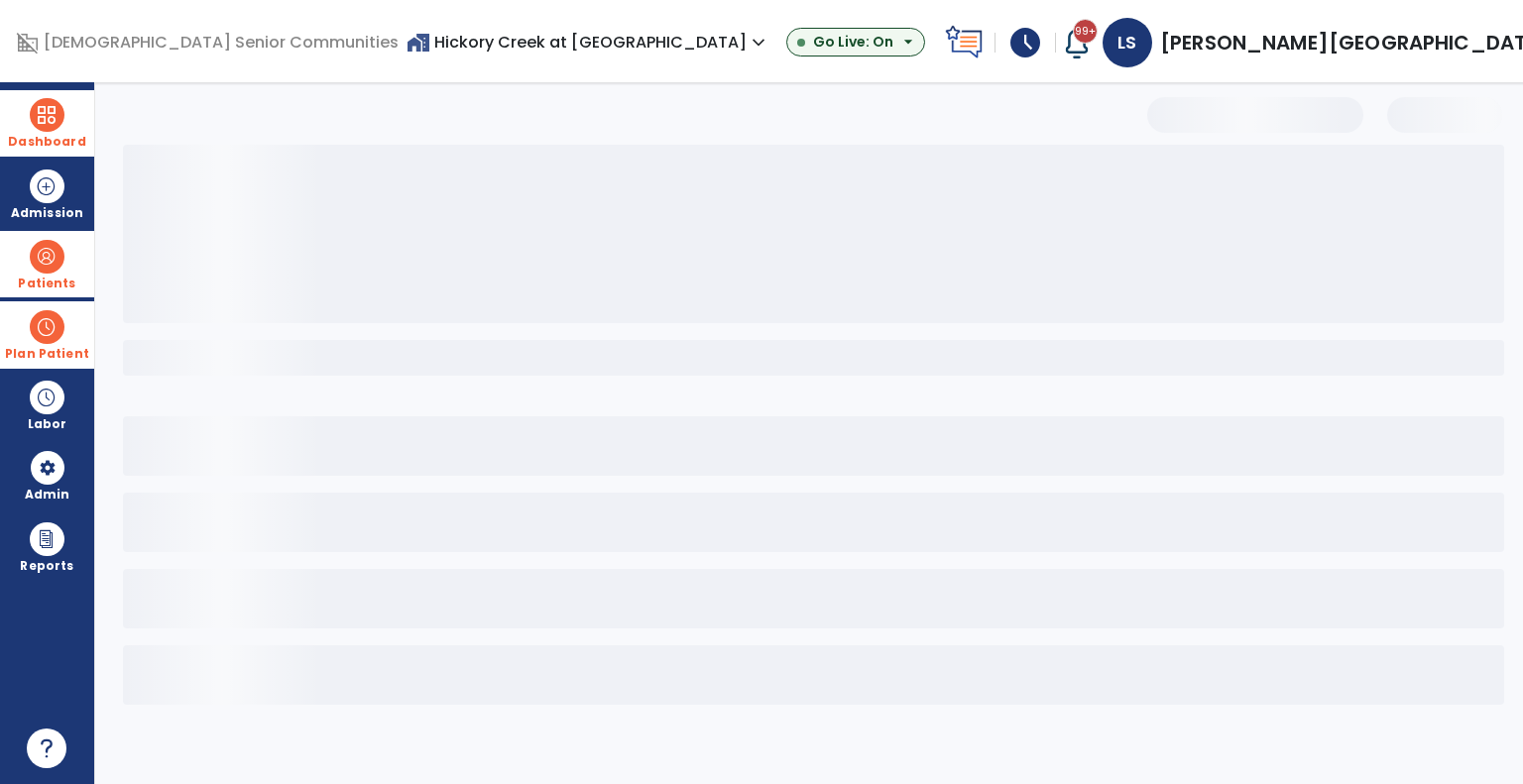 scroll, scrollTop: 0, scrollLeft: 0, axis: both 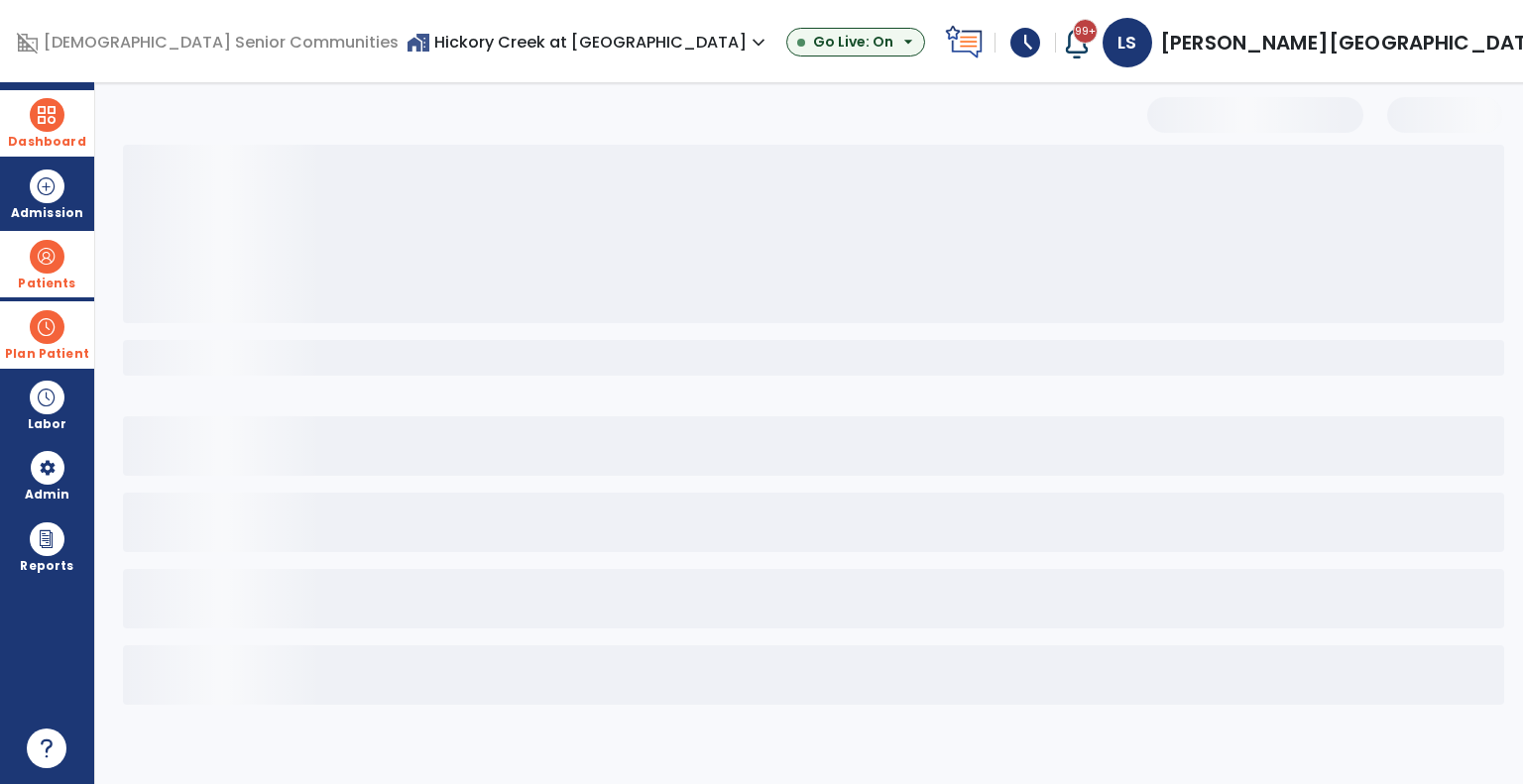 select on "***" 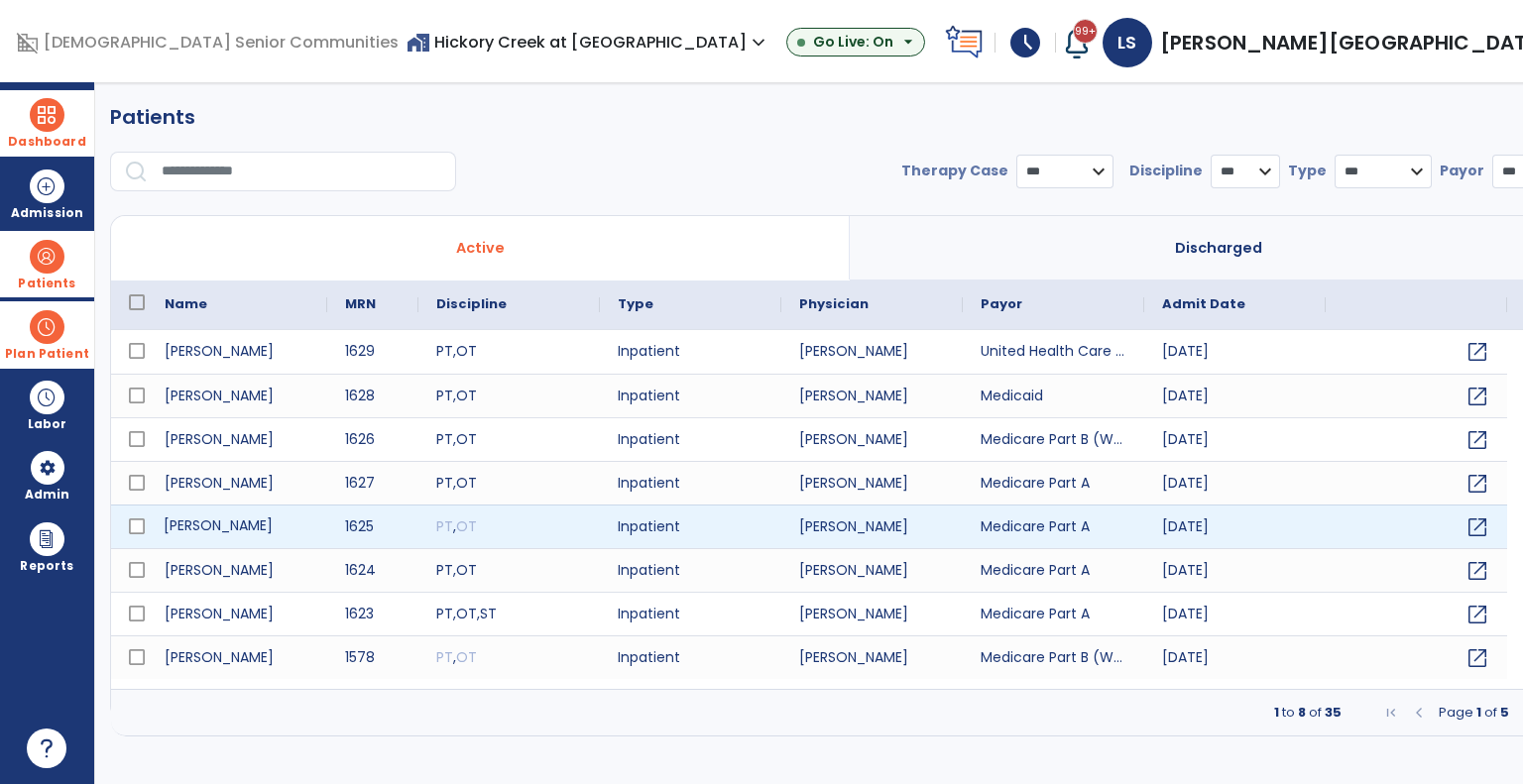 click on "Stevens, Jo" at bounding box center (237, 526) 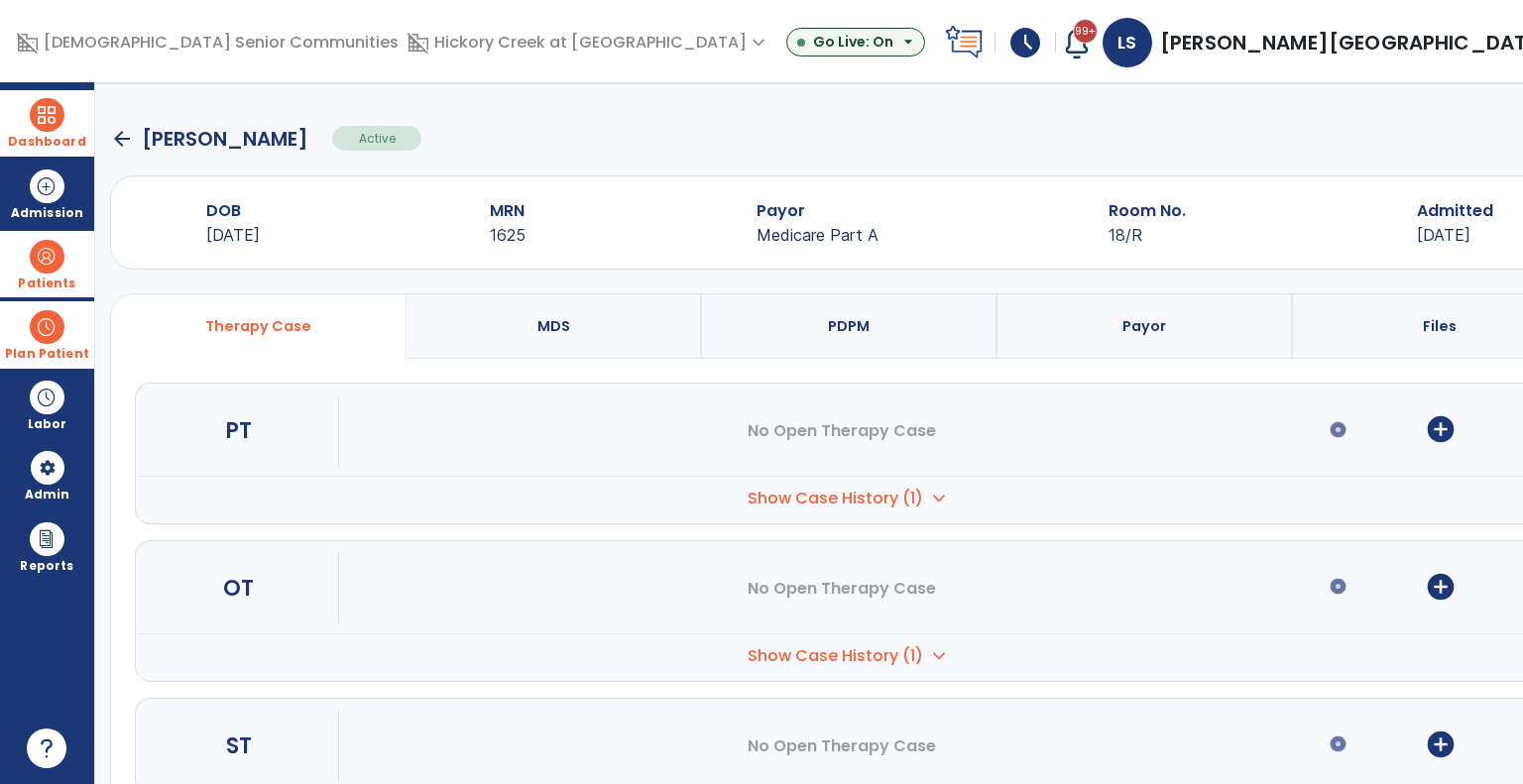 click on "menu" at bounding box center [1569, 139] 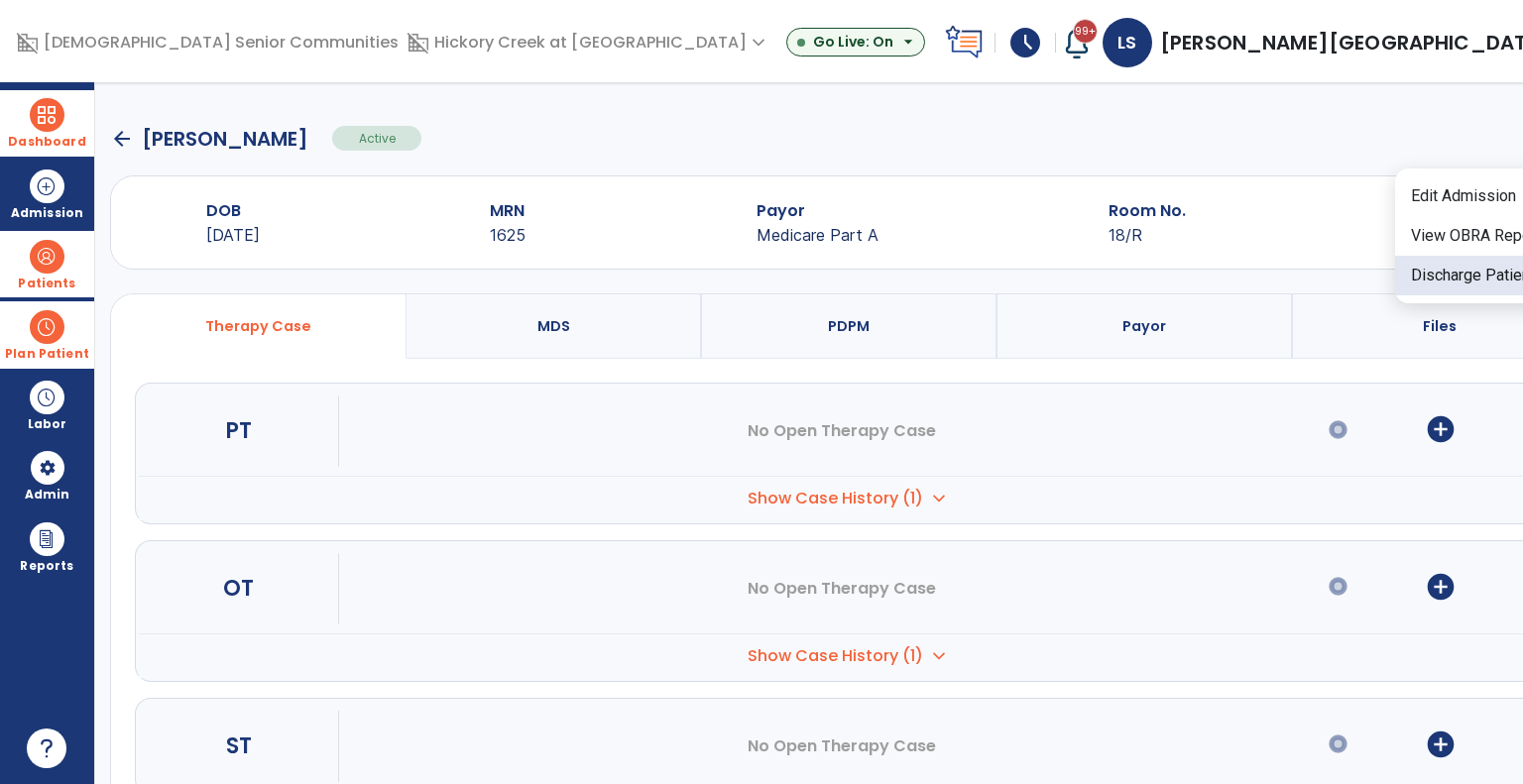 click on "Discharge Patient" 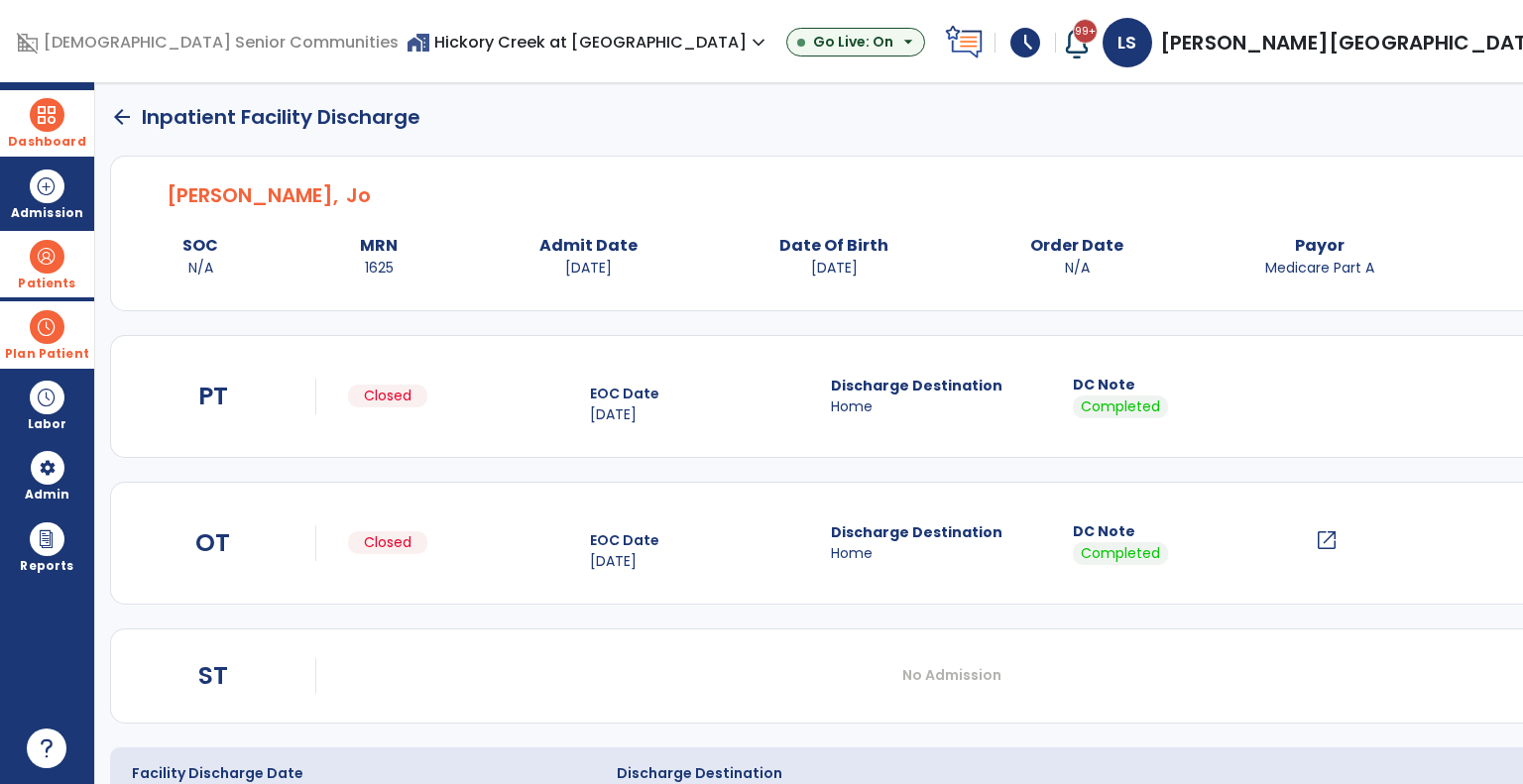 scroll, scrollTop: 117, scrollLeft: 0, axis: vertical 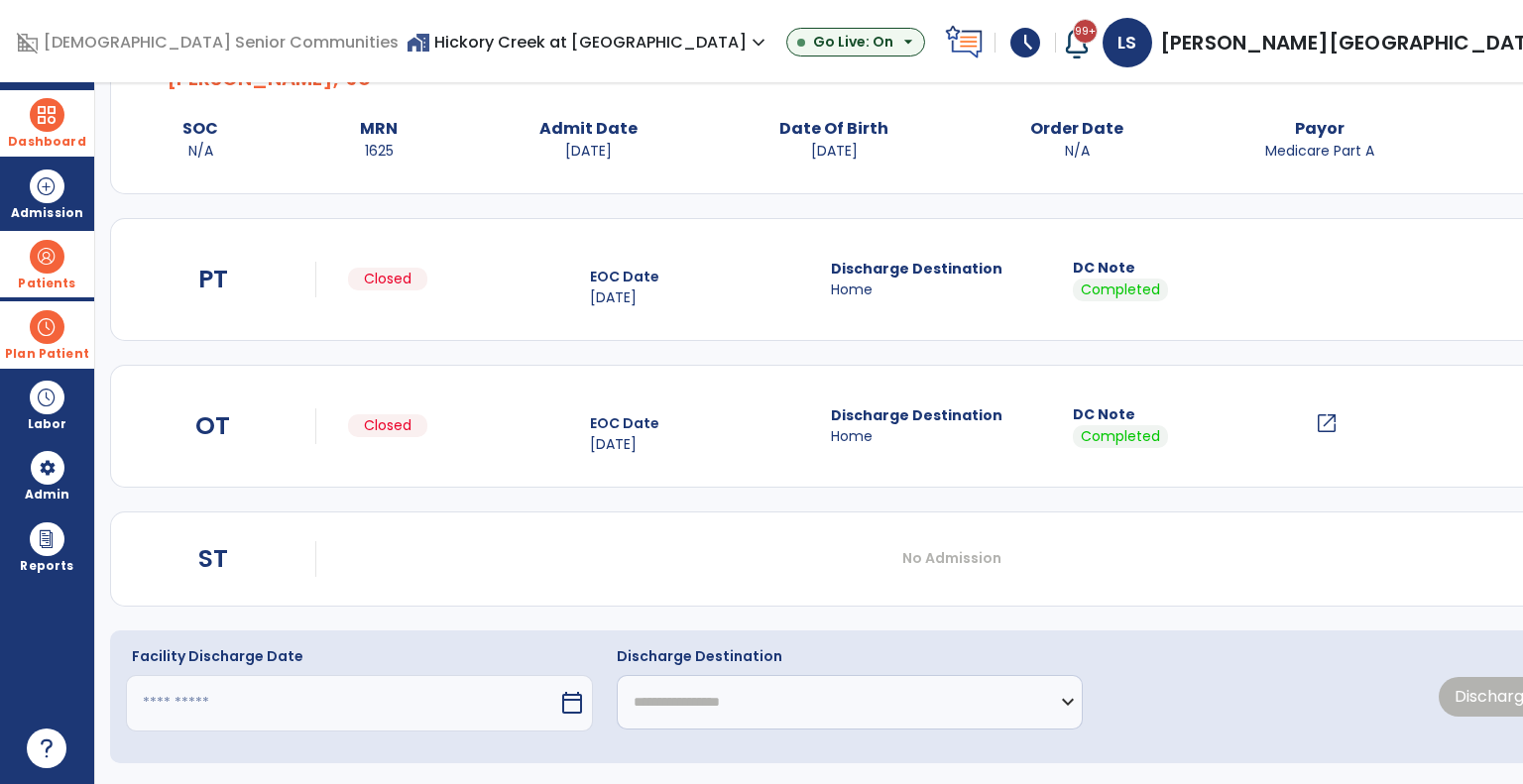 click at bounding box center (342, 703) 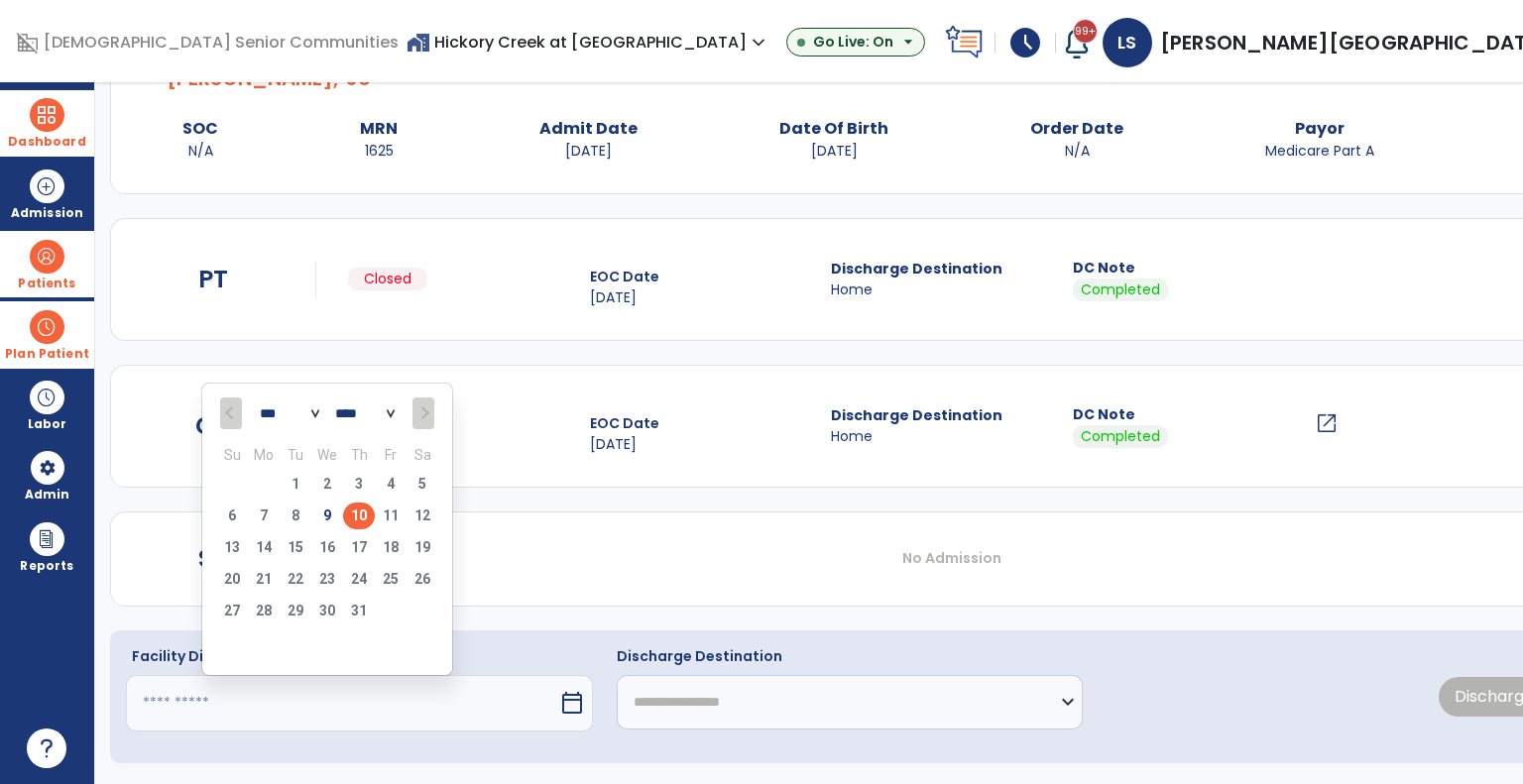 click on "10" at bounding box center [359, 515] 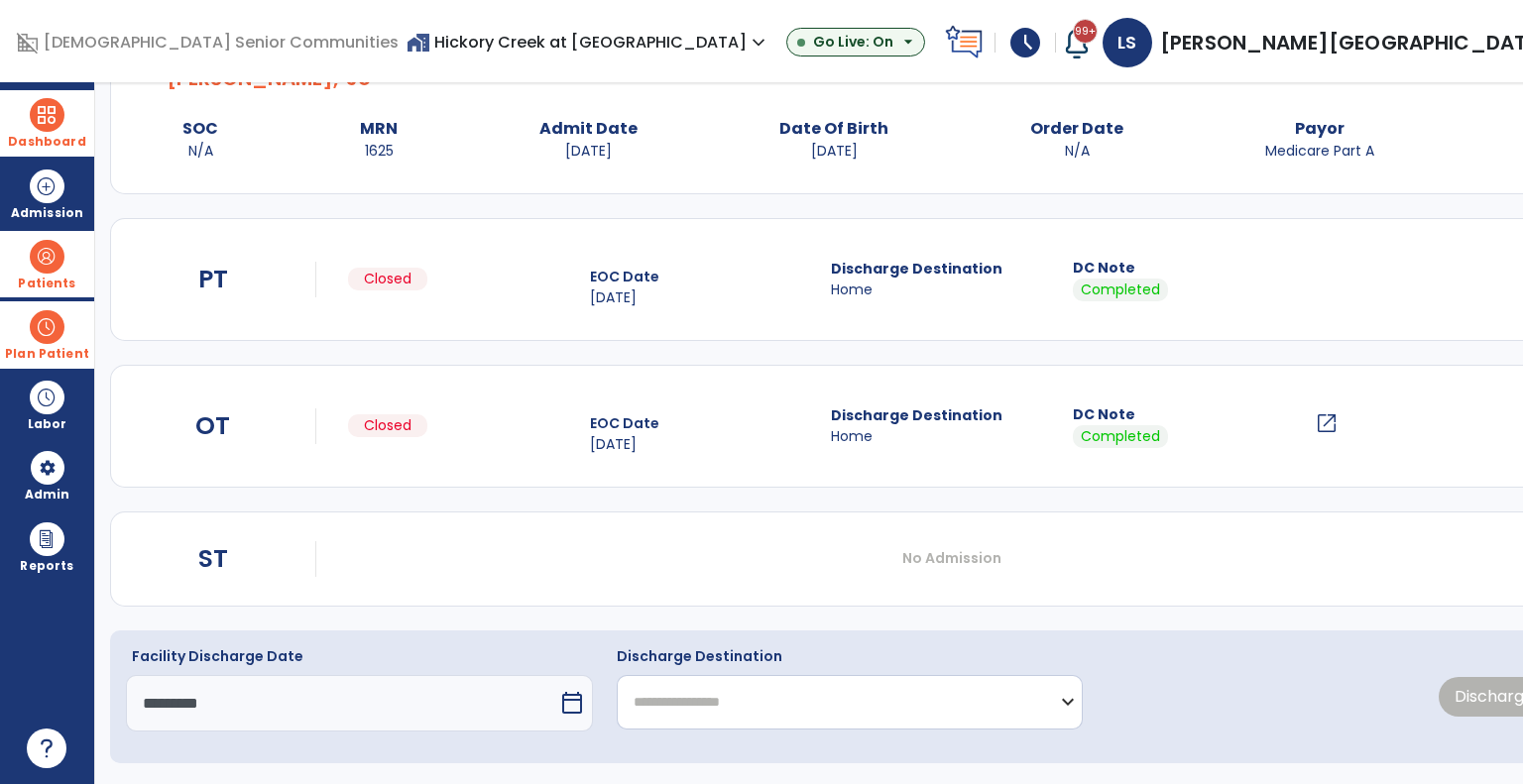 click on "**********" 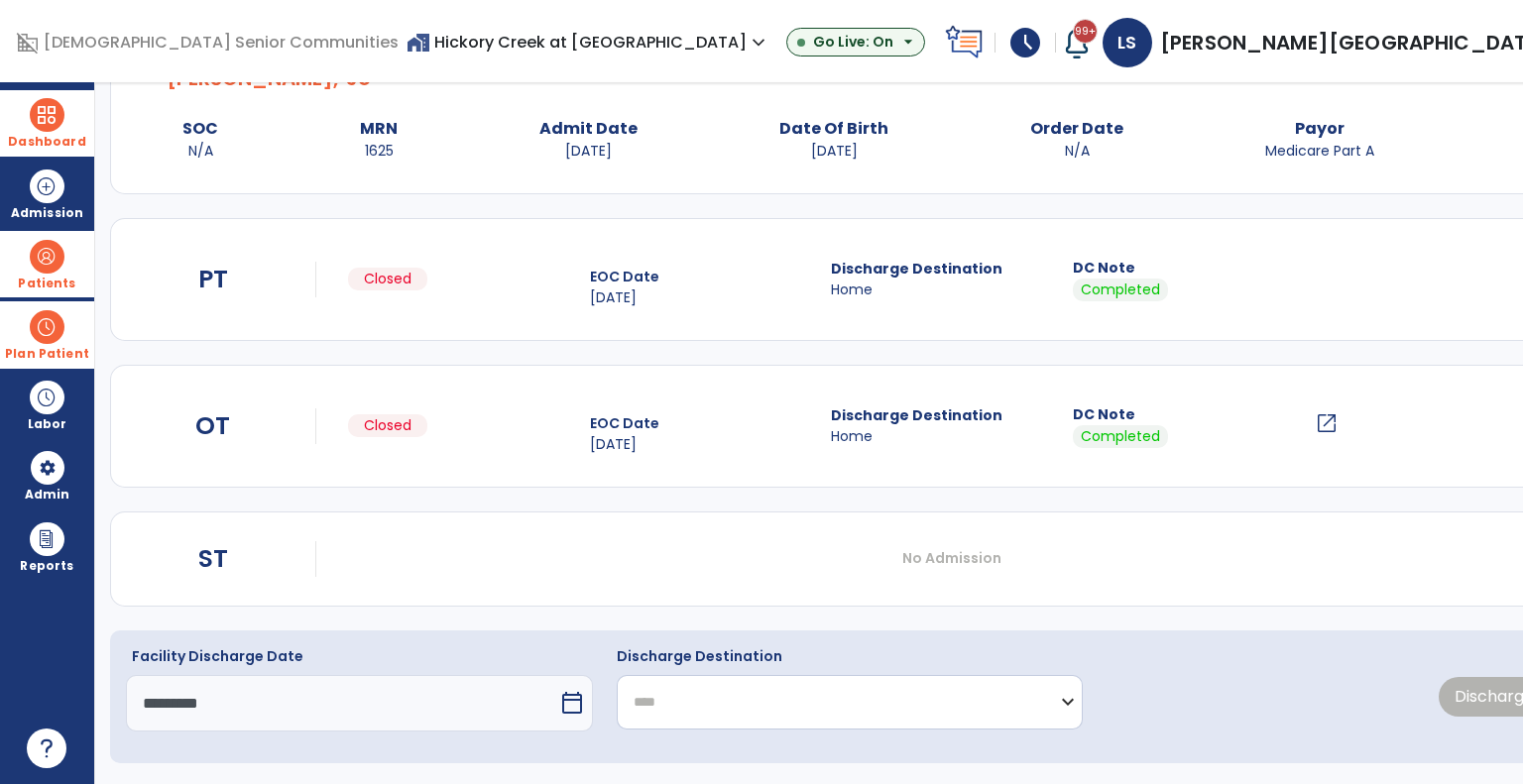 click on "**********" 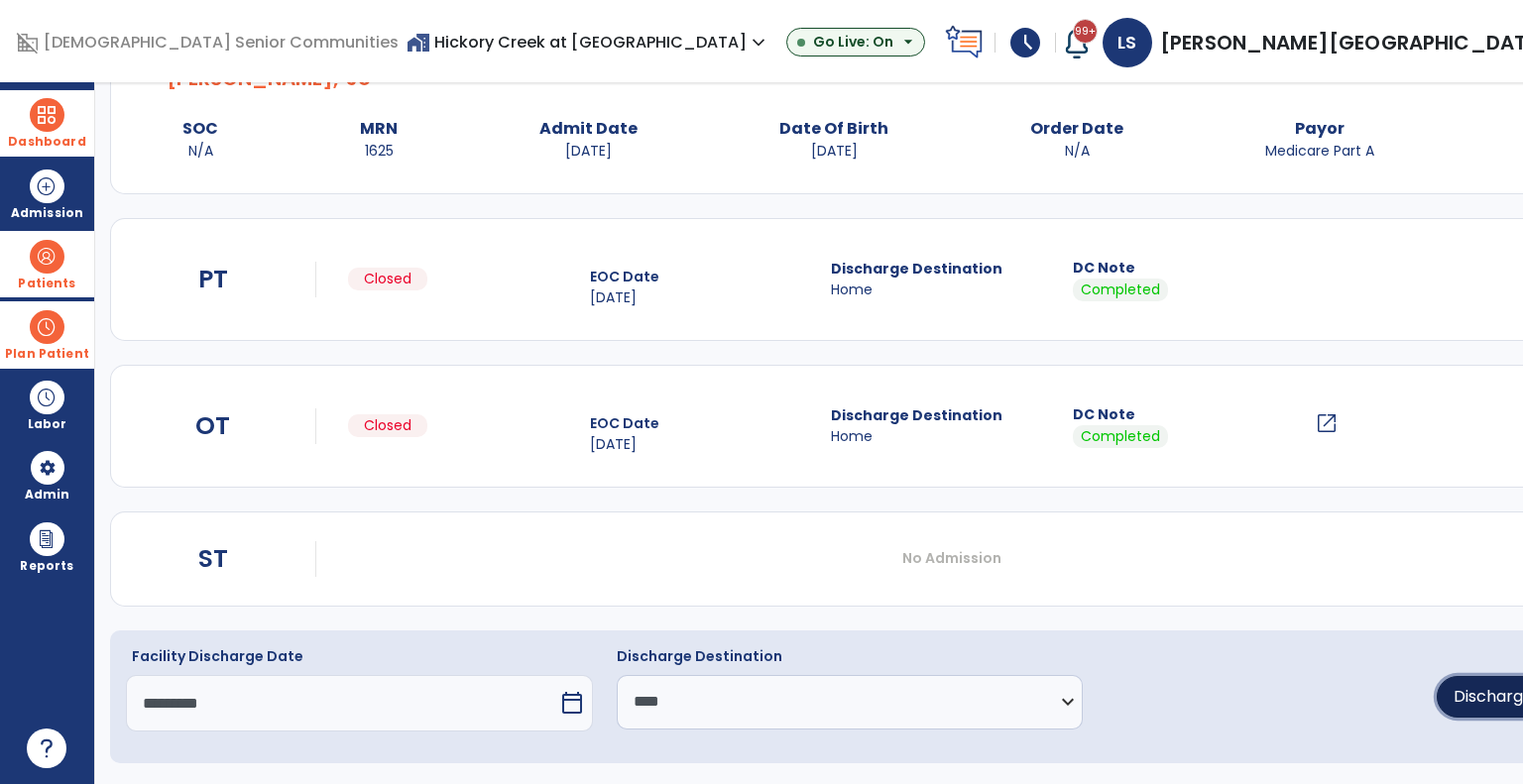 click on "Discharge  chevron_right" 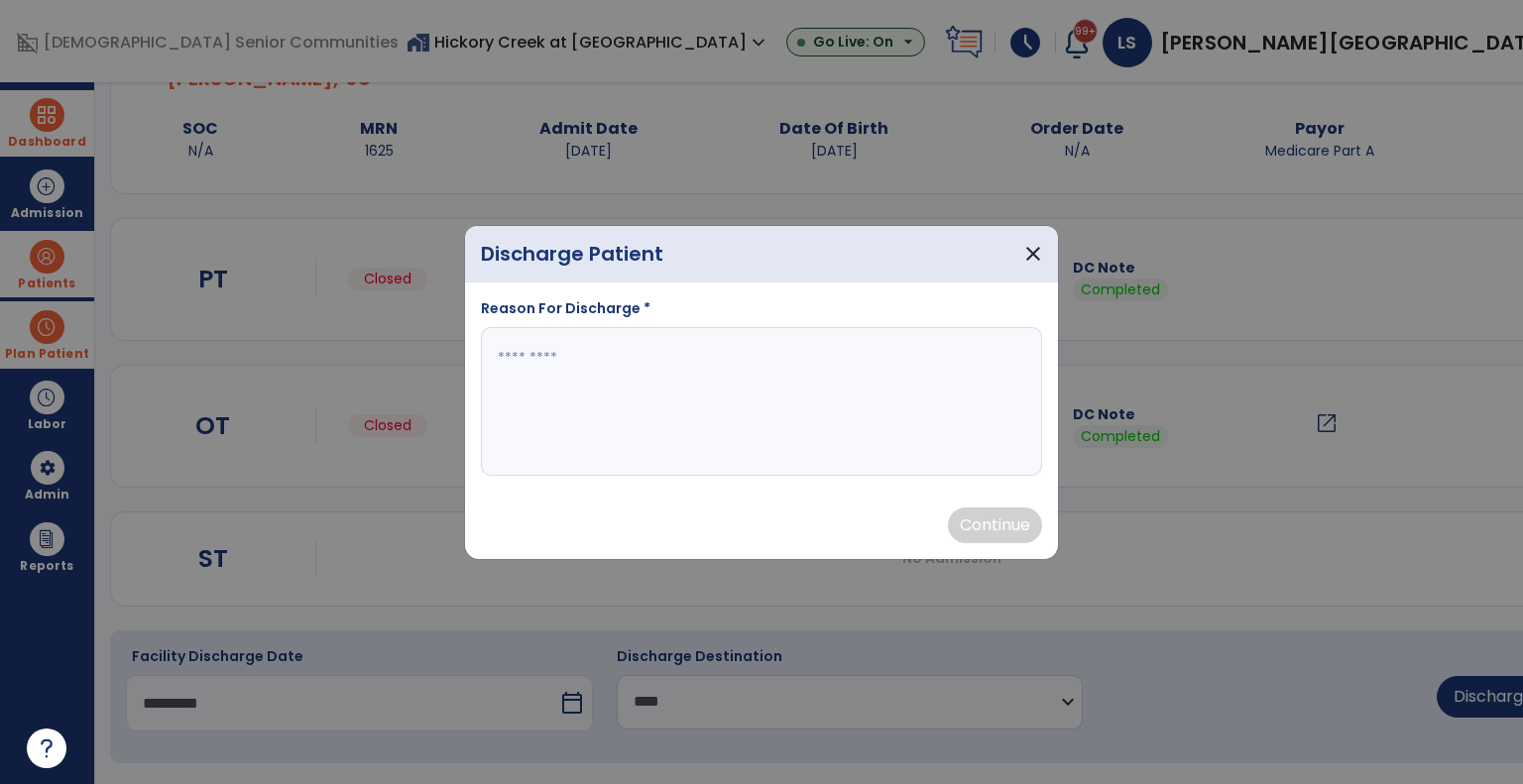 click at bounding box center [762, 401] 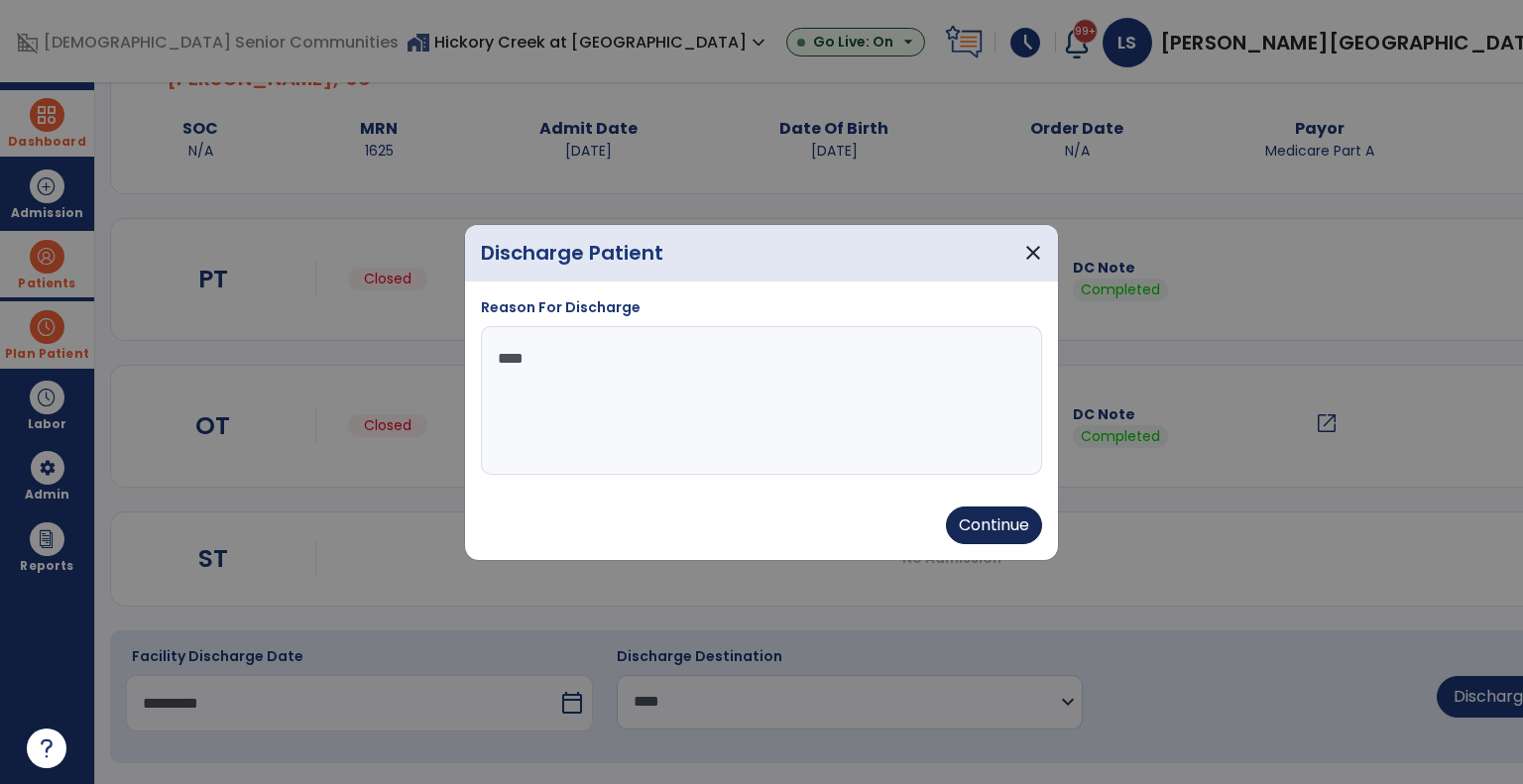type on "****" 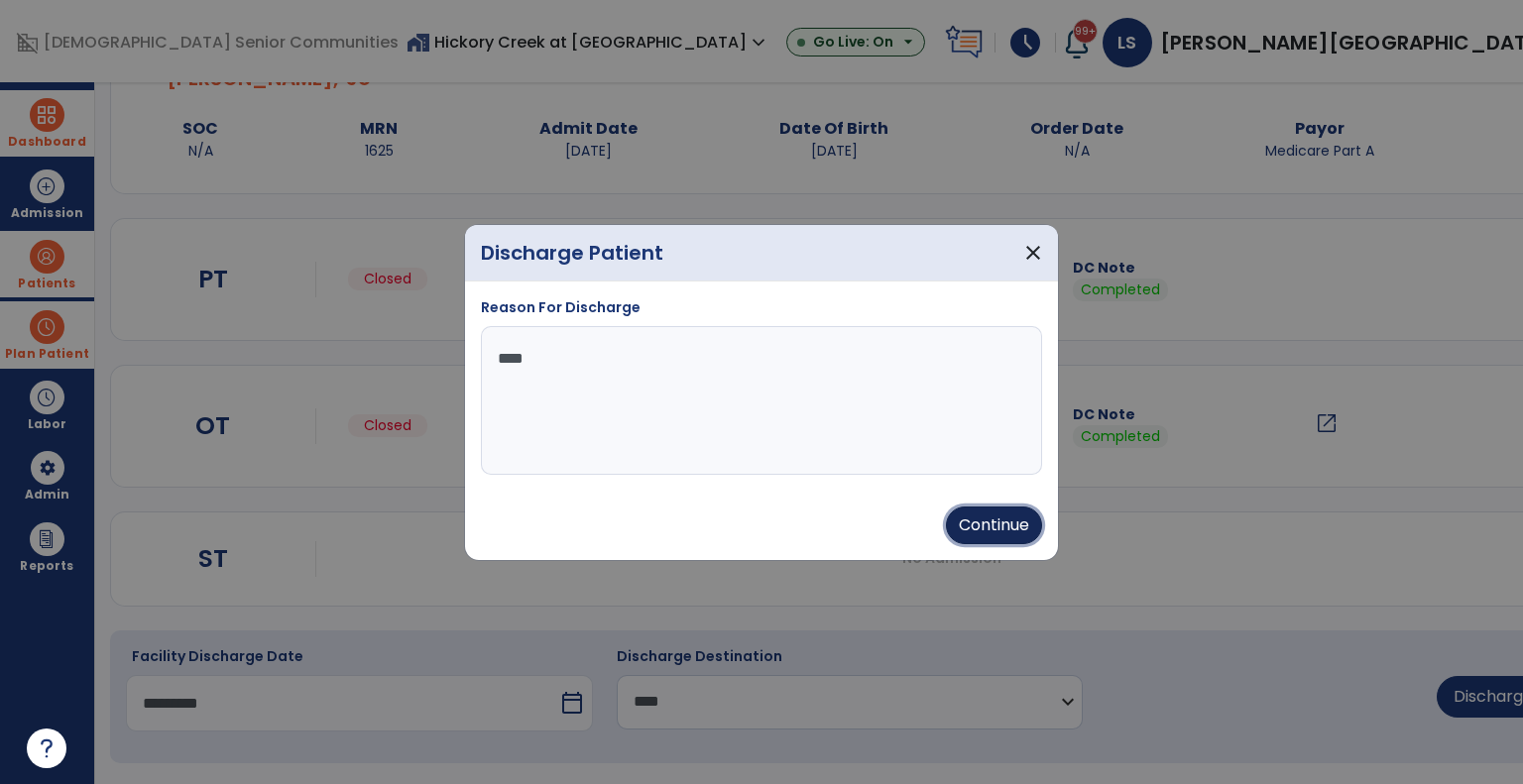 click on "Continue" at bounding box center [994, 525] 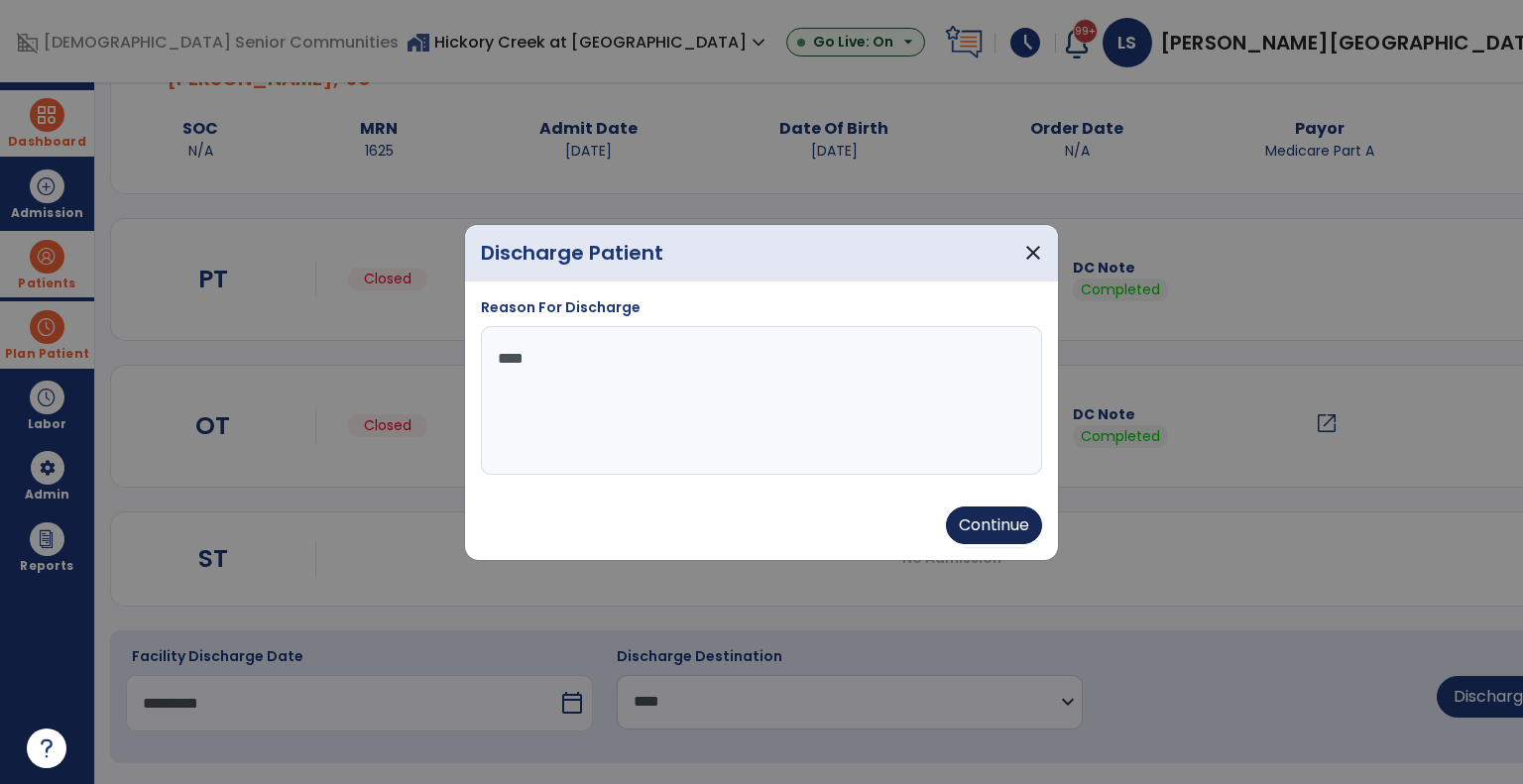 type on "*********" 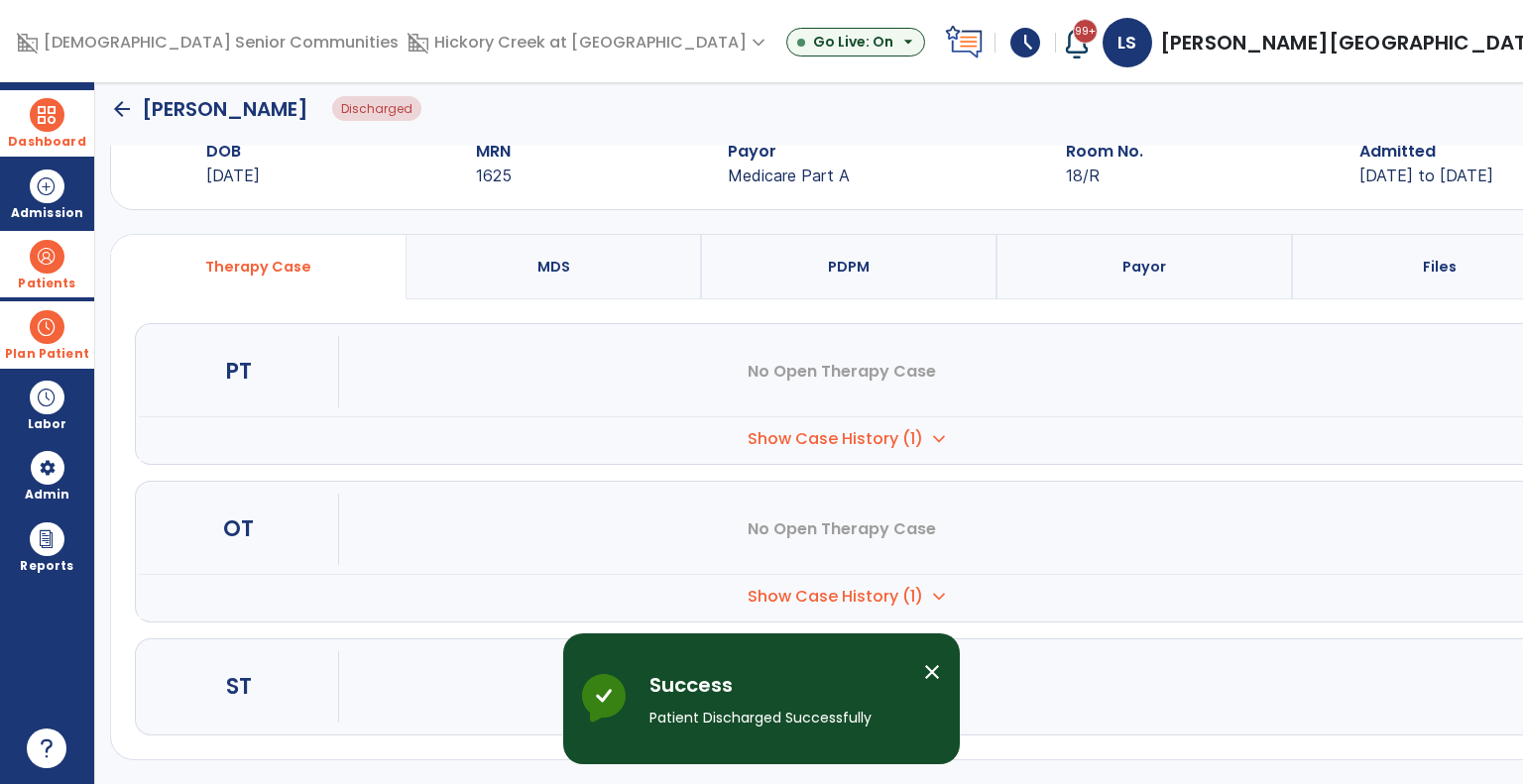 scroll, scrollTop: 56, scrollLeft: 0, axis: vertical 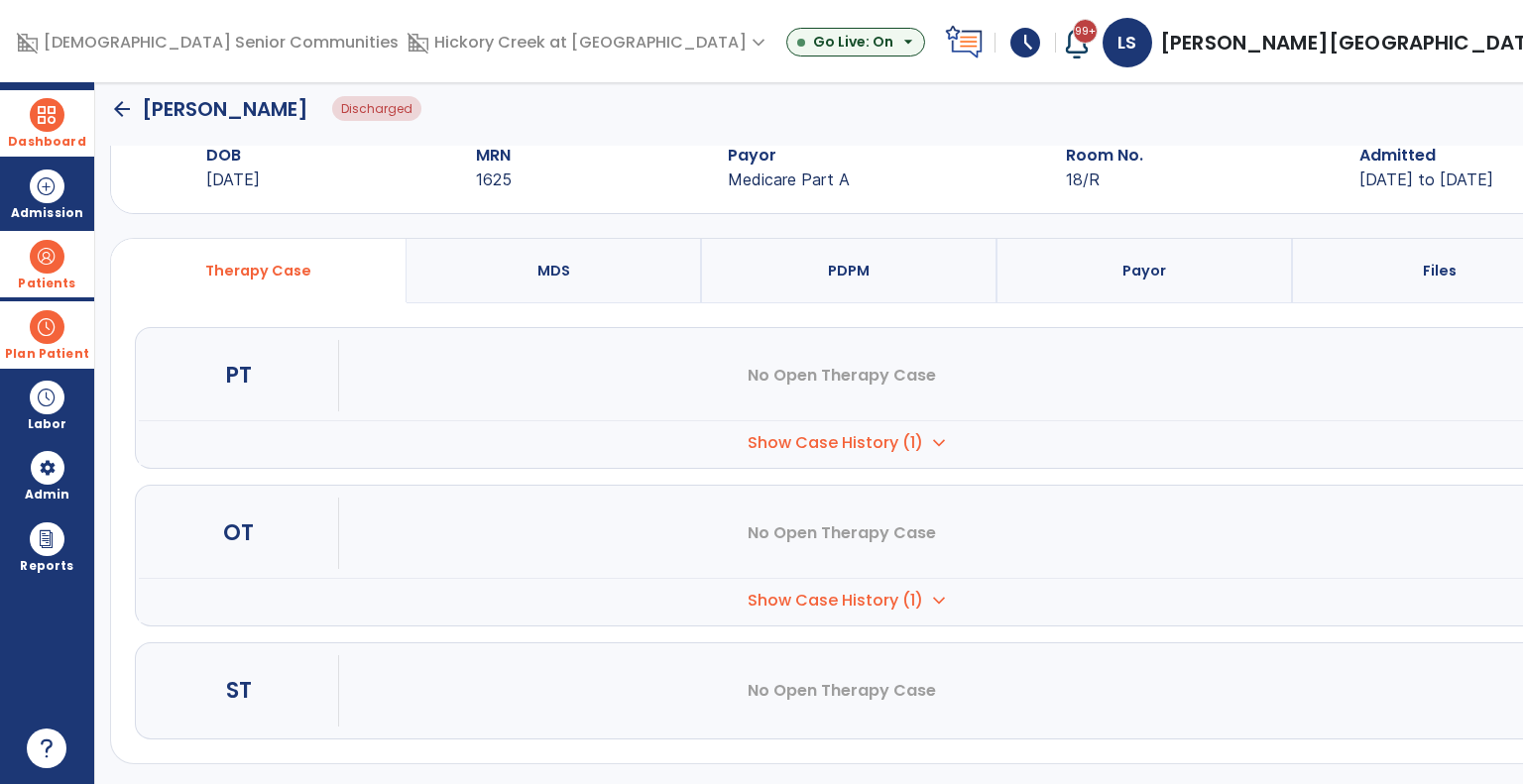 click on "Plan Patient" at bounding box center (47, 264) 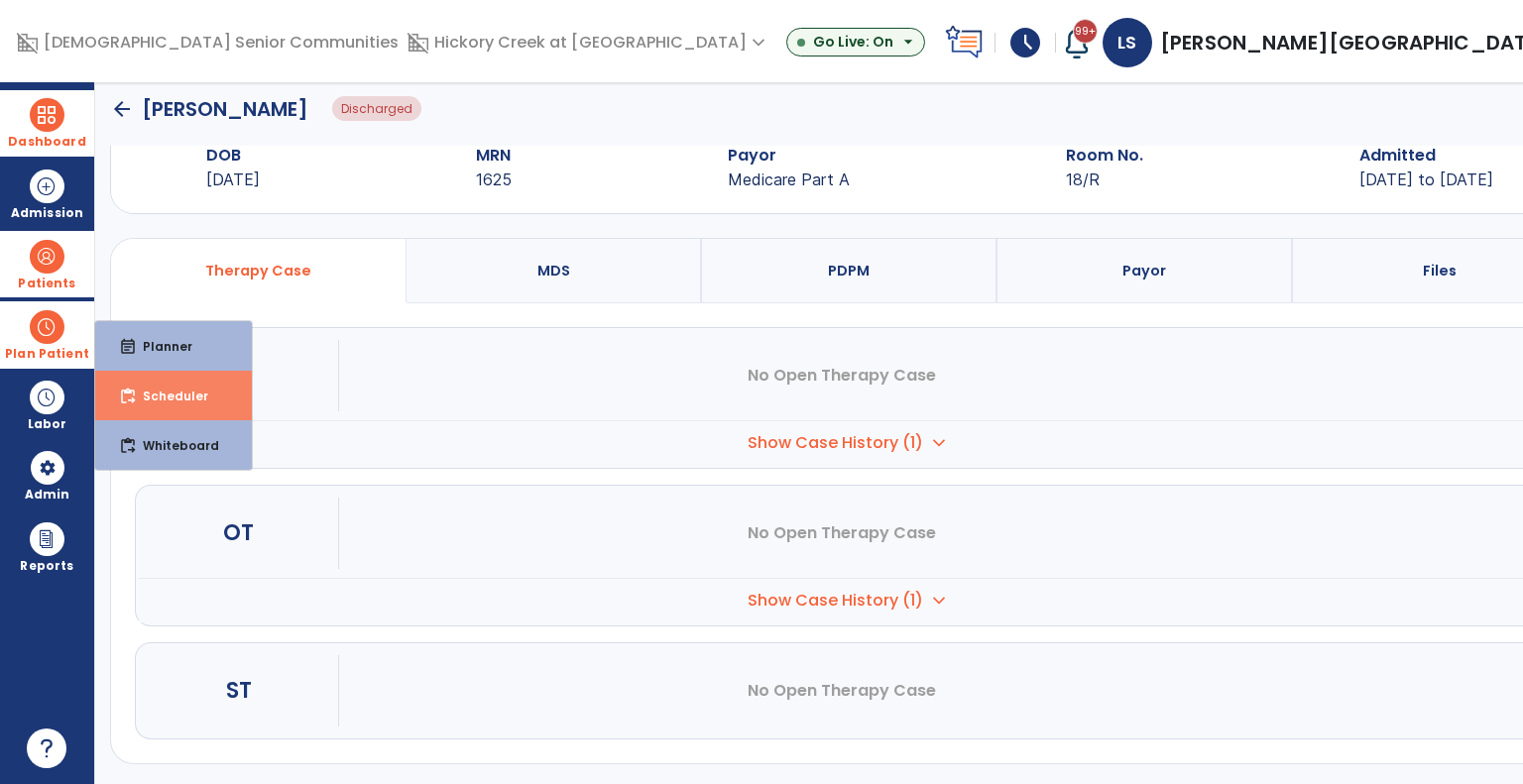click on "Scheduler" at bounding box center [168, 395] 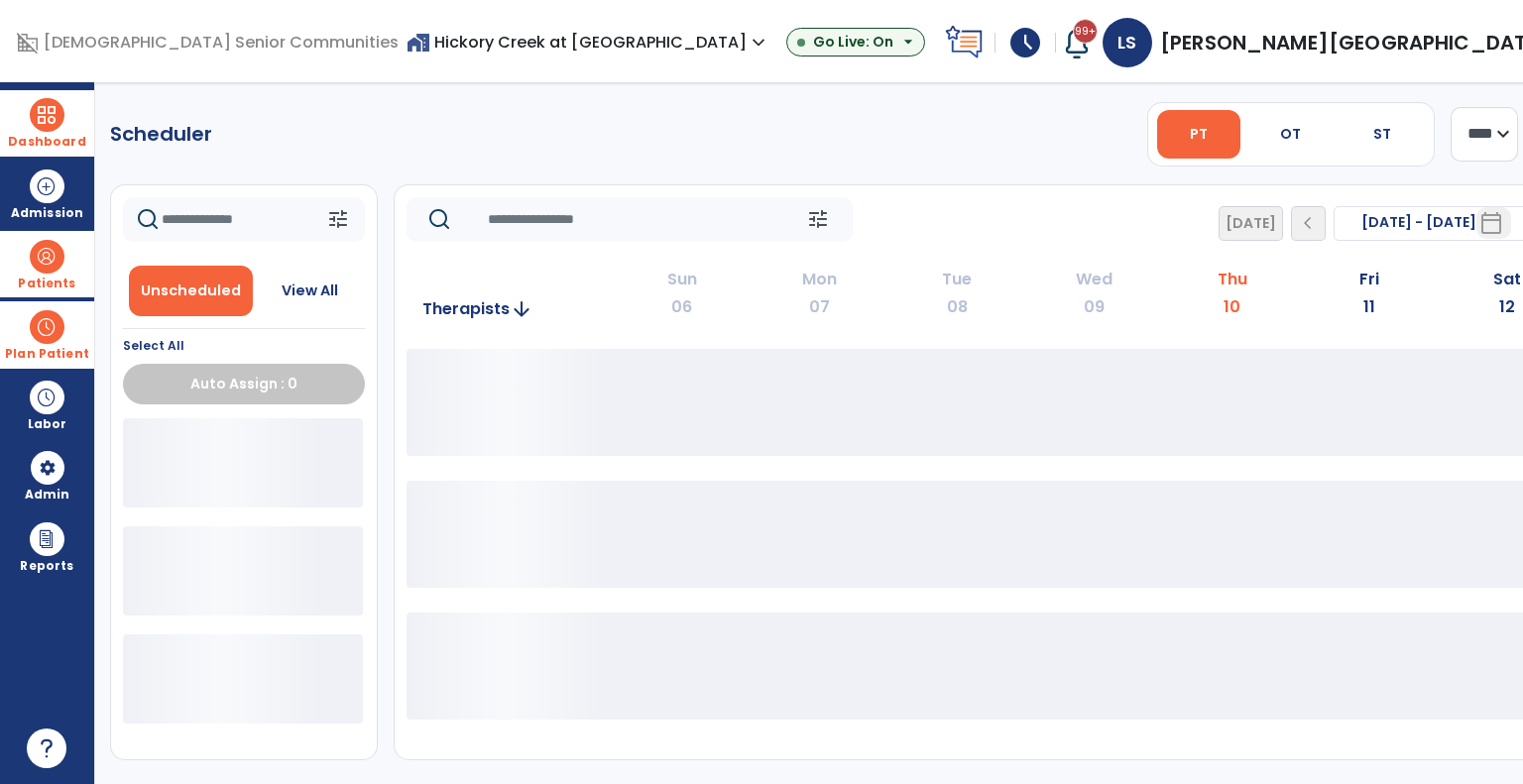 scroll, scrollTop: 0, scrollLeft: 0, axis: both 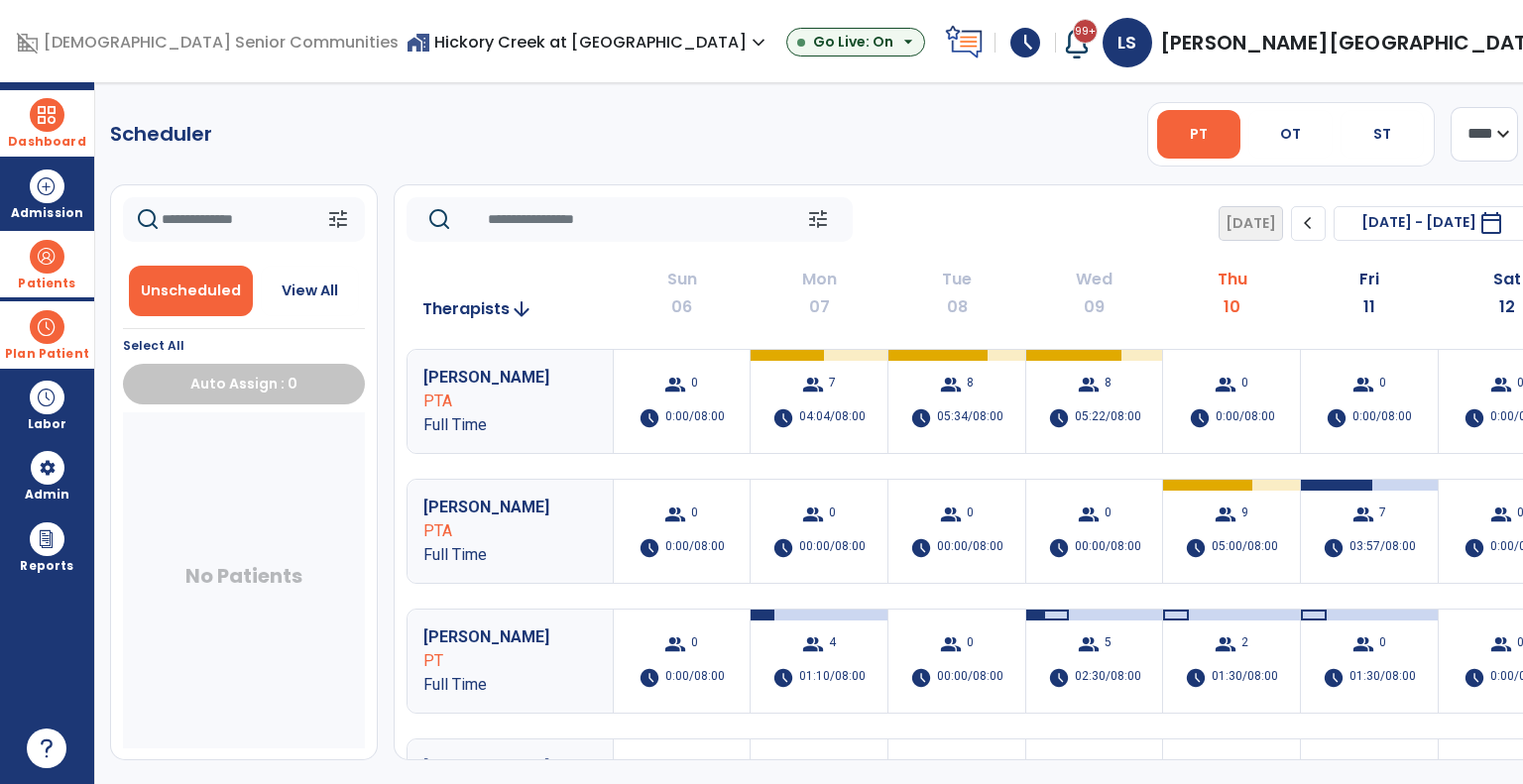 click on "chevron_right" 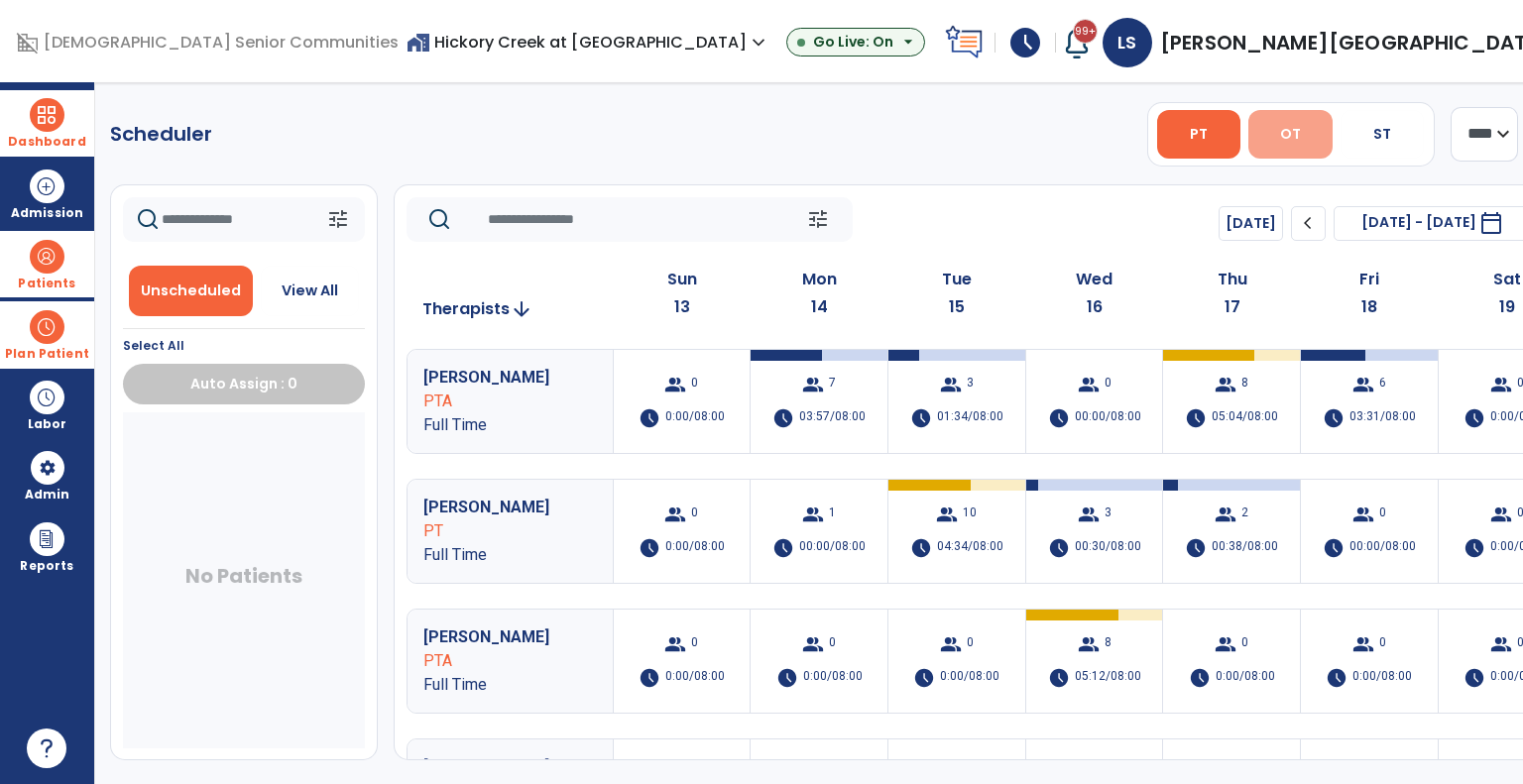 click on "OT" at bounding box center (1290, 134) 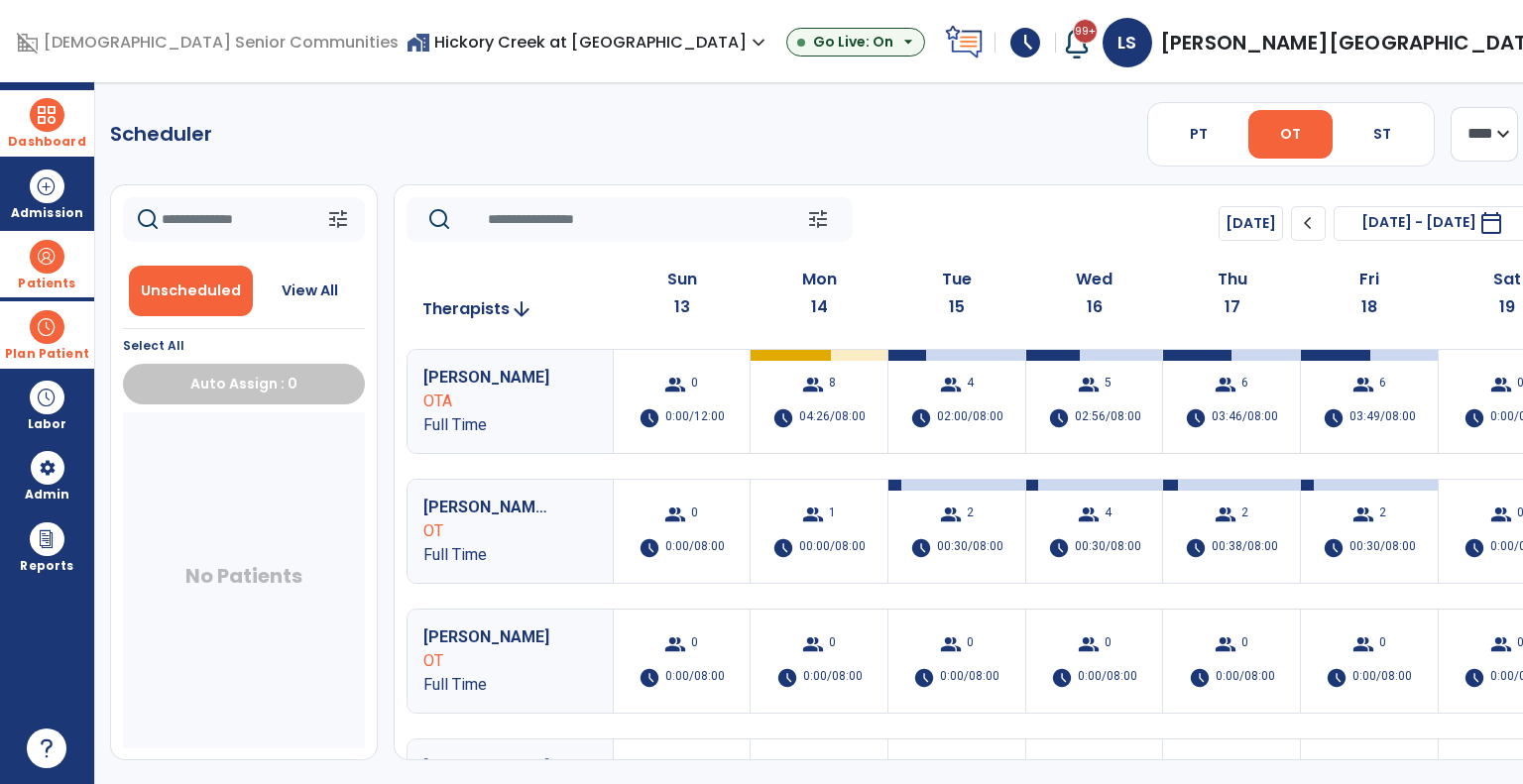 click on "Scheduler   PT   OT   ST  **** *** more_vert  Manage Labor   View All Therapists   Print   tune   Unscheduled   View All  Select All  Auto Assign : 0  No Patients  tune   Today  chevron_left Jul 13, 2025 - Jul 19, 2025  *********  calendar_today  chevron_right   Therapists  arrow_downward Sun  13  Mon  14  Tue  15  Wed  16  Thu  17  Fri  18  Sat  19  French, William OTA Full Time  group  0  schedule  0:00/12:00  group  8  schedule  04:26/08:00   group  4  schedule  02:00/08:00   group  5  schedule  02:56/08:00   group  6  schedule  03:46/08:00   group  6  schedule  03:49/08:00   group  0  schedule  0:00/08:00 Schoenfeld, Louella OT Full Time  group  0  schedule  0:00/08:00  group  1  schedule  00:00/08:00   group  2  schedule  00:30/08:00   group  4  schedule  00:30/08:00   group  2  schedule  00:38/08:00   group  2  schedule  00:30/08:00   group  0  schedule  0:00/08:00 Baca, Ryan OT Full Time  group  0  schedule  0:00/08:00  group  0  schedule  0:00/08:00  group  0  schedule  0:00/08:00  group  0  group" at bounding box center (850, 433) 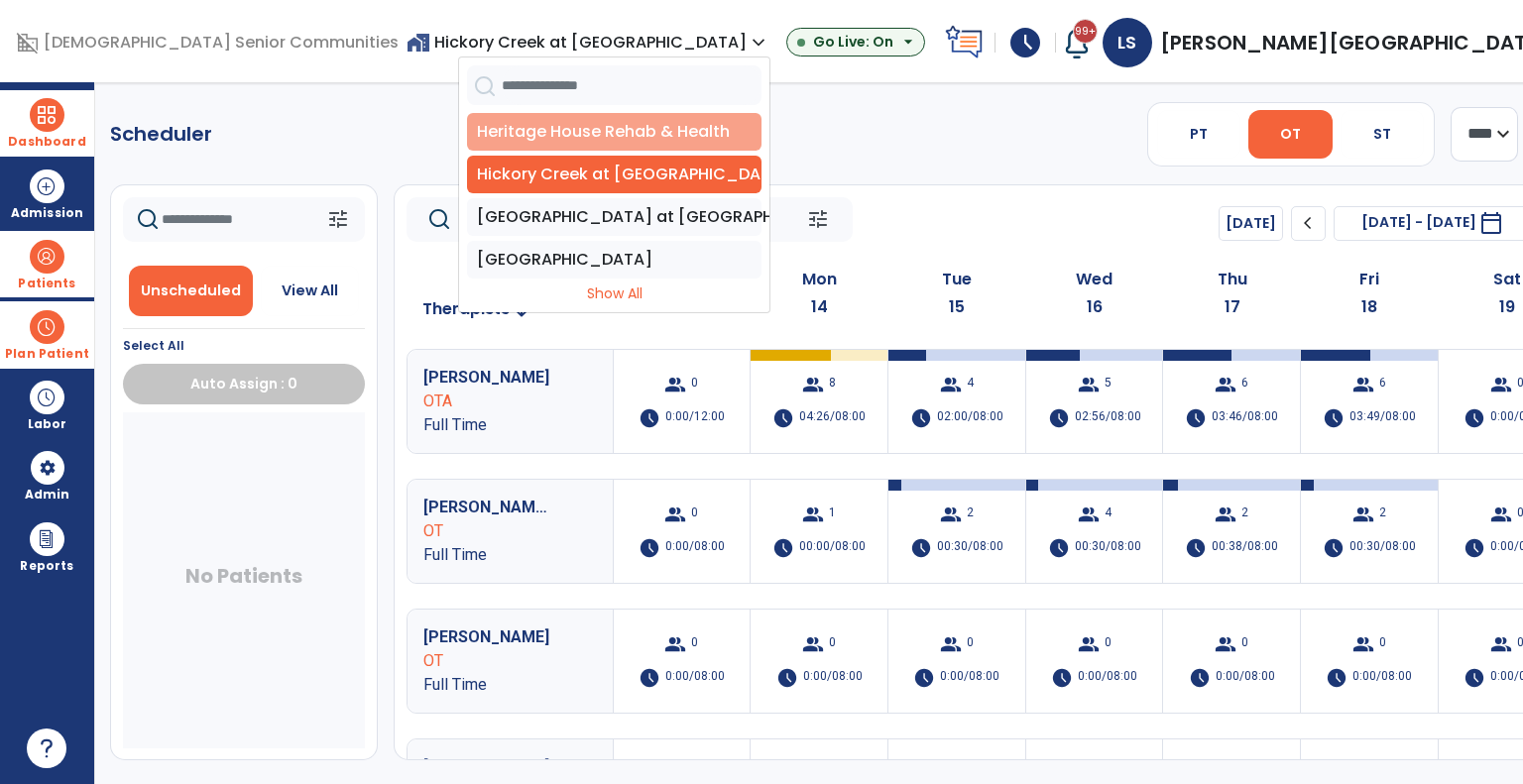 click on "Heritage House Rehab & Health" at bounding box center [614, 132] 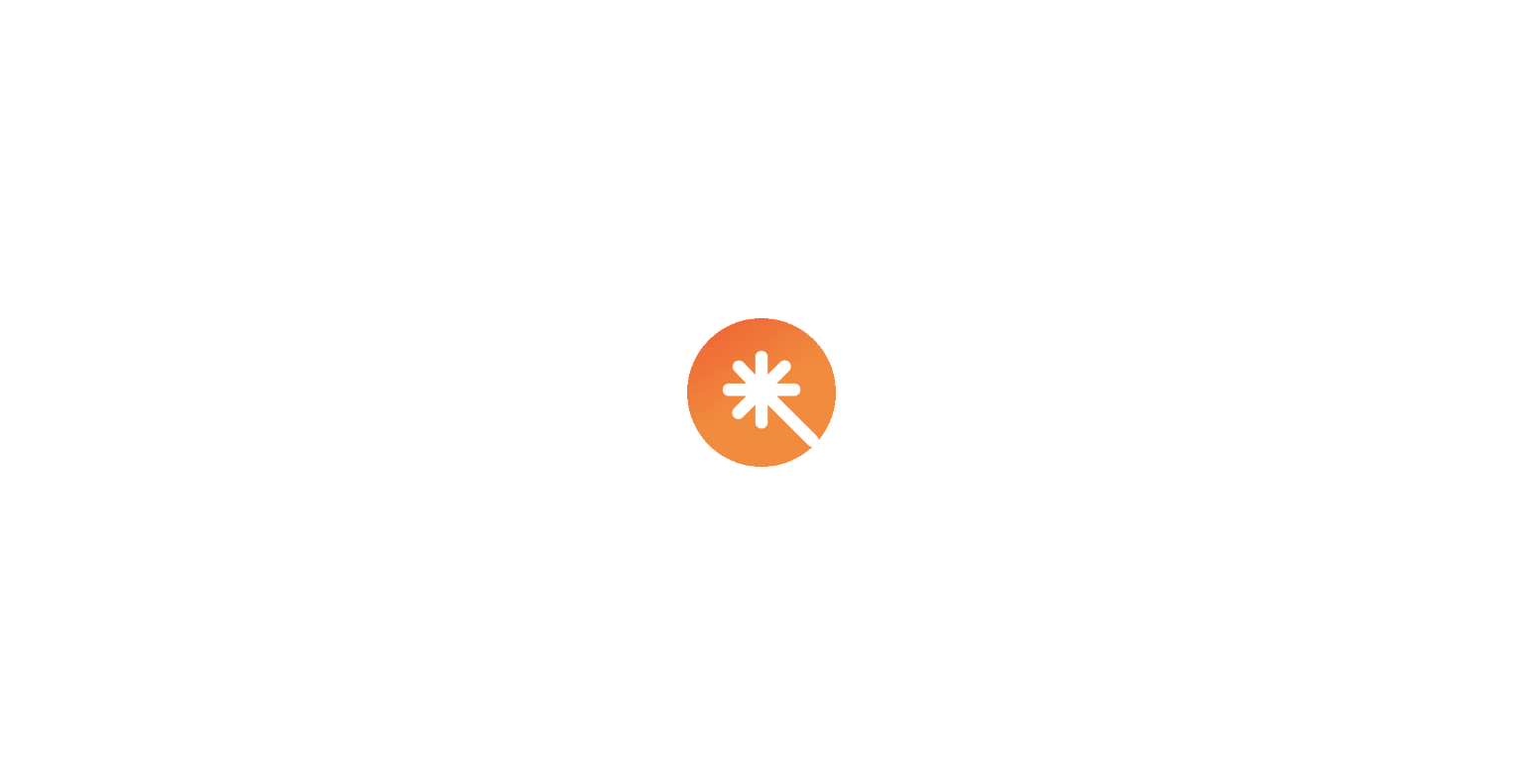 scroll, scrollTop: 0, scrollLeft: 0, axis: both 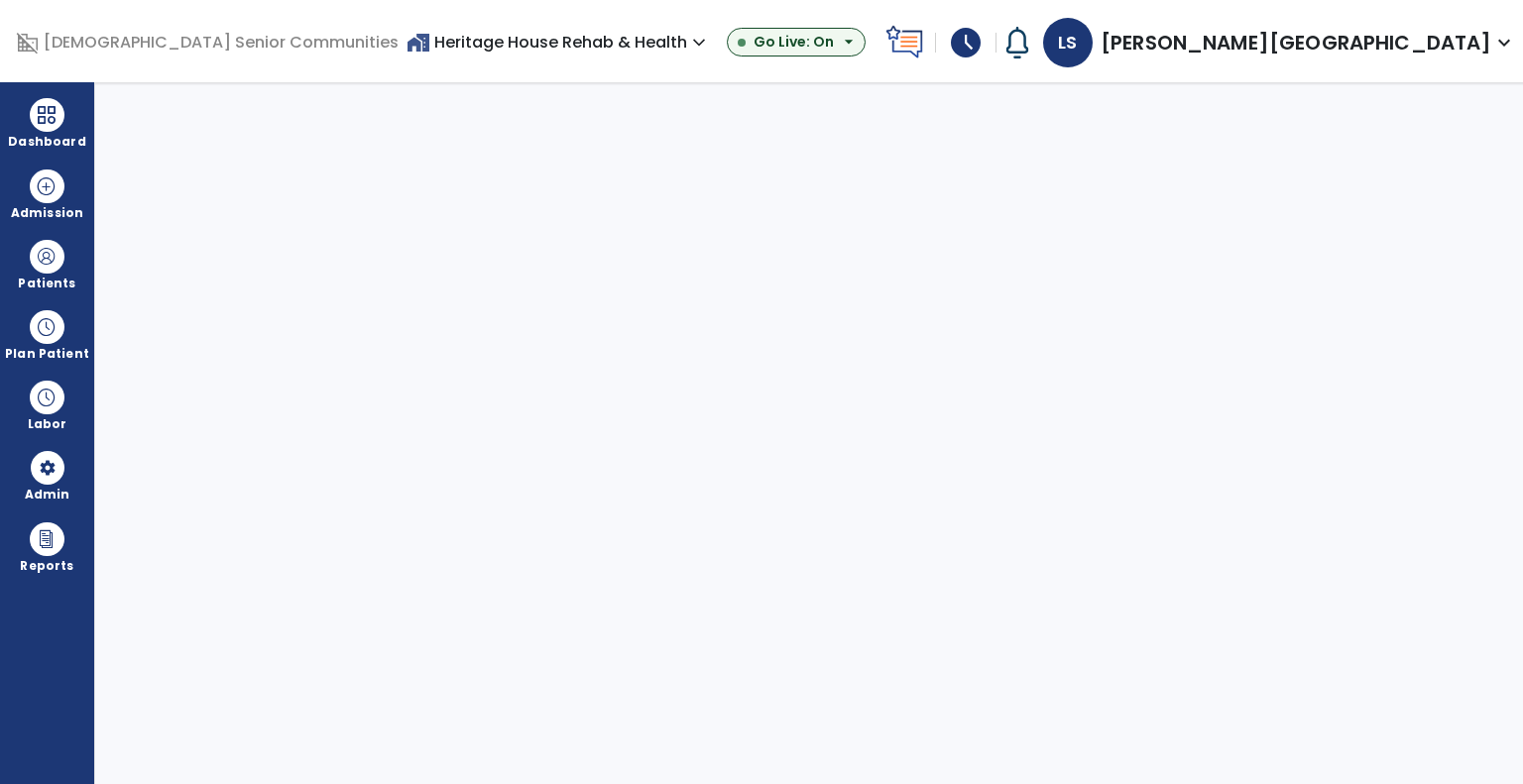select on "***" 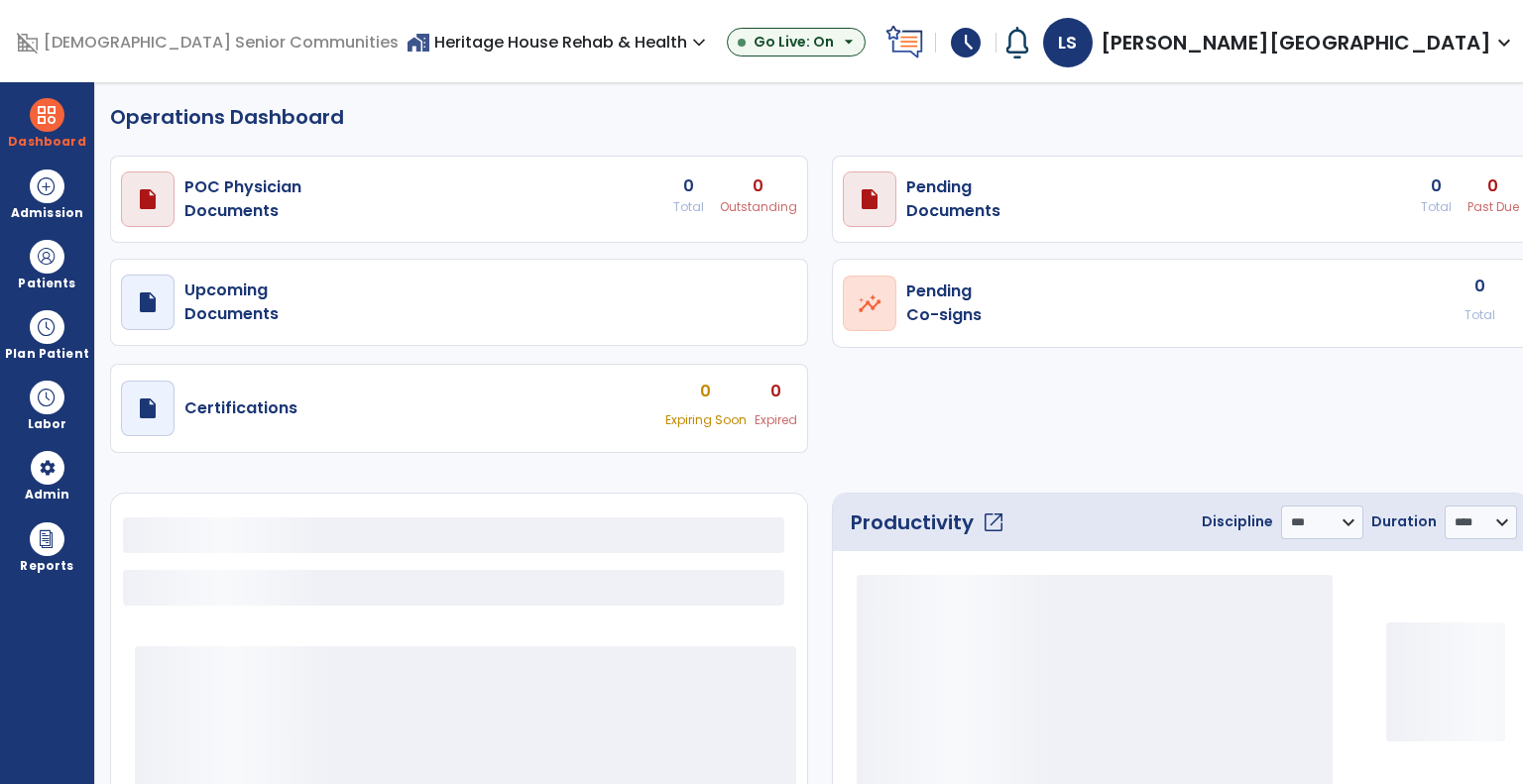 select on "***" 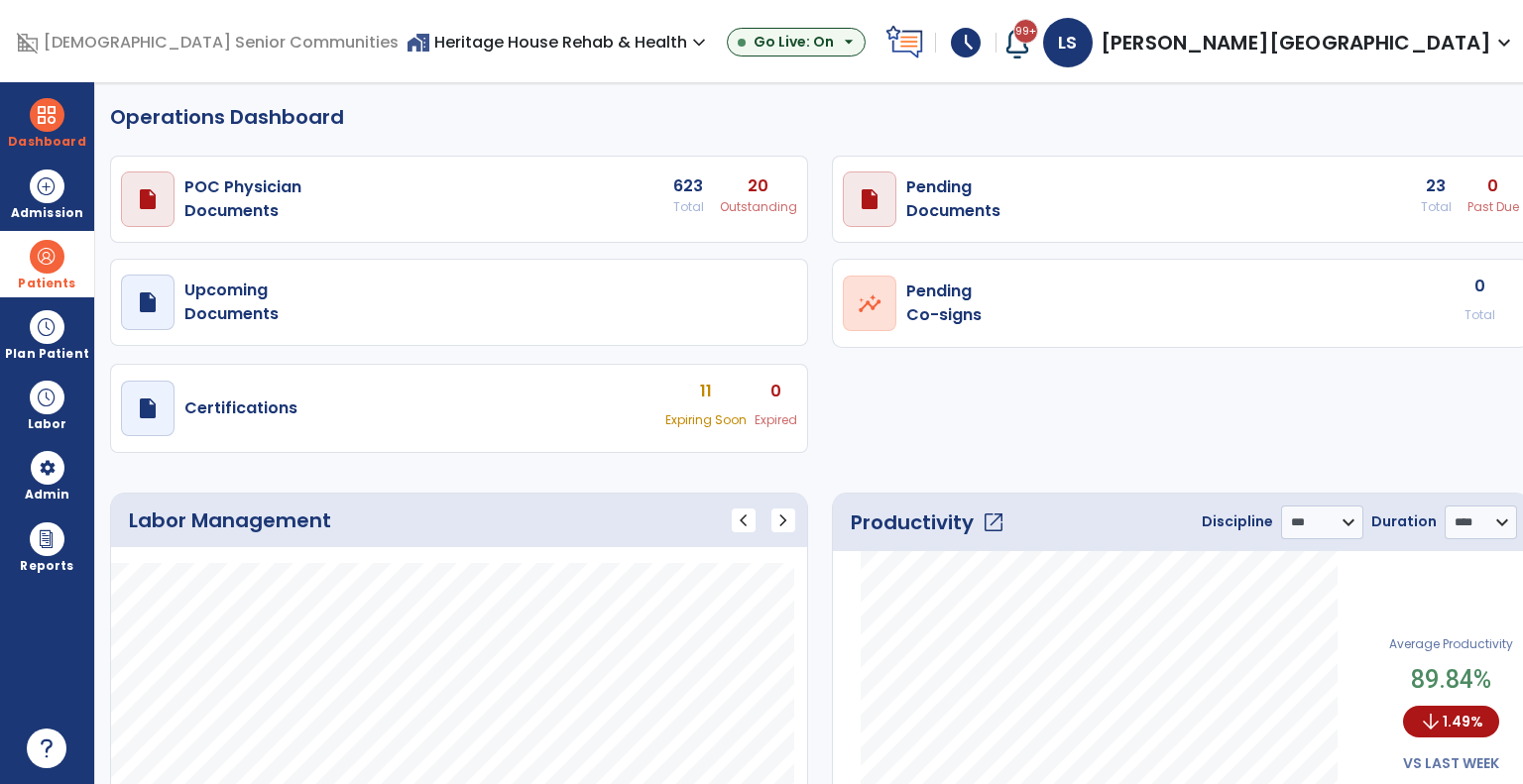 click on "Patients" at bounding box center [47, 283] 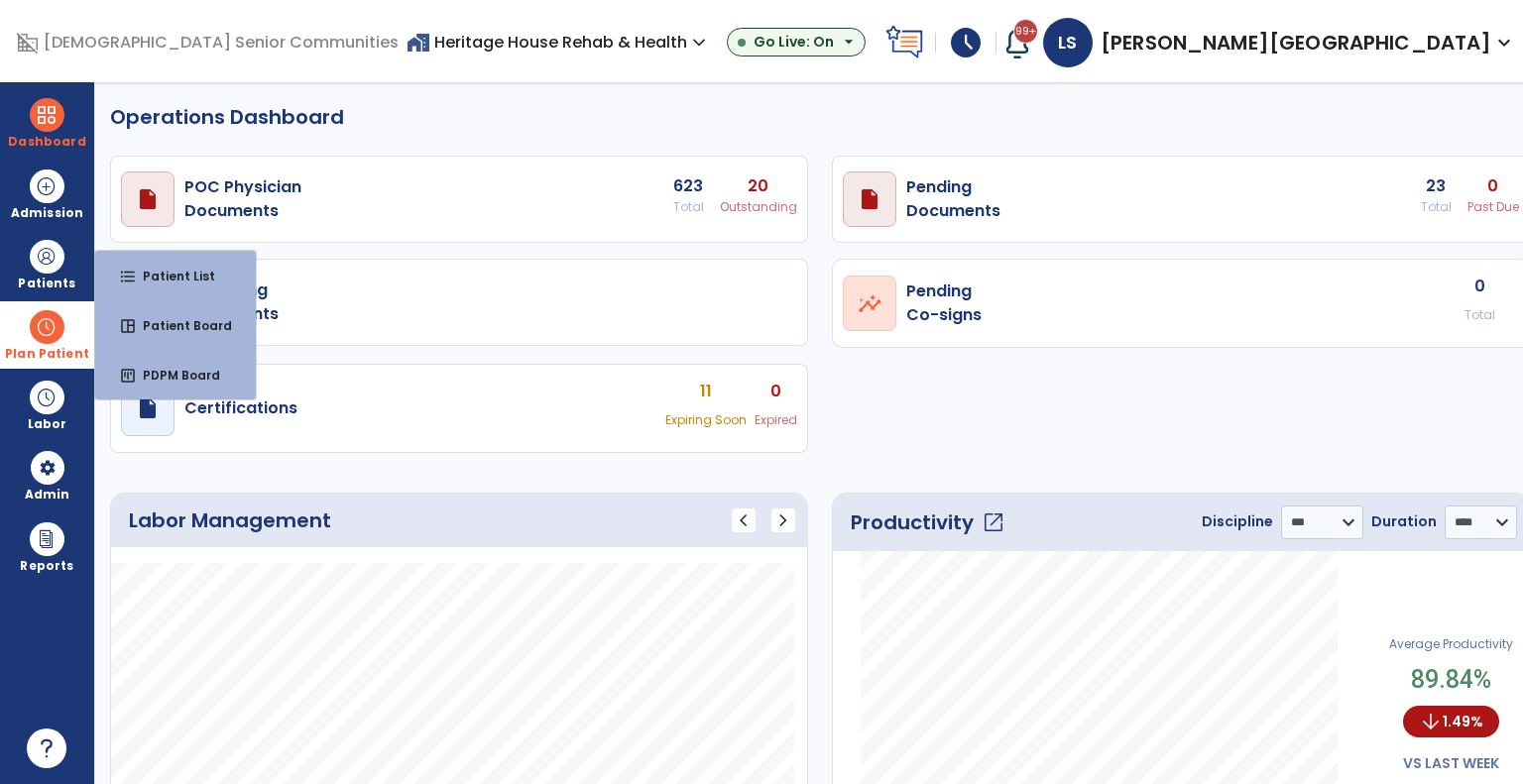 click on "Plan Patient" at bounding box center [47, 264] 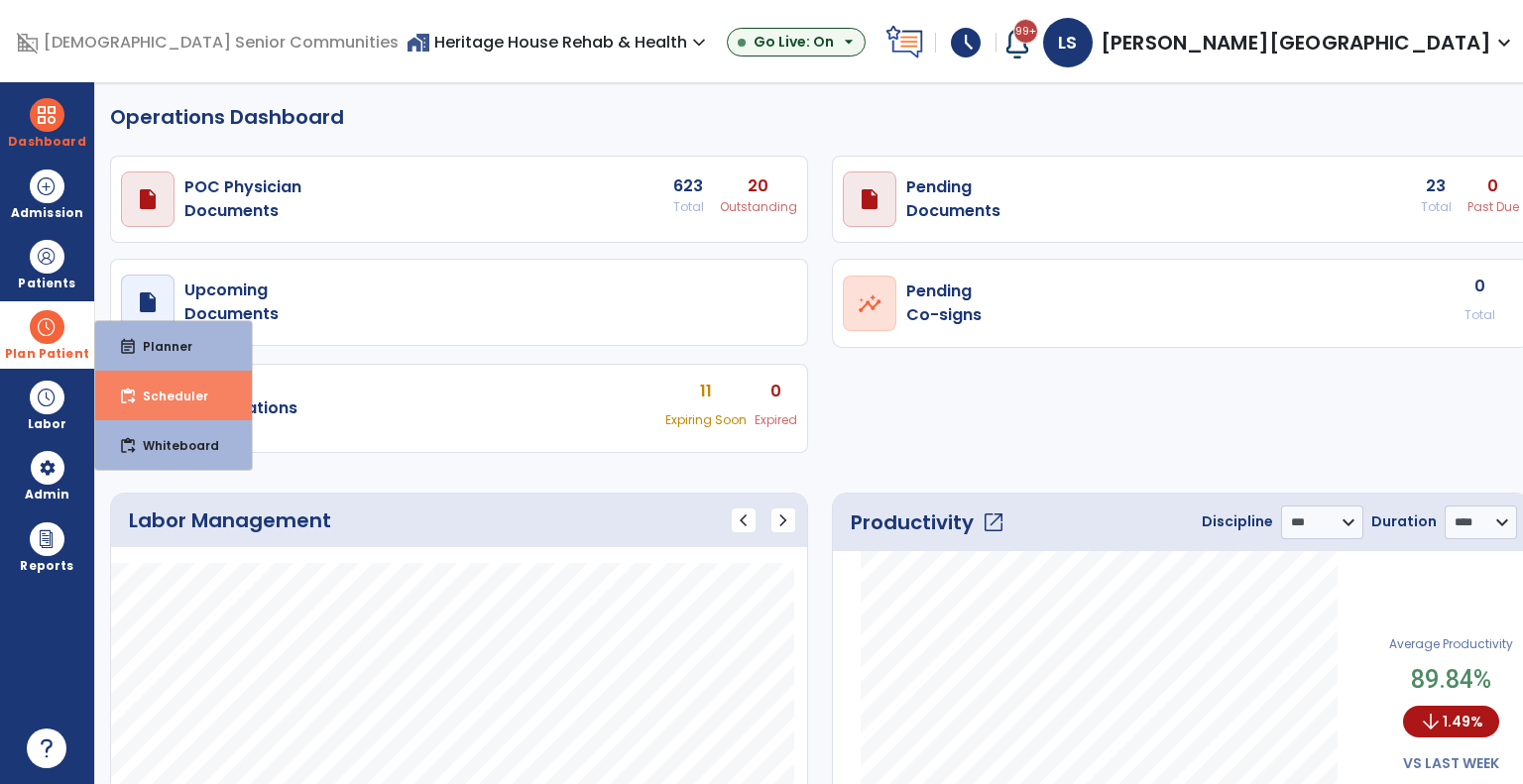 click on "Scheduler" at bounding box center [168, 395] 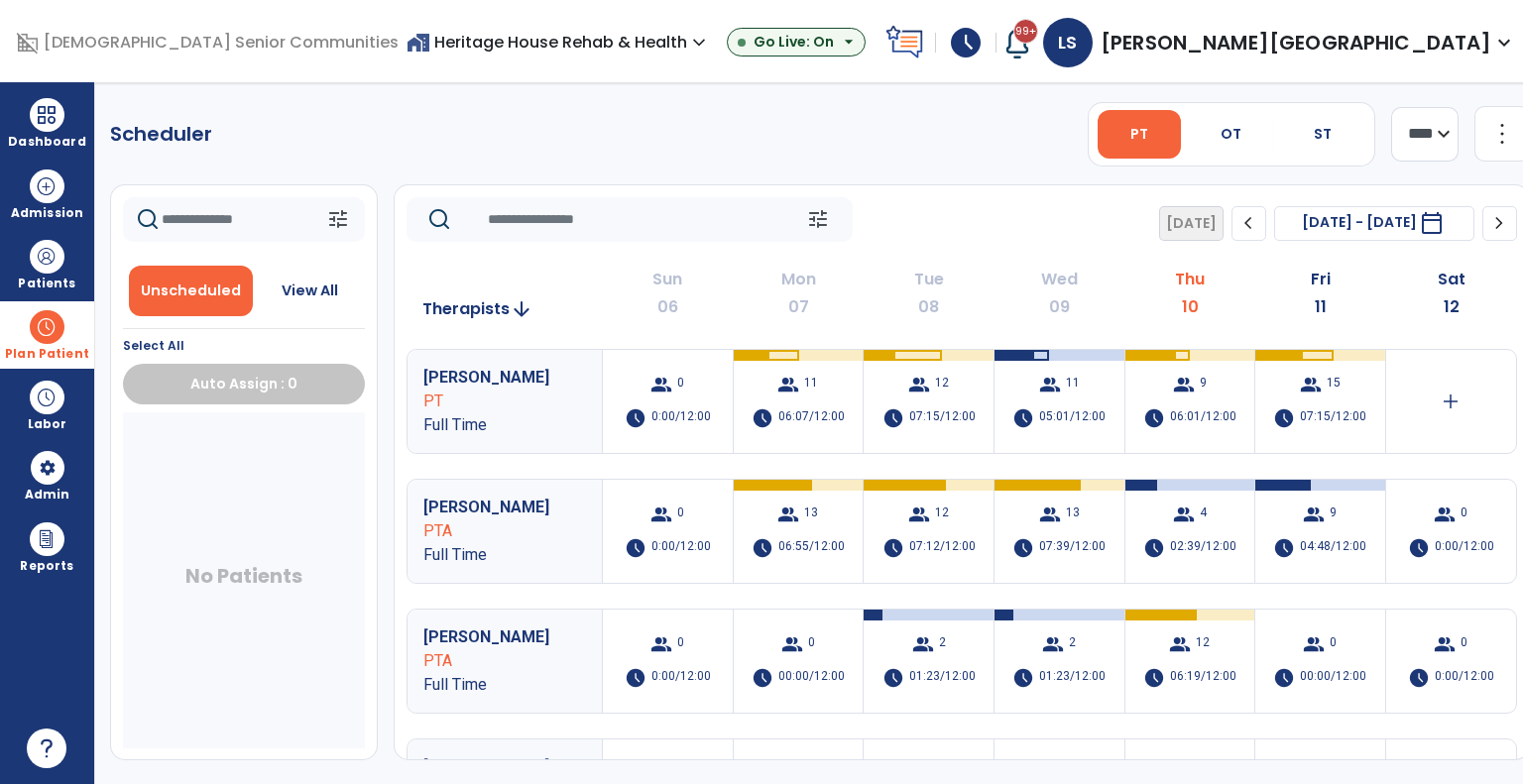 click on "chevron_right" 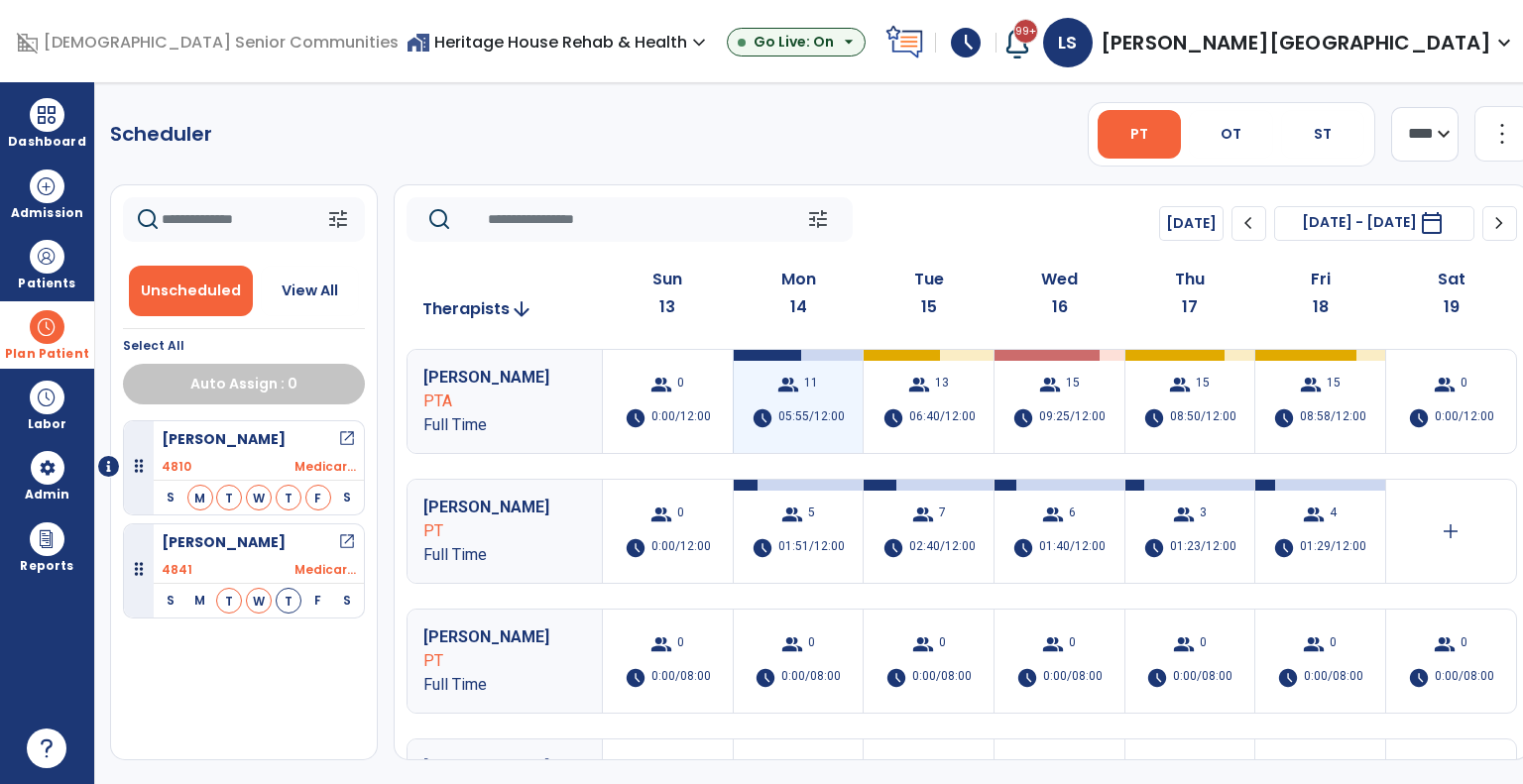 click on "05:55/12:00" at bounding box center (811, 418) 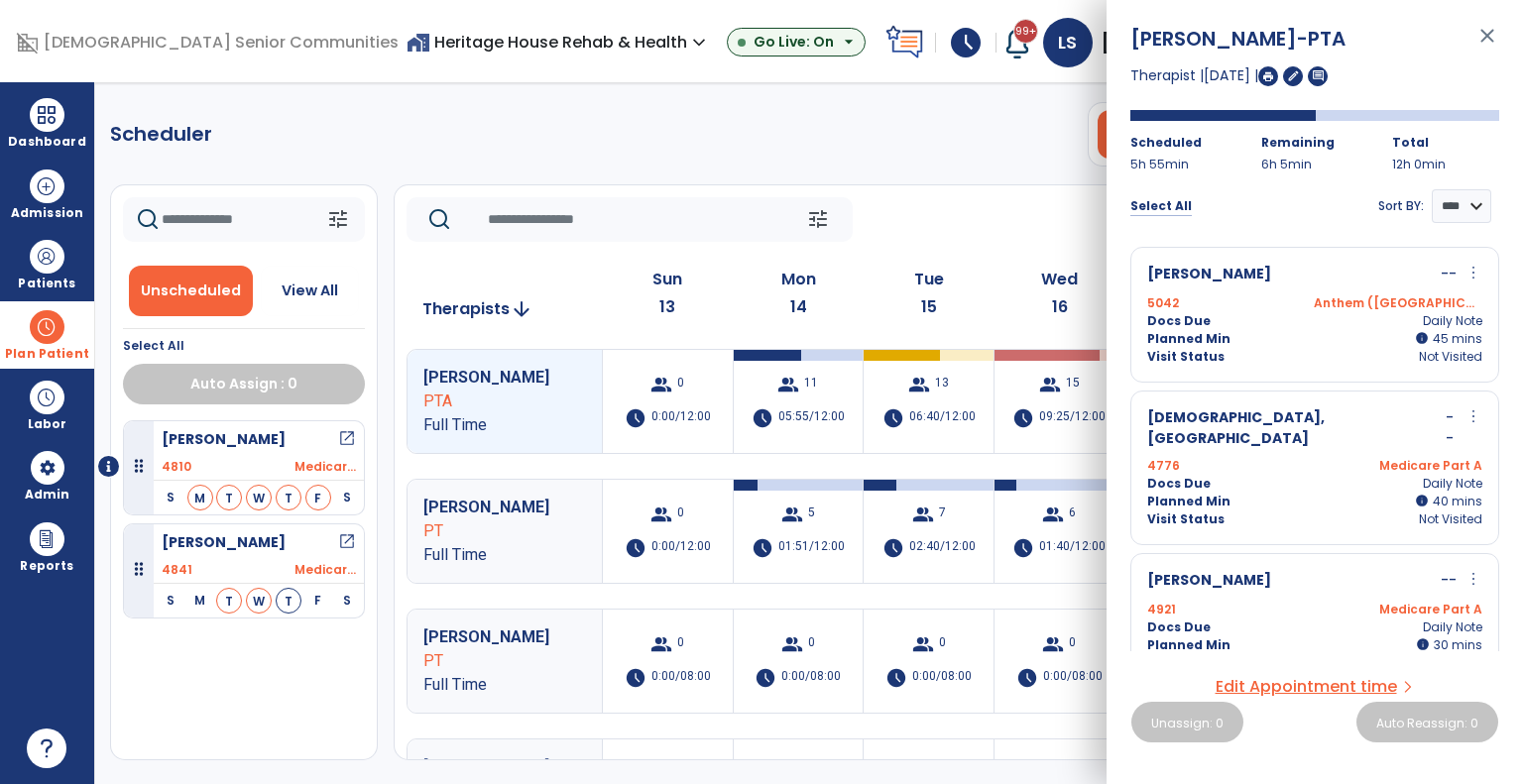 click on "Select All" at bounding box center [1161, 206] 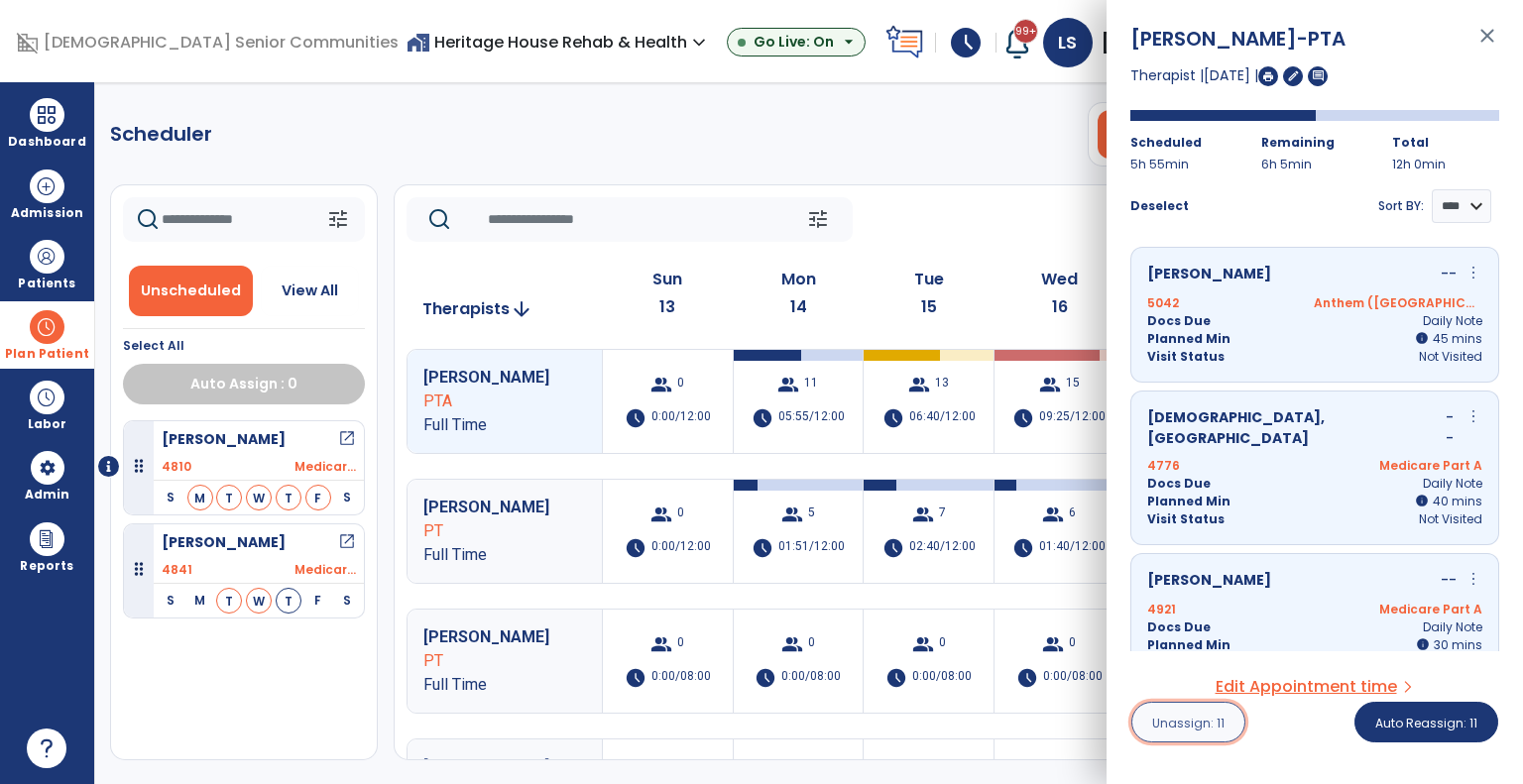 click on "Unassign: 11" at bounding box center (1188, 722) 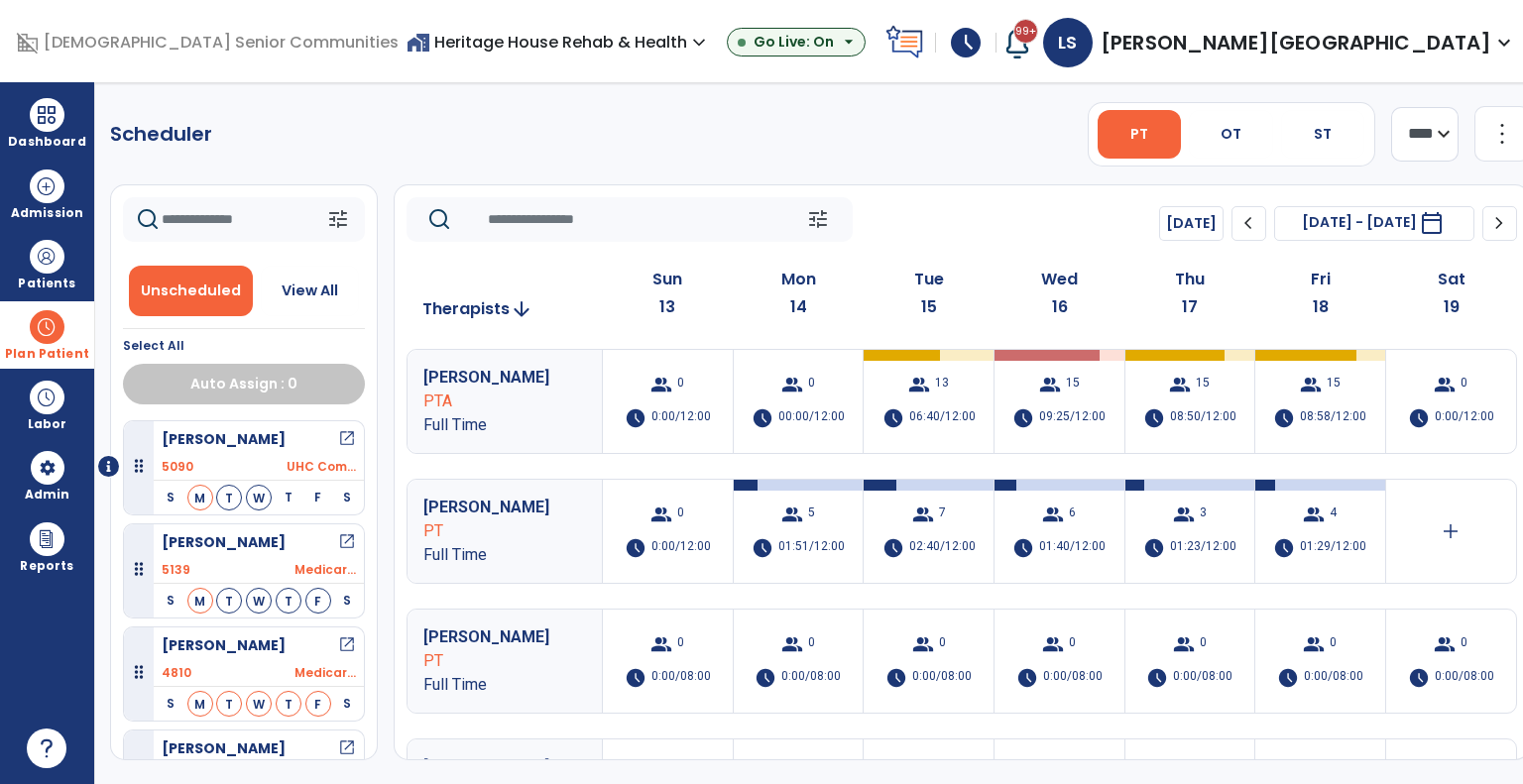 click on "[PERSON_NAME]" at bounding box center [488, 507] 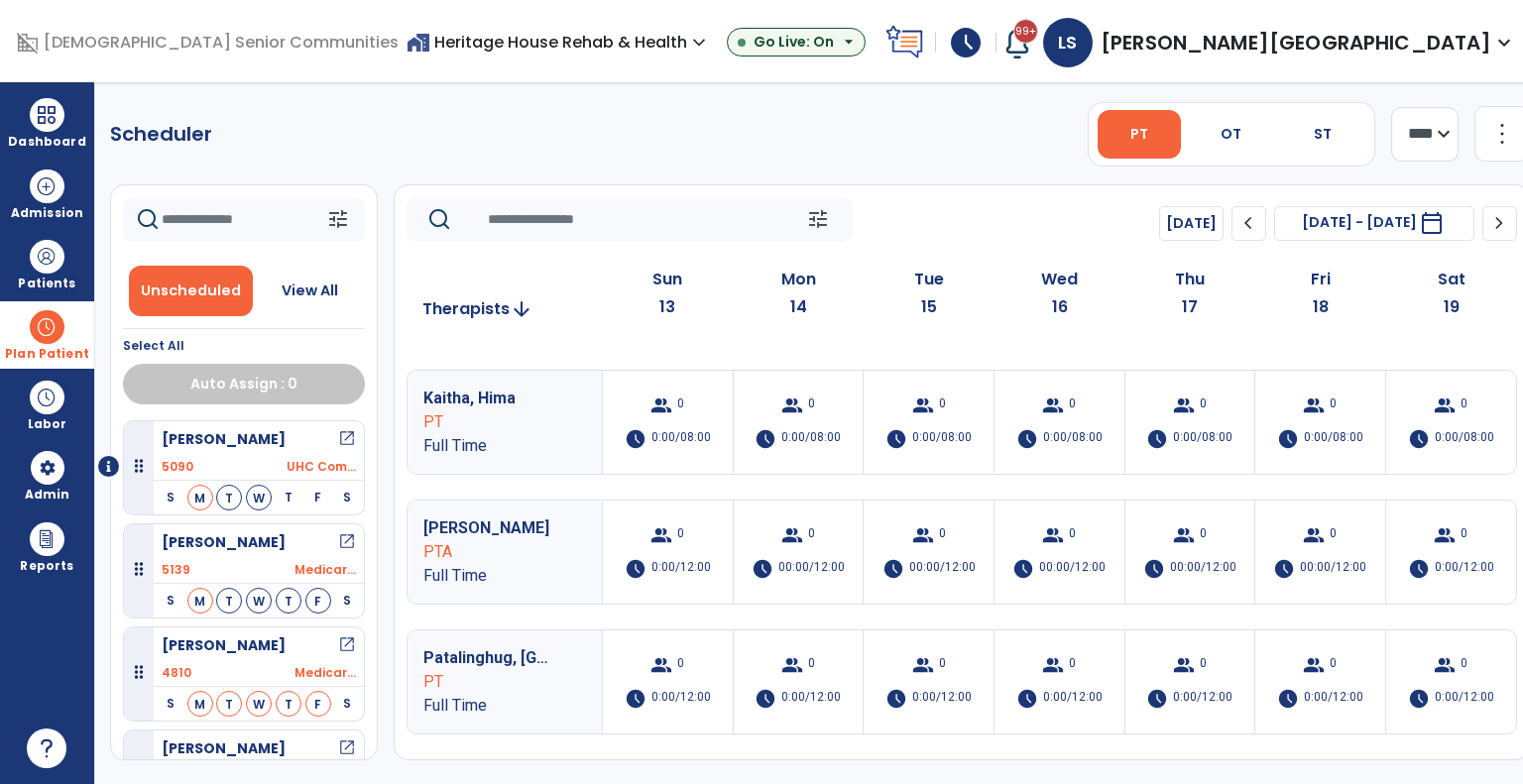 scroll, scrollTop: 793, scrollLeft: 0, axis: vertical 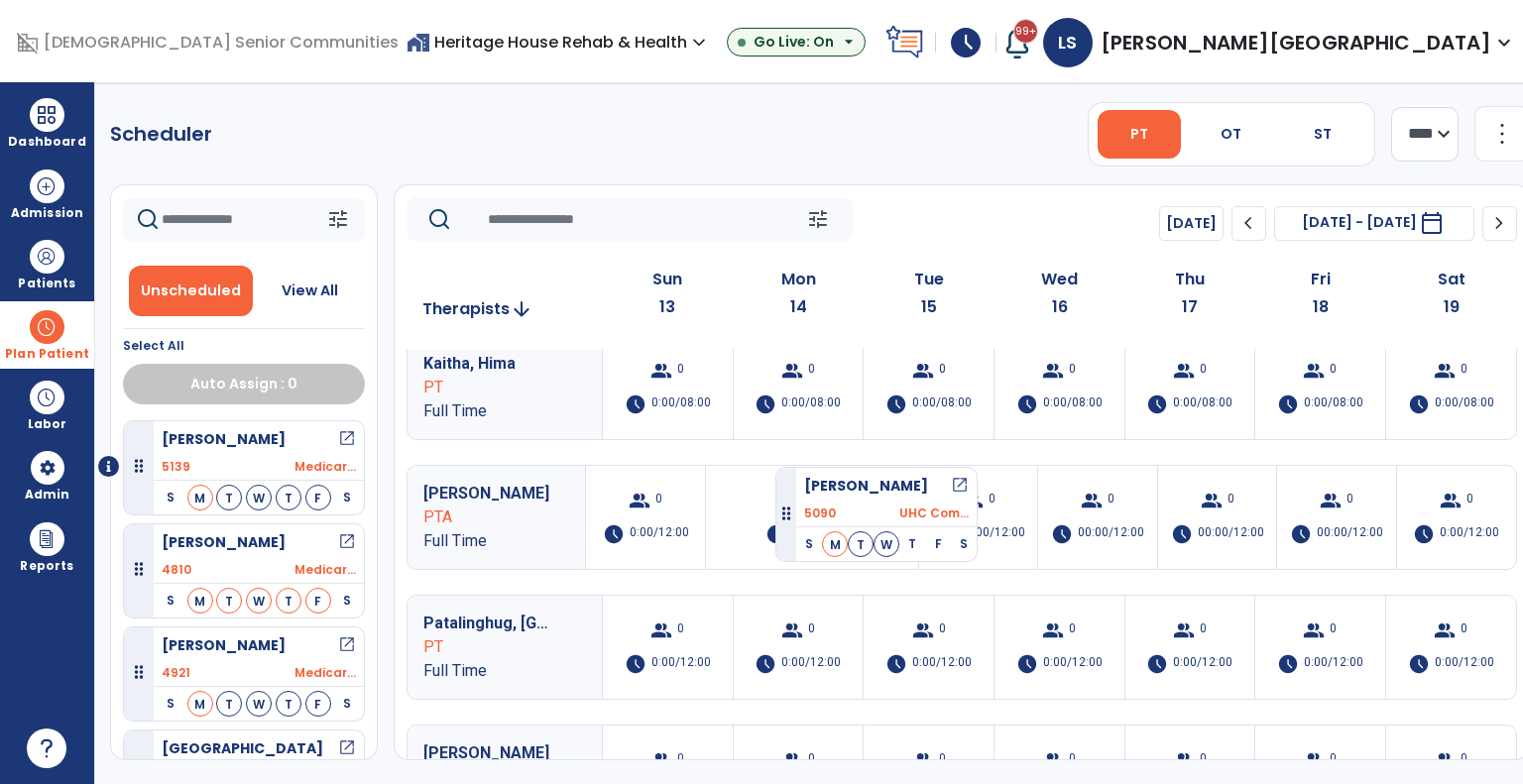 drag, startPoint x: 194, startPoint y: 459, endPoint x: 775, endPoint y: 459, distance: 581 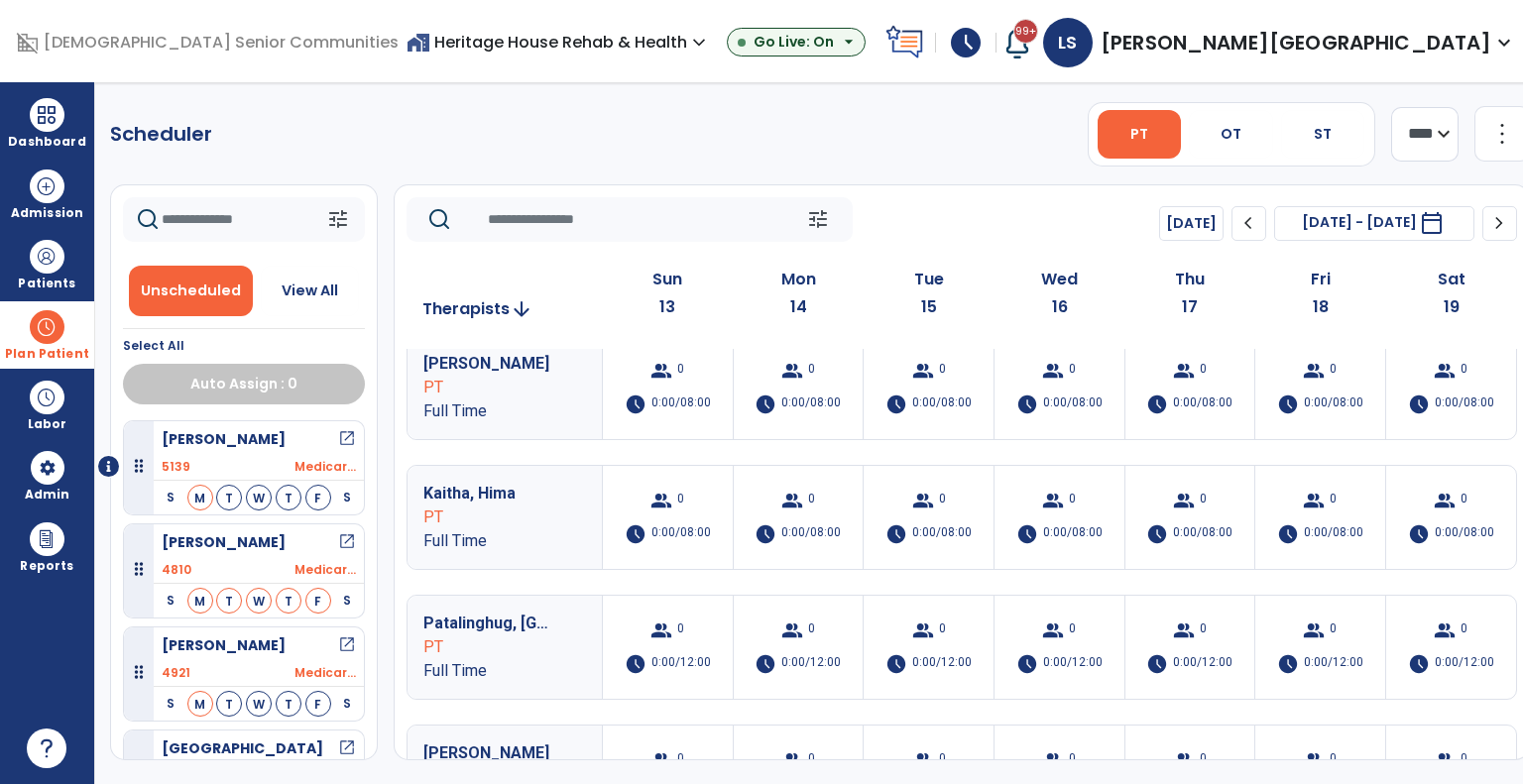 click on "[PERSON_NAME]   open_in_new" at bounding box center [259, 645] 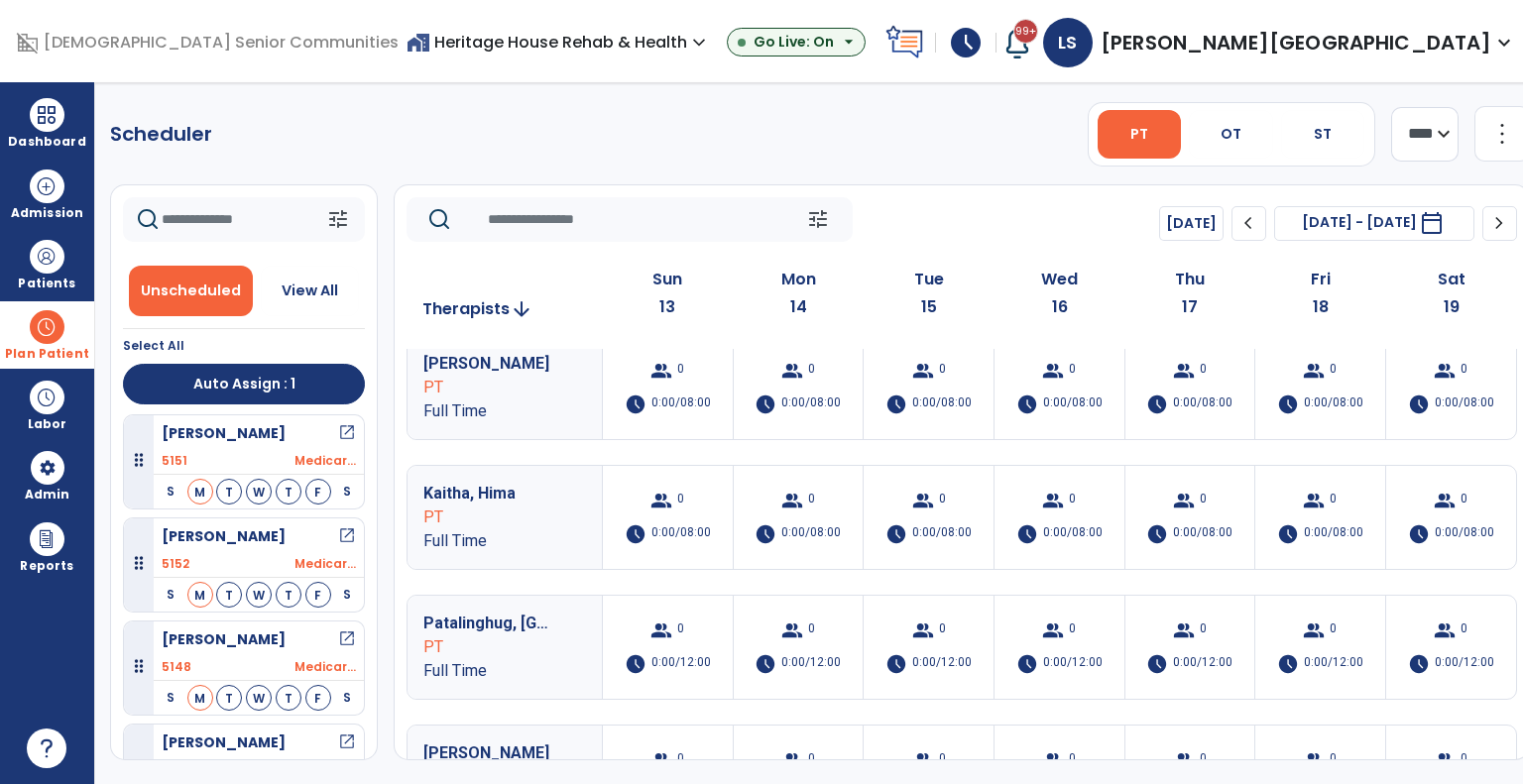 scroll, scrollTop: 872, scrollLeft: 0, axis: vertical 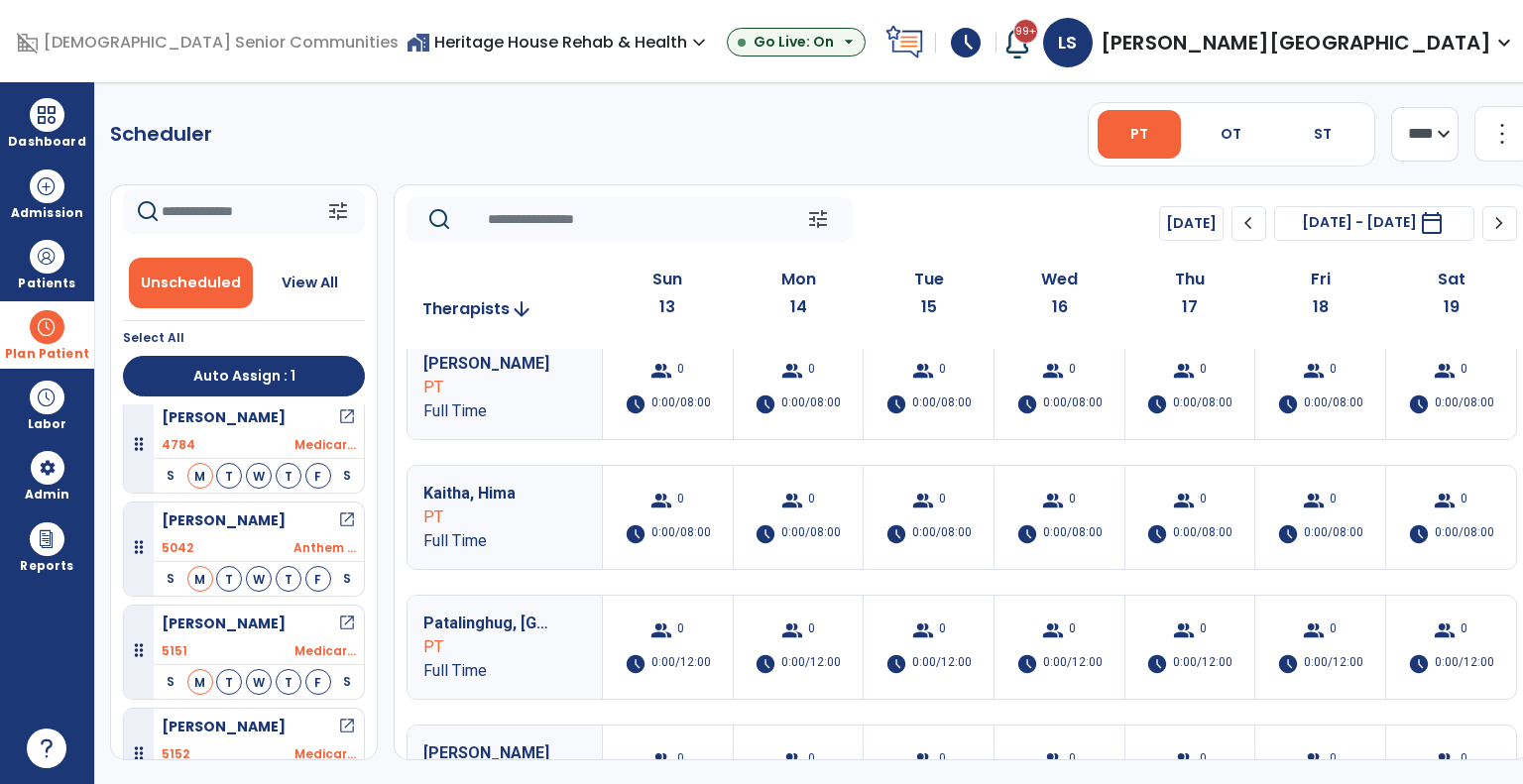 click on "Full Time" at bounding box center (488, 541) 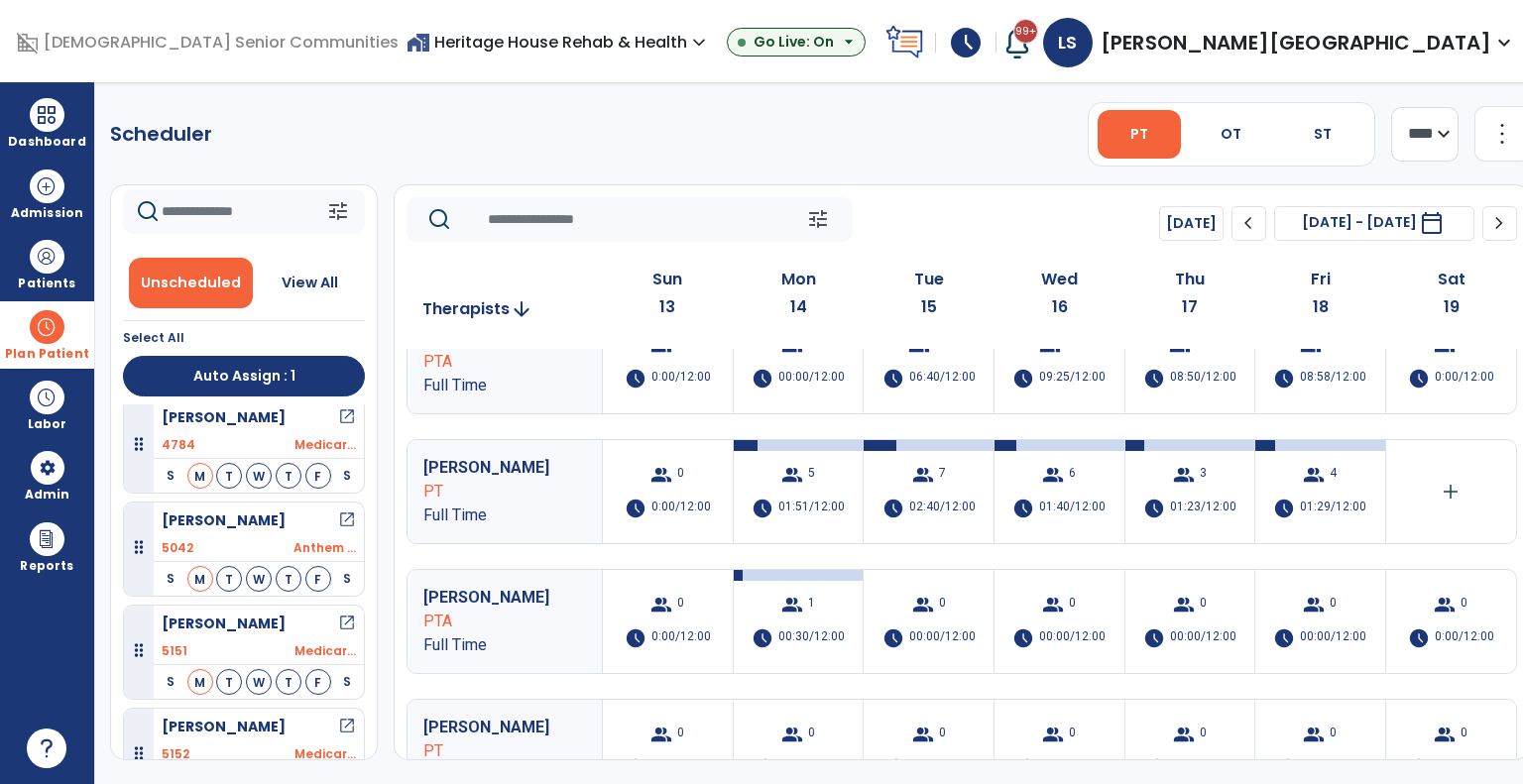 scroll, scrollTop: 0, scrollLeft: 0, axis: both 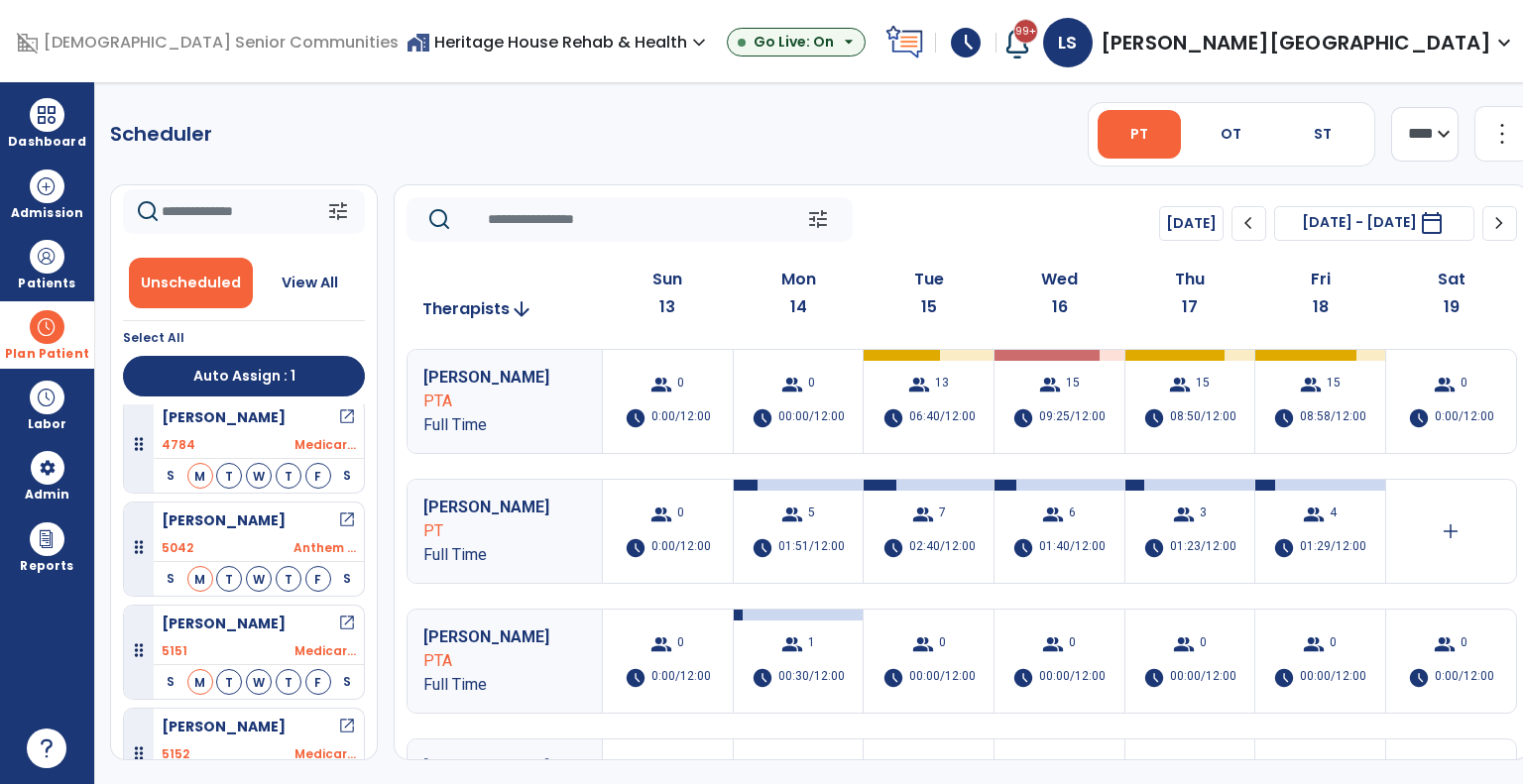 click on "[PERSON_NAME]   open_in_new" at bounding box center (259, 520) 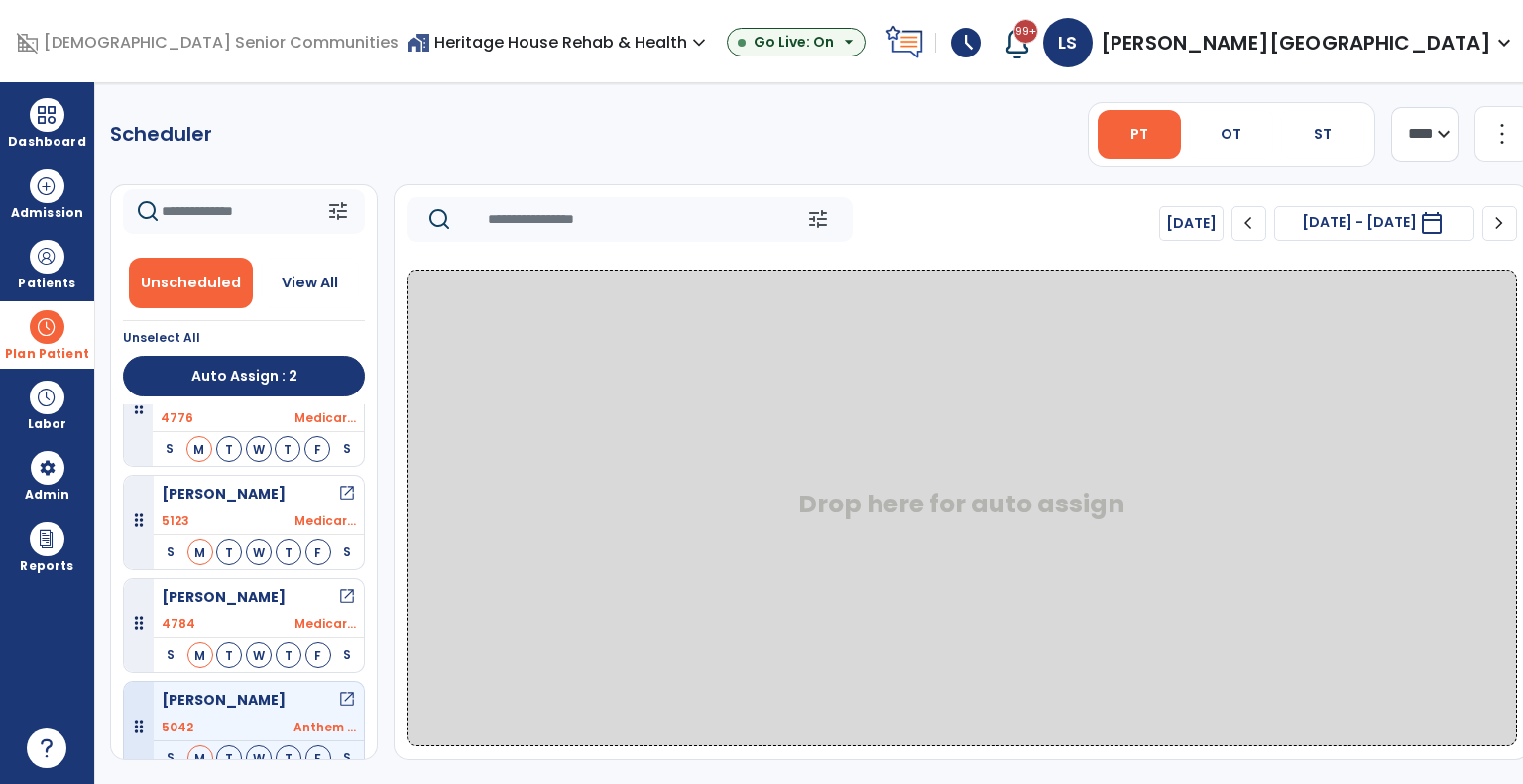 scroll, scrollTop: 476, scrollLeft: 0, axis: vertical 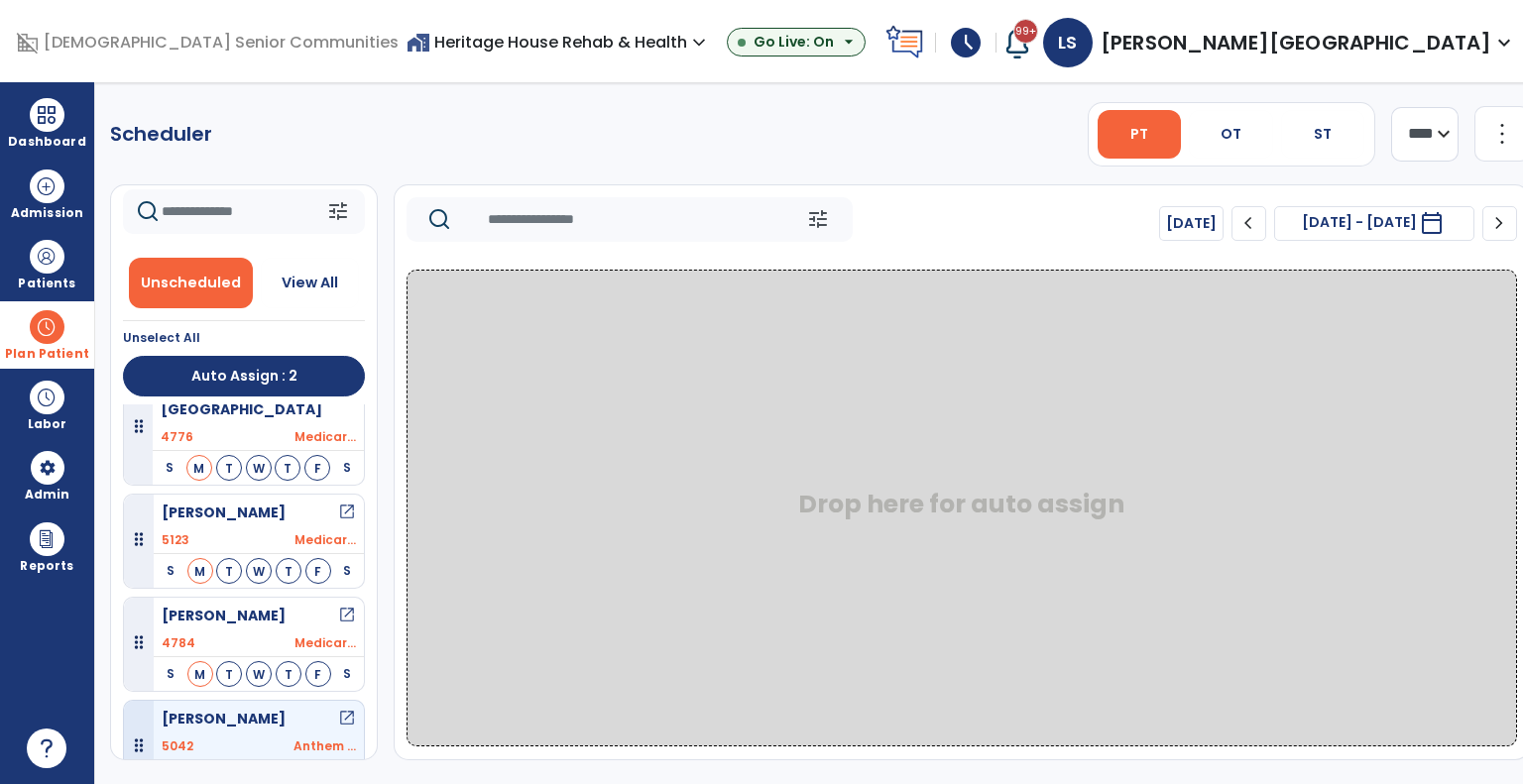 click on "[PERSON_NAME]   open_in_new" at bounding box center (259, 512) 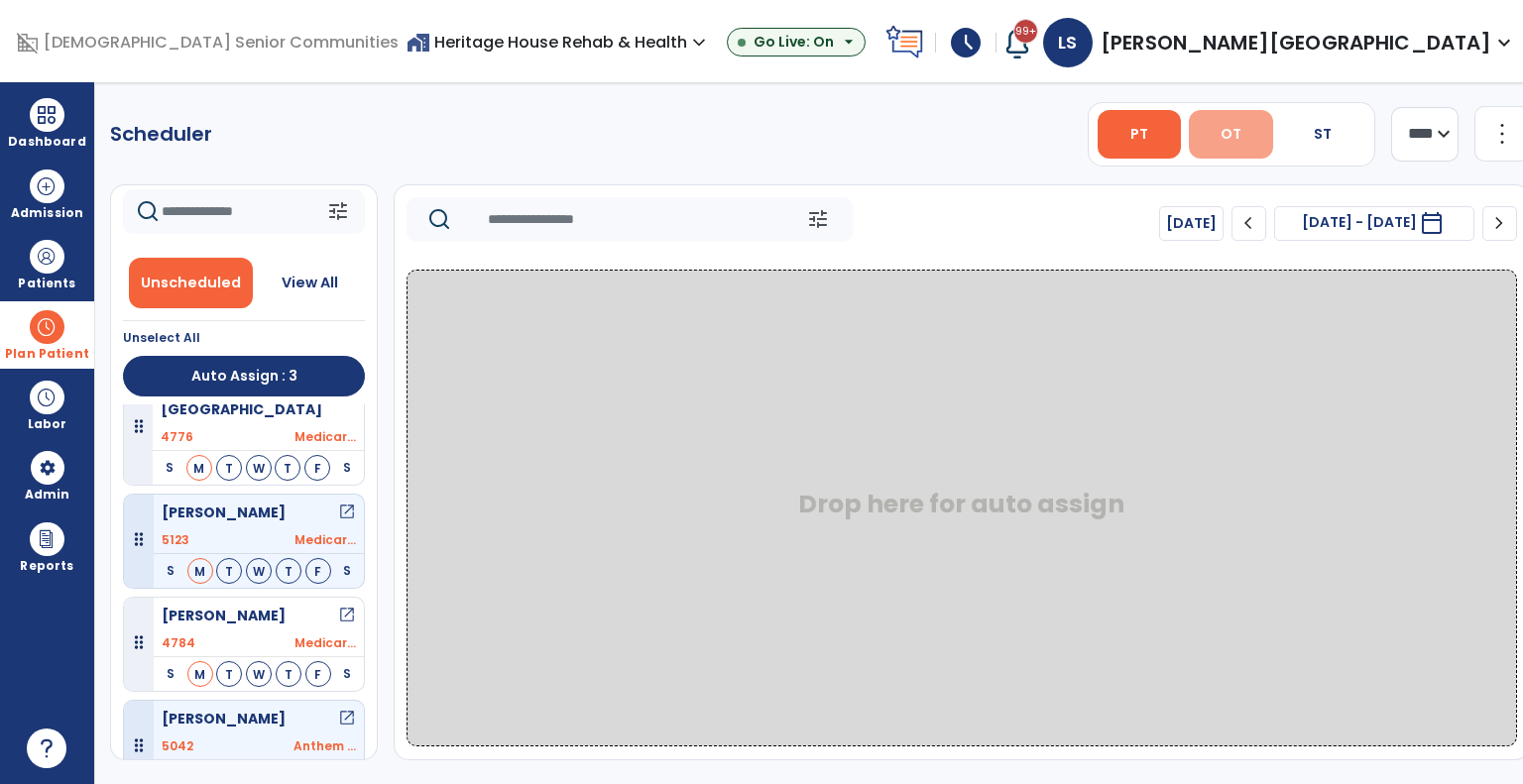 click on "OT" at bounding box center [1230, 134] 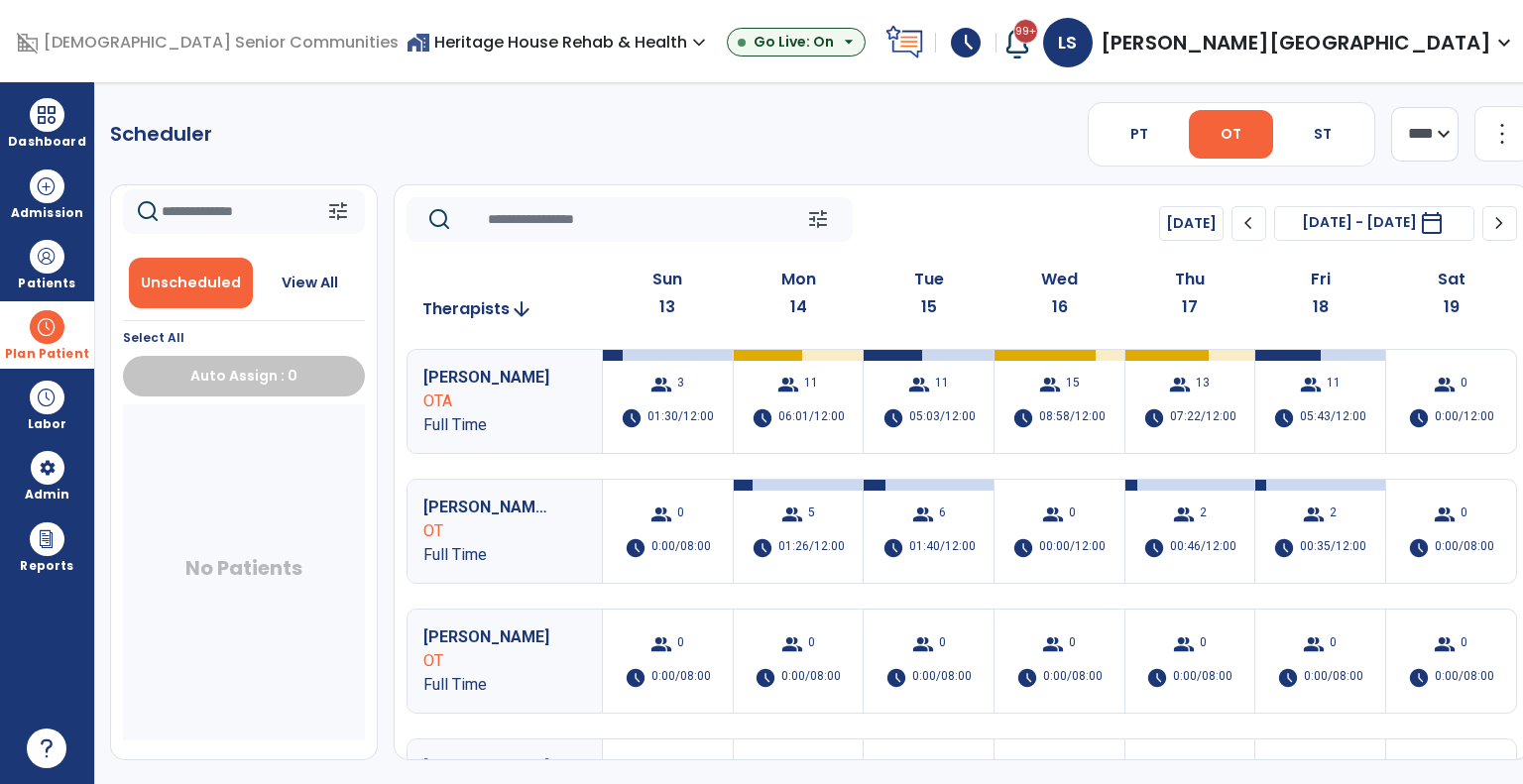 scroll, scrollTop: 0, scrollLeft: 0, axis: both 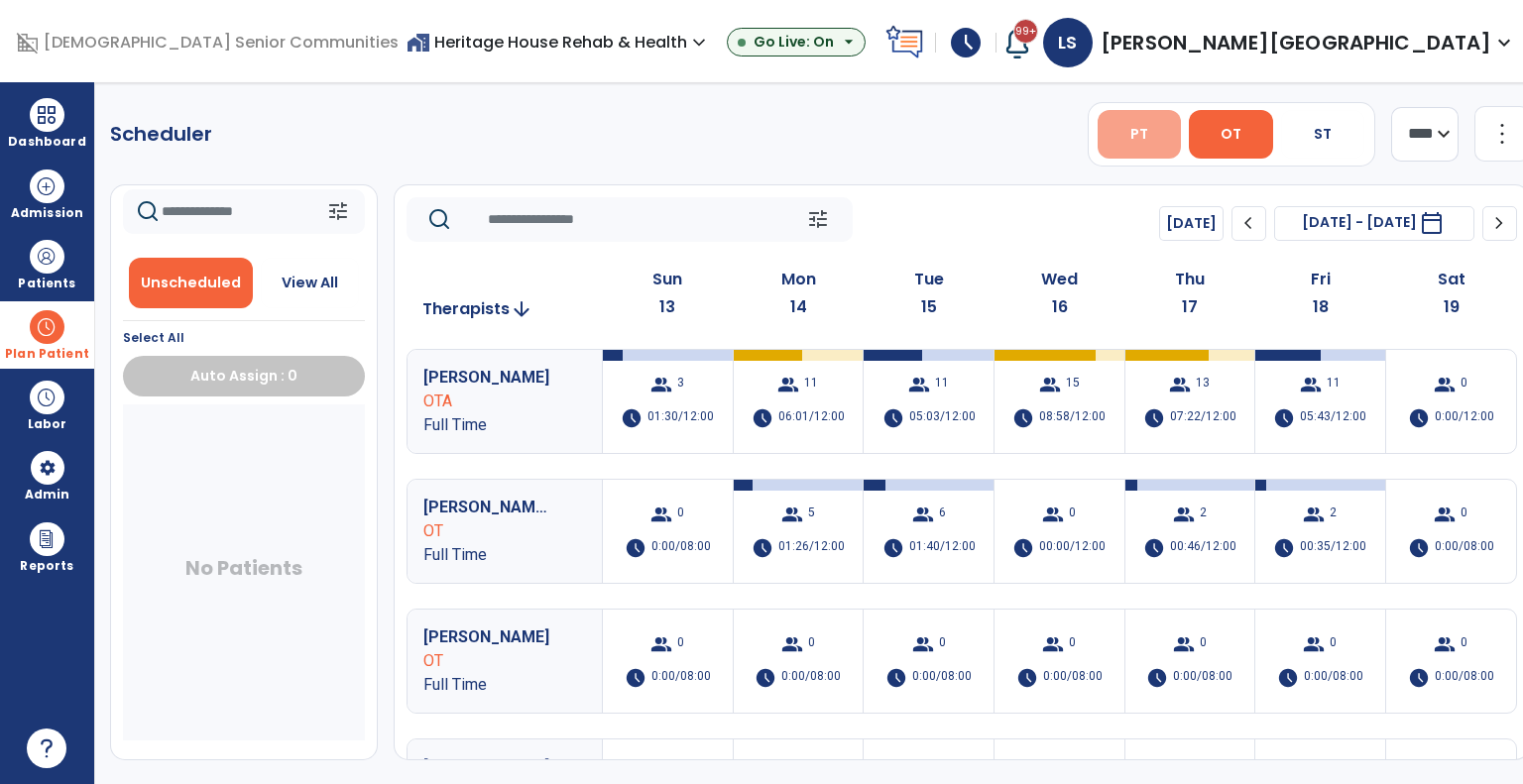click on "PT" at bounding box center (1139, 134) 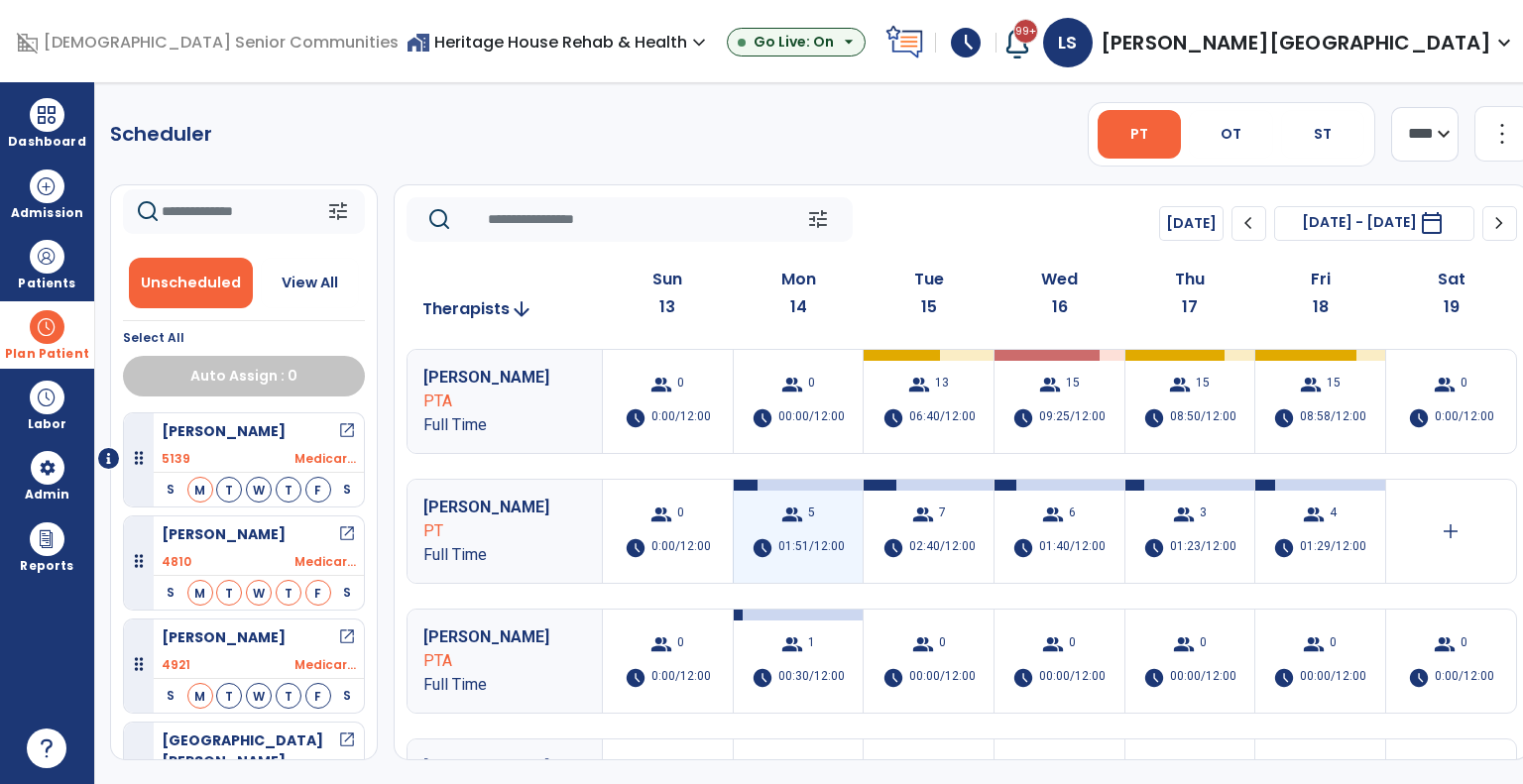 click on "schedule" at bounding box center (762, 548) 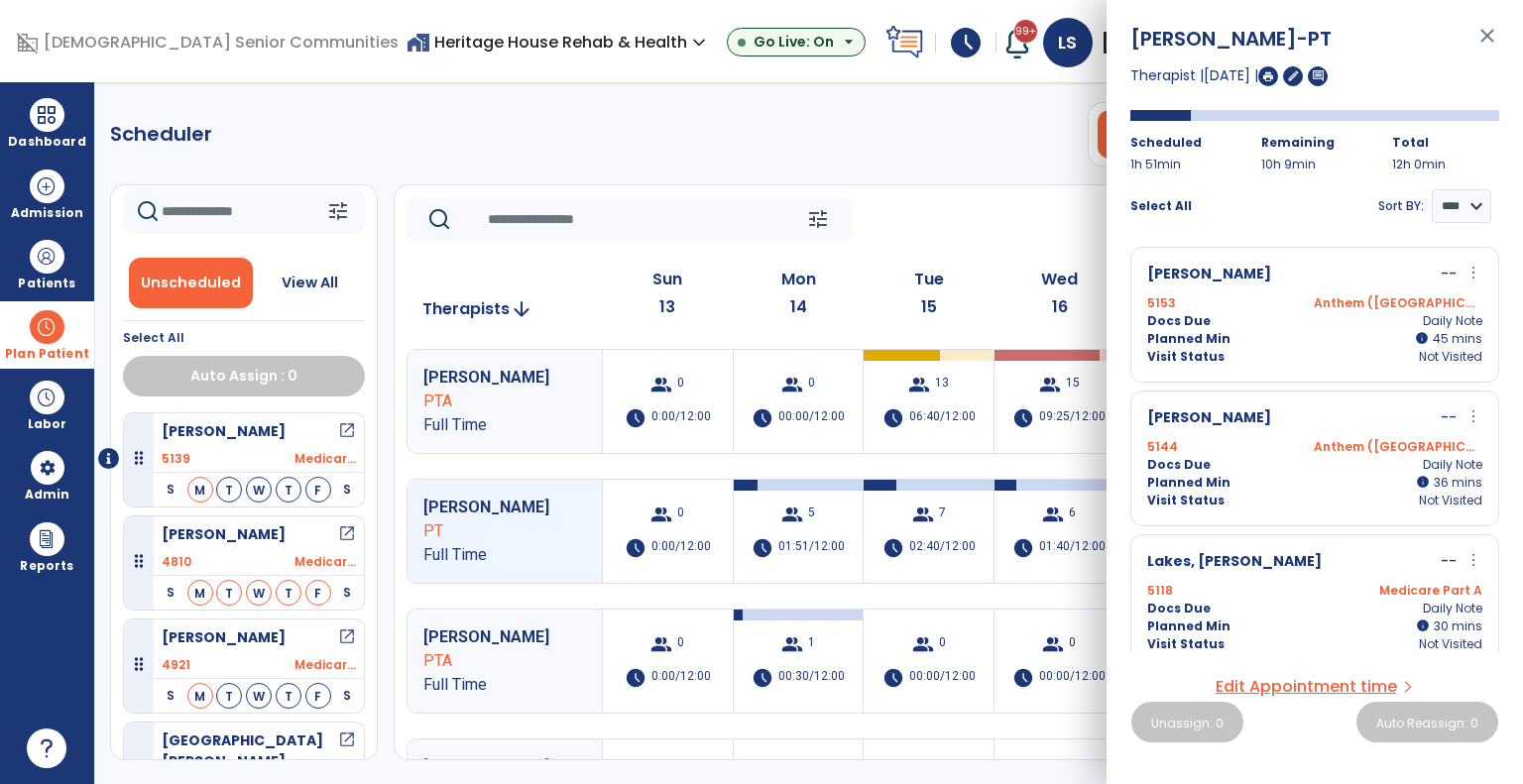 click on "tune   Today  chevron_left Jul 13, 2025 - Jul 19, 2025  *********  calendar_today  chevron_right" 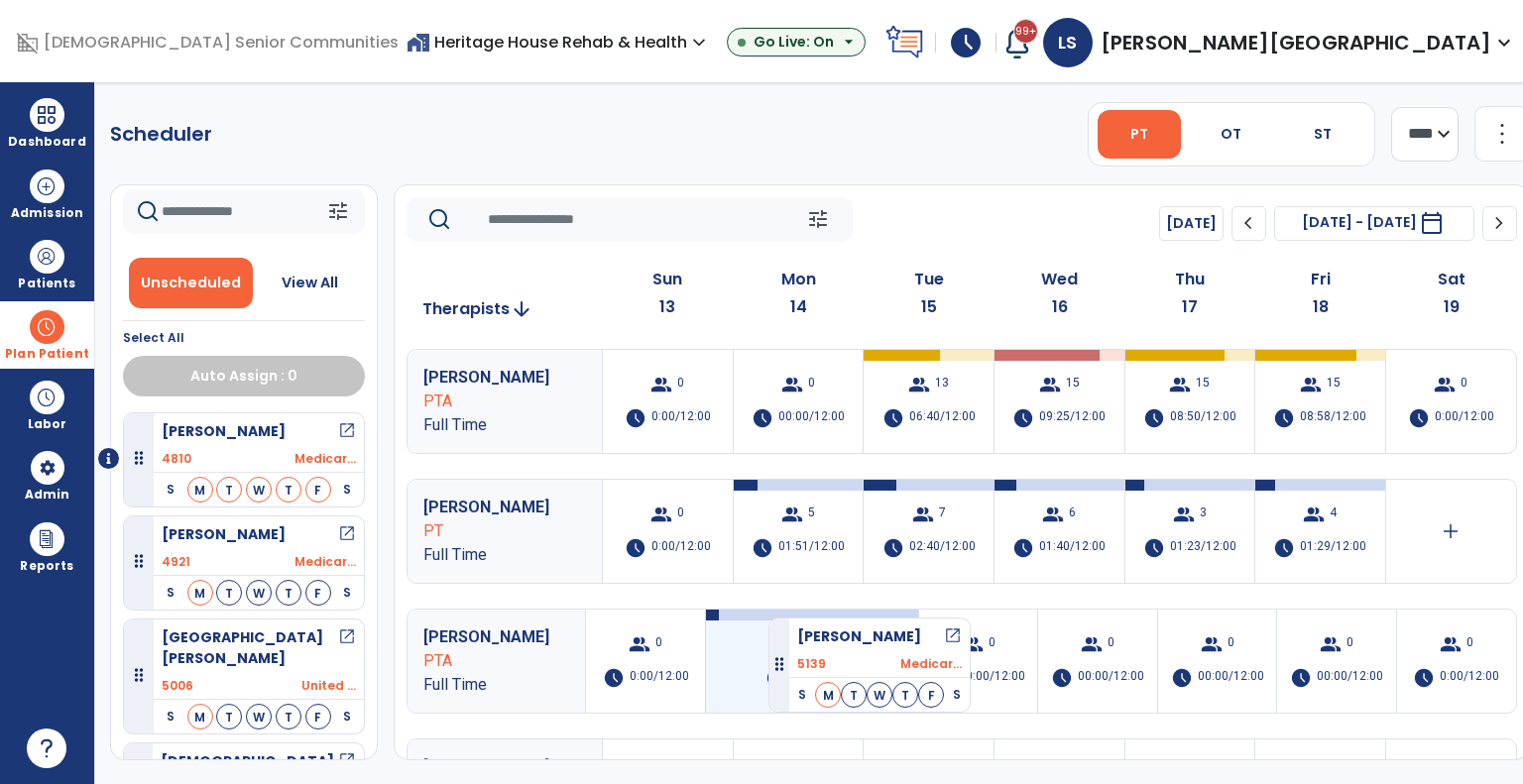 drag, startPoint x: 190, startPoint y: 465, endPoint x: 768, endPoint y: 610, distance: 595.91023 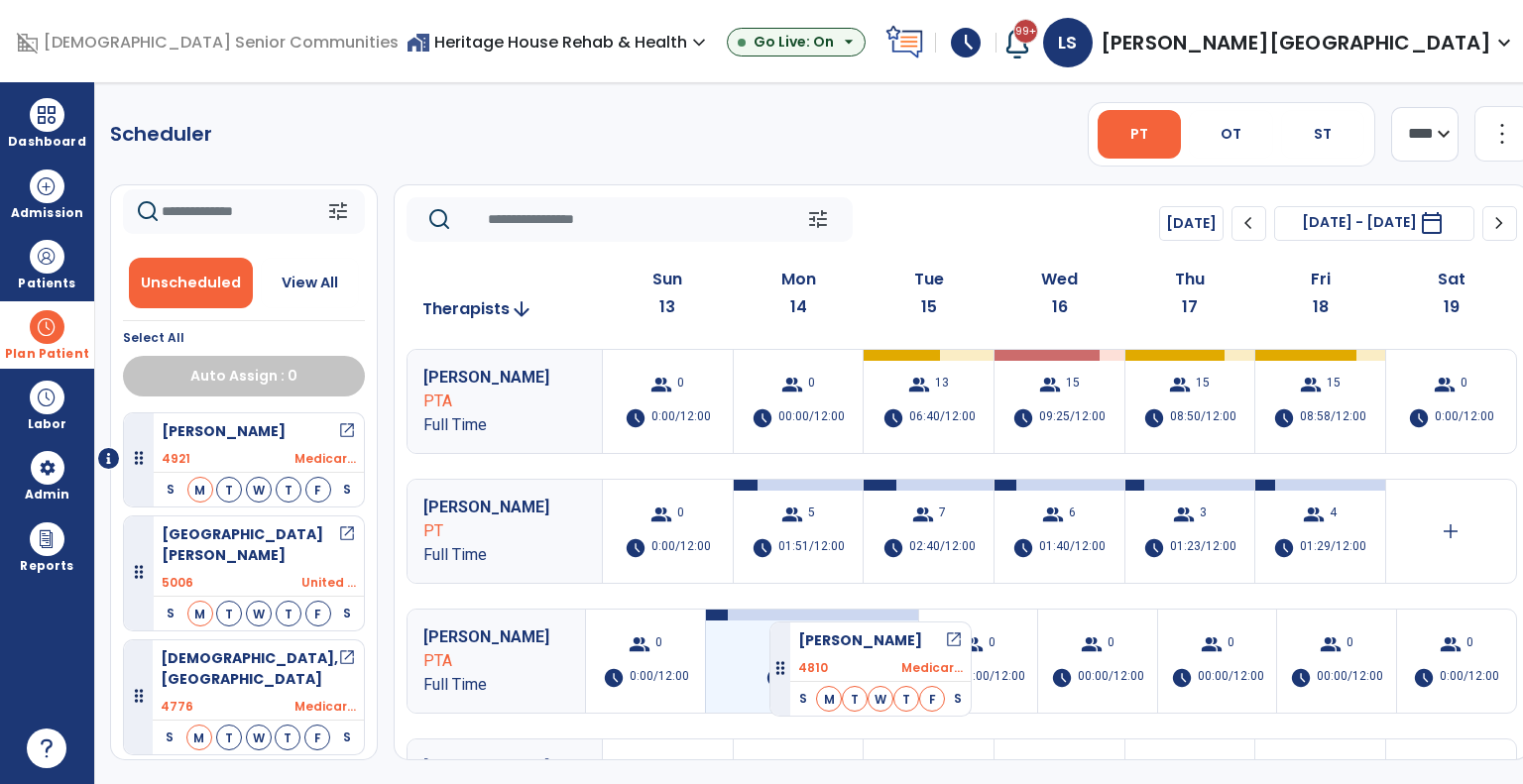 drag, startPoint x: 236, startPoint y: 451, endPoint x: 769, endPoint y: 614, distance: 557.367 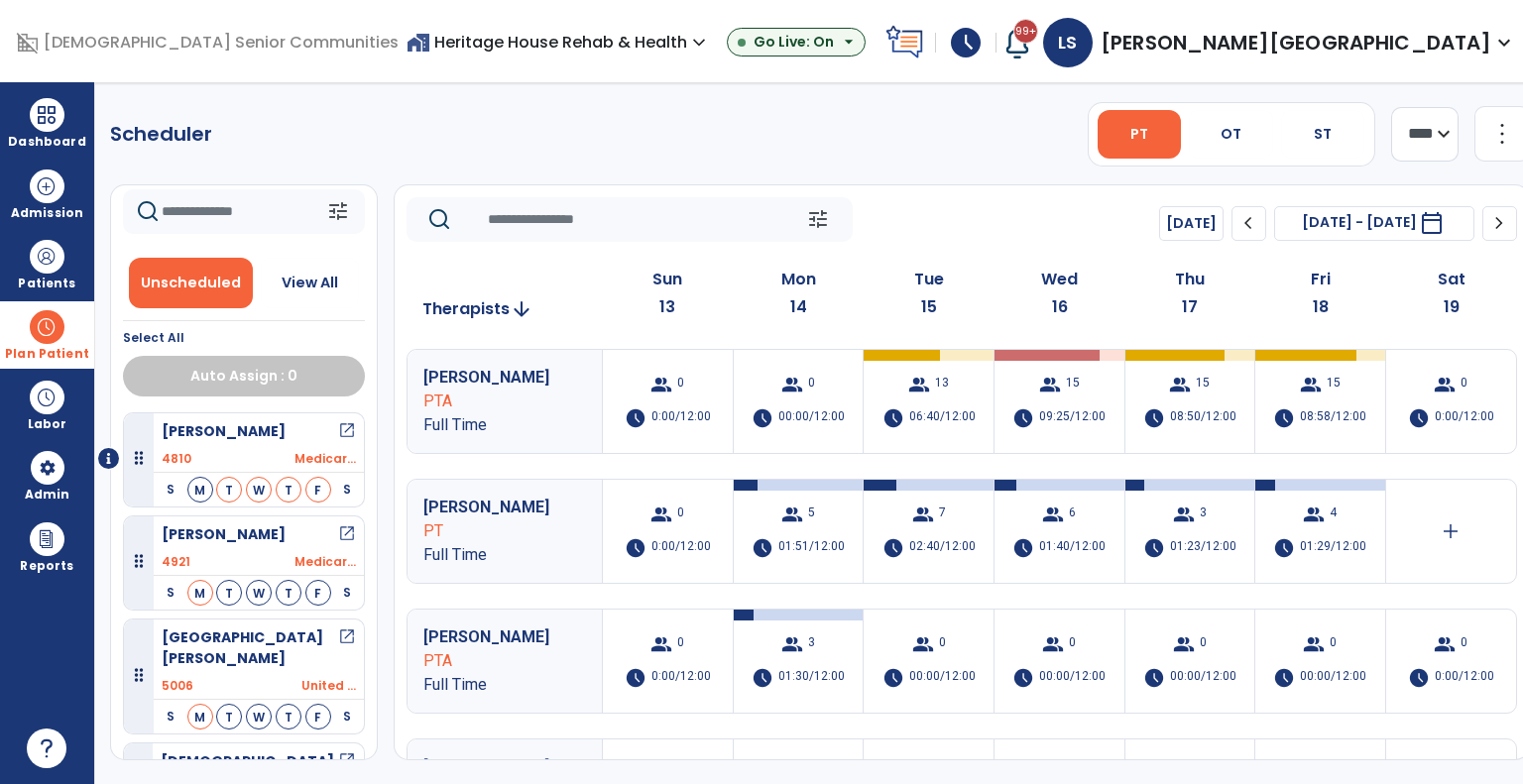 scroll, scrollTop: 40, scrollLeft: 0, axis: vertical 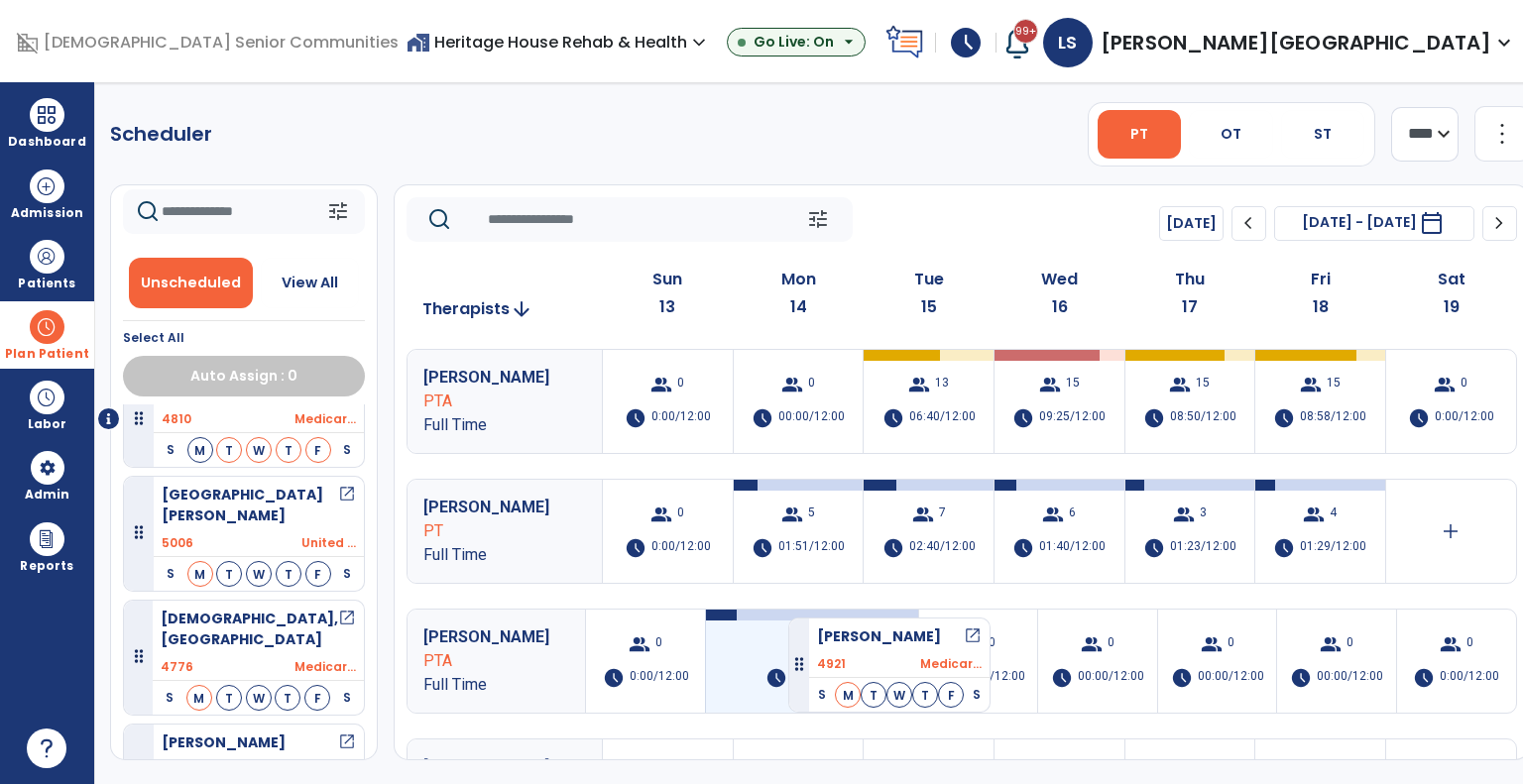 drag, startPoint x: 209, startPoint y: 522, endPoint x: 784, endPoint y: 610, distance: 581.6949 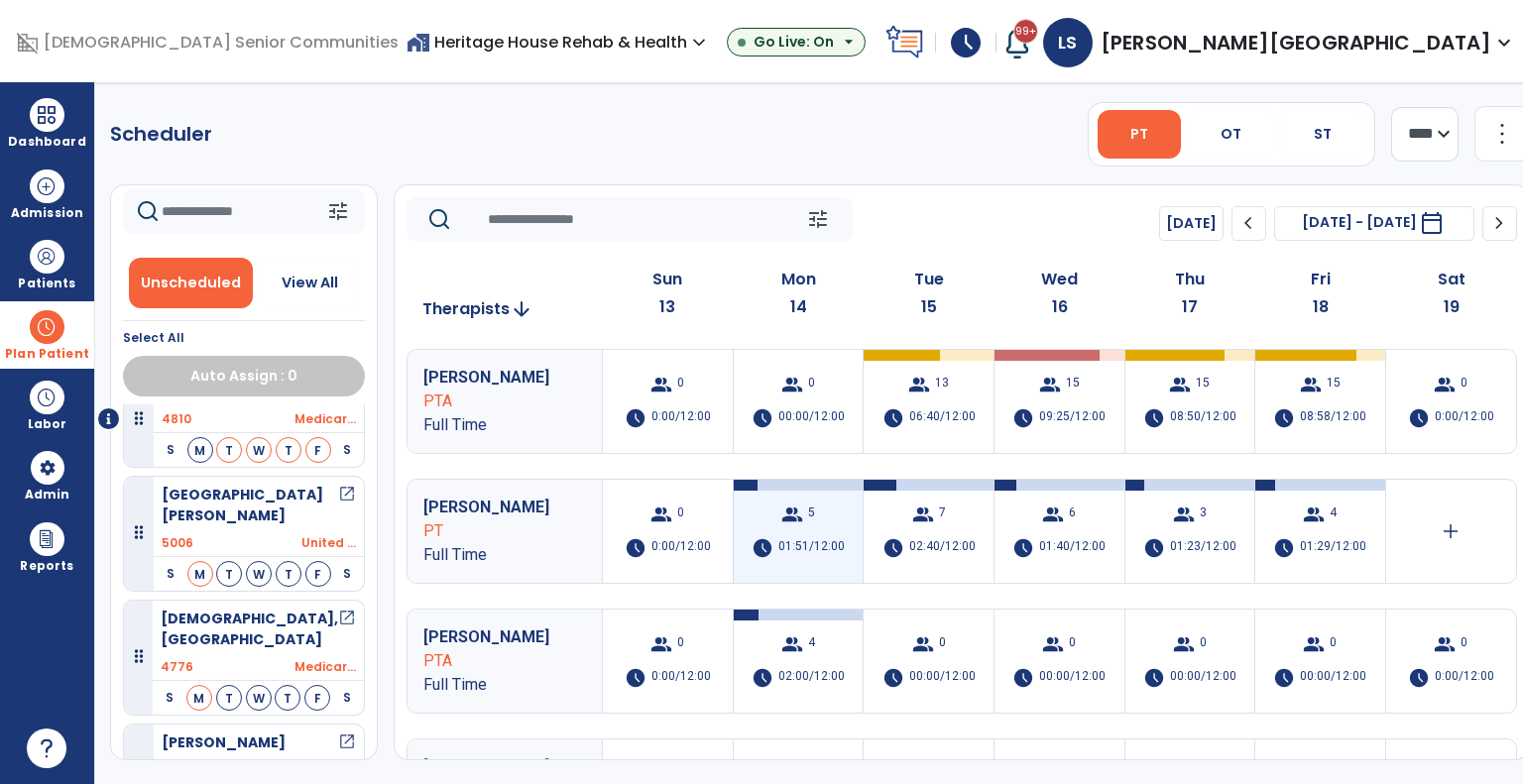 click on "group  5  schedule  01:51/12:00" at bounding box center (798, 531) 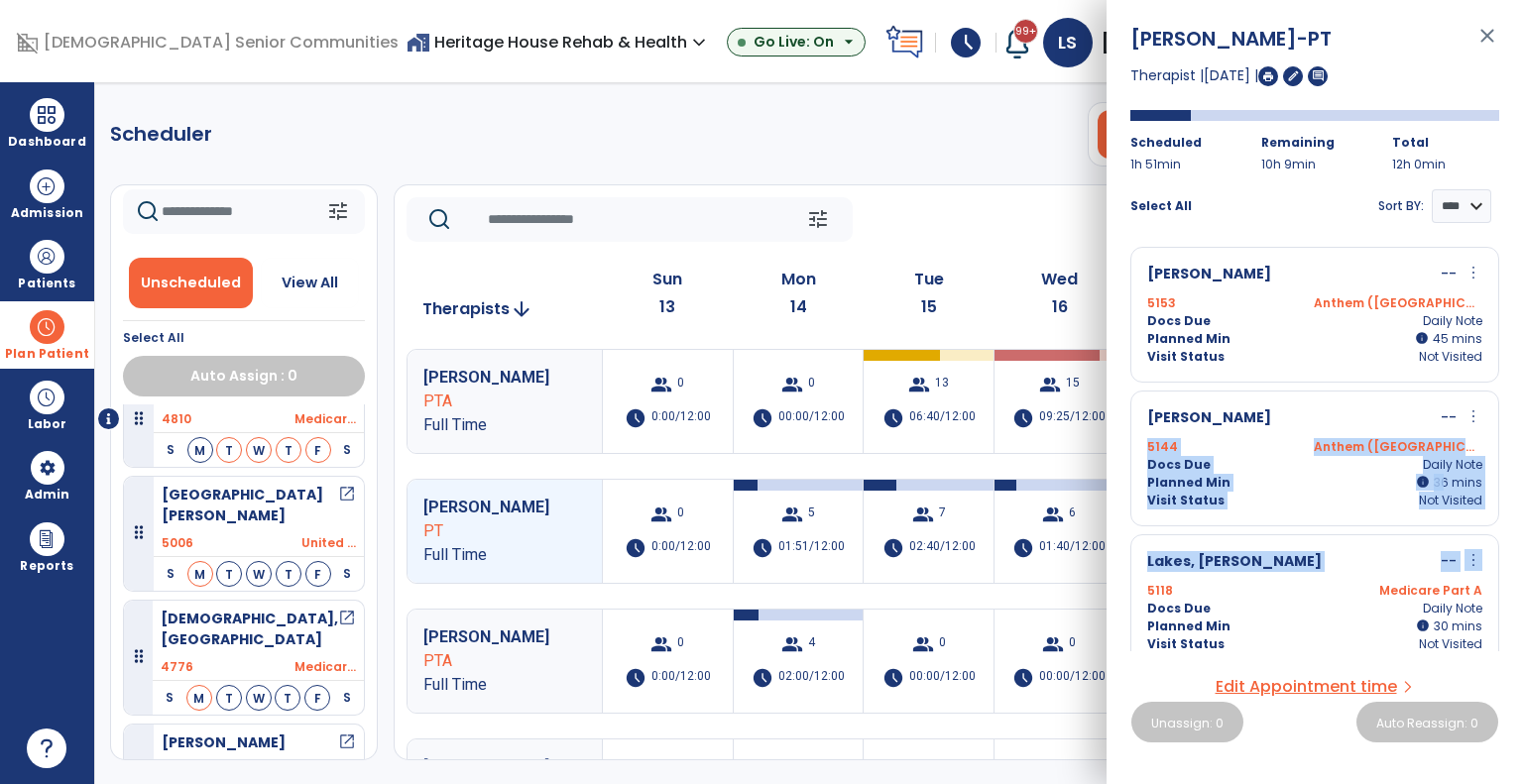 drag, startPoint x: 1499, startPoint y: 392, endPoint x: 1512, endPoint y: 547, distance: 155.5442 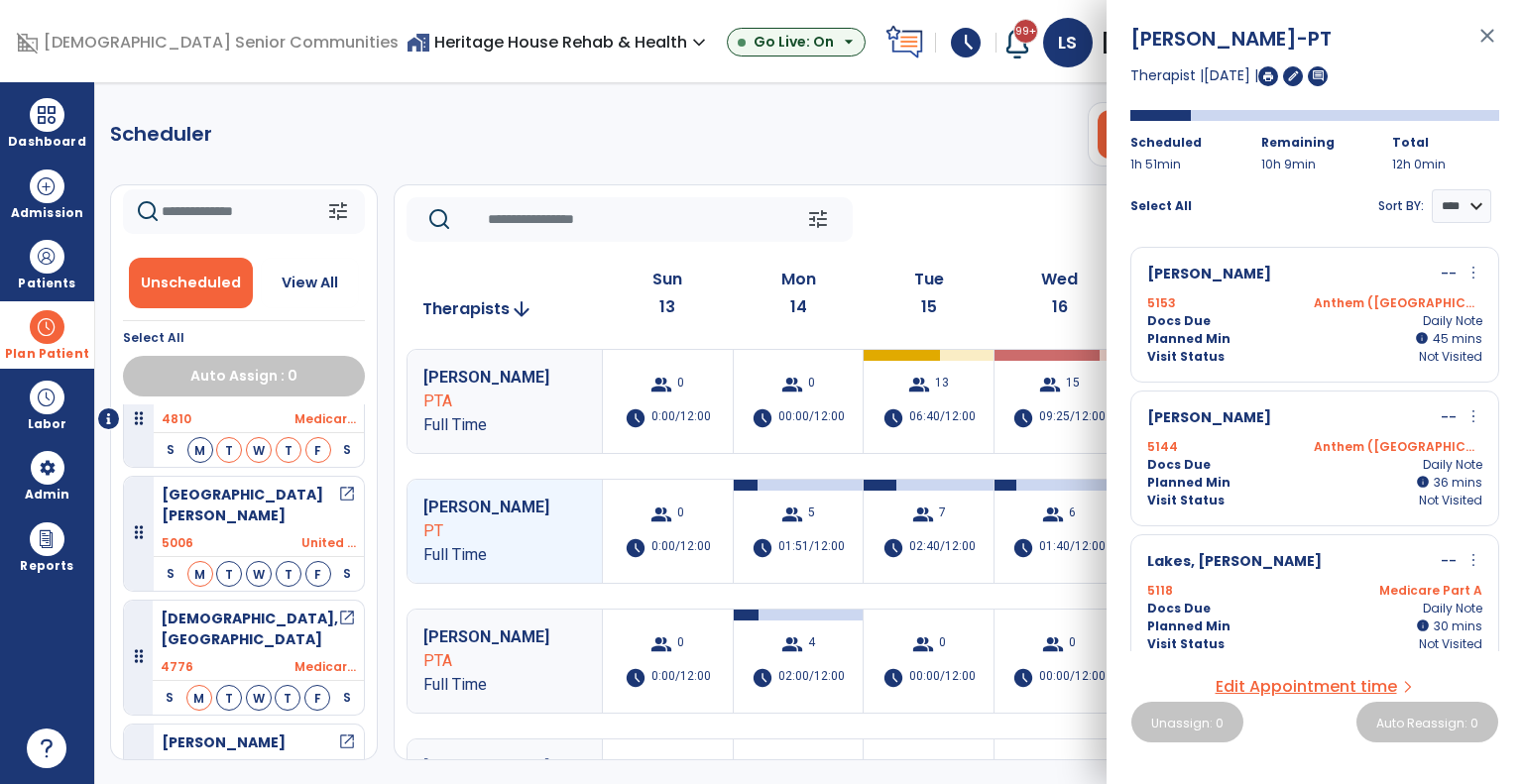 click on "tune   Today  chevron_left Jul 13, 2025 - Jul 19, 2025  *********  calendar_today  chevron_right   Therapists  arrow_downward Sun  13  Mon  14  Tue  15  Wed  16  Thu  17  Fri  18  Sat  19  Schneider, Amy PTA Full Time  group  0  schedule  0:00/12:00  group  0  schedule  00:00/12:00   group  13  schedule  06:40/12:00   group  15  schedule  09:25/12:00   group  15  schedule  08:50/12:00   group  15  schedule  08:58/12:00   group  0  schedule  0:00/12:00 Ancaja, Daniel PT Full Time  group  0  schedule  0:00/12:00  group  5  schedule  01:51/12:00   group  7  schedule  02:40/12:00   group  6  schedule  01:40/12:00   group  3  schedule  01:23/12:00   group  4  schedule  01:29/12:00   add  Nichols, Tonya PTA Full Time  group  0  schedule  0:00/12:00  group  4  schedule  02:00/12:00   group  0  schedule  00:00/12:00   group  0  schedule  00:00/12:00   group  0  schedule  00:00/12:00   group  0  schedule  00:00/12:00   group  0  schedule  0:00/12:00 Ferguson, Angela PT Full Time  group  0  schedule  0:00/08:00 0 0 0" 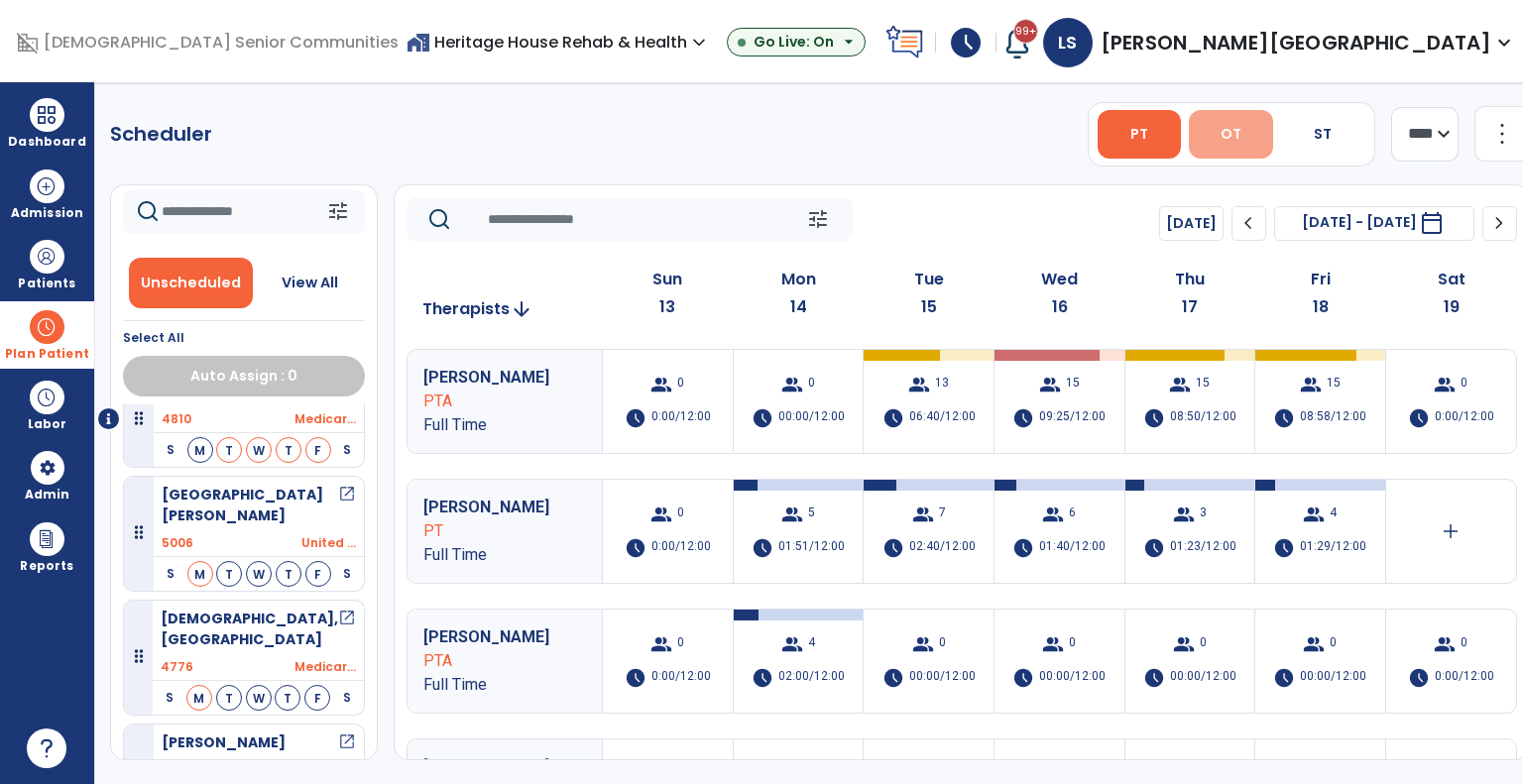 click on "OT" at bounding box center (1230, 134) 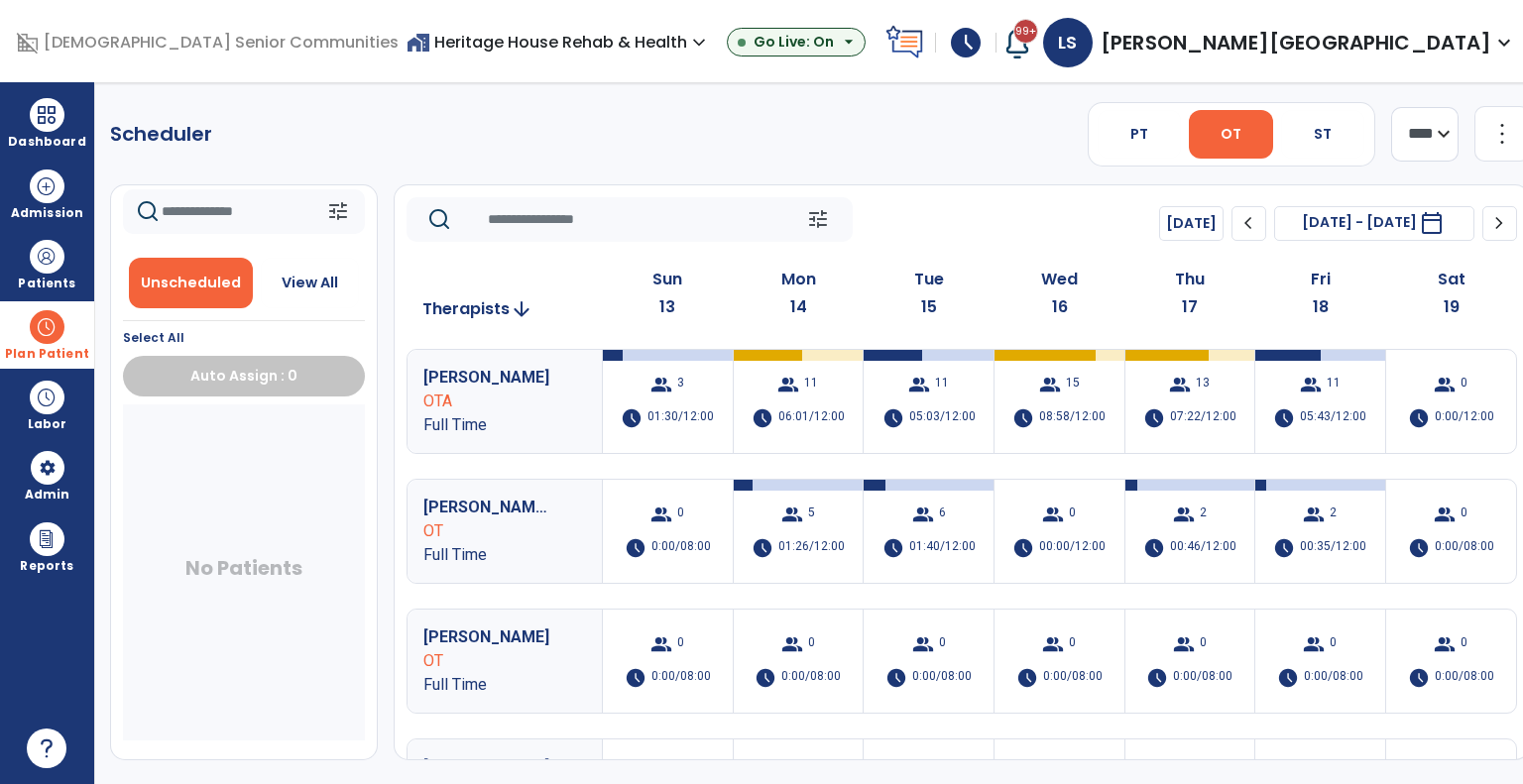 scroll, scrollTop: 0, scrollLeft: 0, axis: both 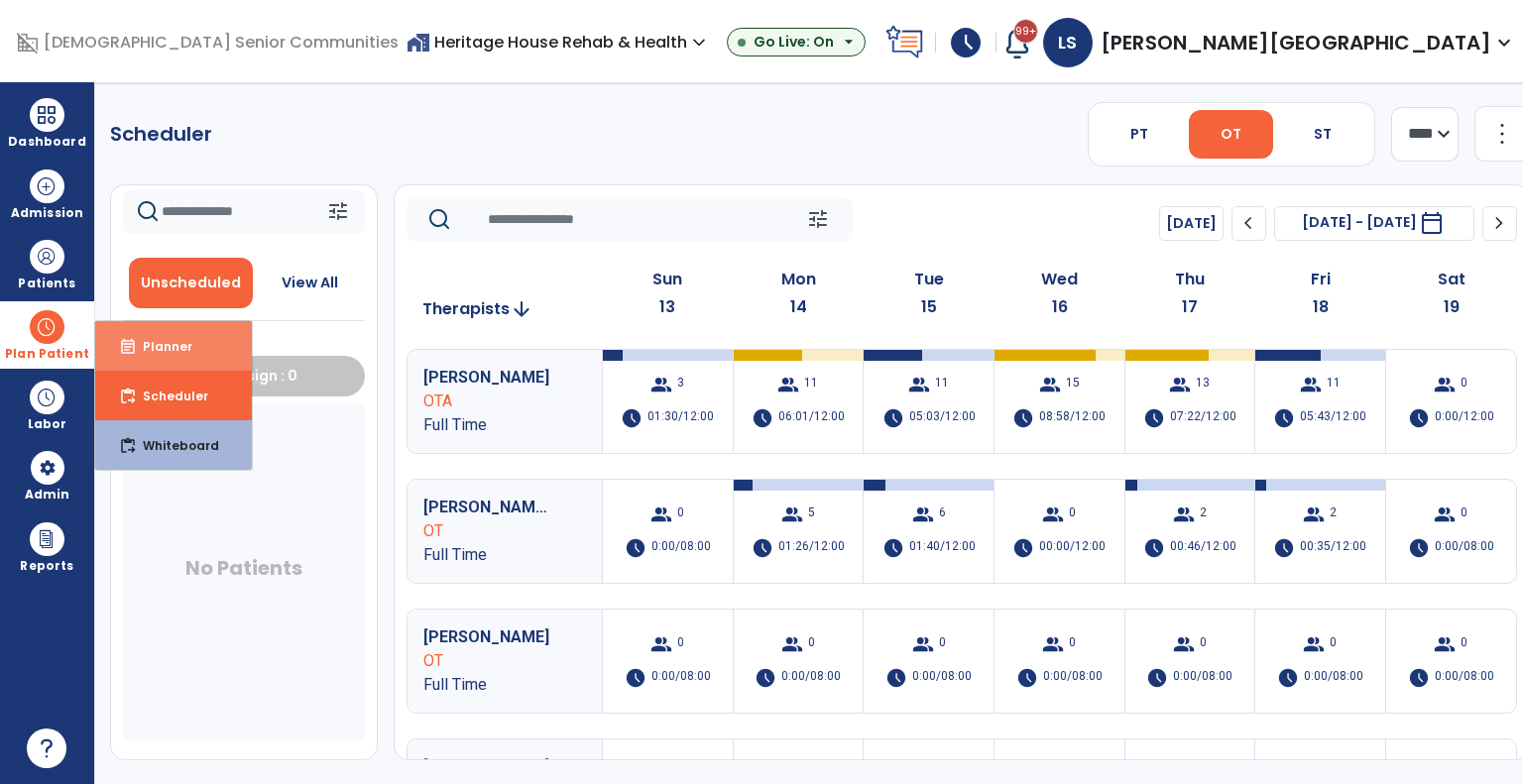 click on "Planner" at bounding box center (160, 346) 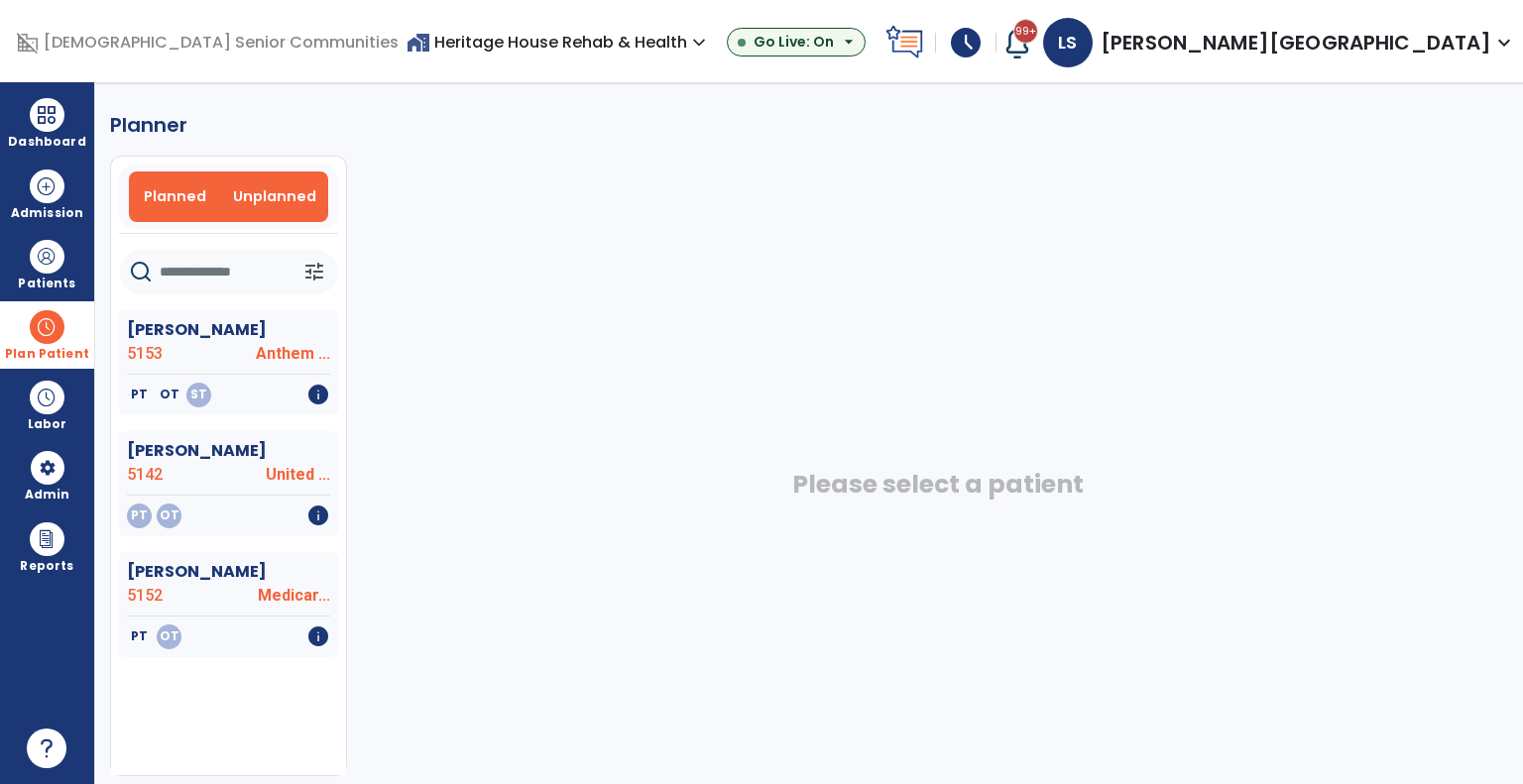click on "Planned" at bounding box center [175, 196] 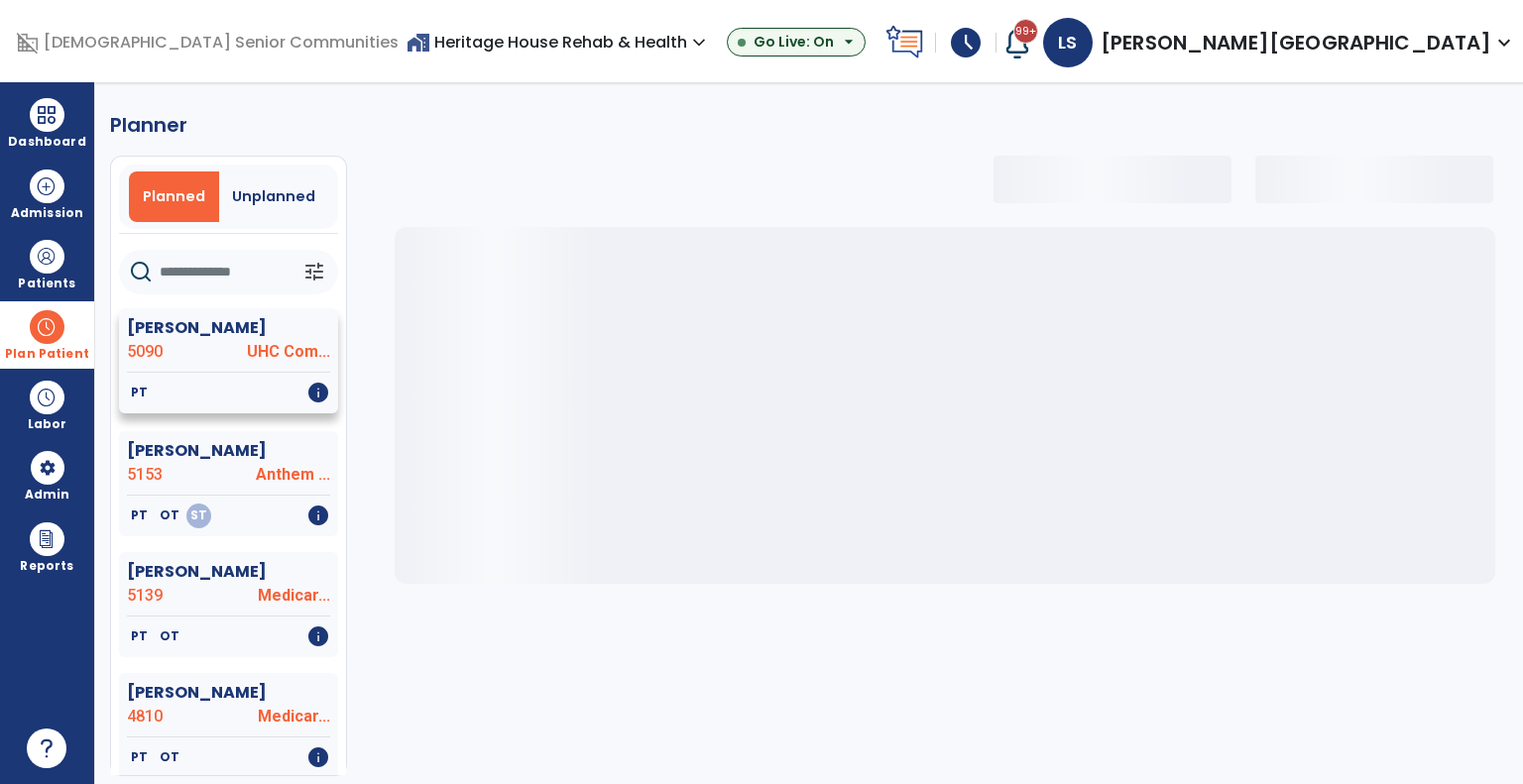 select on "***" 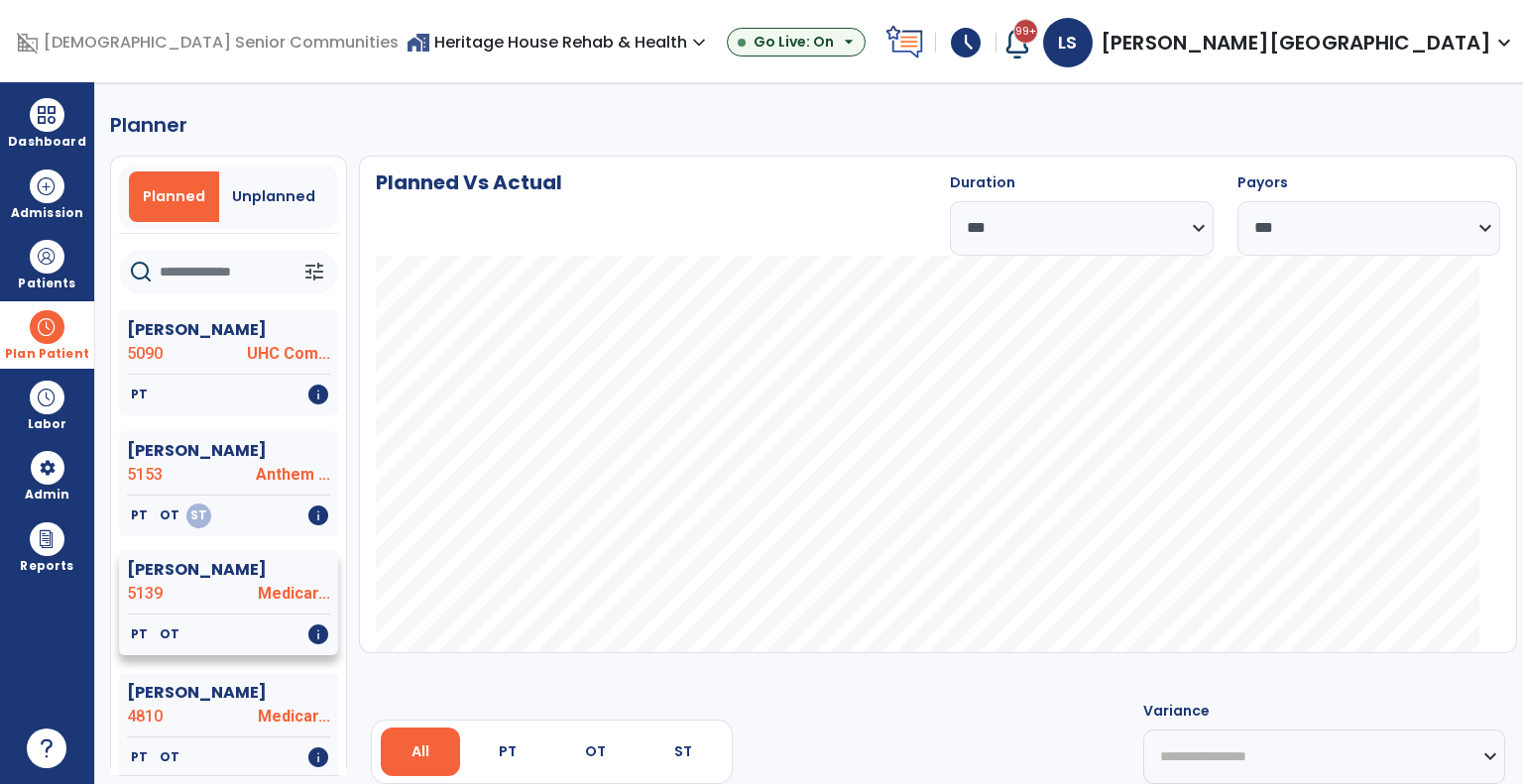 click on "5139" 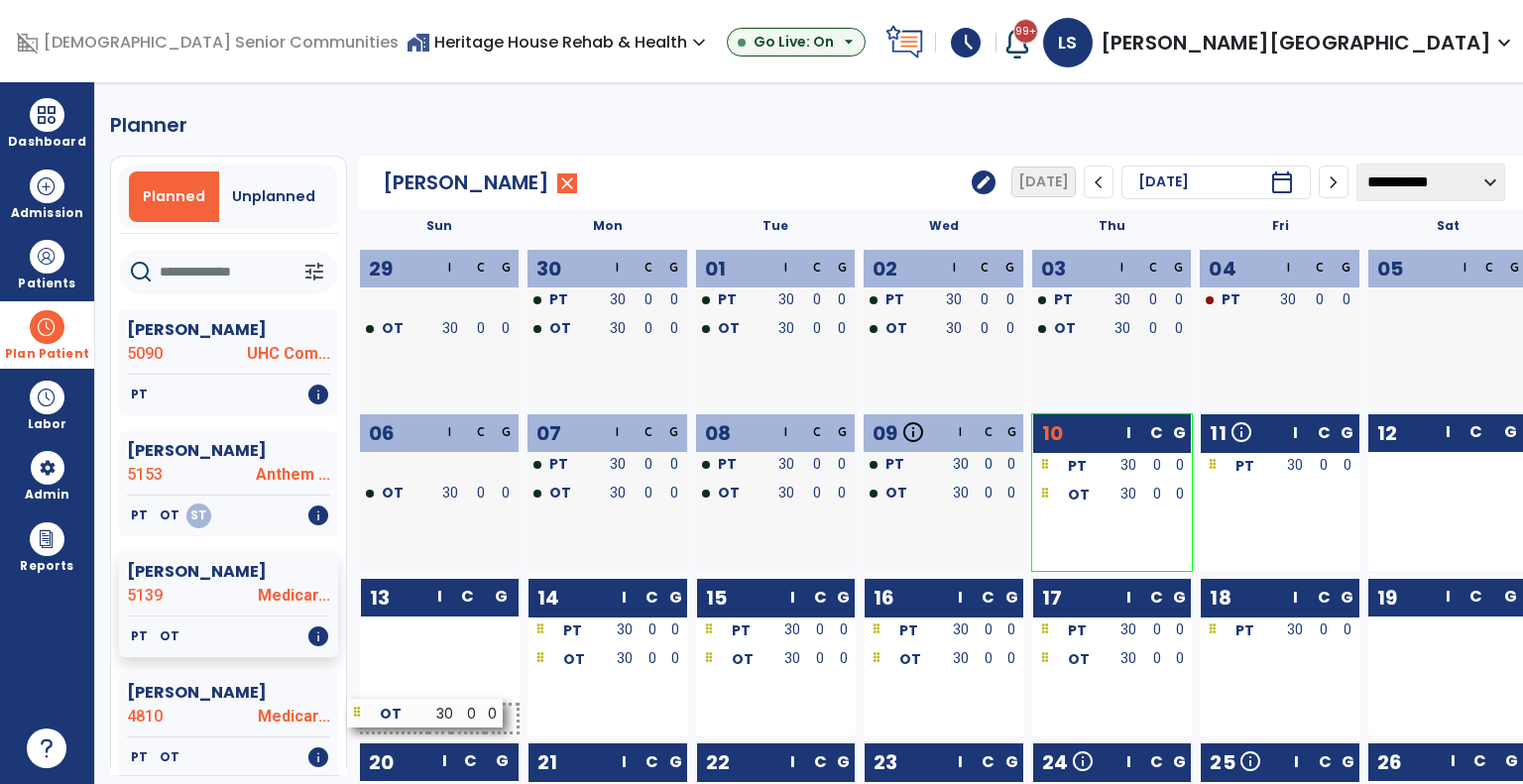 drag, startPoint x: 1230, startPoint y: 663, endPoint x: 394, endPoint y: 717, distance: 837.7422 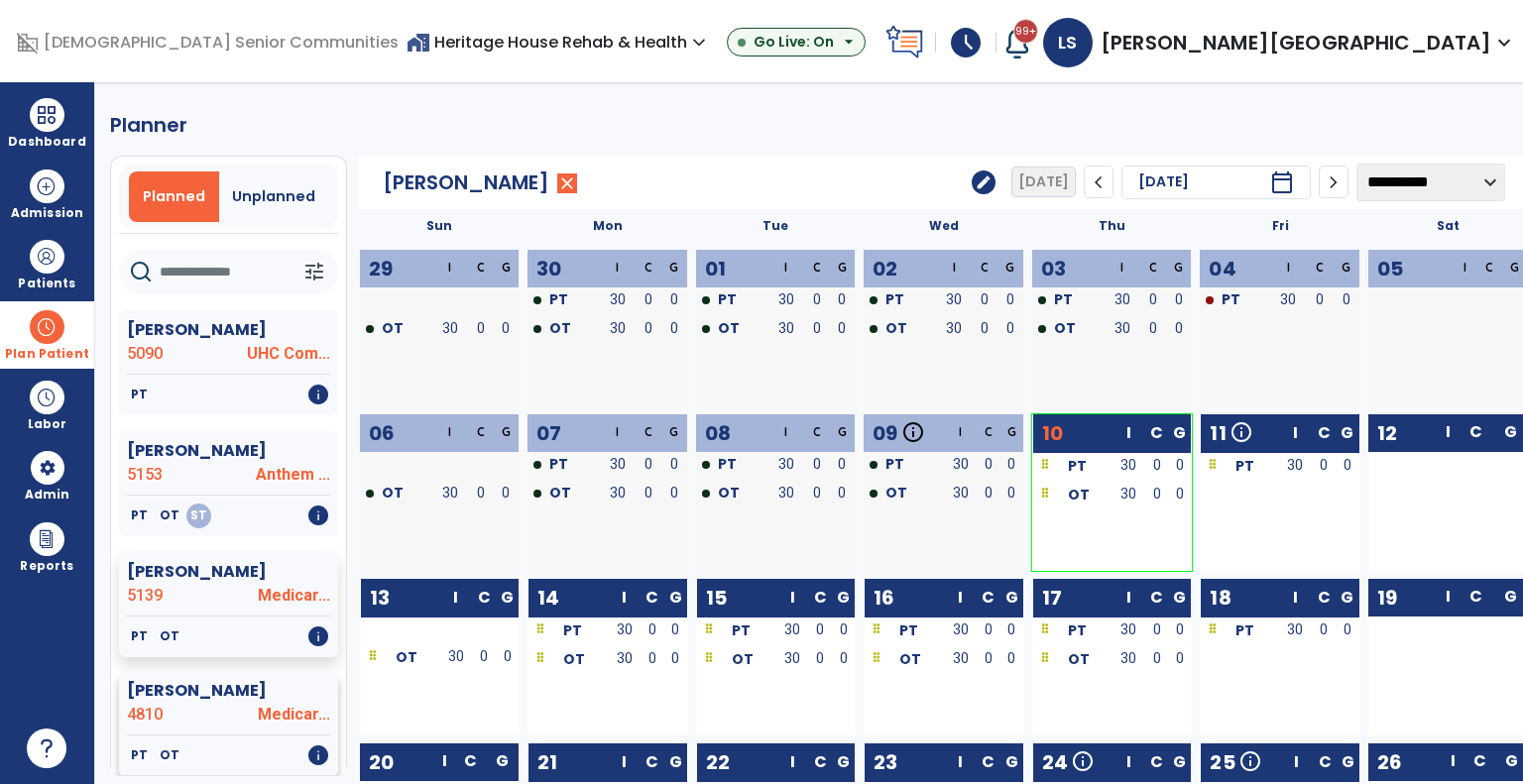click on "4810" 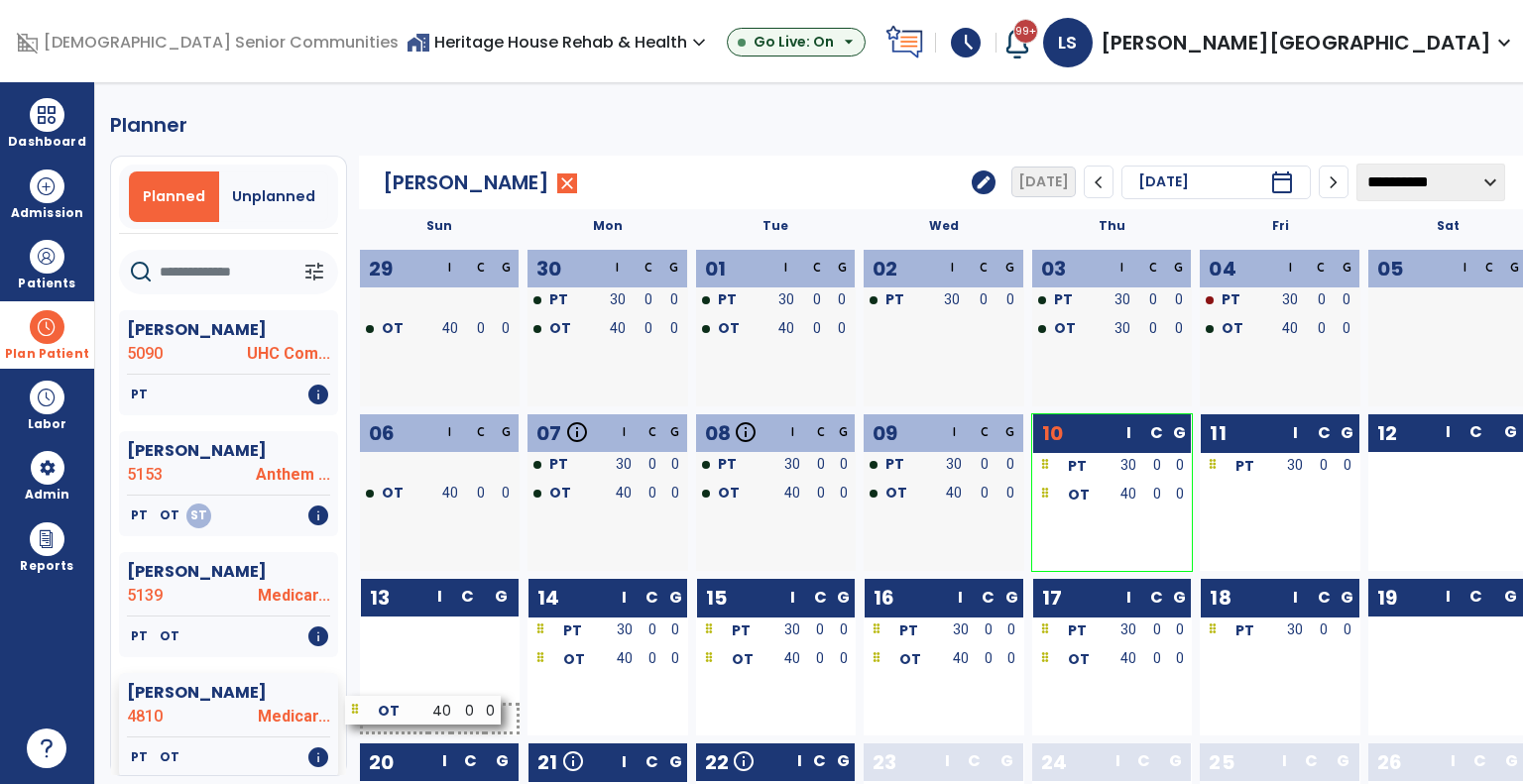 drag, startPoint x: 1231, startPoint y: 657, endPoint x: 393, endPoint y: 708, distance: 839.5505 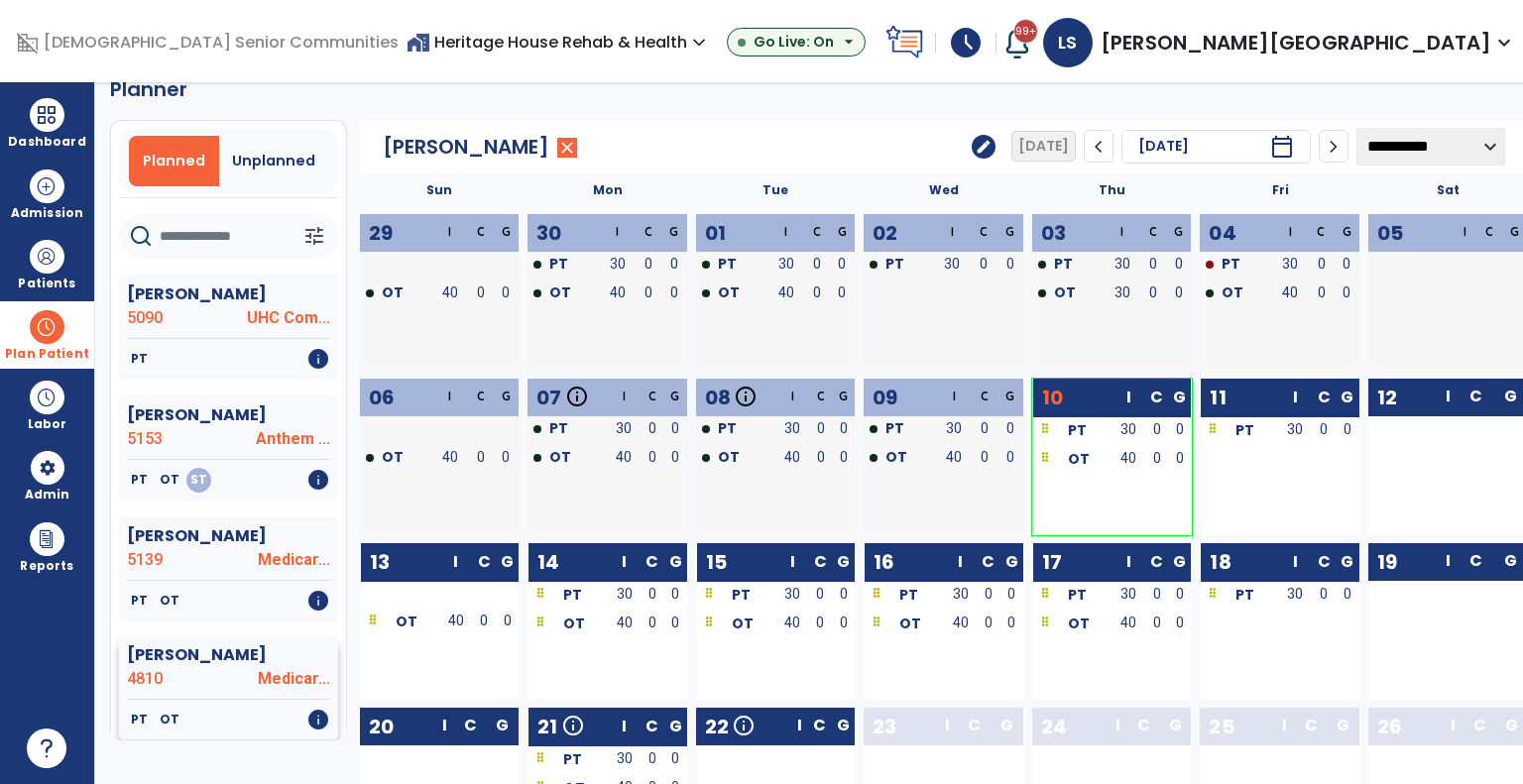 scroll, scrollTop: 40, scrollLeft: 0, axis: vertical 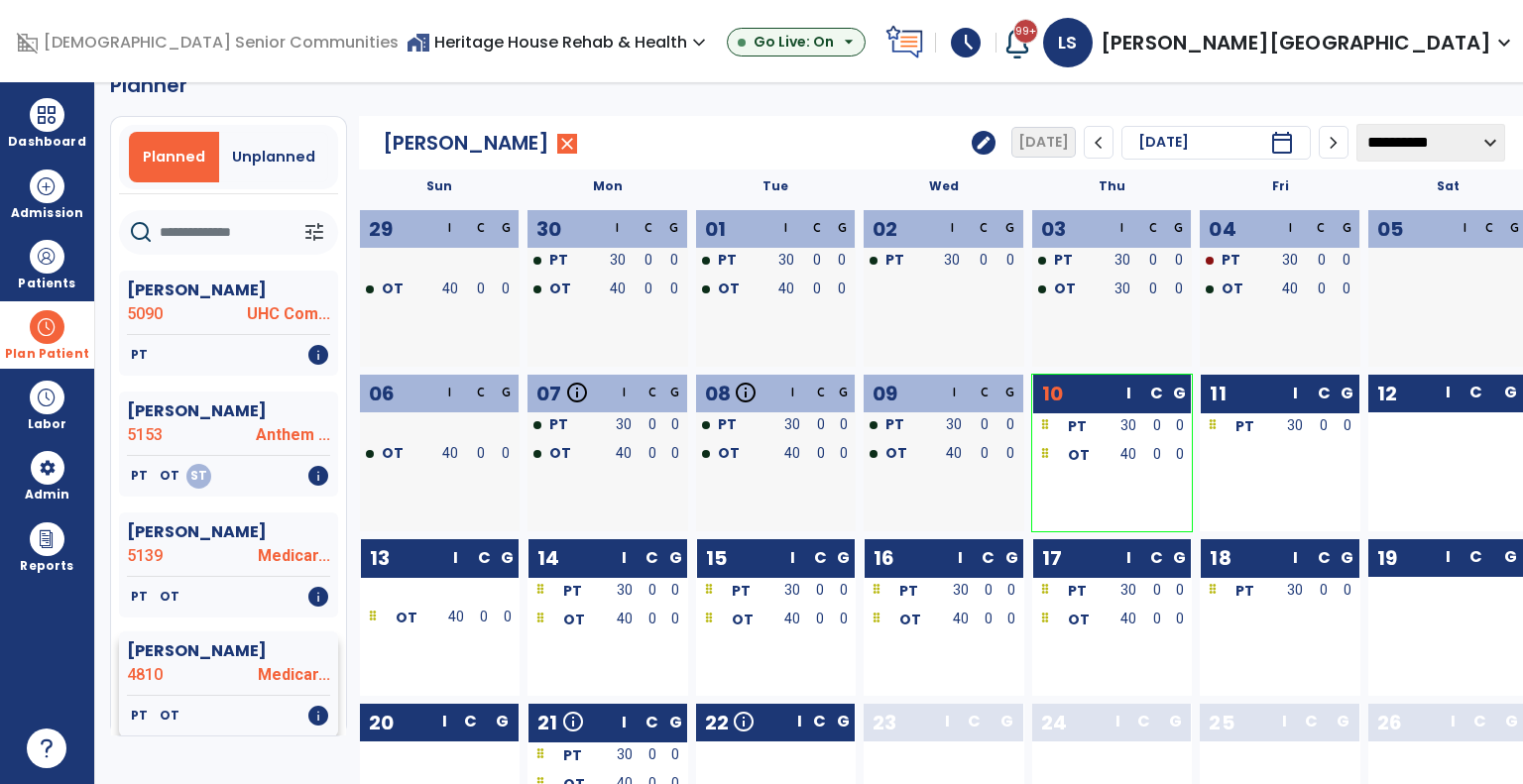 click on "PT   OT   info" 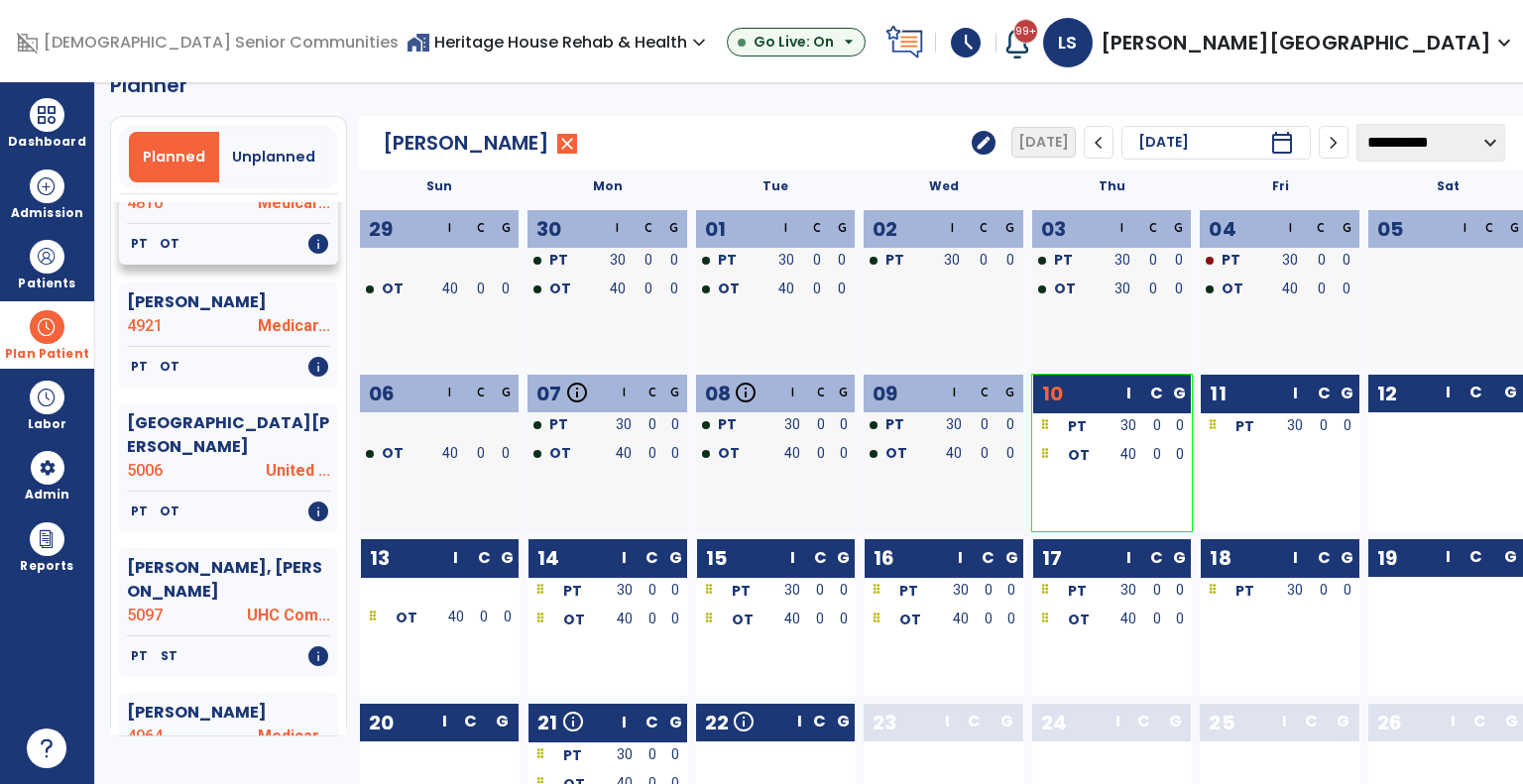 scroll, scrollTop: 476, scrollLeft: 0, axis: vertical 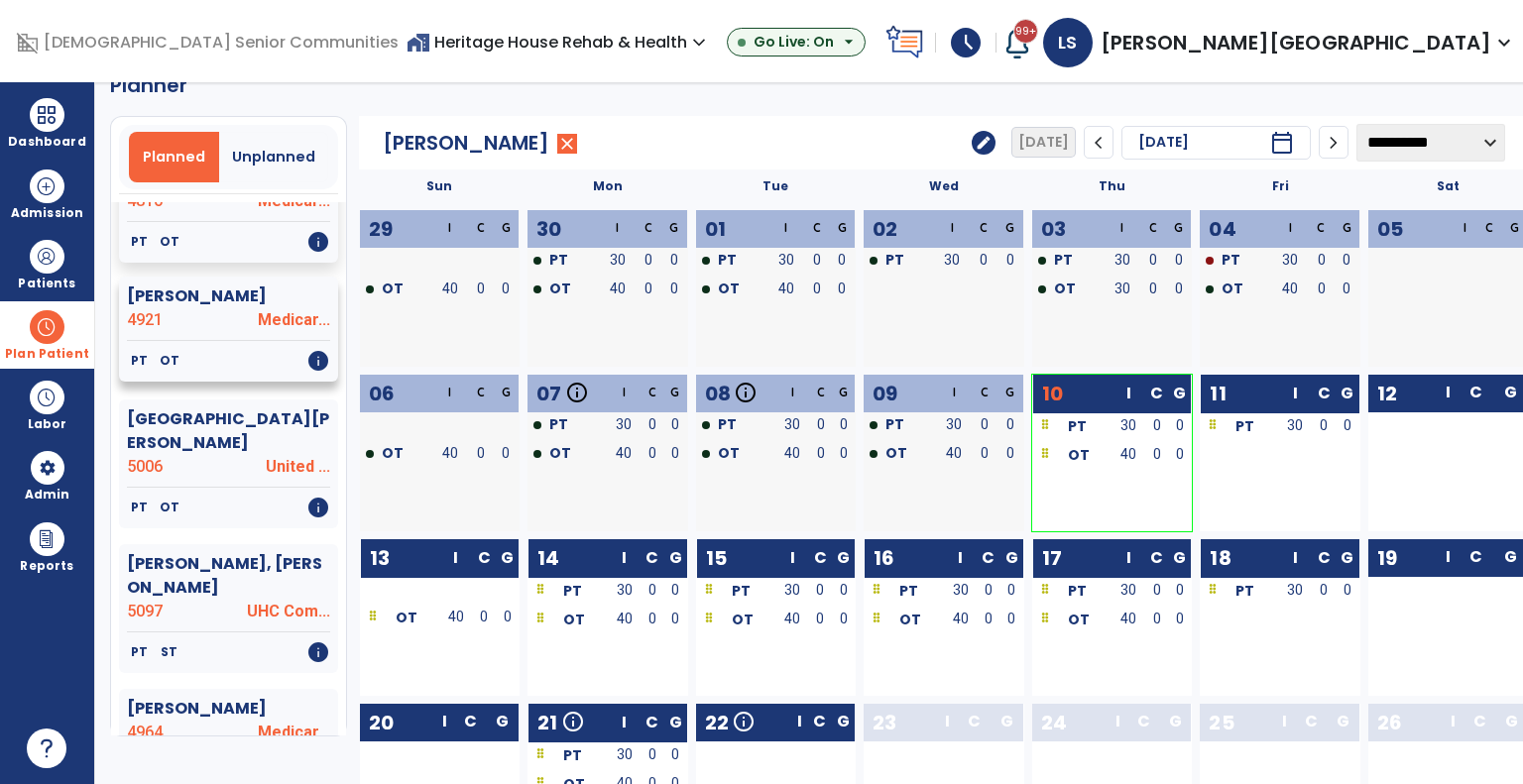 click on "Deckard, Joan  4921 Medicar..." 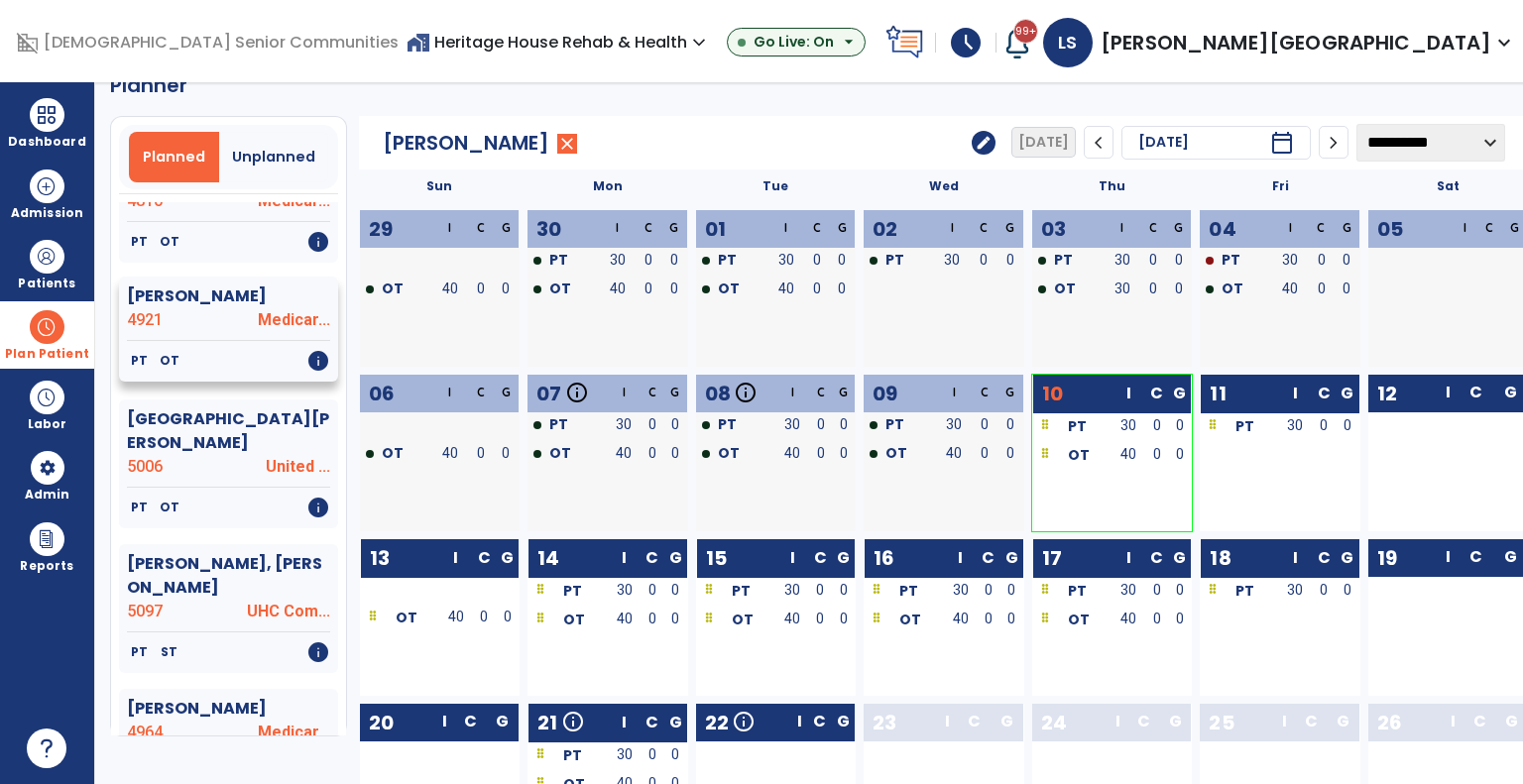 click on "Deckard, Joan  4921 Medicar..." 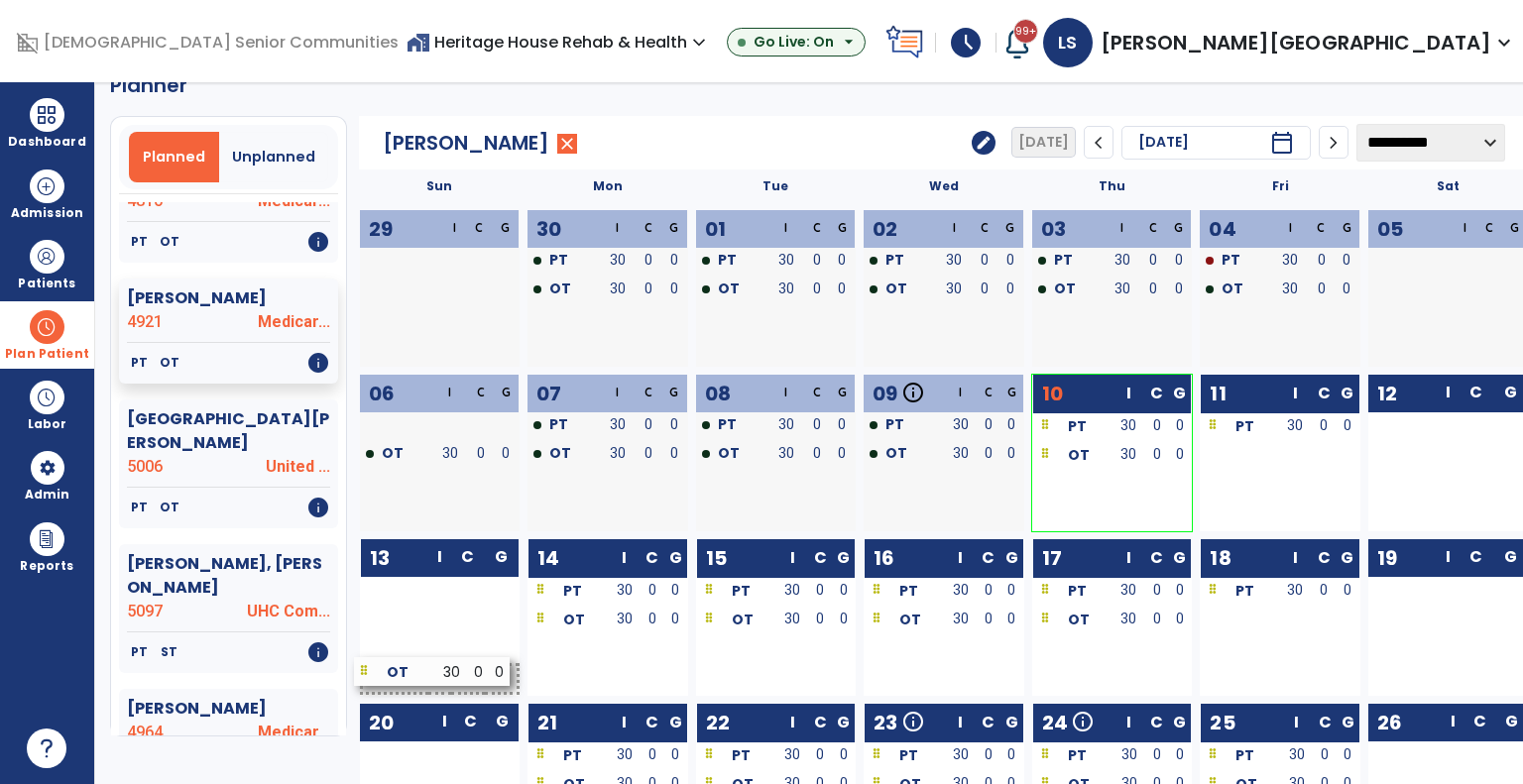 drag, startPoint x: 1265, startPoint y: 625, endPoint x: 435, endPoint y: 677, distance: 831.6273 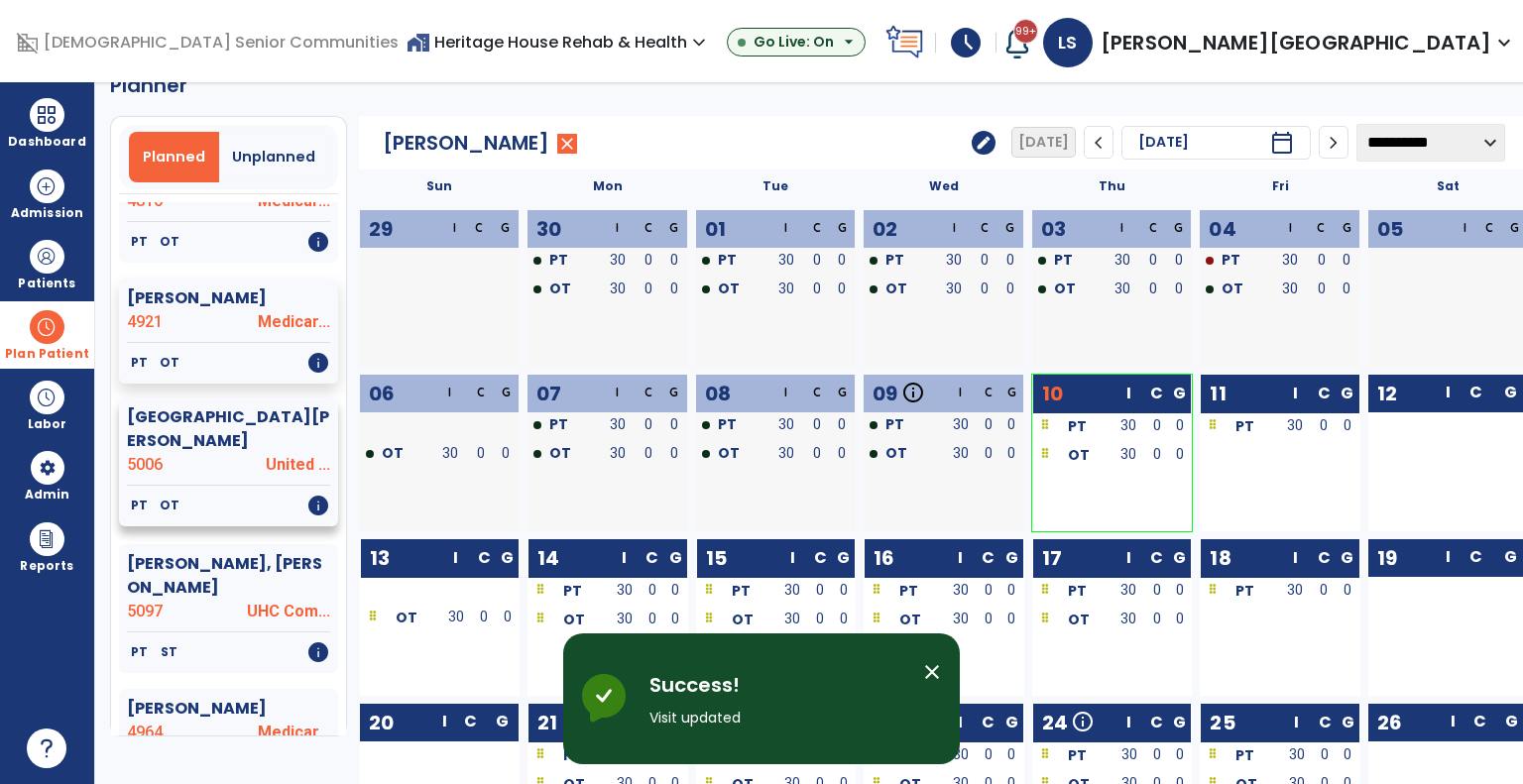 click on "Durham, William  5006 United ..." 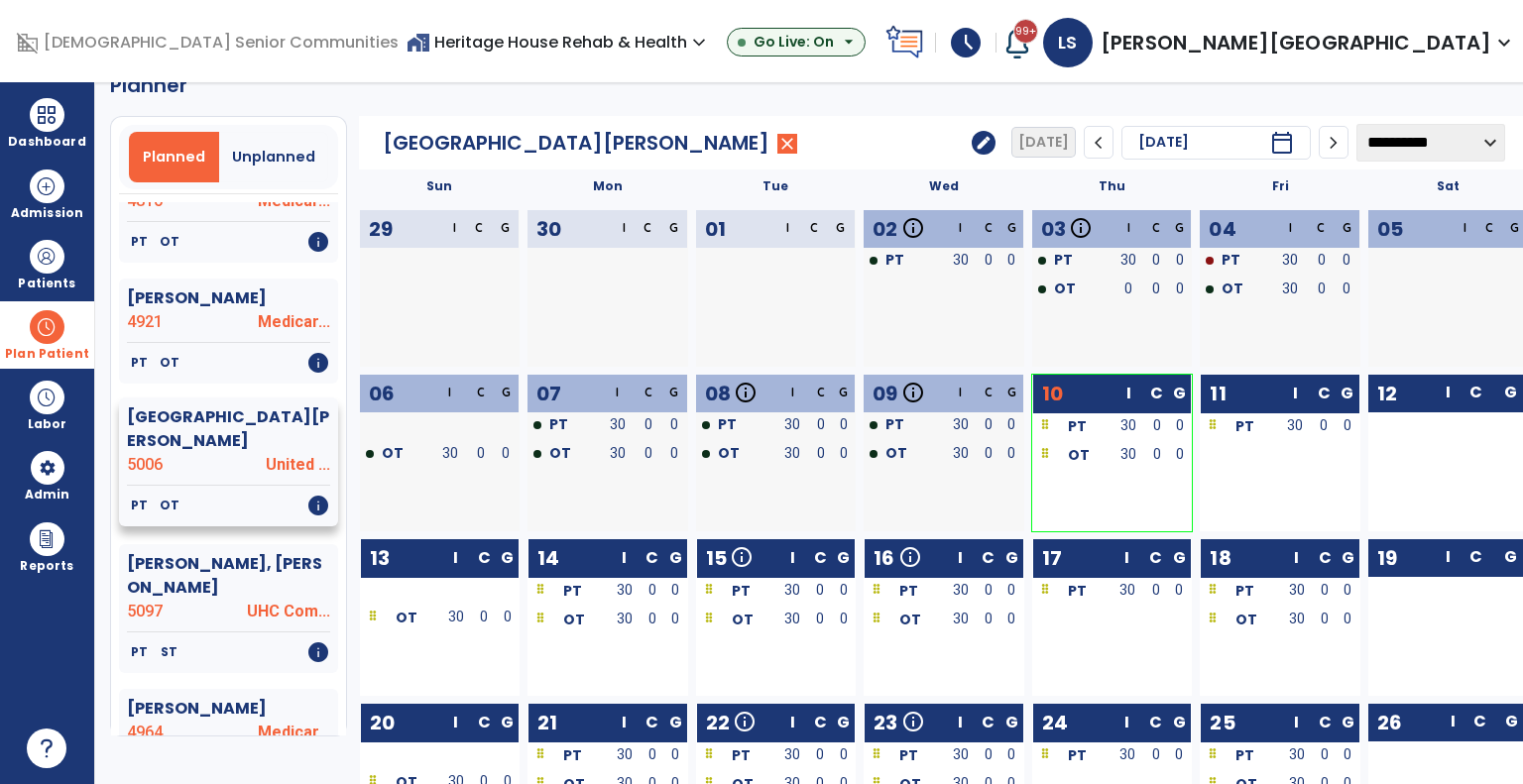 click on "PT   OT   info" 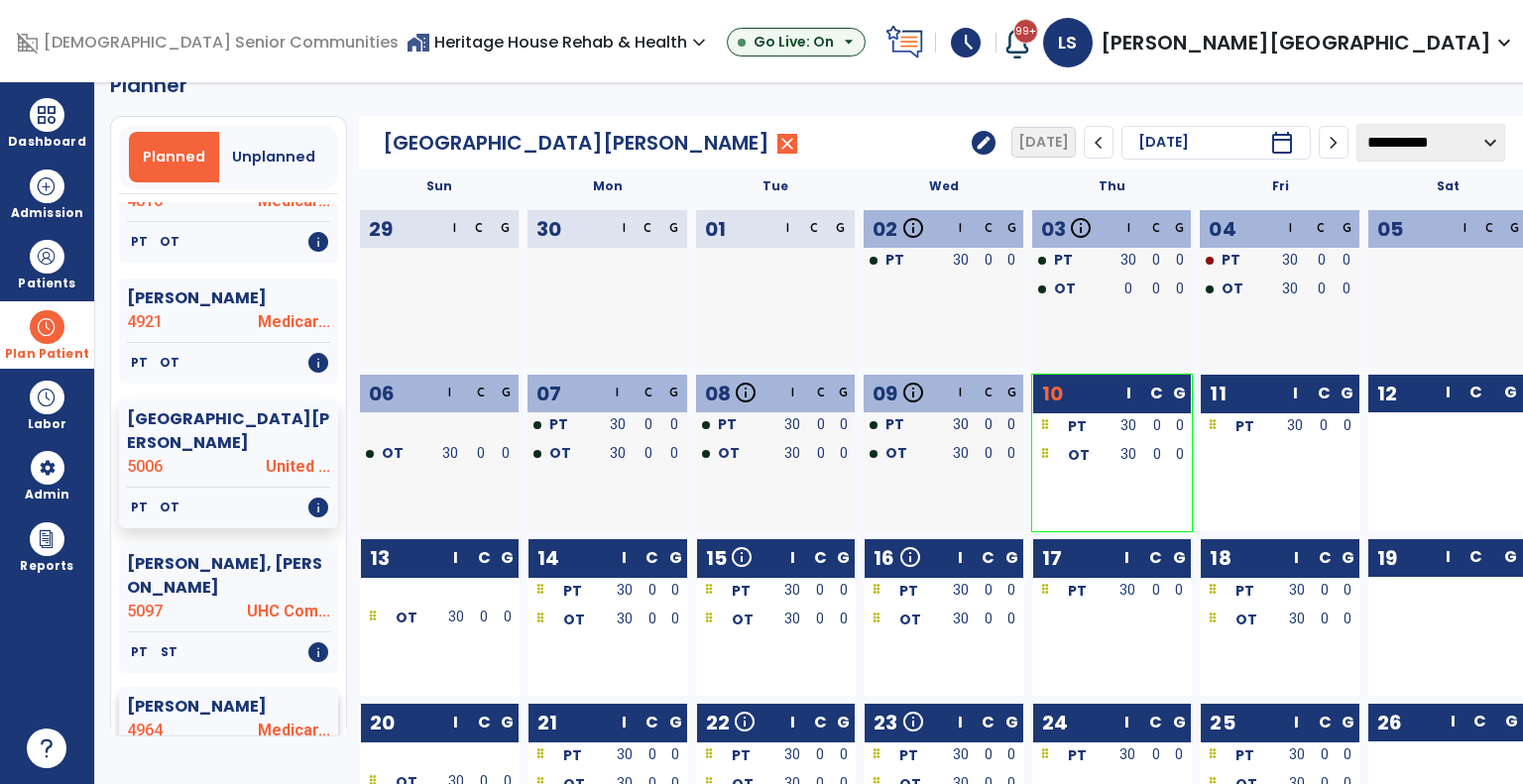 click on "Medicar..." 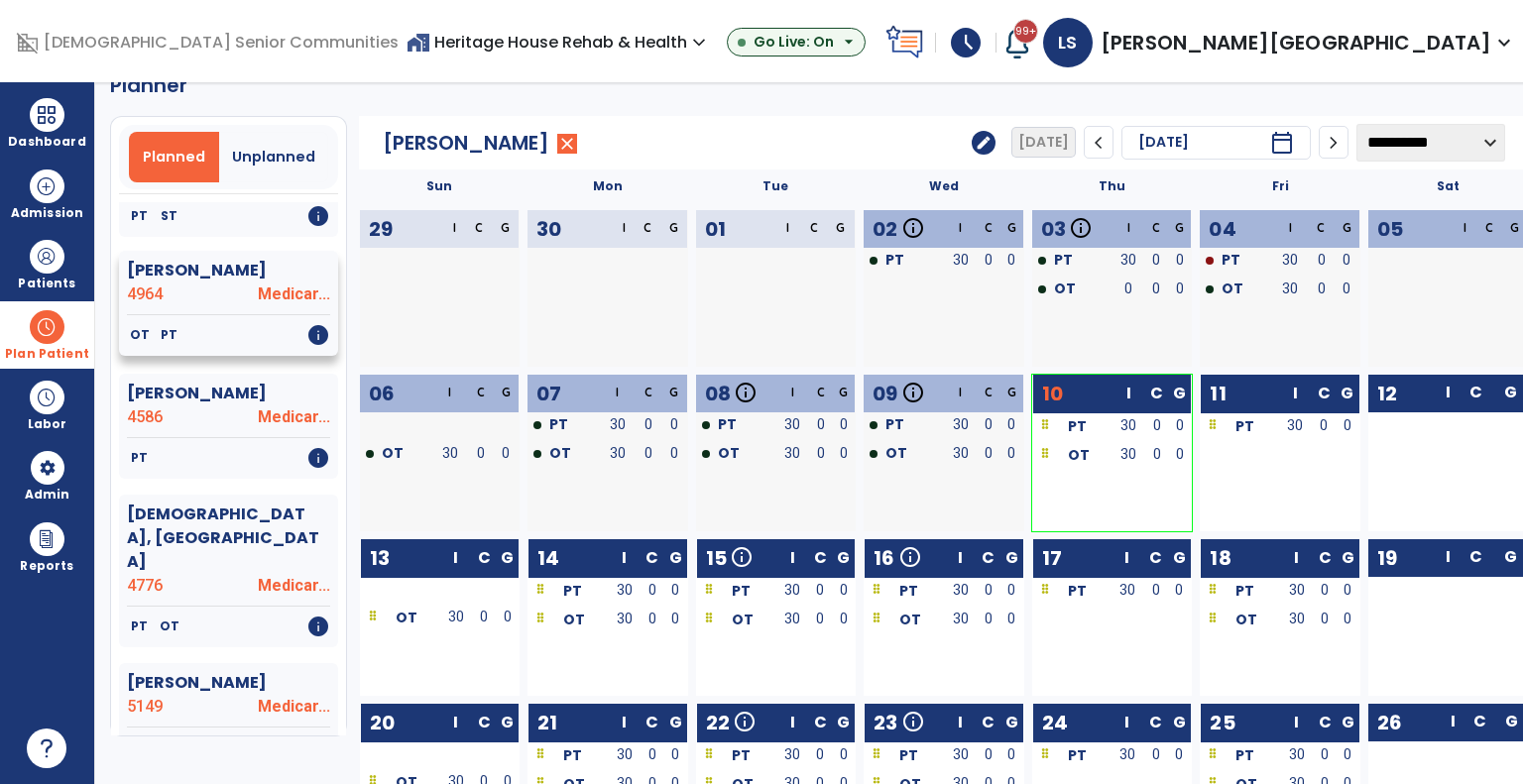 scroll, scrollTop: 952, scrollLeft: 0, axis: vertical 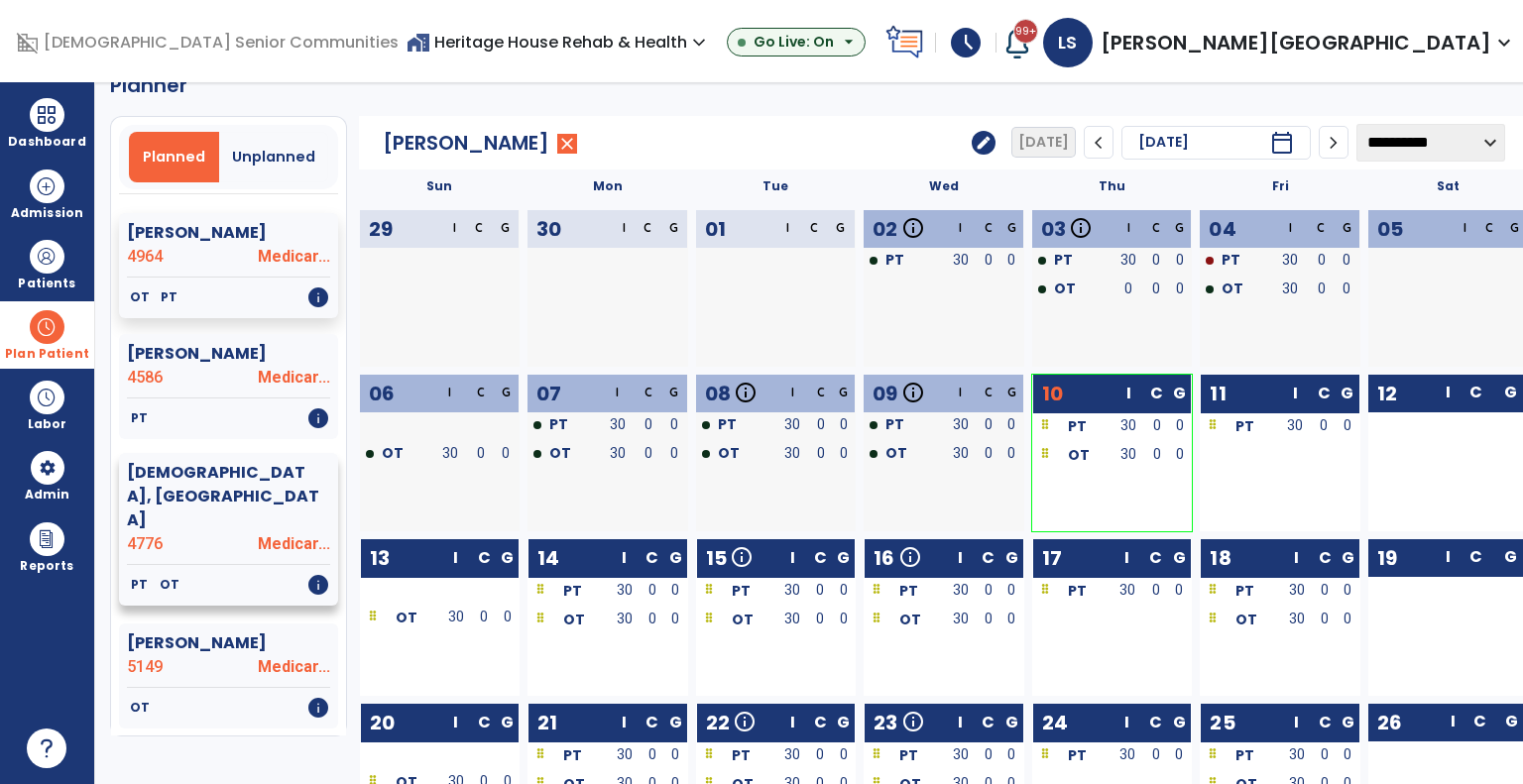 click on "4776" 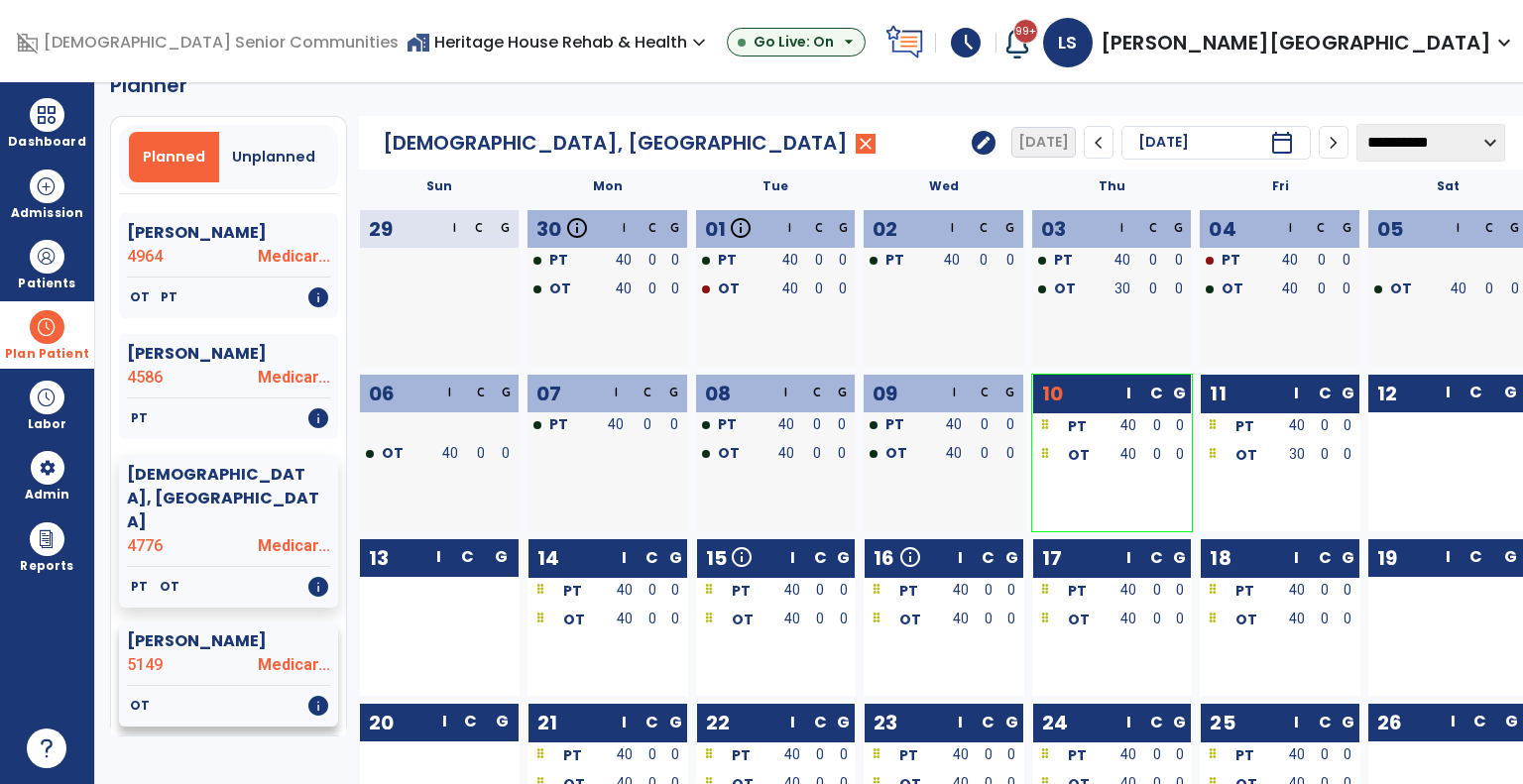 click on "5149" 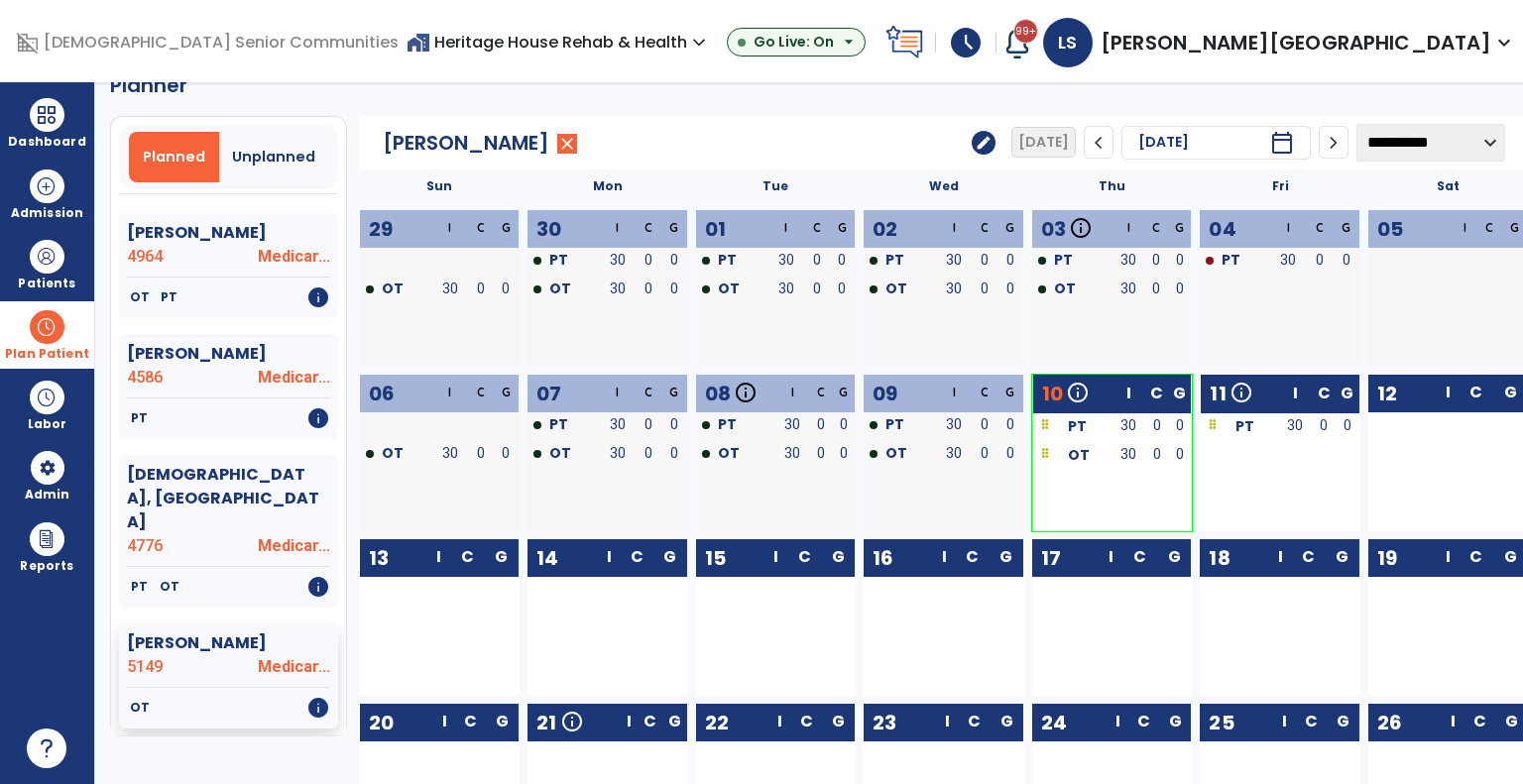 click on "5123" 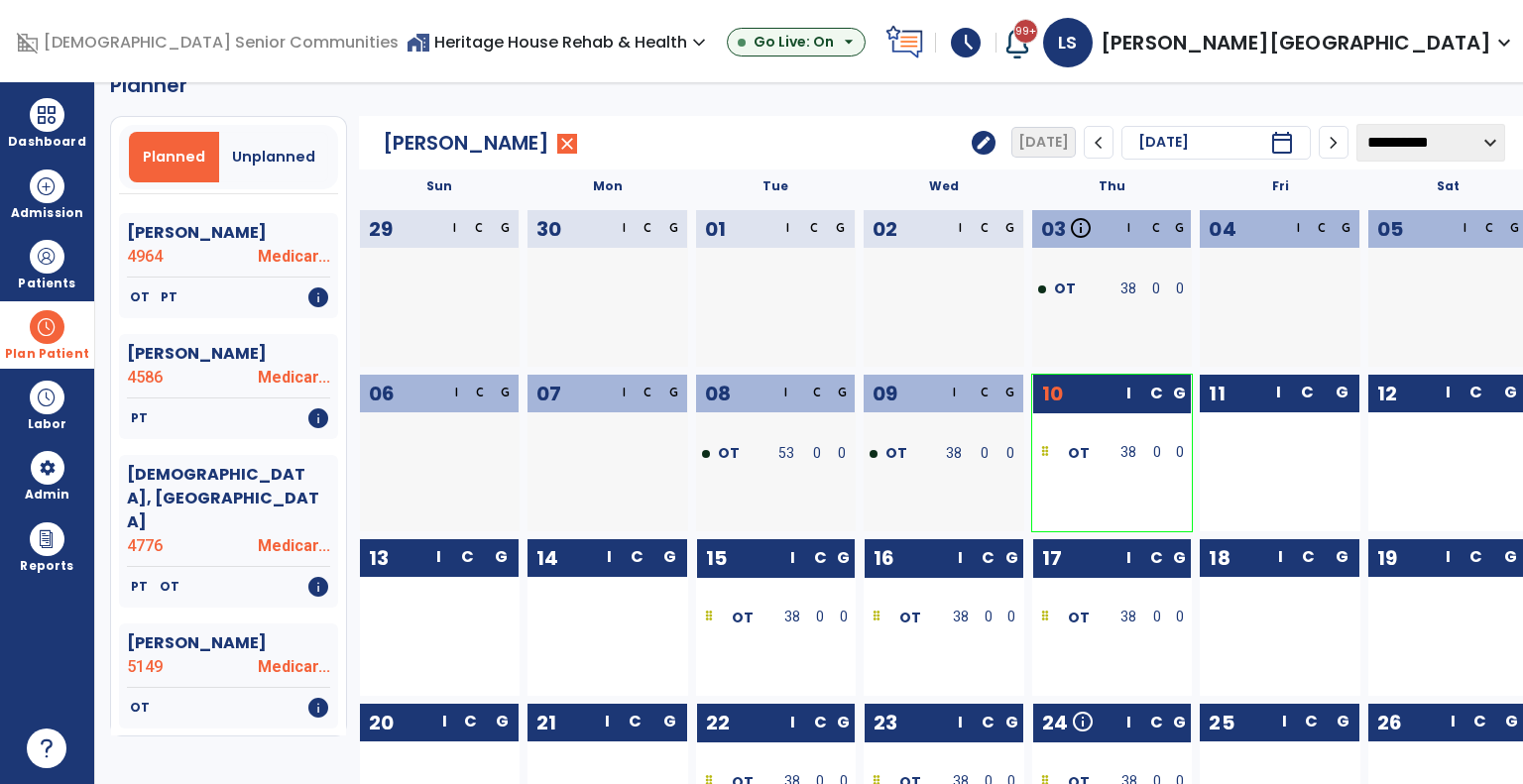 click on "5123" 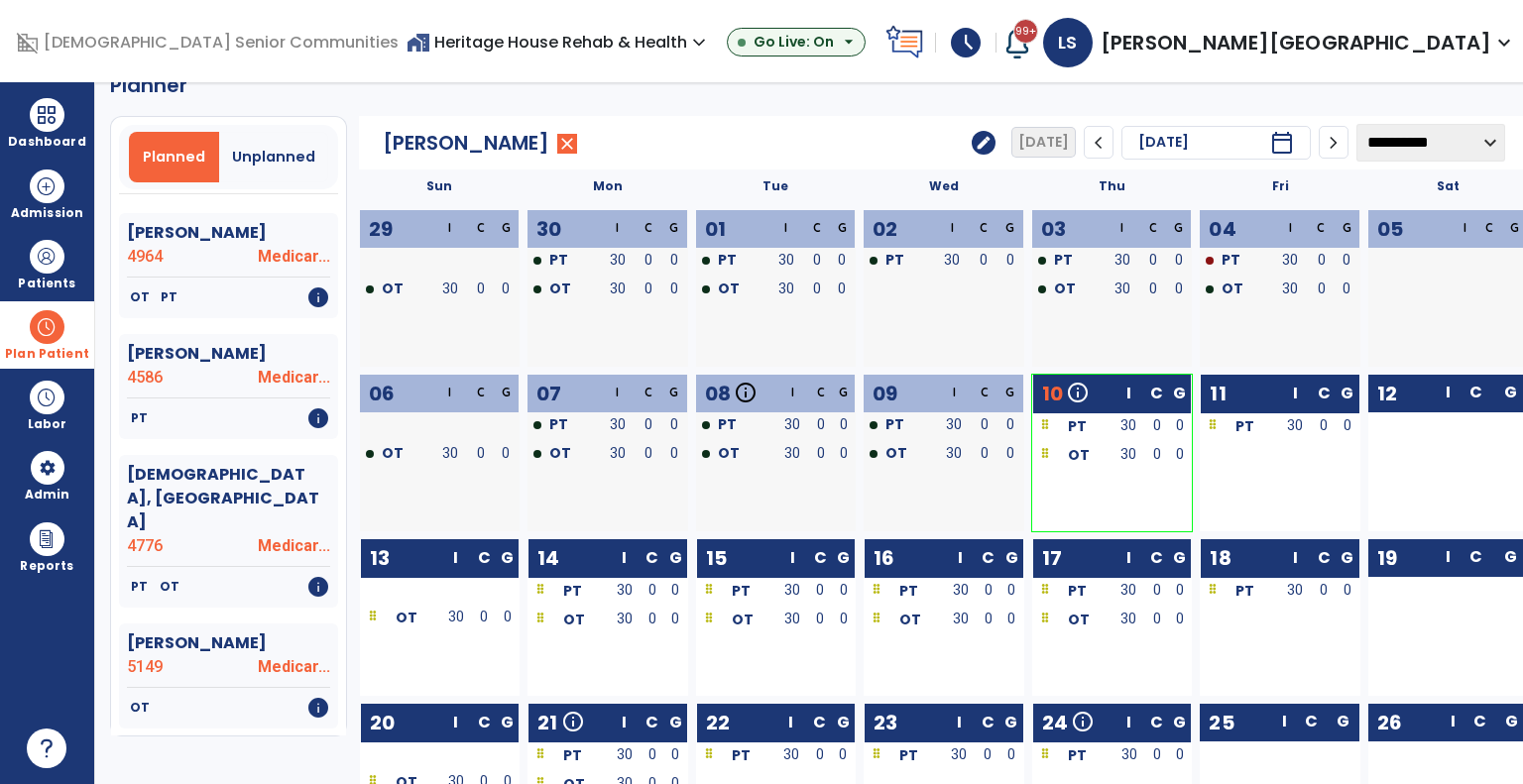 click on "5123" 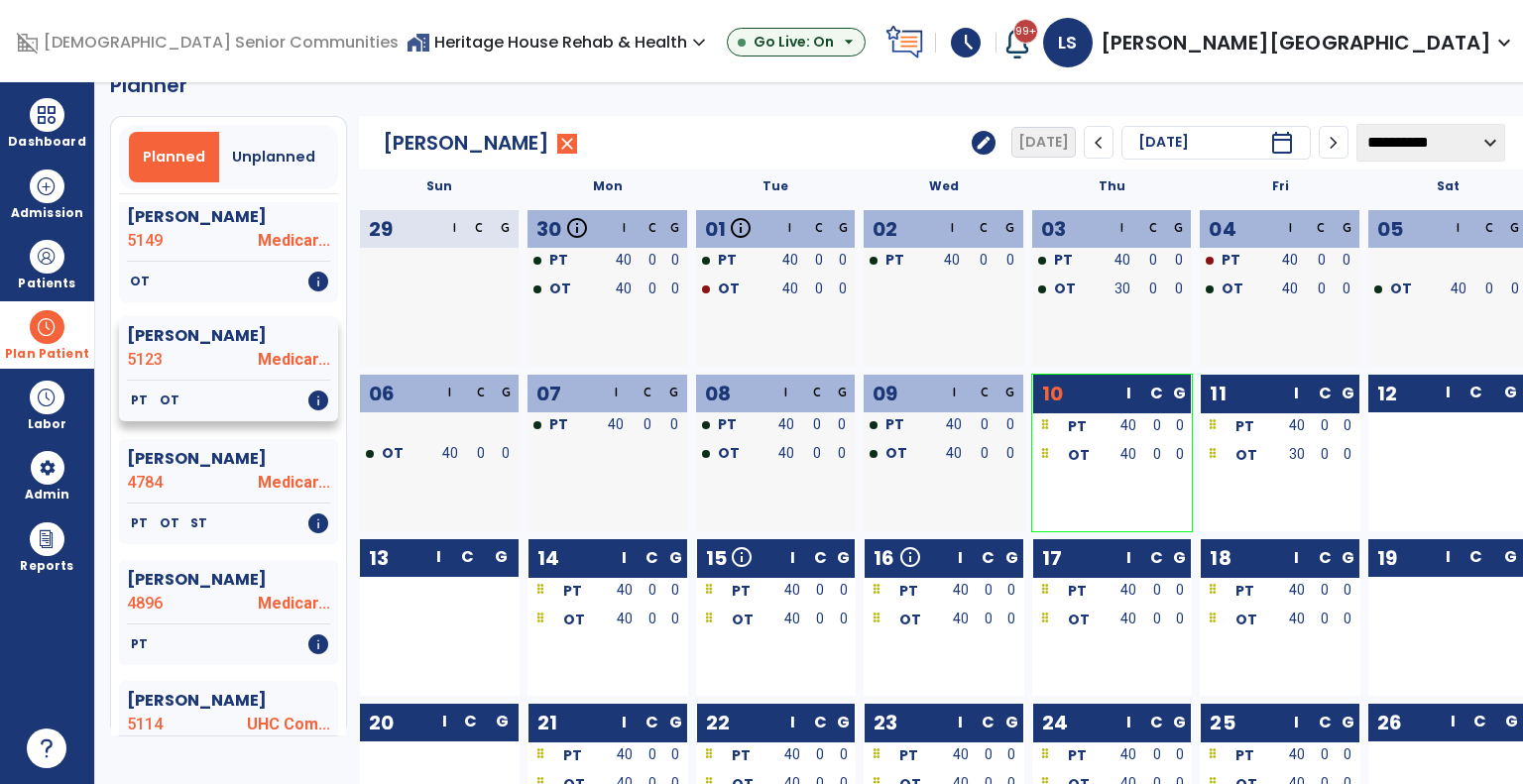 scroll, scrollTop: 1388, scrollLeft: 0, axis: vertical 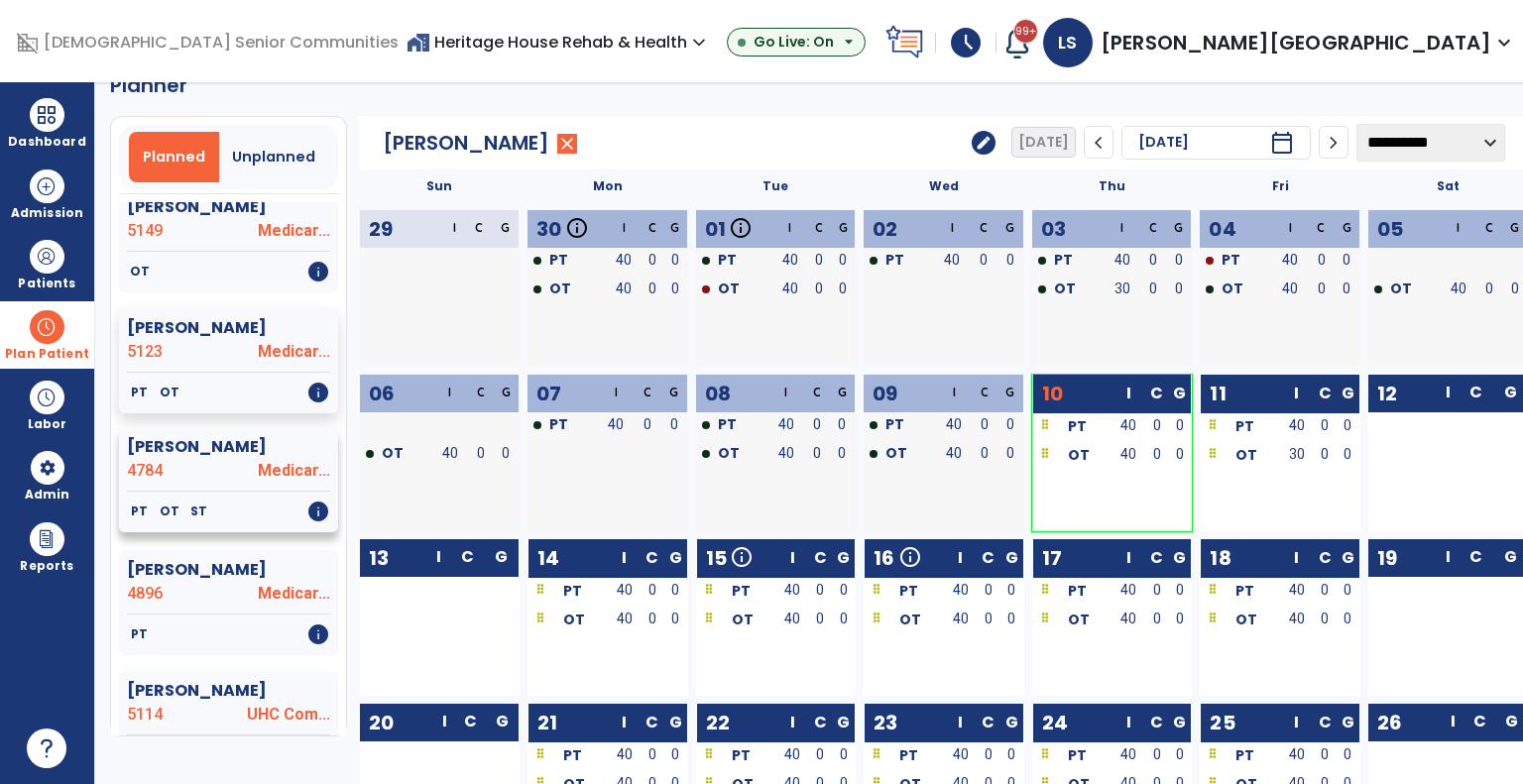 click on "Howell, Dolores  4784 Medicar..." 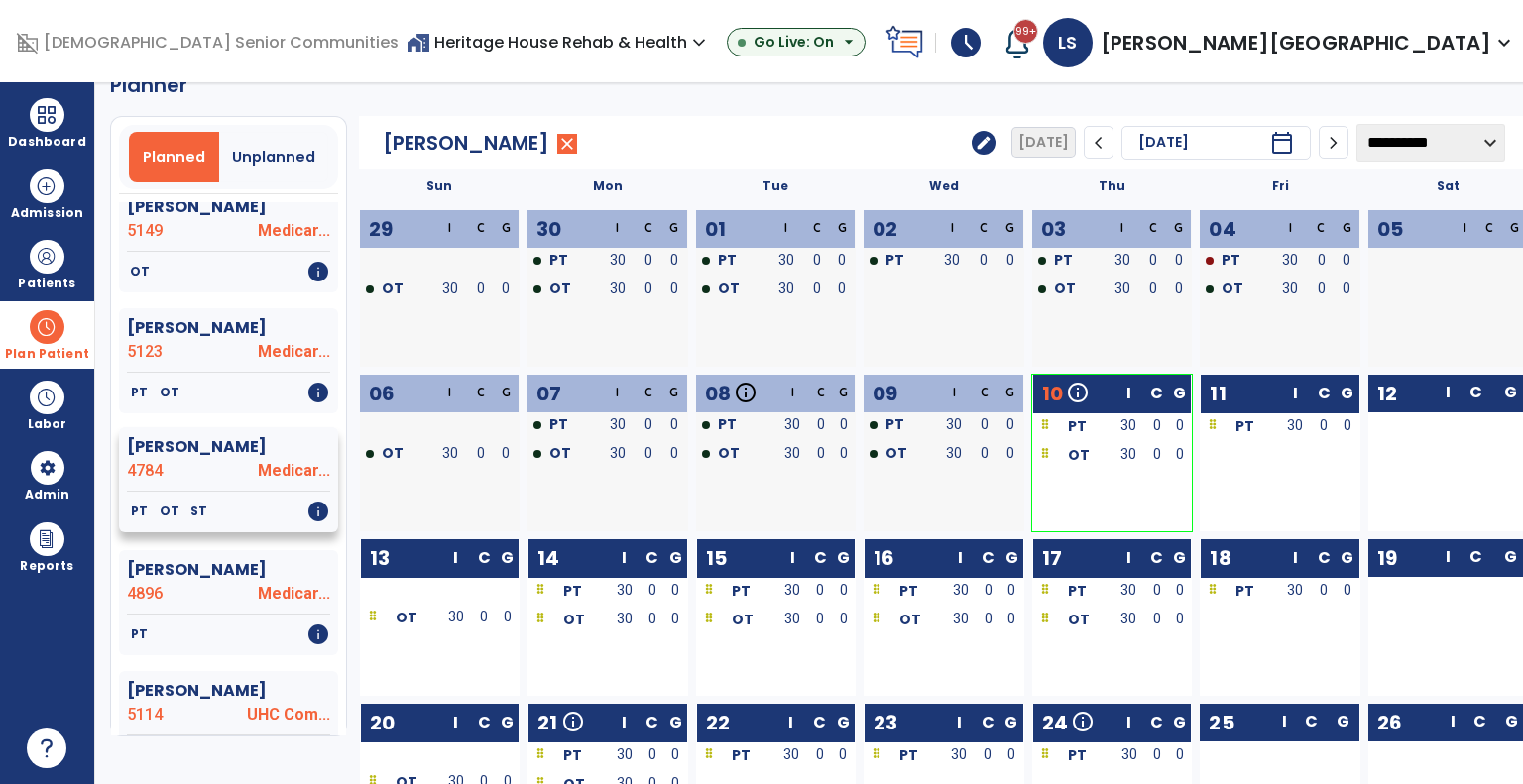 click on "Howell, Dolores  4784 Medicar..." 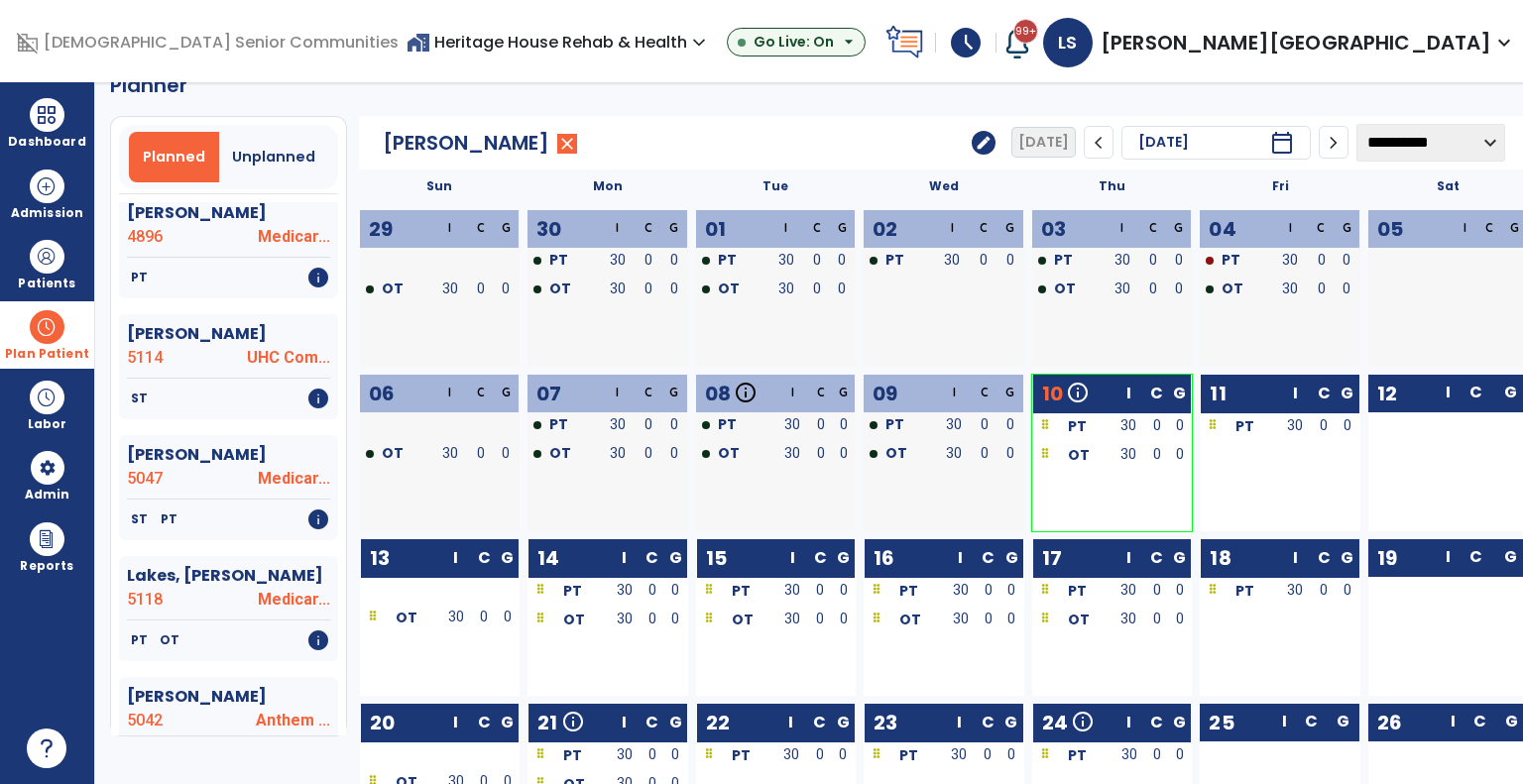 scroll, scrollTop: 1784, scrollLeft: 0, axis: vertical 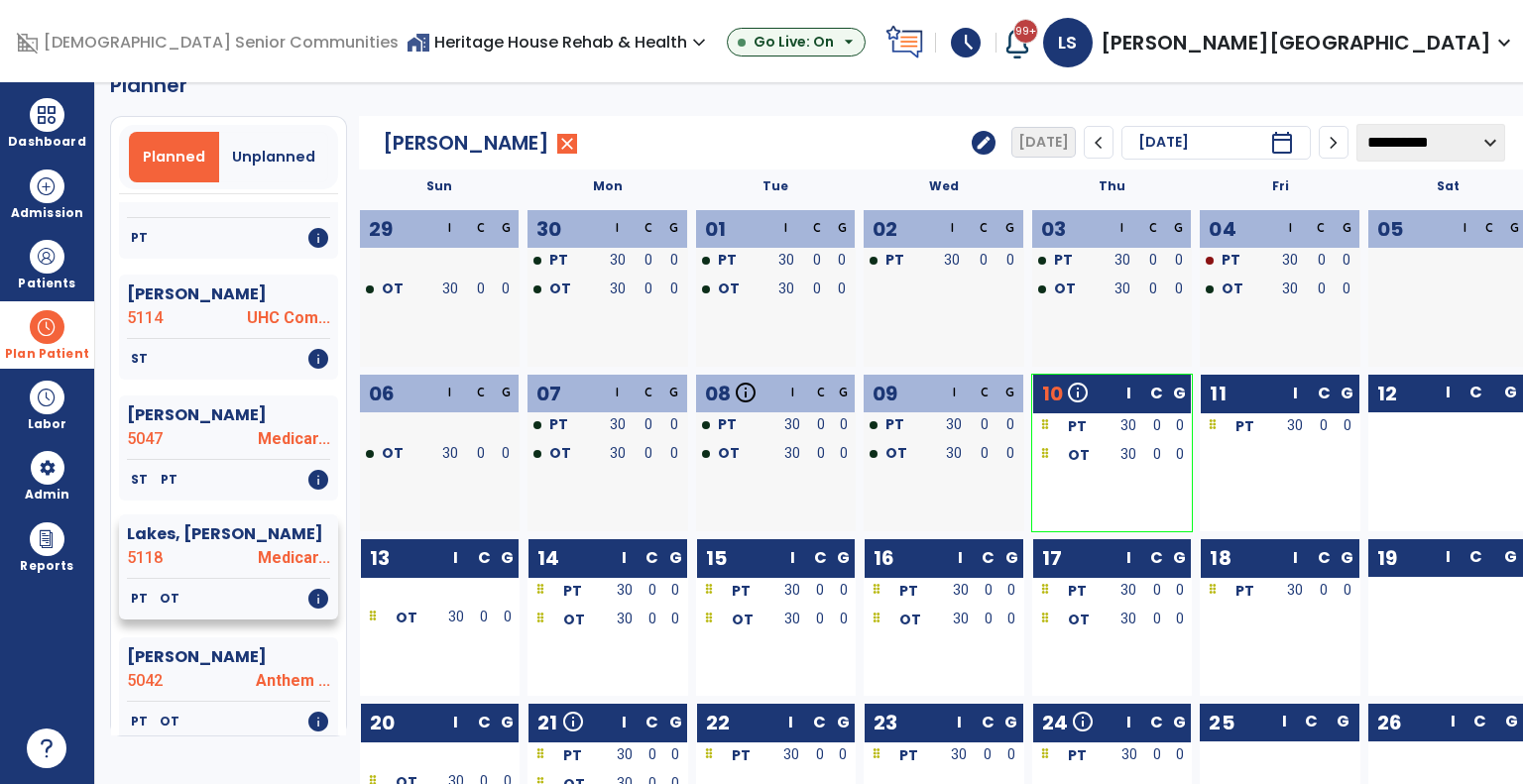 click on "5118" 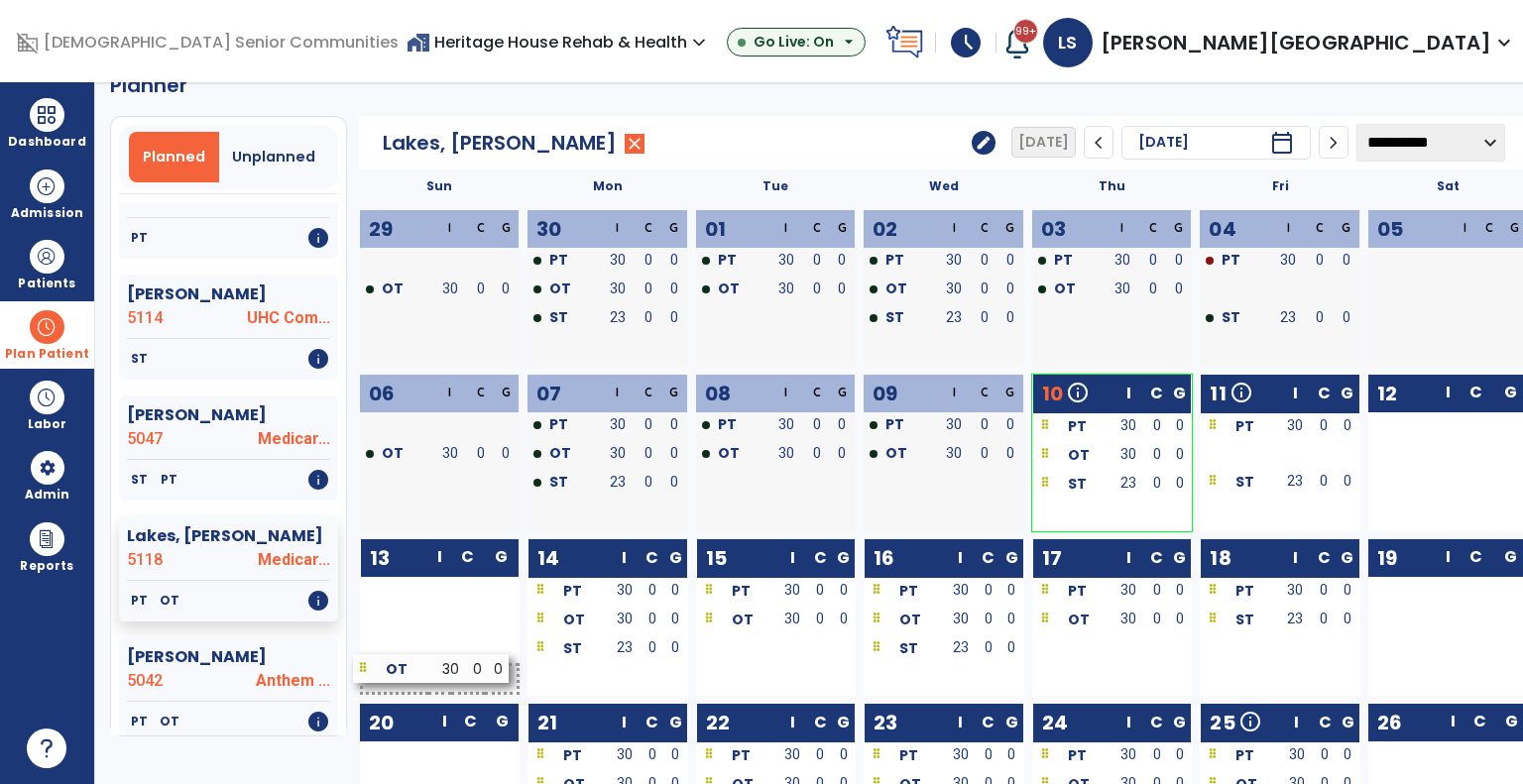 drag, startPoint x: 1218, startPoint y: 628, endPoint x: 385, endPoint y: 677, distance: 834.44 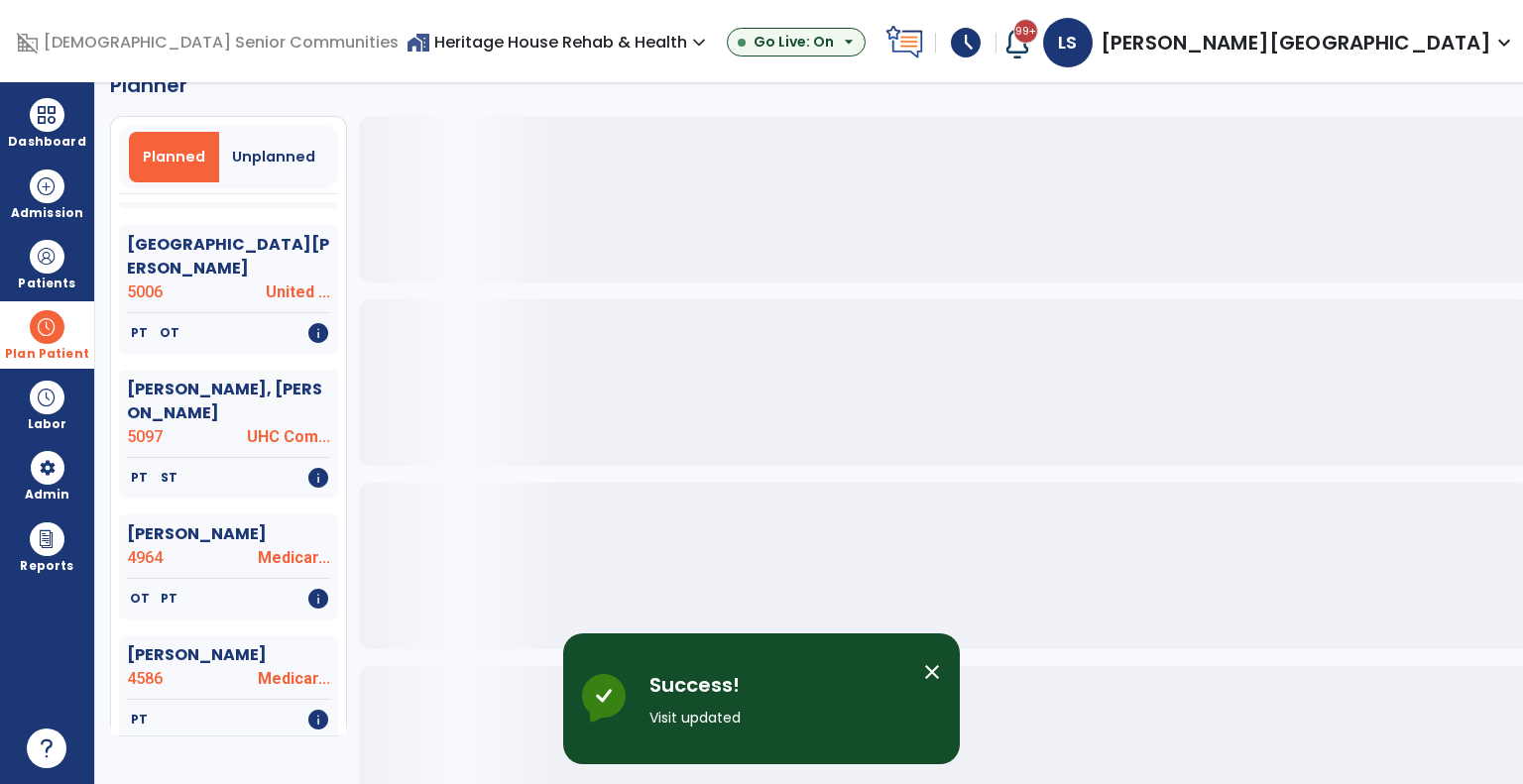 scroll, scrollTop: 1784, scrollLeft: 0, axis: vertical 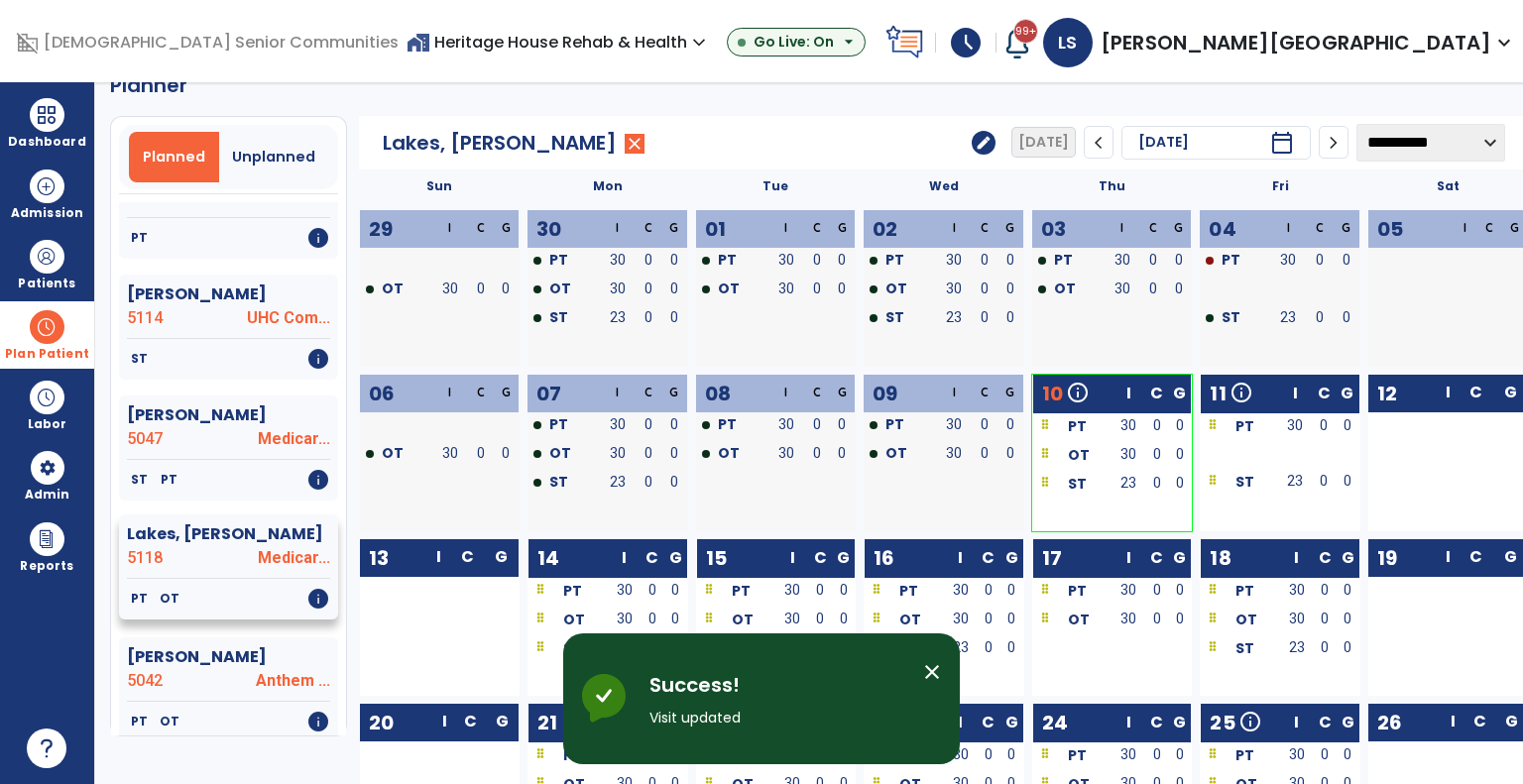 click on "Lakes, Jackie  5118 Medicar..." 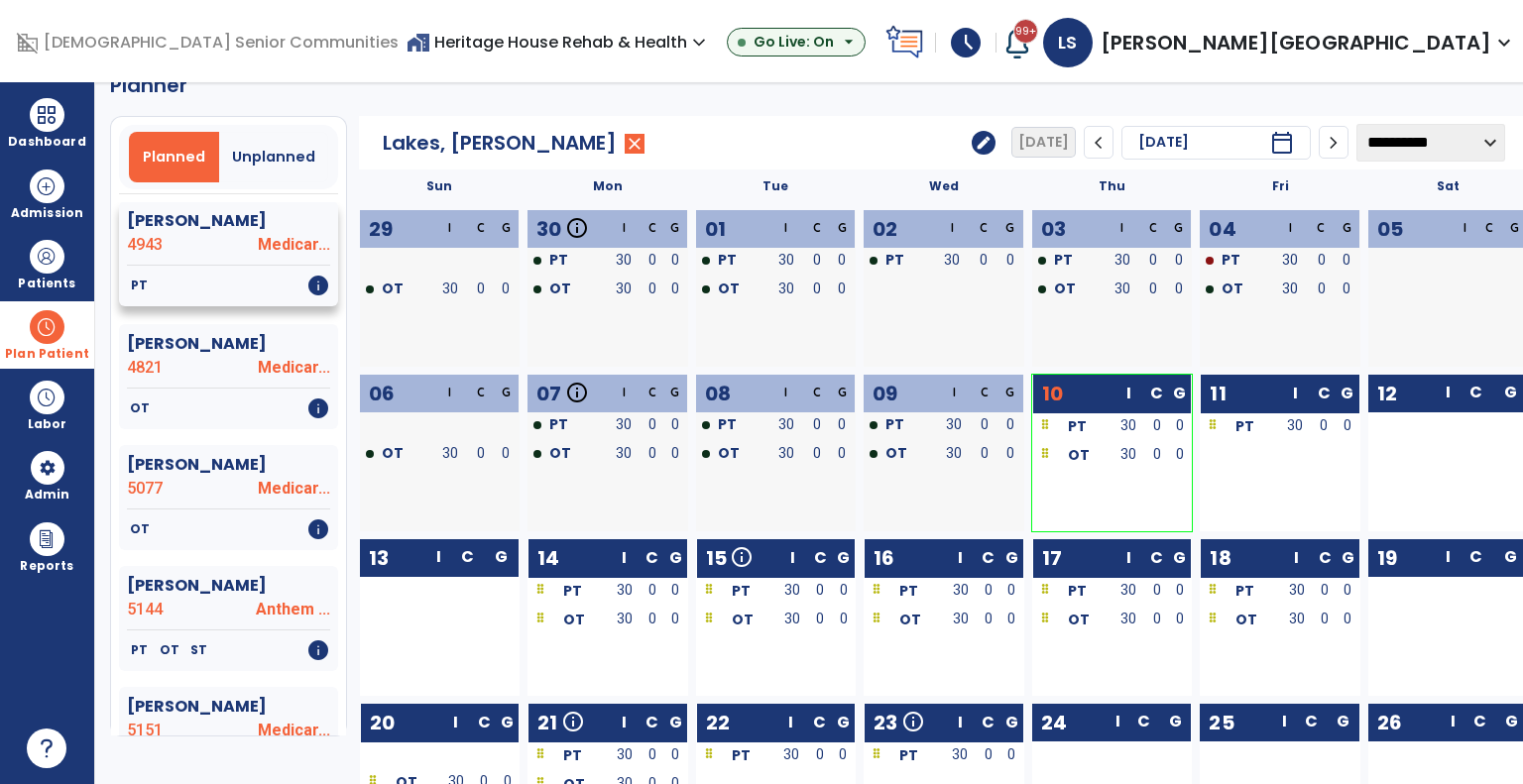 scroll, scrollTop: 2379, scrollLeft: 0, axis: vertical 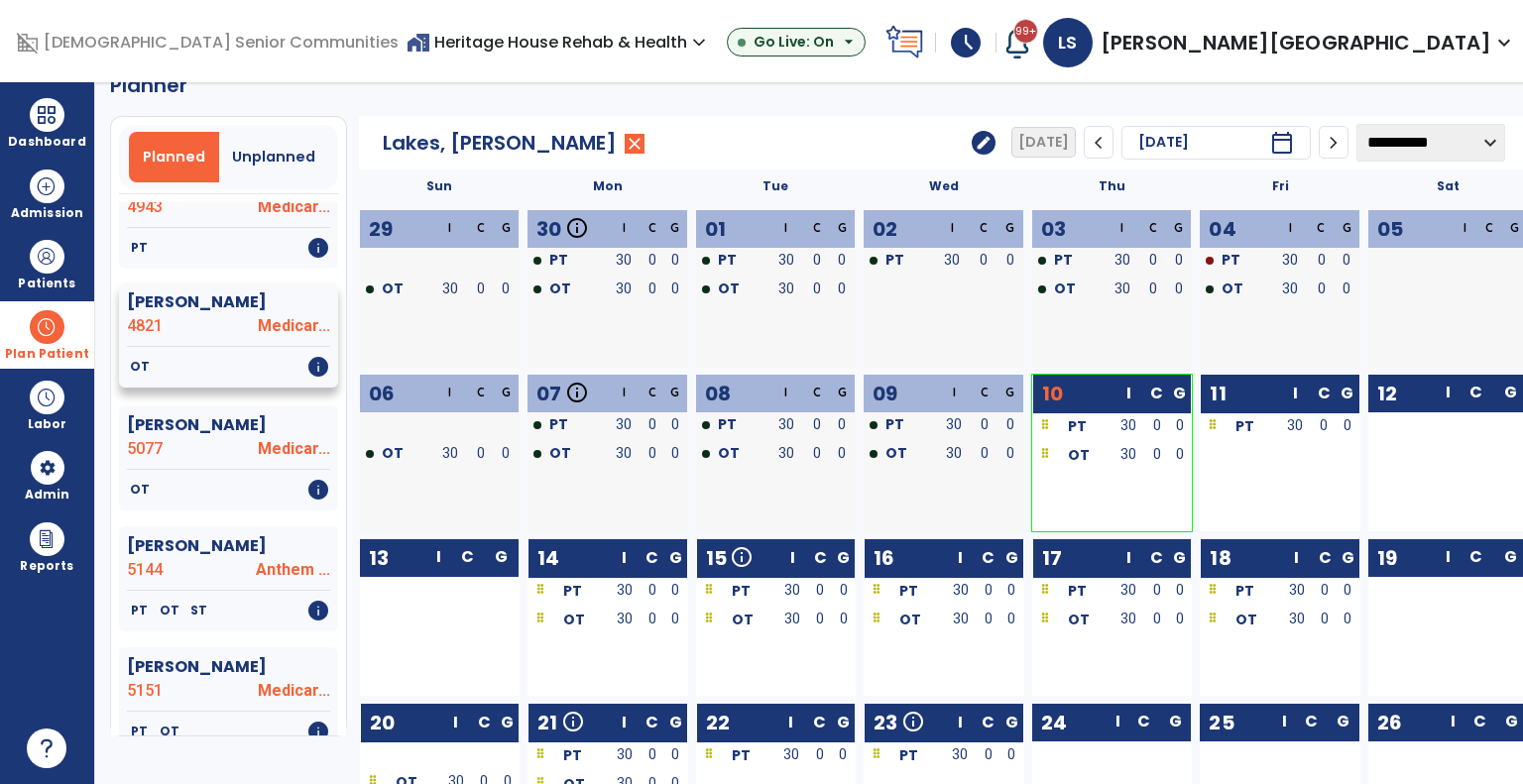 click on "Marsh, Helen  4821 Medicar..." 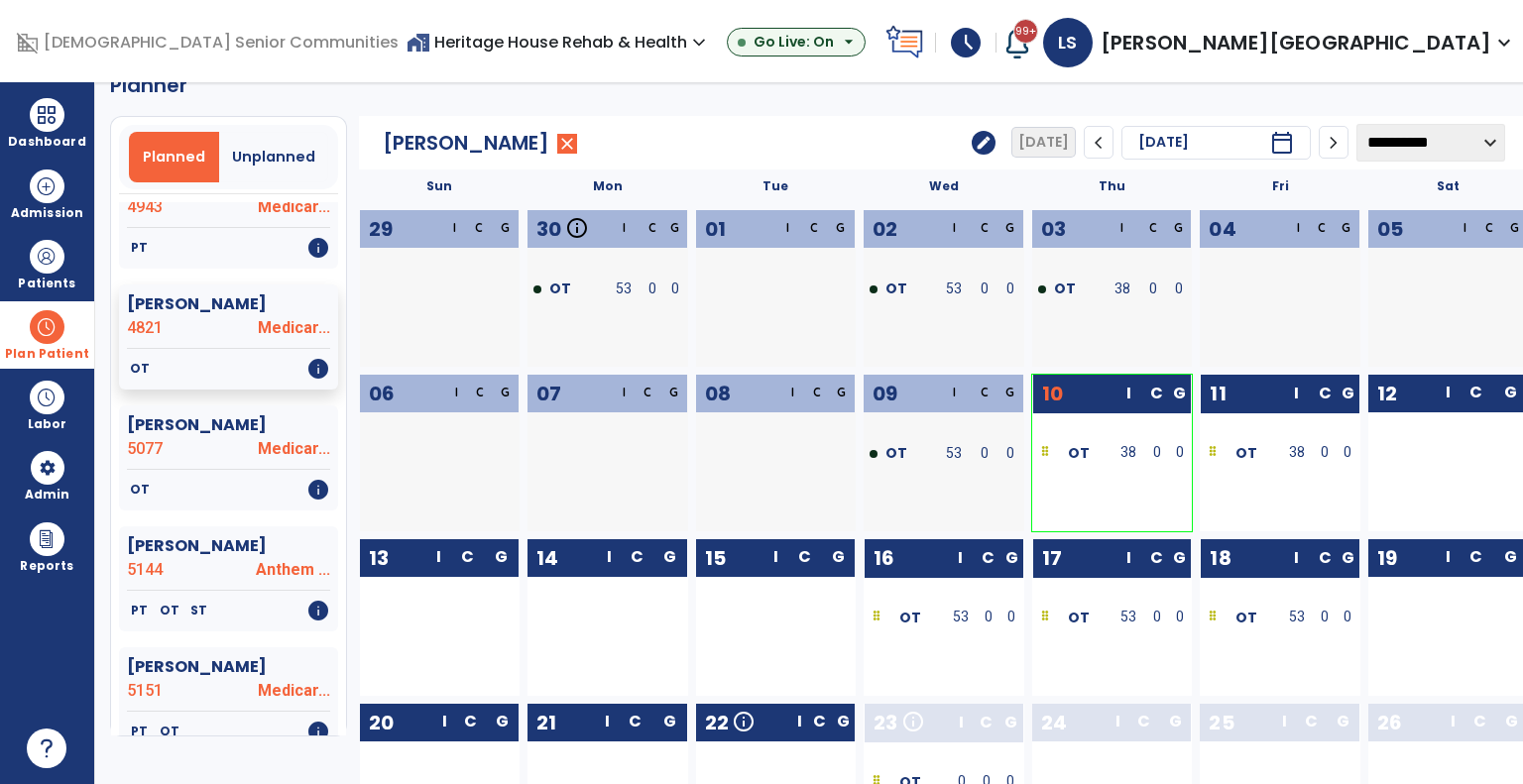 drag, startPoint x: 1237, startPoint y: 625, endPoint x: 746, endPoint y: 665, distance: 492.6266 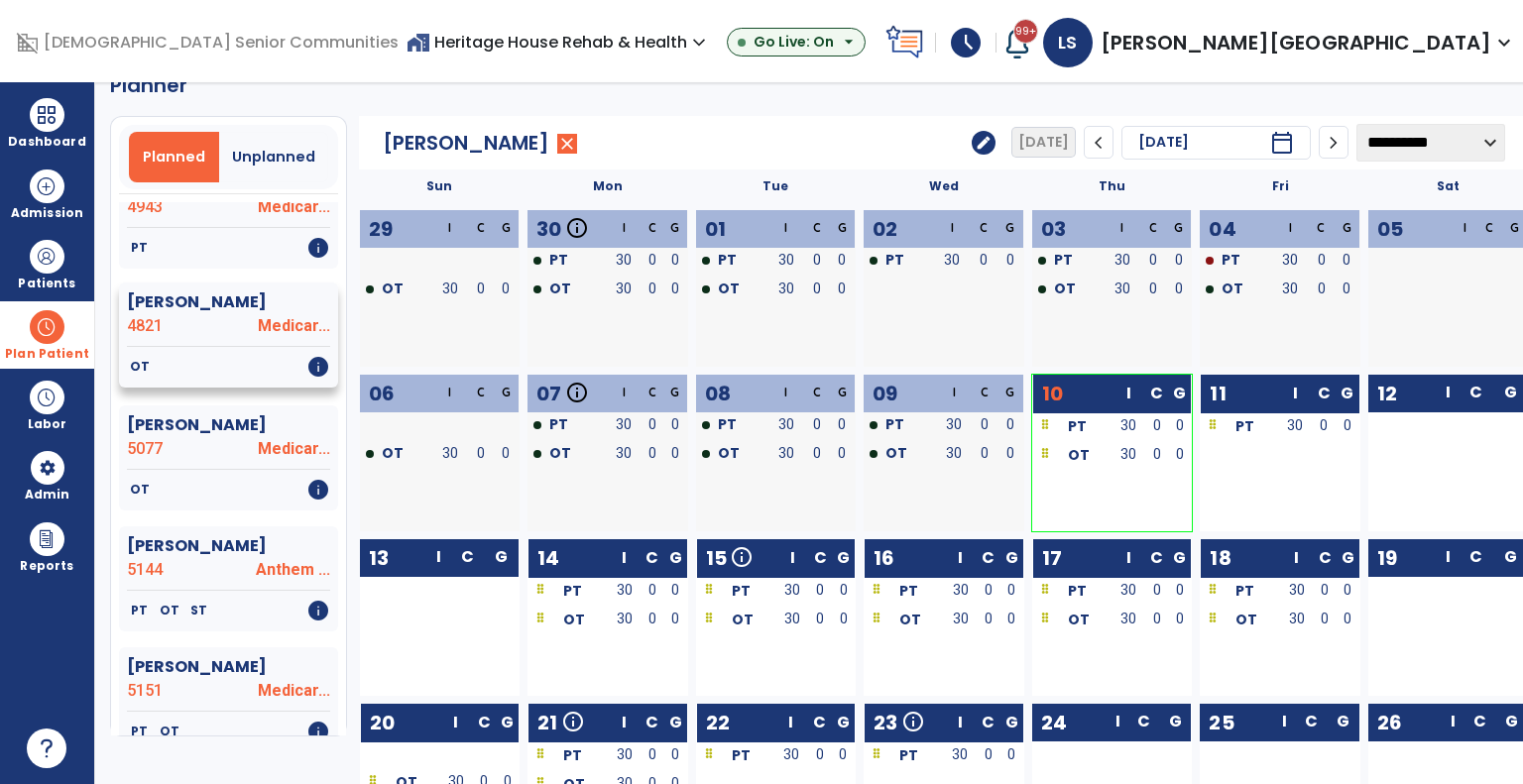 click on "Marsh, Helen  4821 Medicar..." 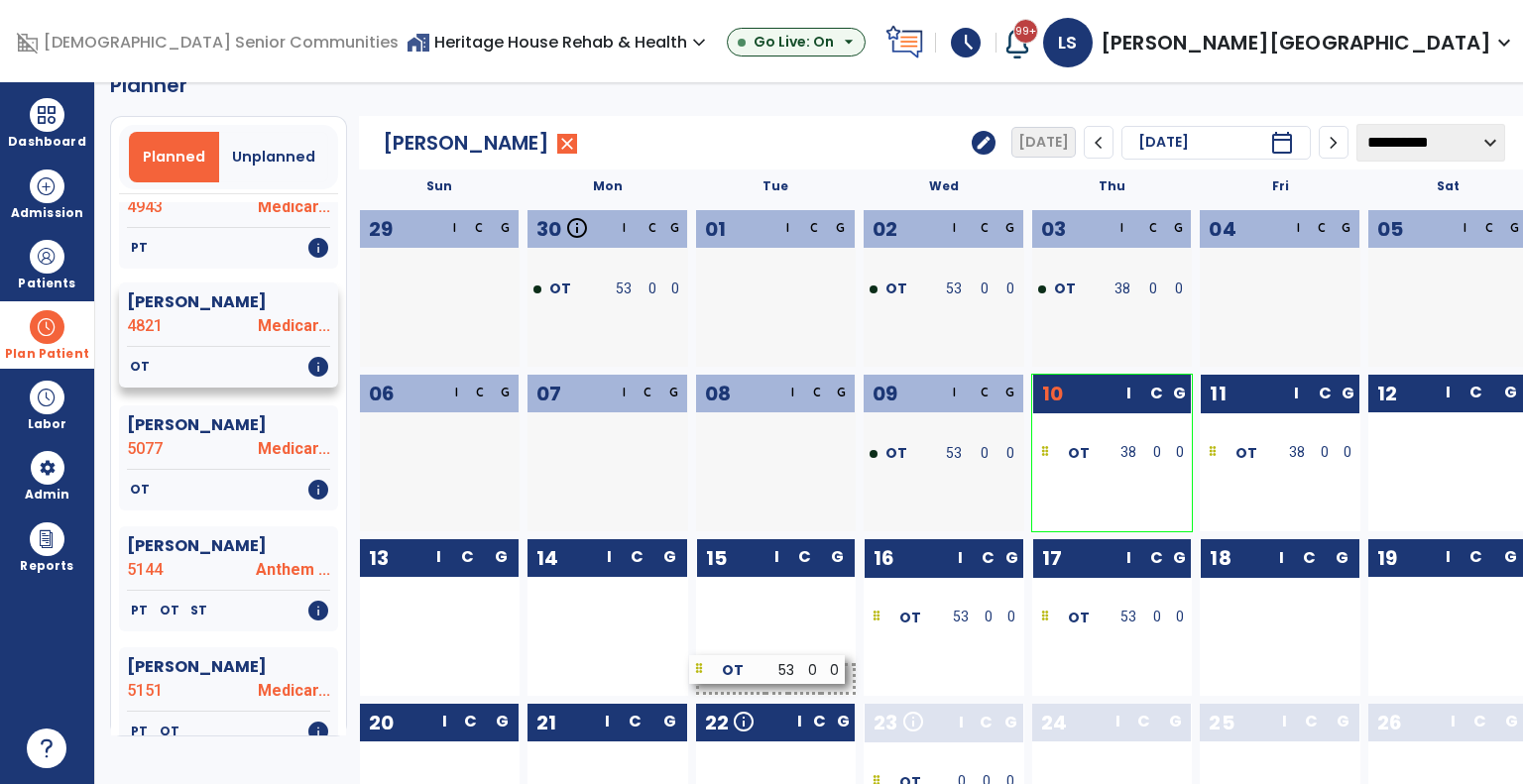 drag, startPoint x: 1230, startPoint y: 621, endPoint x: 735, endPoint y: 673, distance: 497.72382 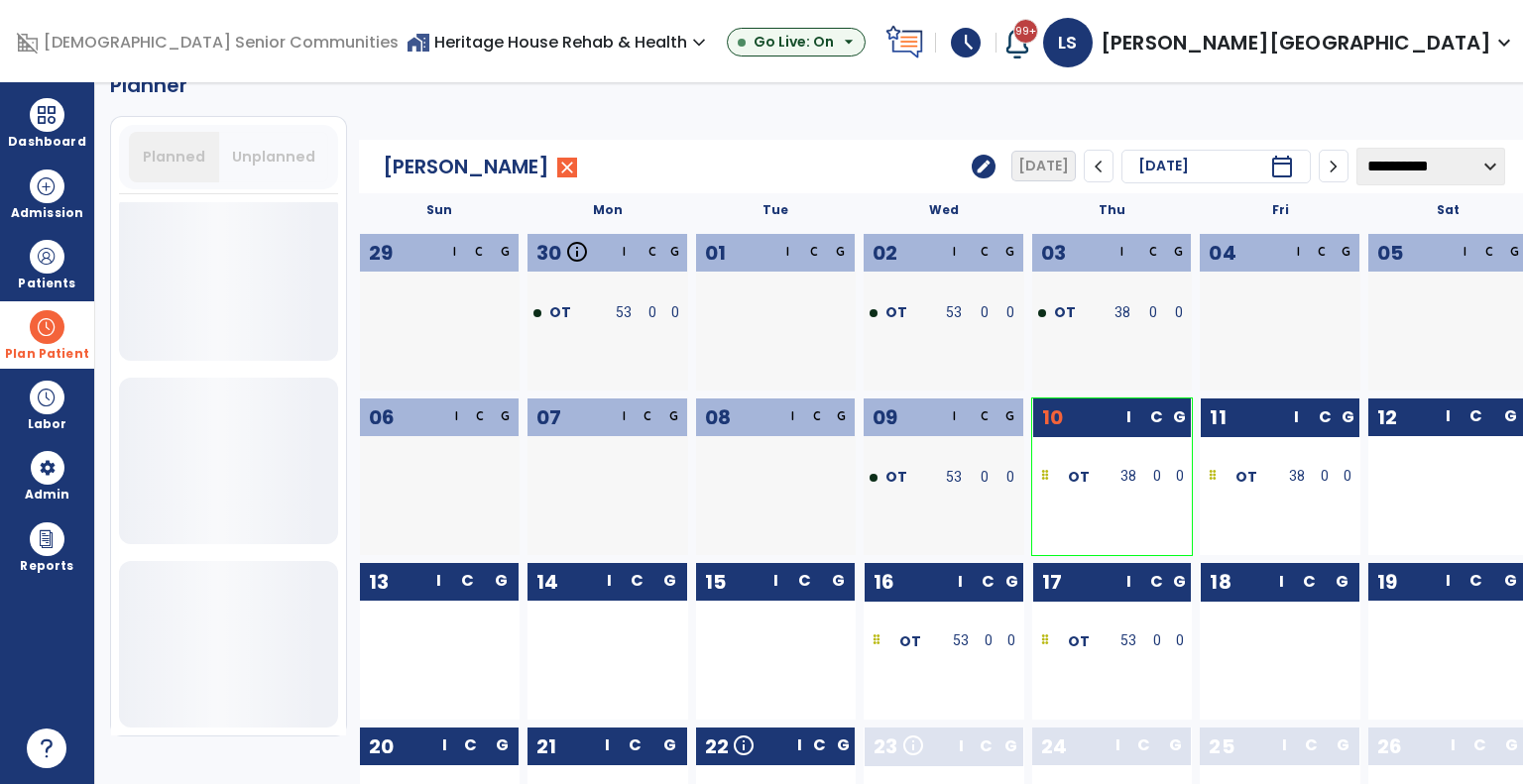 scroll, scrollTop: 2379, scrollLeft: 0, axis: vertical 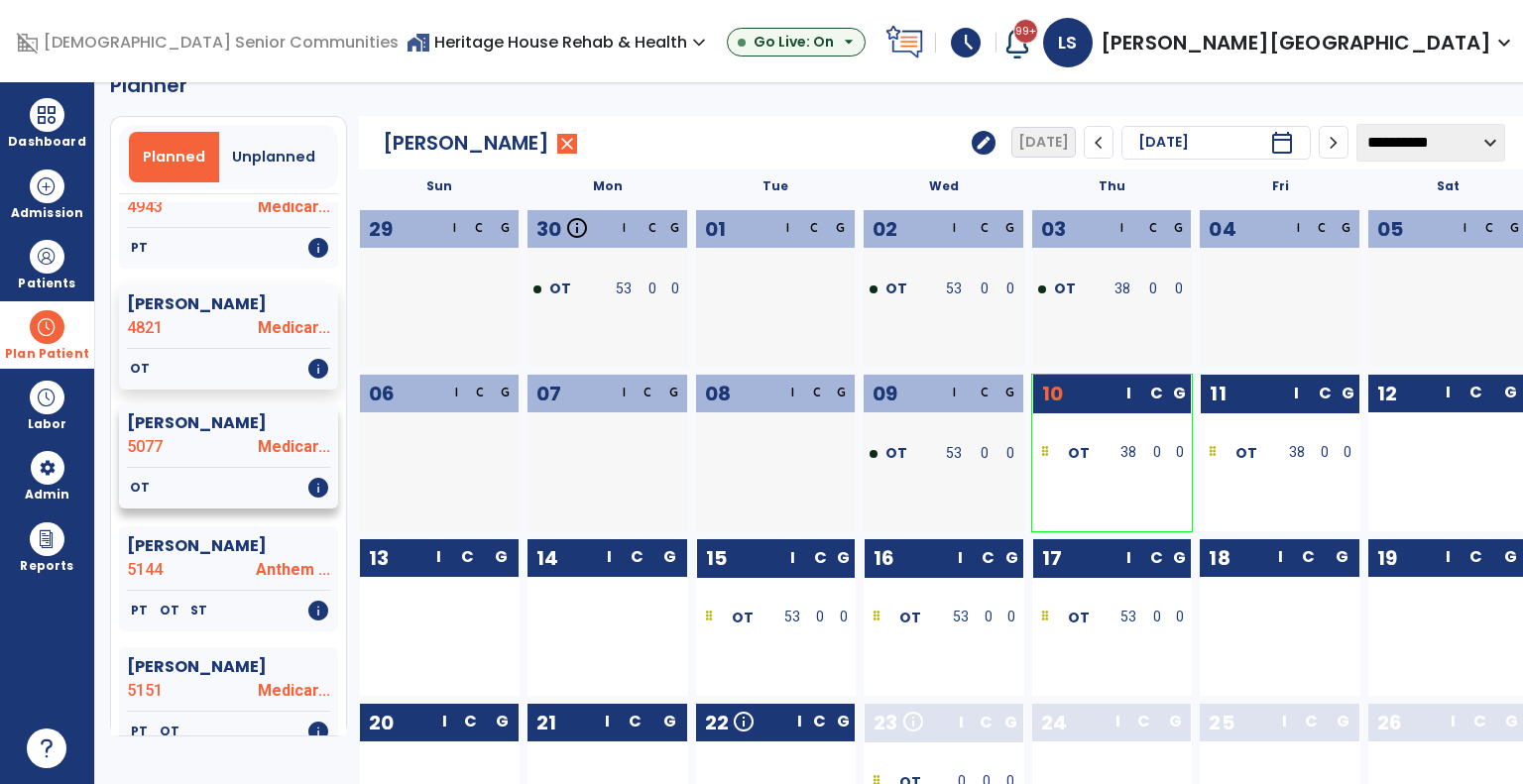 click on "5077" 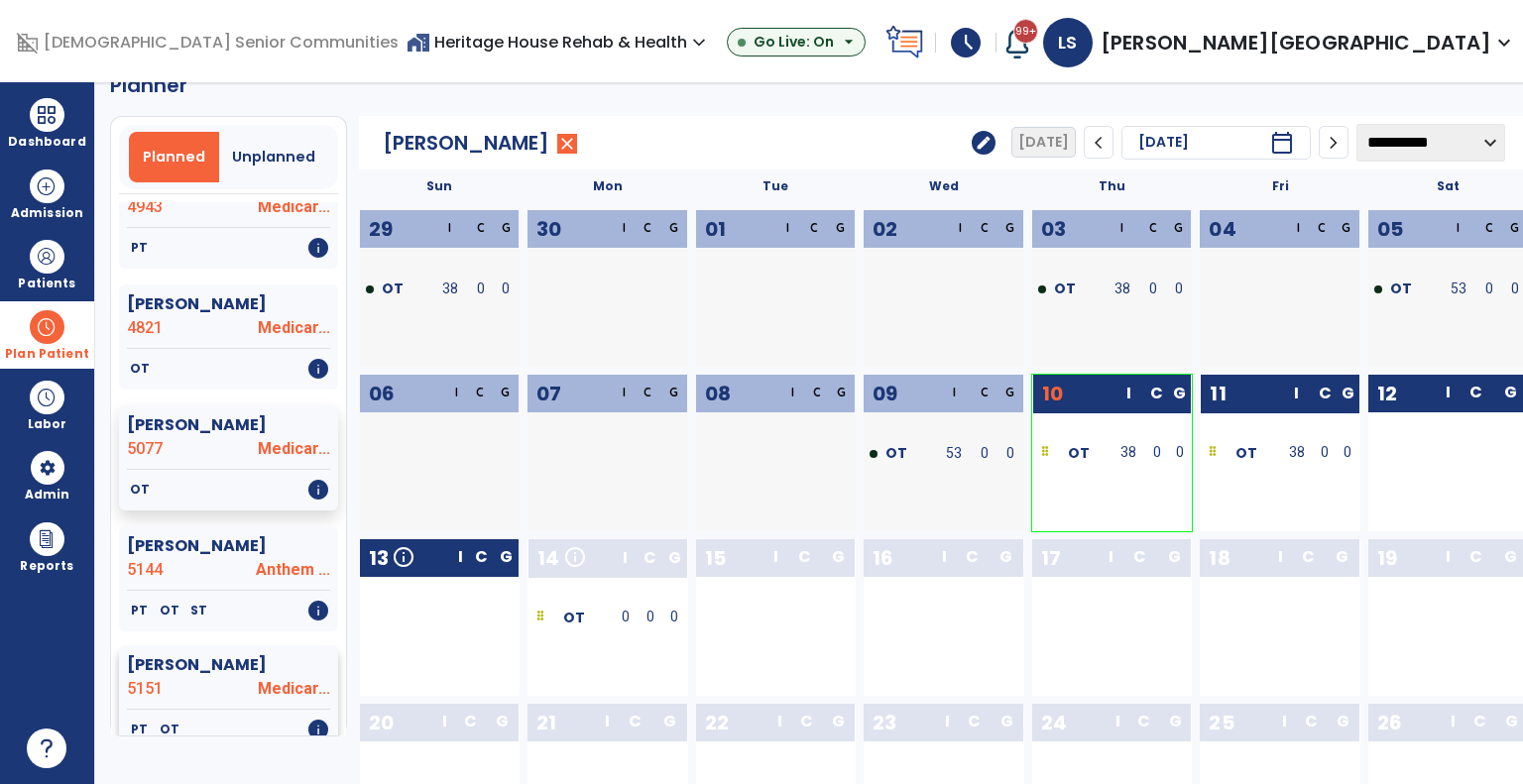 click on "5151" 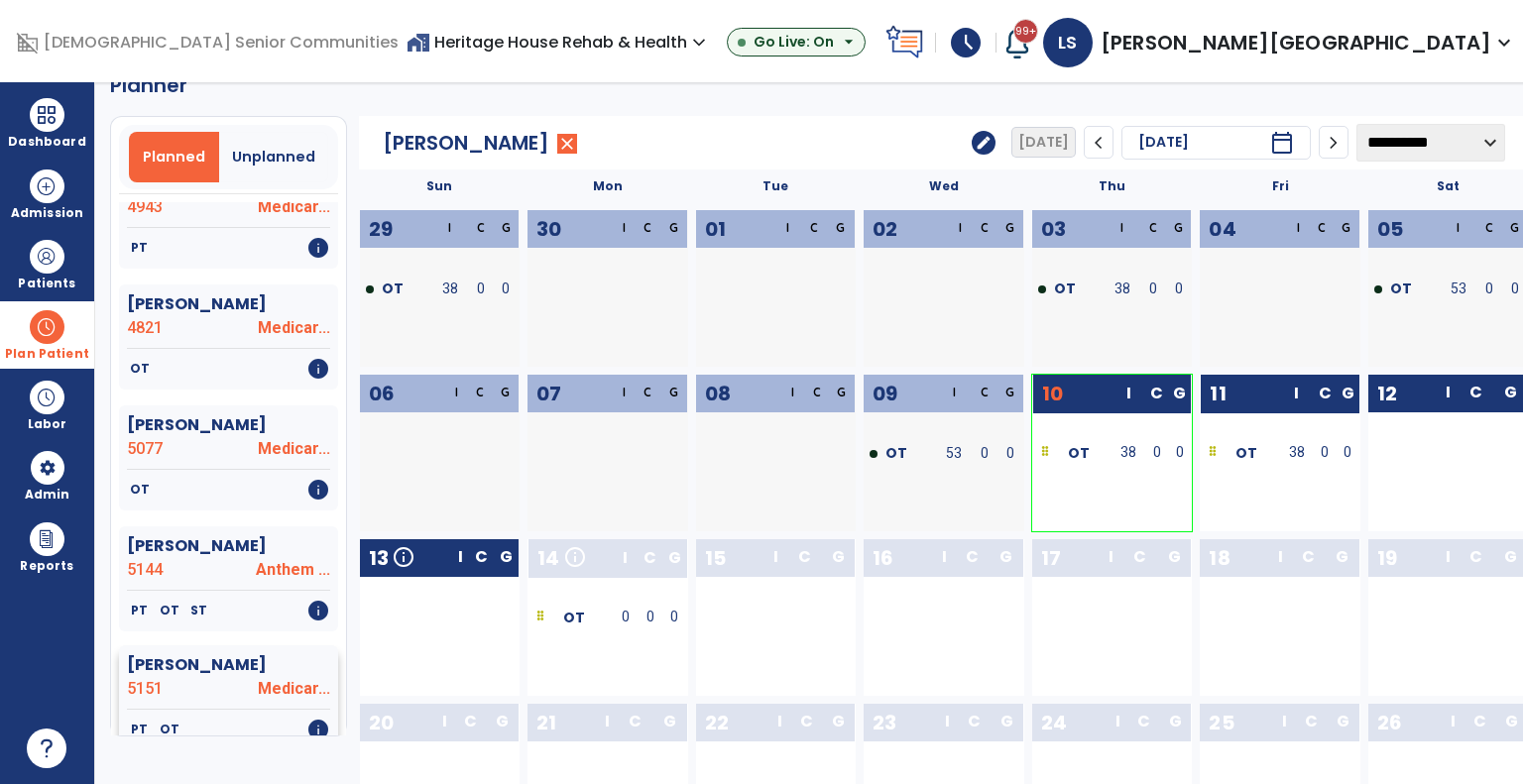 click on "5151" 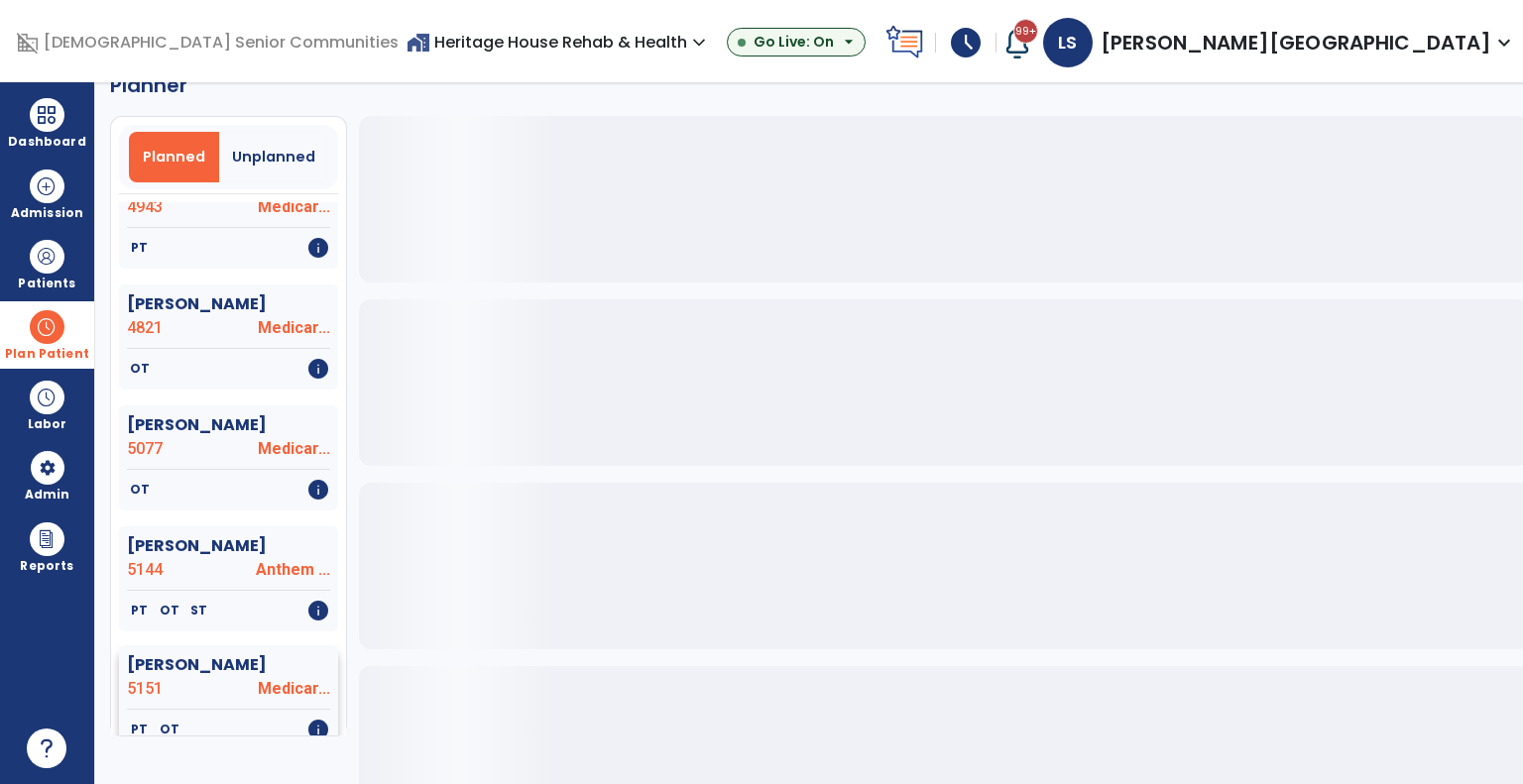 click on "5151" 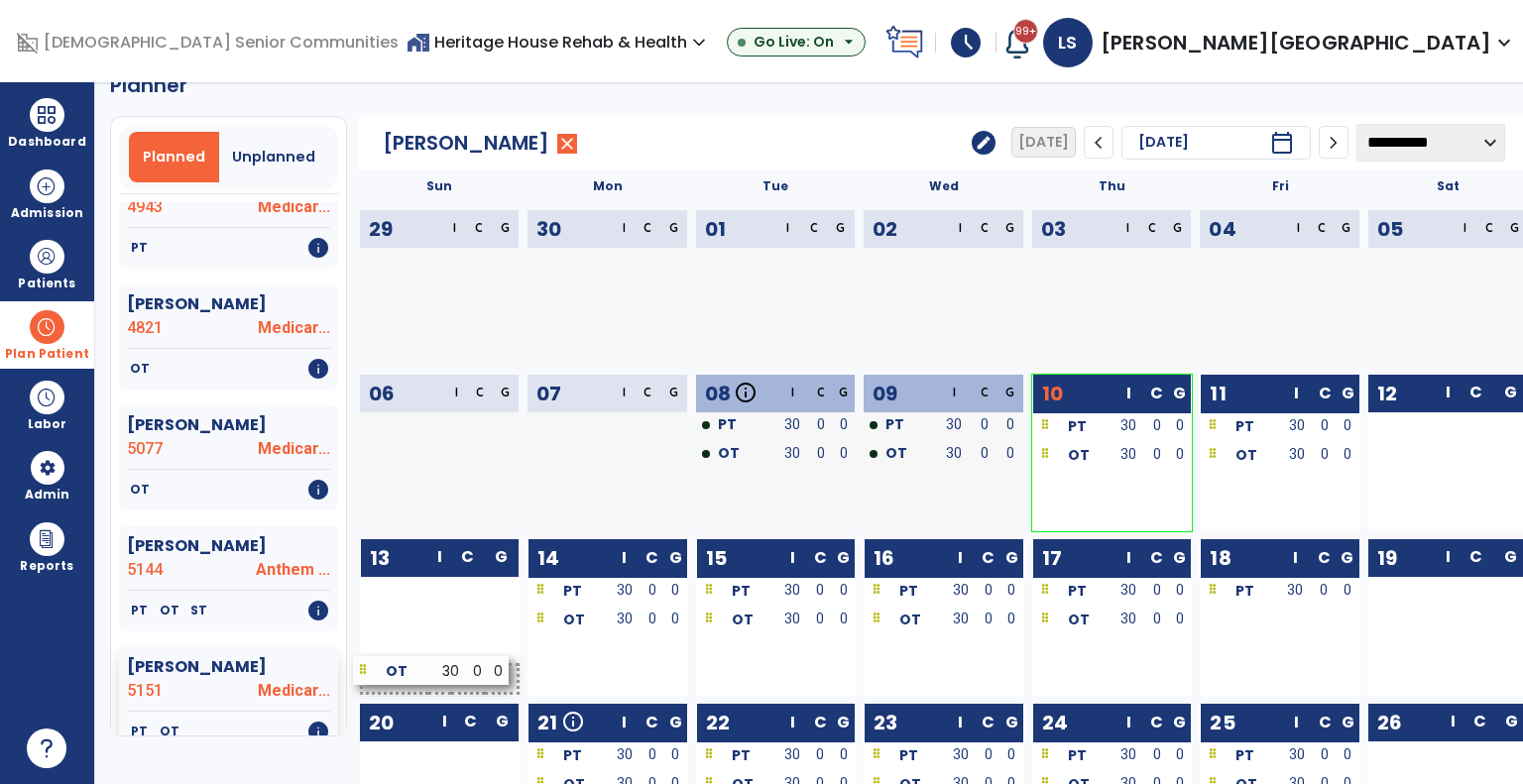 drag, startPoint x: 1221, startPoint y: 620, endPoint x: 390, endPoint y: 672, distance: 832.6254 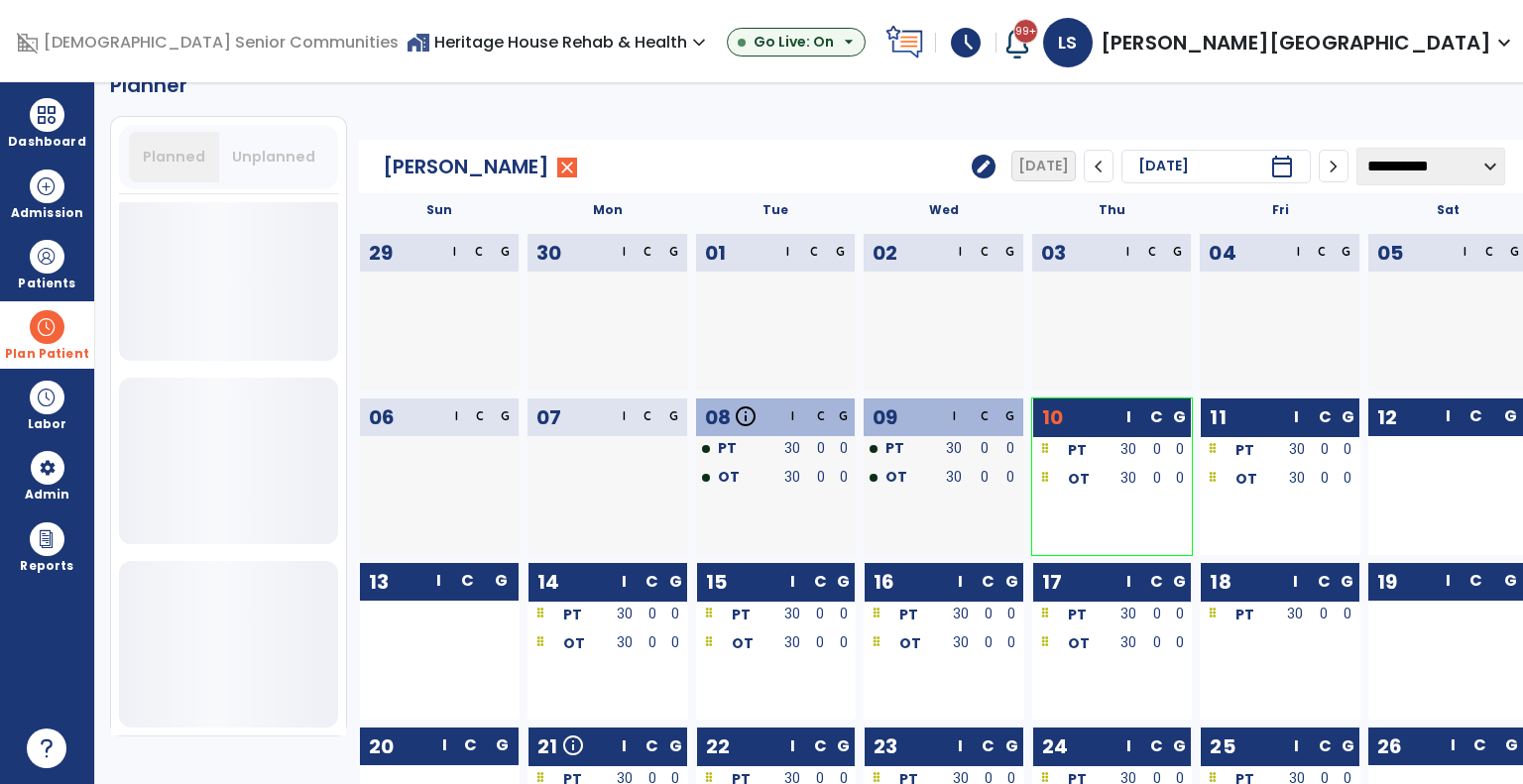 scroll, scrollTop: 2379, scrollLeft: 0, axis: vertical 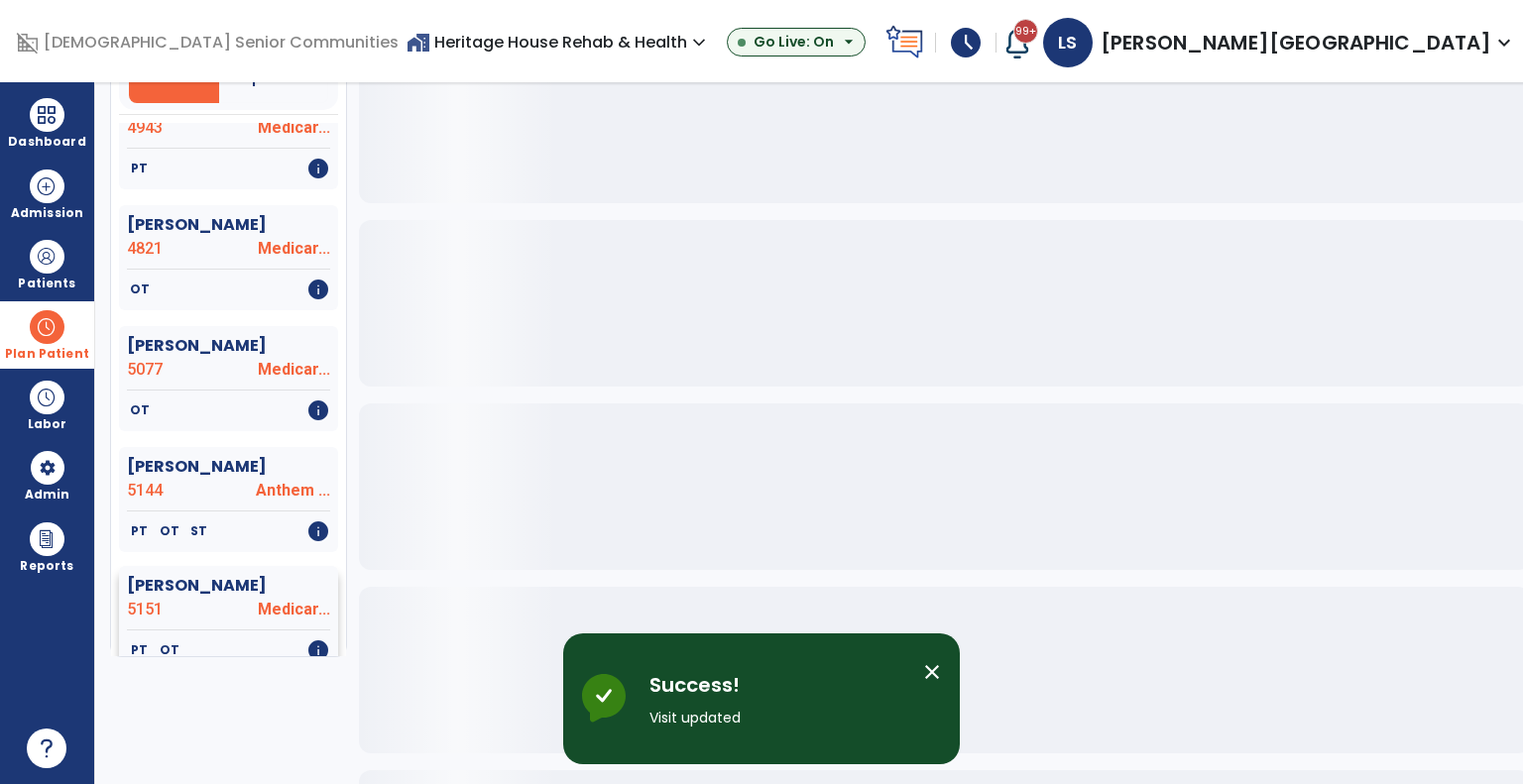 click on "5151" 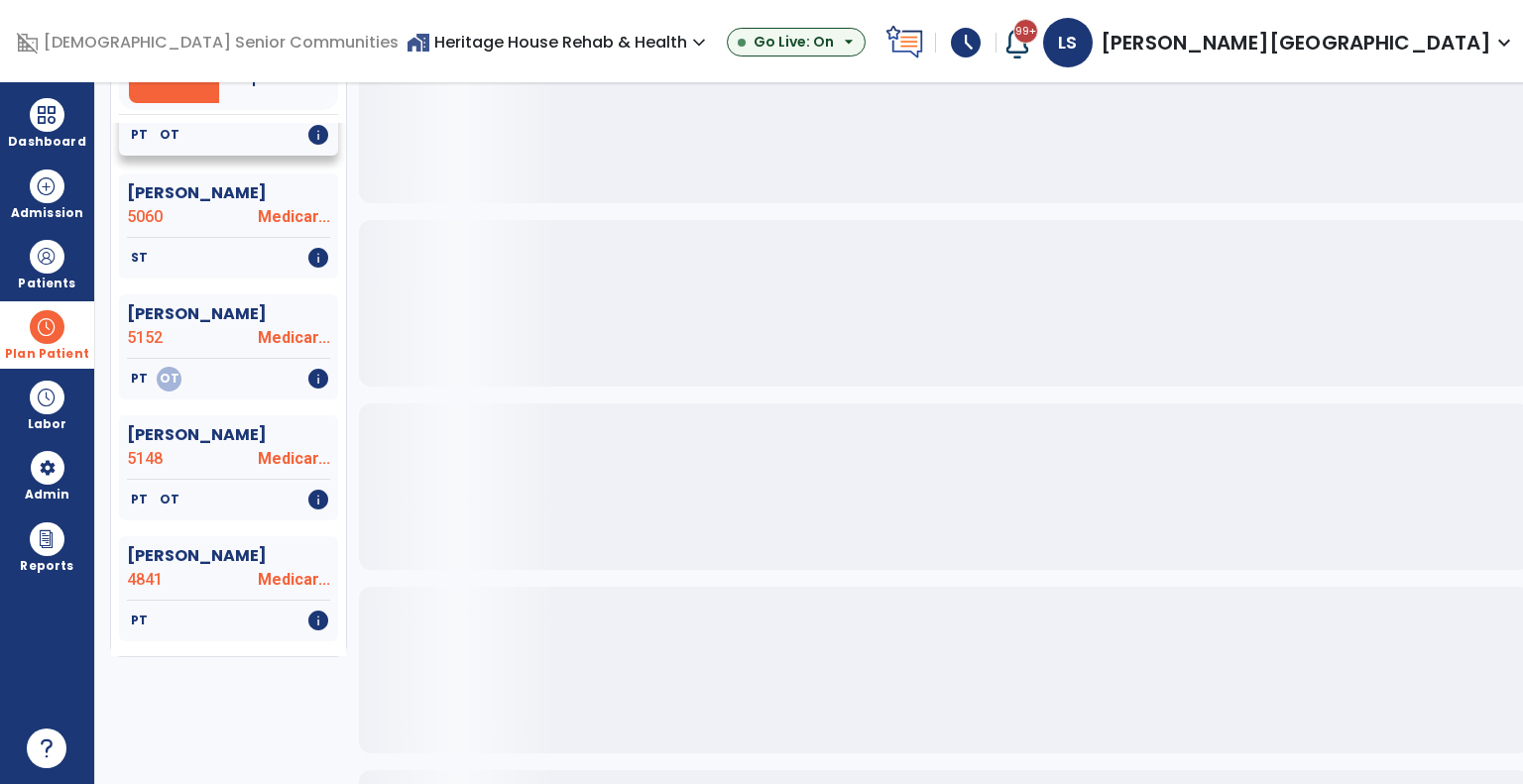 scroll, scrollTop: 2898, scrollLeft: 0, axis: vertical 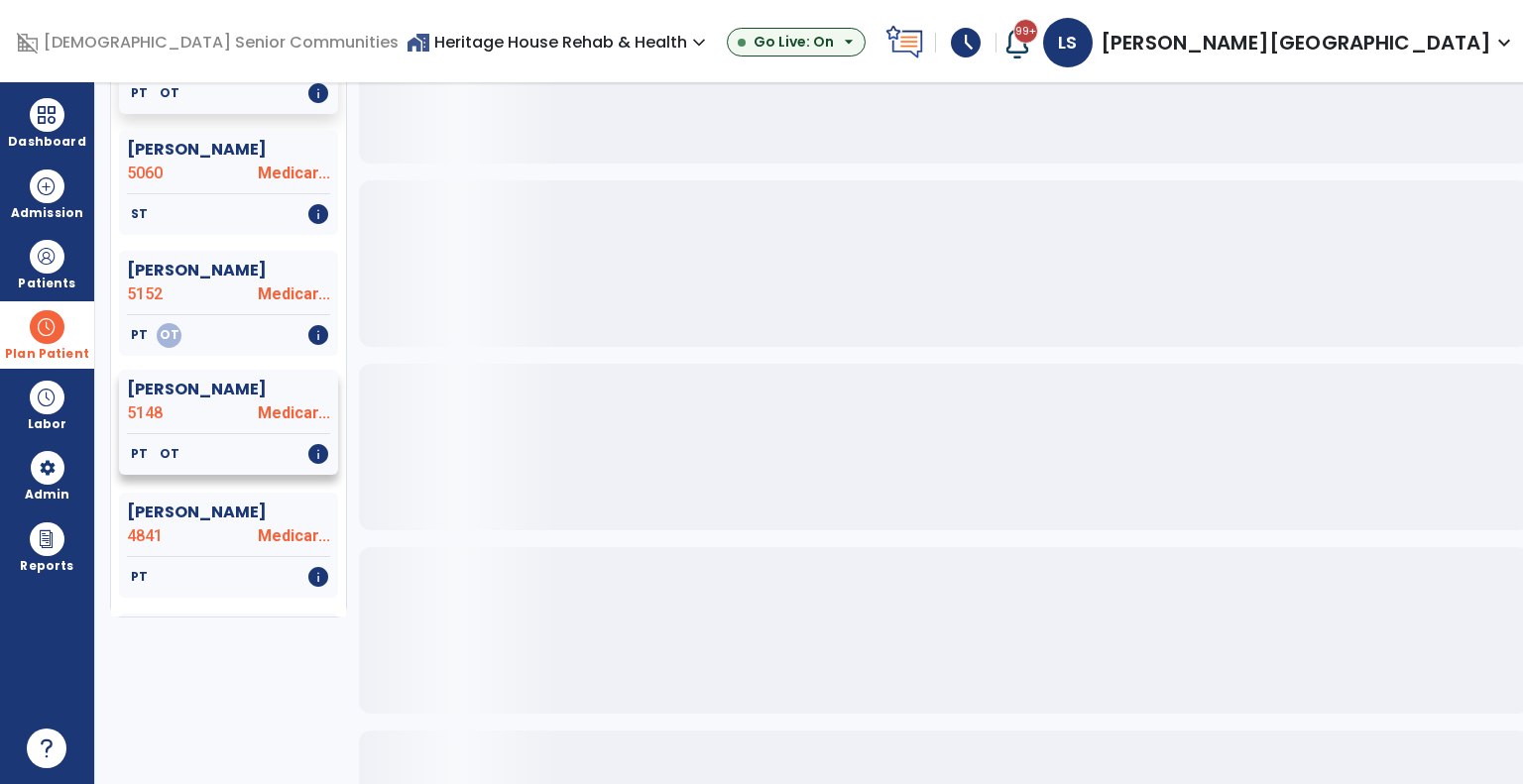 click on "Velie, Michael" 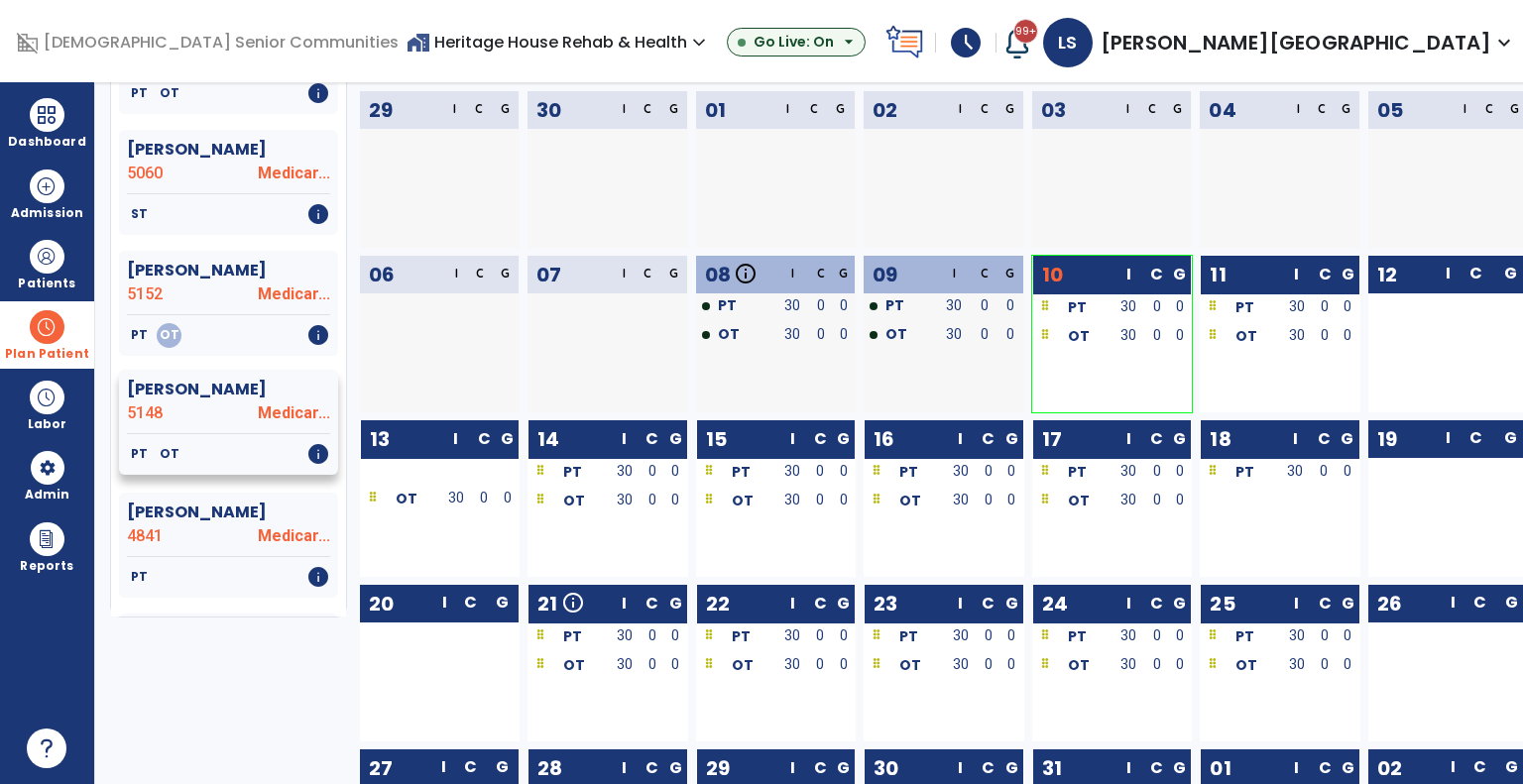 click on "Velie, Michael" 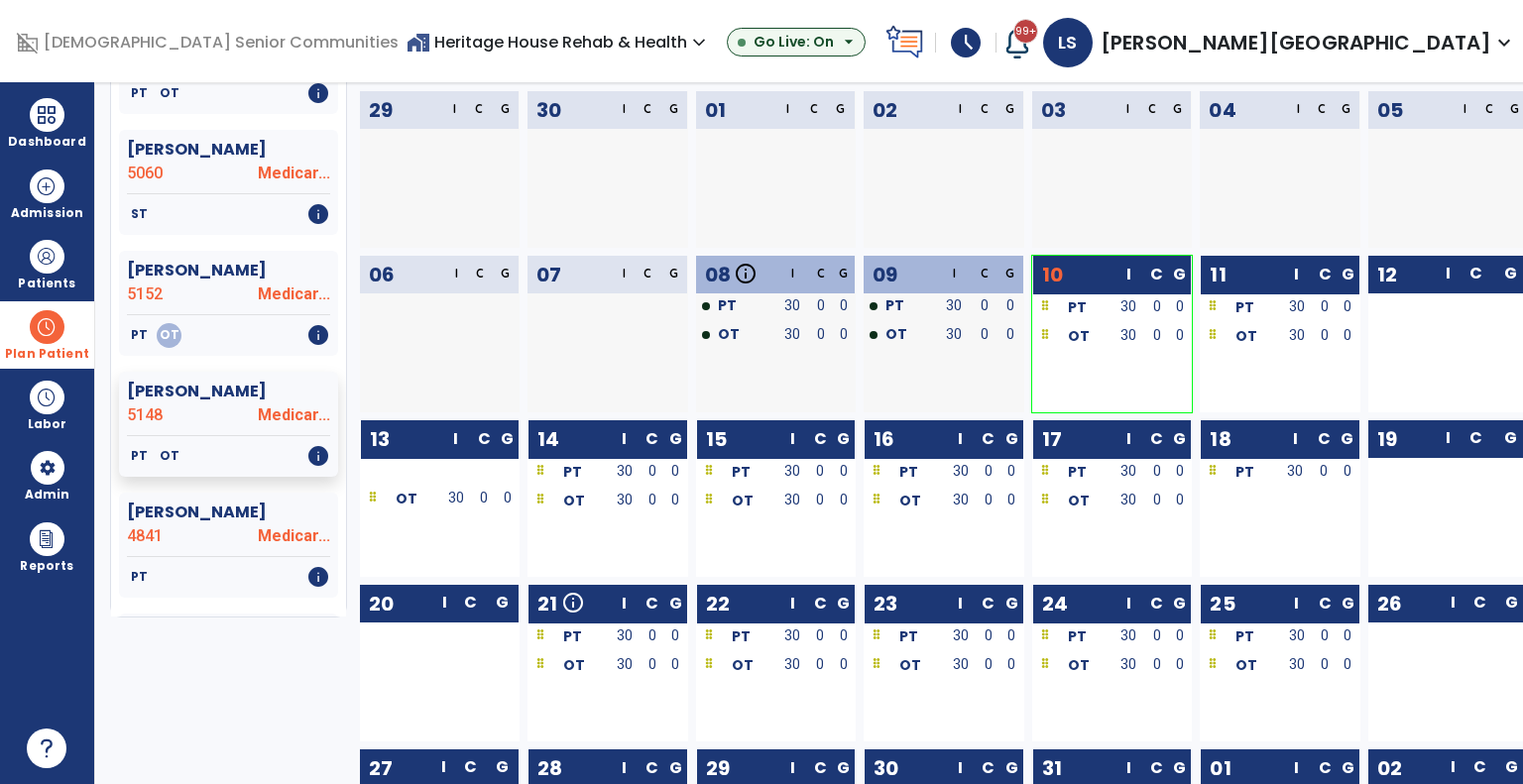 click on "Plan Patient" at bounding box center (47, 334) 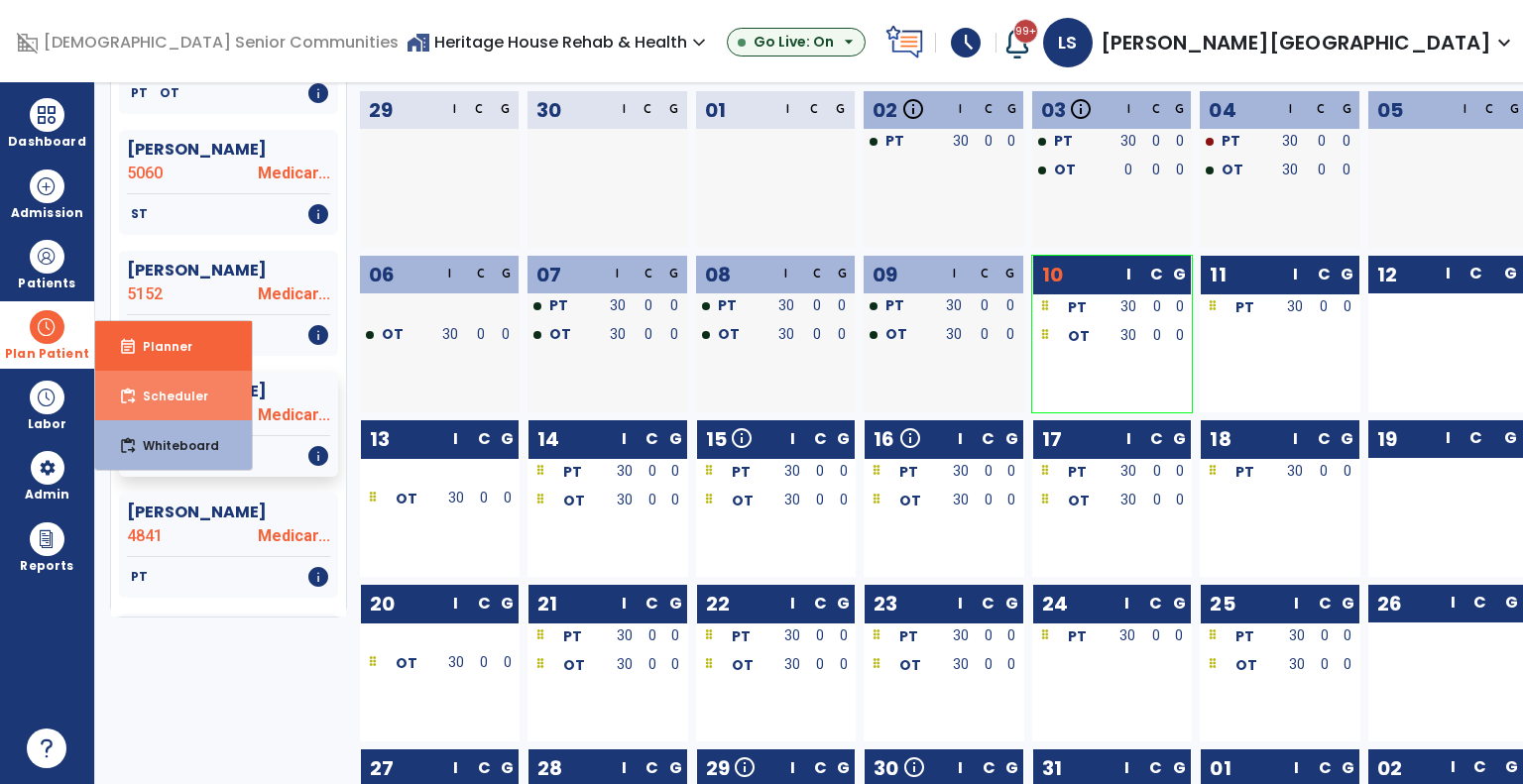 click on "Scheduler" at bounding box center (168, 395) 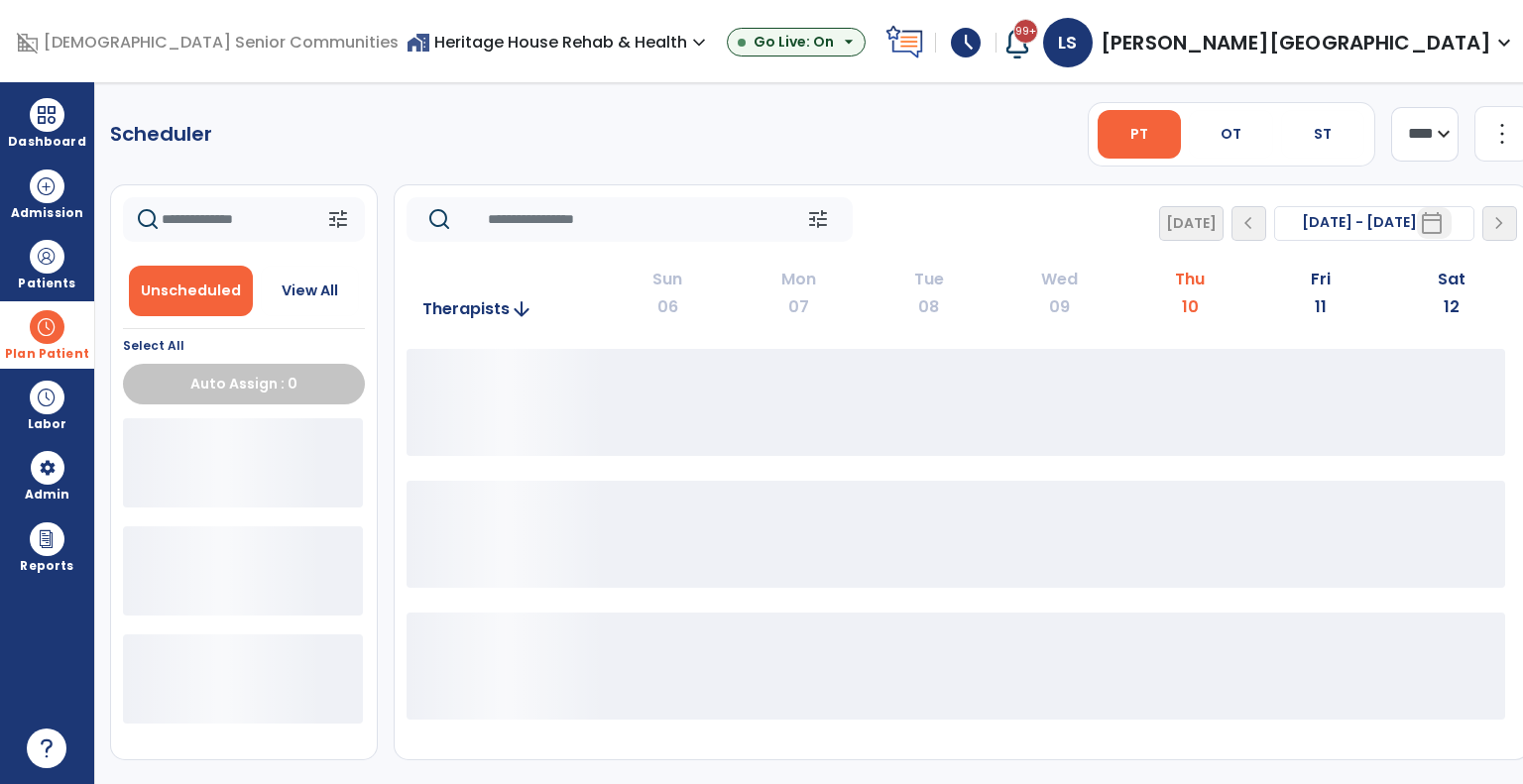 scroll, scrollTop: 0, scrollLeft: 0, axis: both 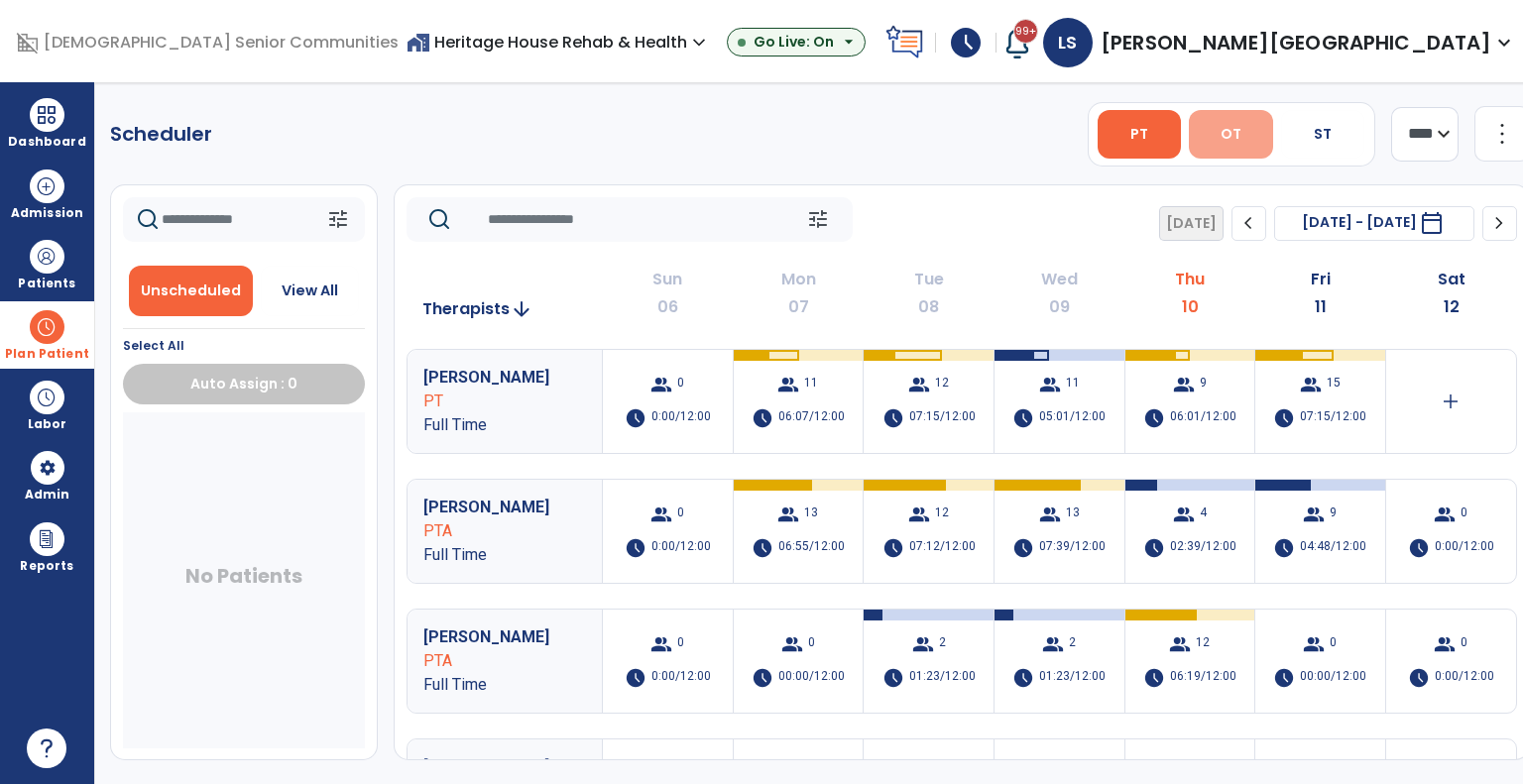 click on "OT" at bounding box center (1230, 134) 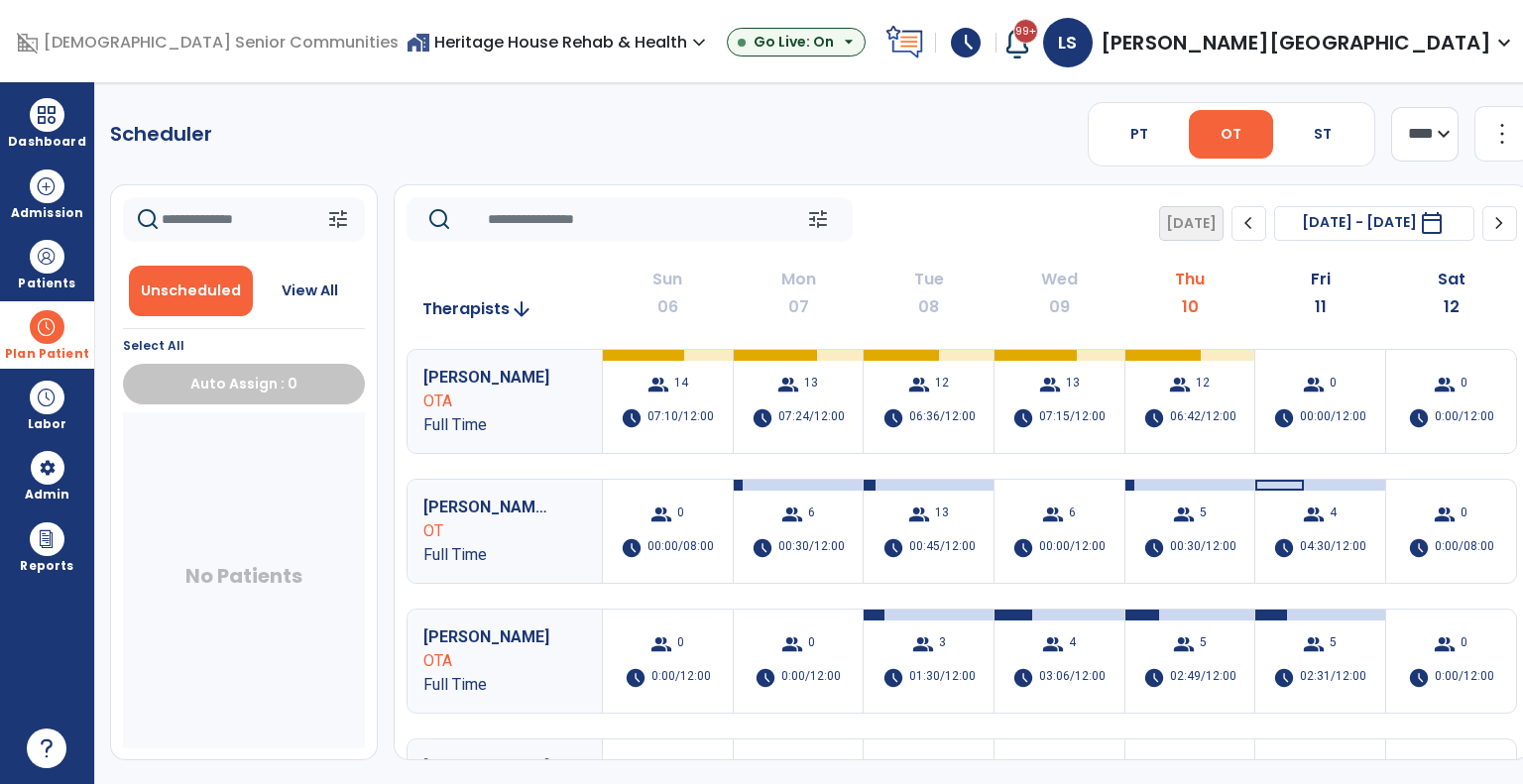 click on "Scheduler   PT   OT   ST  **** *** more_vert  Manage Labor   View All Therapists   Print   tune   Unscheduled   View All  Select All  Auto Assign : 0  No Patients  tune   Today  chevron_left Jul 6, 2025 - Jul 12, 2025  *********  calendar_today  chevron_right   Therapists  arrow_downward Sun  06  Mon  07  Tue  08  Wed  09  Thu  10  Fri  11  Sat  12  Sudhoff, James OTA Full Time  group  14  schedule  07:10/12:00   group  13  schedule  07:24/12:00   group  12  schedule  06:36/12:00   group  13  schedule  07:15/12:00   group  12  schedule  06:42/12:00   group  0  schedule  00:00/12:00   group  0  schedule  0:00/12:00 Schoenfeld, Louella OT Full Time  group  0  schedule  00:00/08:00   group  6  schedule  00:30/12:00   group  13  schedule  00:45/12:00   group  6  schedule  00:00/12:00   group  5  schedule  00:30/12:00   group  4  schedule  04:30/12:00   group  0  schedule  0:00/08:00 French, William OTA Full Time  group  0  schedule  0:00/12:00  group  0  schedule  0:00/12:00  group  3  schedule  01:30/12:00  4" at bounding box center [820, 433] 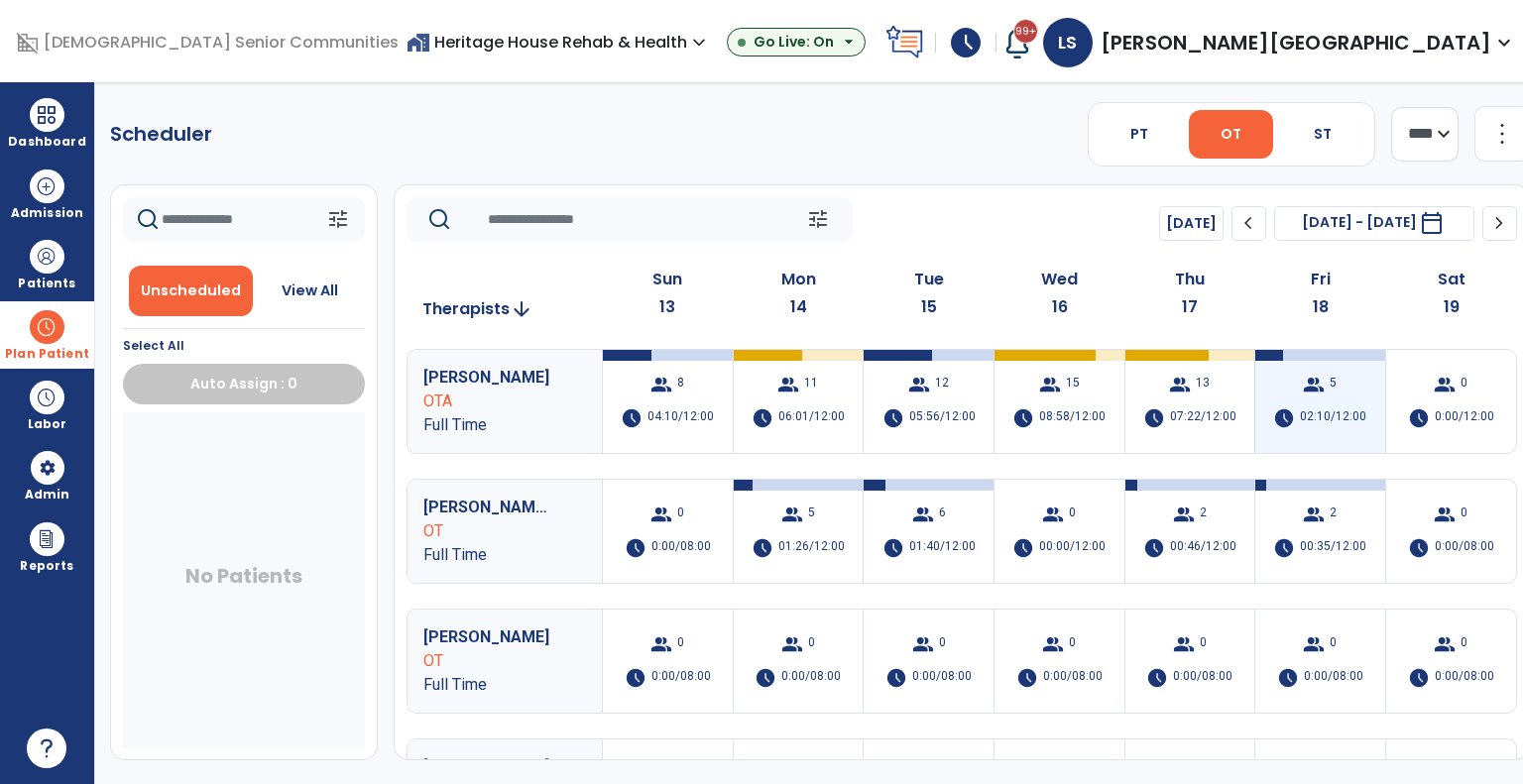 click on "group  5  schedule  02:10/12:00" at bounding box center [1320, 401] 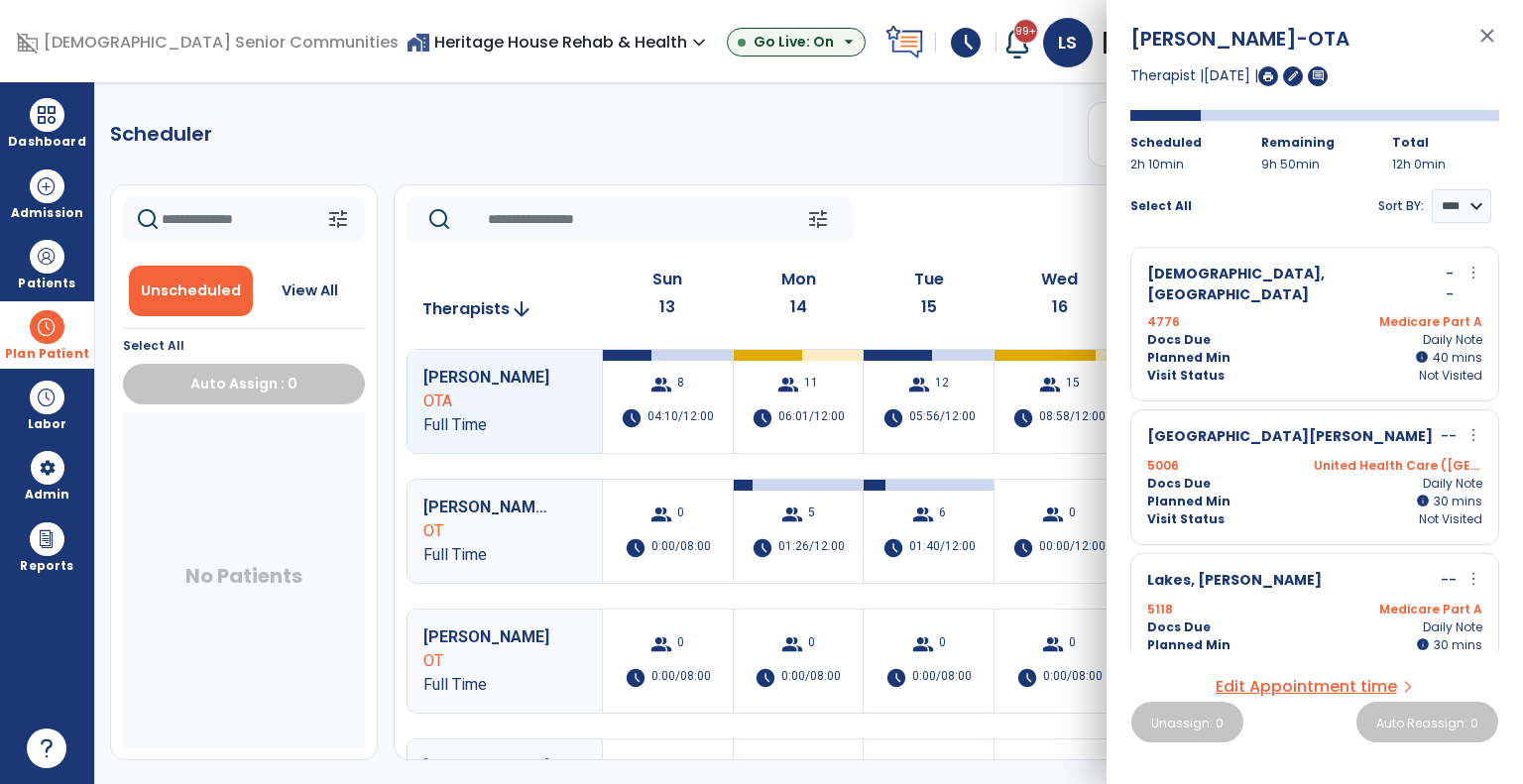 click at bounding box center (47, 327) 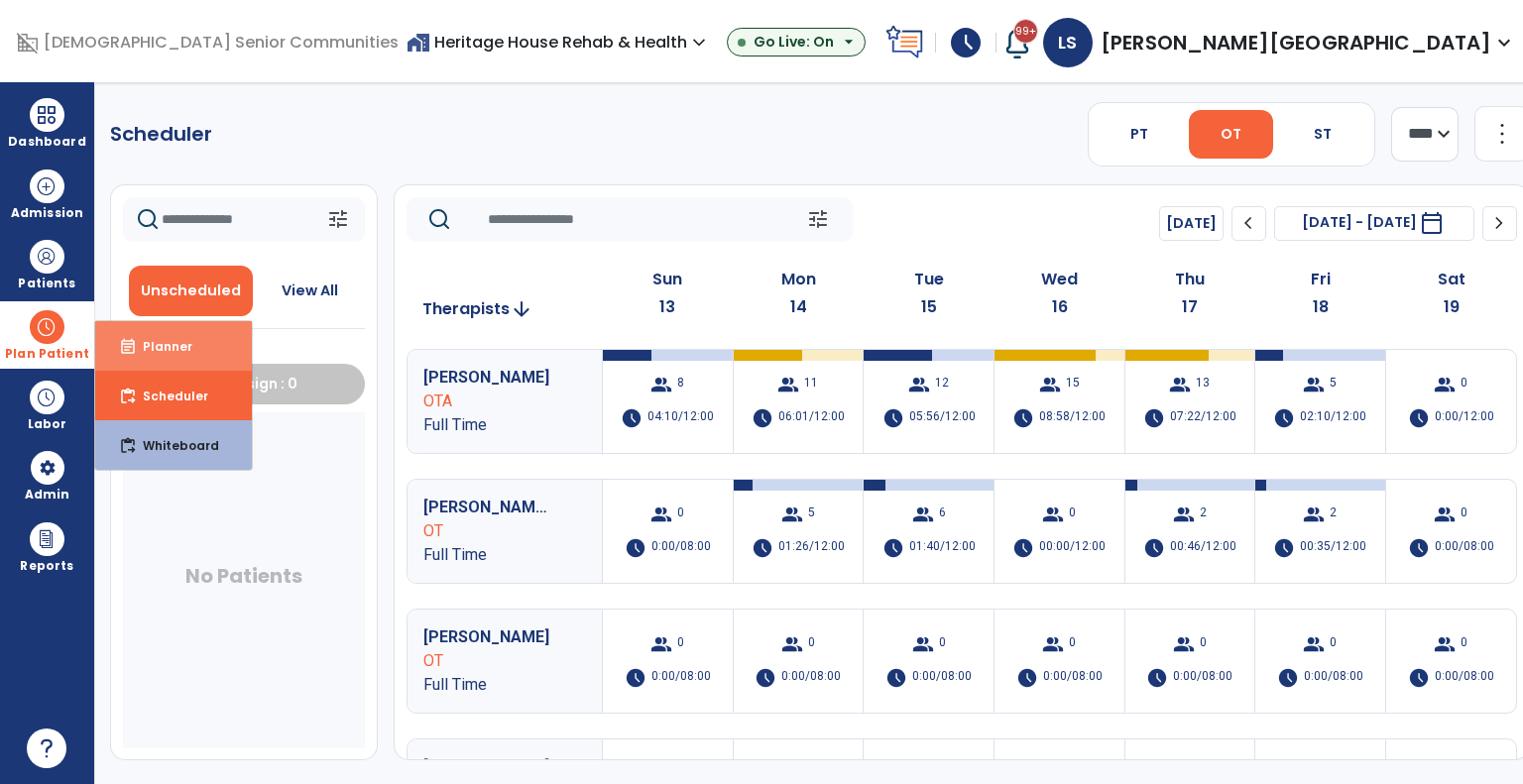 click on "Planner" at bounding box center (160, 346) 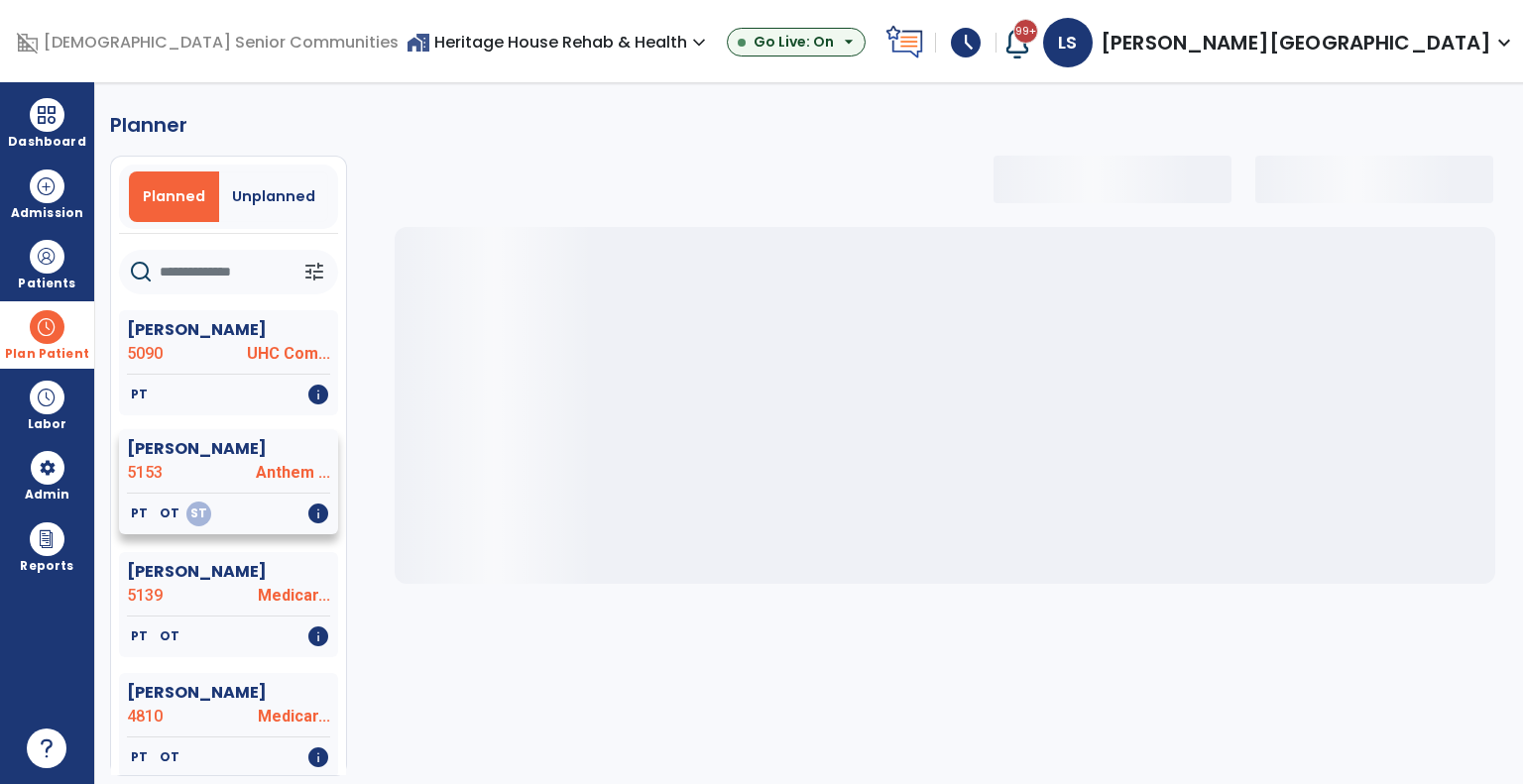 select on "***" 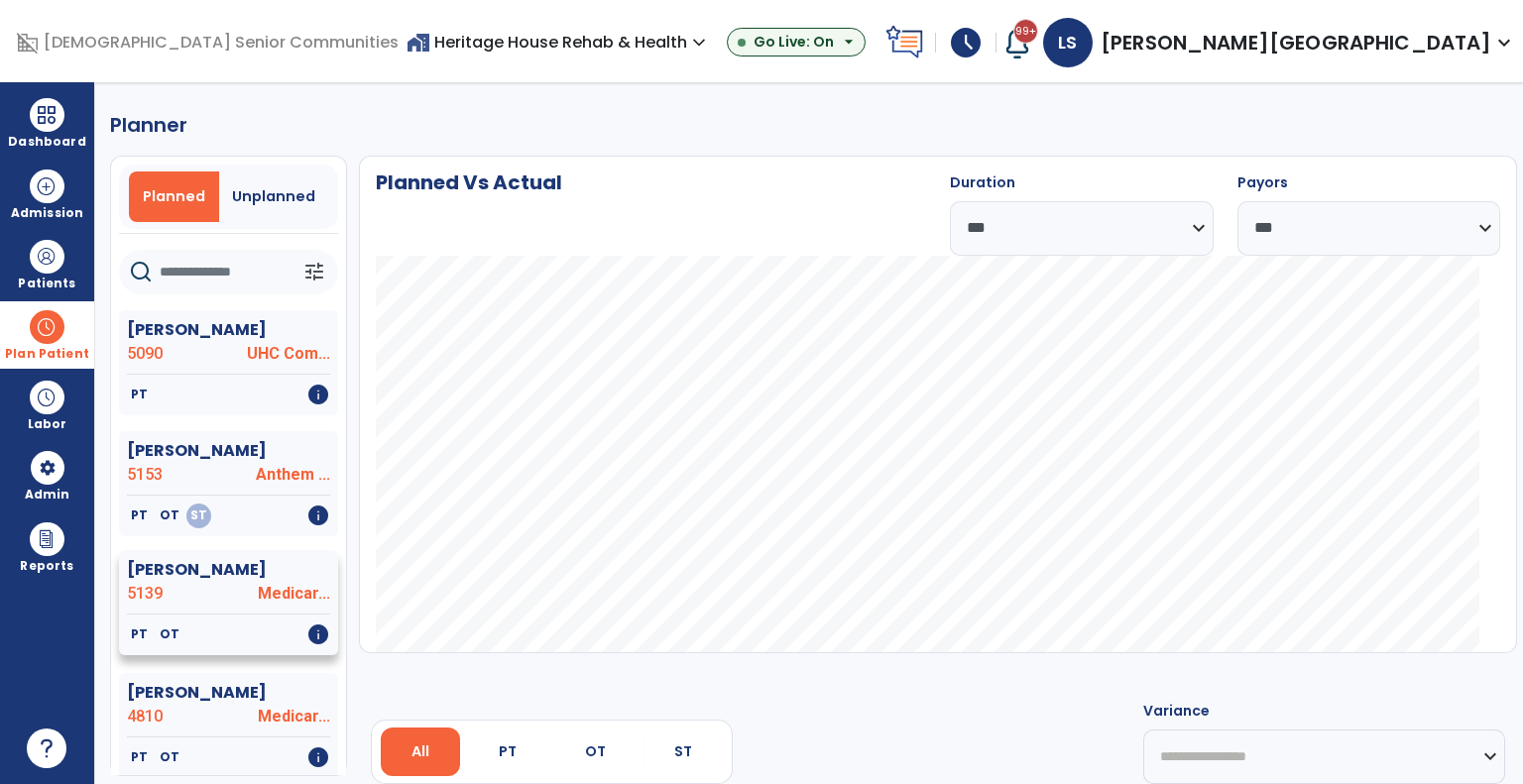 click on "PT   OT   info" 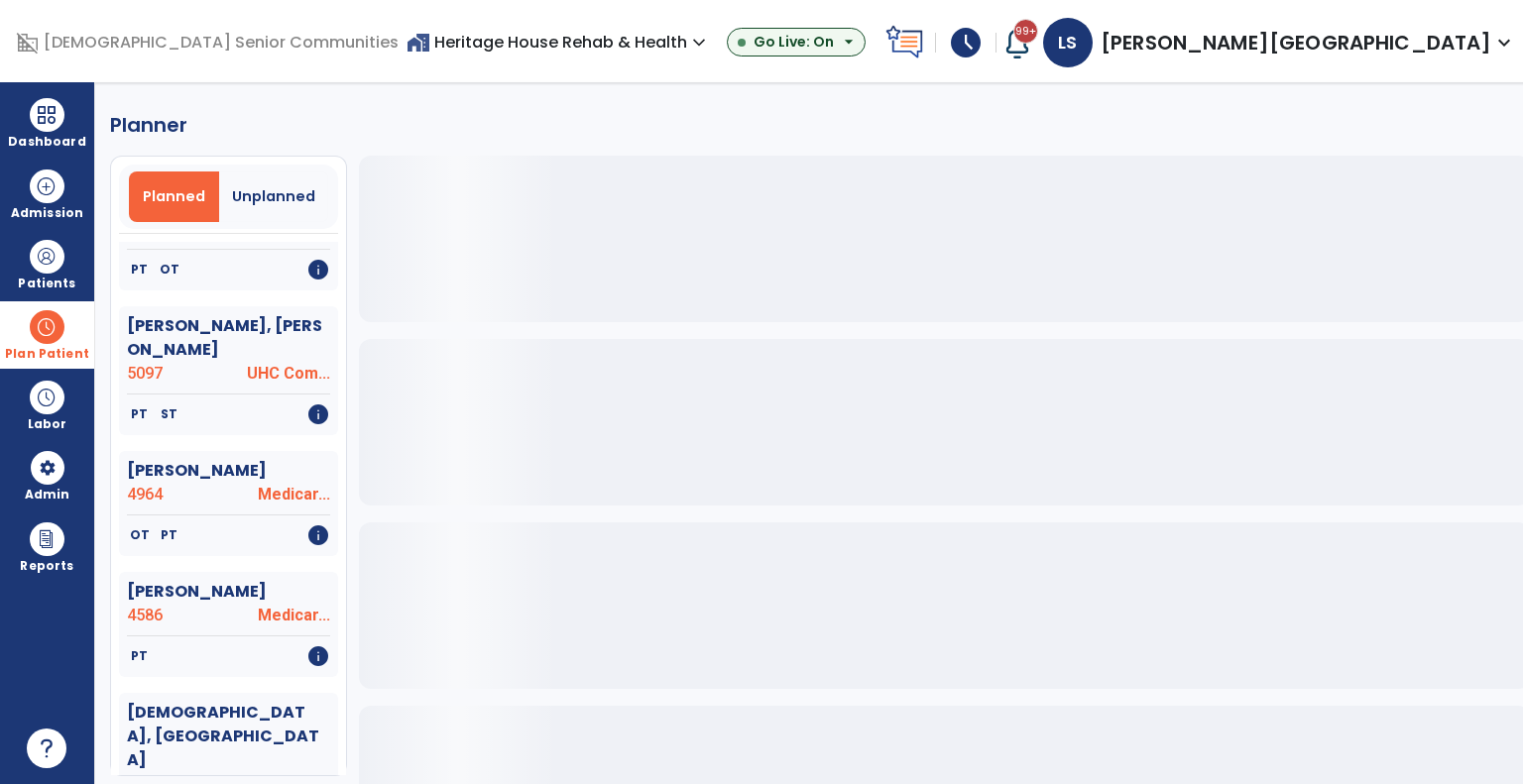 scroll, scrollTop: 952, scrollLeft: 0, axis: vertical 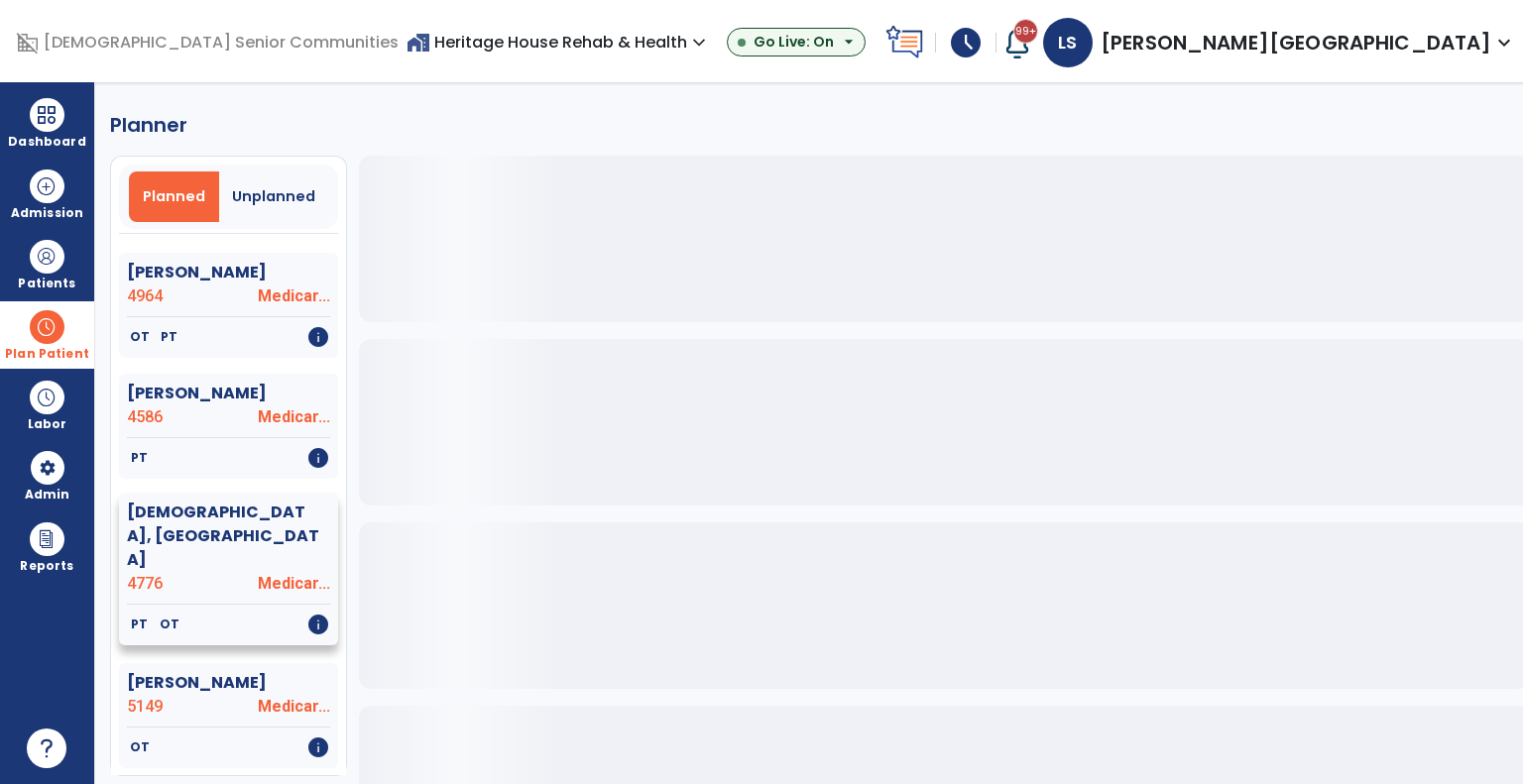 click on "PT   OT   info" 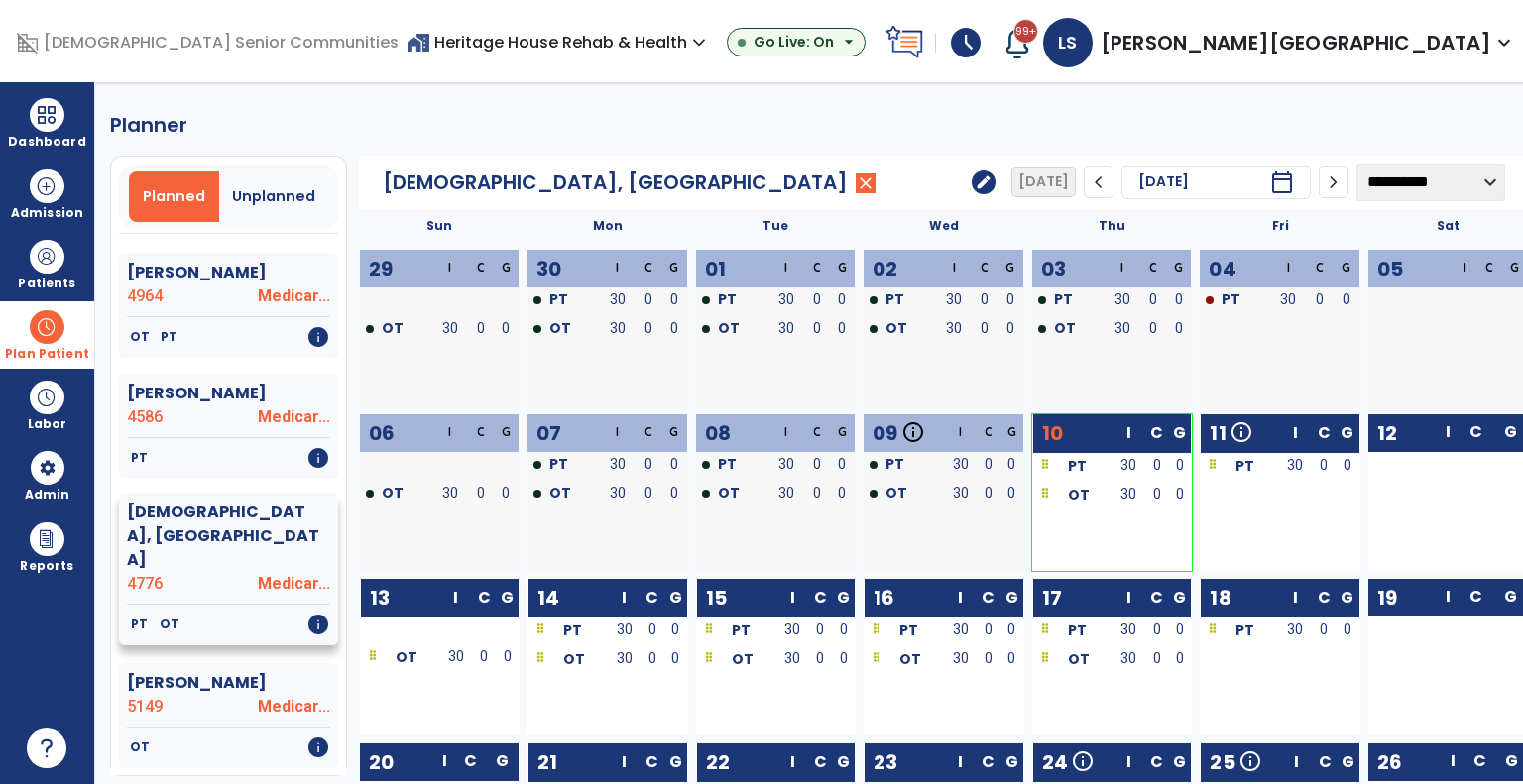 click on "4776" 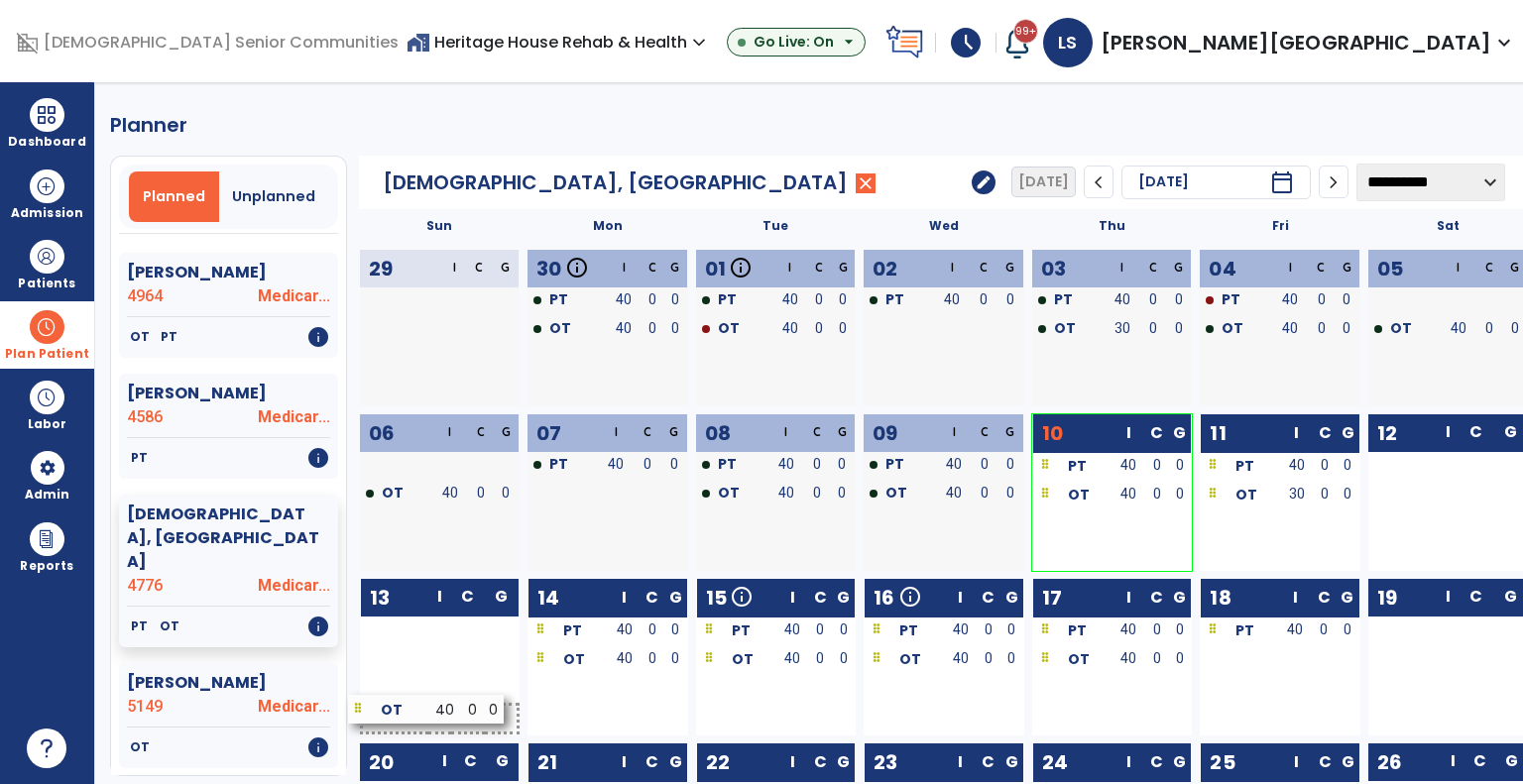 drag, startPoint x: 1228, startPoint y: 661, endPoint x: 392, endPoint y: 711, distance: 837.4939 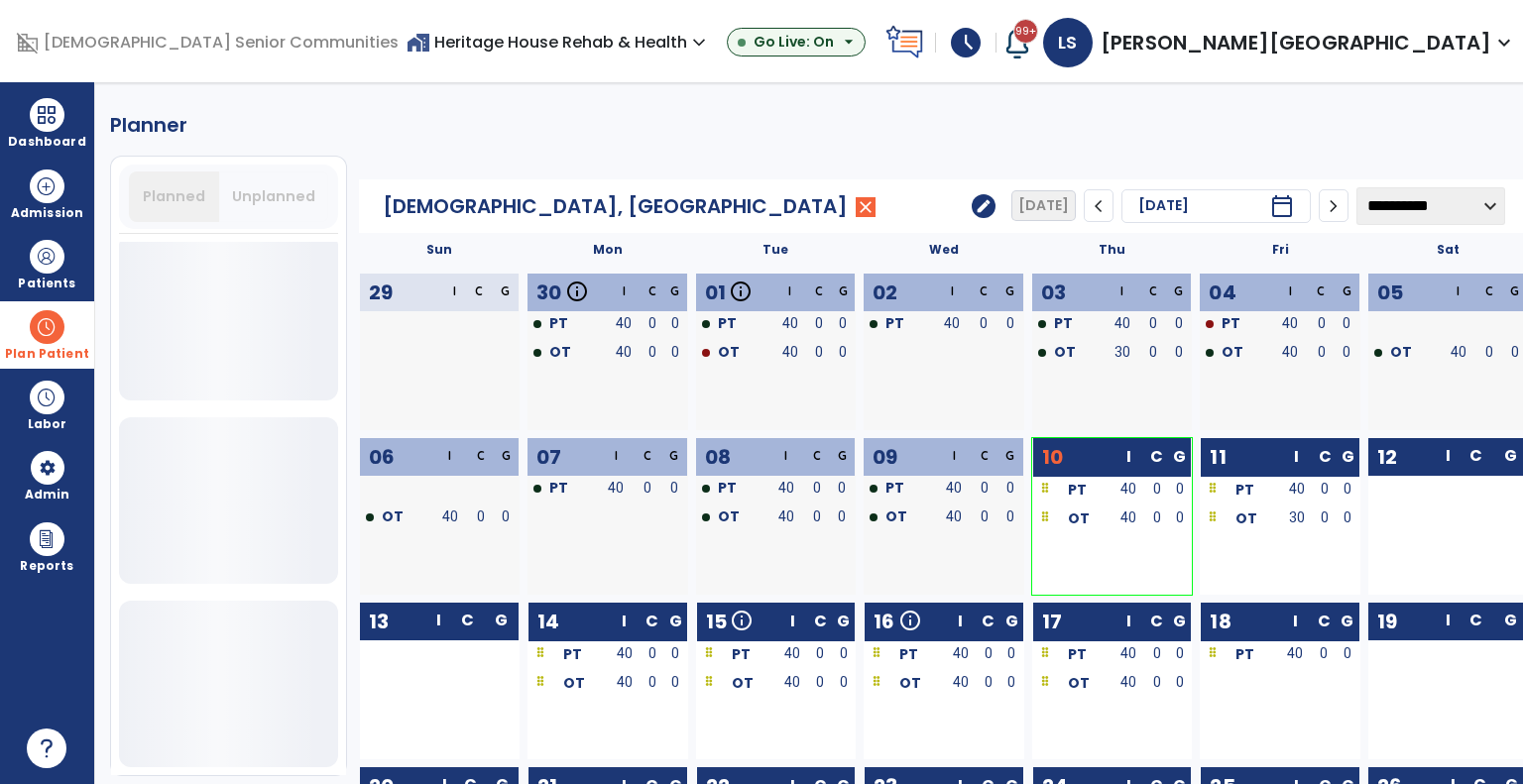 scroll, scrollTop: 952, scrollLeft: 0, axis: vertical 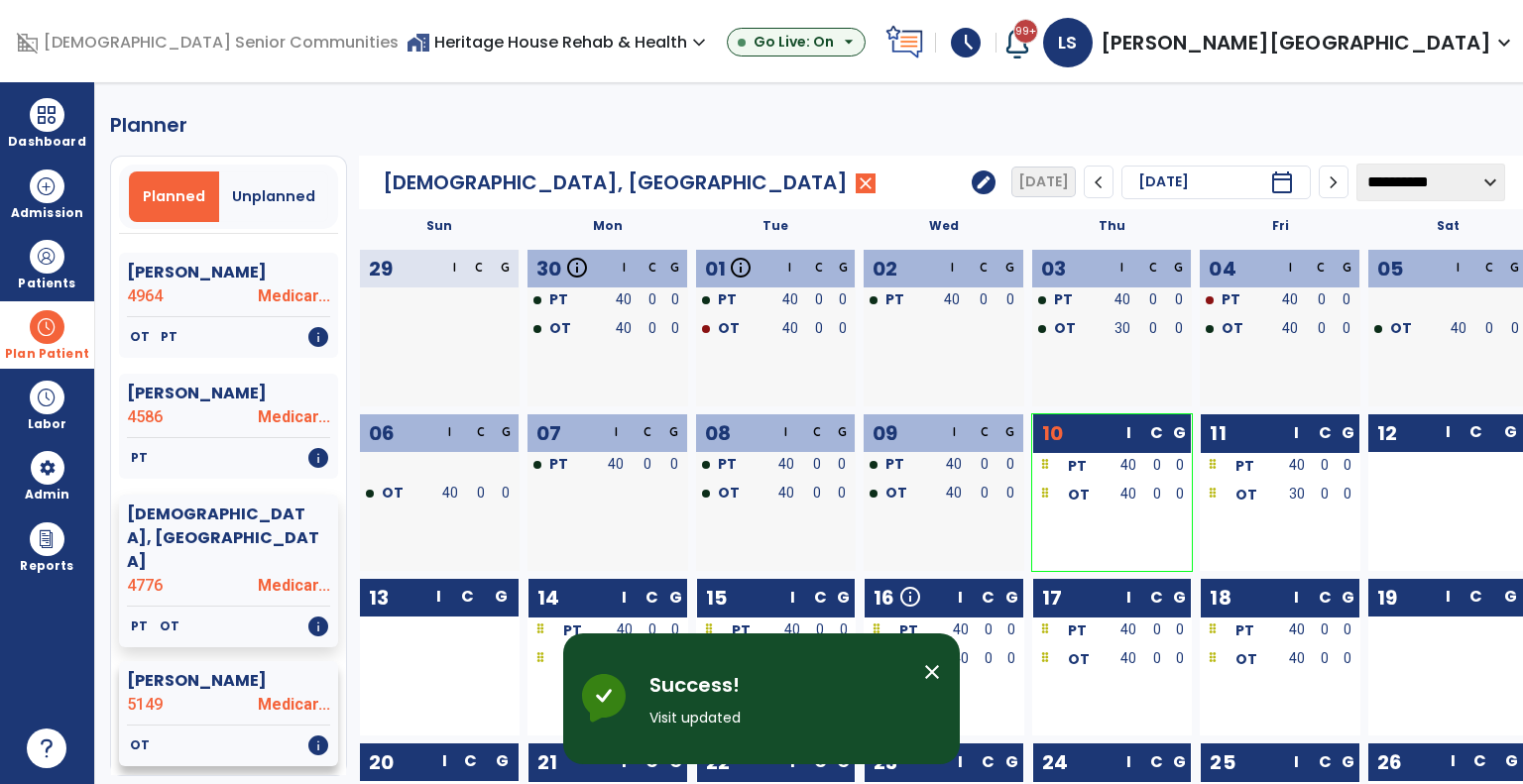 click on "Hall, Carol" 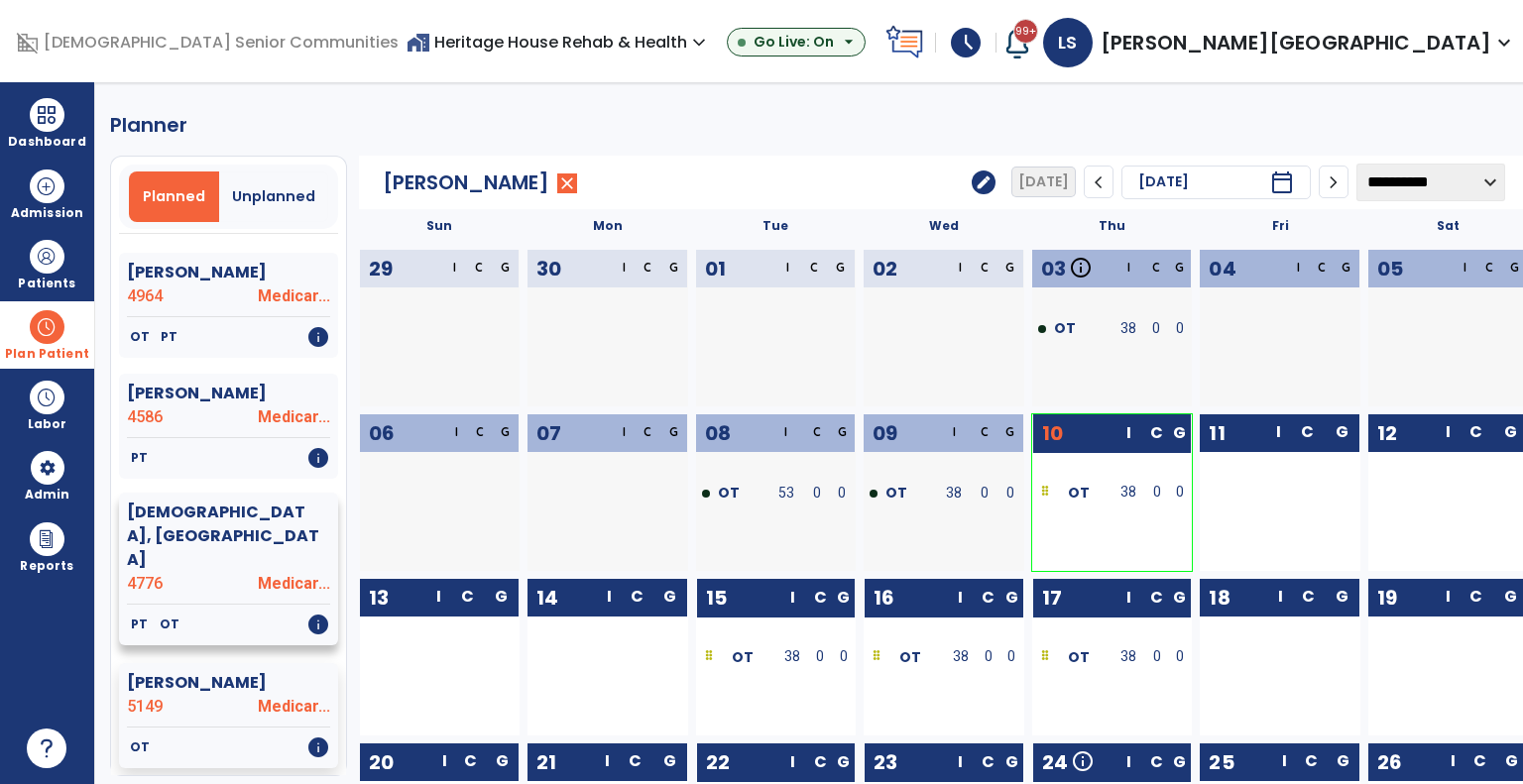 click on "Gay, Angia  4776 Medicar..." 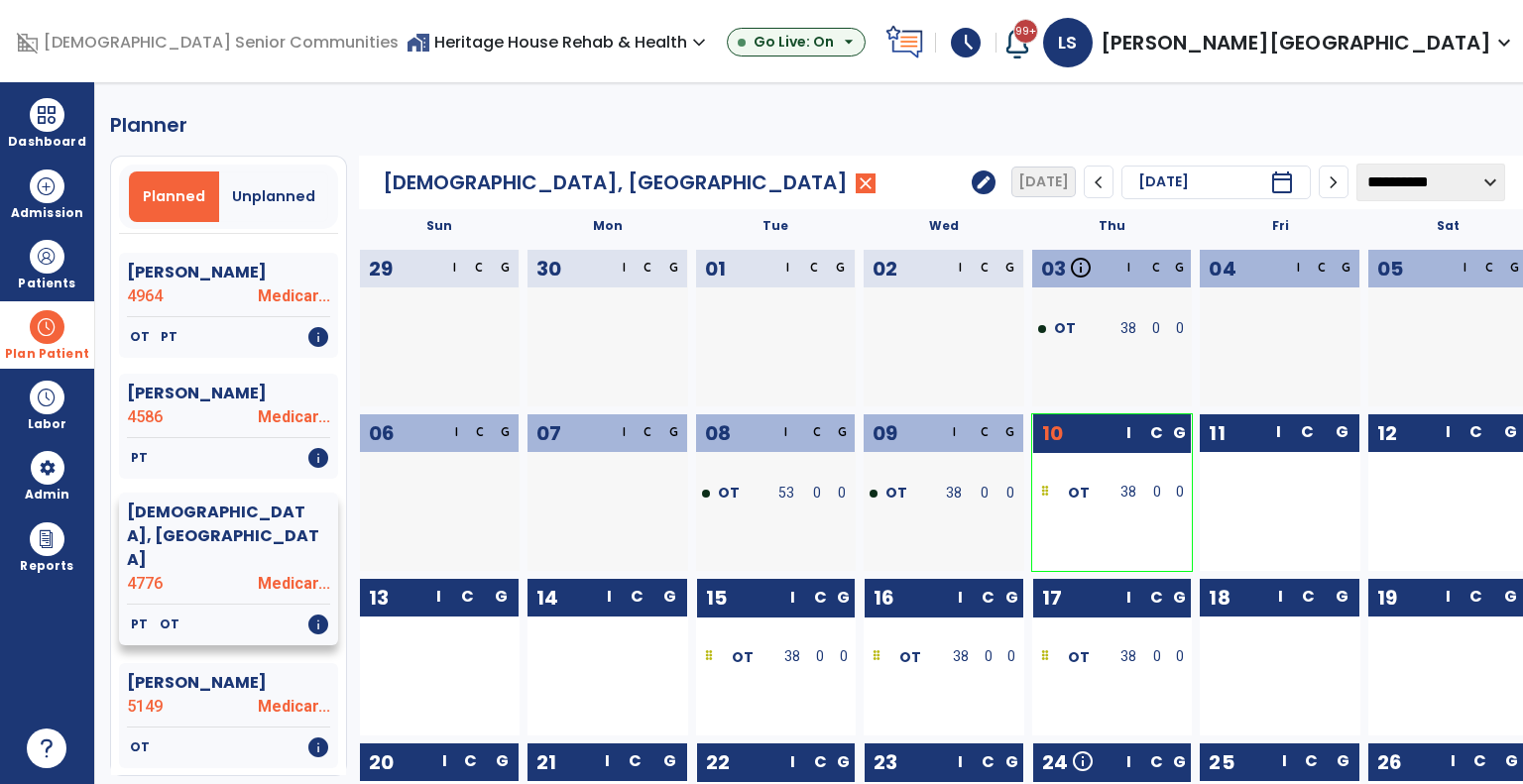 click on "PT   OT   info" 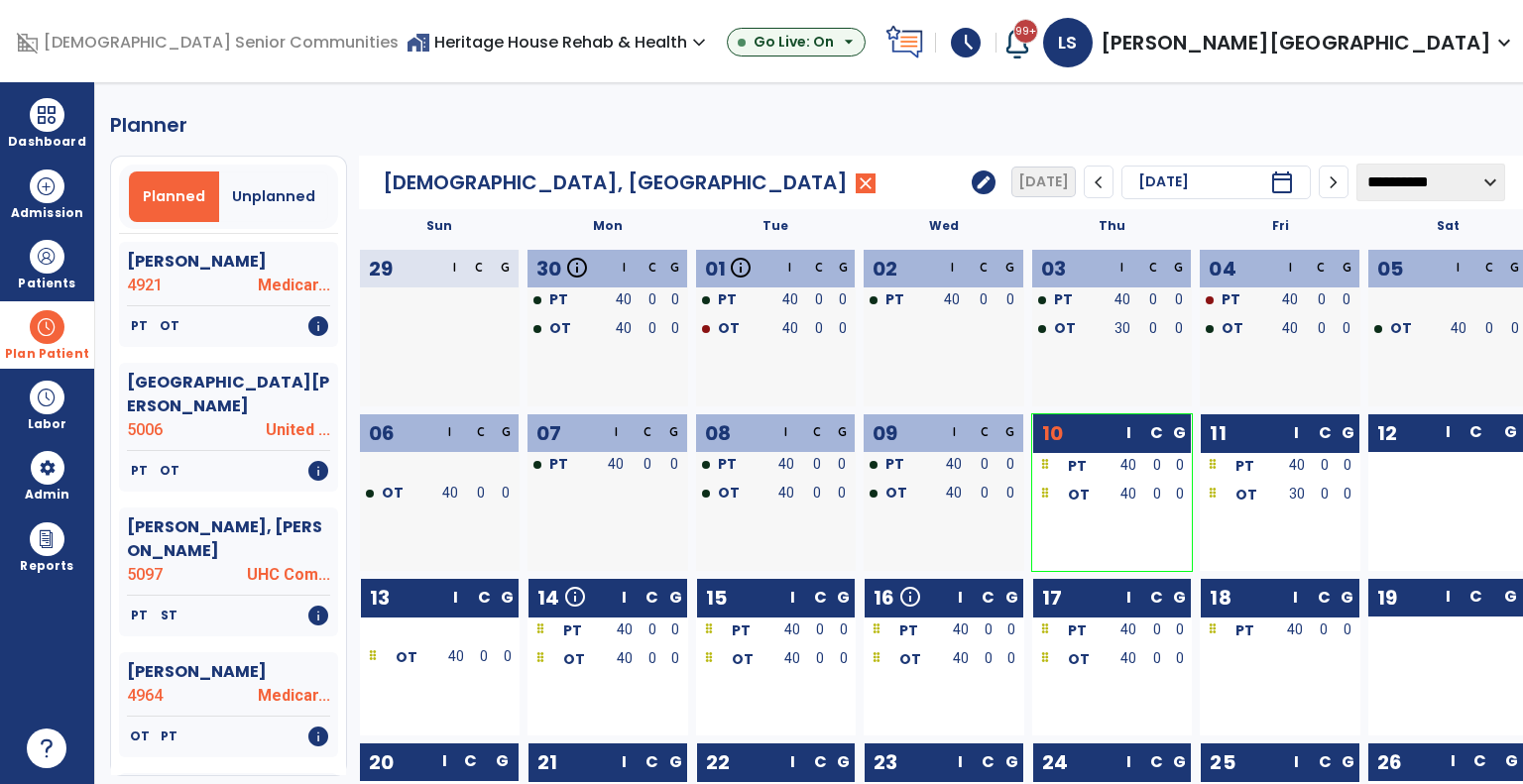 scroll, scrollTop: 634, scrollLeft: 0, axis: vertical 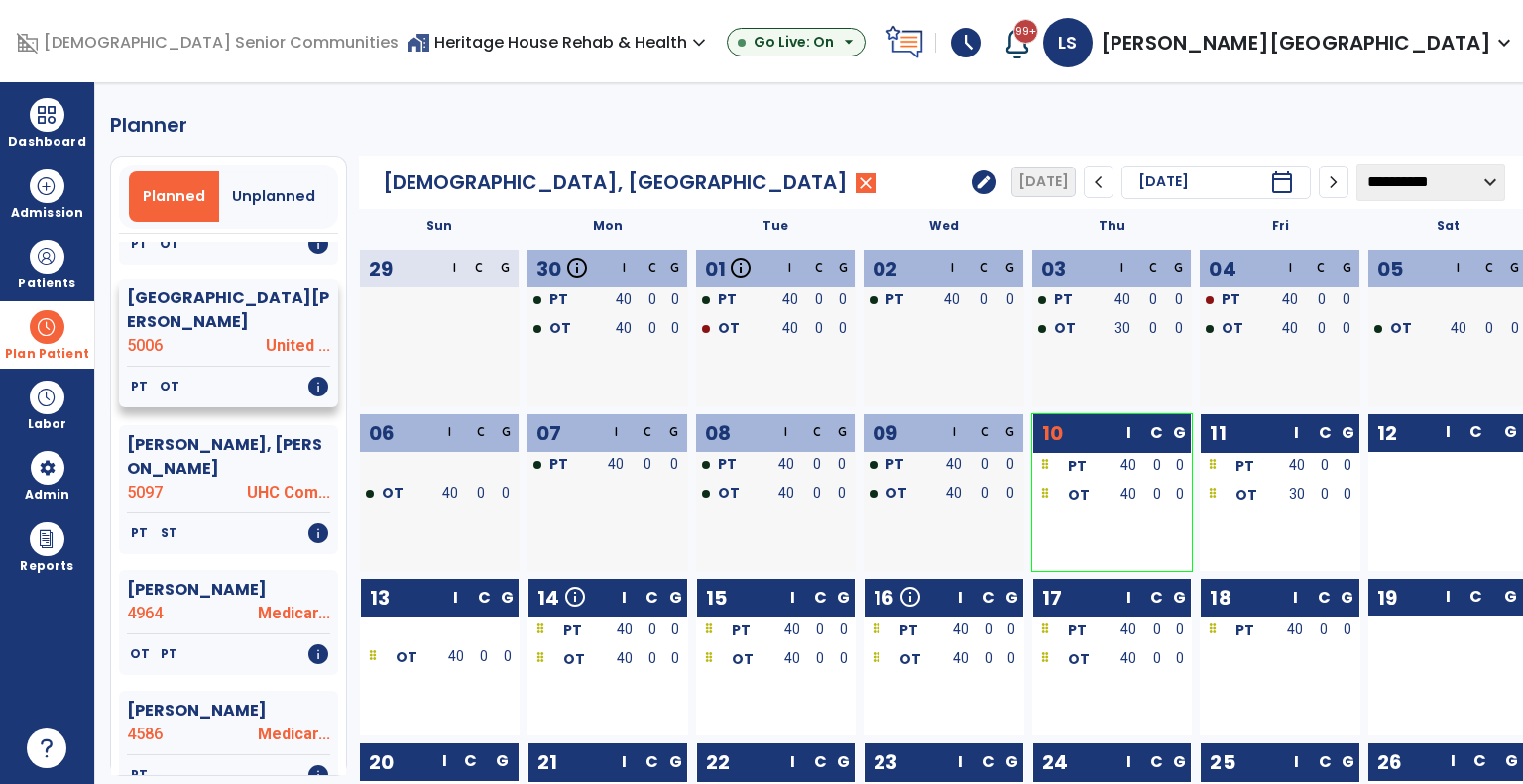 click on "Durham, William" 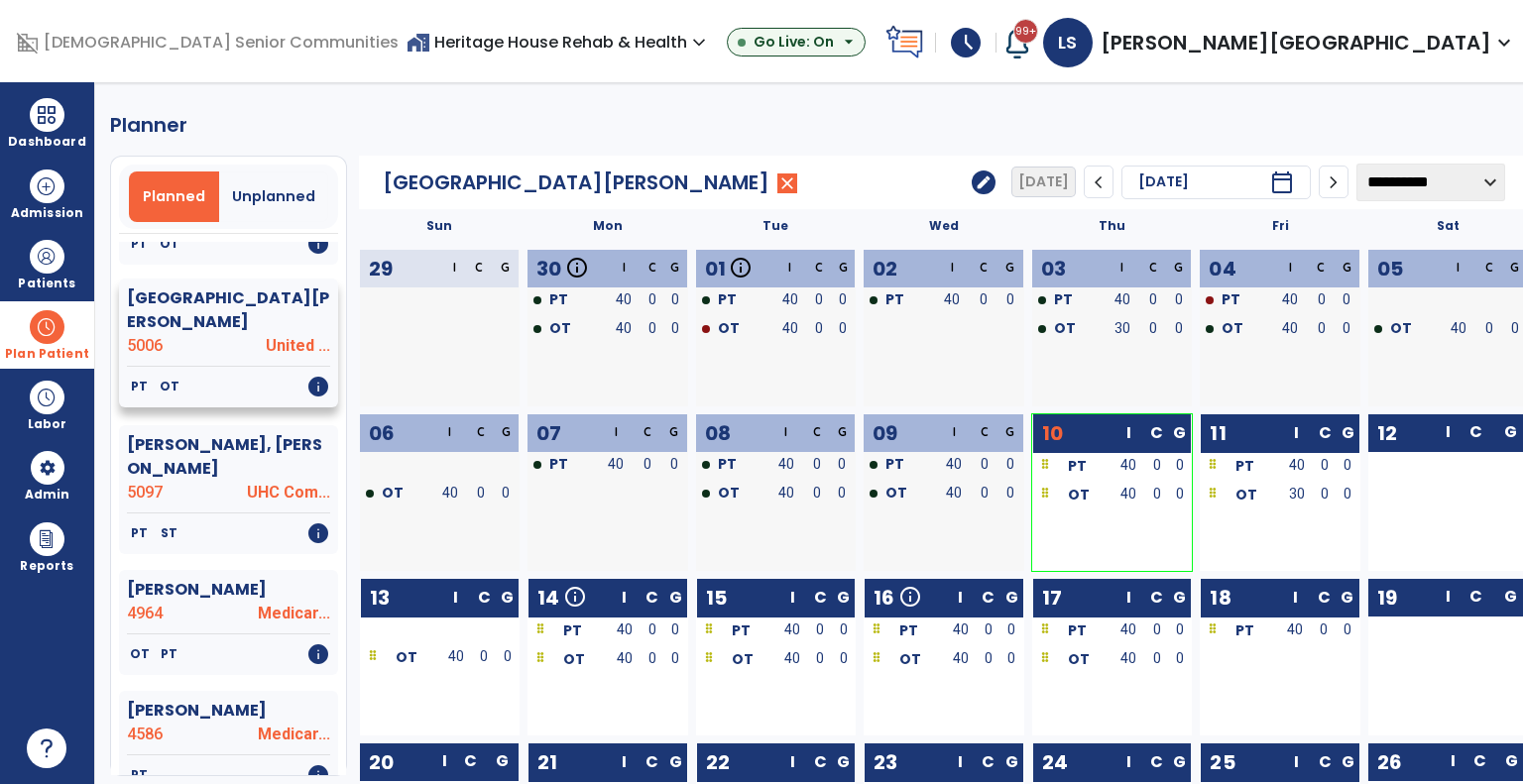 click on "Durham, William" 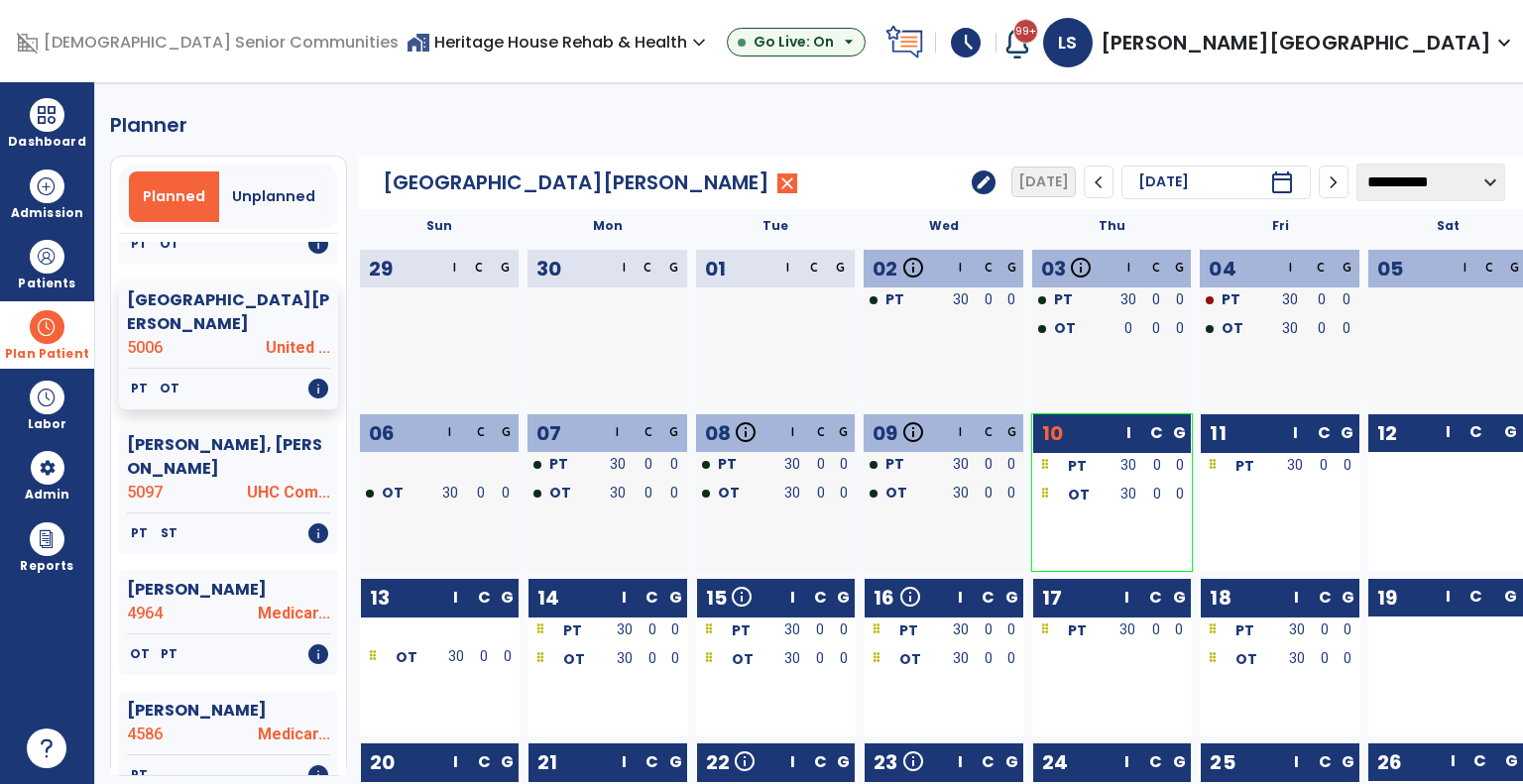click at bounding box center [47, 327] 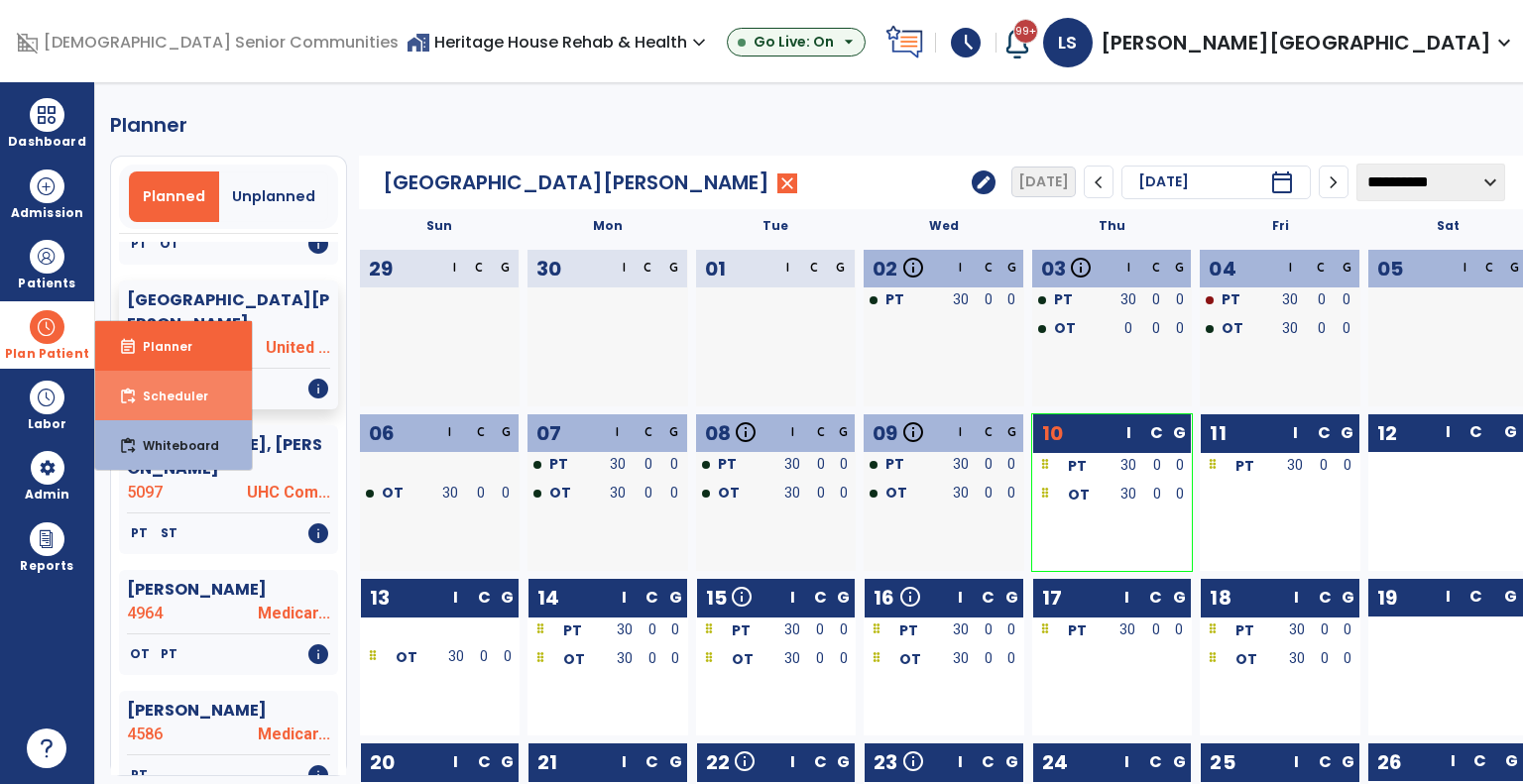 click on "Scheduler" at bounding box center [168, 395] 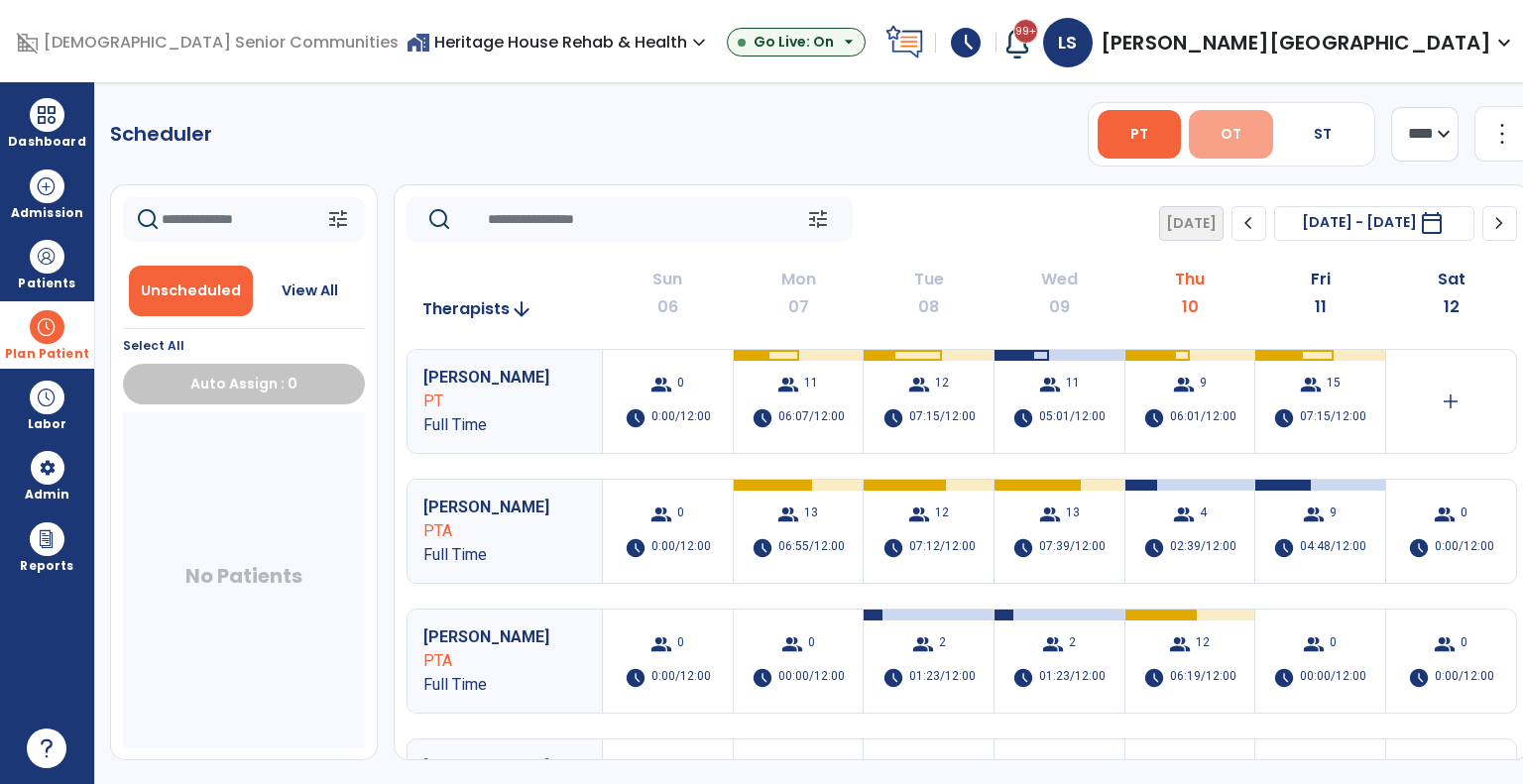click on "OT" at bounding box center (1230, 134) 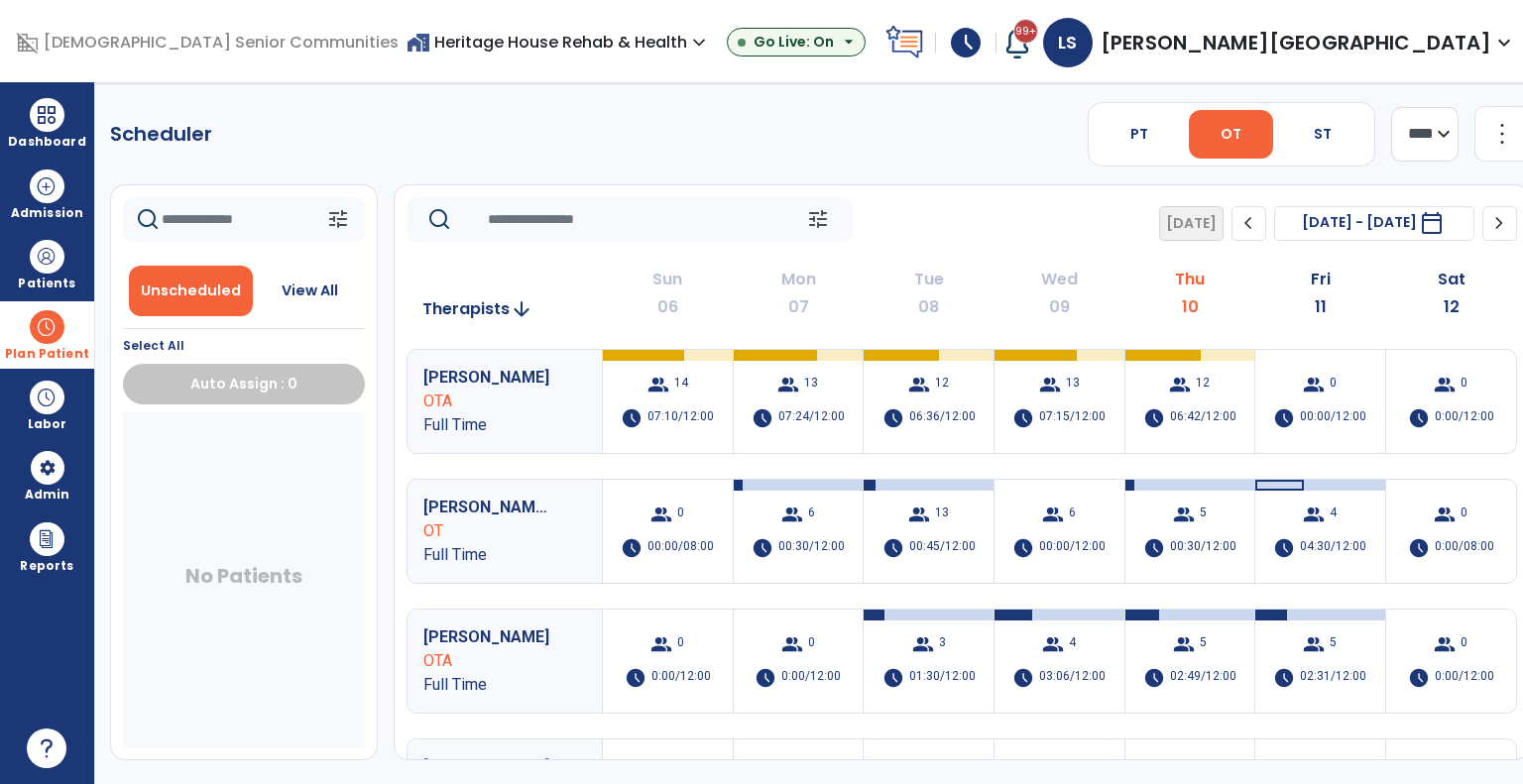 click on "chevron_right" 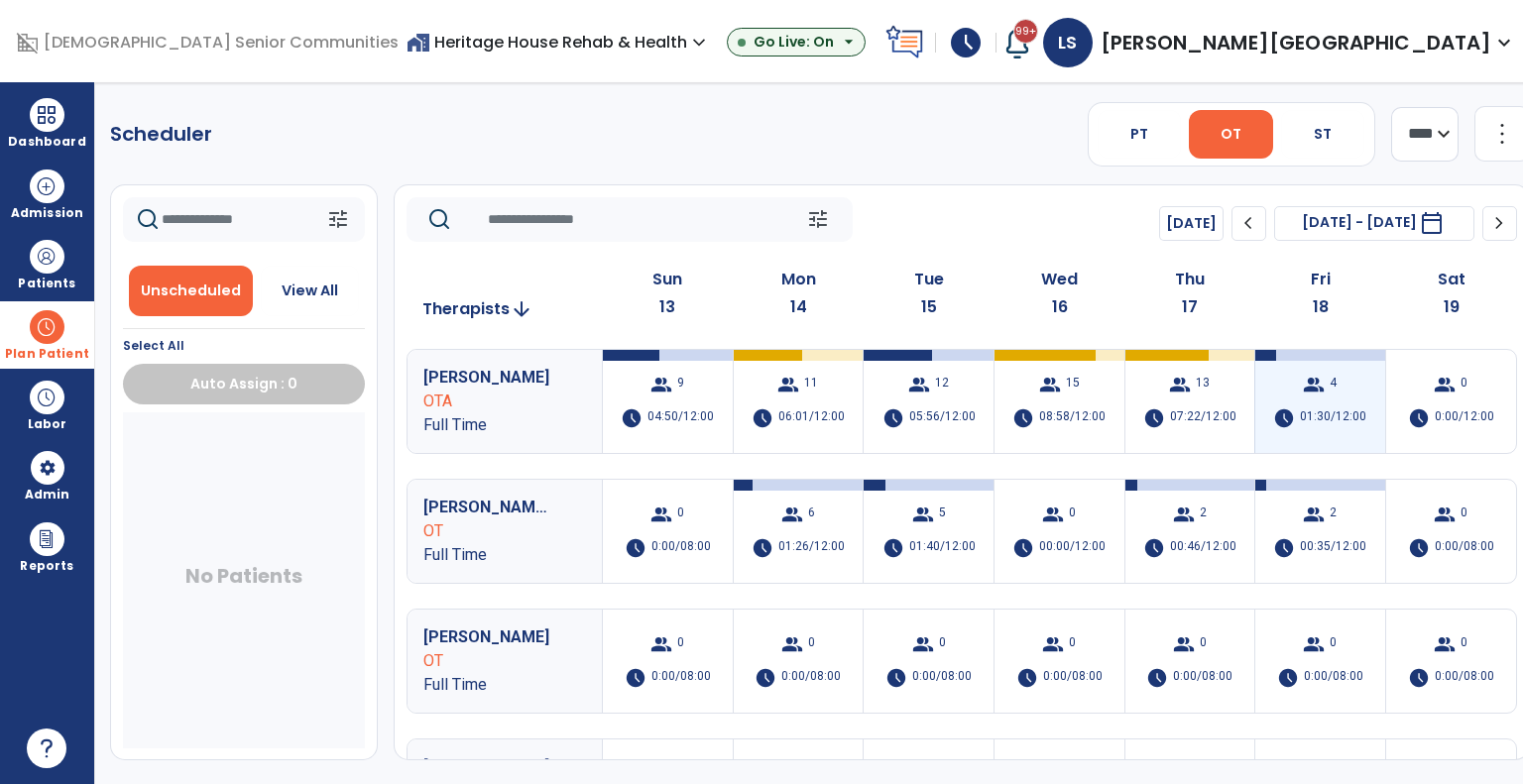 click on "group  4  schedule  01:30/12:00" at bounding box center [1320, 401] 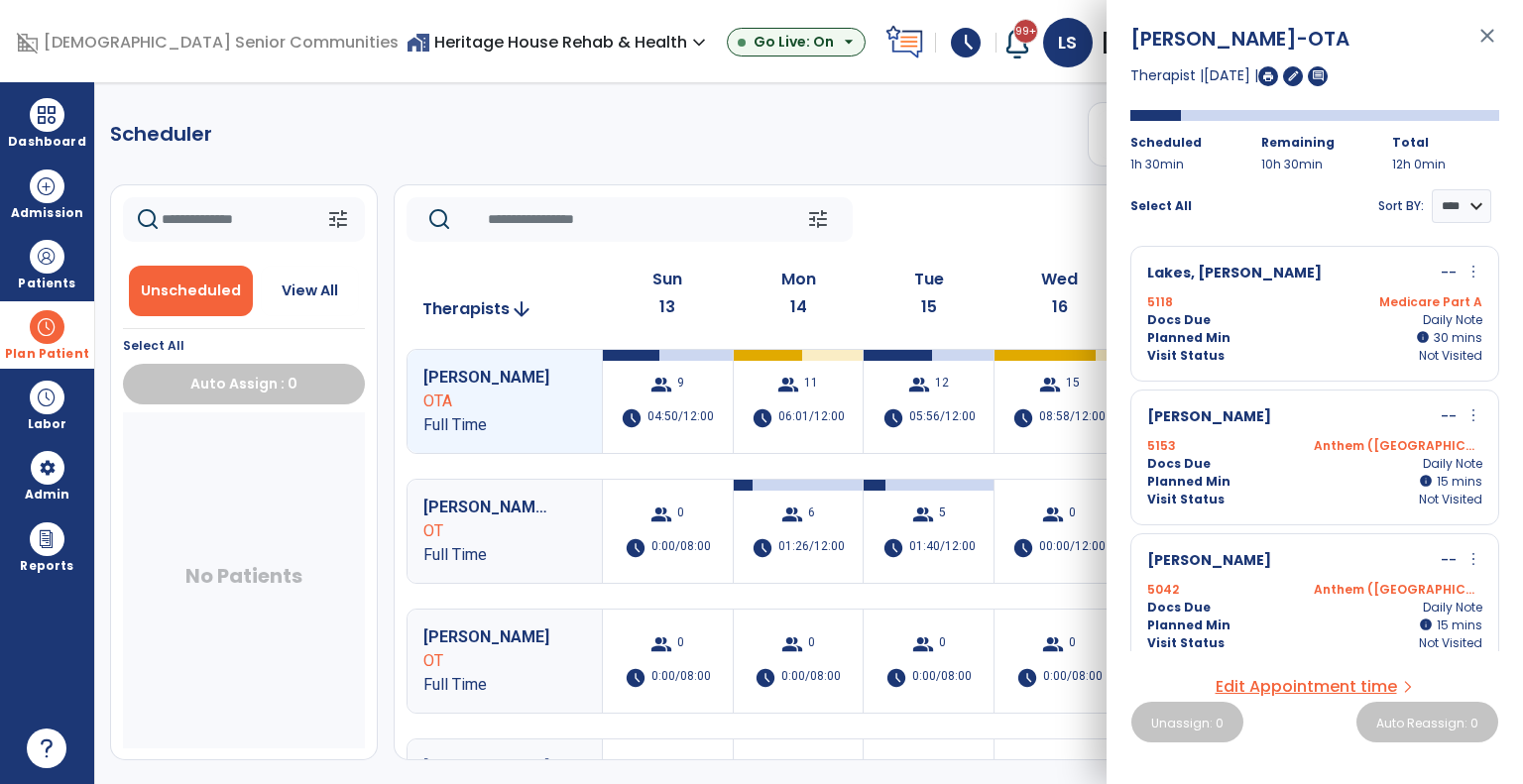 scroll, scrollTop: 160, scrollLeft: 0, axis: vertical 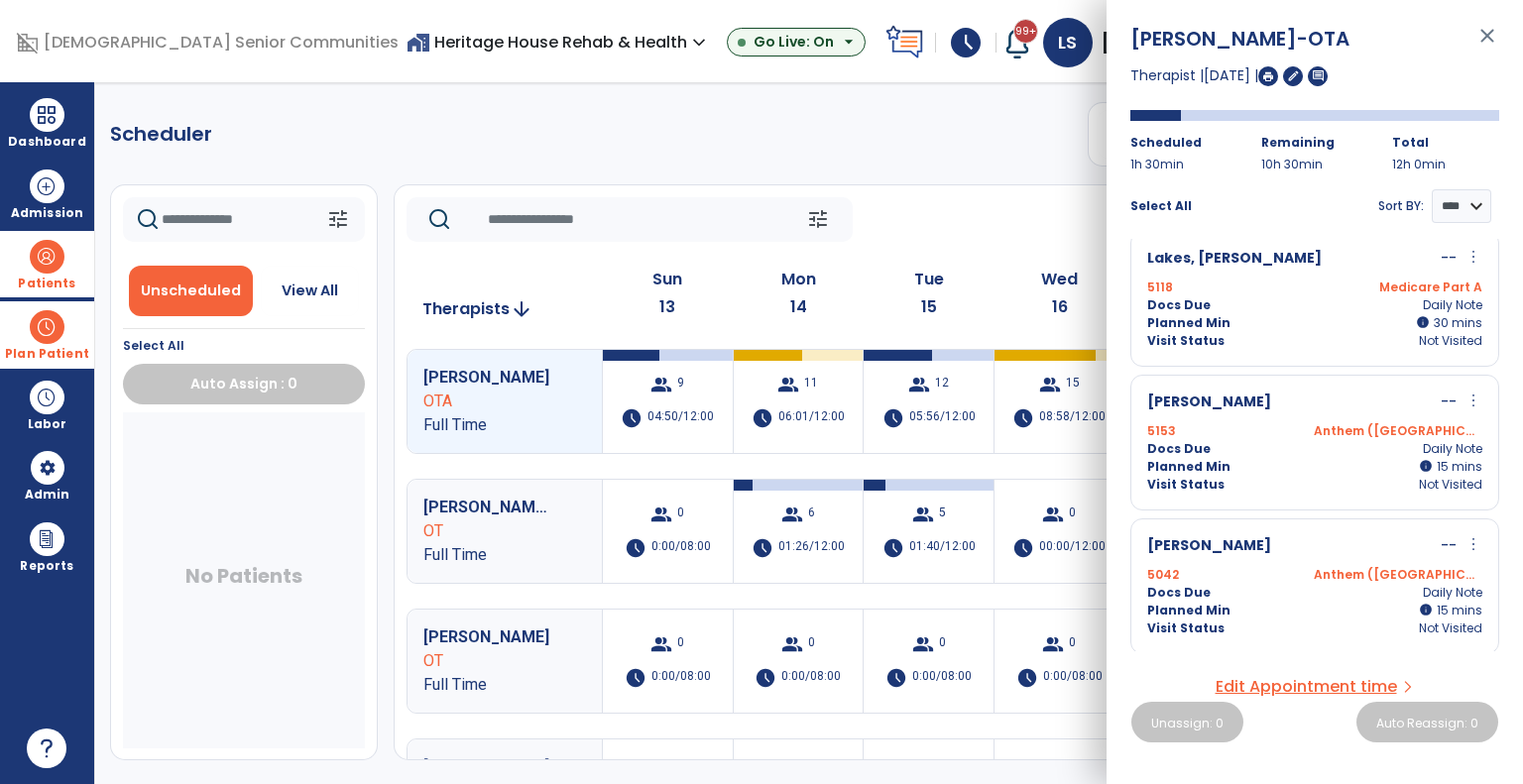 click at bounding box center (47, 257) 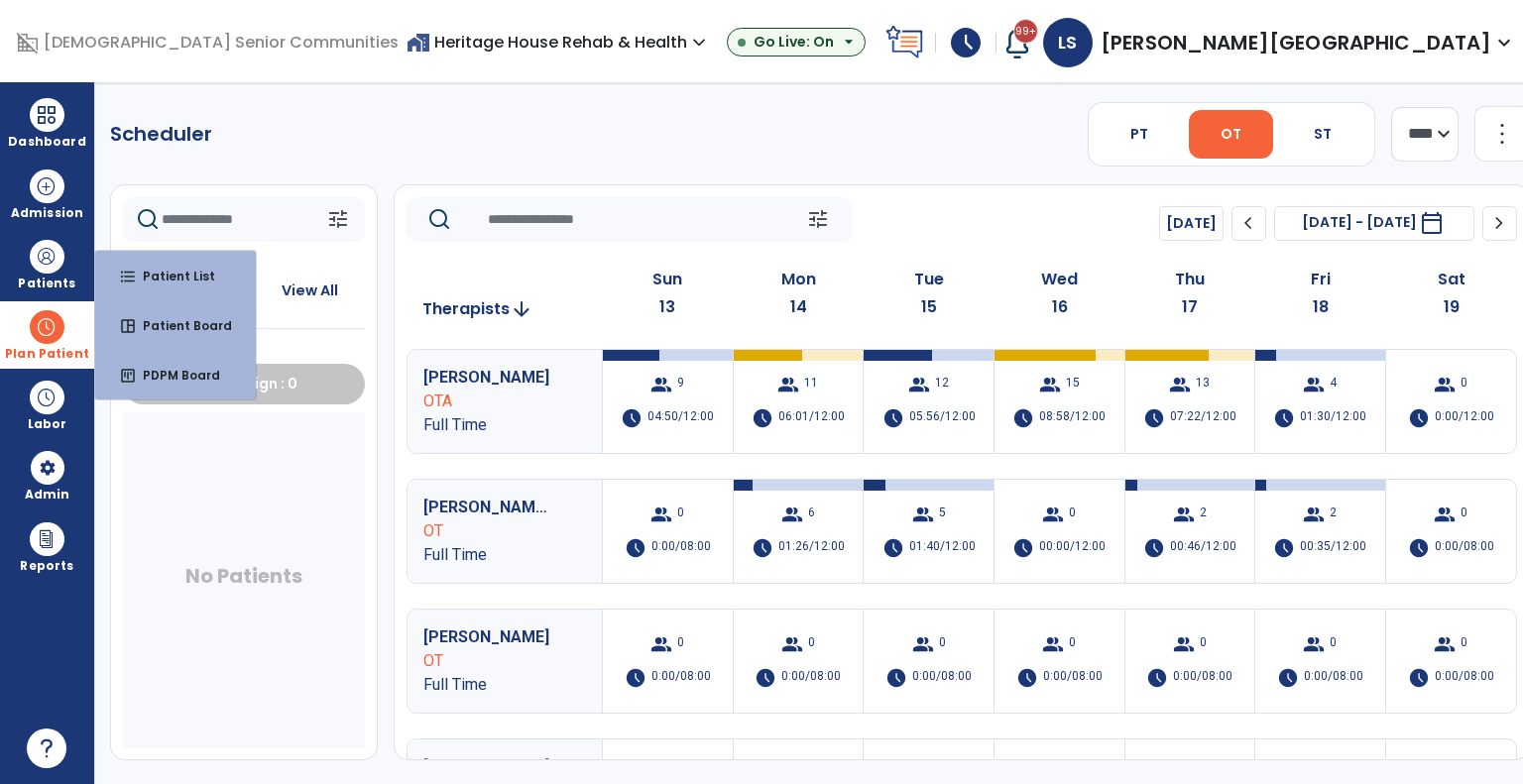 click at bounding box center (47, 327) 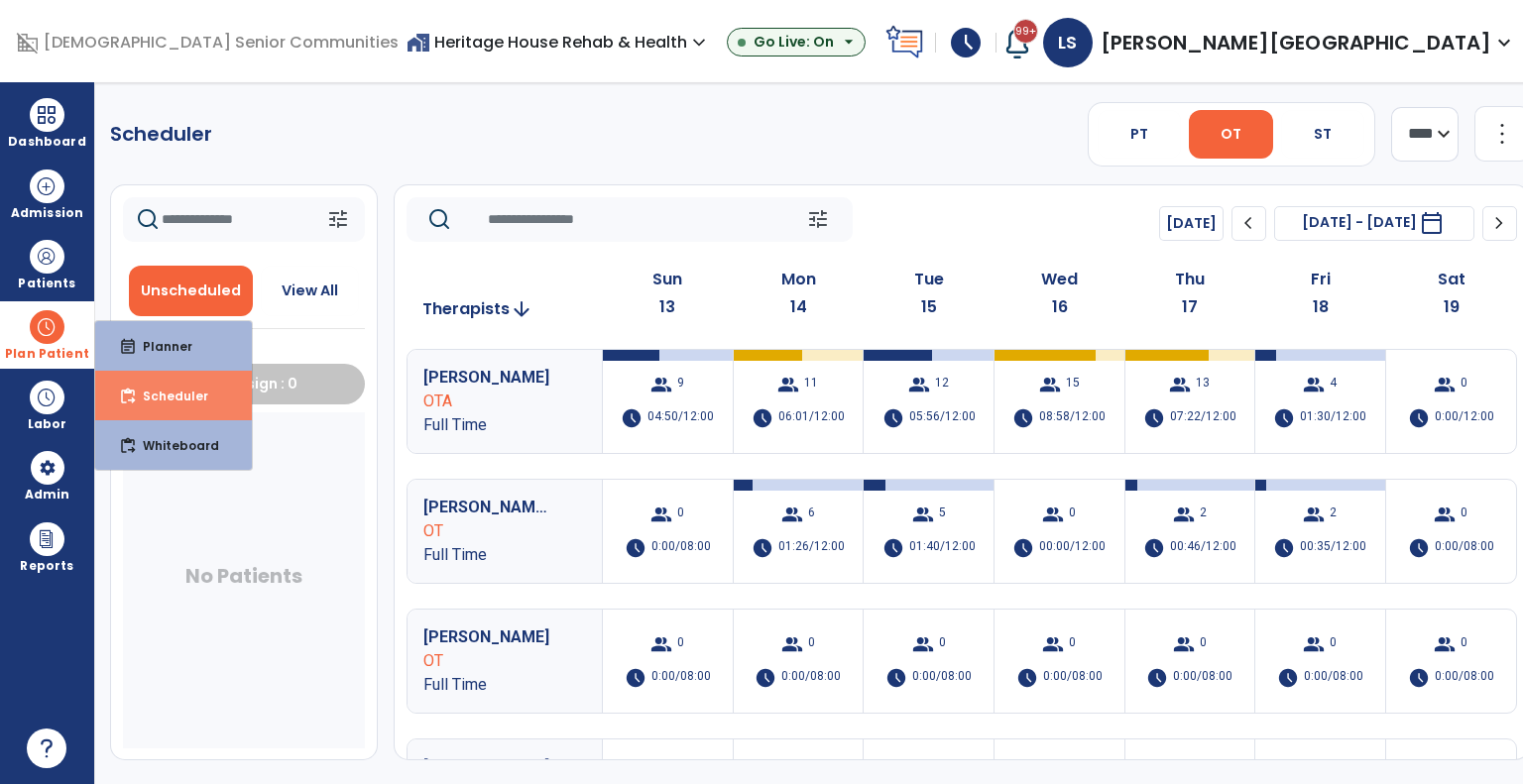 click on "Scheduler" at bounding box center (168, 395) 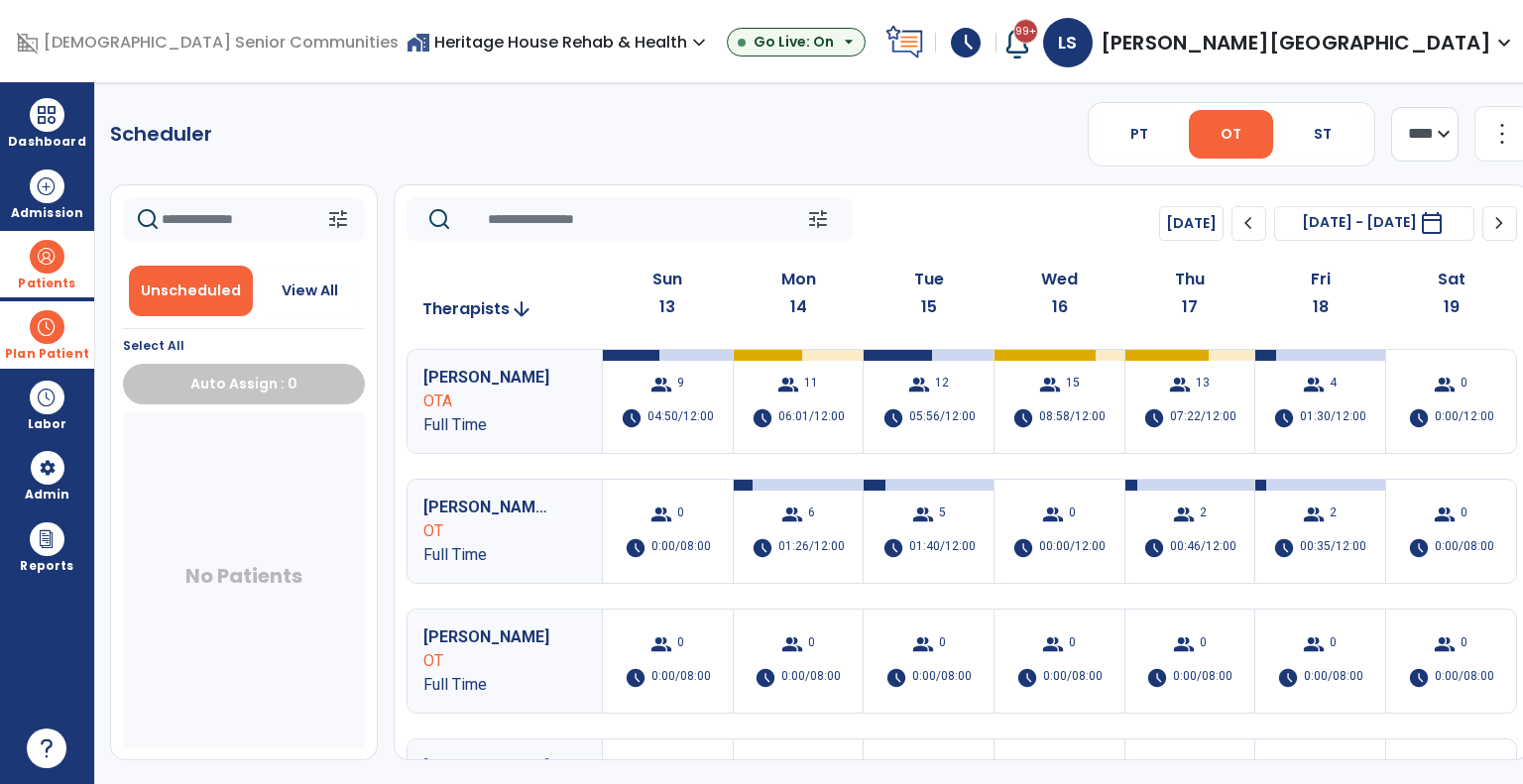 click on "Patients" at bounding box center [47, 283] 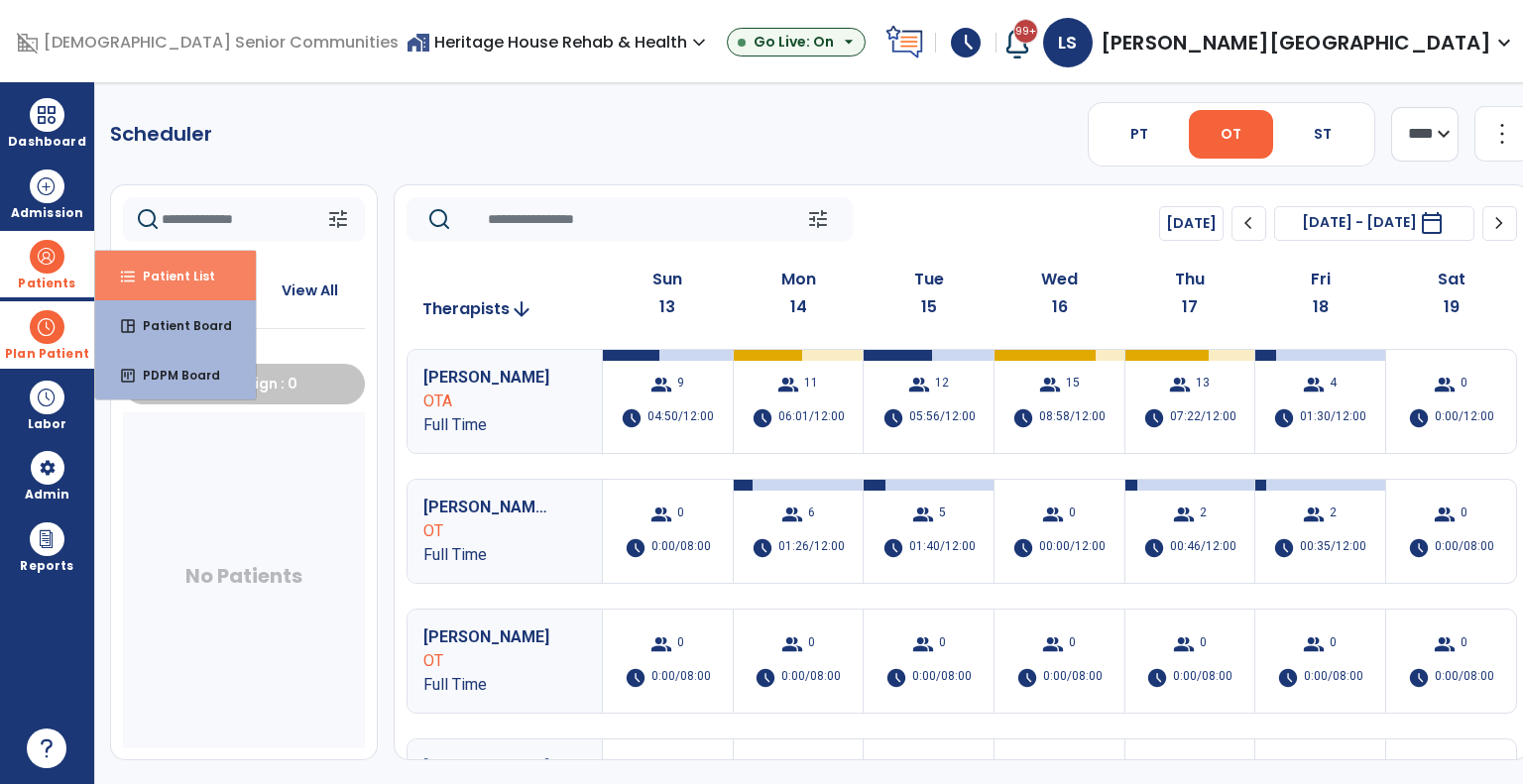 click on "format_list_bulleted  Patient List" at bounding box center (176, 276) 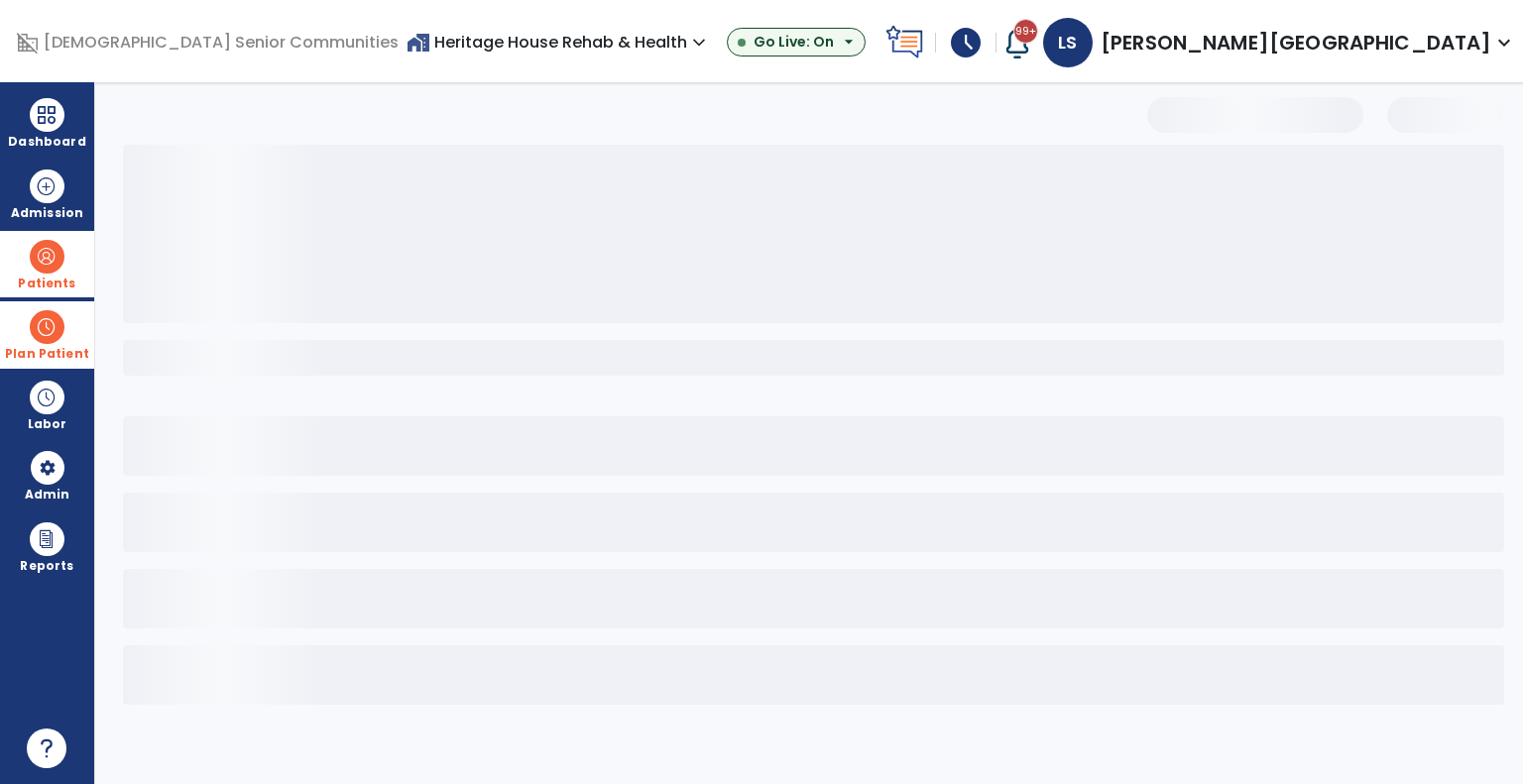 select on "***" 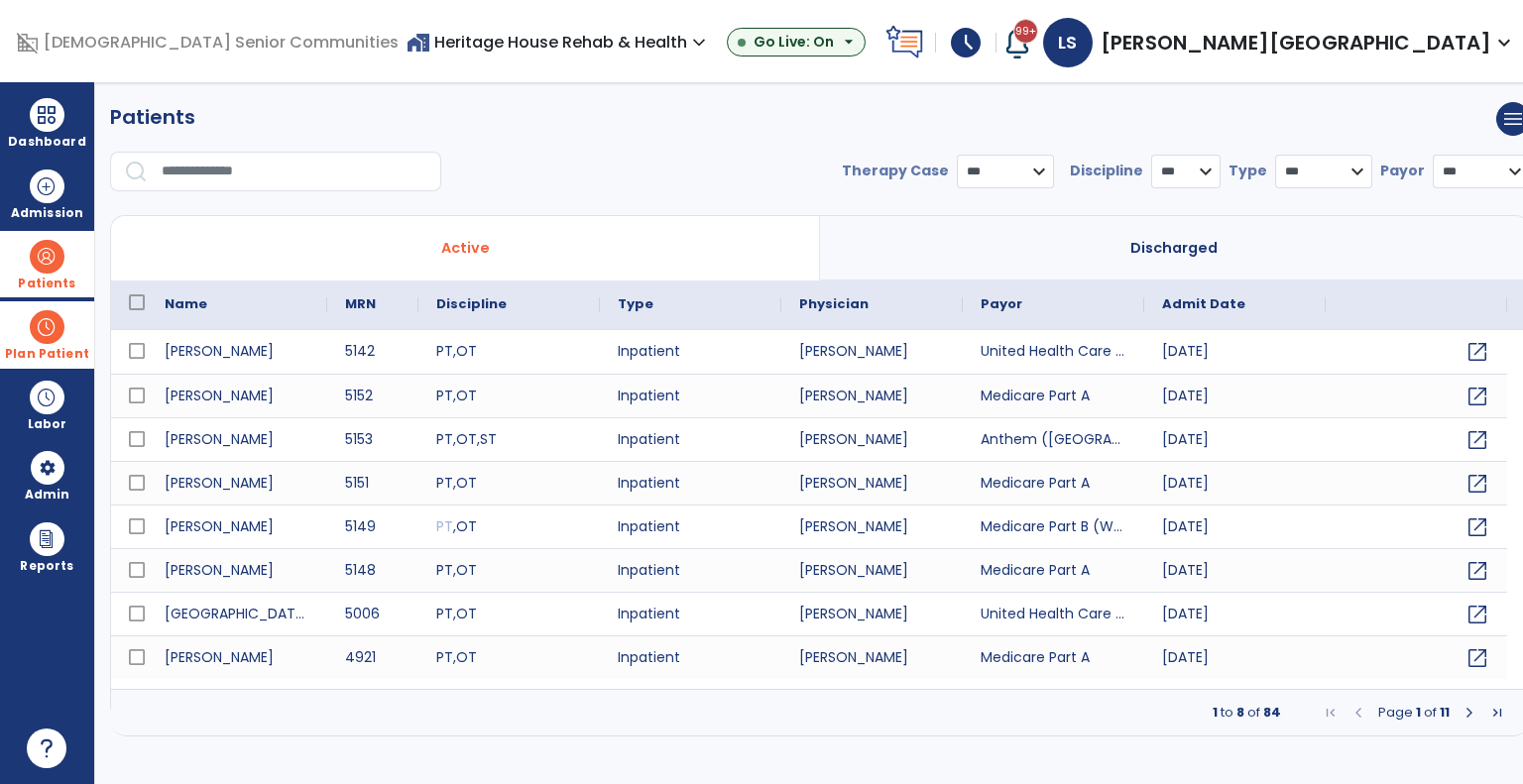 click on "Plan Patient" at bounding box center [47, 264] 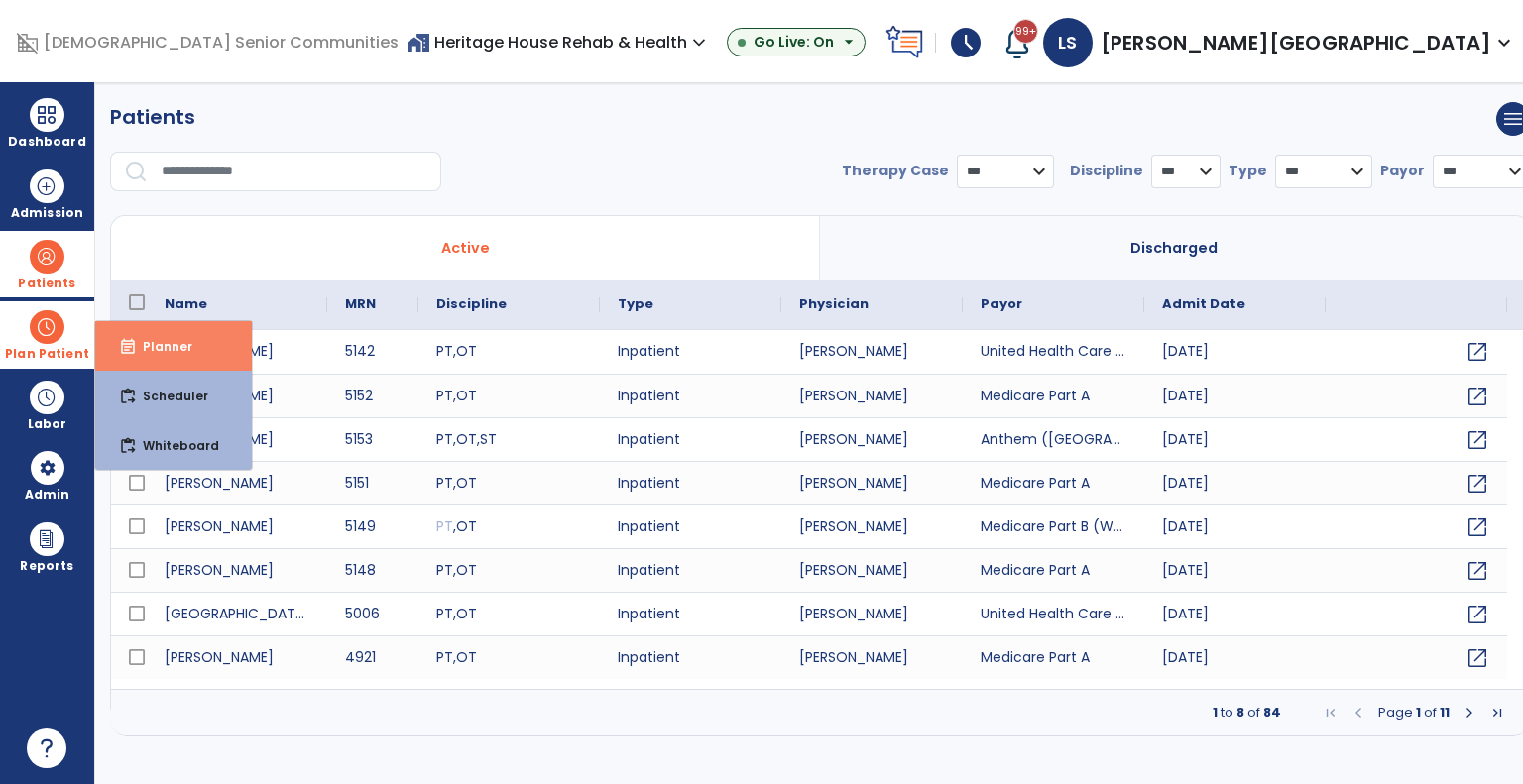click on "event_note  Planner" at bounding box center [174, 346] 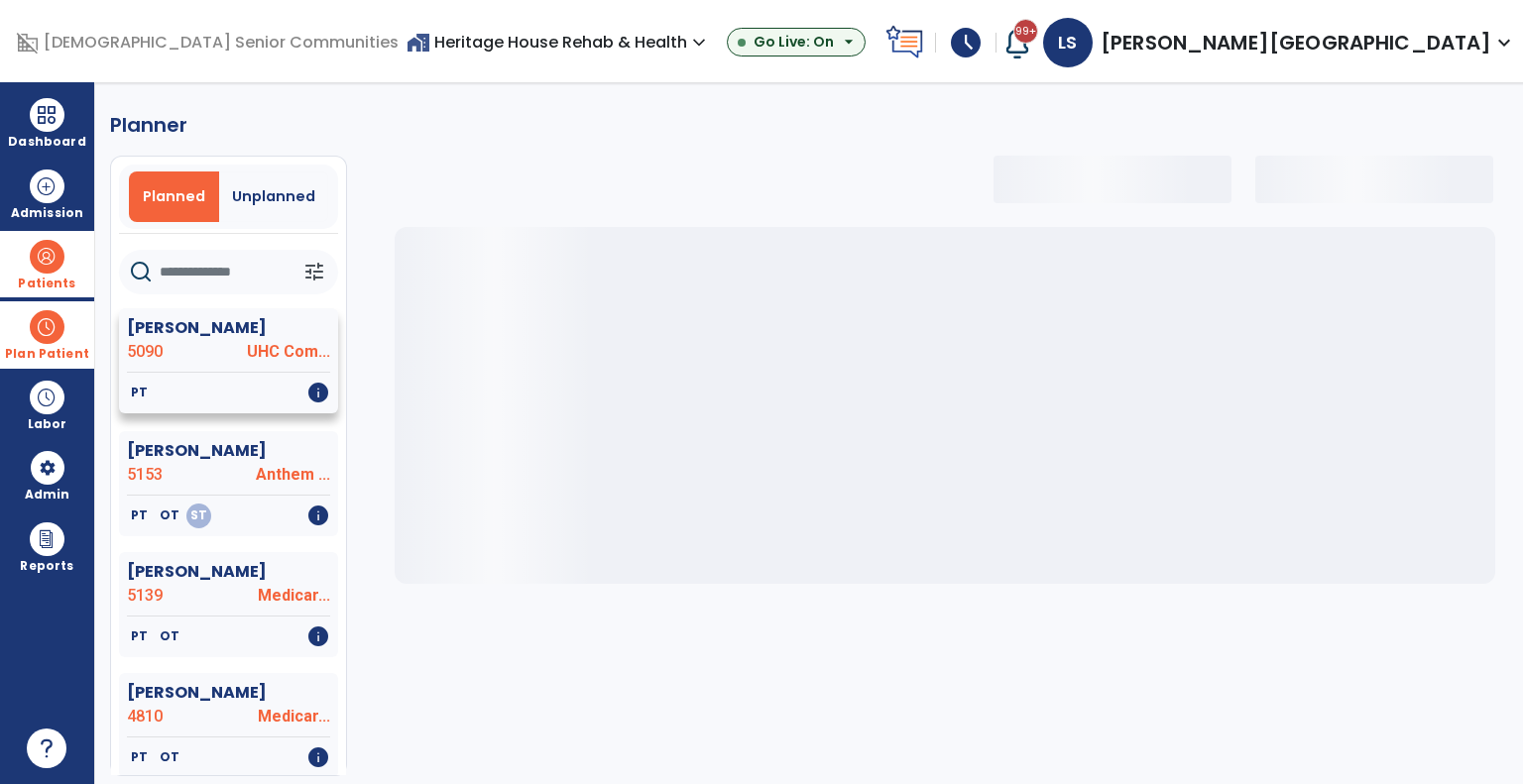 select on "***" 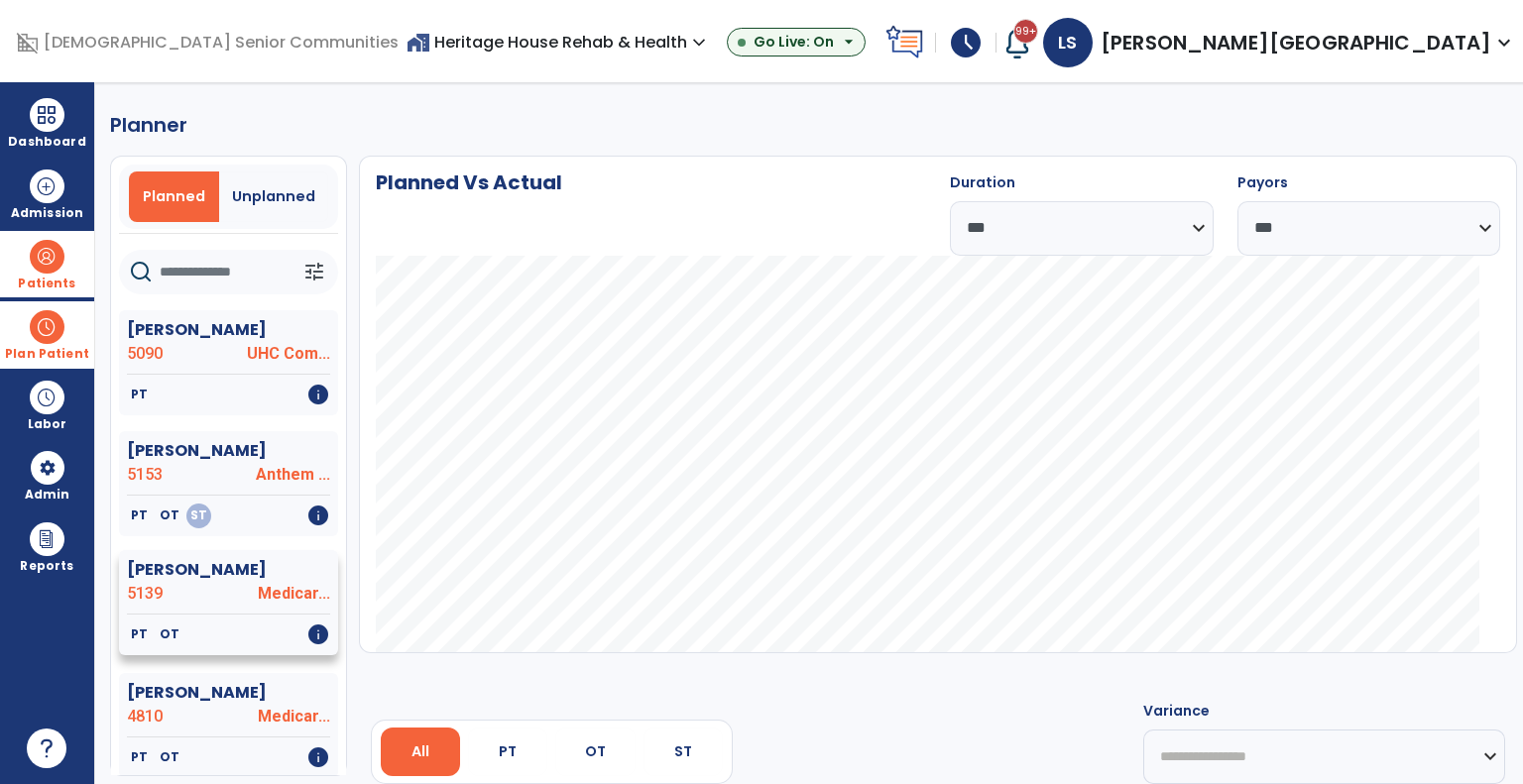 click on "5139" 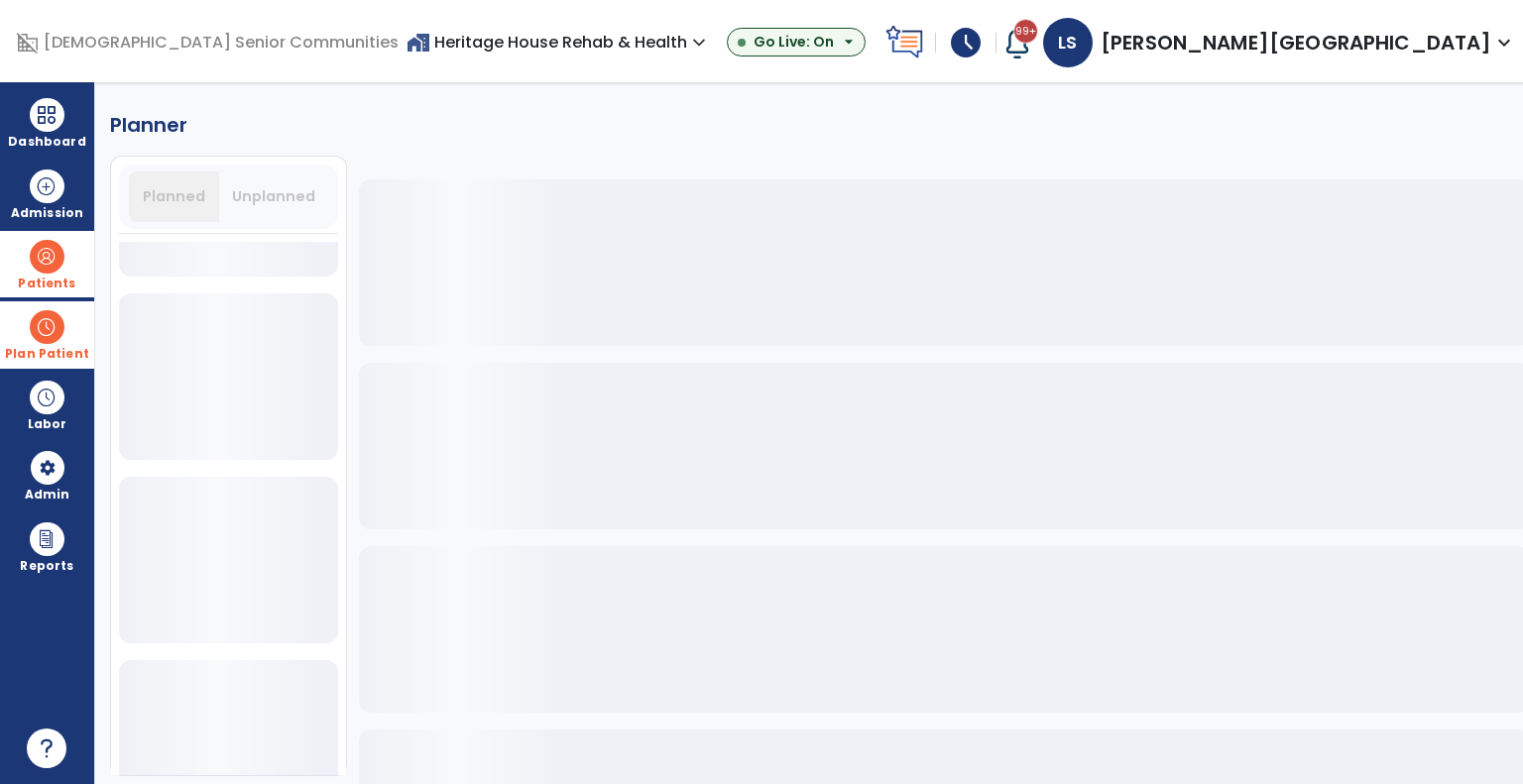 scroll, scrollTop: 650, scrollLeft: 0, axis: vertical 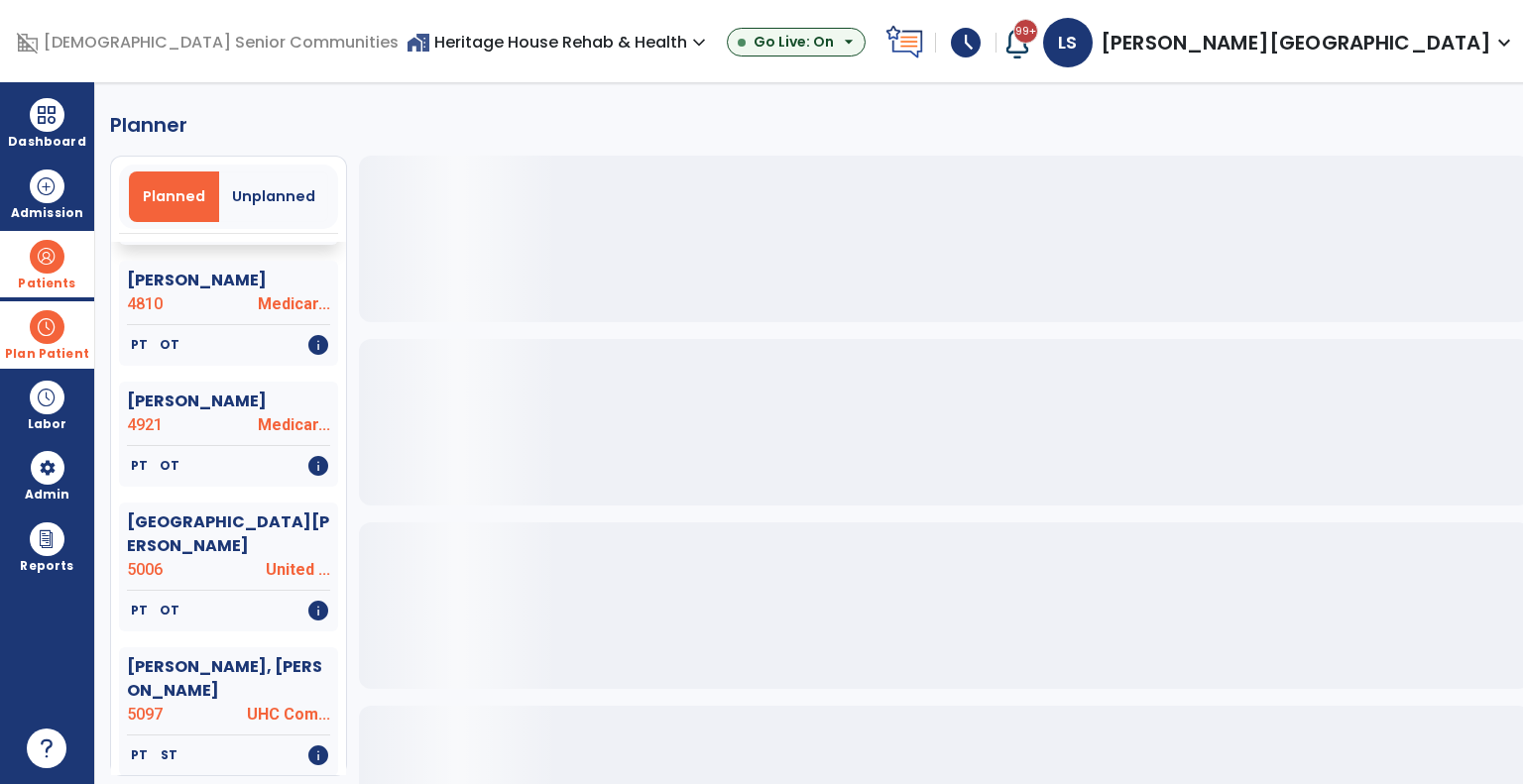 click on "PT   OT   info" 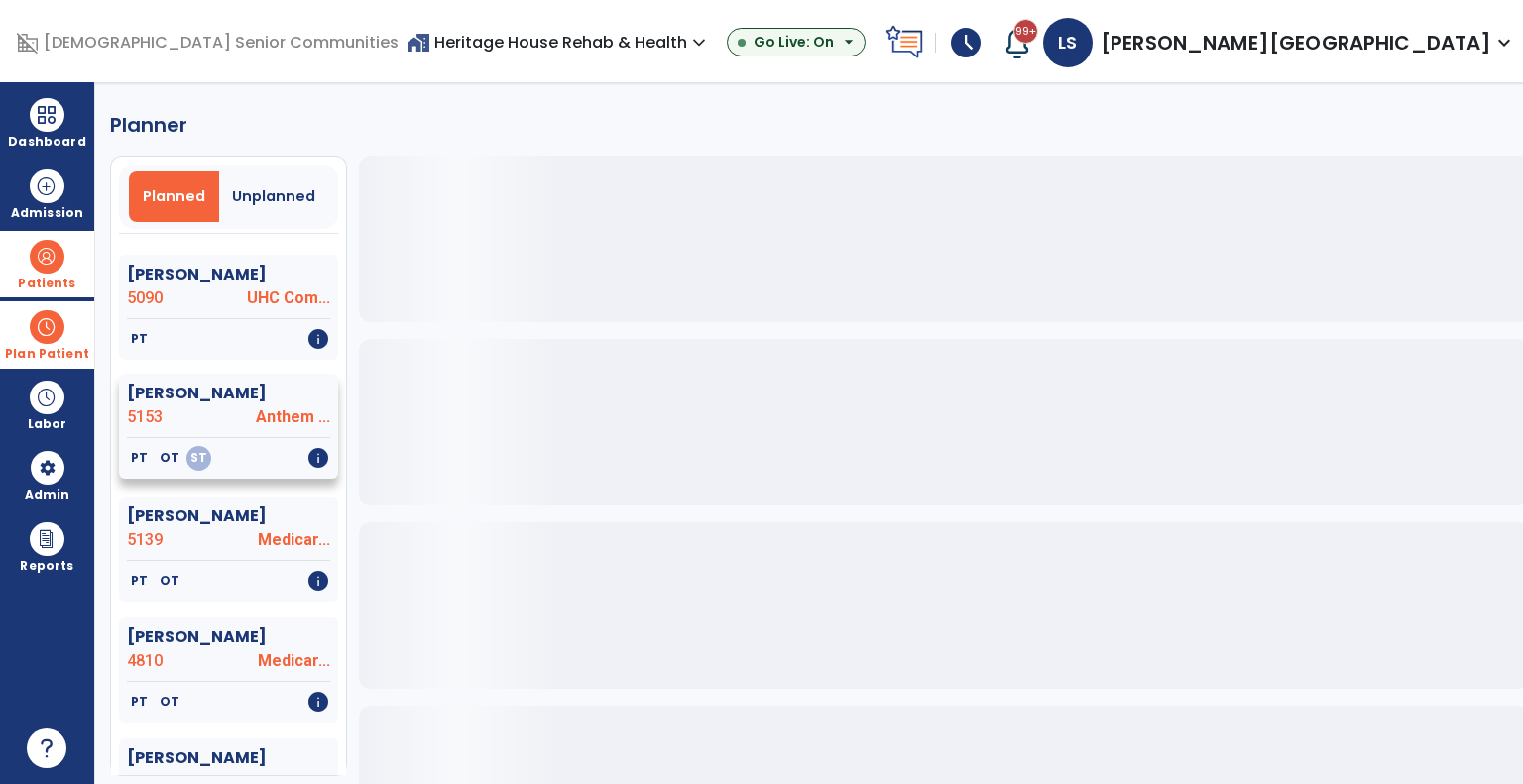 click on "5153" 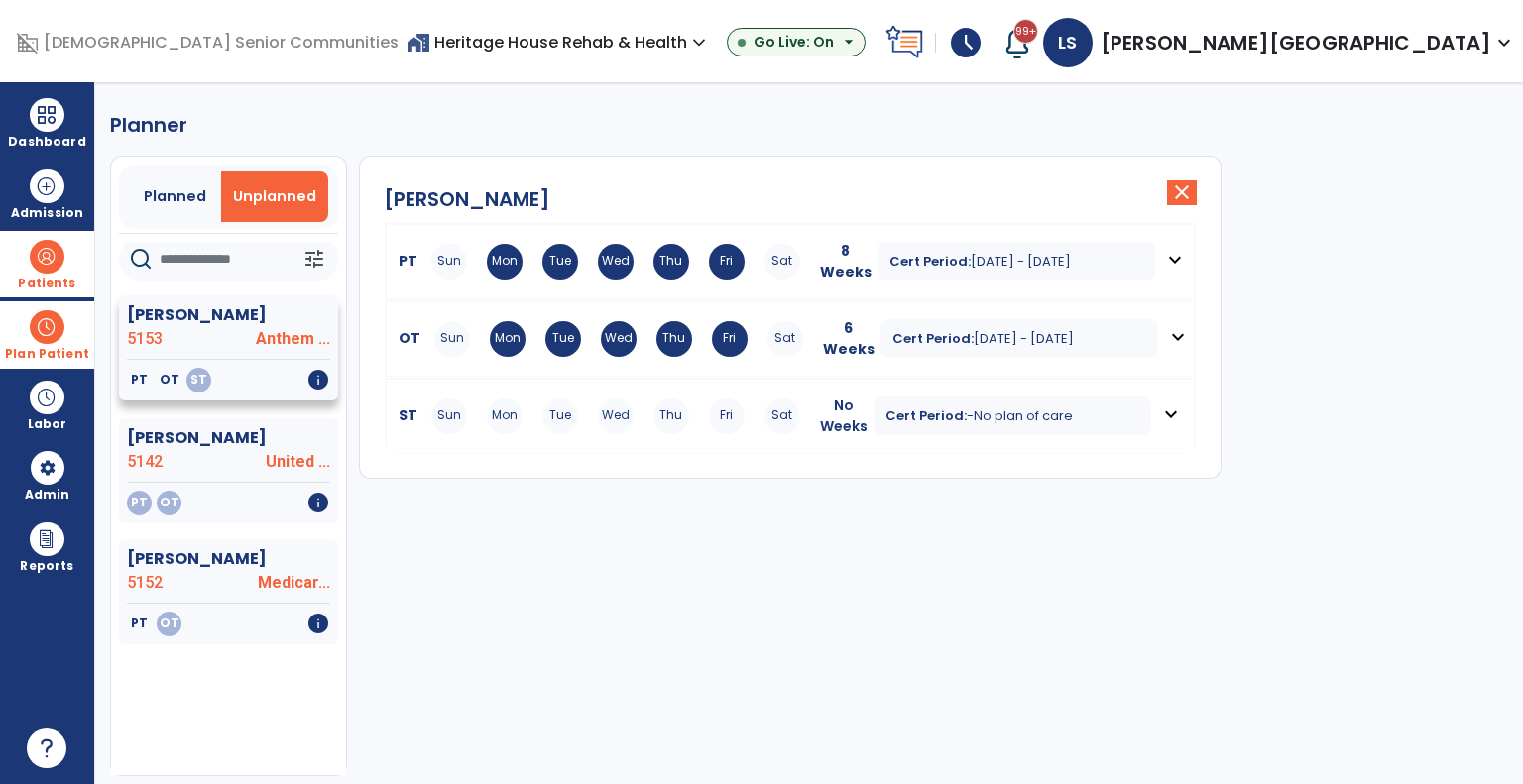 click on "5153" 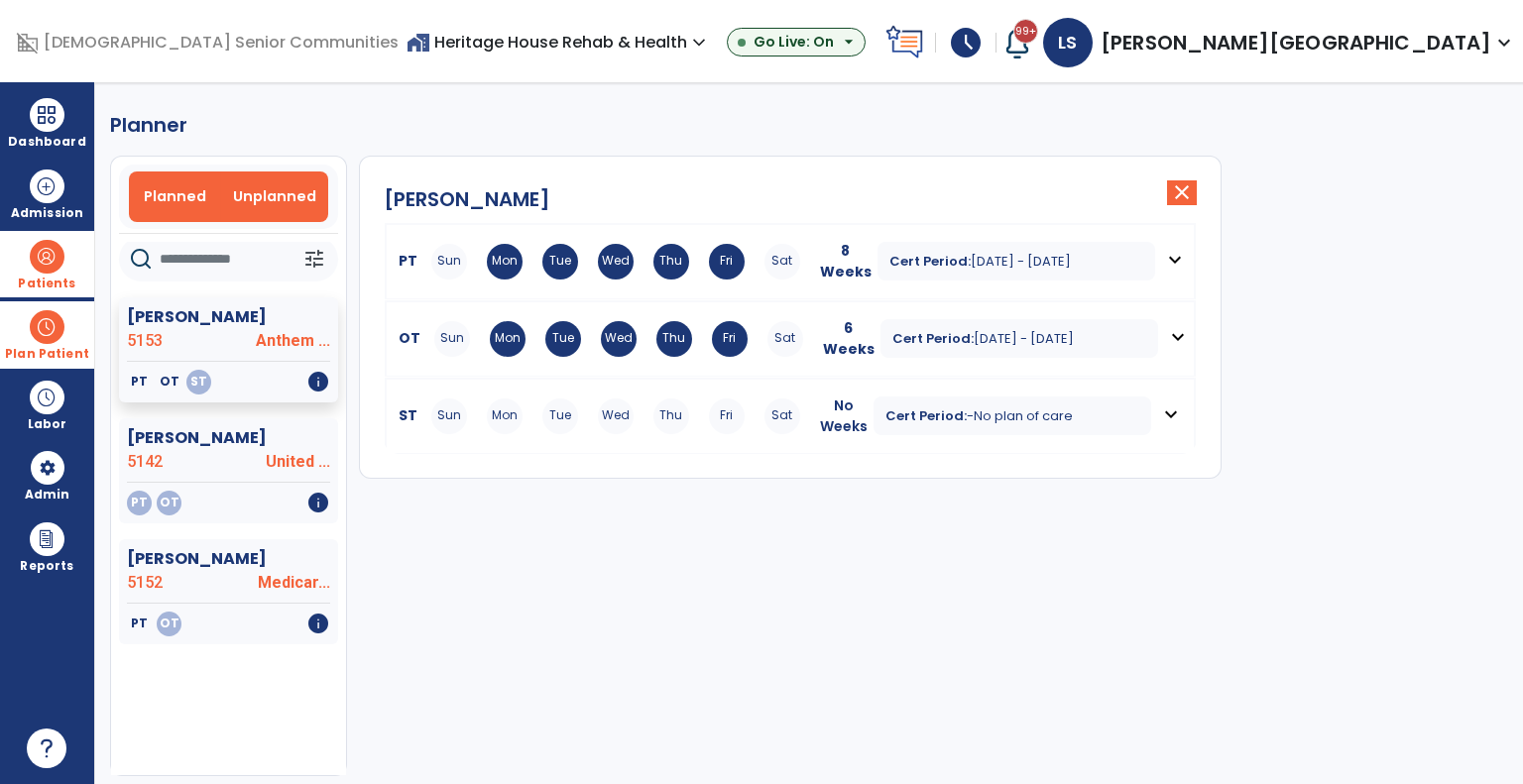 click on "Planned" at bounding box center [175, 196] 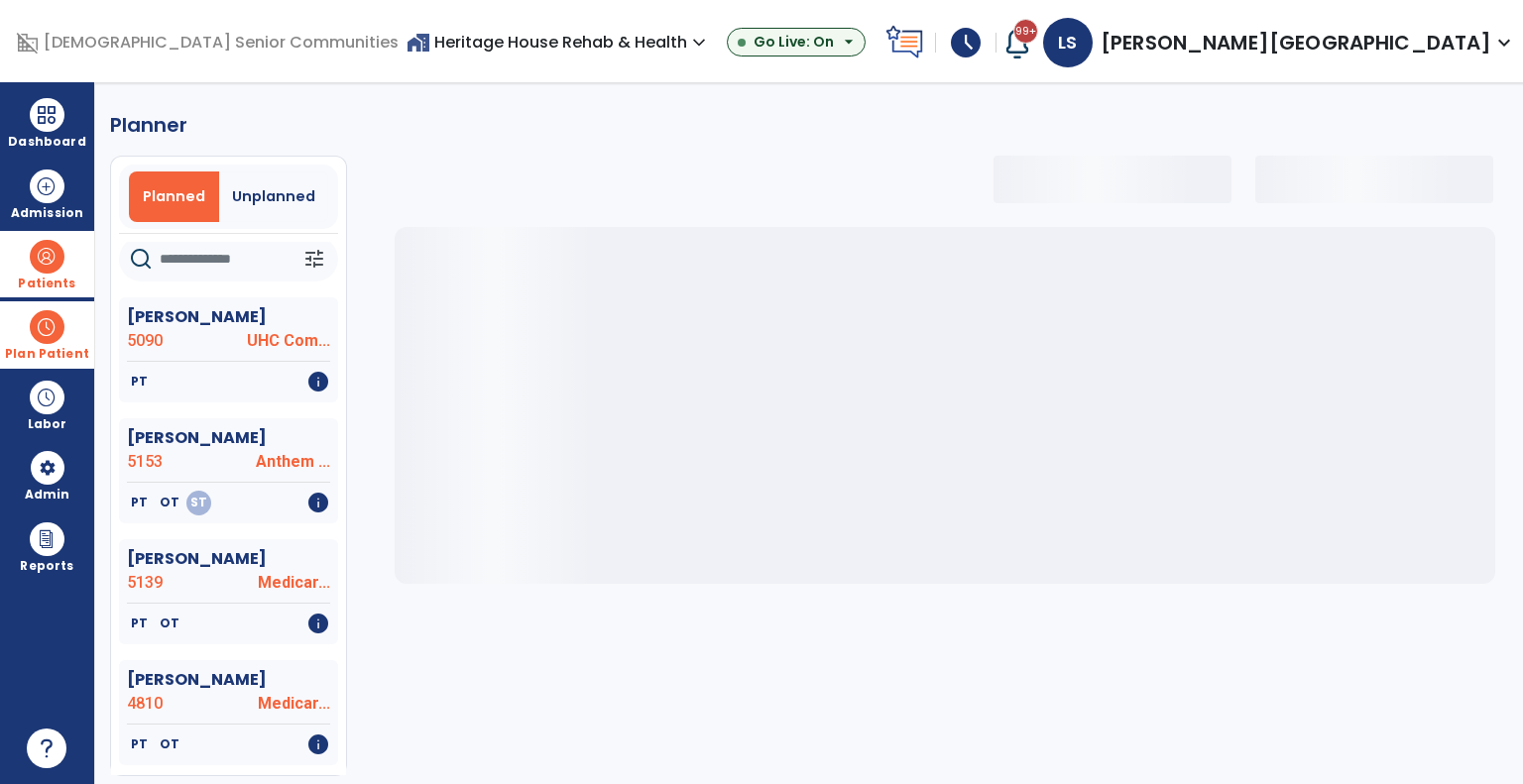 scroll, scrollTop: 56, scrollLeft: 0, axis: vertical 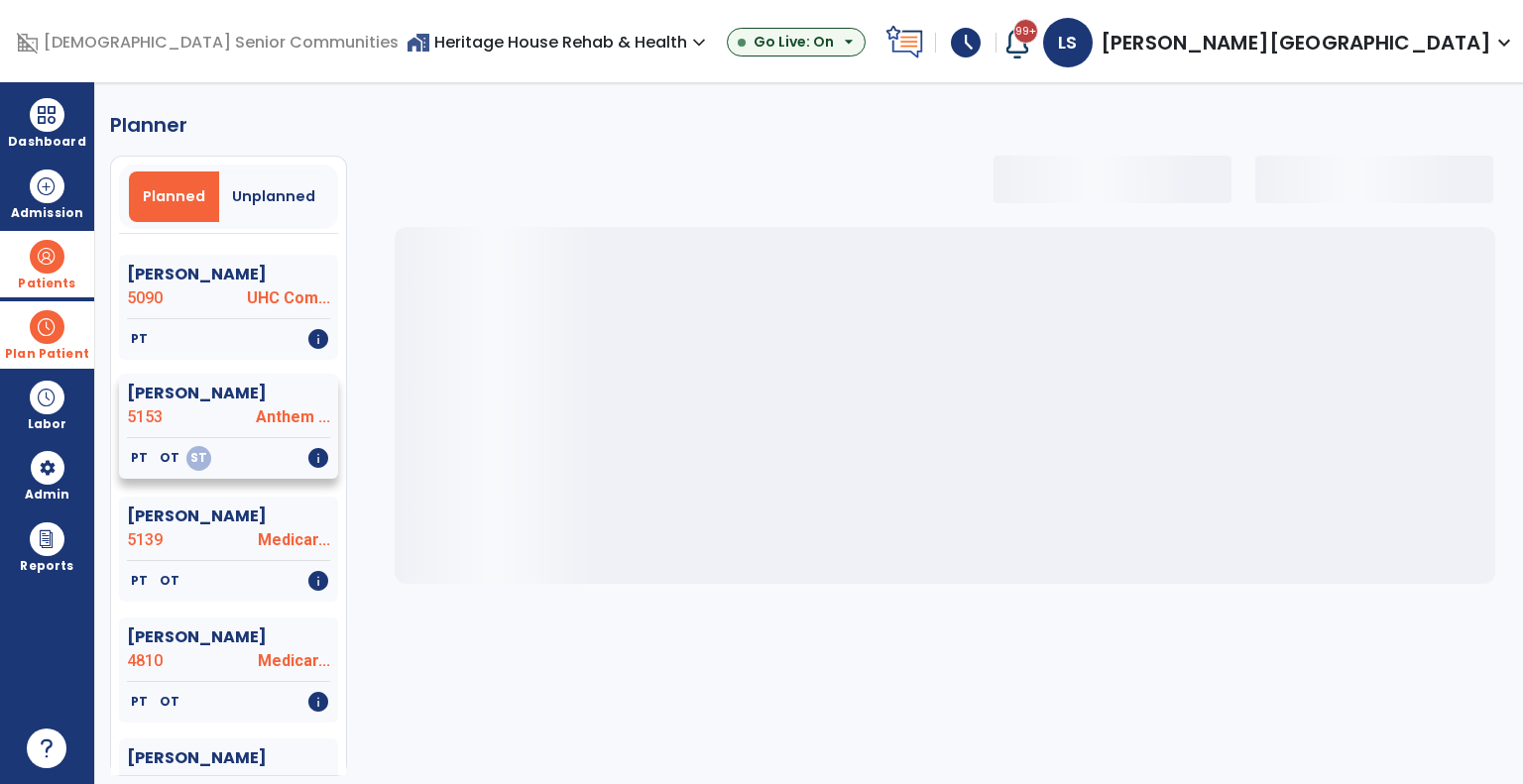 click on "5153" 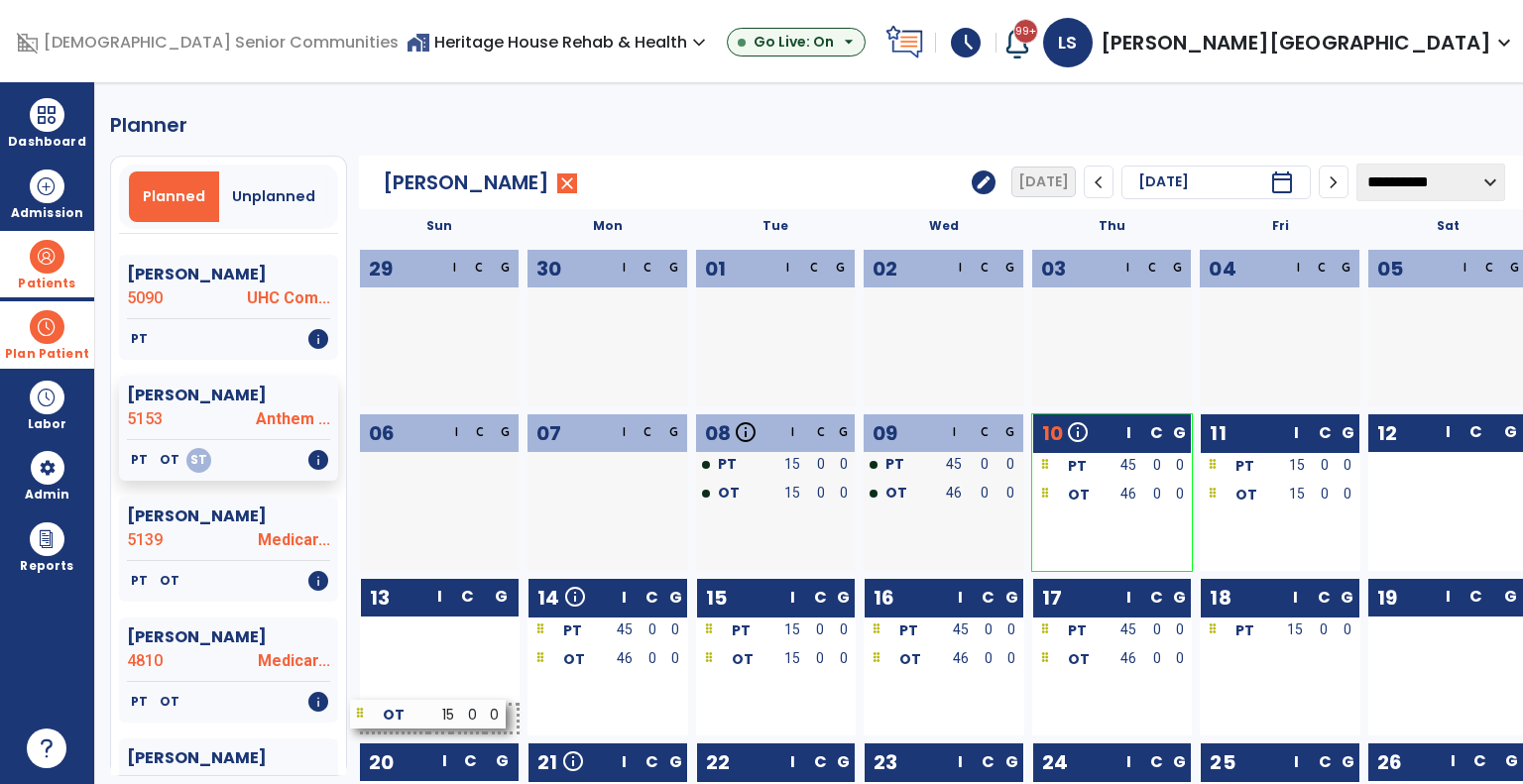 drag, startPoint x: 1207, startPoint y: 661, endPoint x: 373, endPoint y: 716, distance: 835.8116 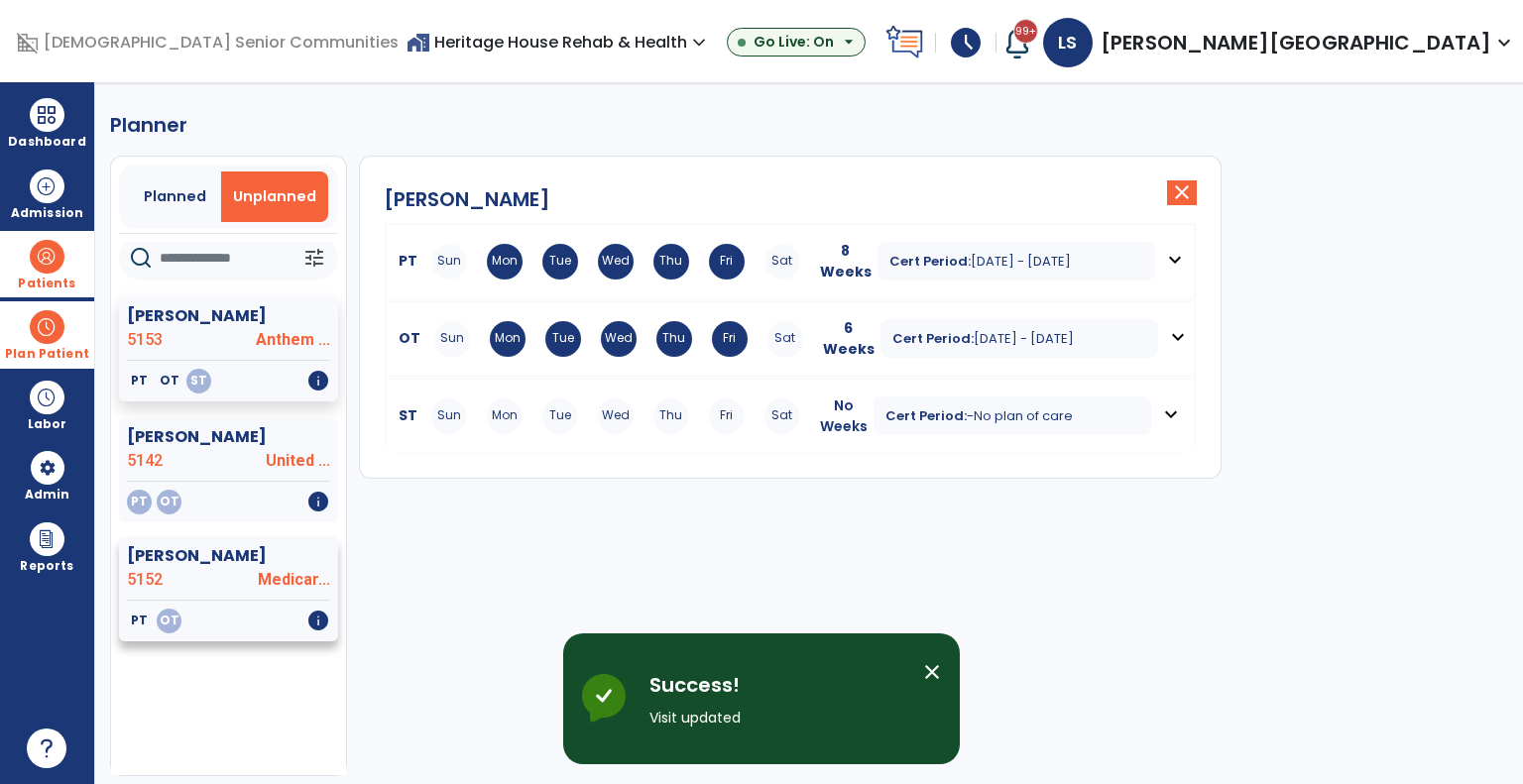 scroll, scrollTop: 13, scrollLeft: 0, axis: vertical 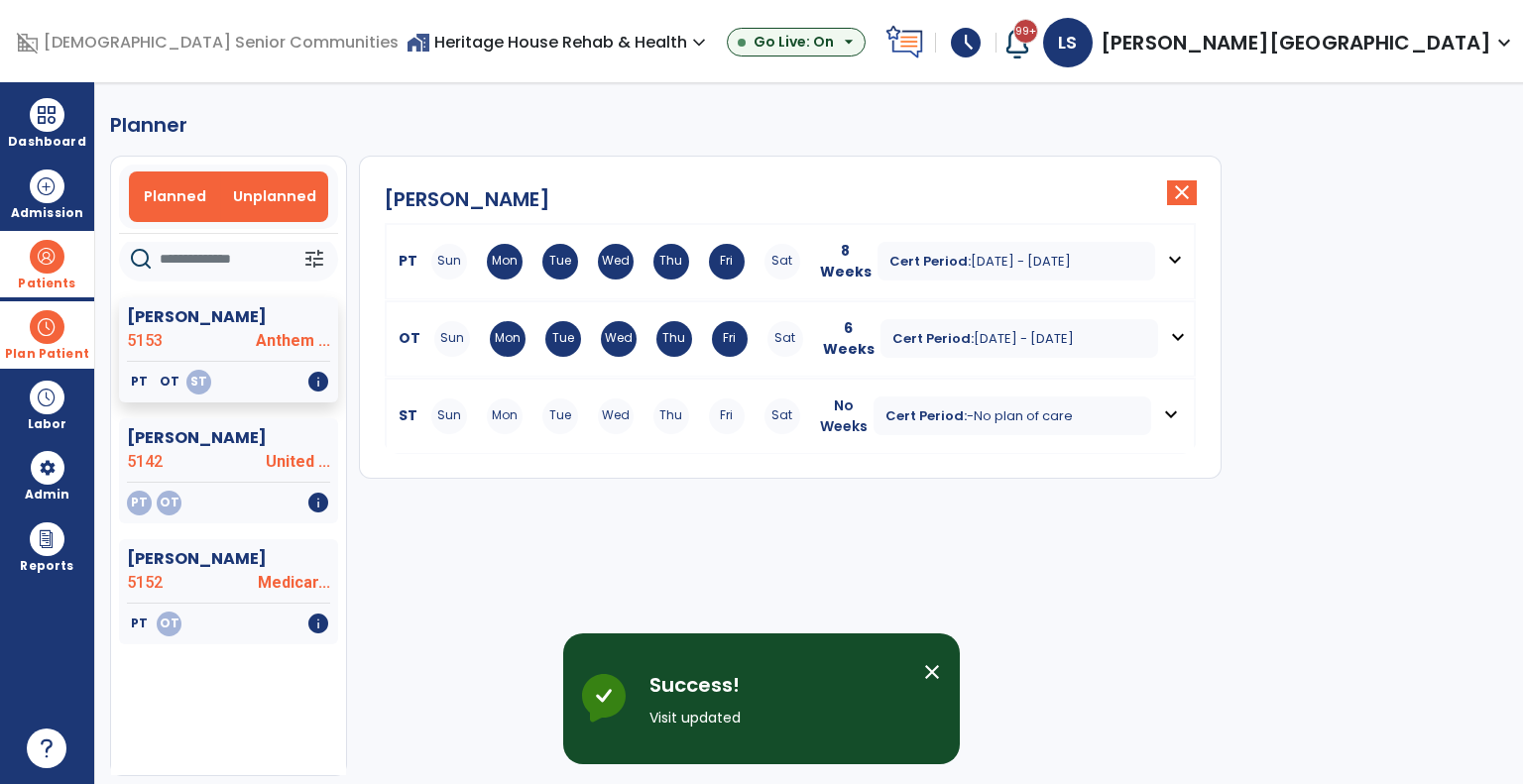click on "Planned" at bounding box center (175, 196) 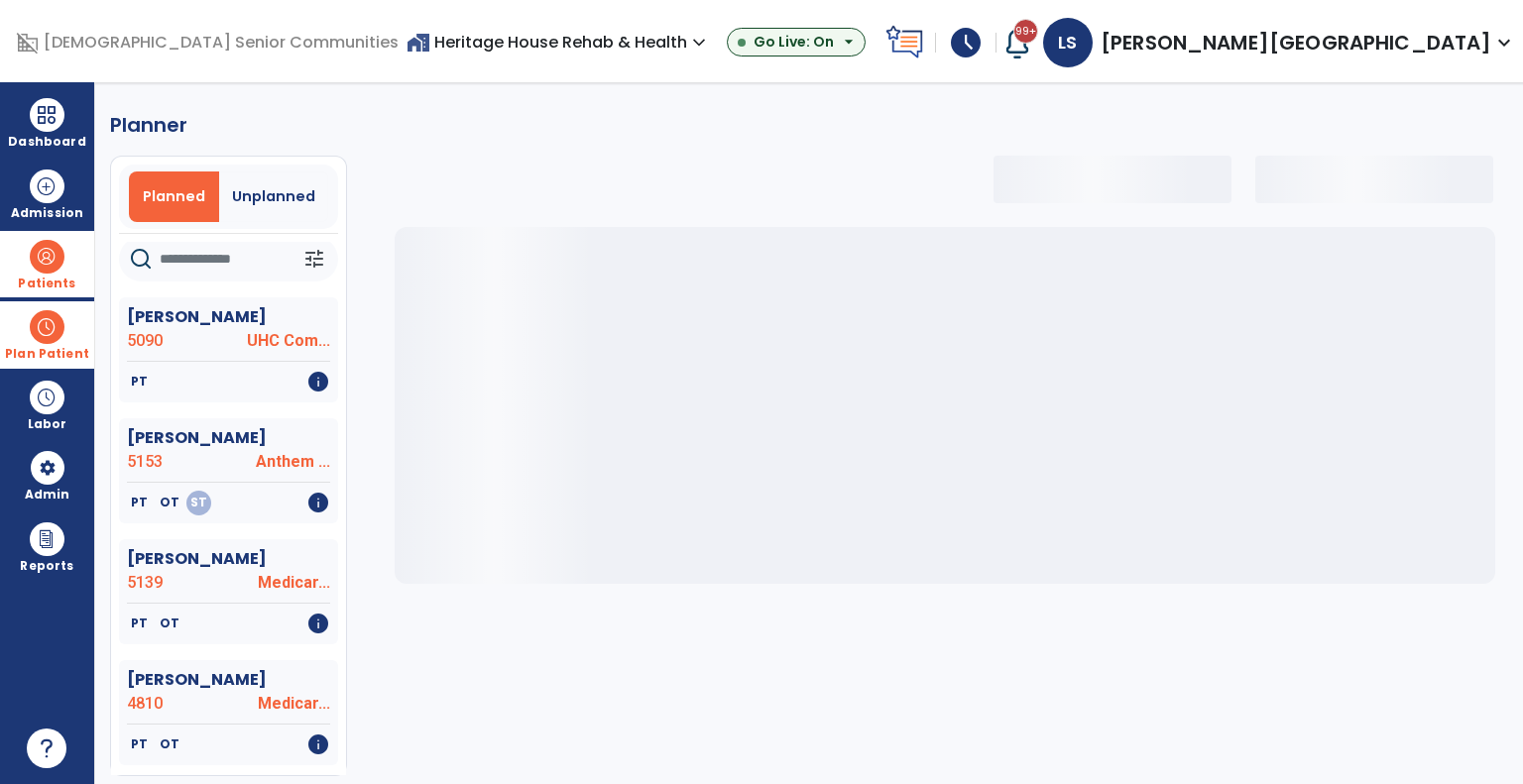 scroll, scrollTop: 56, scrollLeft: 0, axis: vertical 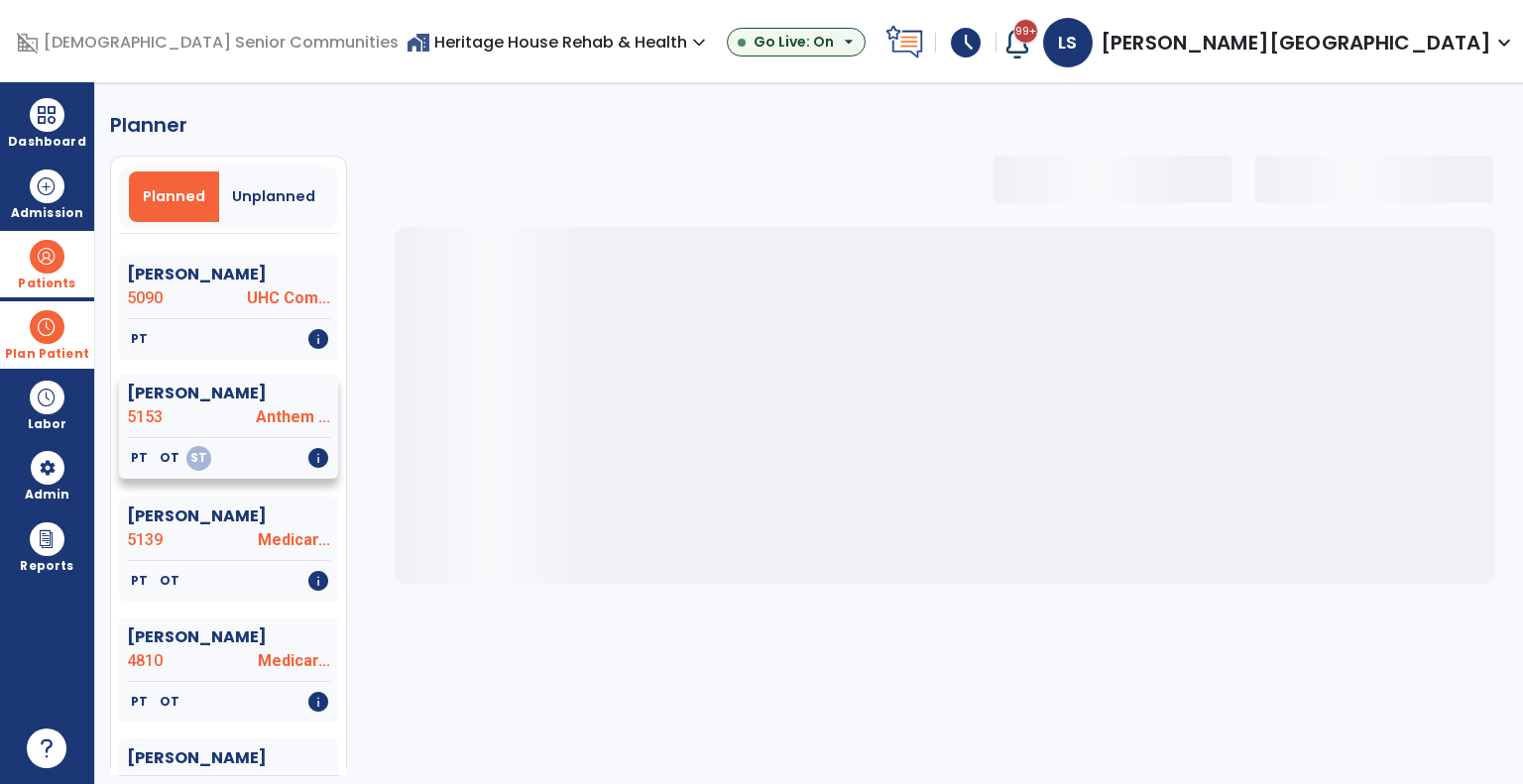 select on "***" 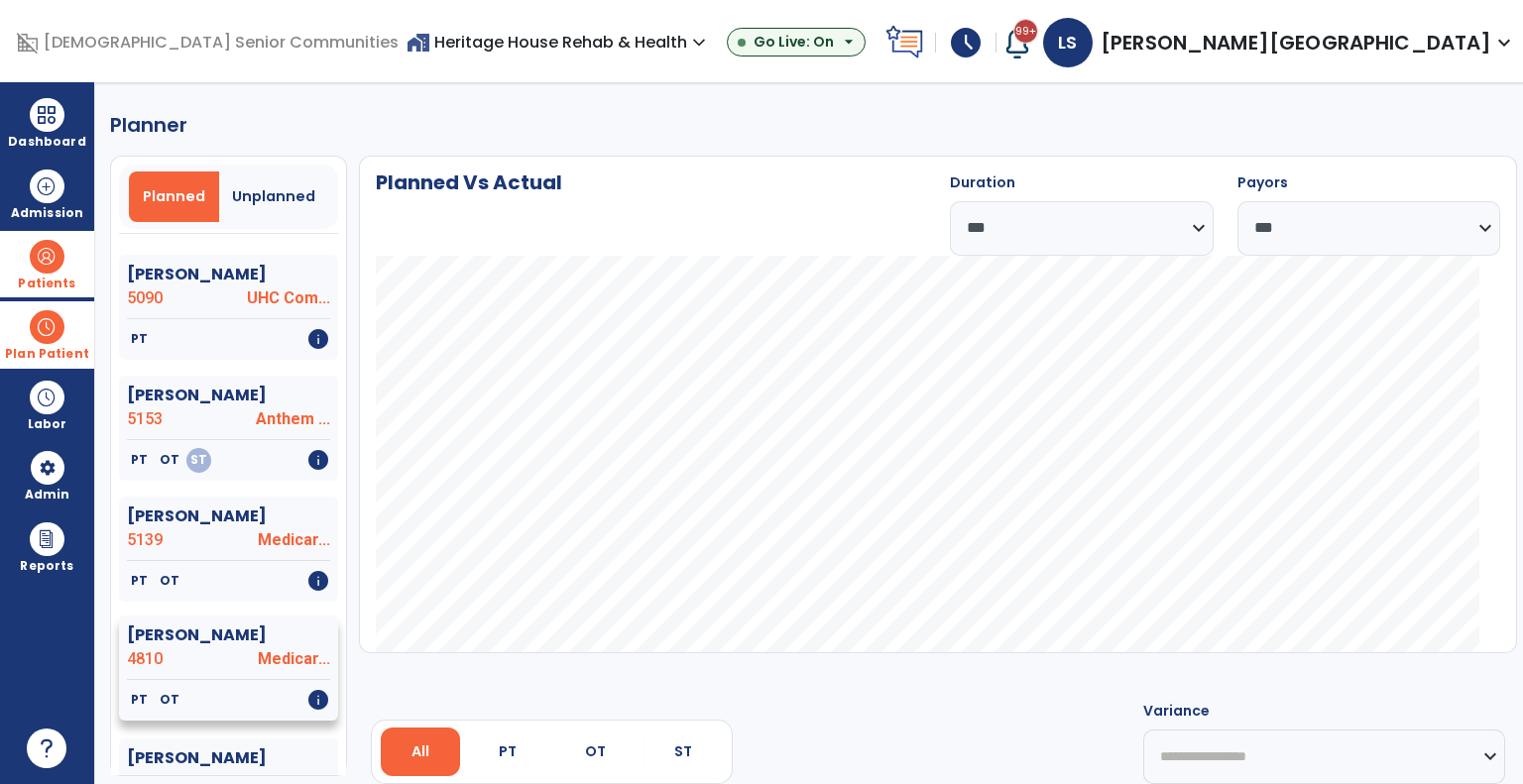 click on "4810" 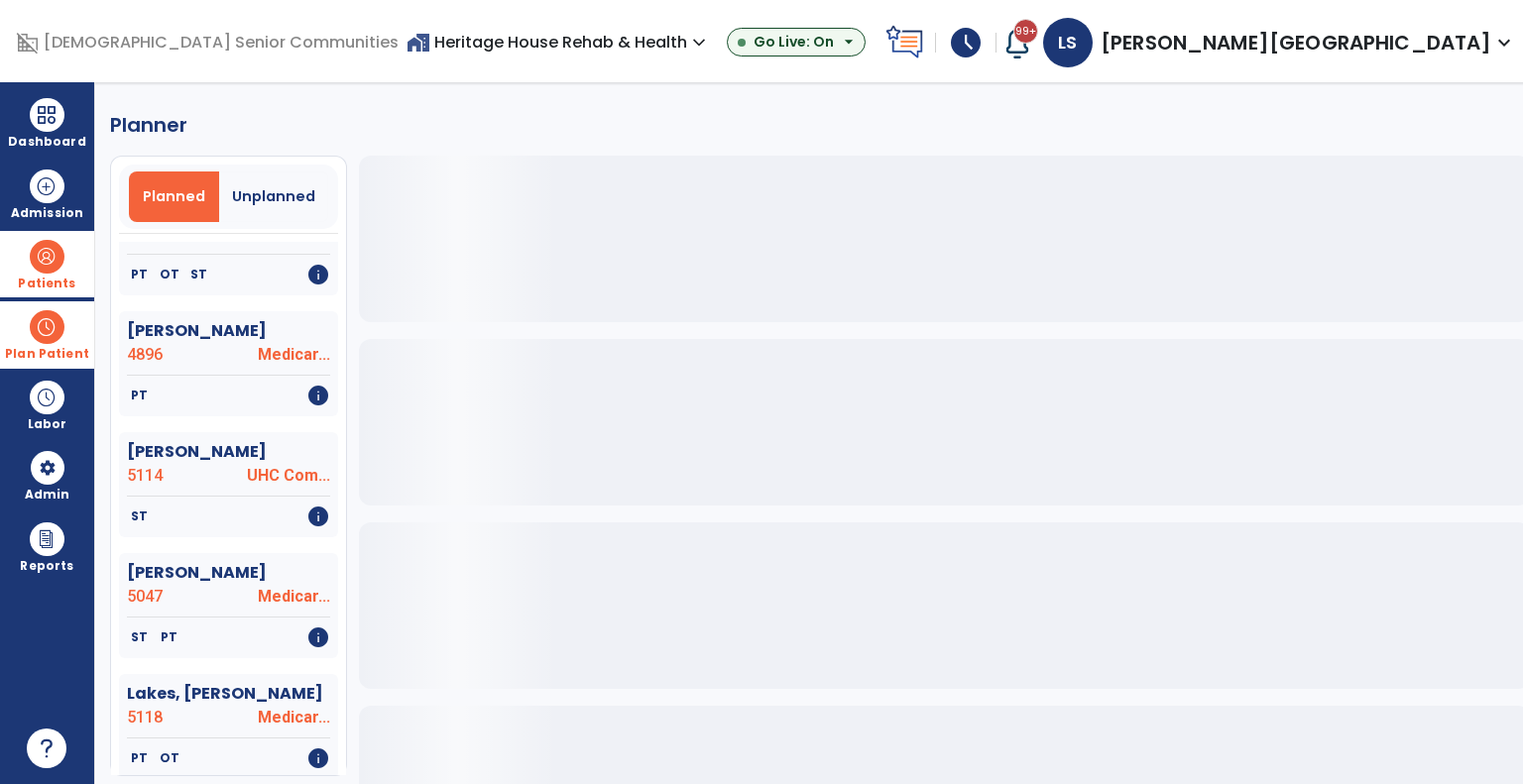 scroll, scrollTop: 1681, scrollLeft: 0, axis: vertical 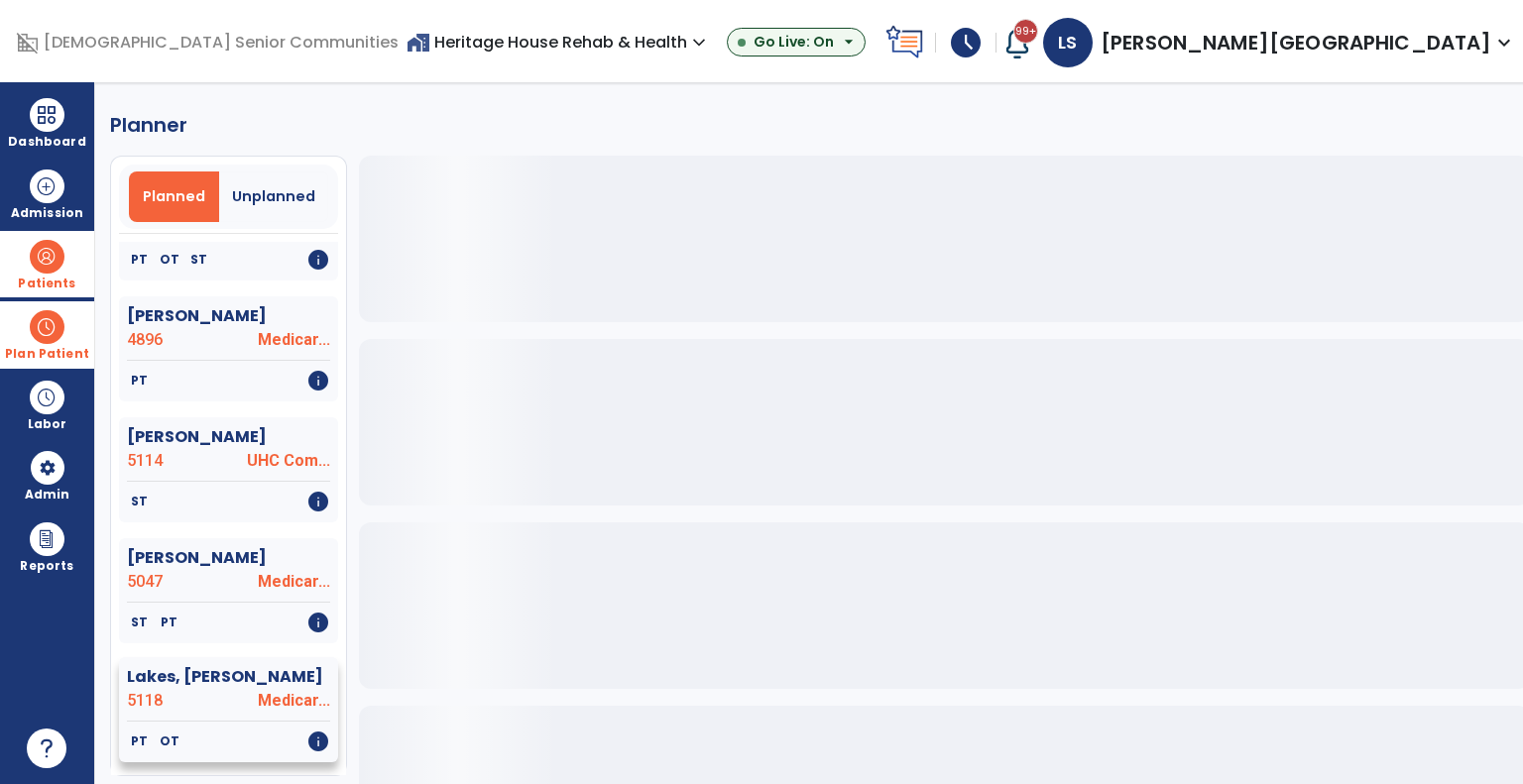 click on "Lakes, Jackie  5118 Medicar..." 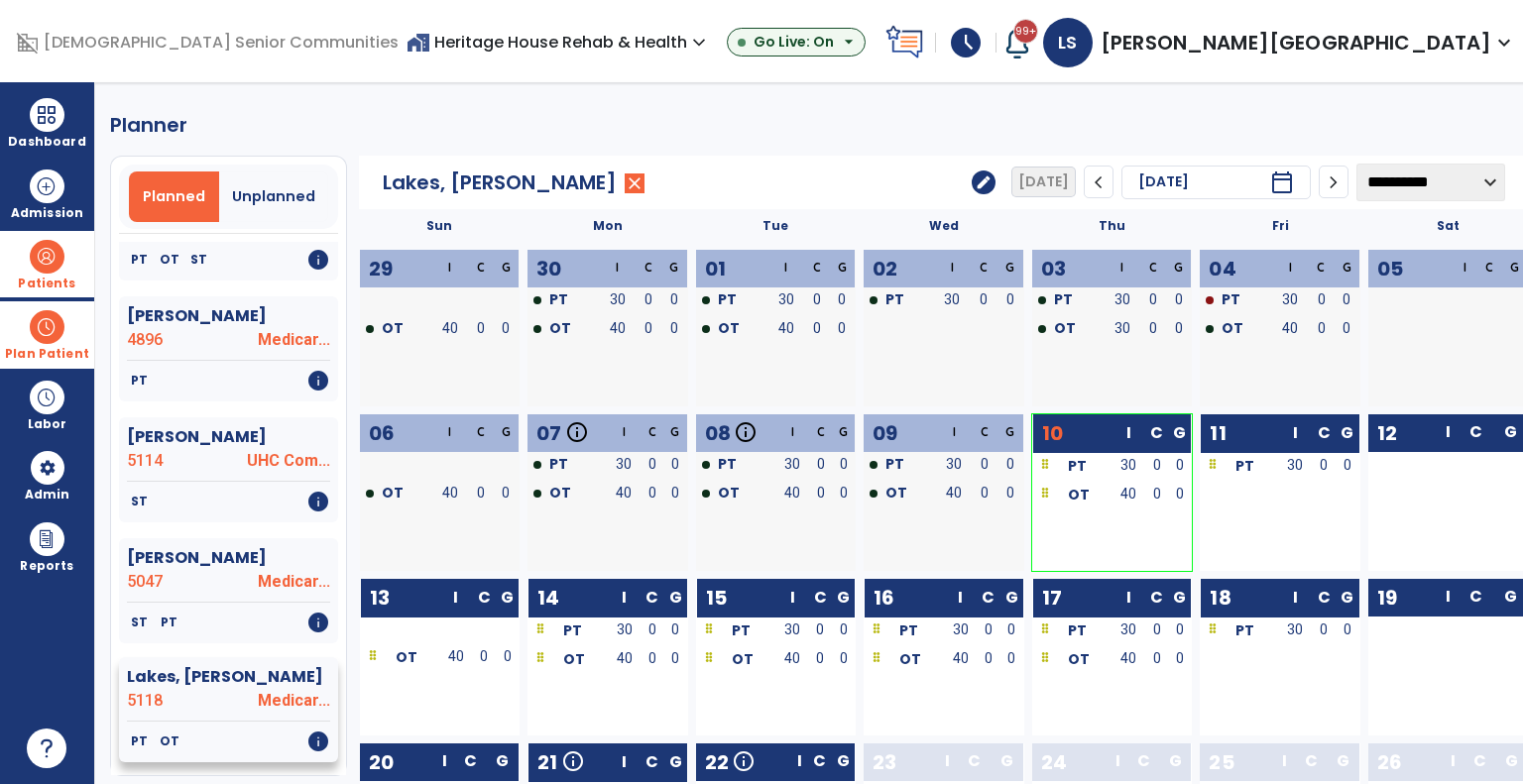 click on "Lakes, Jackie  5118 Medicar..." 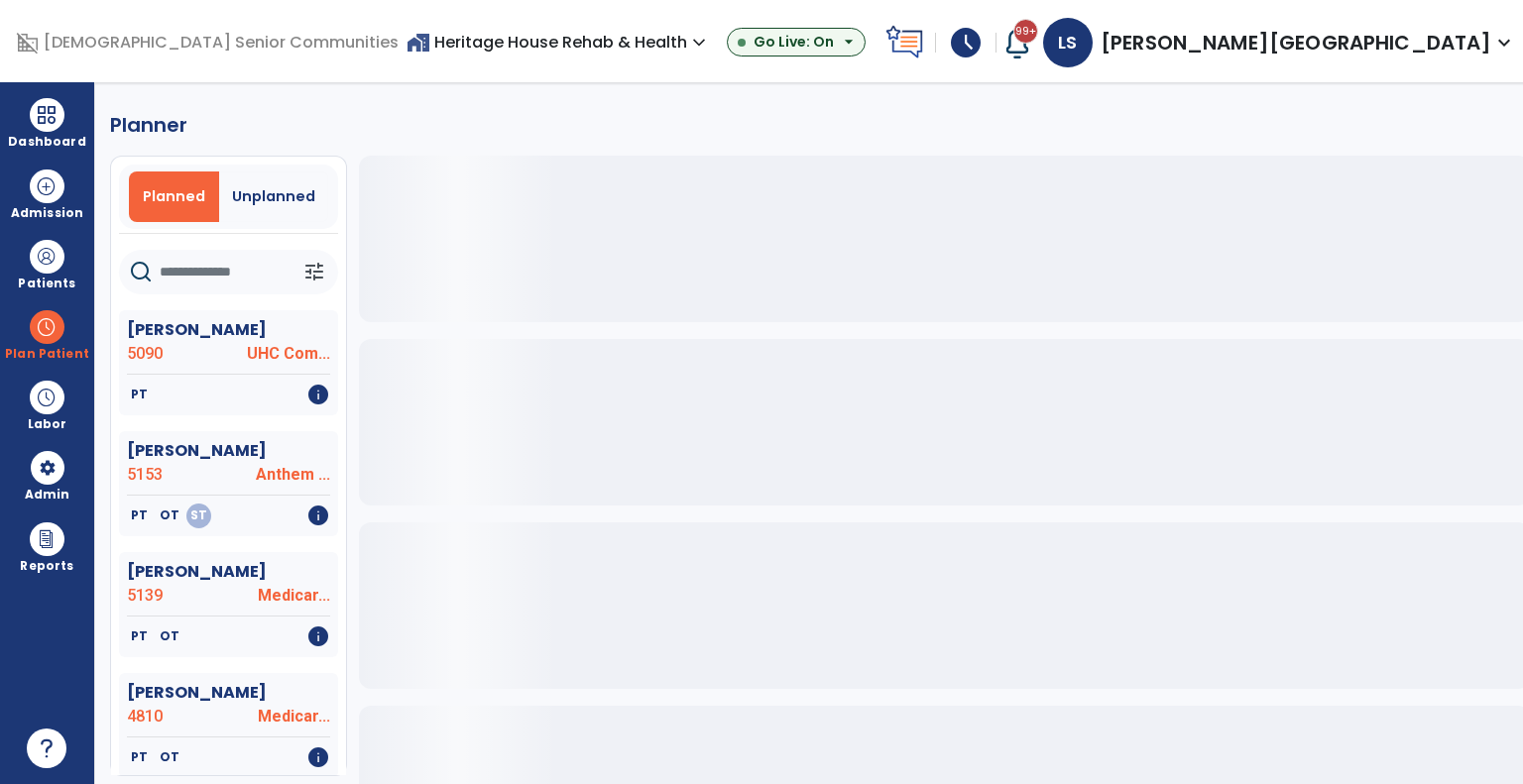 scroll, scrollTop: 0, scrollLeft: 0, axis: both 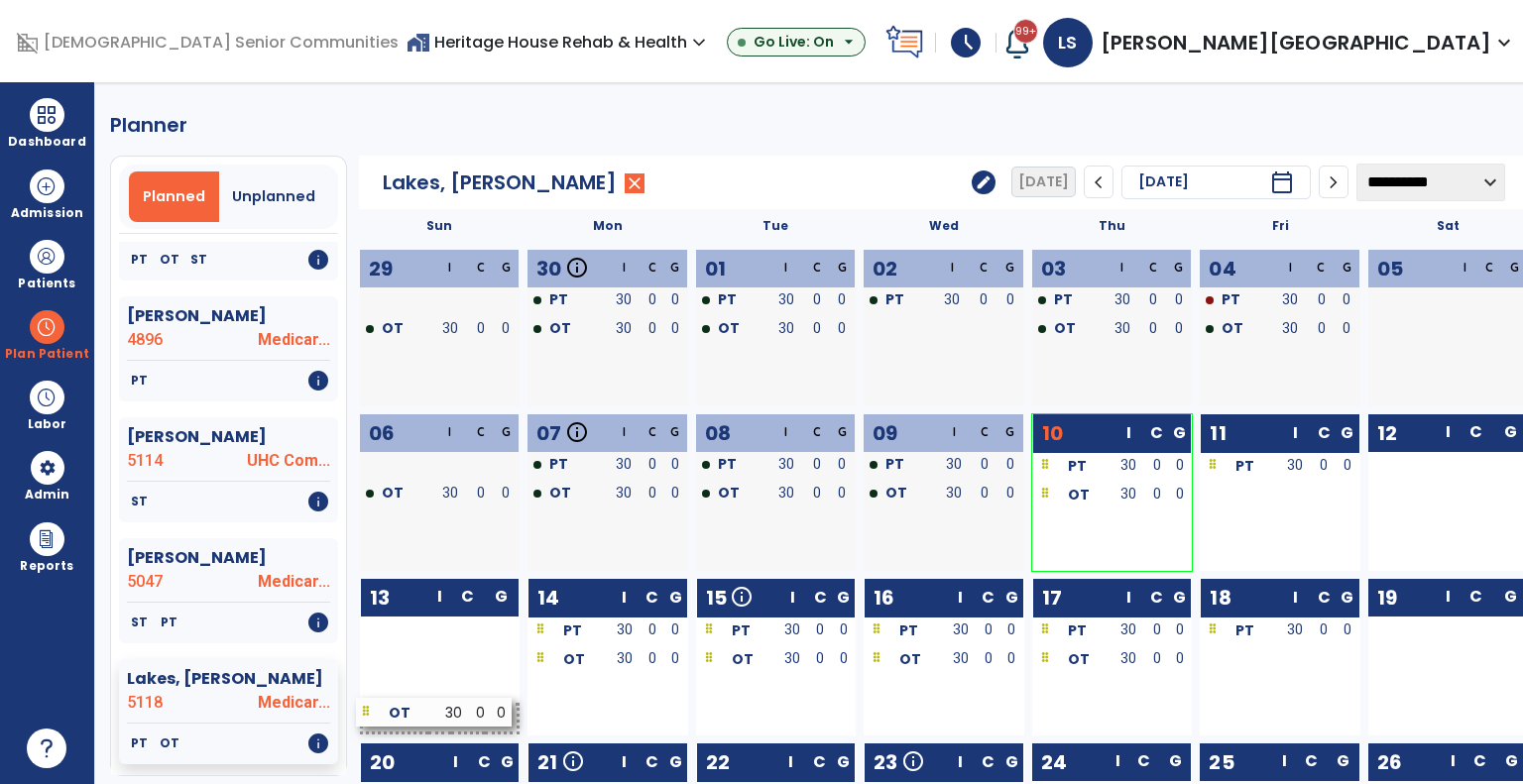 drag, startPoint x: 1236, startPoint y: 669, endPoint x: 409, endPoint y: 722, distance: 828.69657 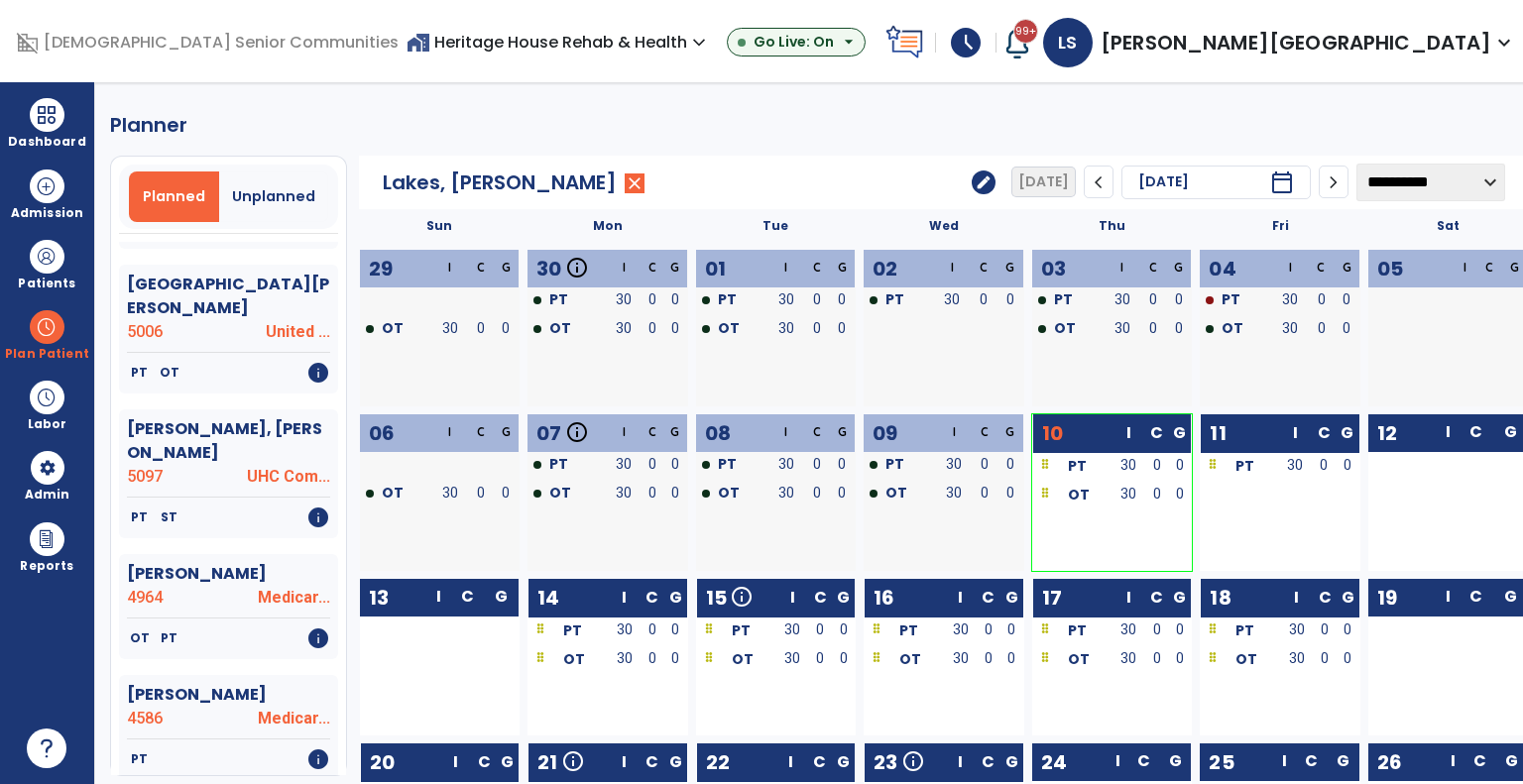 scroll, scrollTop: 1681, scrollLeft: 0, axis: vertical 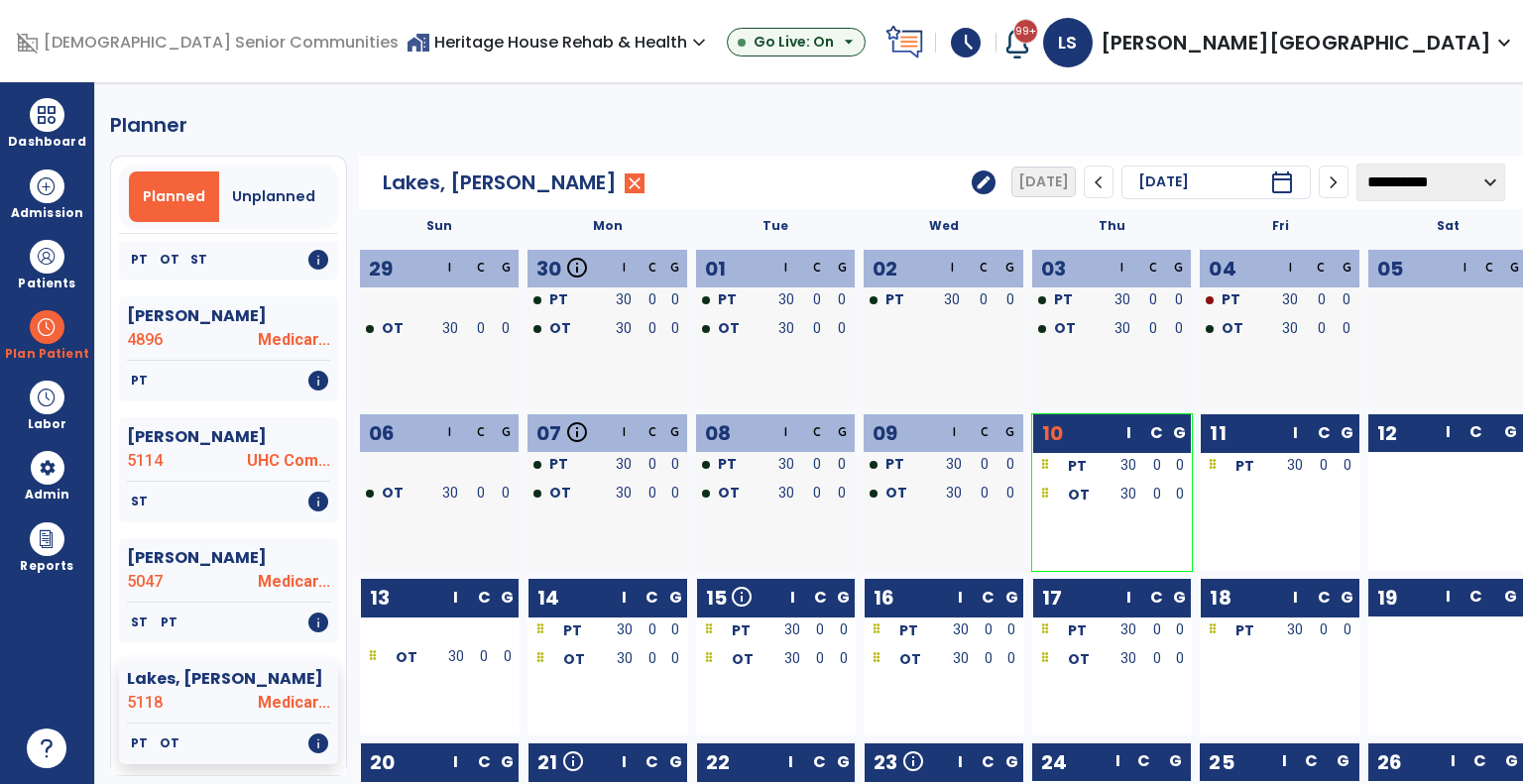 click on "Anthem ..." 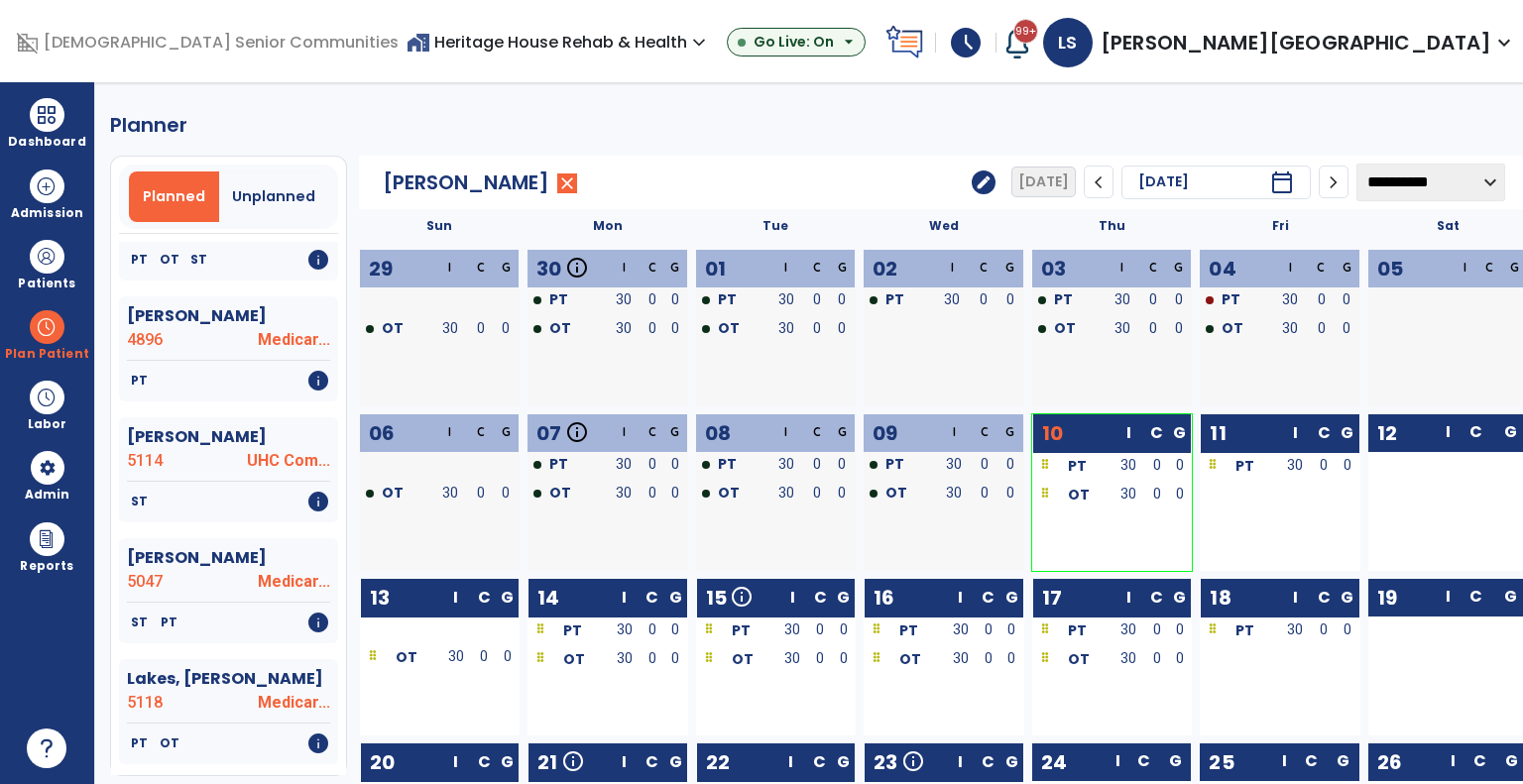 click on "5042" 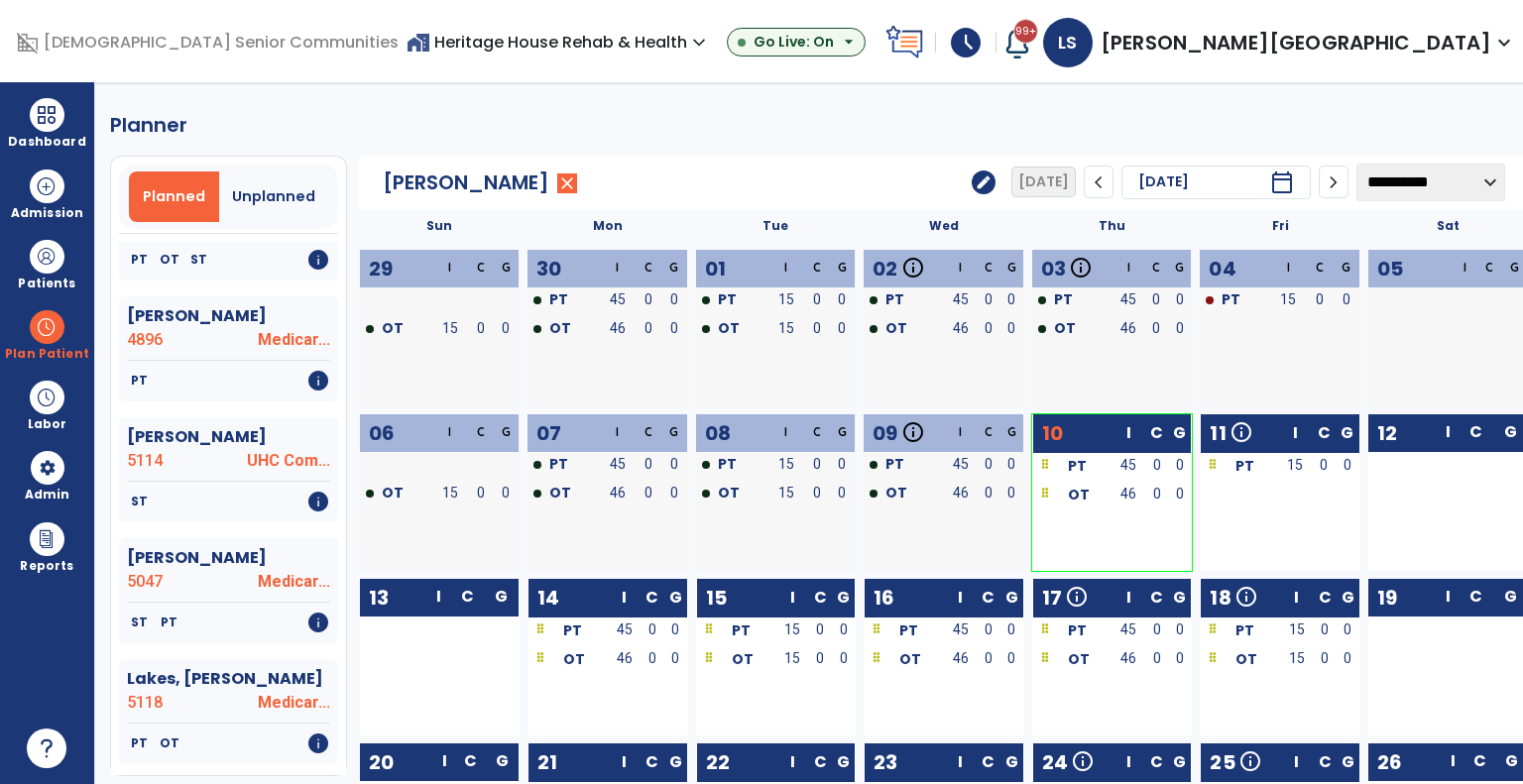 drag, startPoint x: 1226, startPoint y: 667, endPoint x: 383, endPoint y: 709, distance: 844.046 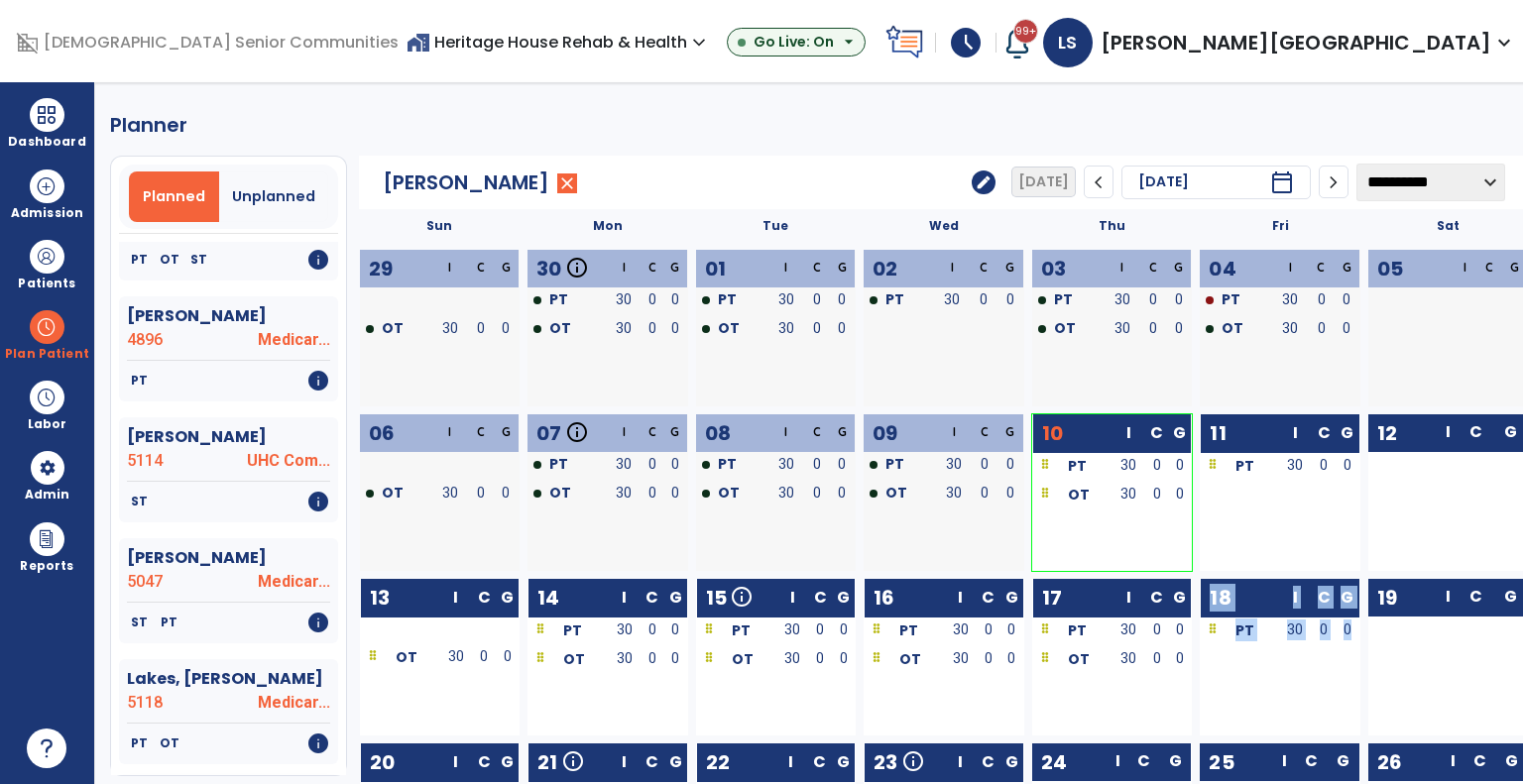 click on "Sun Mon Tue Wed Thu Fri Sat  29  I C G OT 30 0 0  30  info Progress Note  PT  Completed I C G PT 30 0 0 OT 30 0 0  01  I C G PT 30 0 0 OT 30 0 0  02  Progress Note I C G PT 30 0 0  03  Progress Note I C G PT 30 0 0 OT 30 0 0  04  I C G PT 30 0 0 OT 30 0 0  05  I C G  06  I C G OT 30 0 0  07  info Progress Note  OT  Completed I C G PT 30 0 0 OT 30 0 0  08  I C G PT 30 0 0 OT 30 0 0  09  Progress Note I C G PT 30 0 0 OT 30 0 0  10  I C G PT  30 0 0 OT  30 0 0    11  Progress Note I C G PT  30 0 0      12  I C G        13  I C G   OT  30 0 0    14  I C G PT  30 0 0 OT  30 0 0    15  info Progress Note  PT  Upcoming I C G PT  30 0 0 OT  30 0 0    16  I C G PT  30 0 0 OT  30 0 0    17  Progress Note I C G PT  30 0 0 OT  30 0 0    18  Progress Note I C G PT  30 0 0      19  I C G        20  I C G   OT  30 0 0    21  info Progress Note Certification Anticipated DC Date Discharge Note  OT  Upcoming Thru 07/21/2025 Upcoming I C G PT  30 0 0 OT  30 0 0    22  I C G PT  30 0 0      23  info Anticipated DC Date  PT  I C" 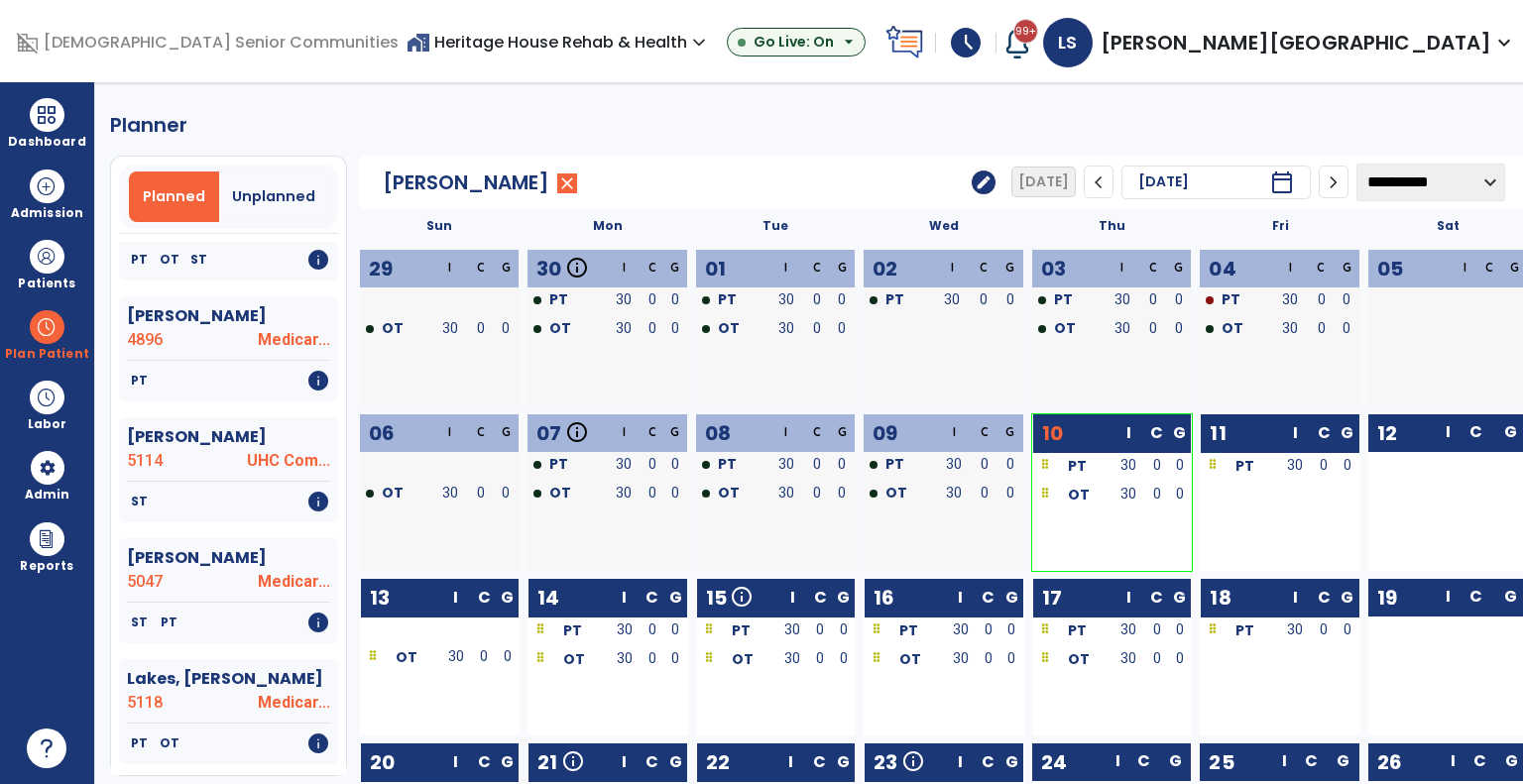 click on "[PERSON_NAME]" 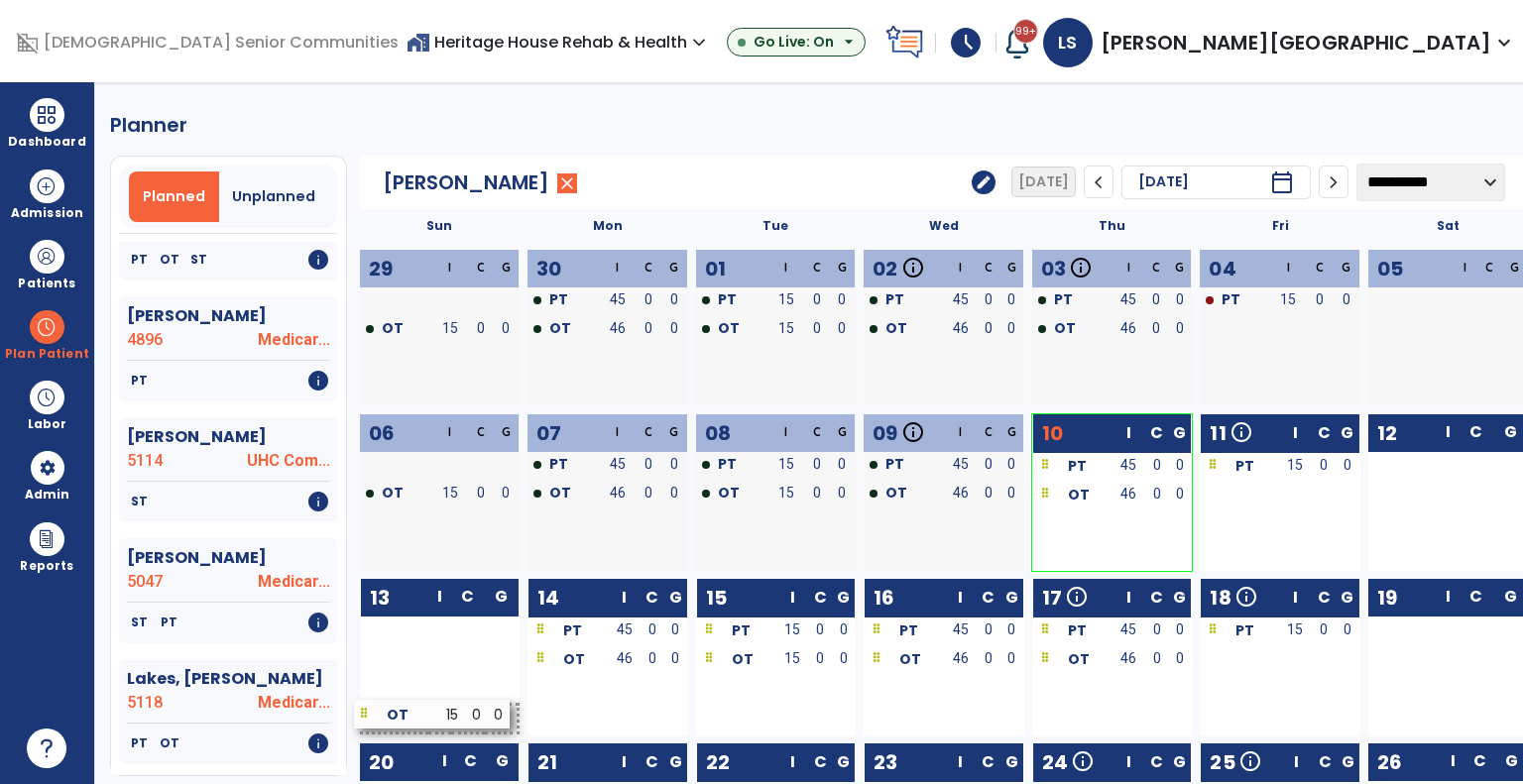 drag, startPoint x: 1234, startPoint y: 658, endPoint x: 405, endPoint y: 713, distance: 830.8225 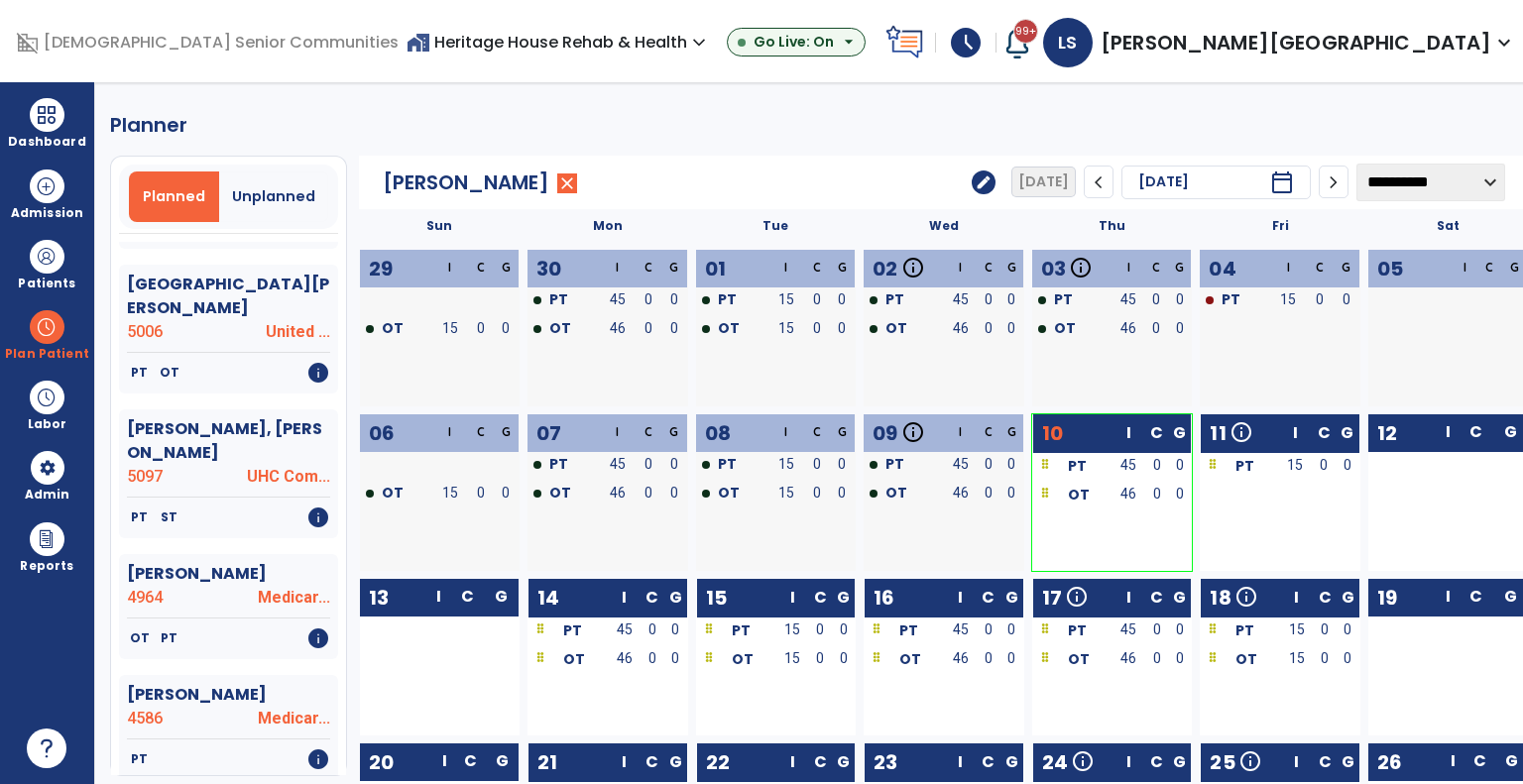 scroll, scrollTop: 1681, scrollLeft: 0, axis: vertical 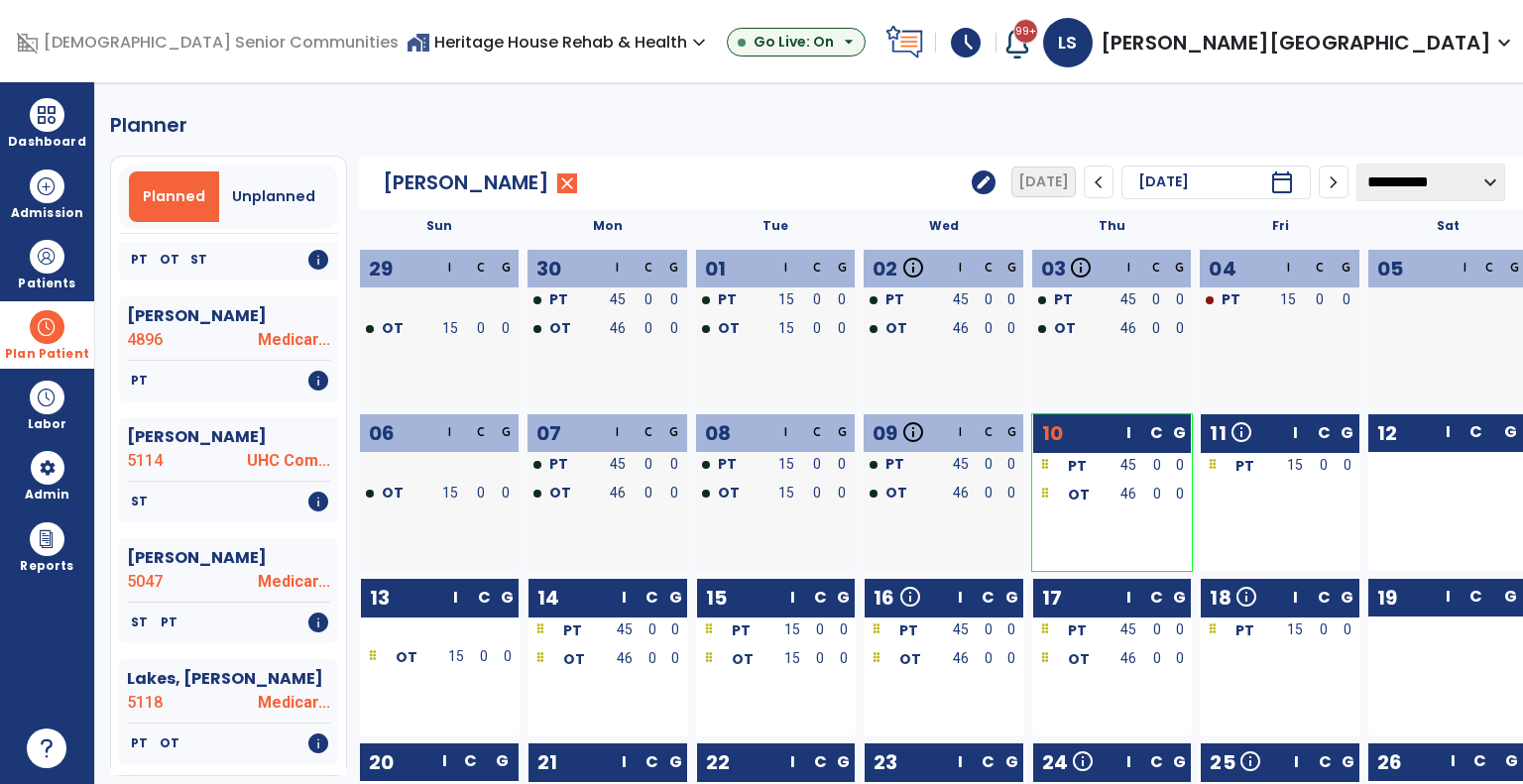 click on "Plan Patient" at bounding box center (47, 334) 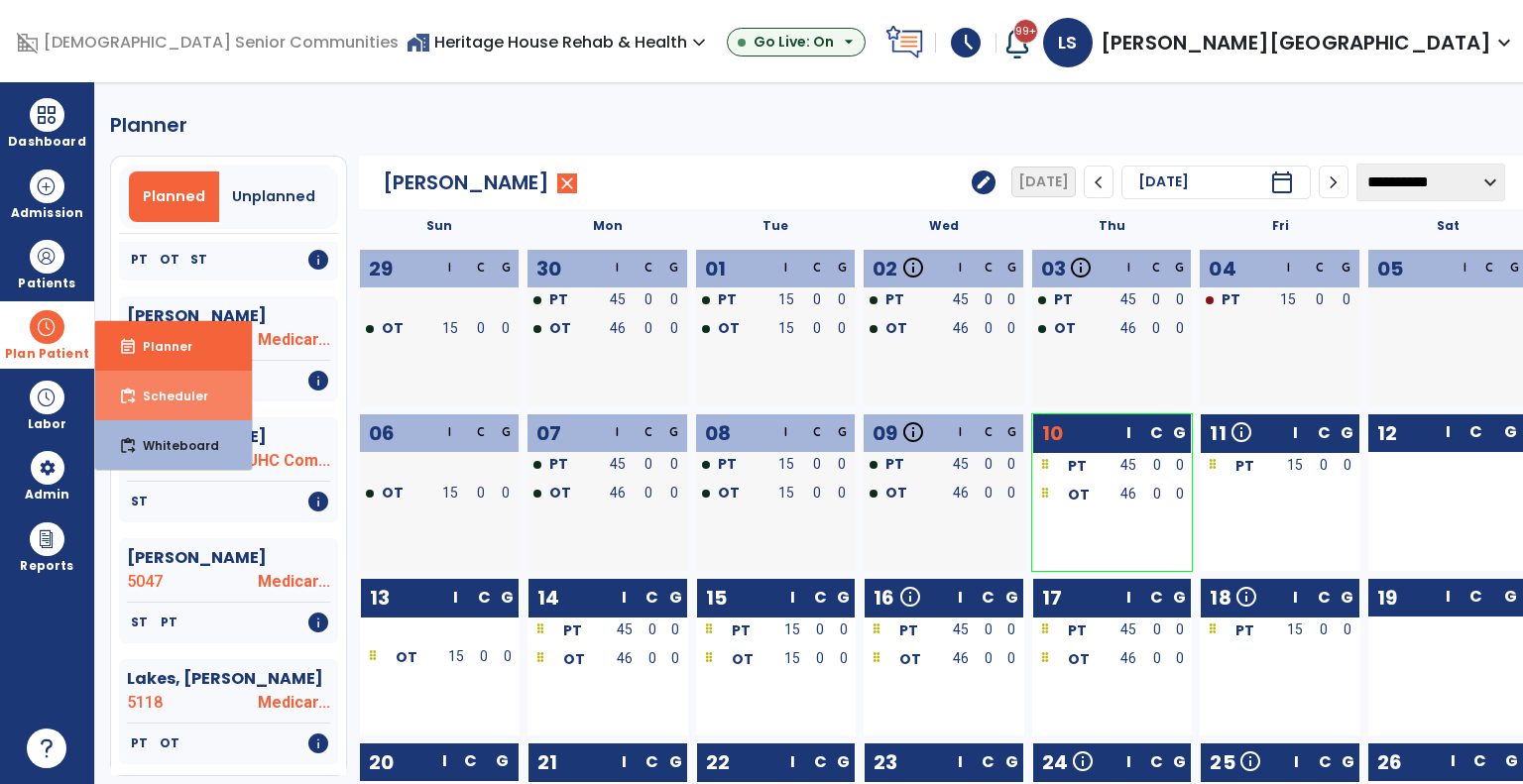 click on "Scheduler" at bounding box center [168, 395] 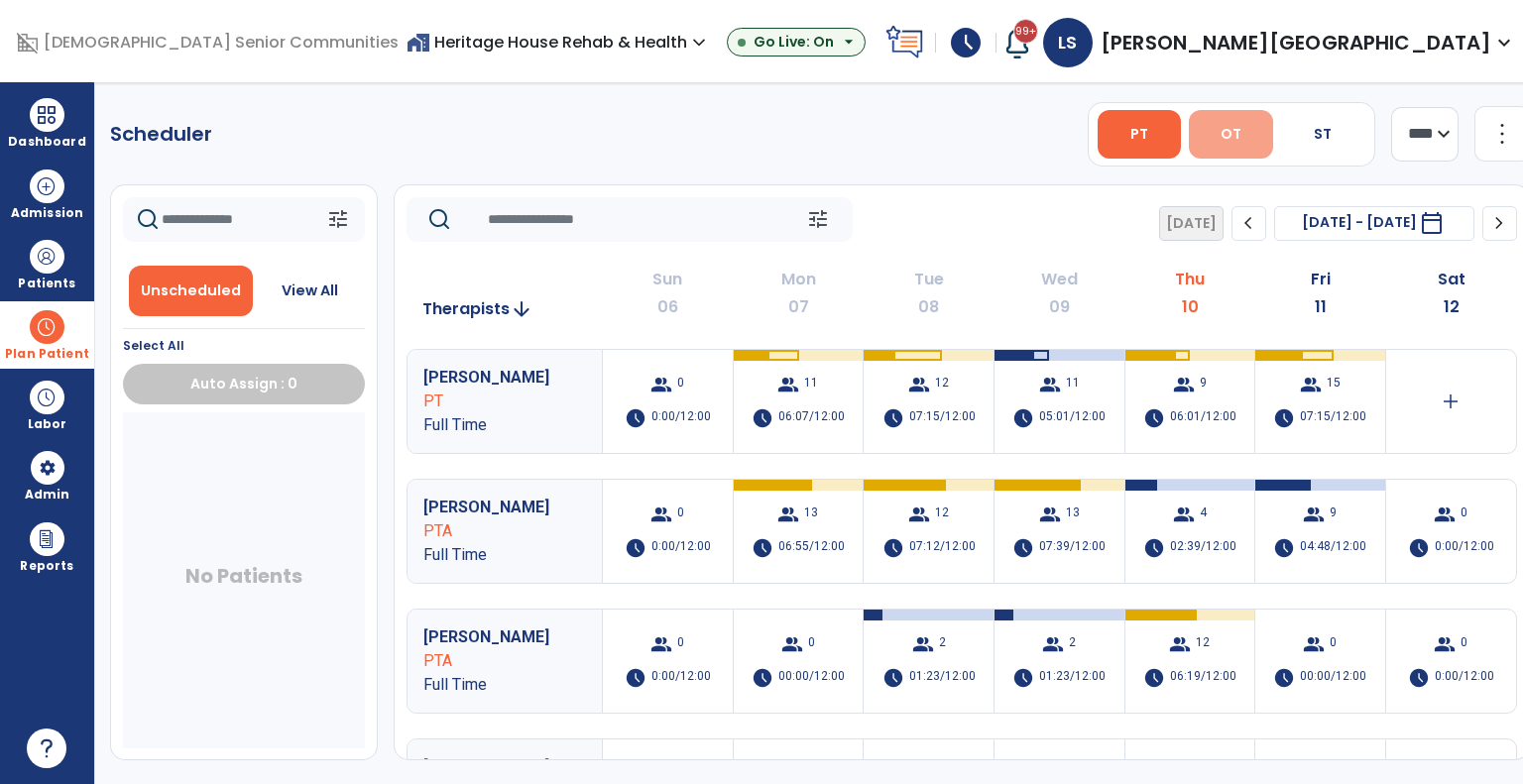 click on "OT" at bounding box center (1230, 134) 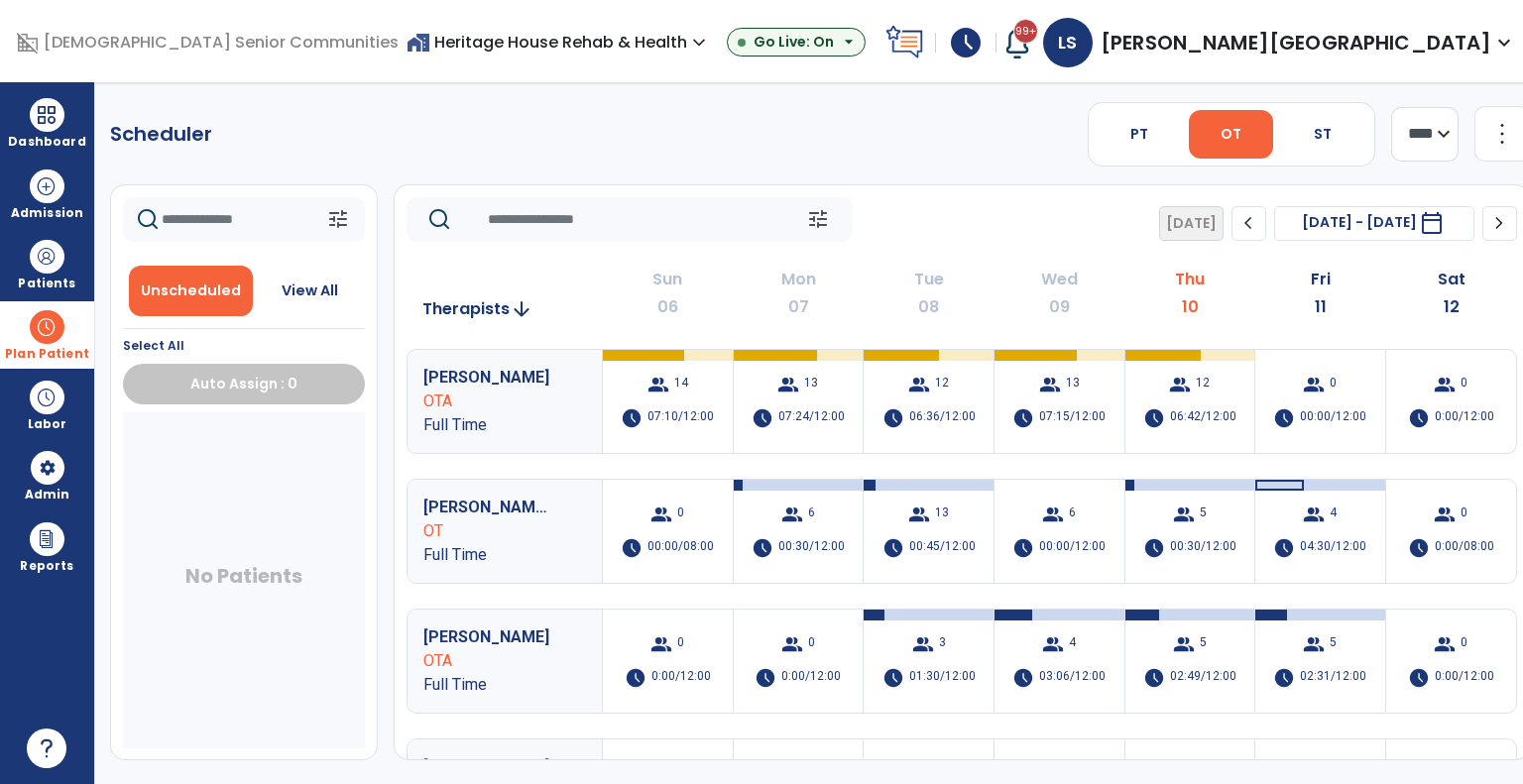 click on "OT" at bounding box center (1230, 134) 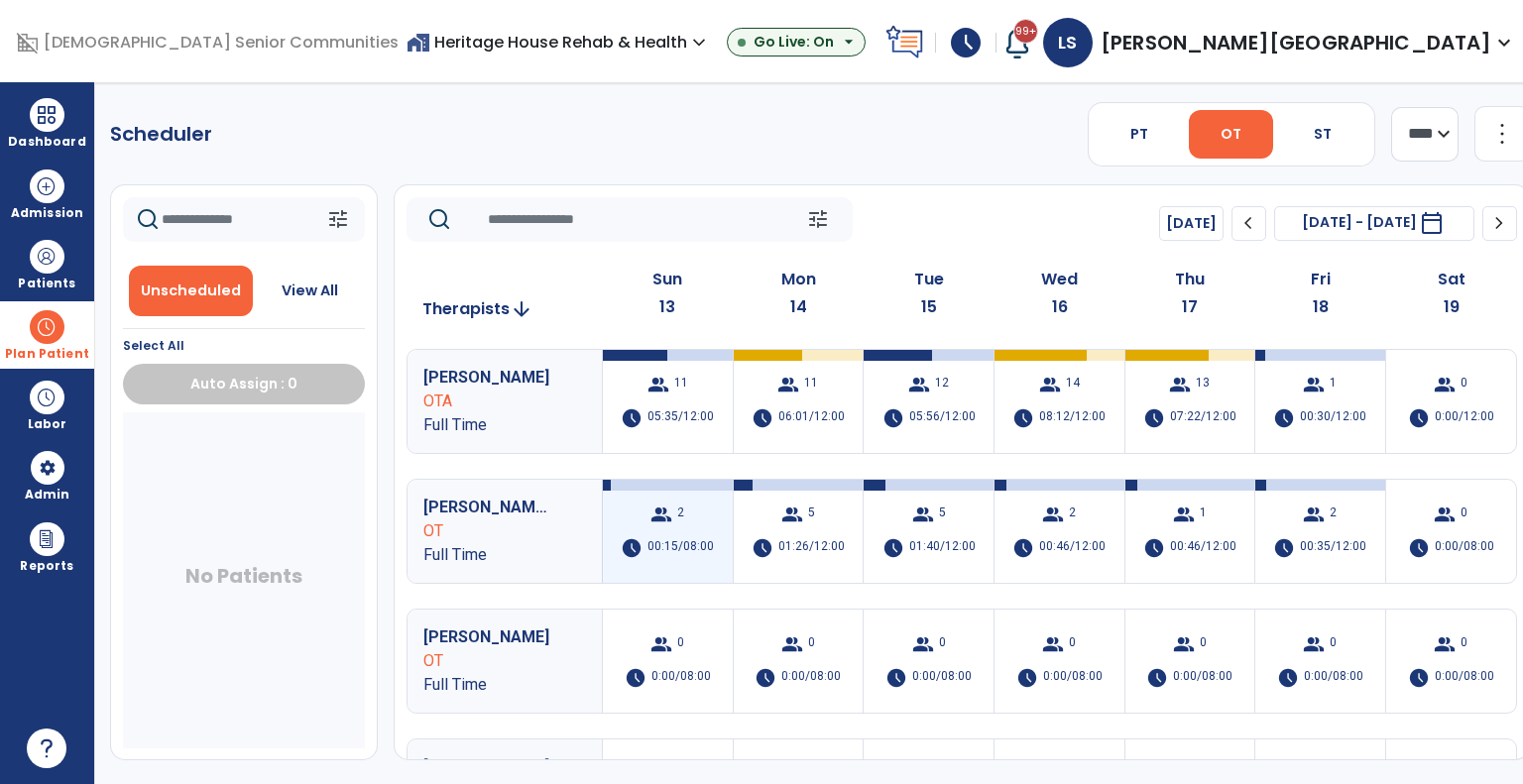 click at bounding box center (667, 485) 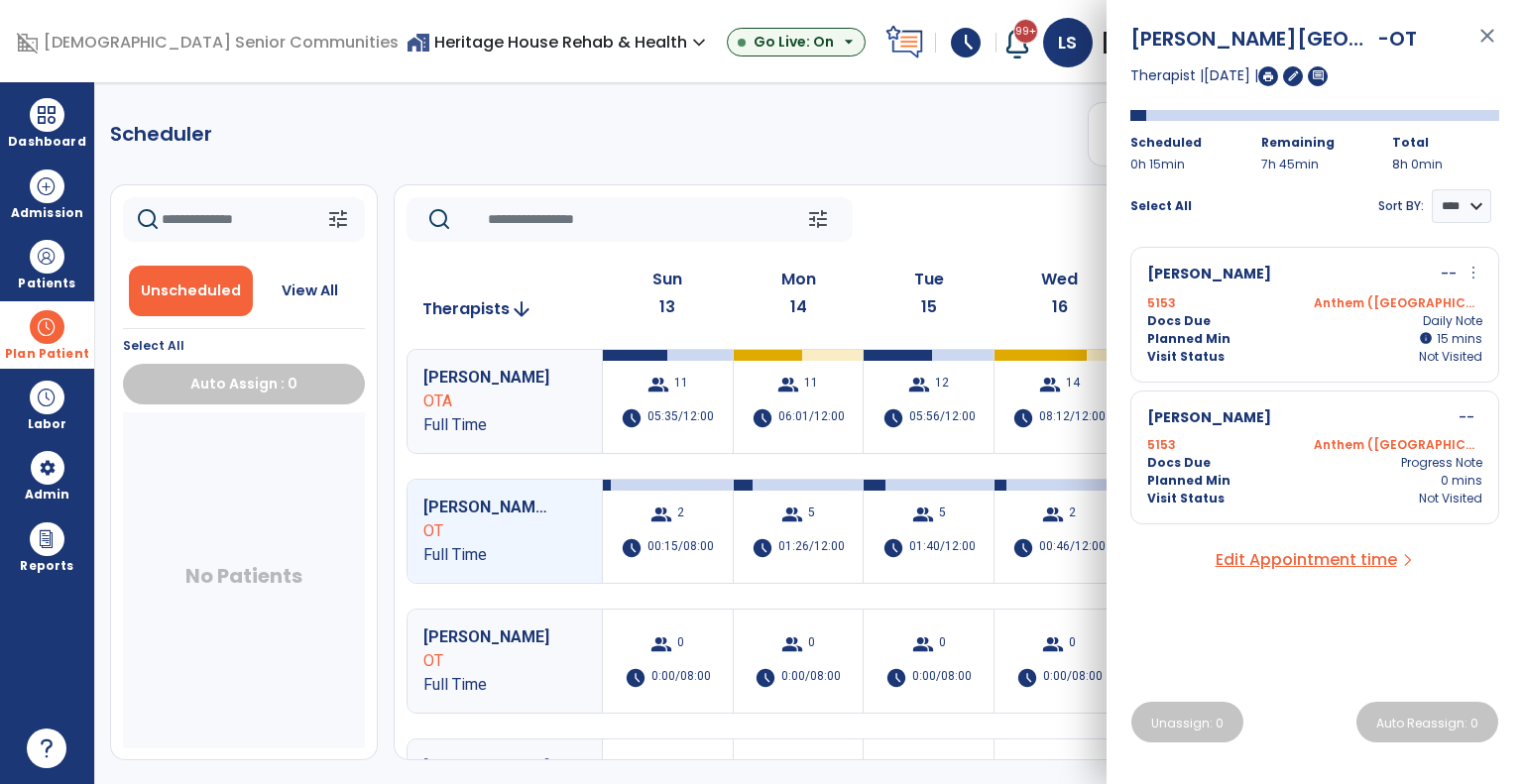 click on "Plan Patient" at bounding box center (47, 354) 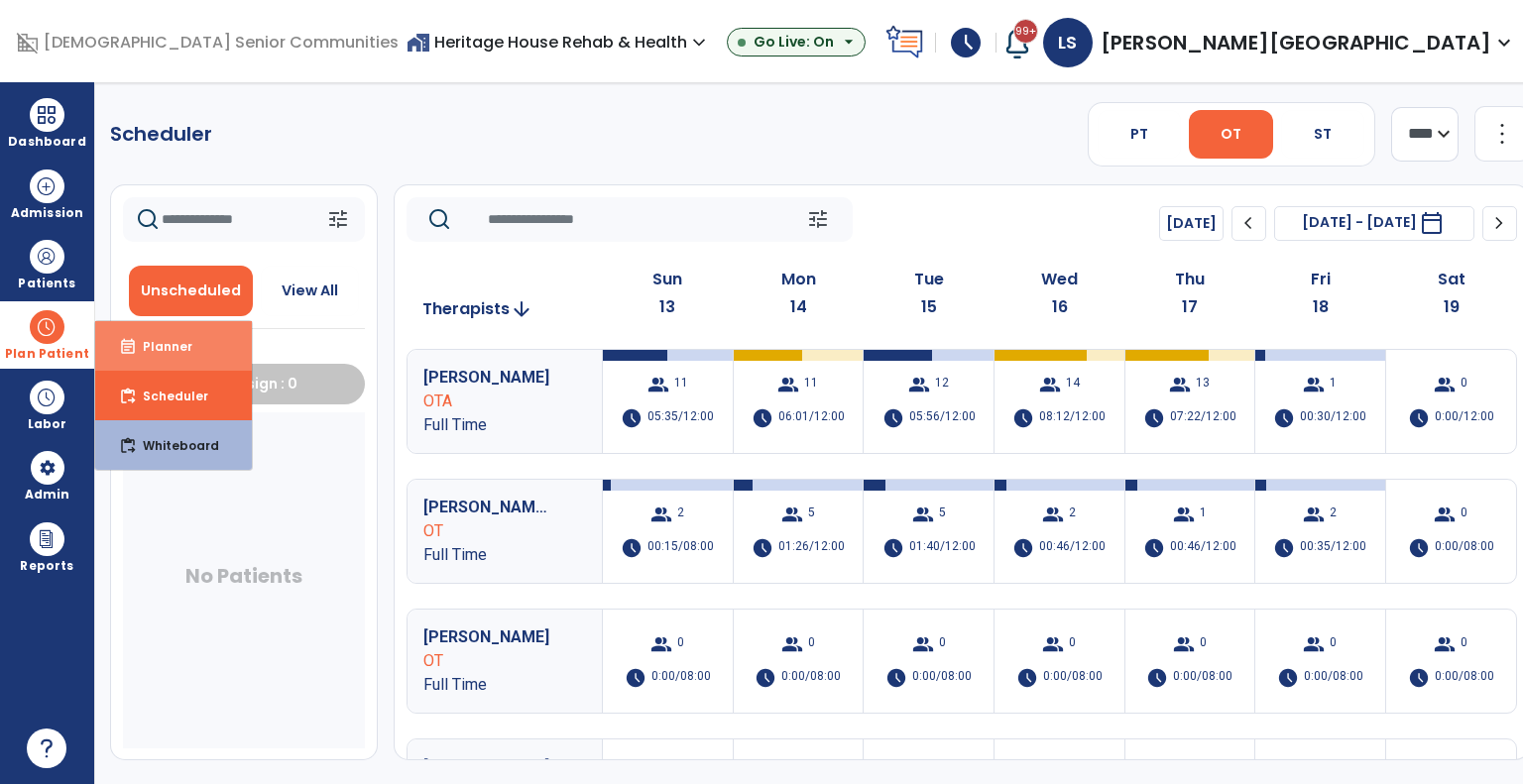 click on "event_note  Planner" at bounding box center (174, 346) 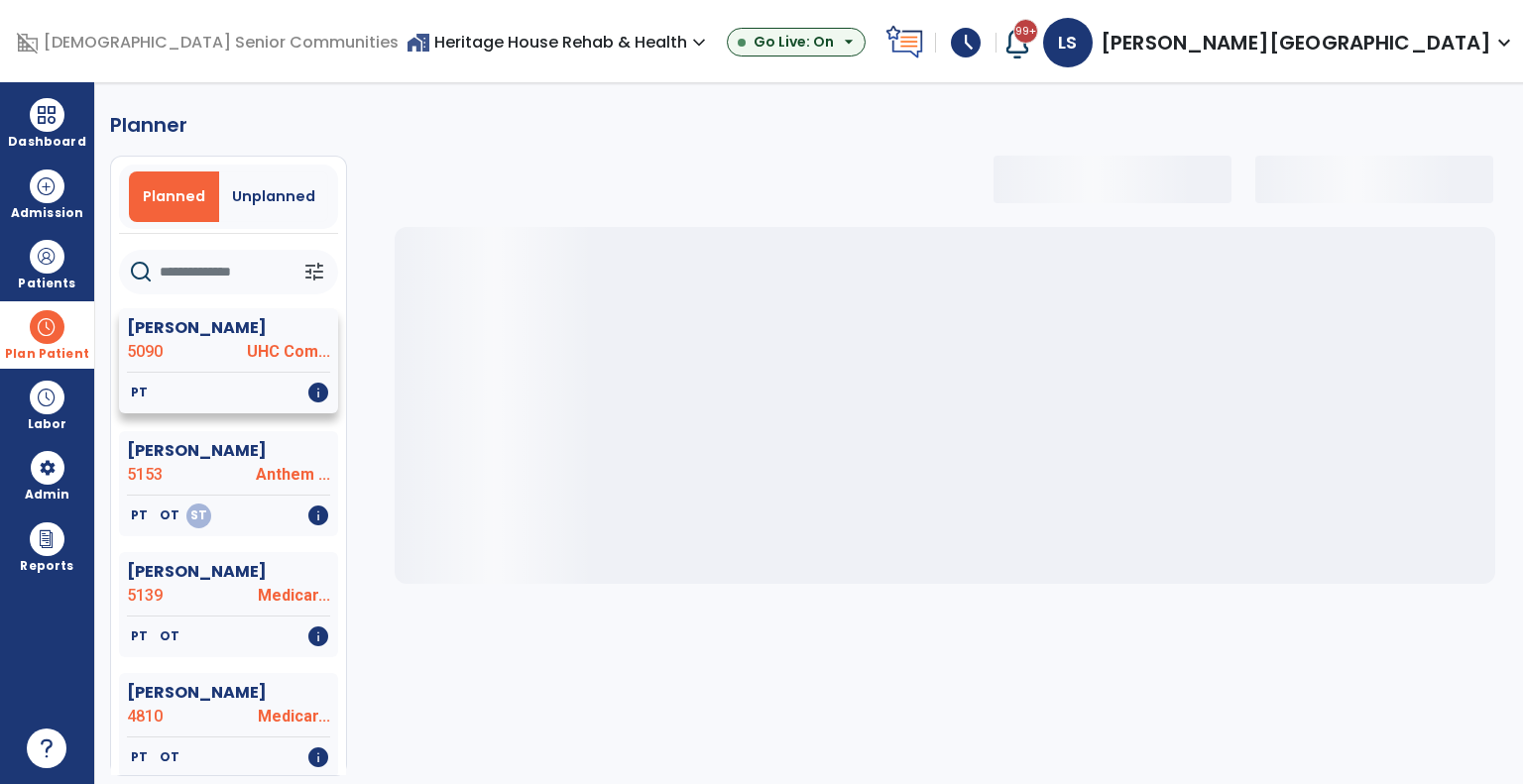 select on "***" 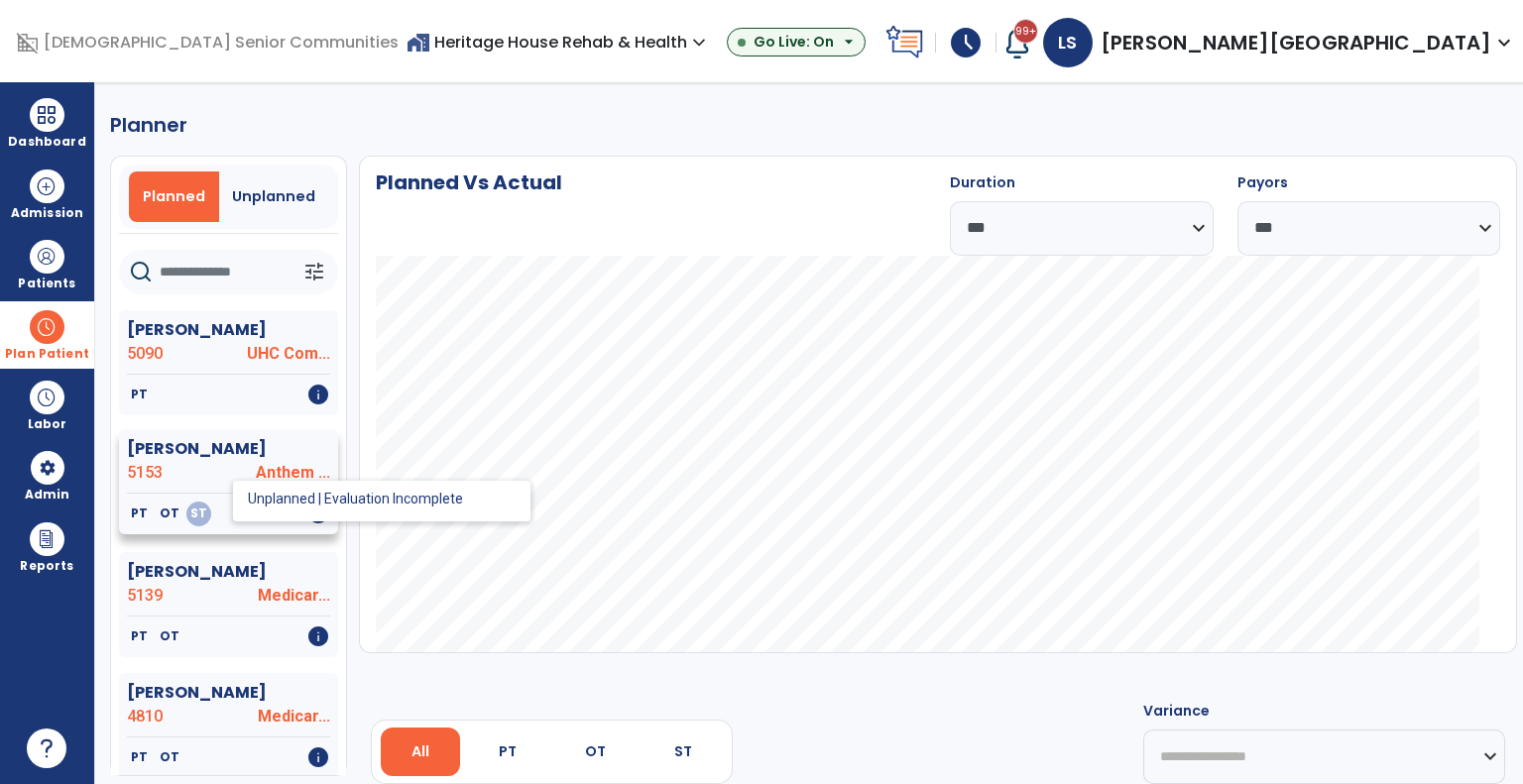 click on "ST" 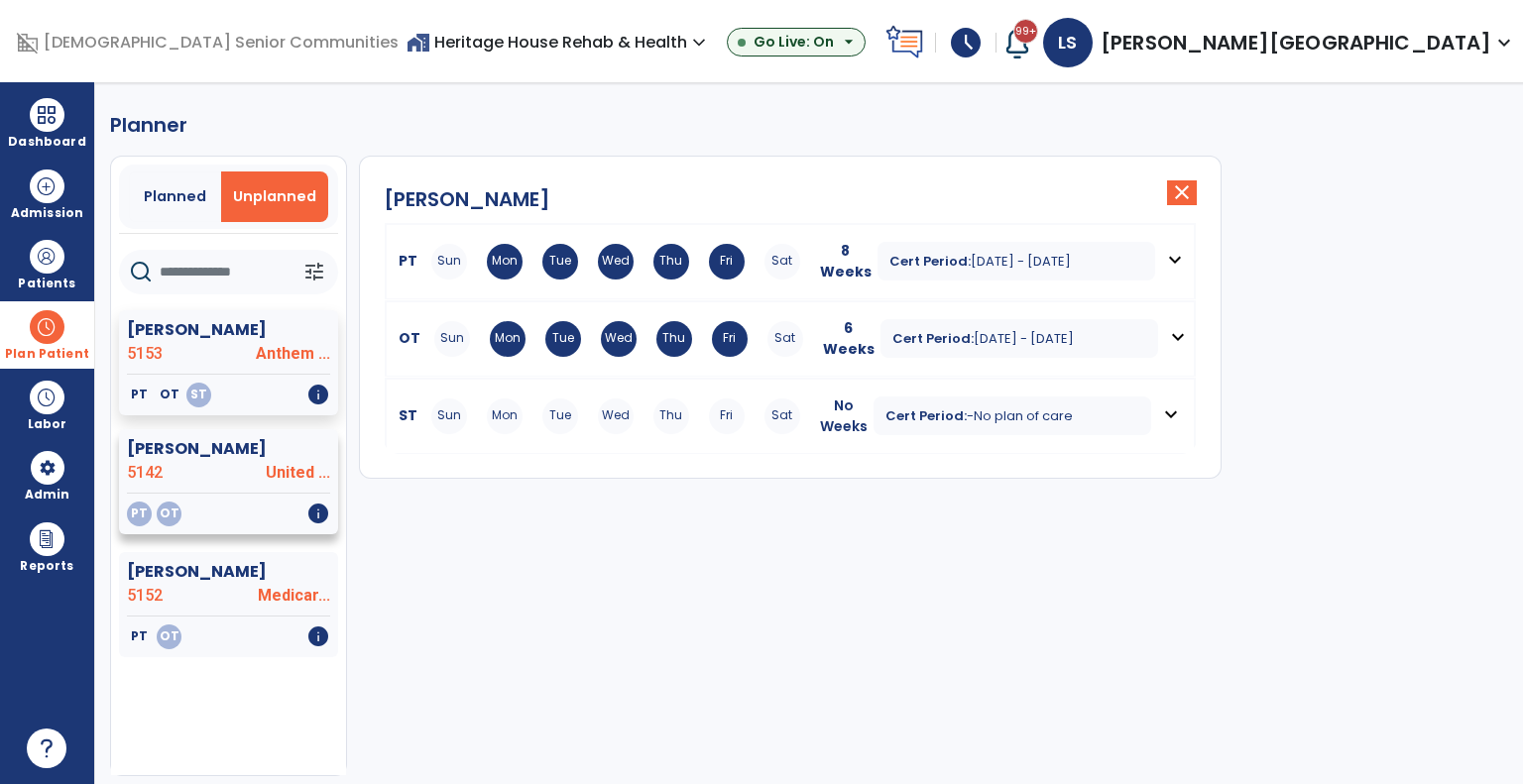 click on "United ..." 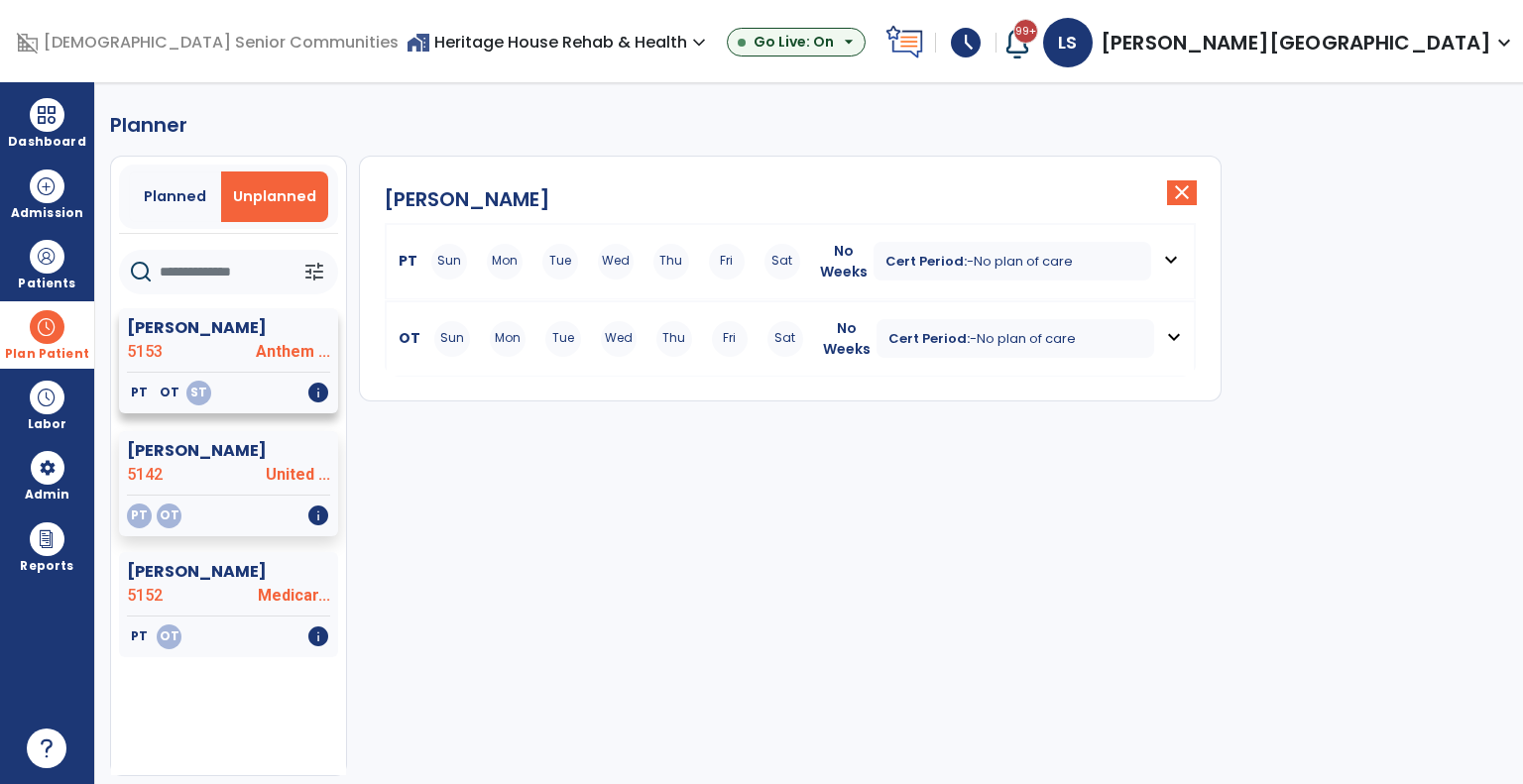 click on "Bergman, Kurt  5153 Anthem ..." 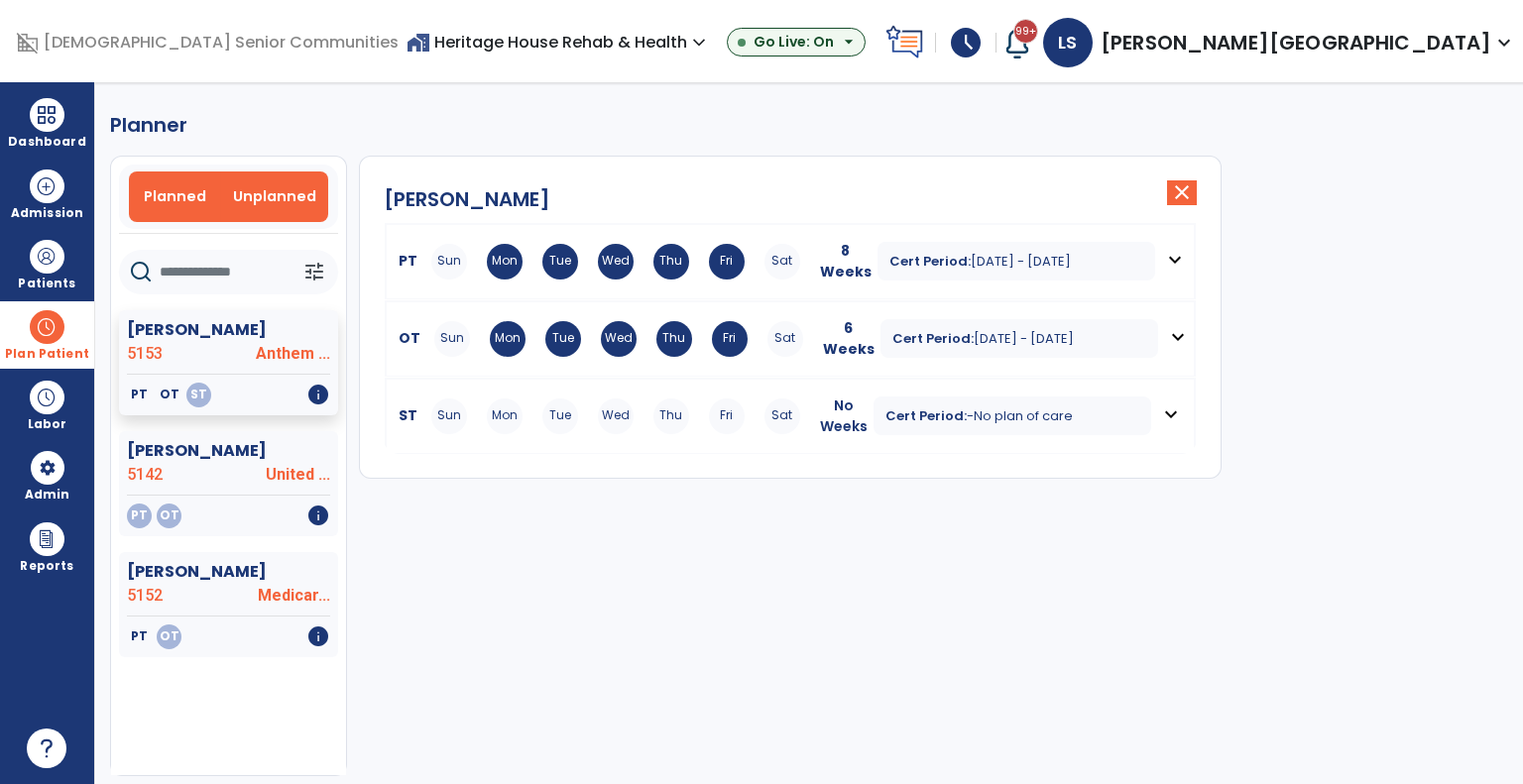 click on "Planned" at bounding box center (175, 196) 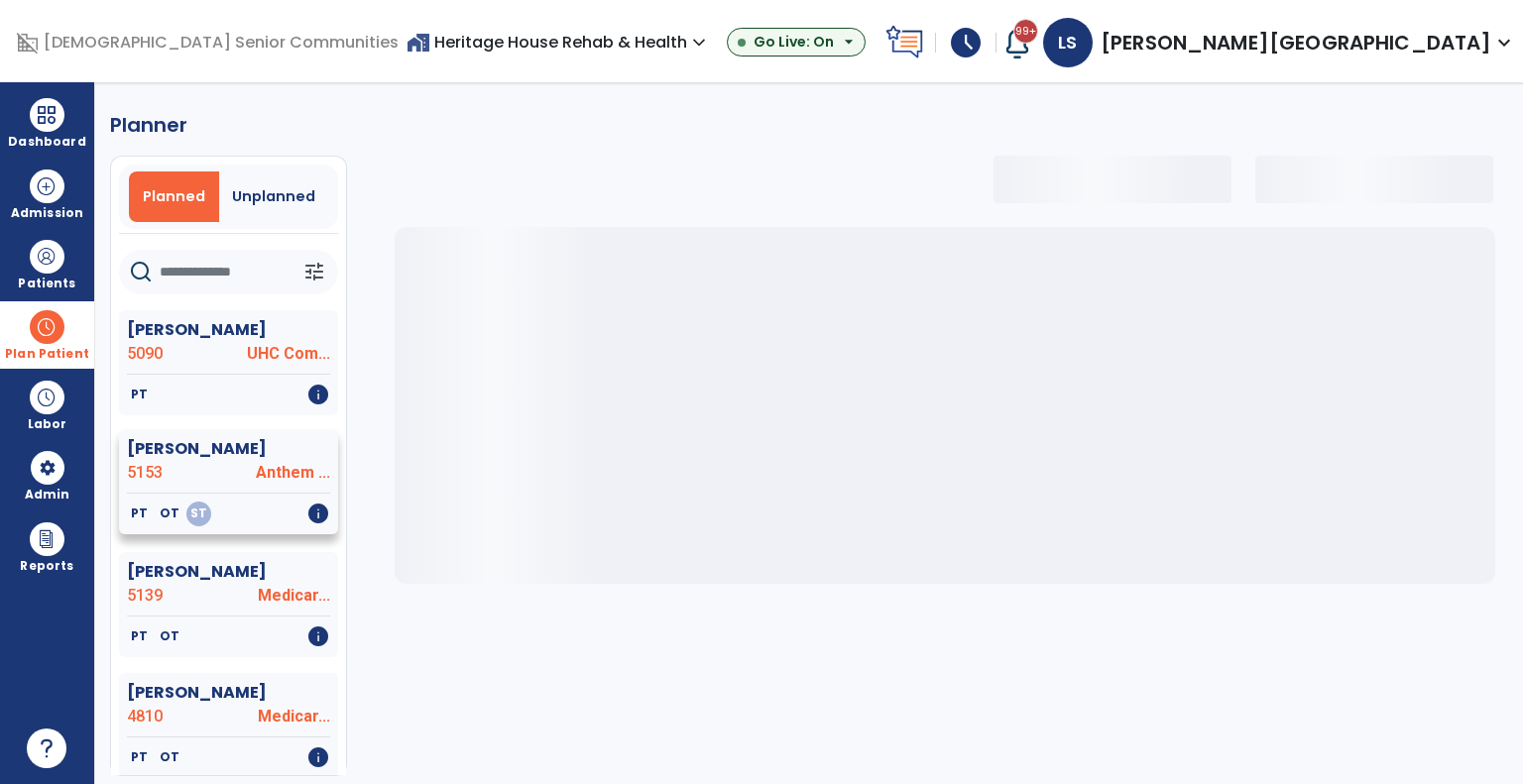 click on "5153" 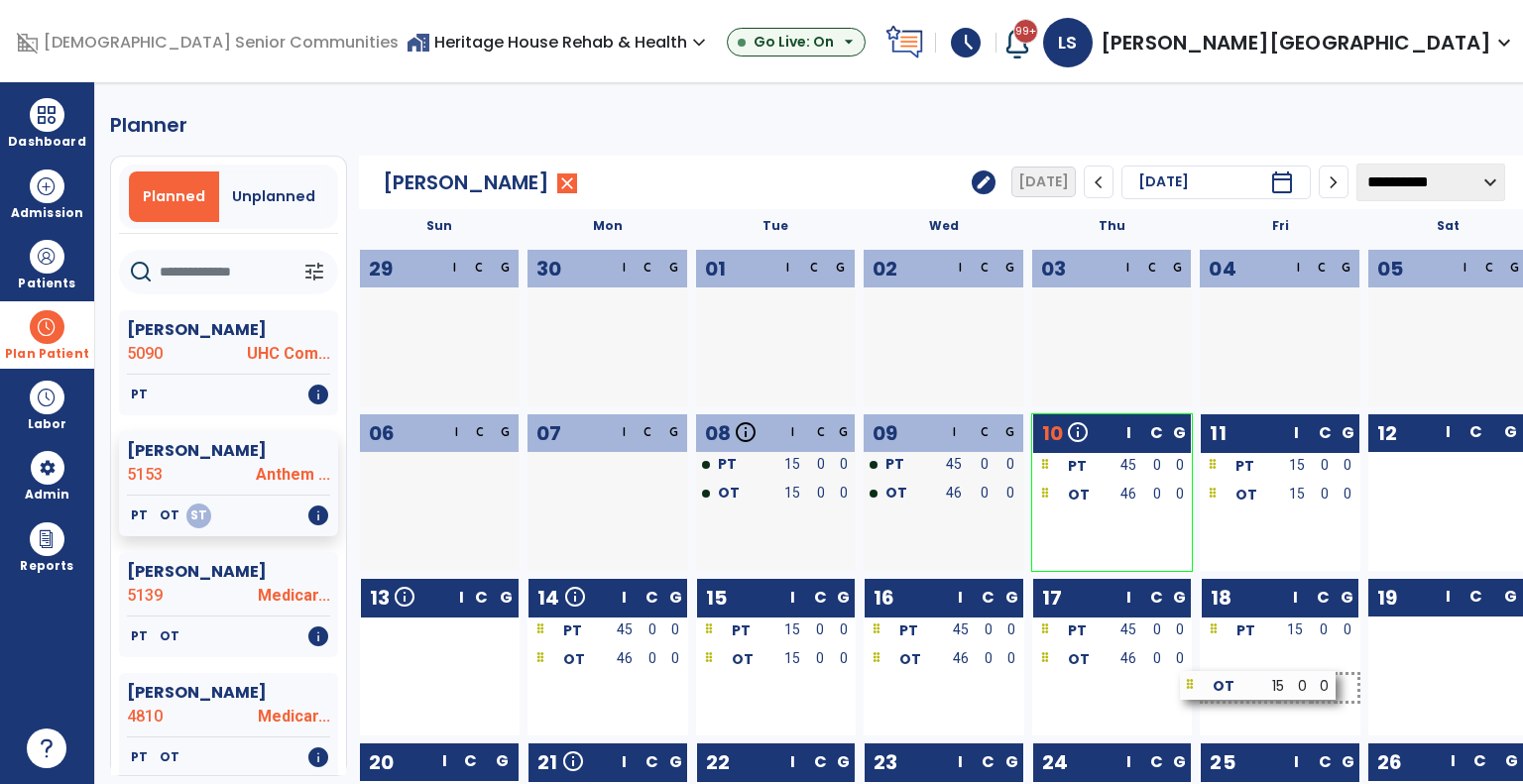 drag, startPoint x: 430, startPoint y: 657, endPoint x: 1254, endPoint y: 685, distance: 824.47559 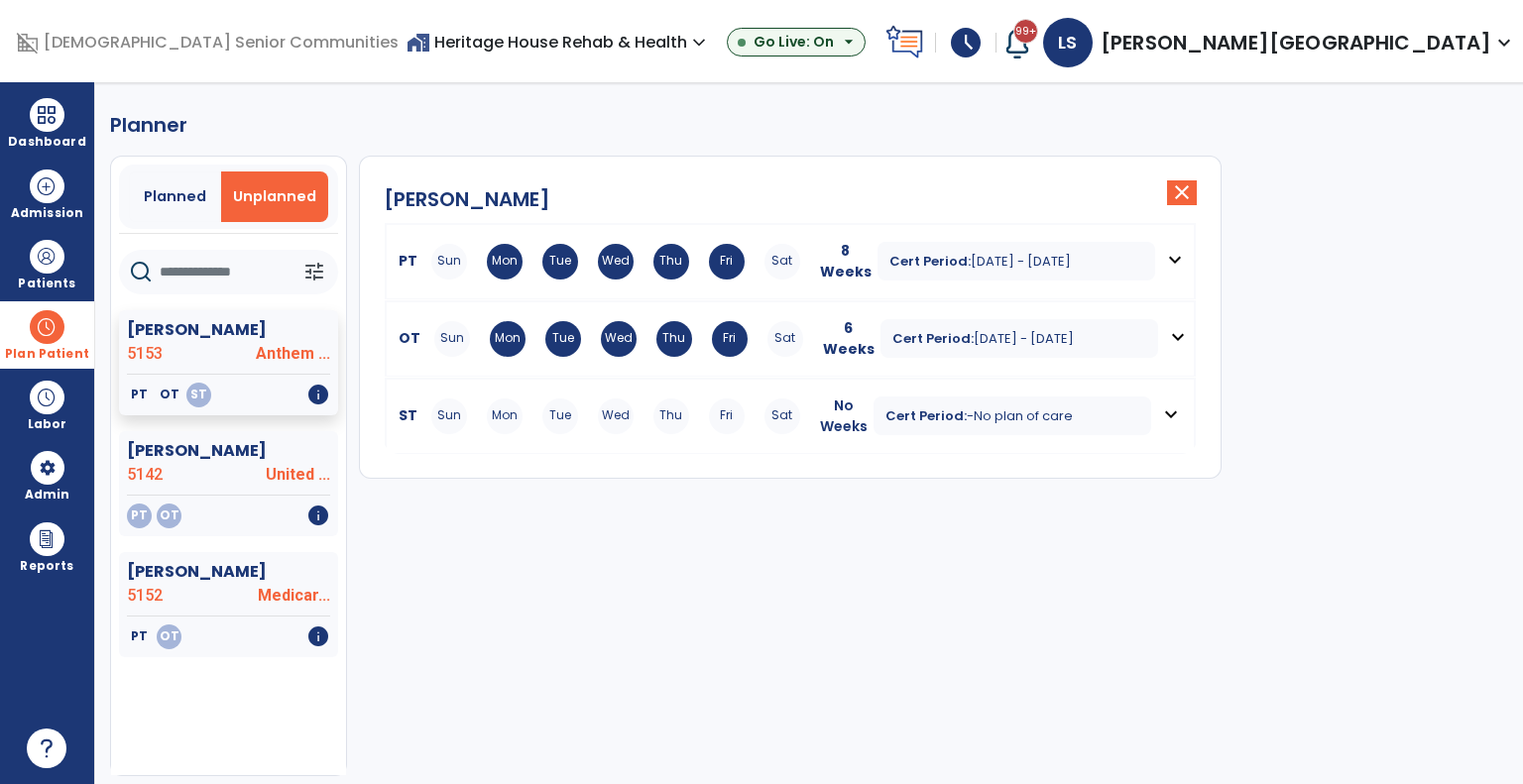 click on "Plan Patient" at bounding box center (47, 354) 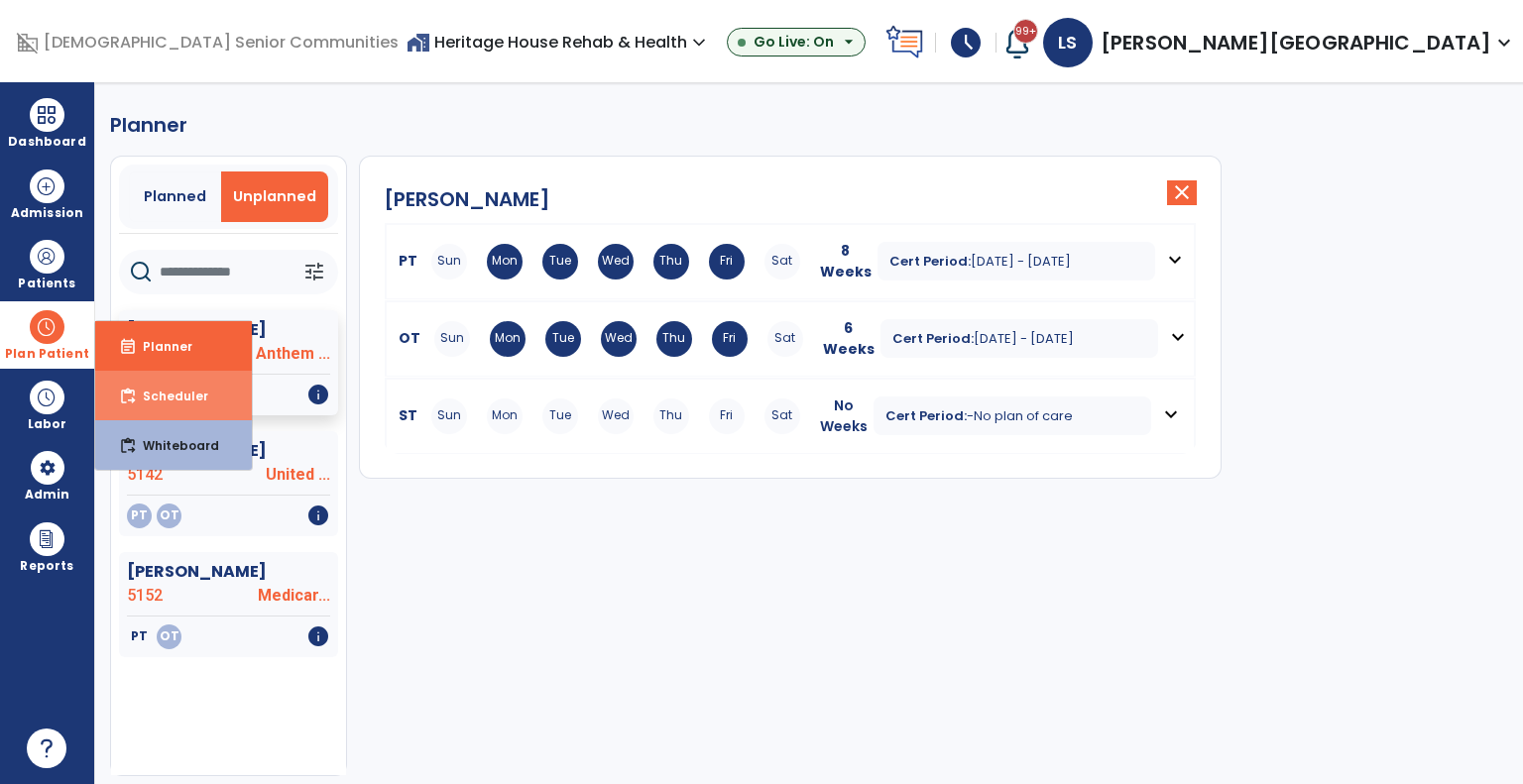 click on "Scheduler" at bounding box center [168, 395] 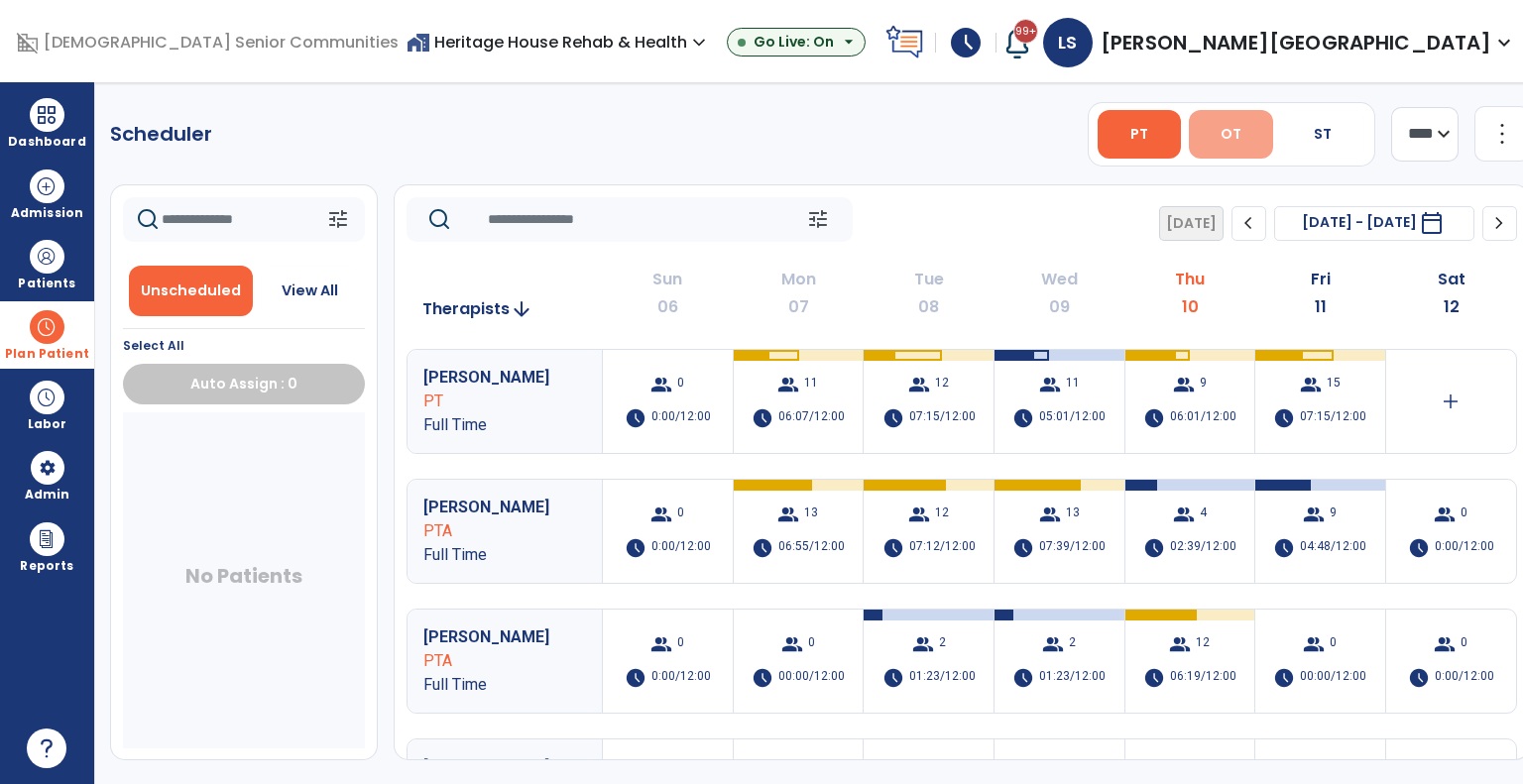 click on "OT" at bounding box center (1230, 134) 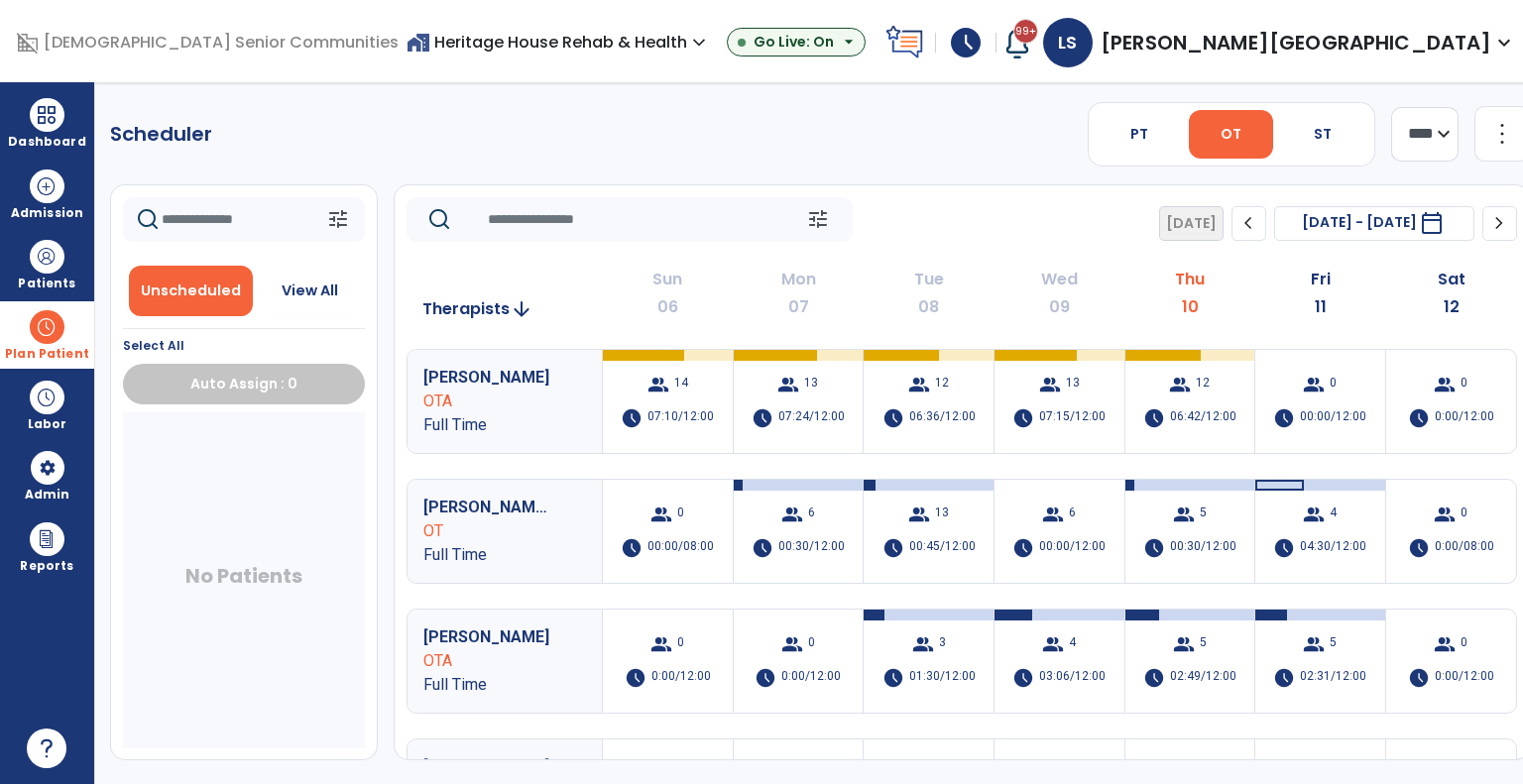 click on "chevron_right" 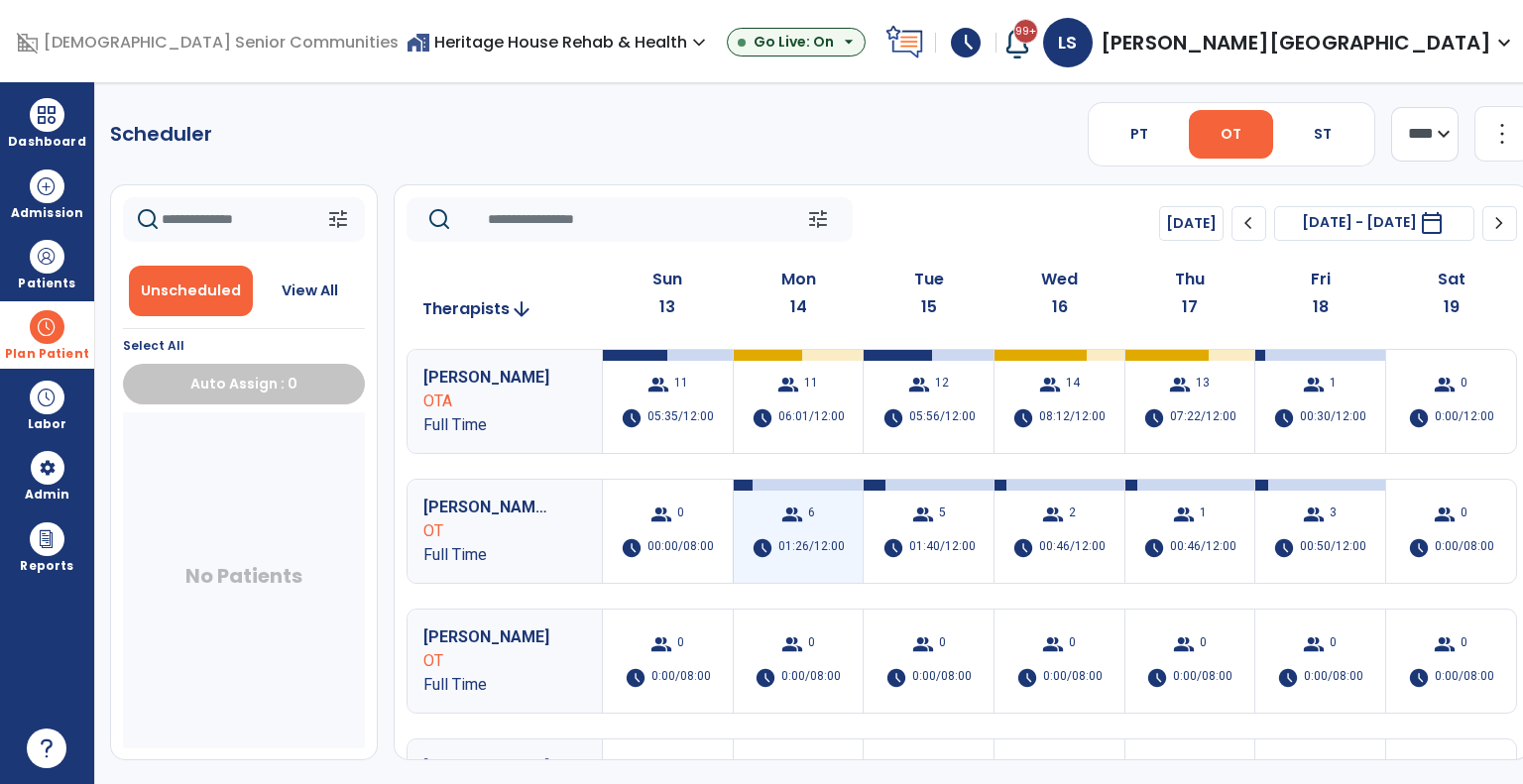 click on "group" at bounding box center (792, 514) 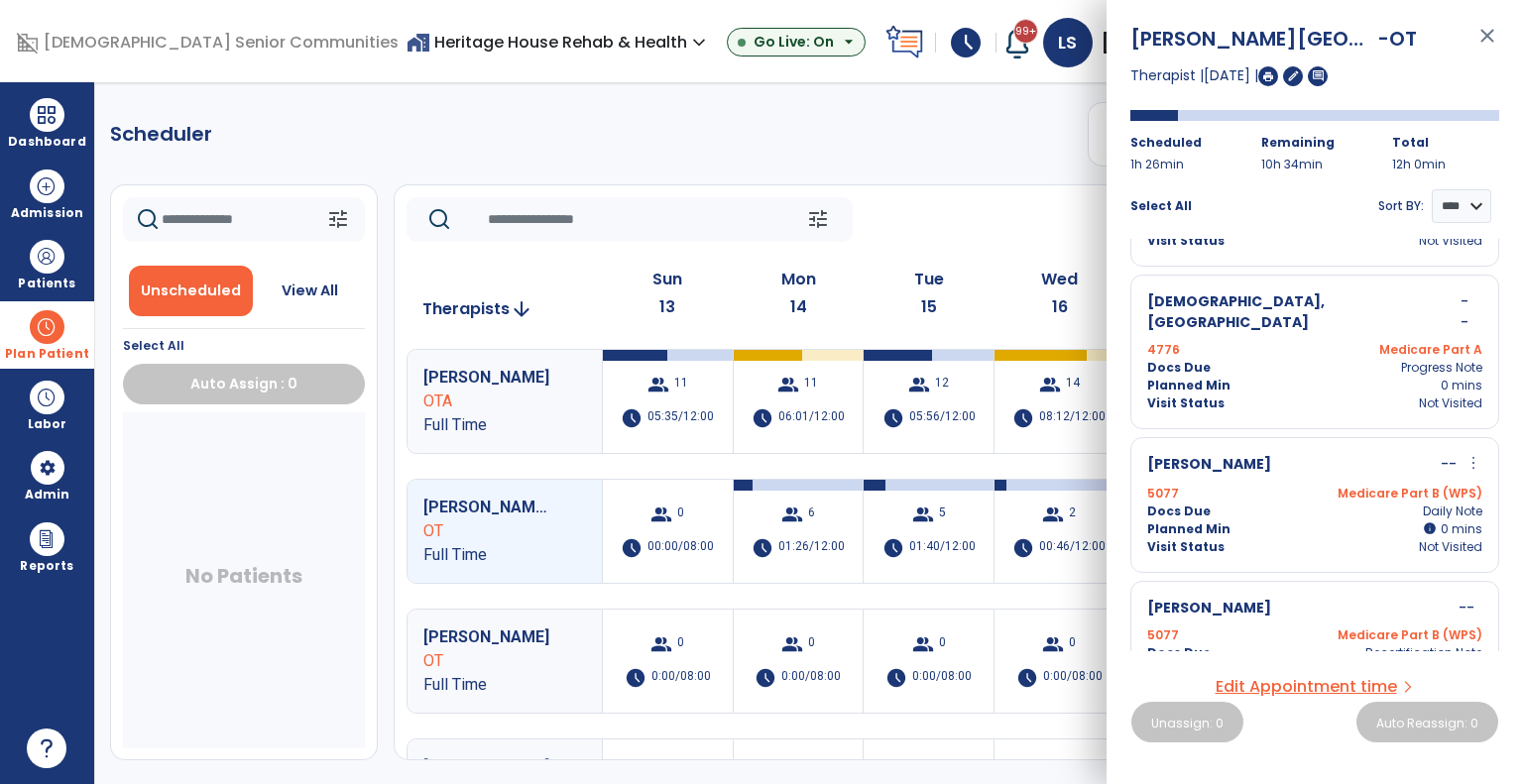 scroll, scrollTop: 440, scrollLeft: 0, axis: vertical 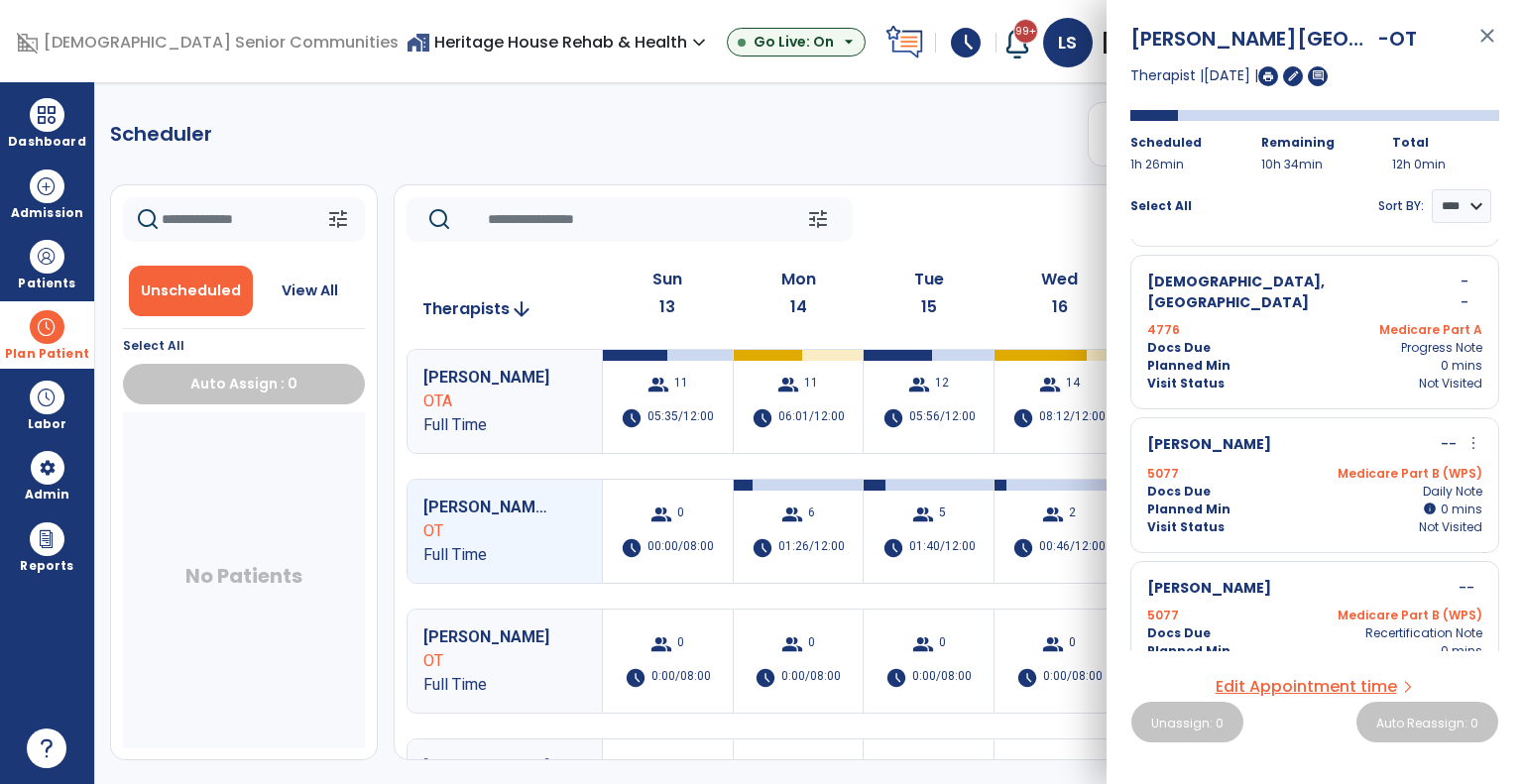 click on "tune   Today  chevron_left Jul 13, 2025 - Jul 19, 2025  *********  calendar_today  chevron_right   Therapists  arrow_downward Sun  13  Mon  14  Tue  15  Wed  16  Thu  17  Fri  18  Sat  19  Sudhoff, James OTA Full Time  group  11  schedule  05:35/12:00   group  11  schedule  06:01/12:00   group  12  schedule  05:56/12:00   group  14  schedule  08:12/12:00   group  13  schedule  07:22/12:00   group  1  schedule  00:30/12:00   group  0  schedule  0:00/12:00 Schoenfeld, Louella OT Full Time  group  0  schedule  00:00/08:00   group  6  schedule  01:26/12:00   group  5  schedule  01:40/12:00   group  2  schedule  00:46/12:00   group  1  schedule  00:46/12:00   group  3  schedule  00:50/12:00   group  0  schedule  0:00/08:00 Baca, Ryan OT Full Time  group  0  schedule  0:00/08:00  group  0  schedule  0:00/08:00  group  0  schedule  0:00/08:00  group  0  schedule  0:00/08:00  group  0  schedule  0:00/08:00  group  0  schedule  0:00/08:00  group  0  schedule  0:00/08:00 Burde, Joel OT Full Time  group  0  schedule" 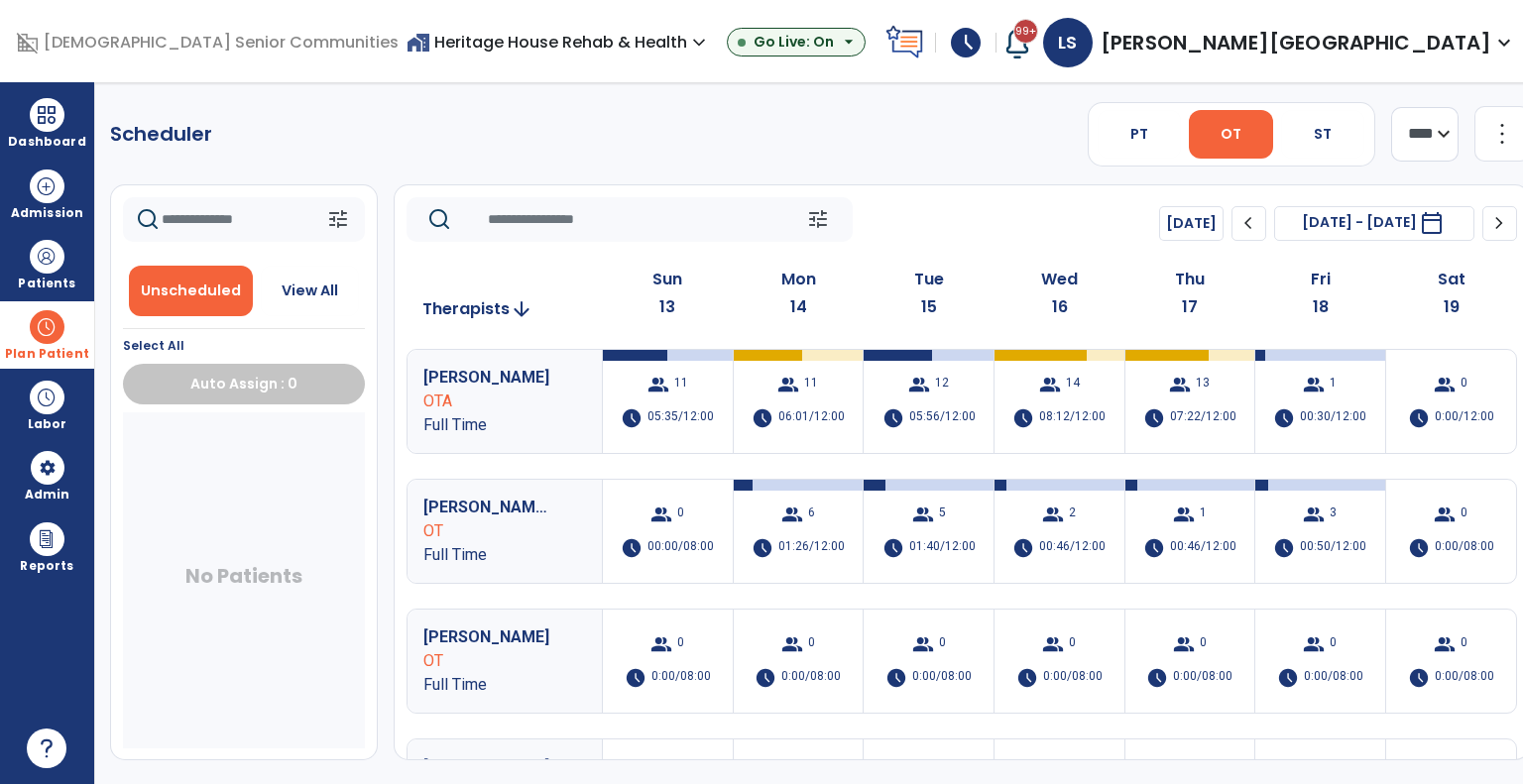 click on "home_work   Heritage House Rehab & Health   expand_more" at bounding box center [558, 42] 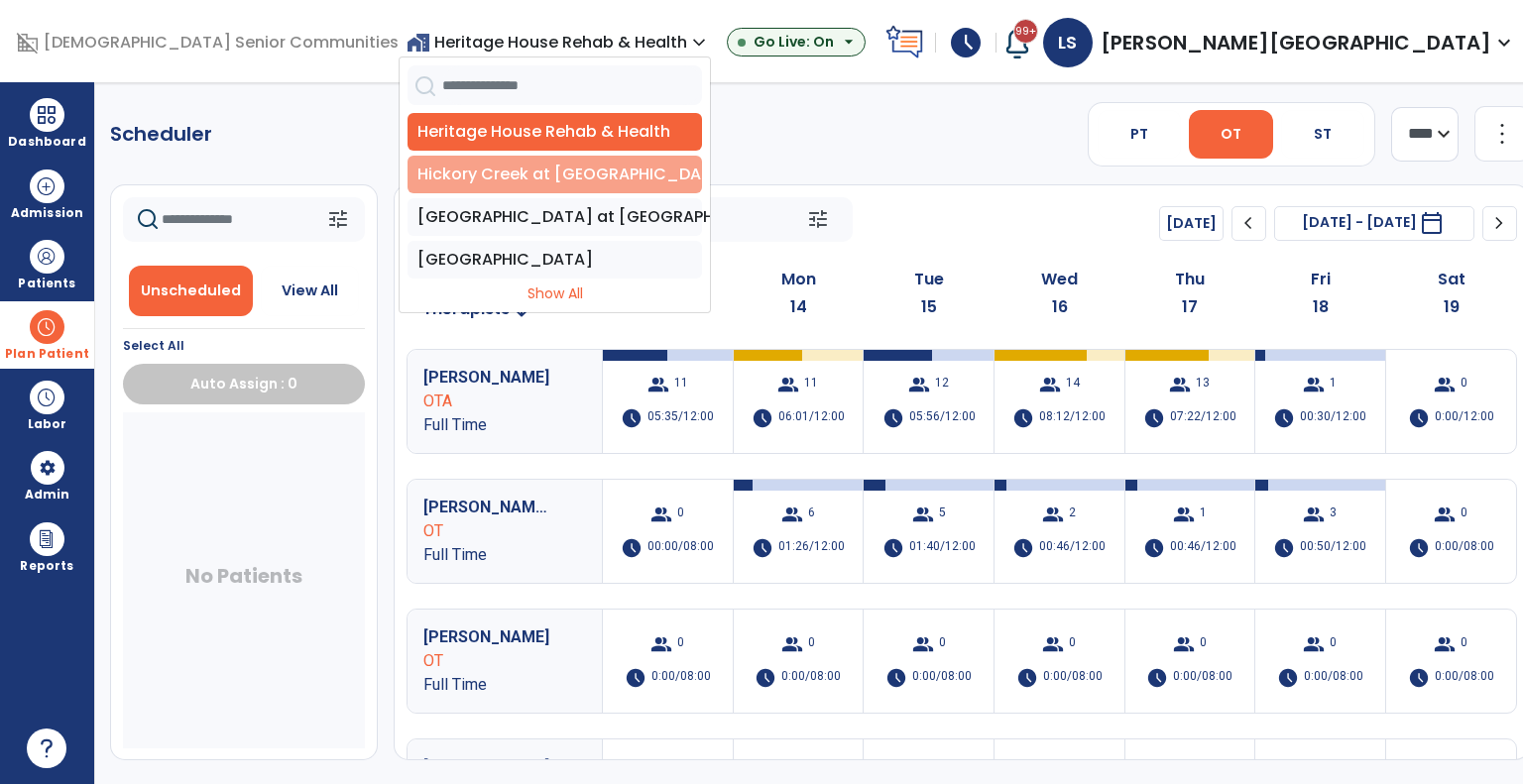 click on "Hickory Creek at [GEOGRAPHIC_DATA]" at bounding box center (554, 174) 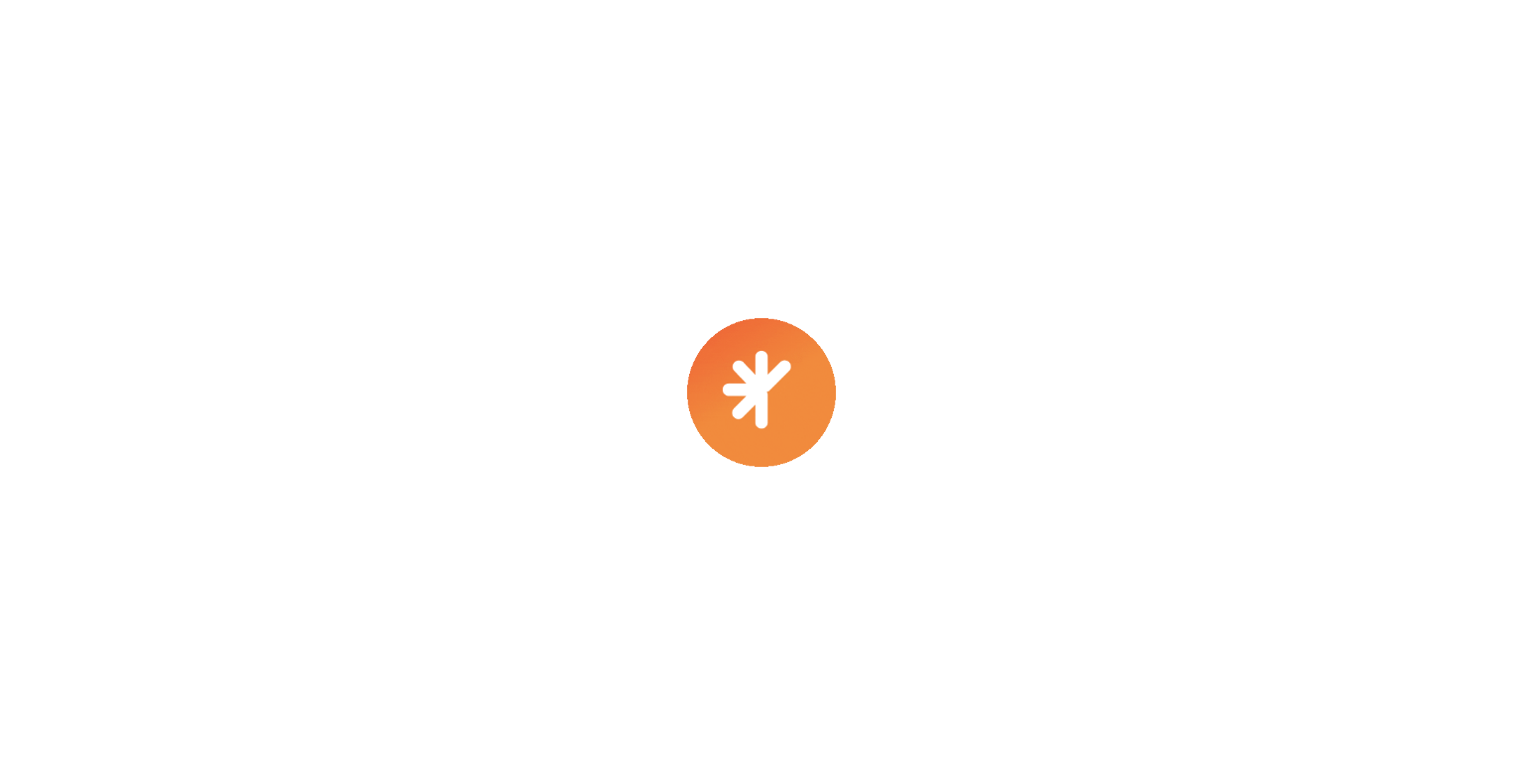 scroll, scrollTop: 0, scrollLeft: 0, axis: both 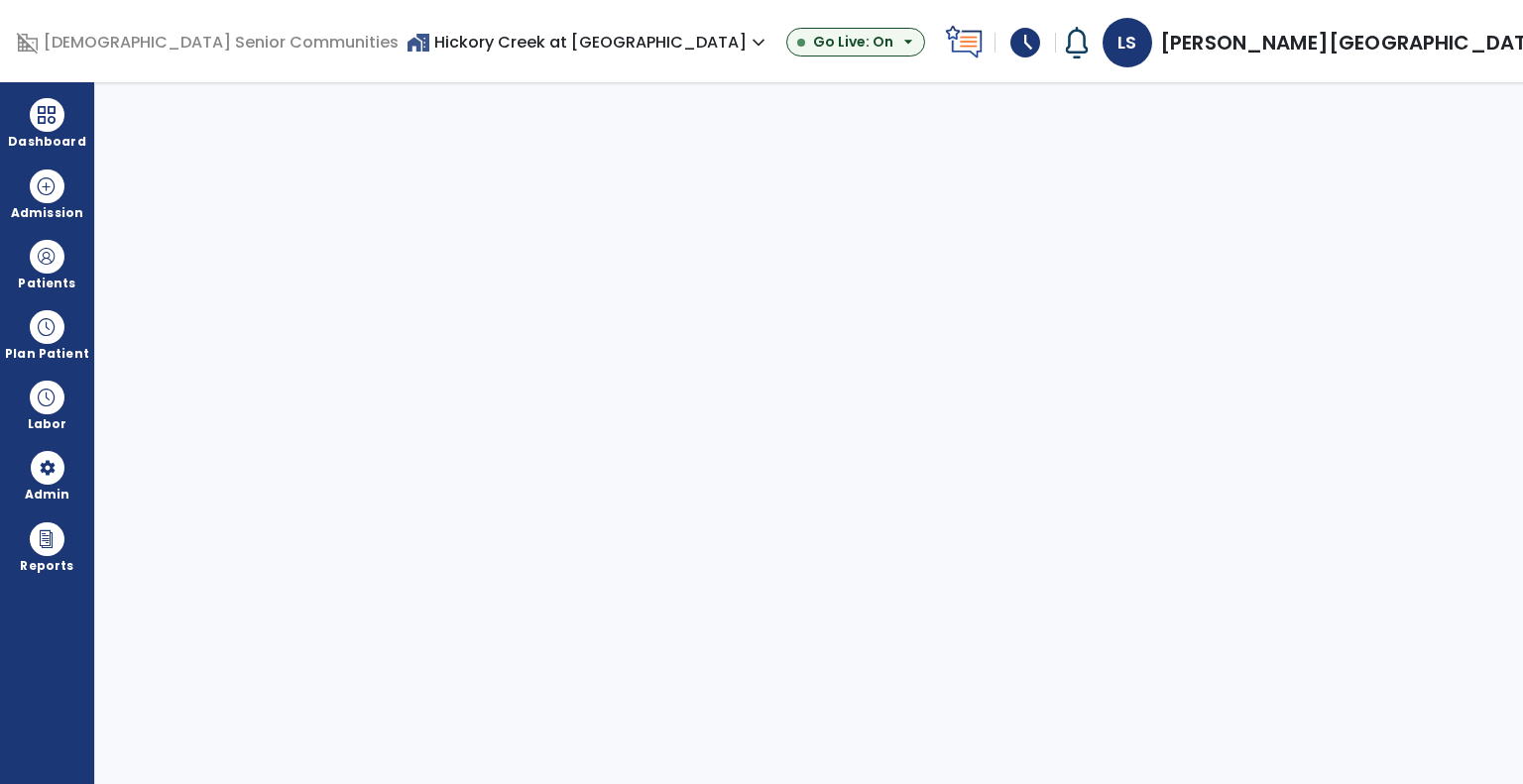 select on "***" 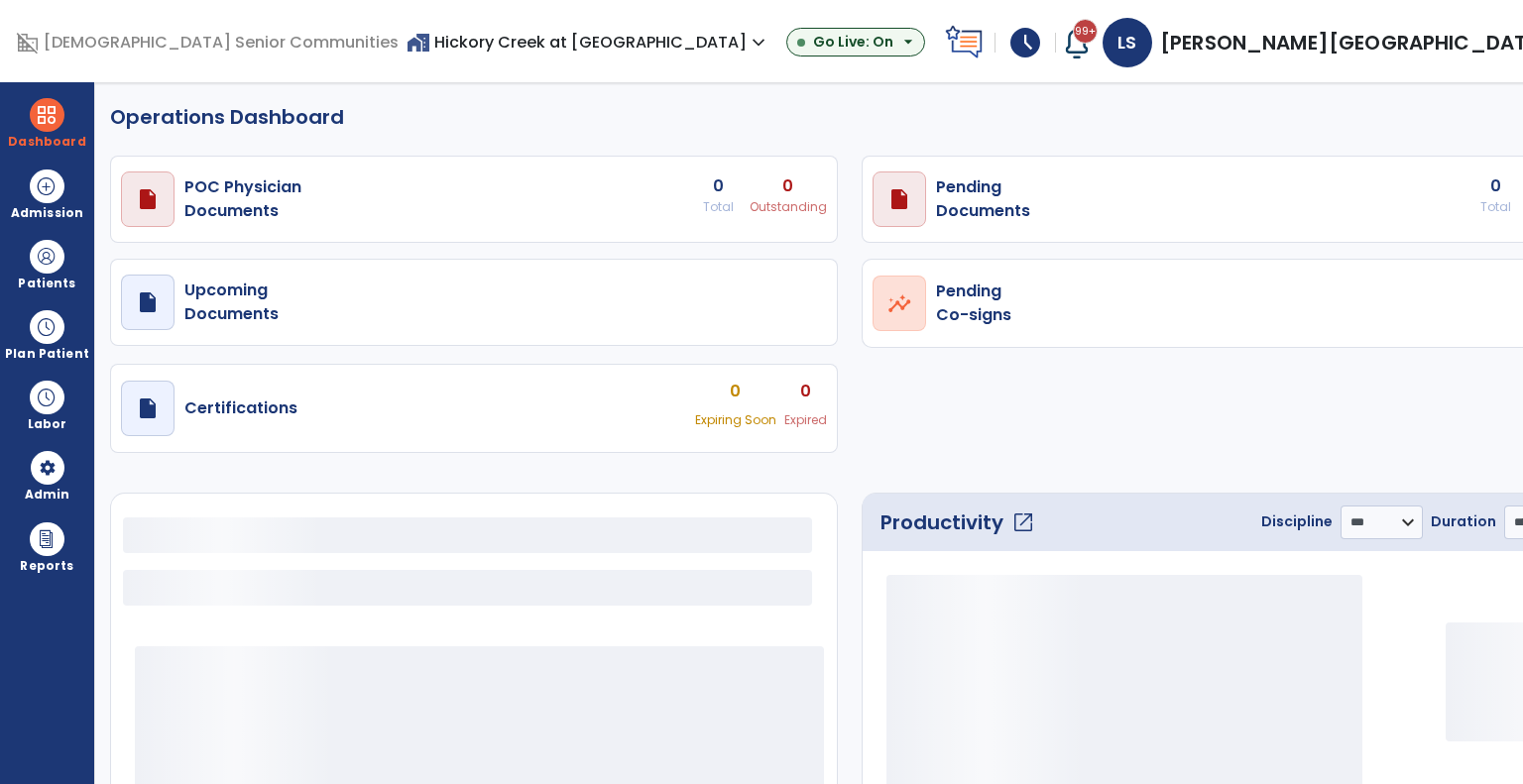 select on "***" 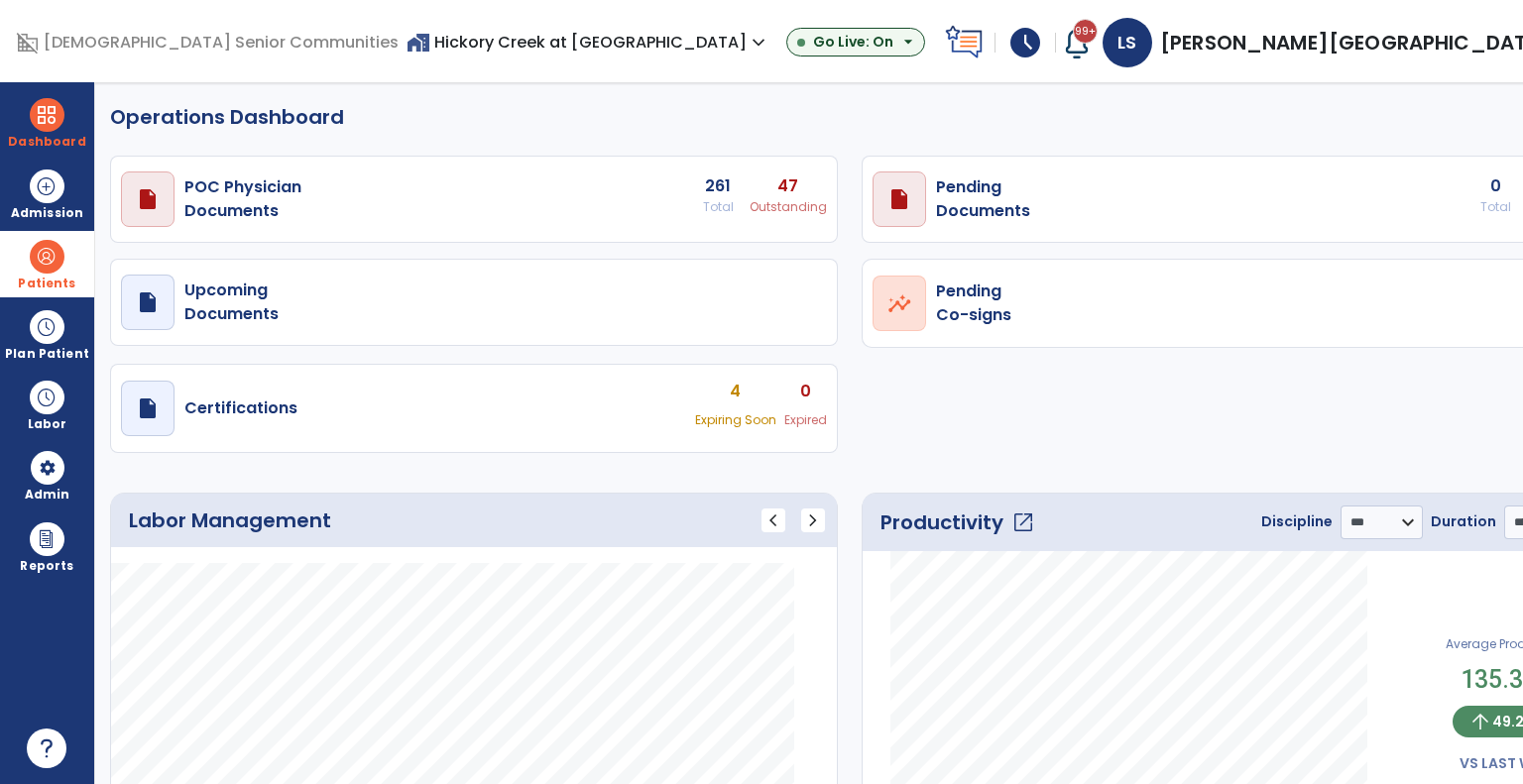 click at bounding box center [47, 257] 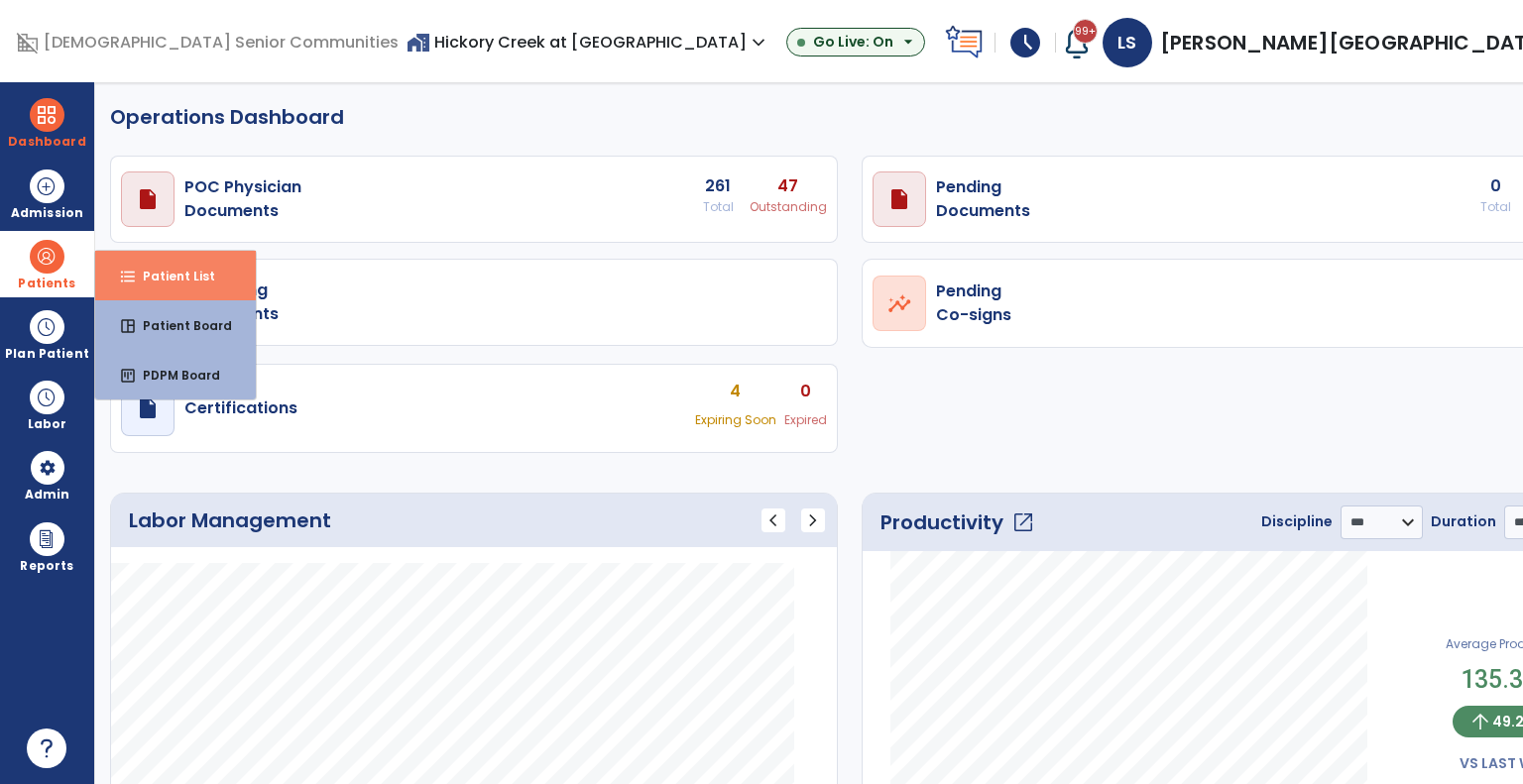 click on "format_list_bulleted" at bounding box center (128, 277) 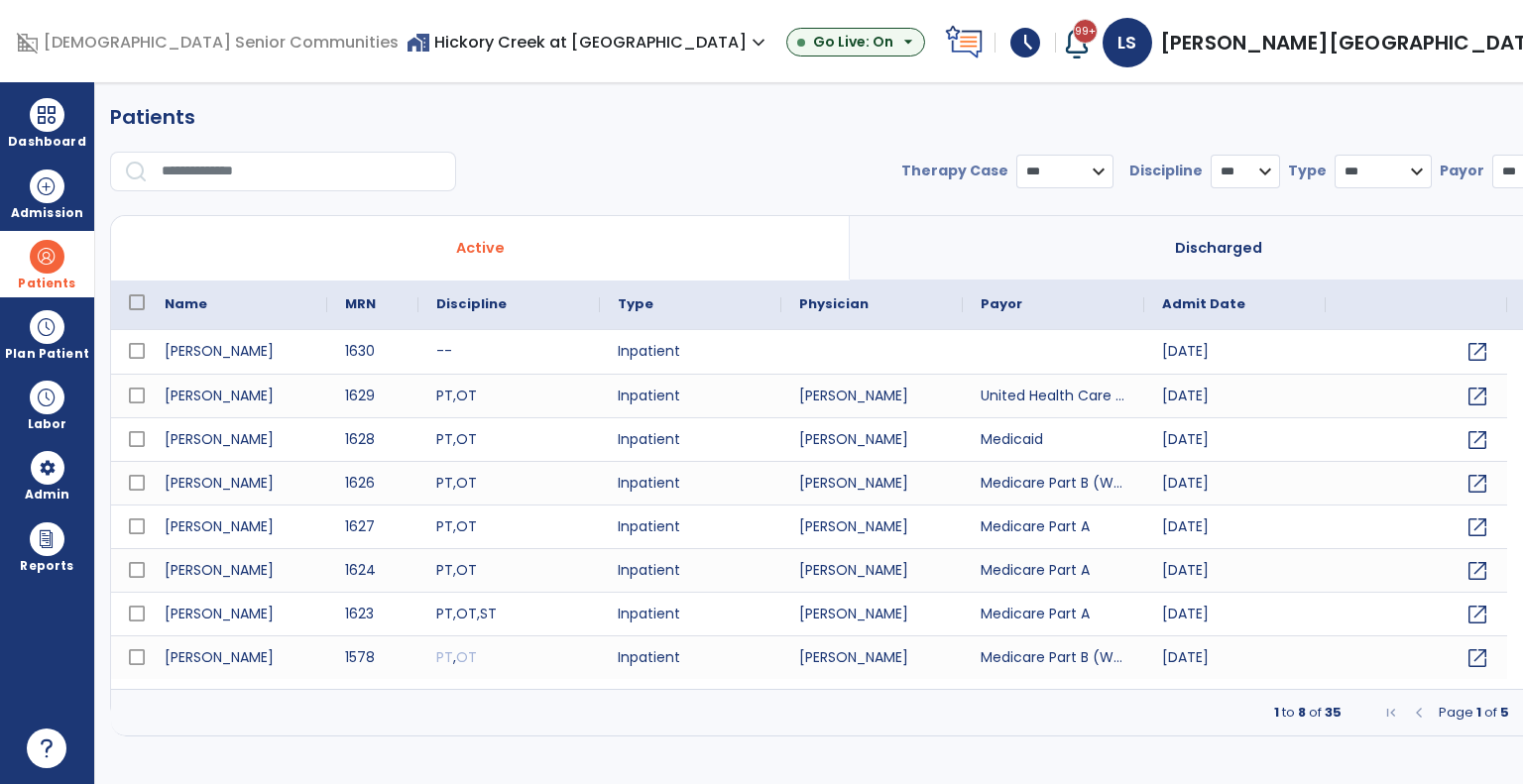 select on "***" 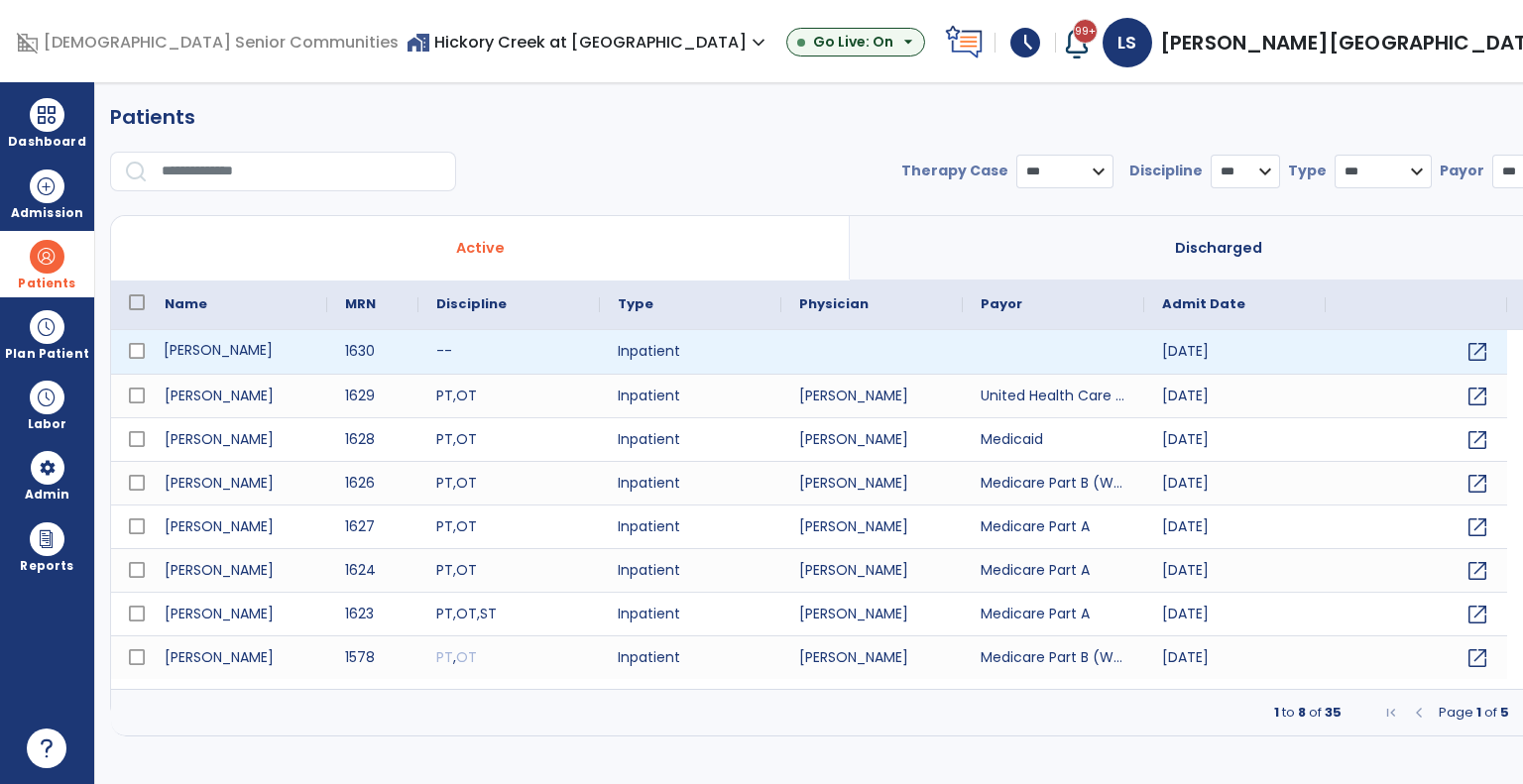 click on "[PERSON_NAME]" at bounding box center [237, 352] 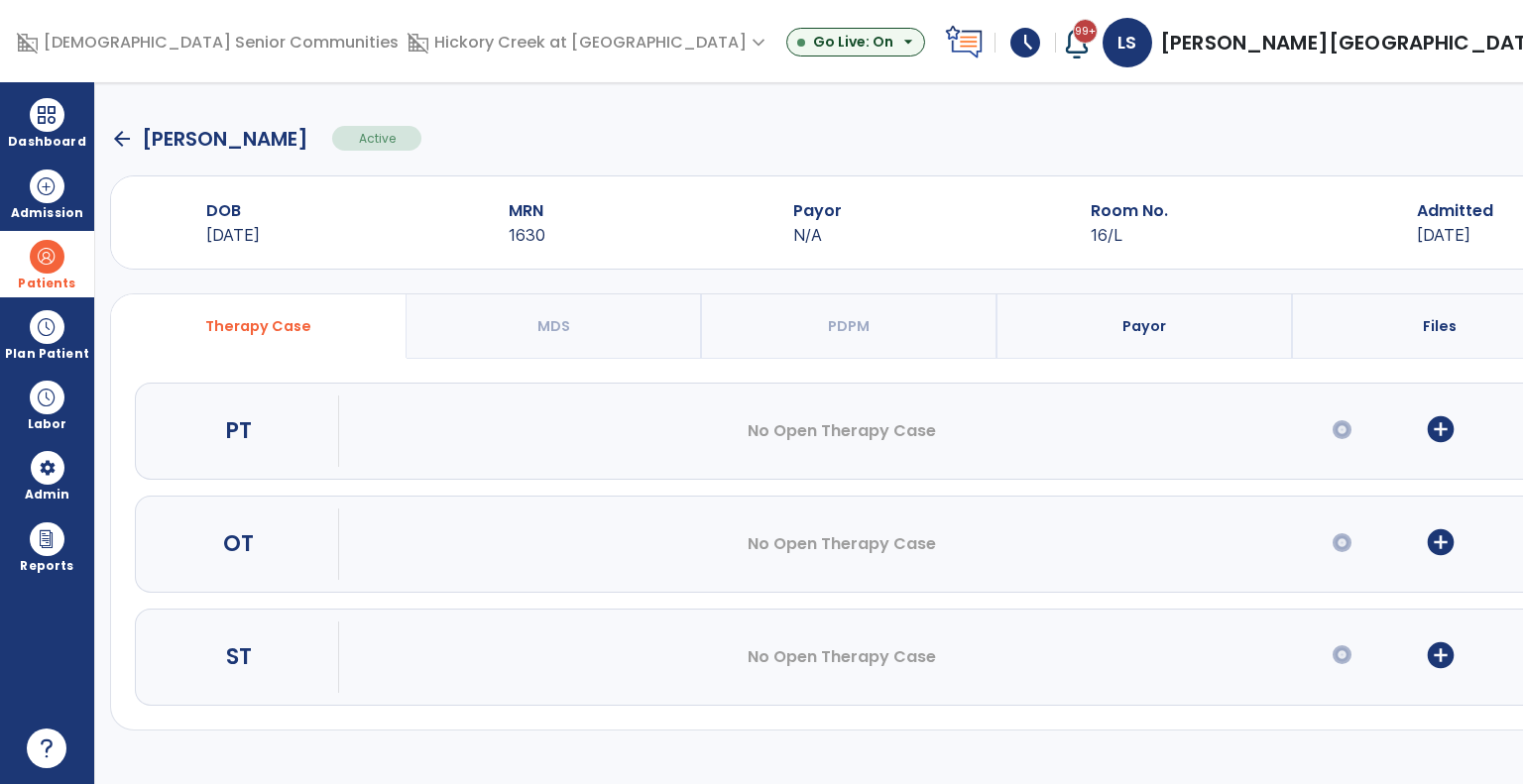 click on "add_circle" at bounding box center (1441, 429) 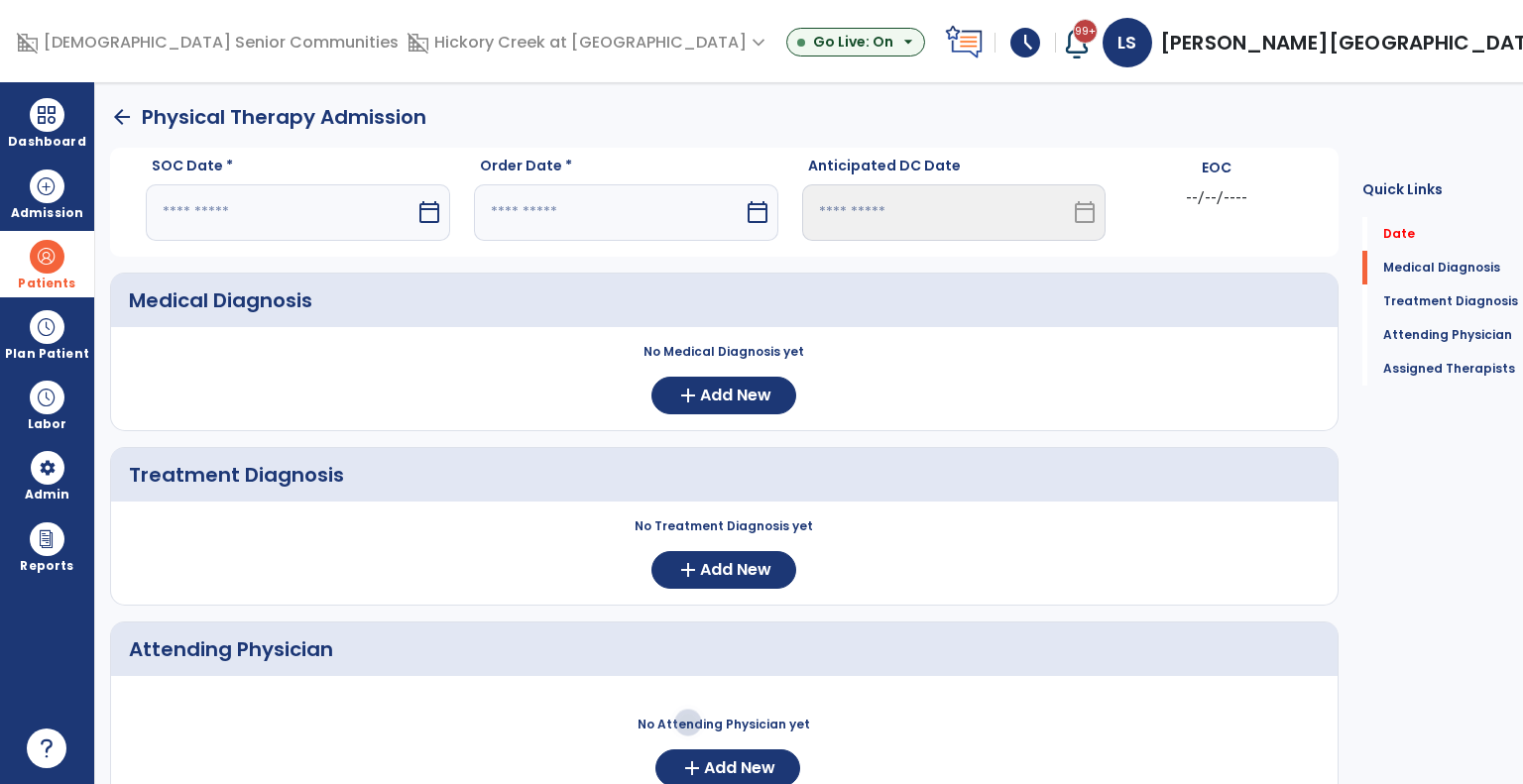 click on "calendar_today" at bounding box center [431, 212] 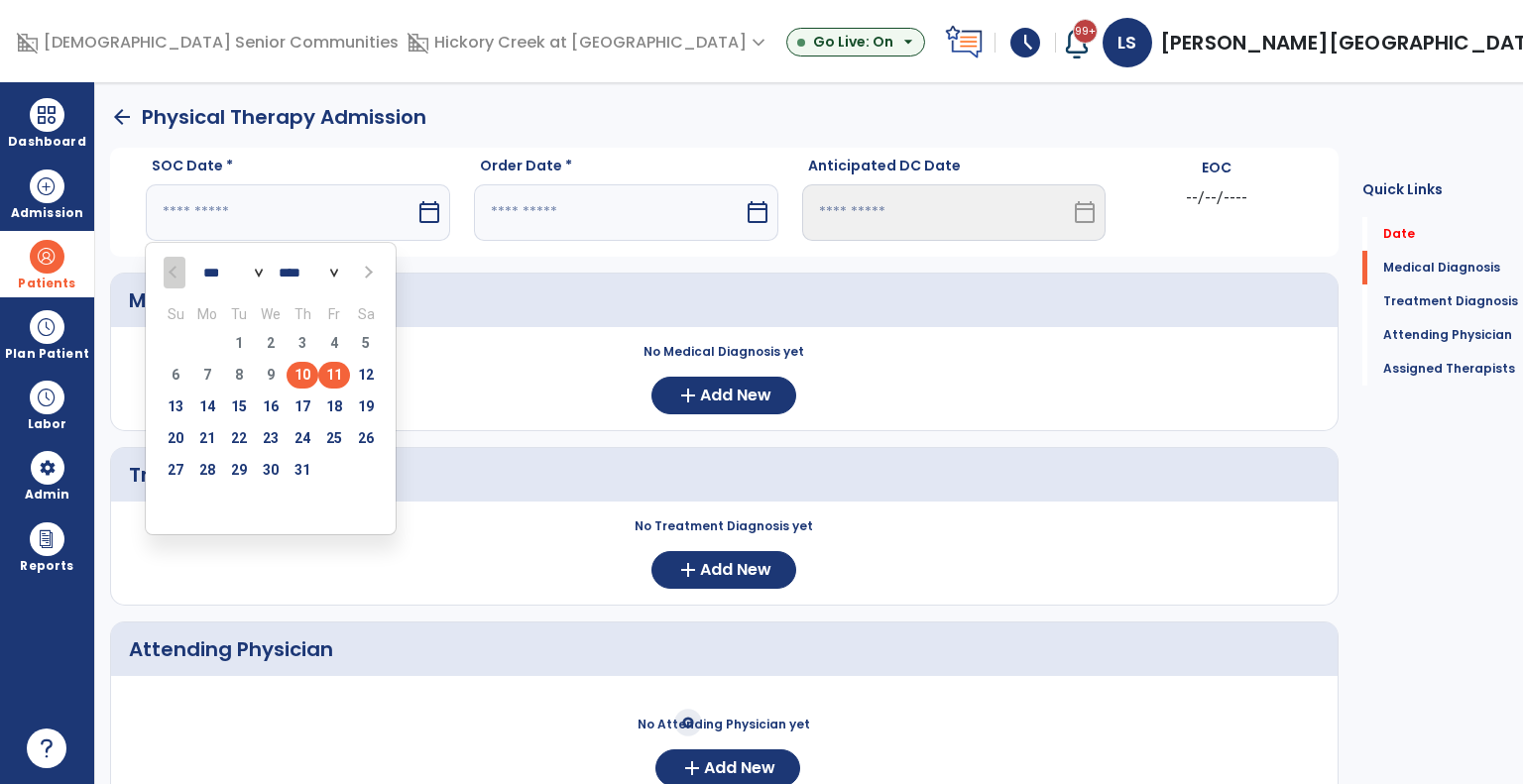 click on "11" at bounding box center (334, 375) 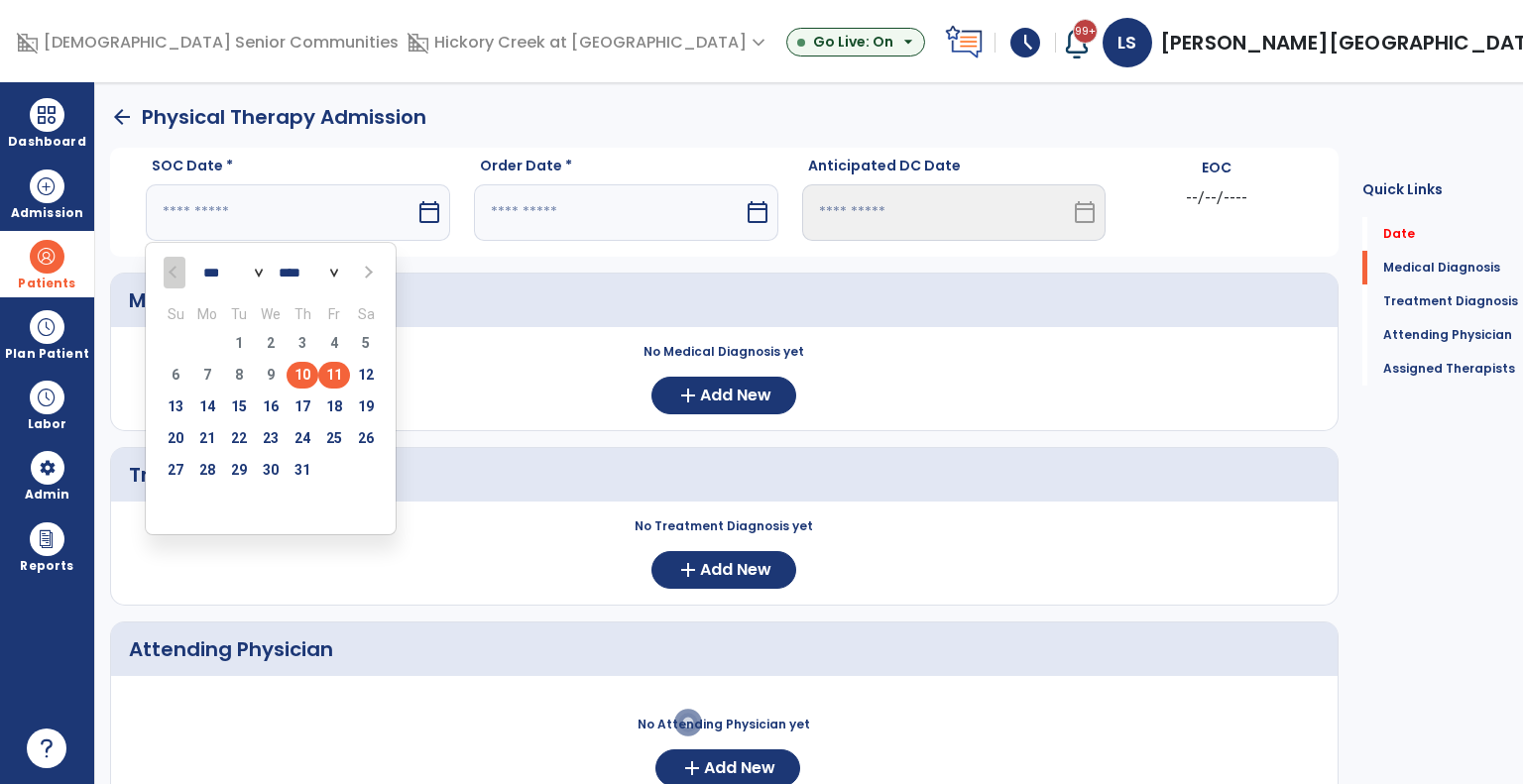 type on "*********" 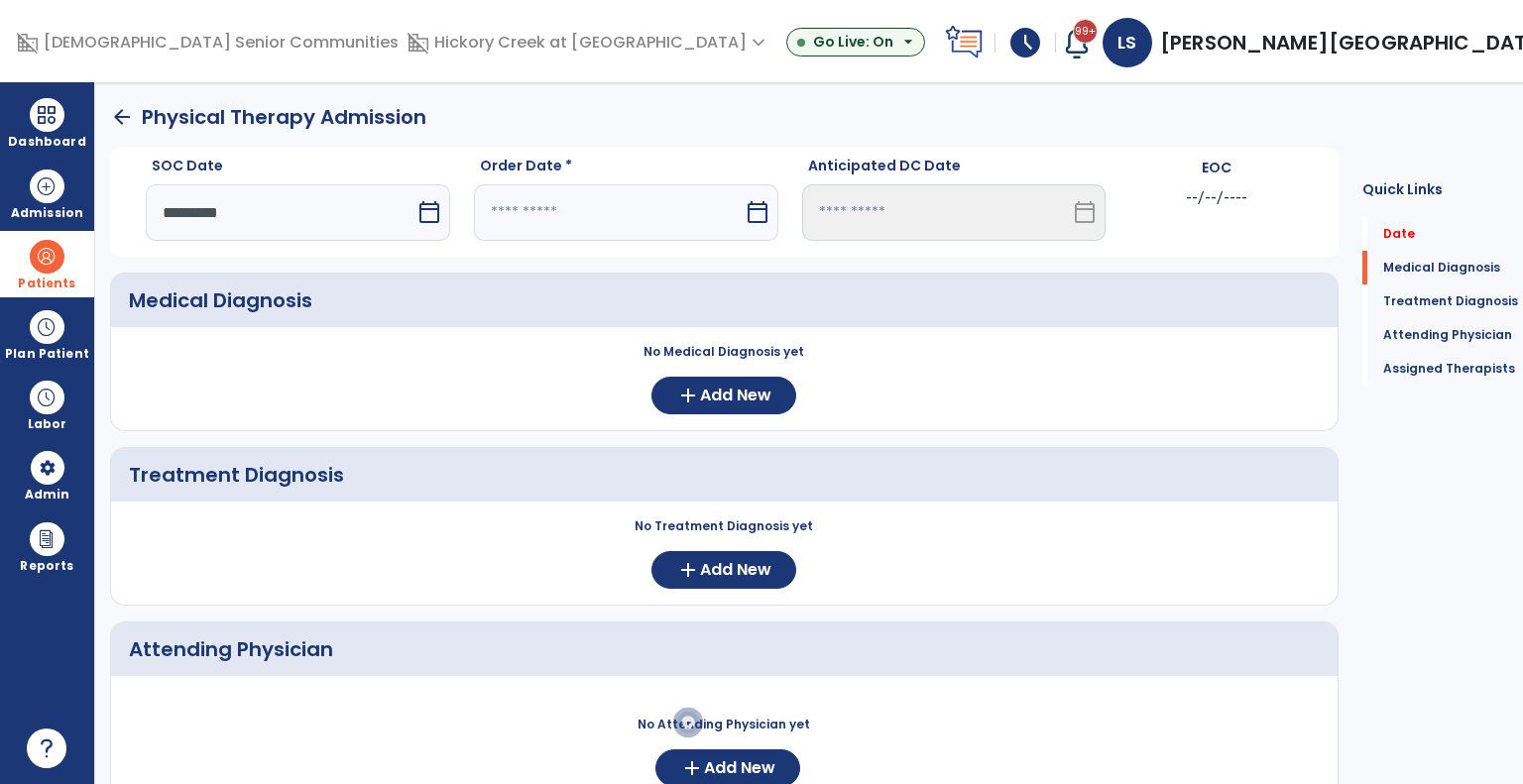 click at bounding box center (609, 212) 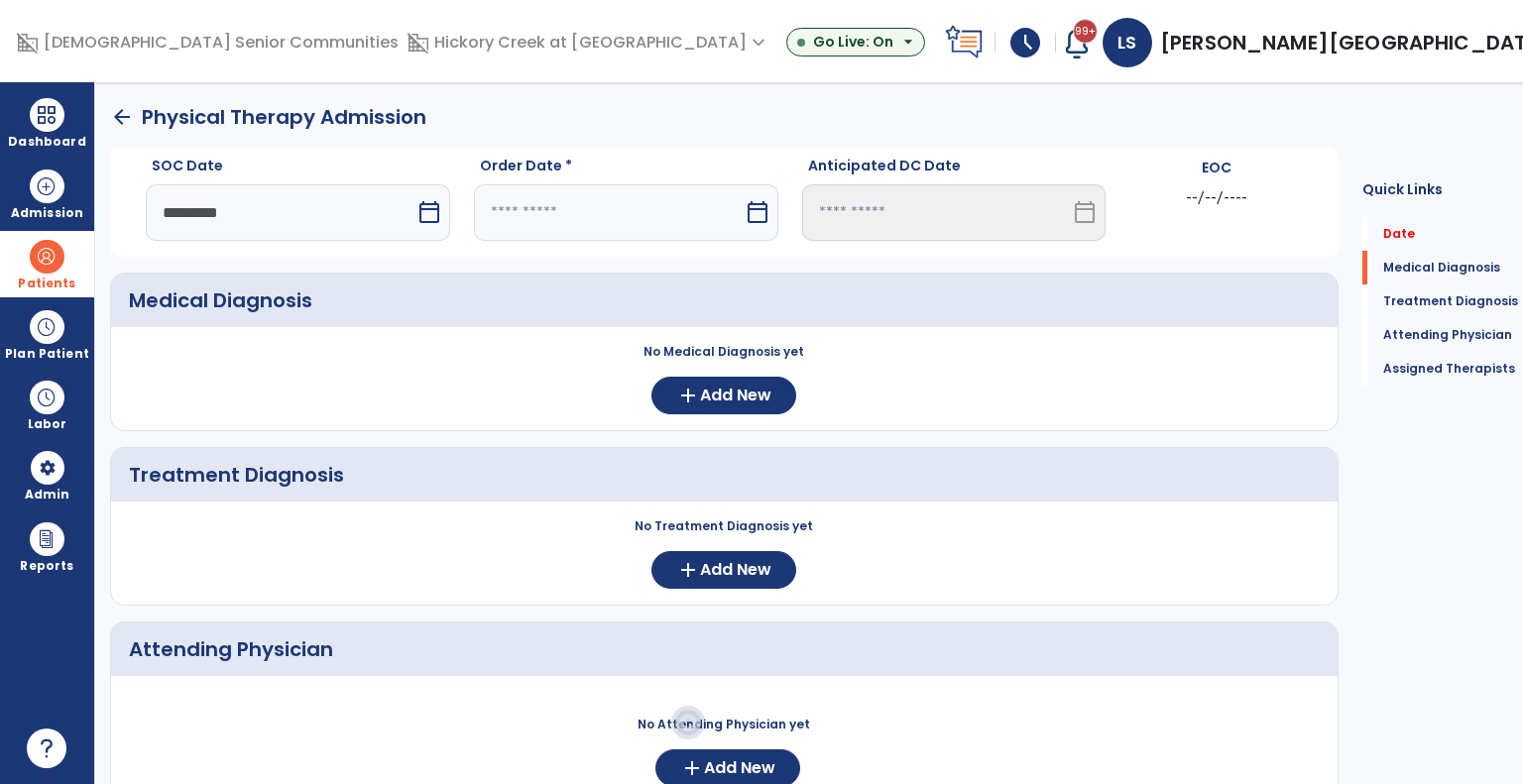 select on "*" 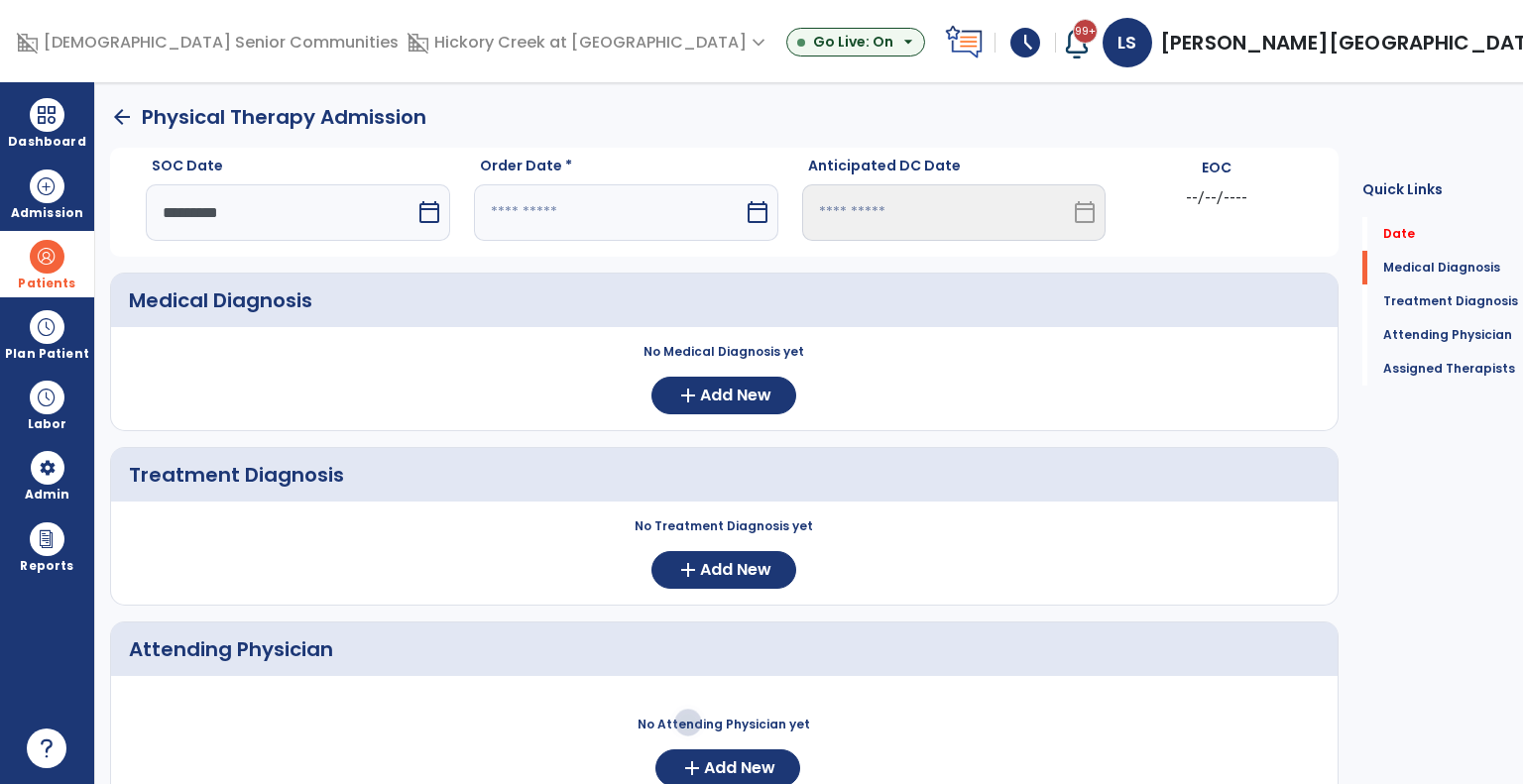 select on "****" 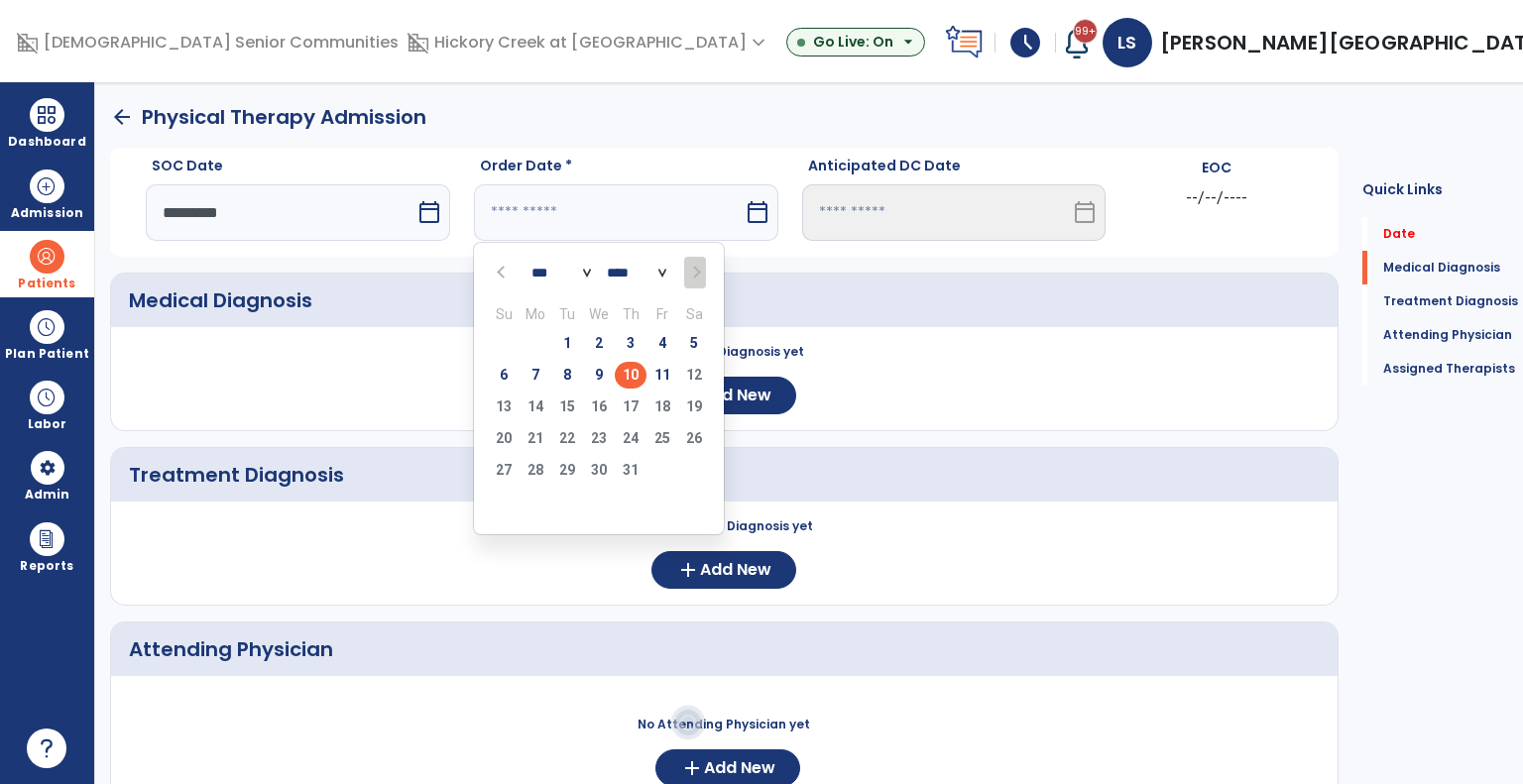 click on "10" at bounding box center (631, 375) 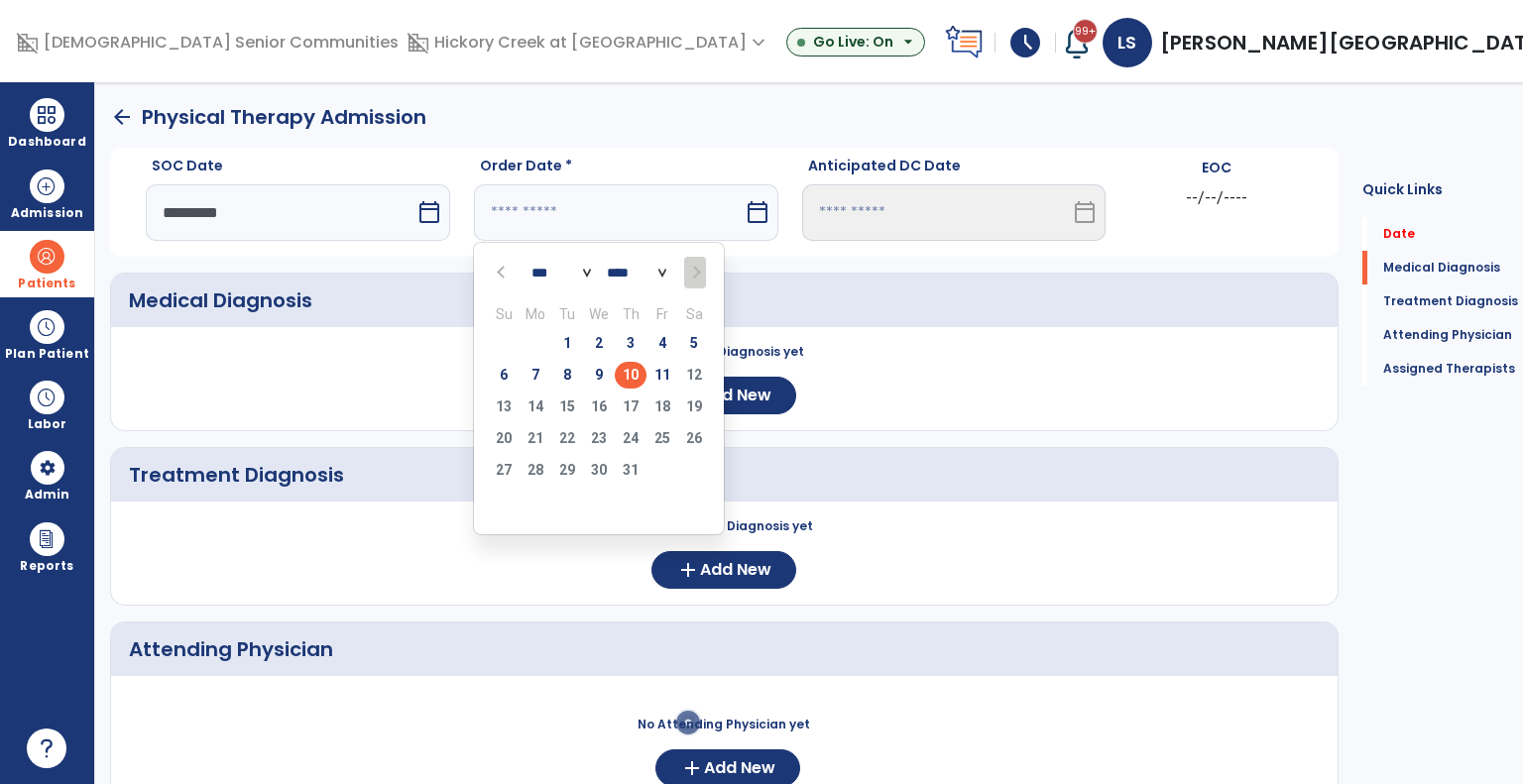 type on "*********" 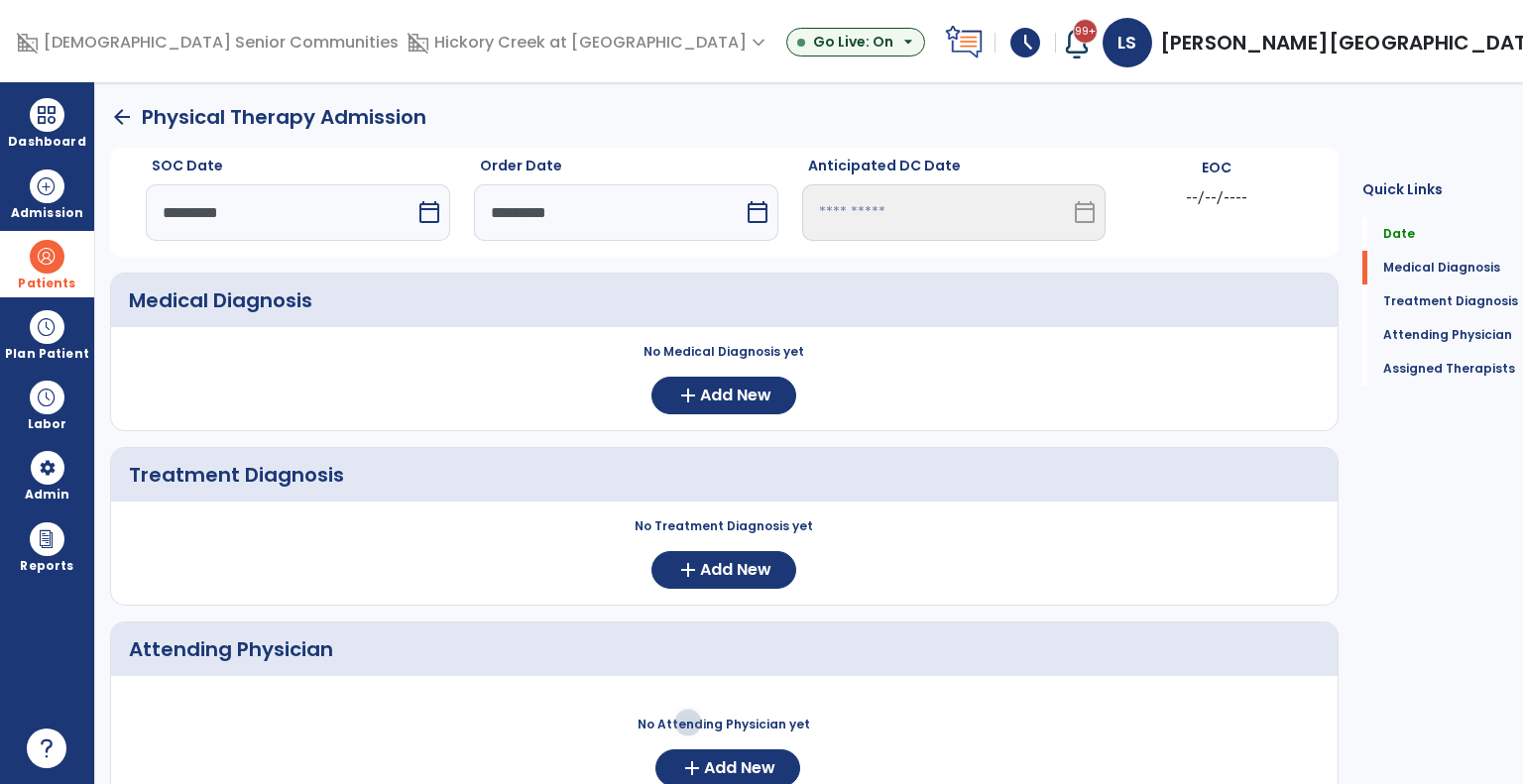 click on "Quick Links  Date   Date   Medical Diagnosis   Medical Diagnosis   Treatment Diagnosis   Treatment Diagnosis   Attending Physician   Attending Physician   Assigned Therapists   Assigned Therapists" 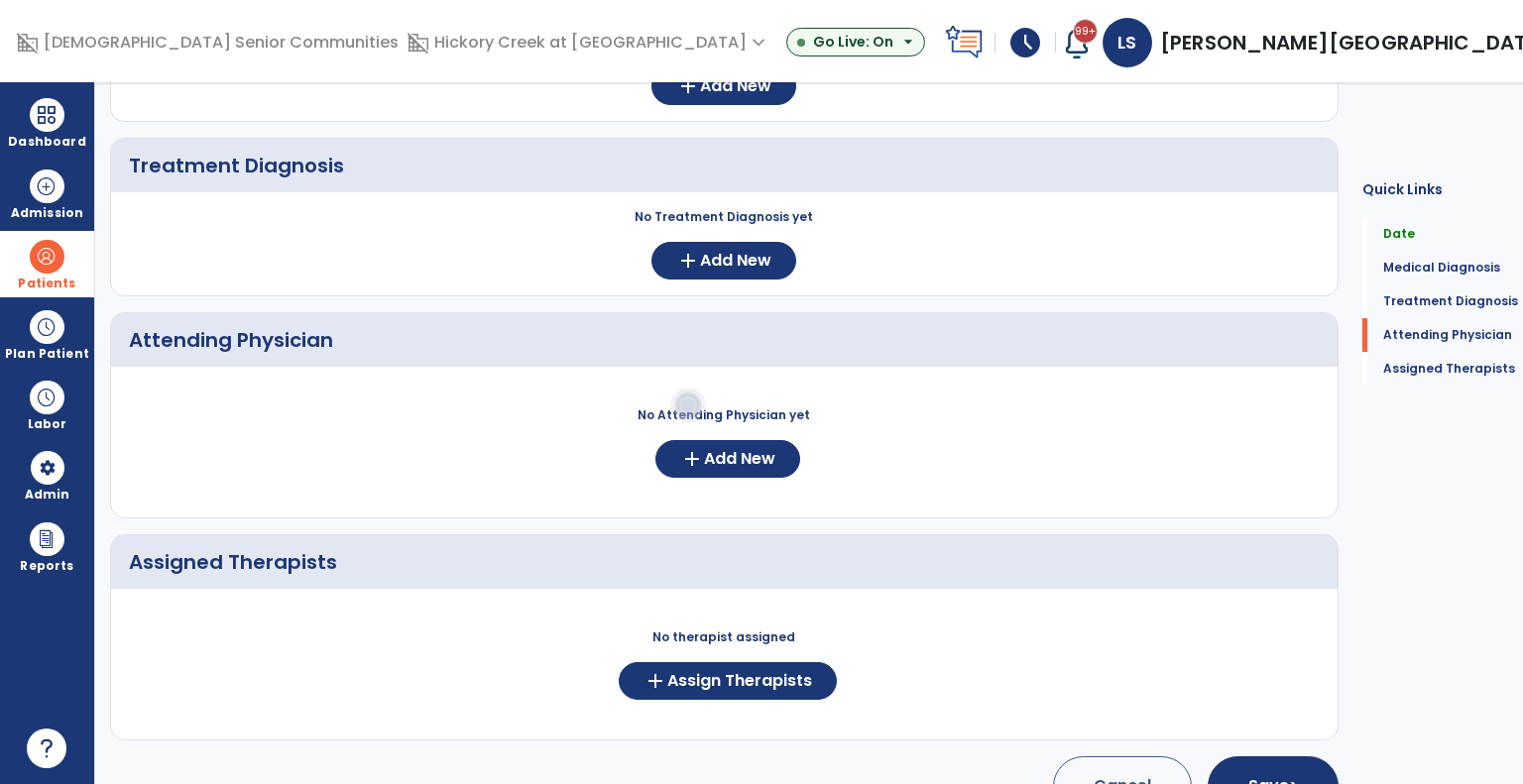 scroll, scrollTop: 320, scrollLeft: 0, axis: vertical 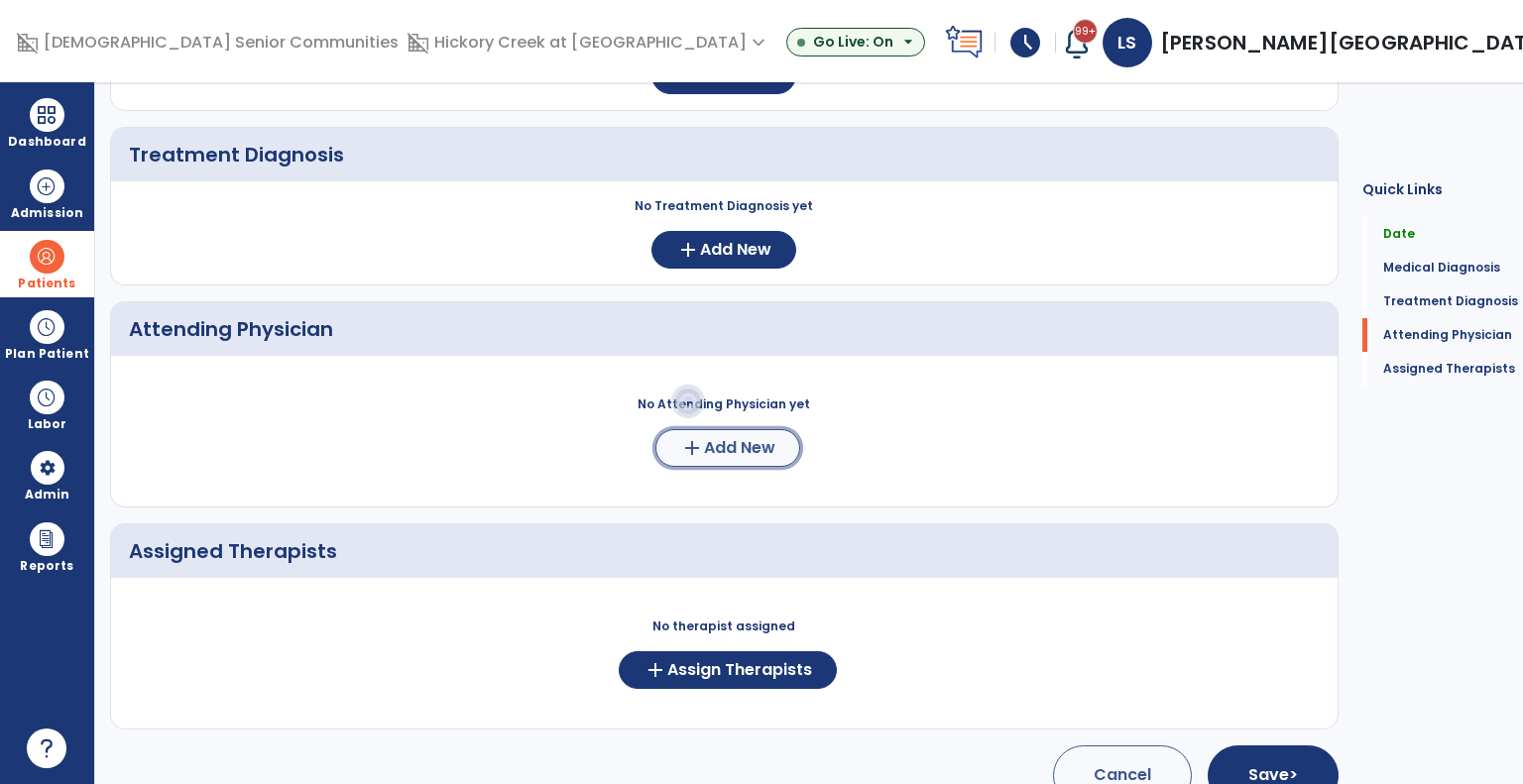 click on "add  Add New" 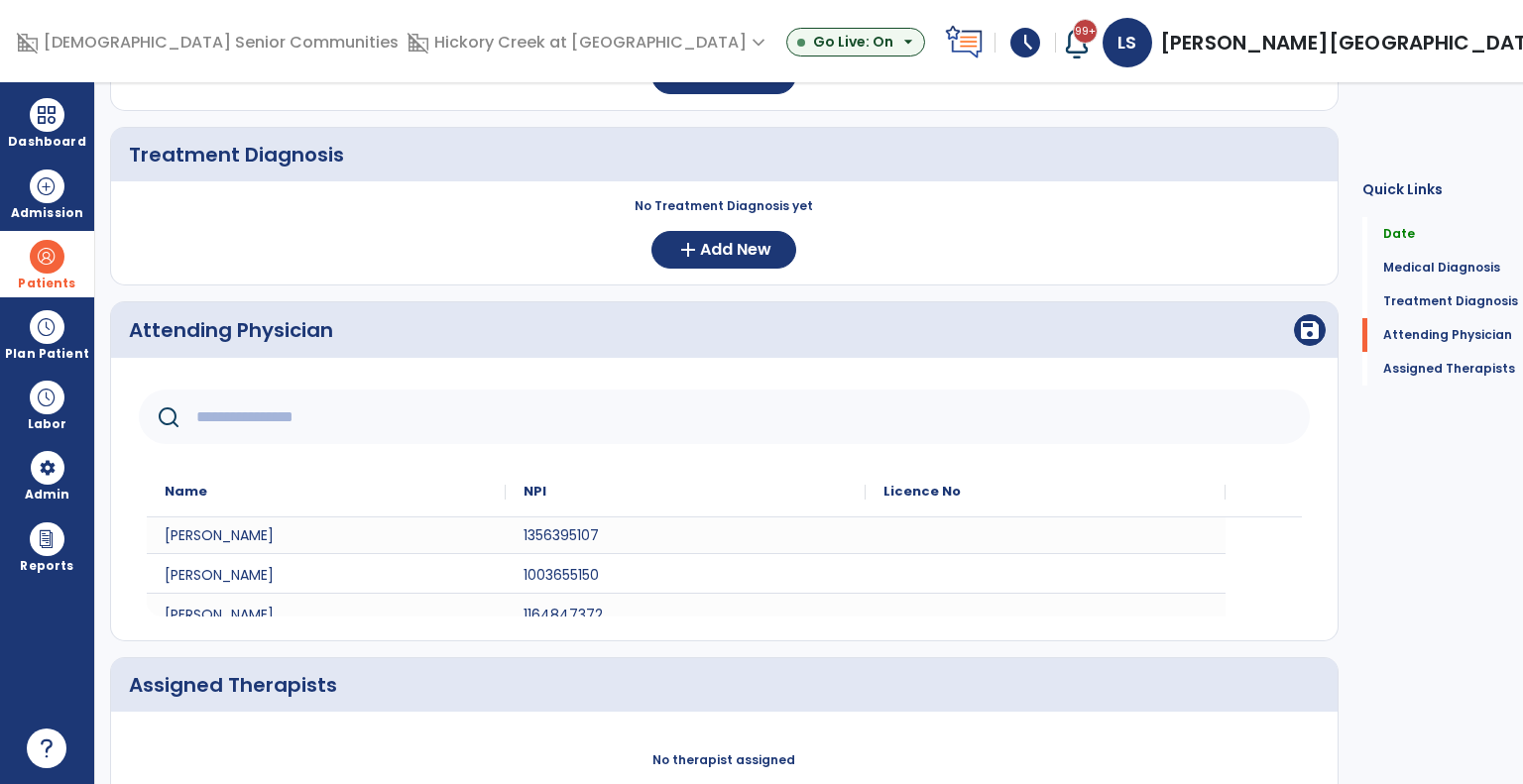 scroll, scrollTop: 50, scrollLeft: 0, axis: vertical 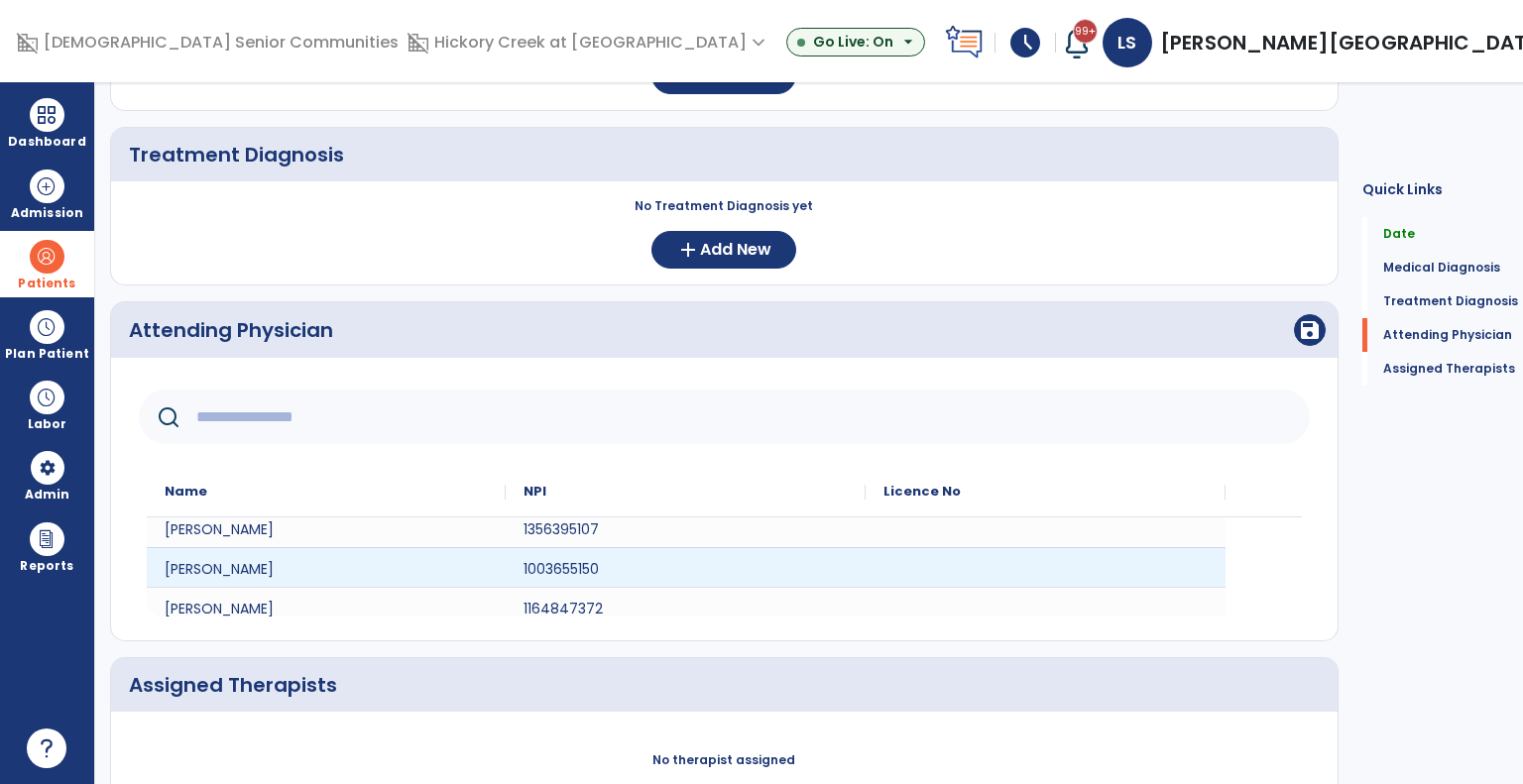 click 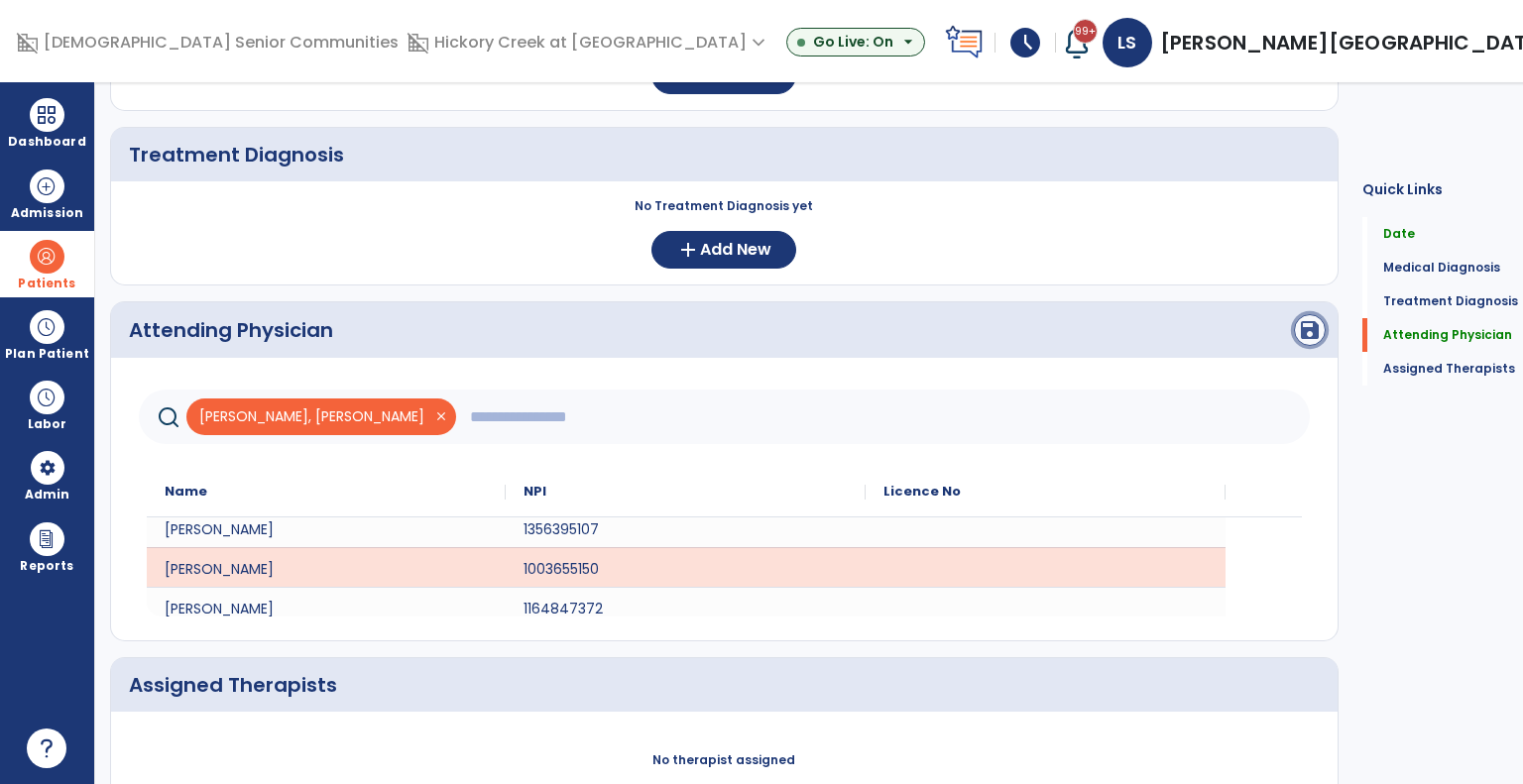 click on "save" 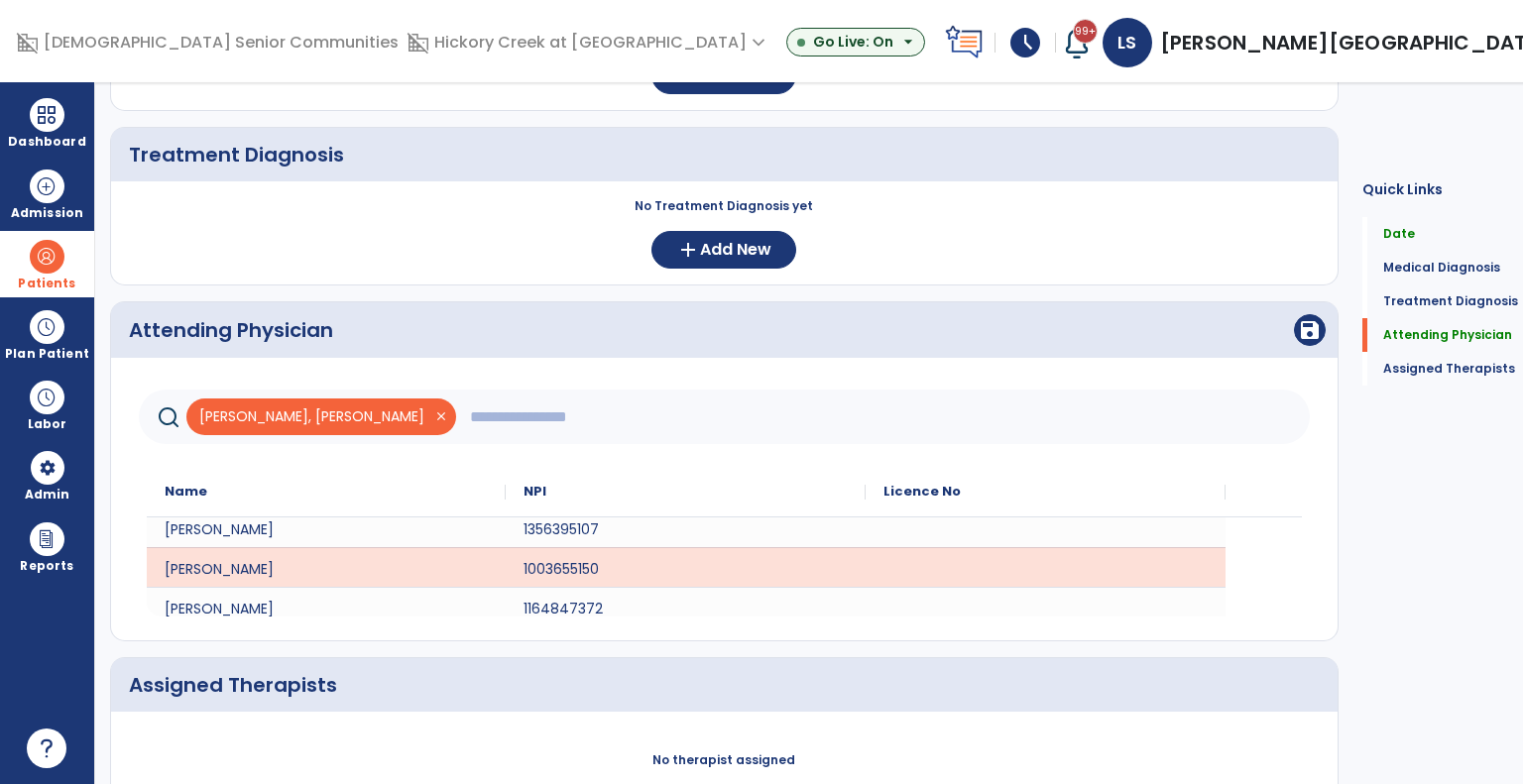 scroll, scrollTop: 0, scrollLeft: 0, axis: both 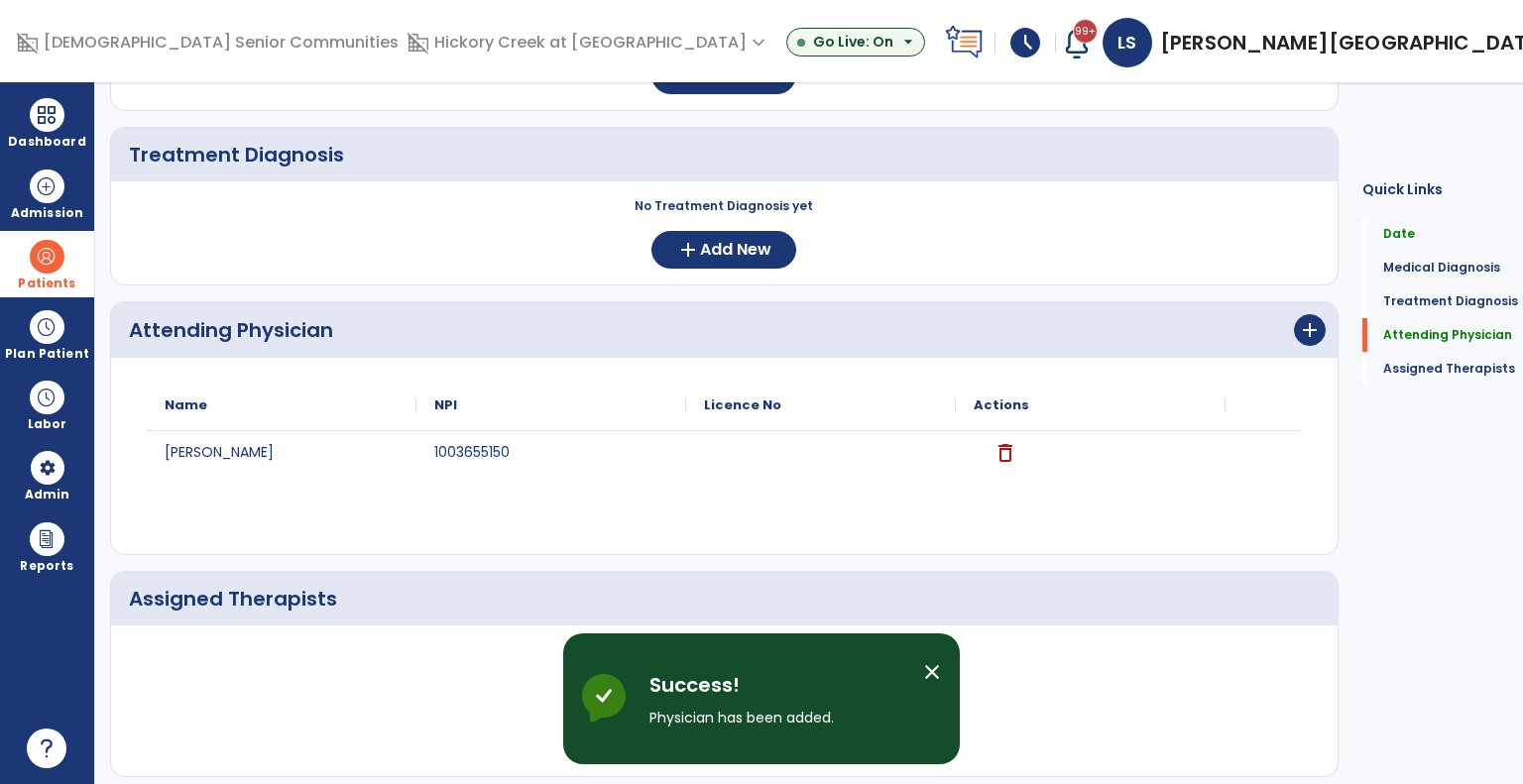 click on "Quick Links  Date   Date   Medical Diagnosis   Medical Diagnosis   Treatment Diagnosis   Treatment Diagnosis   Attending Physician   Attending Physician   Assigned Therapists   Assigned Therapists" 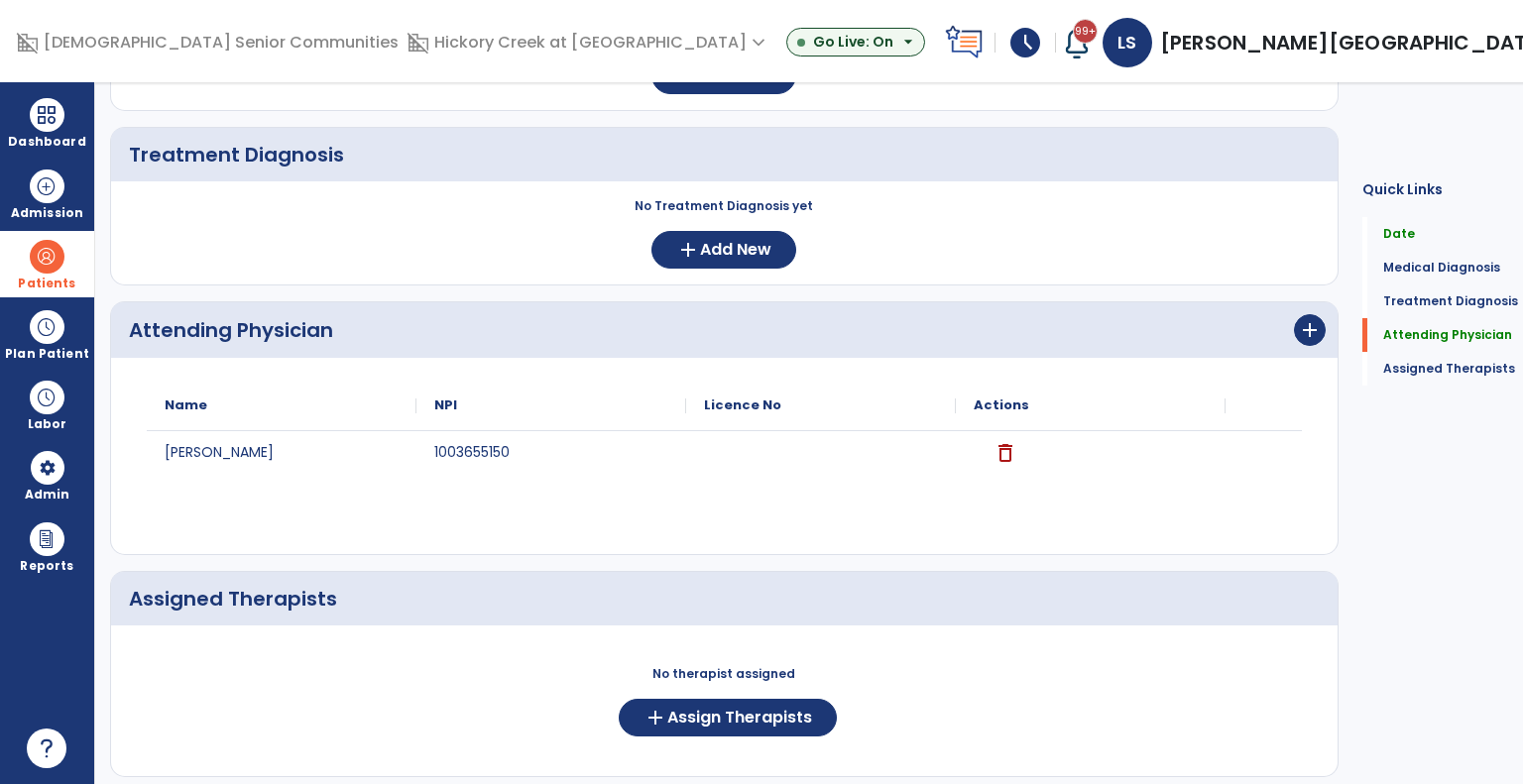 scroll, scrollTop: 400, scrollLeft: 0, axis: vertical 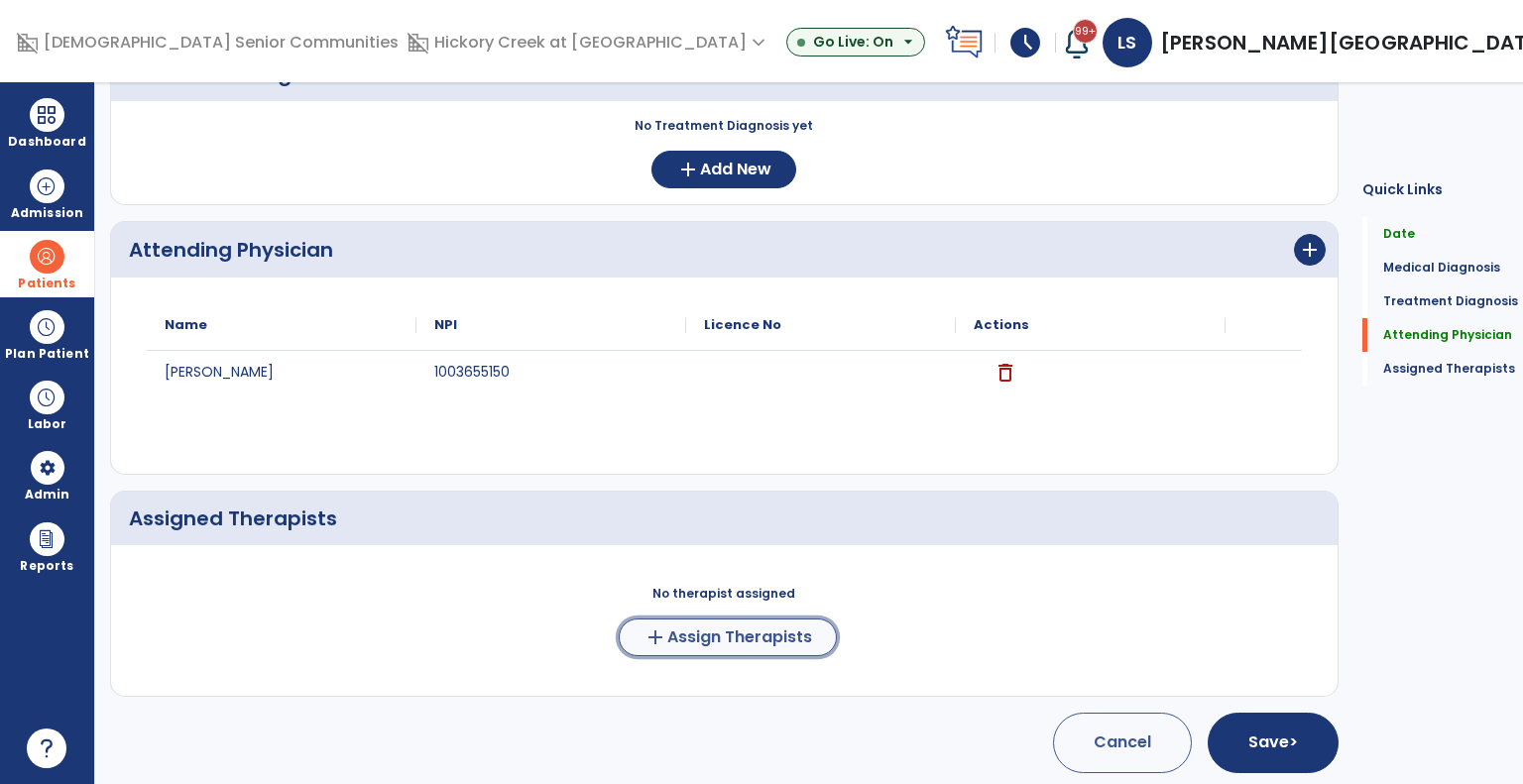 click on "add  Assign Therapists" 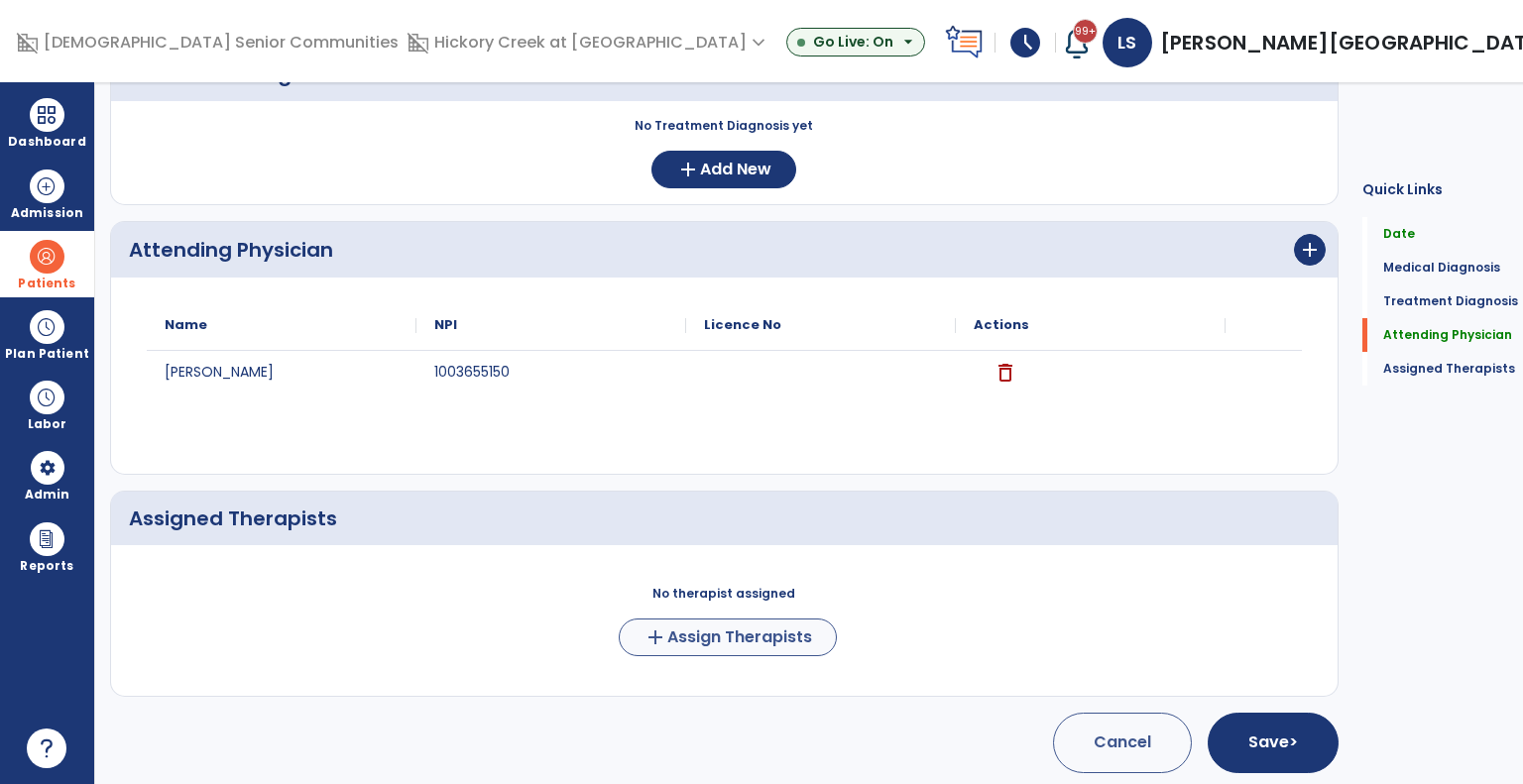 scroll, scrollTop: 397, scrollLeft: 0, axis: vertical 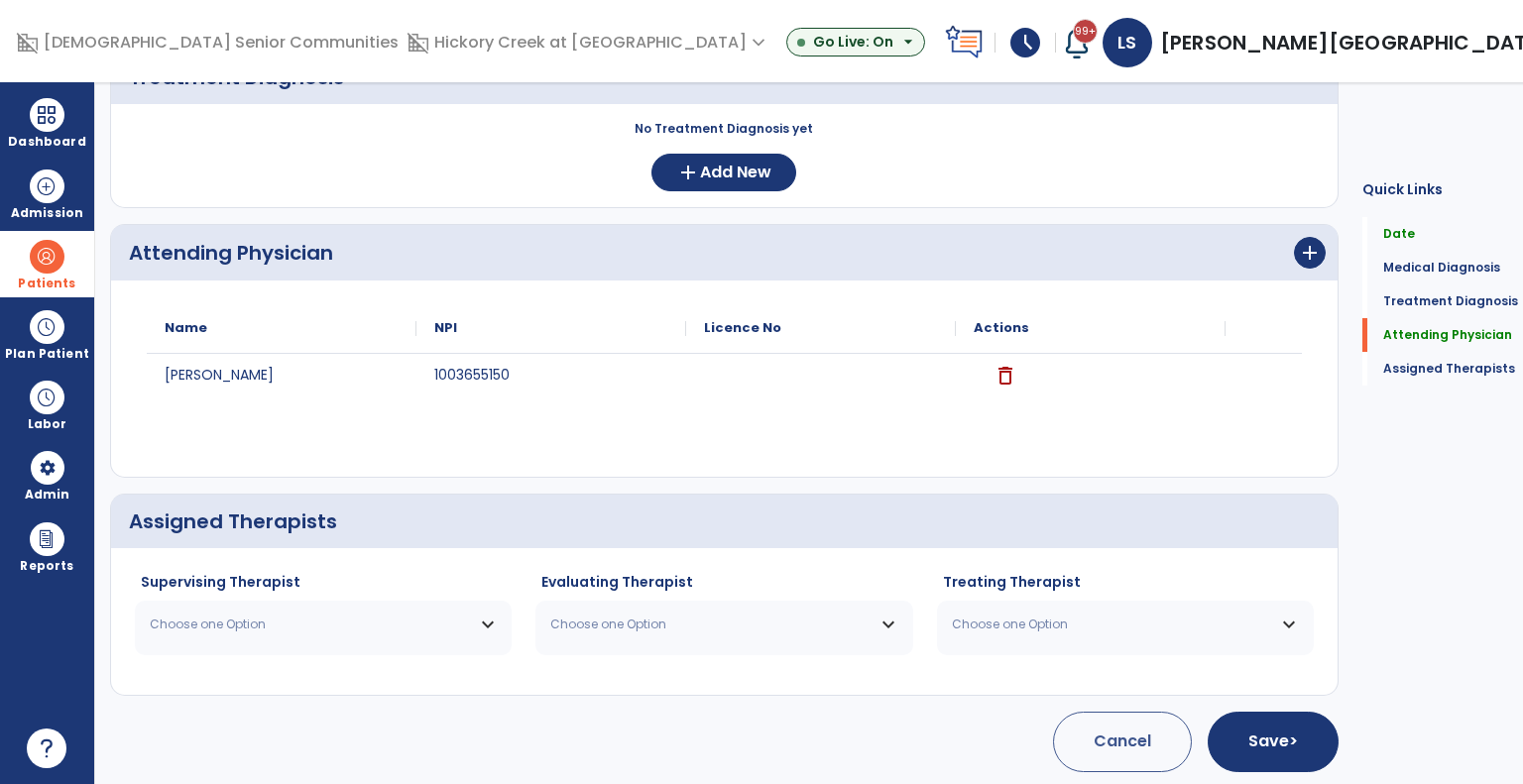 click on "Choose one Option" at bounding box center (310, 624) 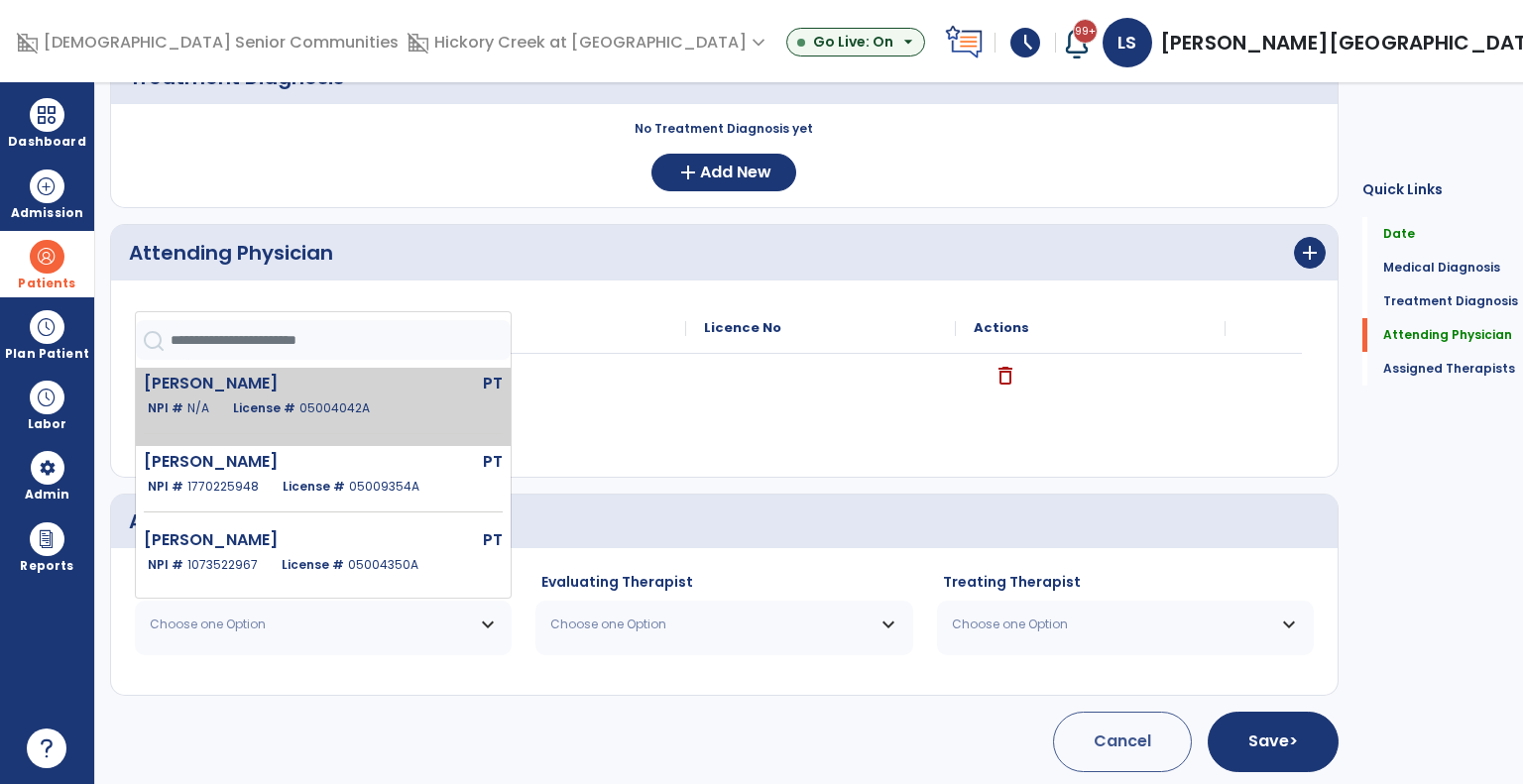 click on "License #  05004042A" 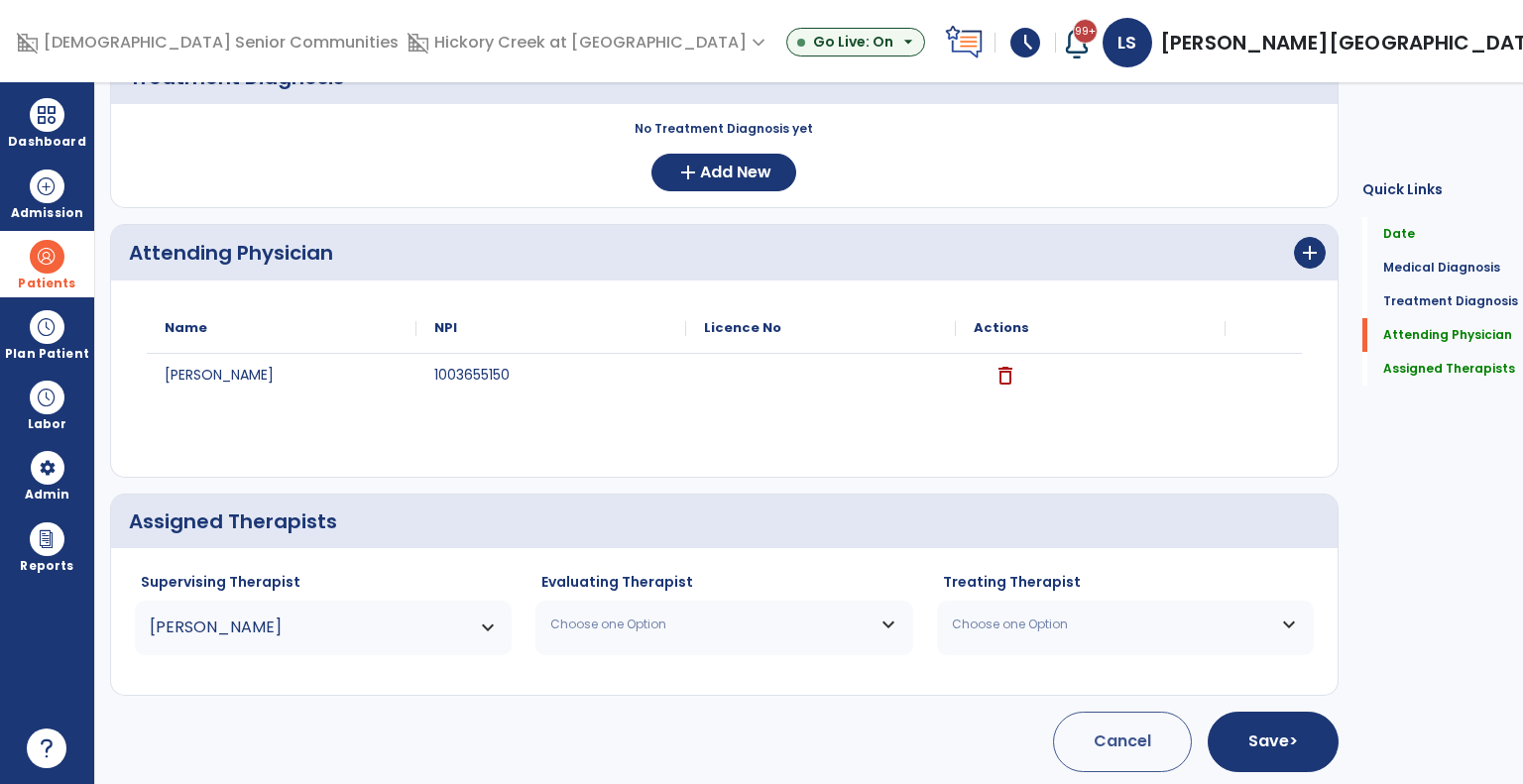 click on "Choose one Option" at bounding box center [711, 624] 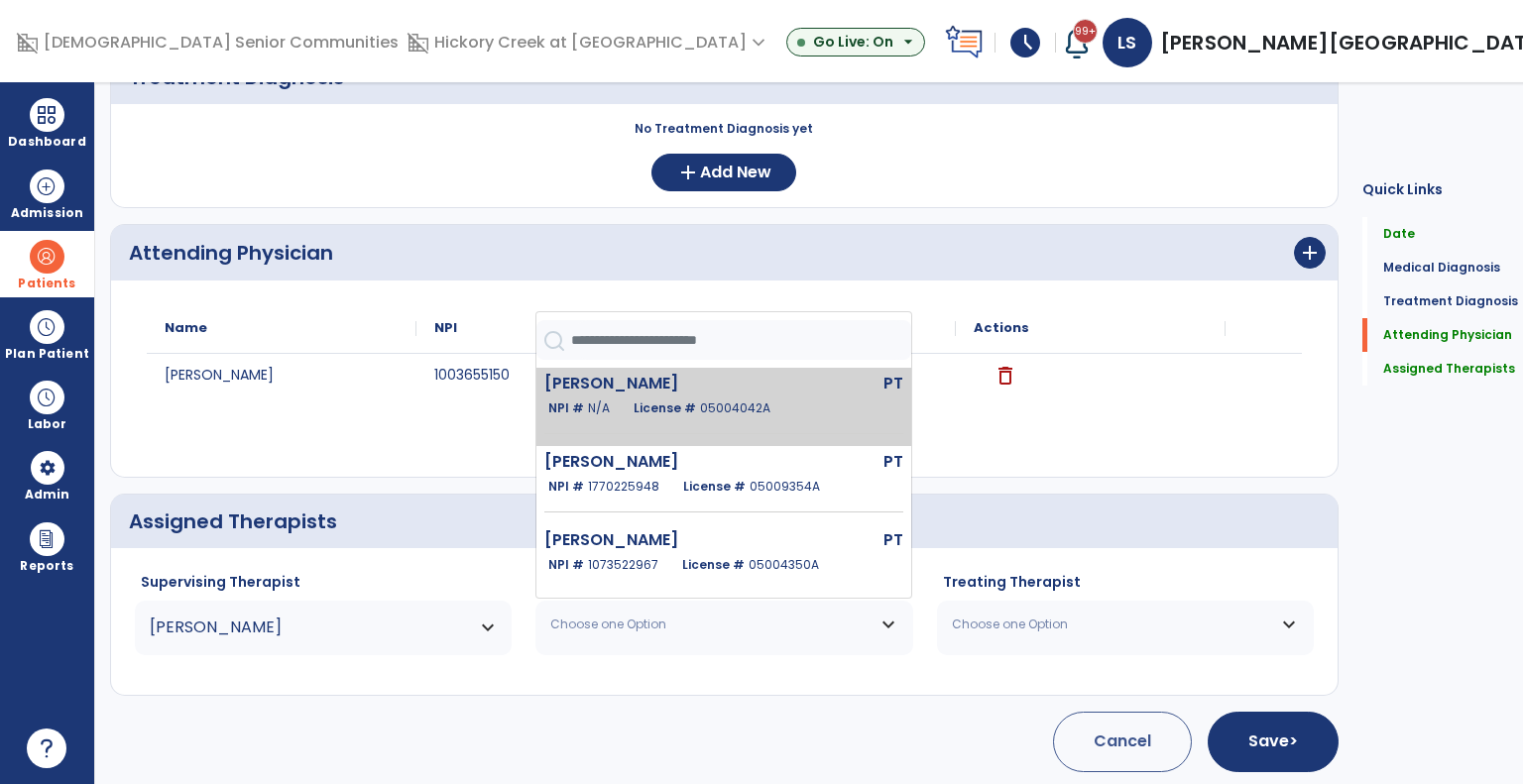 click on "Ancaja Daniel  PT   NPI #  N/A   License #  05004042A" 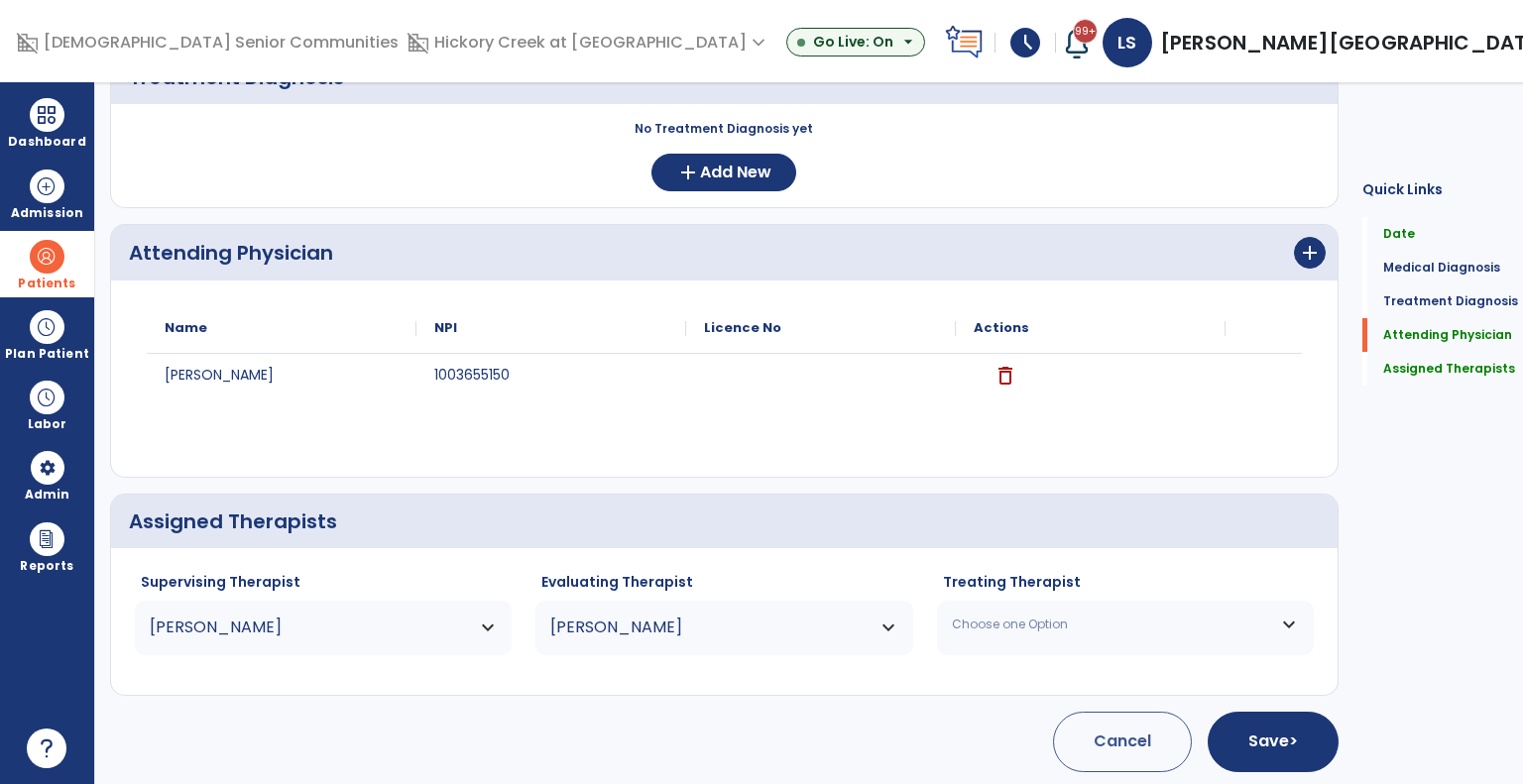 click on "Choose one Option" at bounding box center [1125, 624] 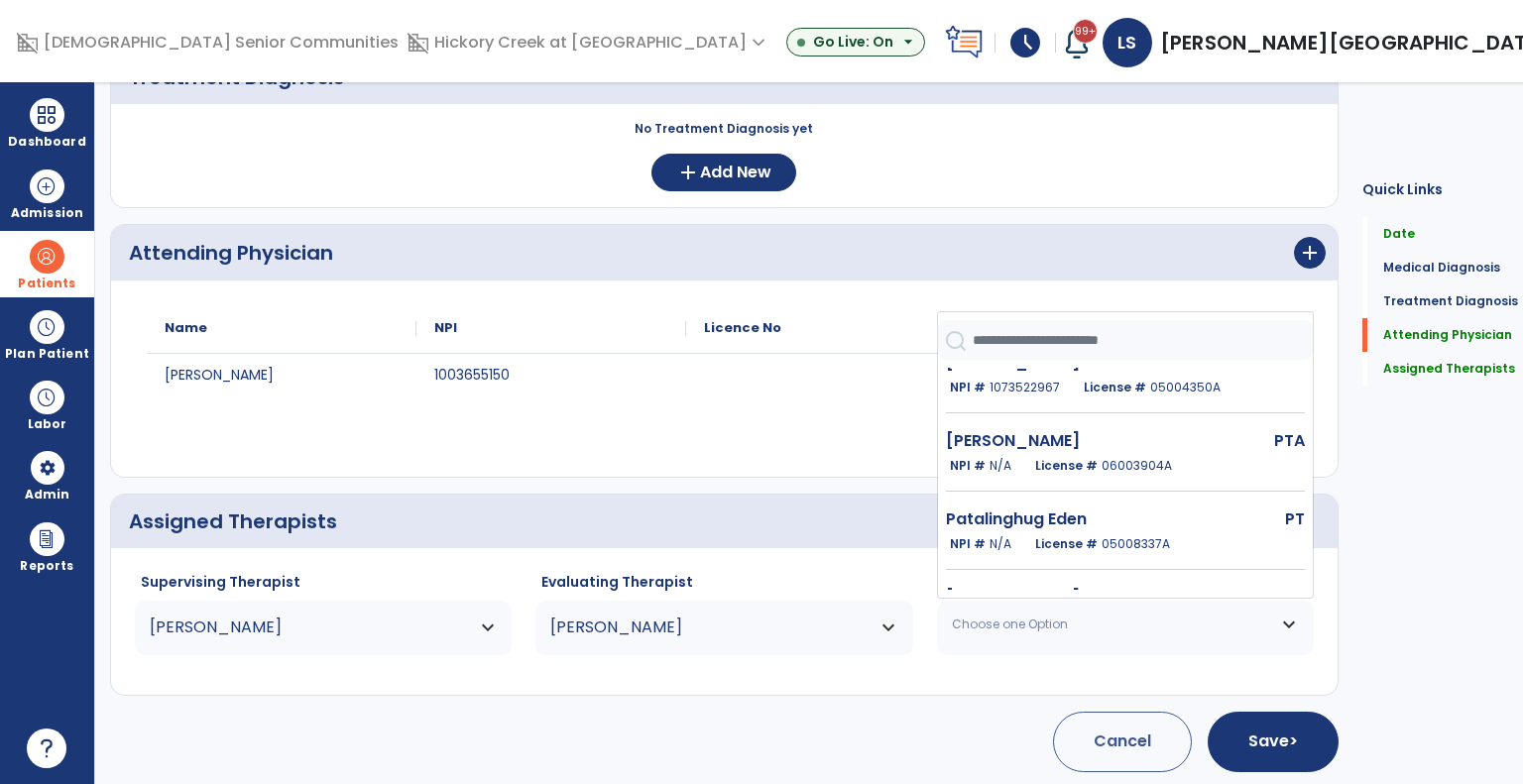 scroll, scrollTop: 182, scrollLeft: 0, axis: vertical 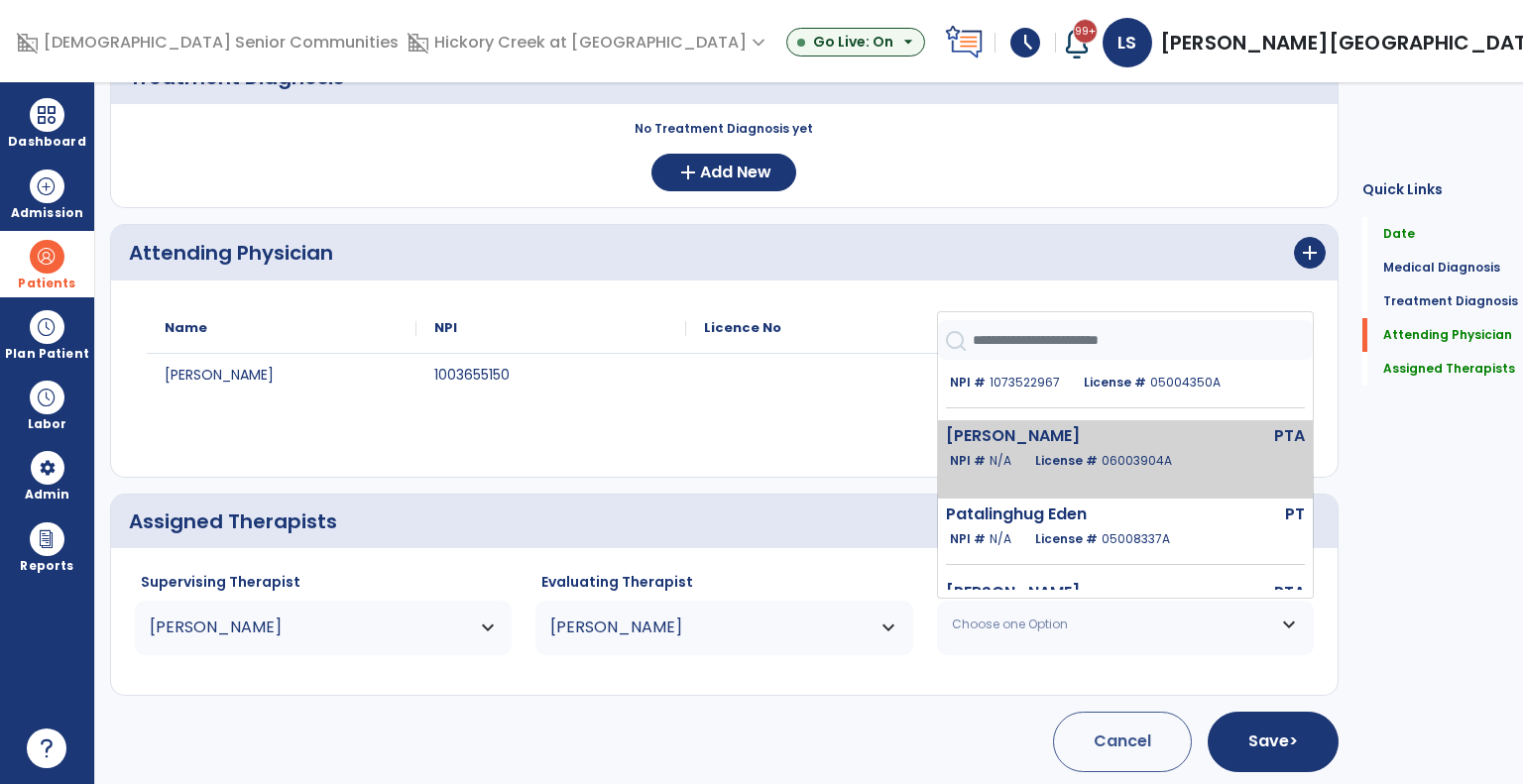 click on "Nichols Tonya" 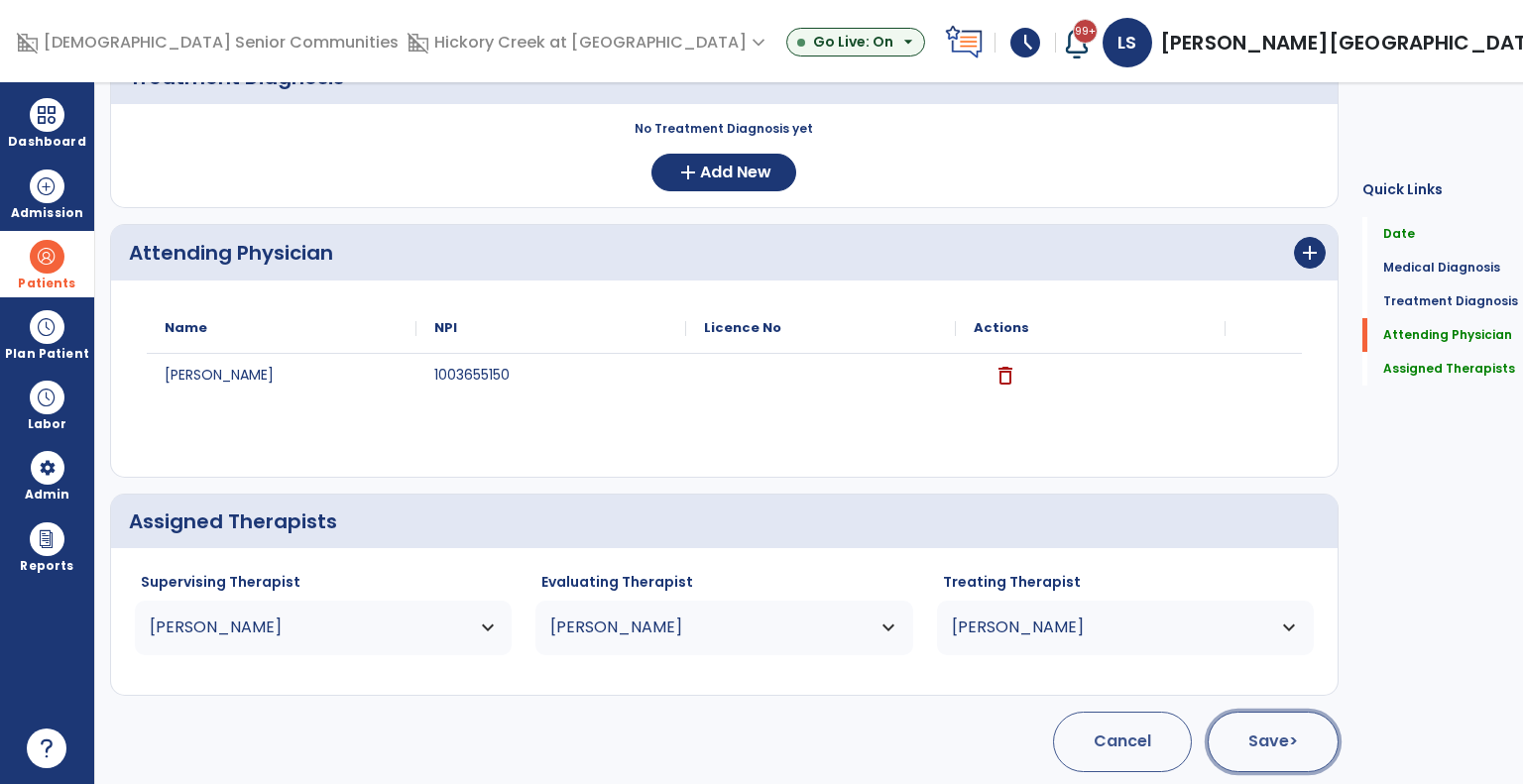 click on "Save  >" 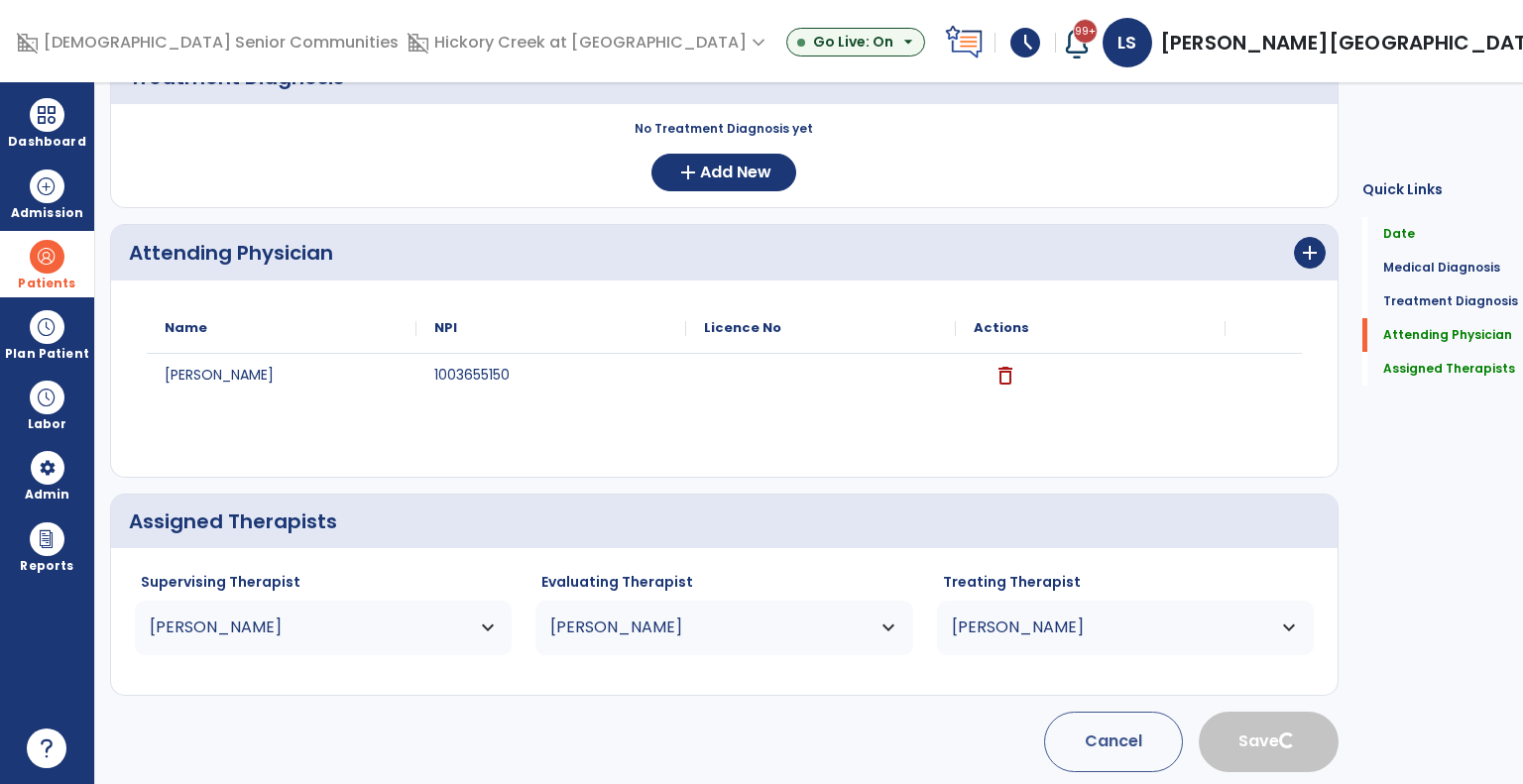 type 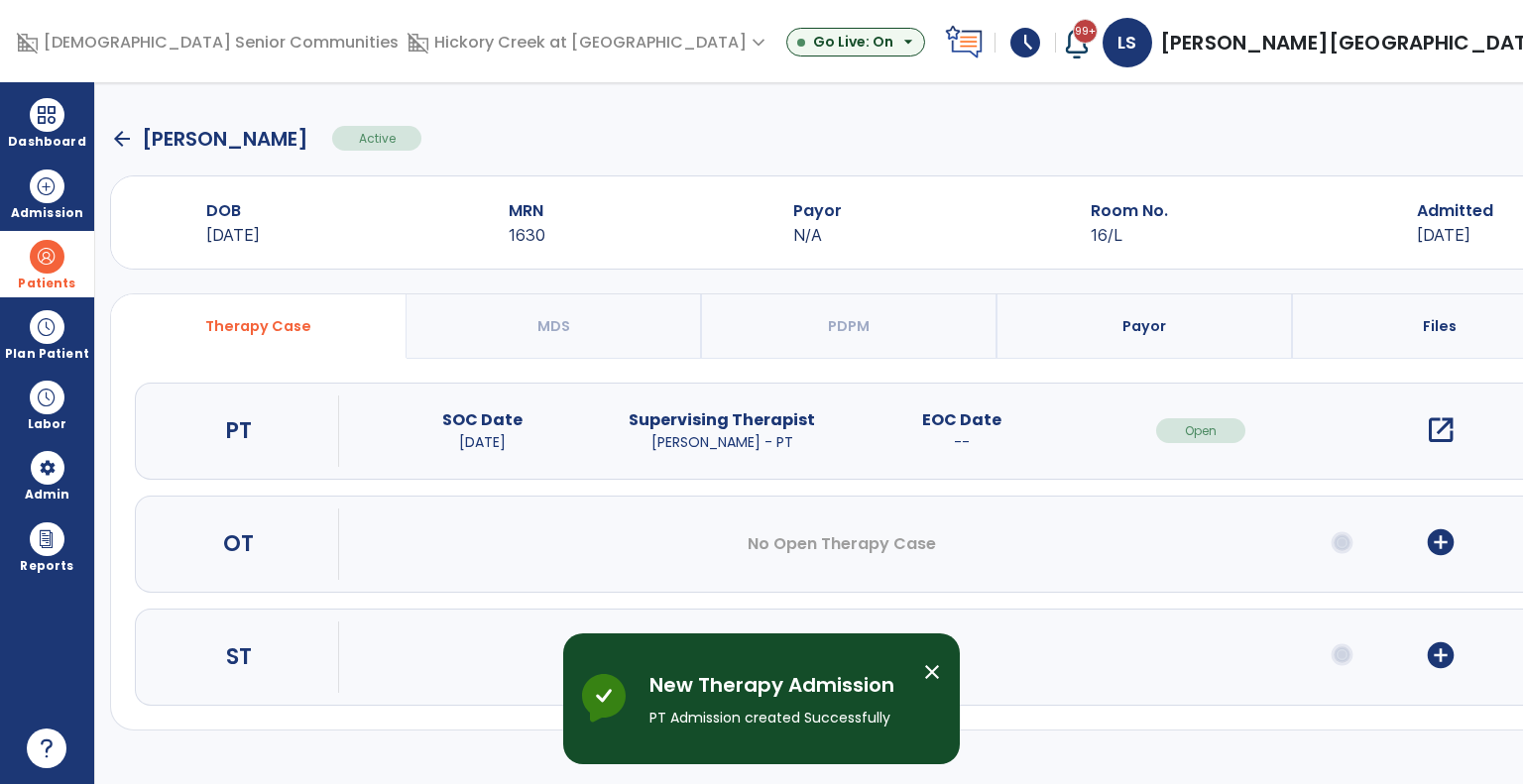click on "add_circle" at bounding box center (1441, 542) 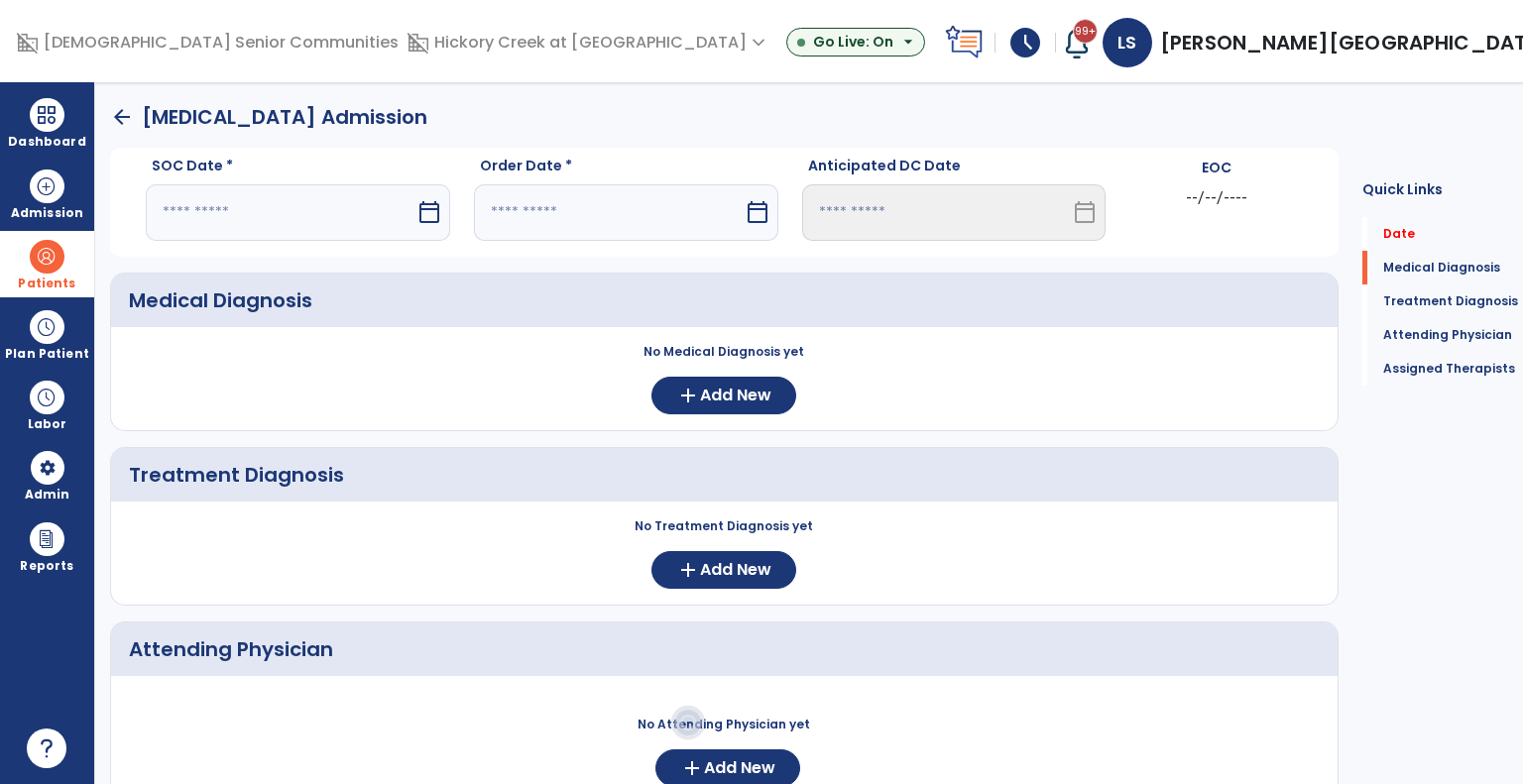 click at bounding box center (281, 212) 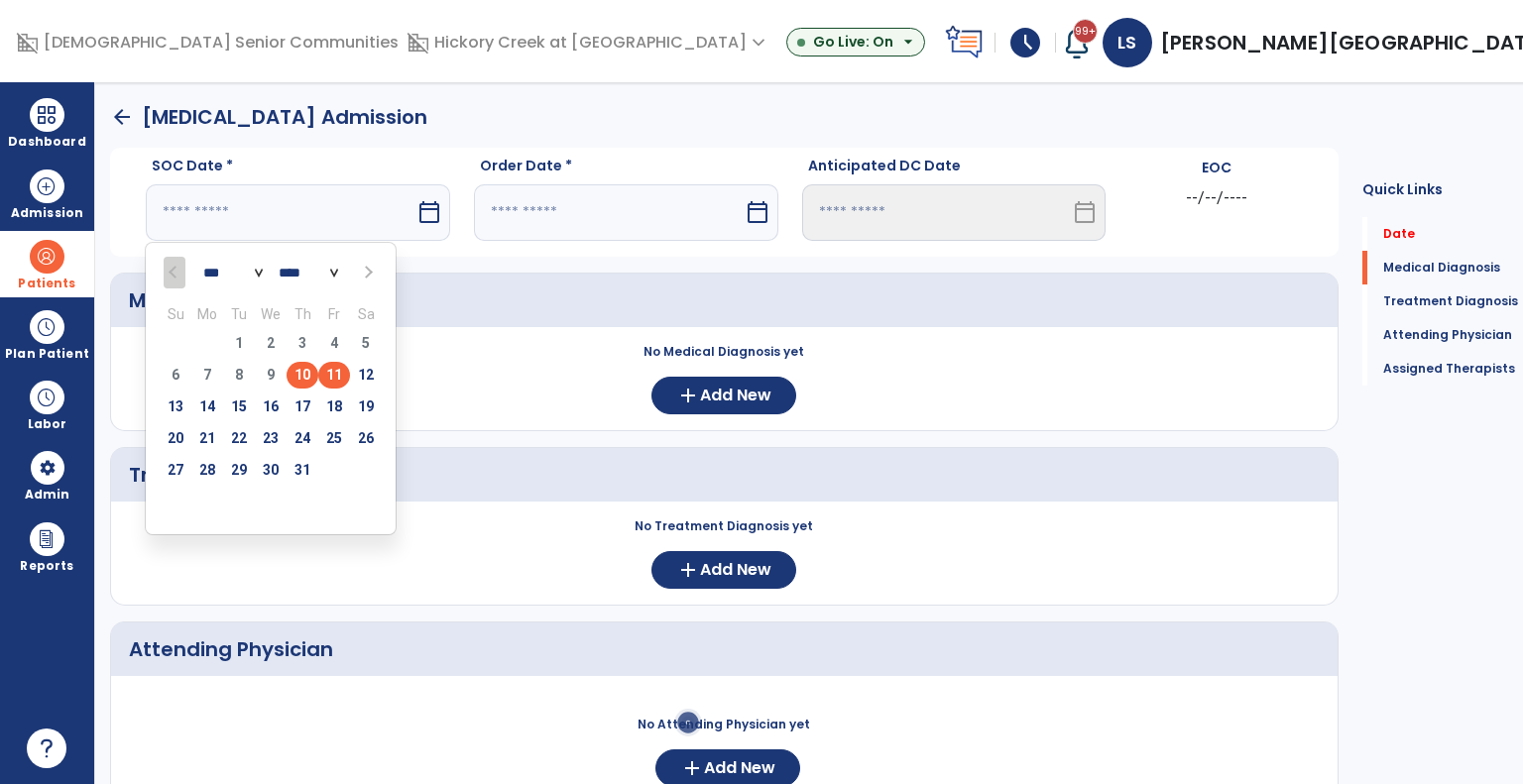 click on "11" at bounding box center [334, 375] 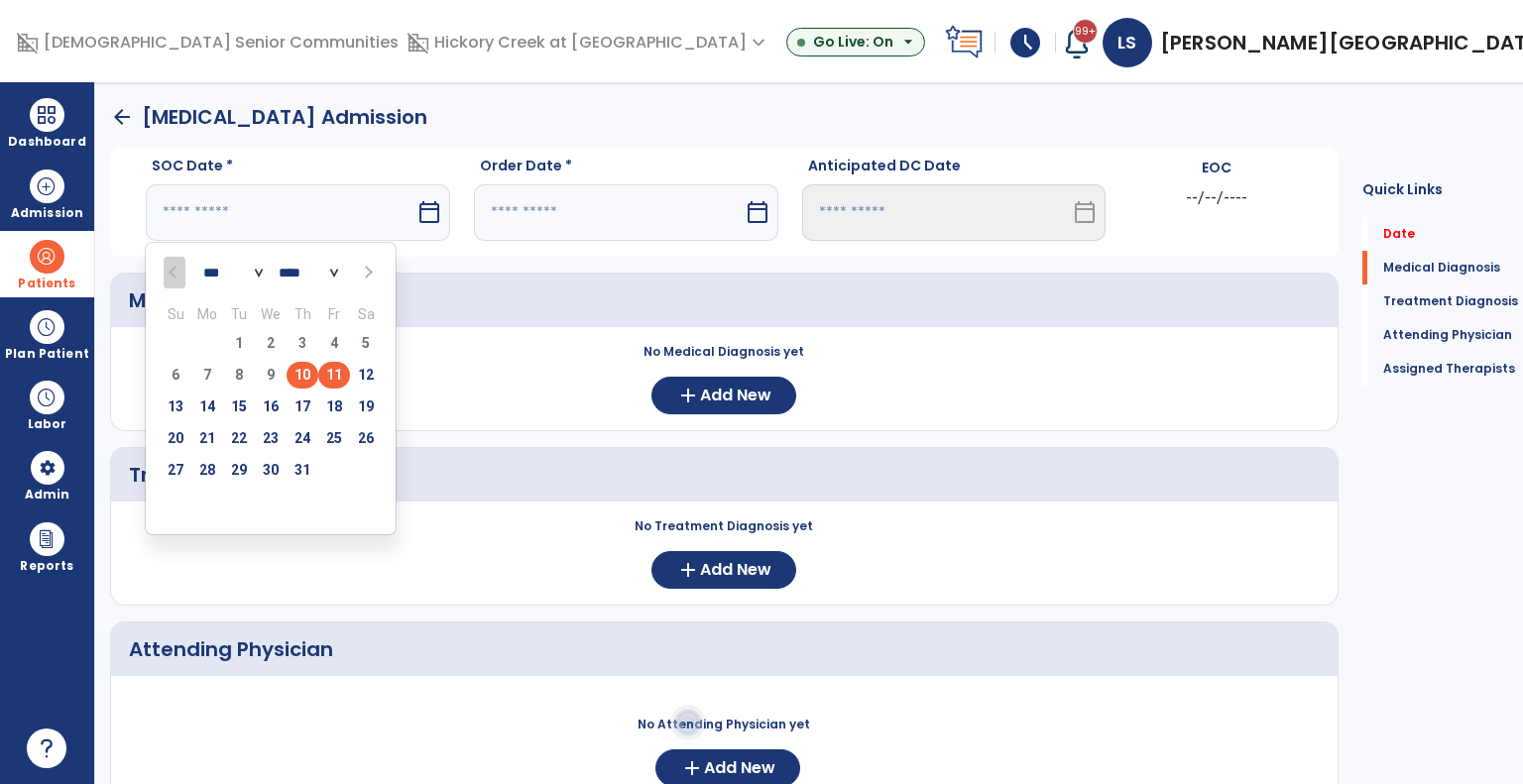 type on "*********" 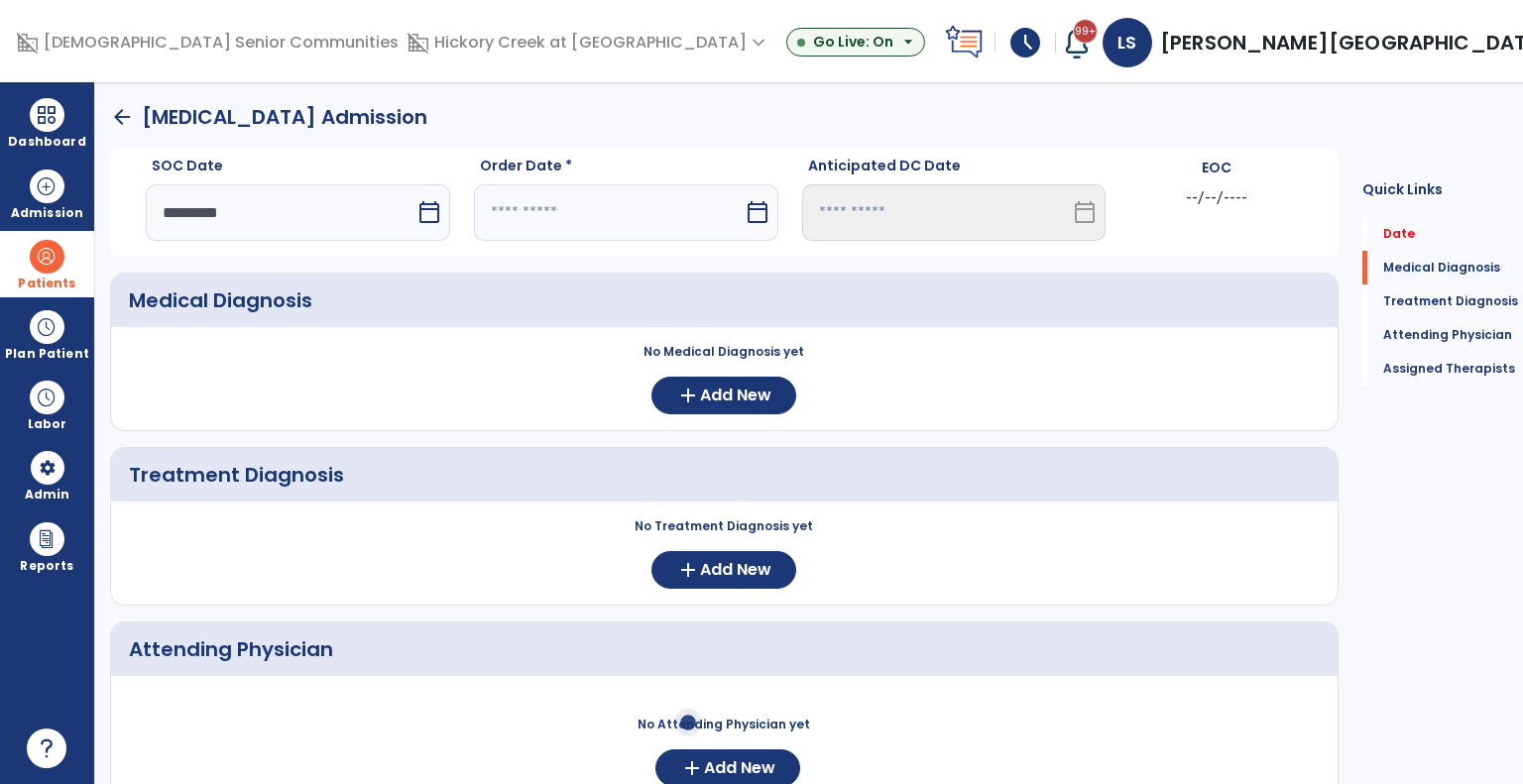 click at bounding box center [609, 212] 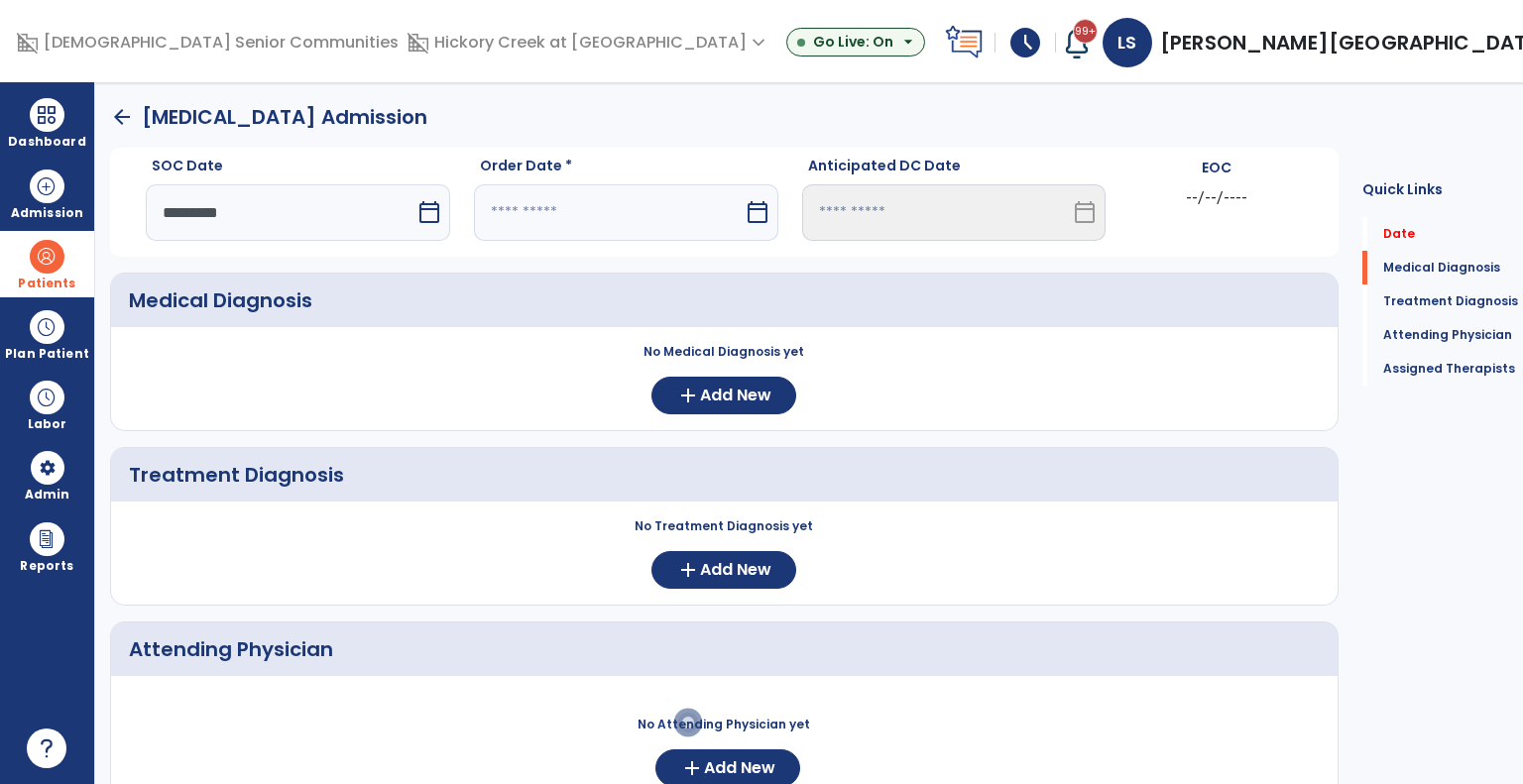 select on "*" 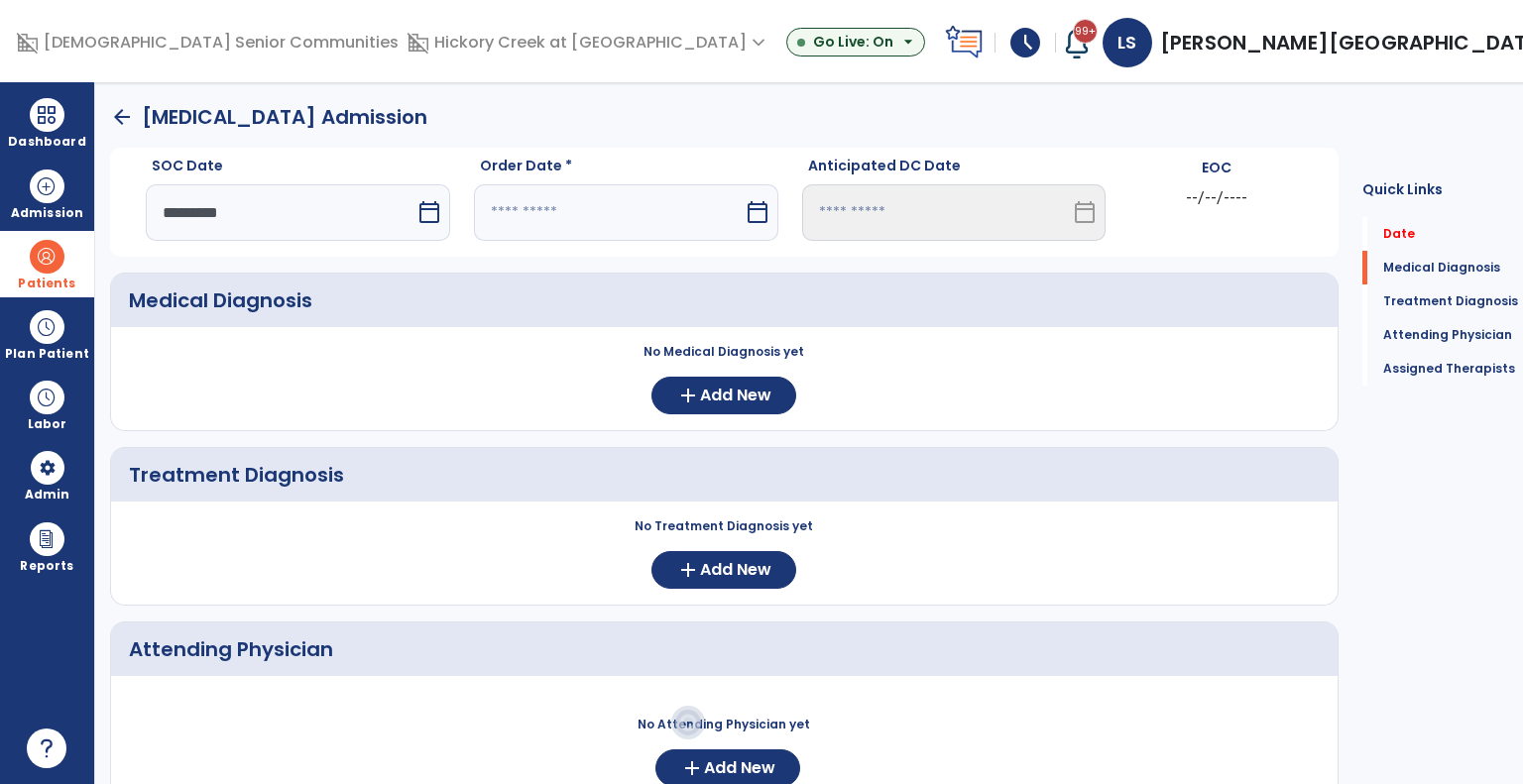 select on "****" 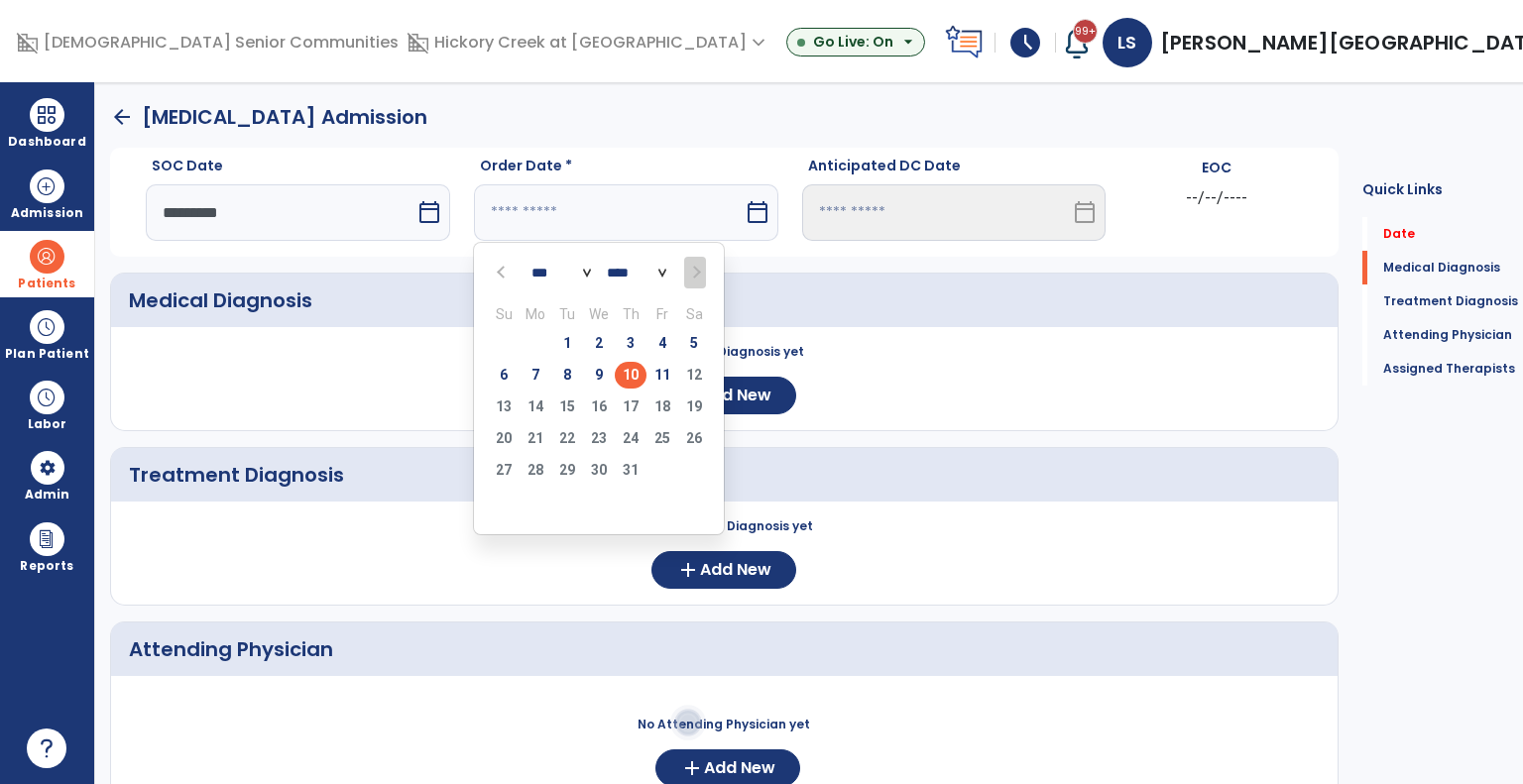 click on "10" at bounding box center [631, 375] 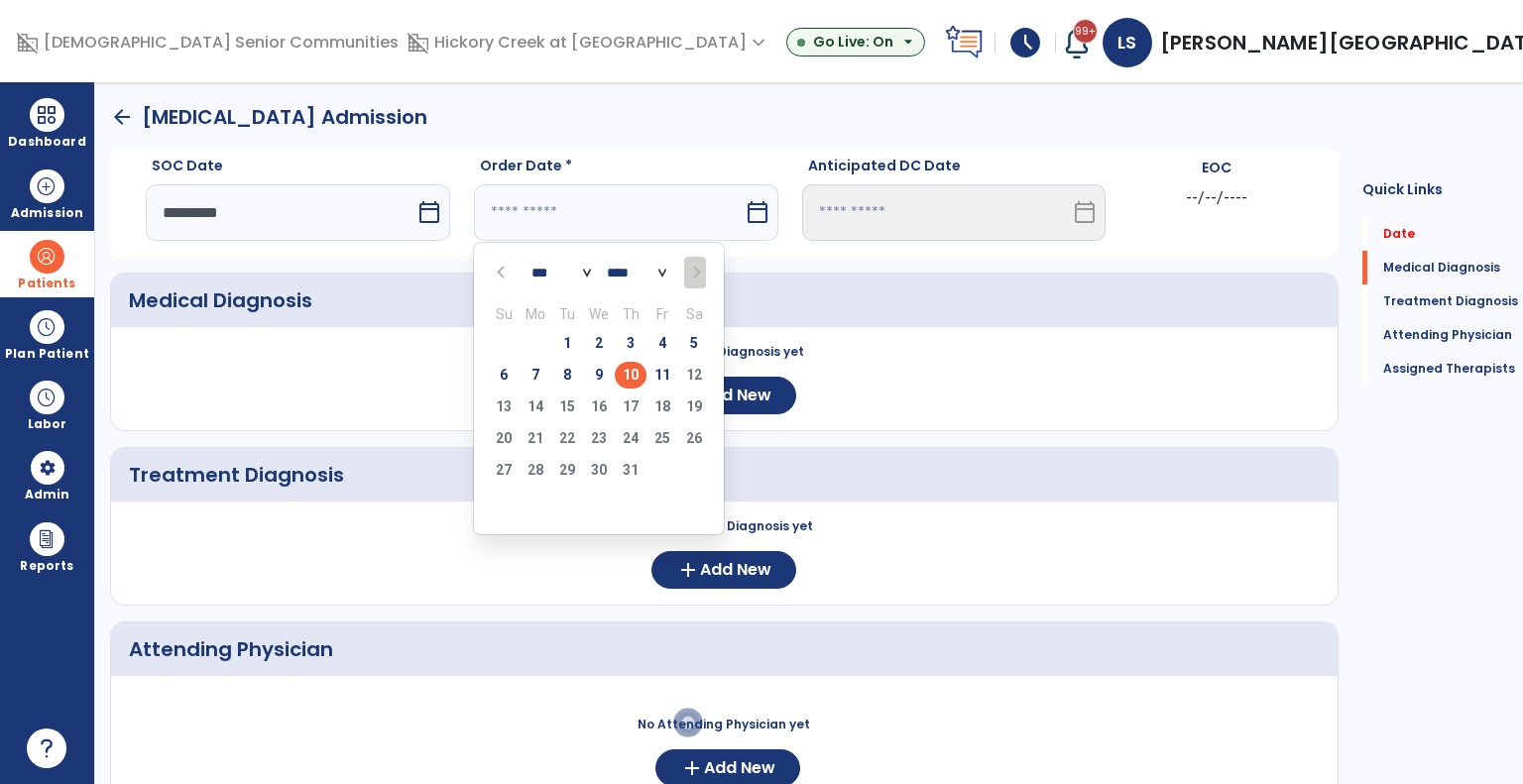 type on "*********" 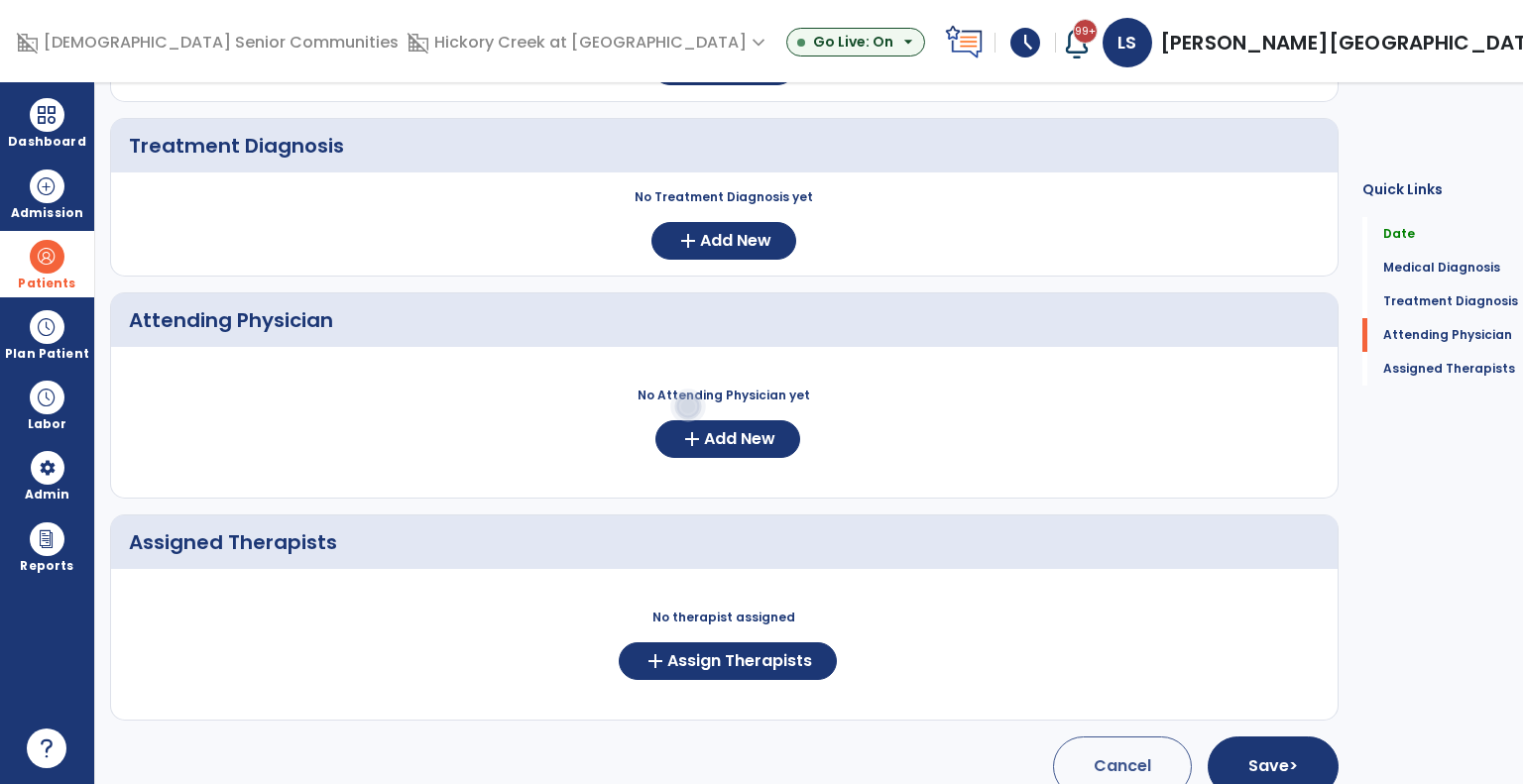 scroll, scrollTop: 353, scrollLeft: 0, axis: vertical 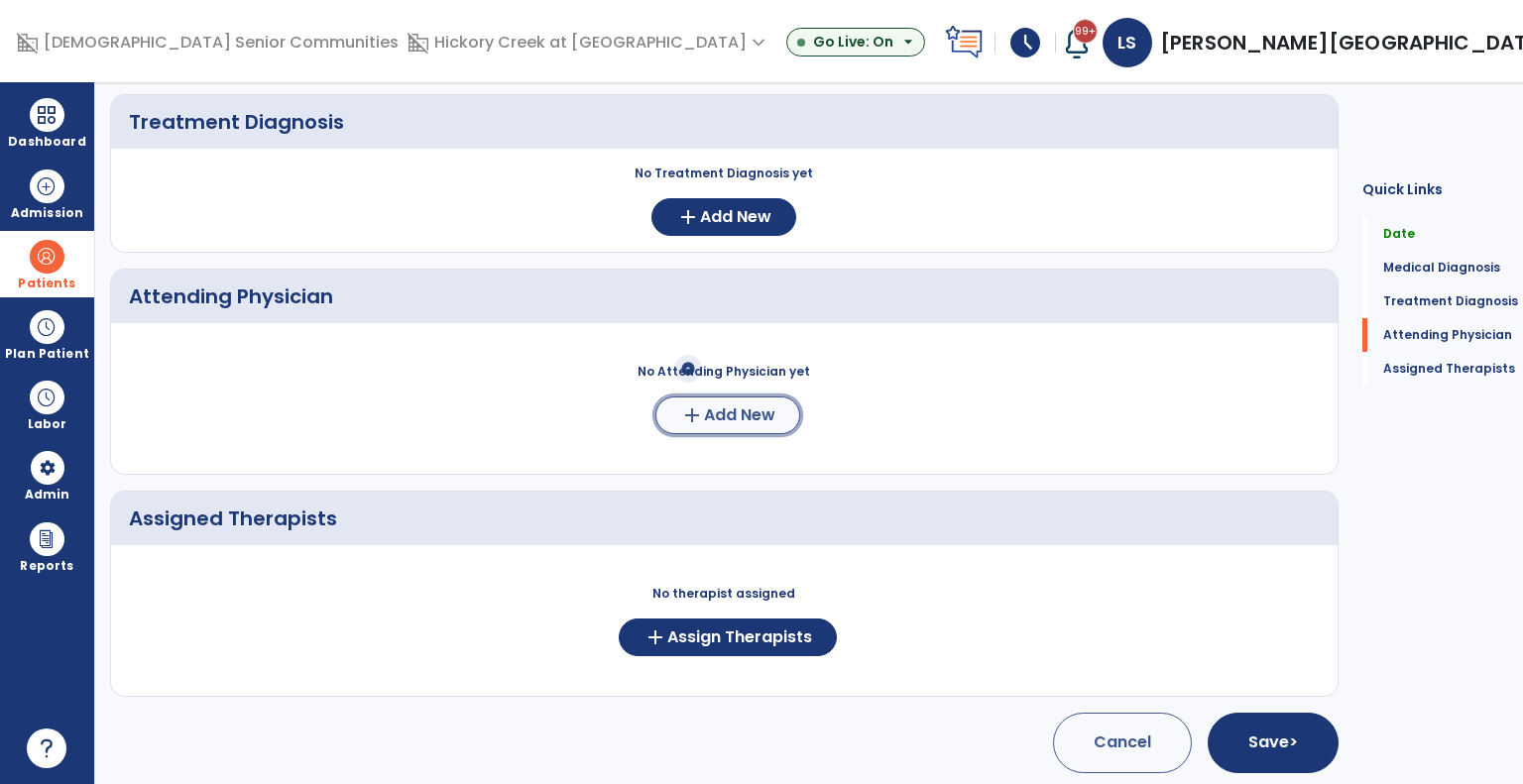 click on "Add New" 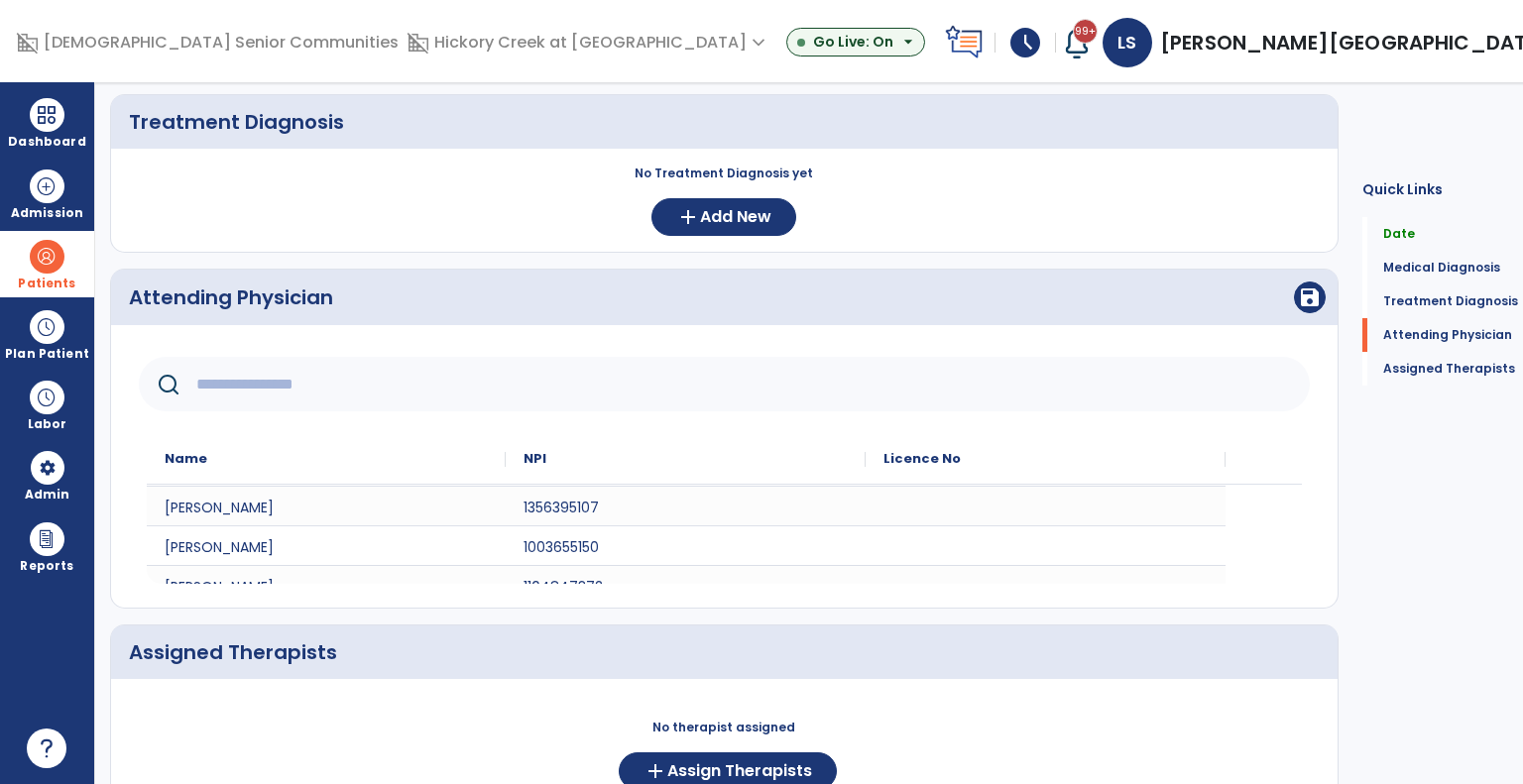 scroll, scrollTop: 42, scrollLeft: 0, axis: vertical 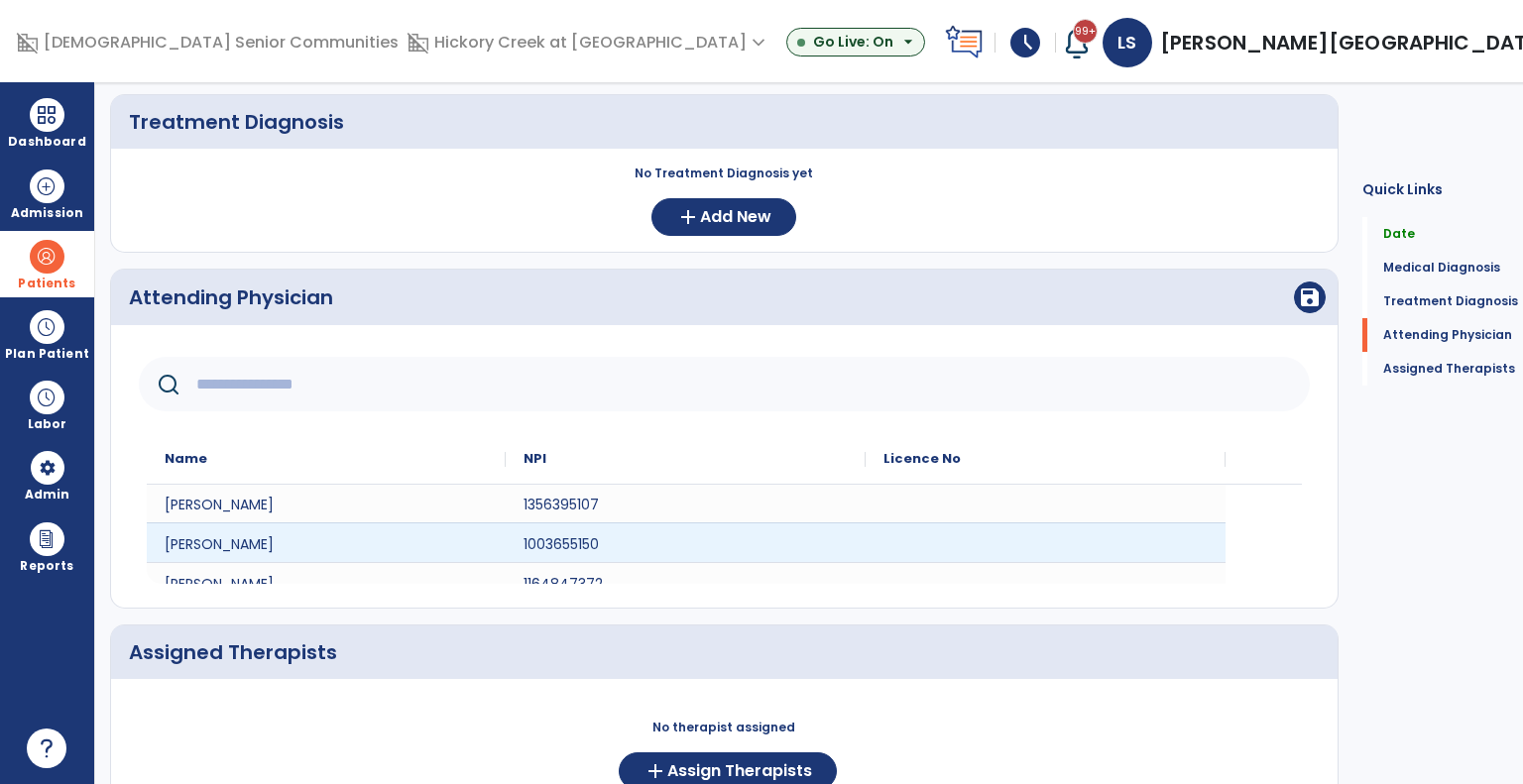 click 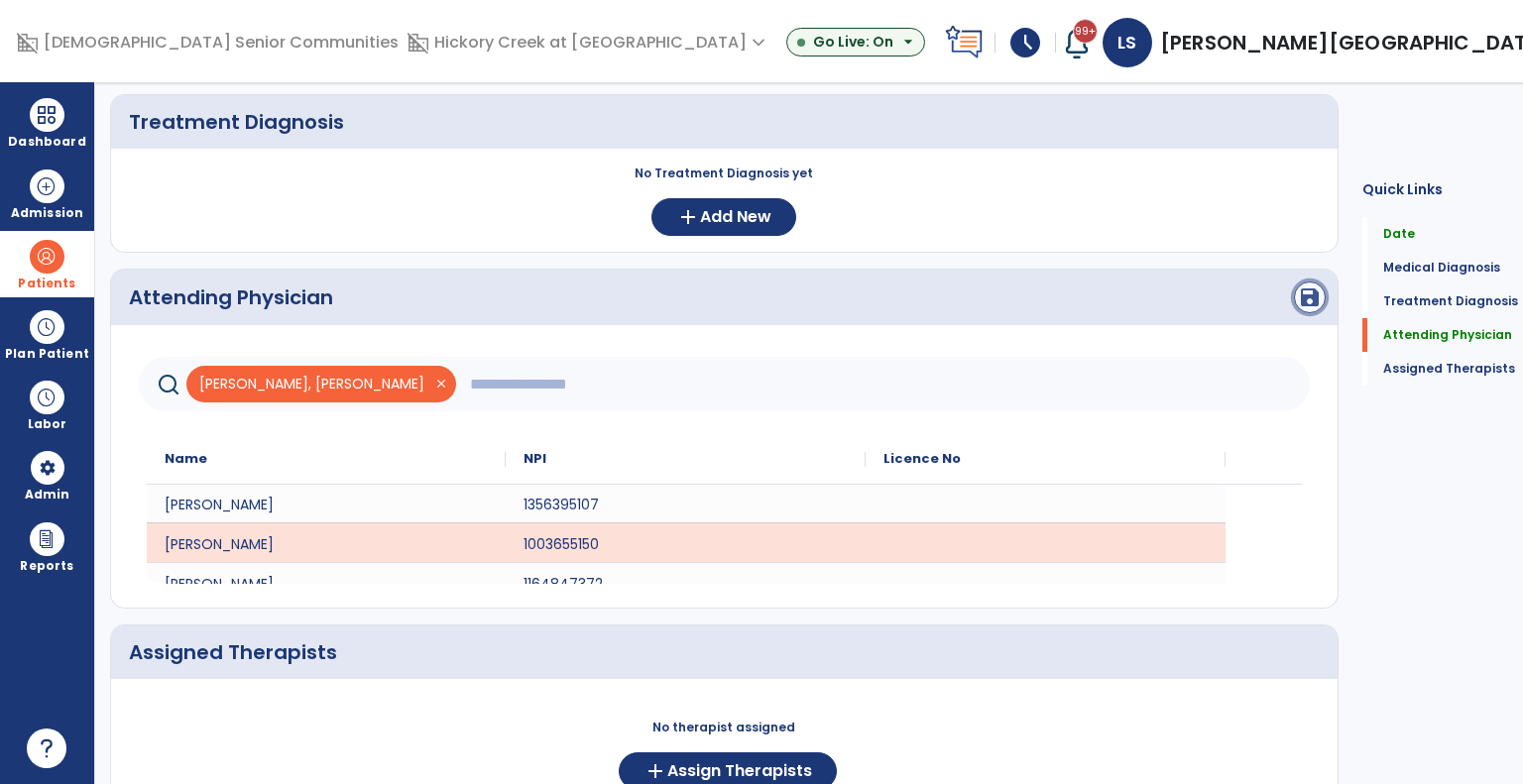 click on "save" 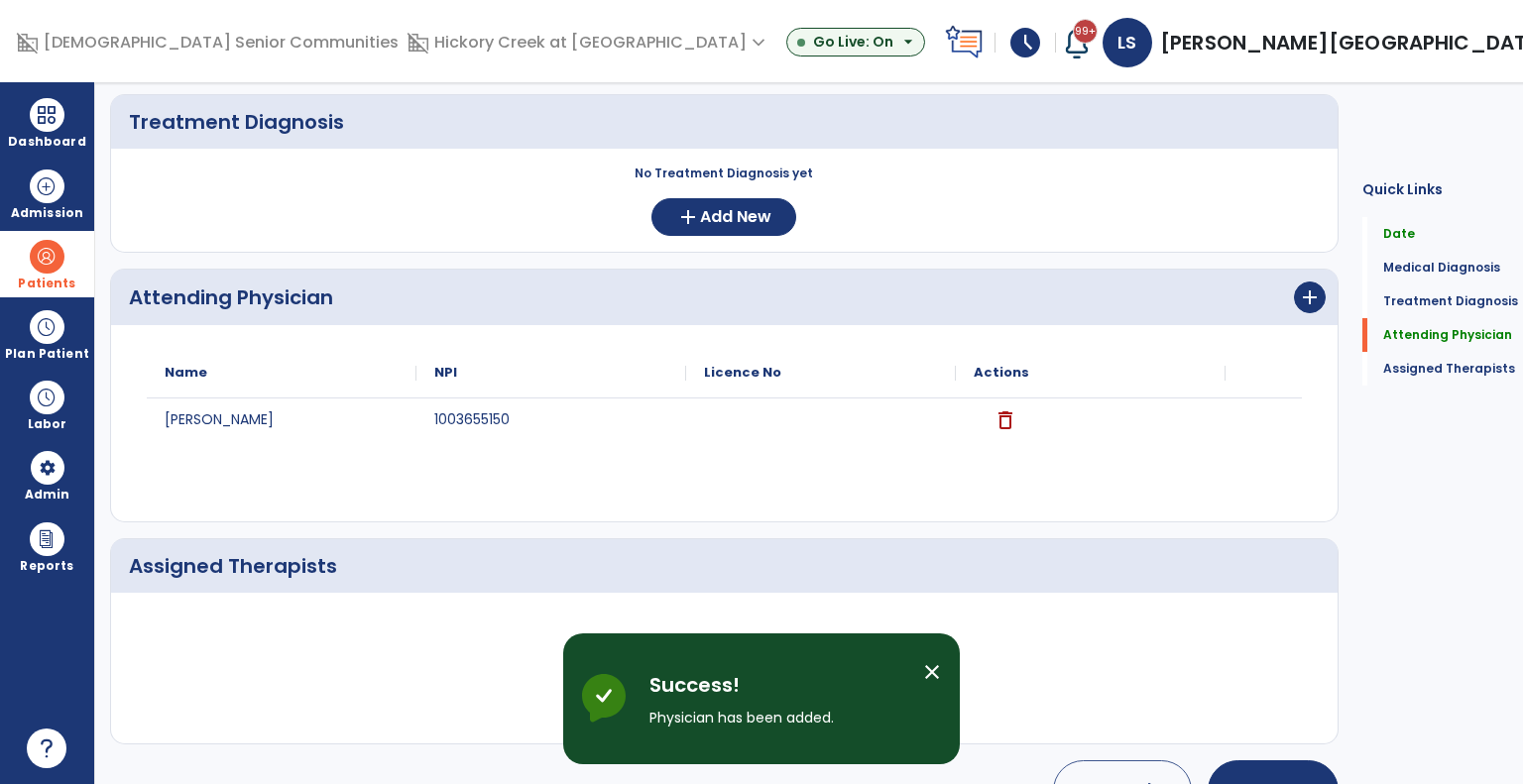 scroll, scrollTop: 0, scrollLeft: 0, axis: both 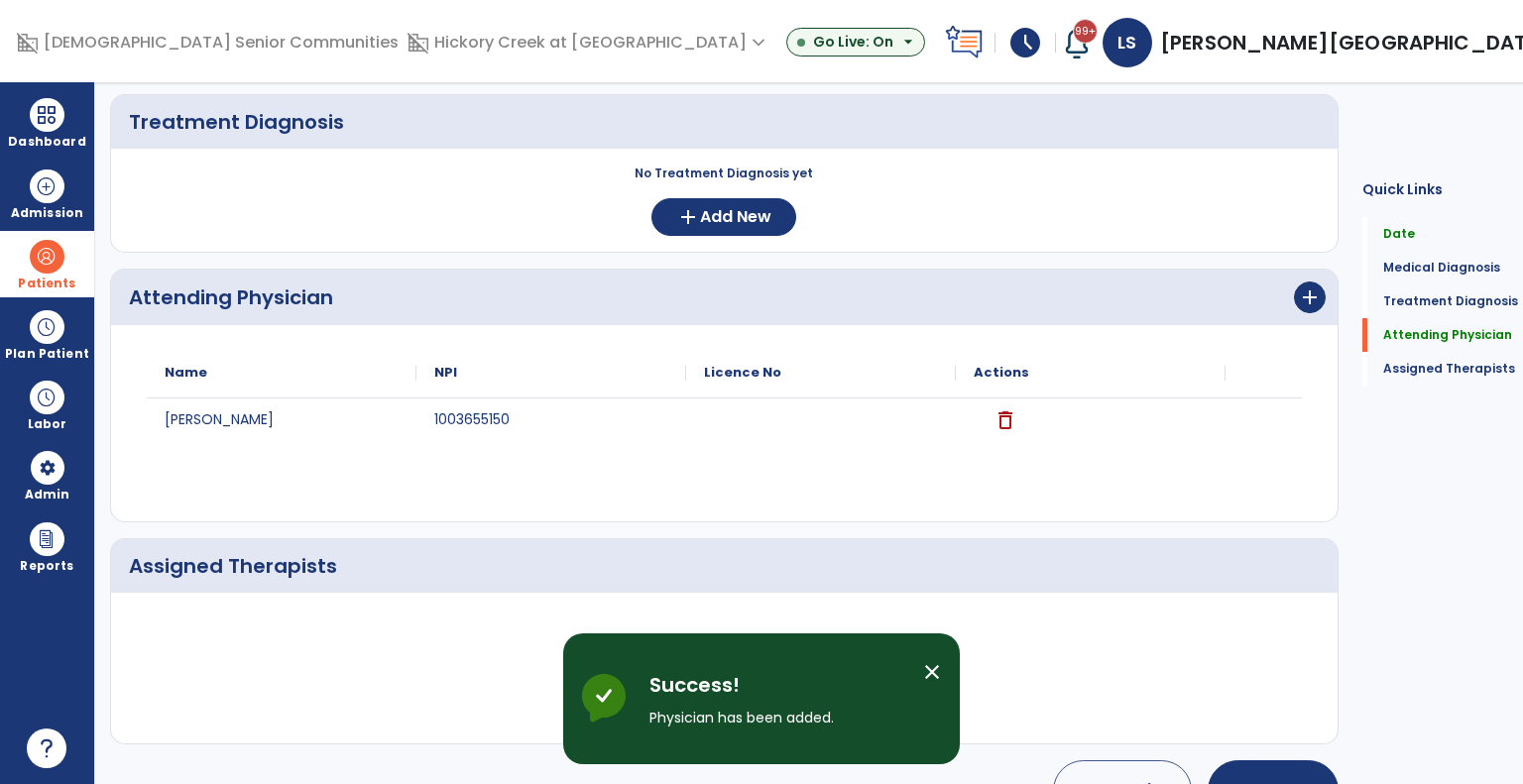 click on "Quick Links  Date   Date   Medical Diagnosis   Medical Diagnosis   Treatment Diagnosis   Treatment Diagnosis   Attending Physician   Attending Physician   Assigned Therapists   Assigned Therapists" 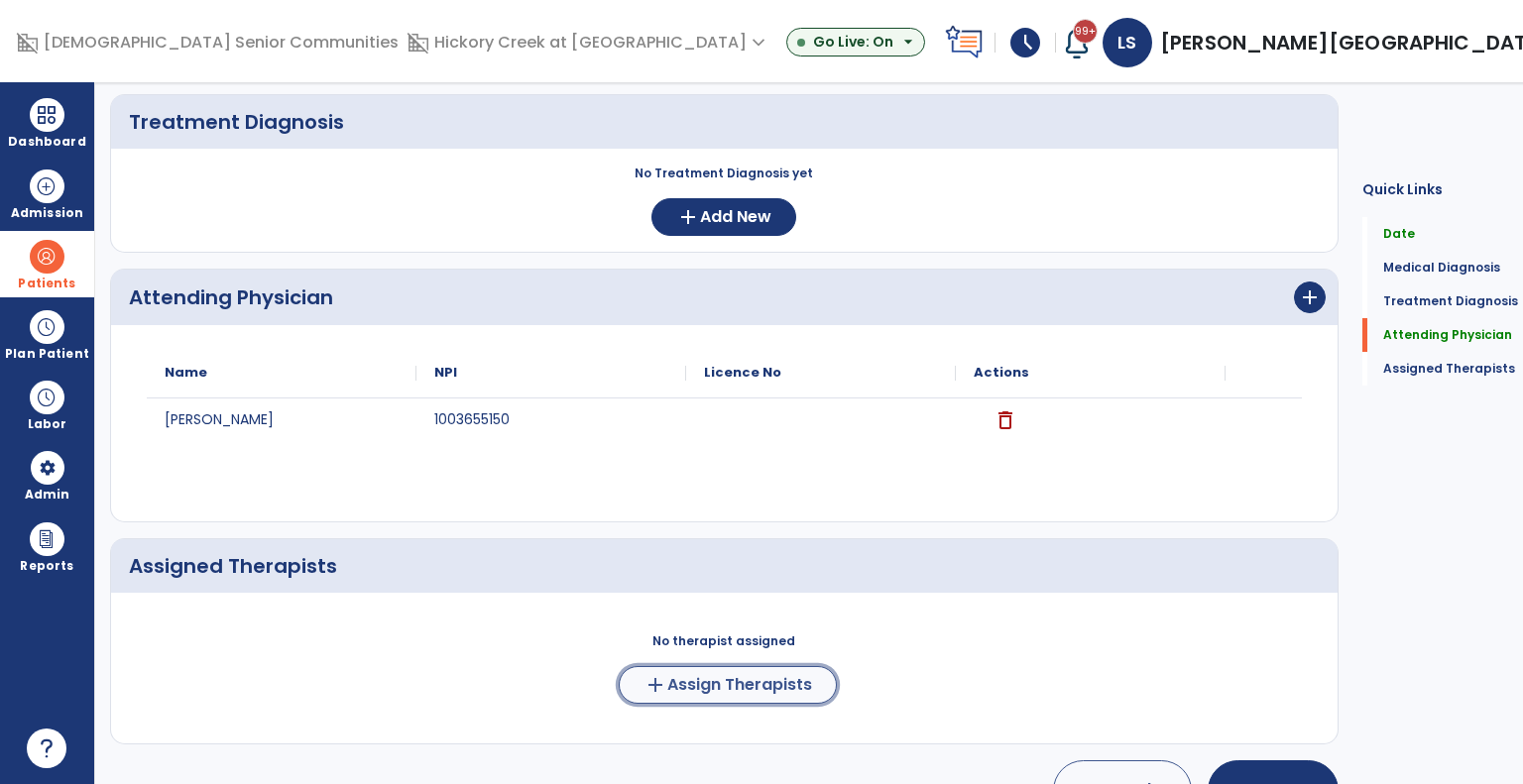click on "Assign Therapists" 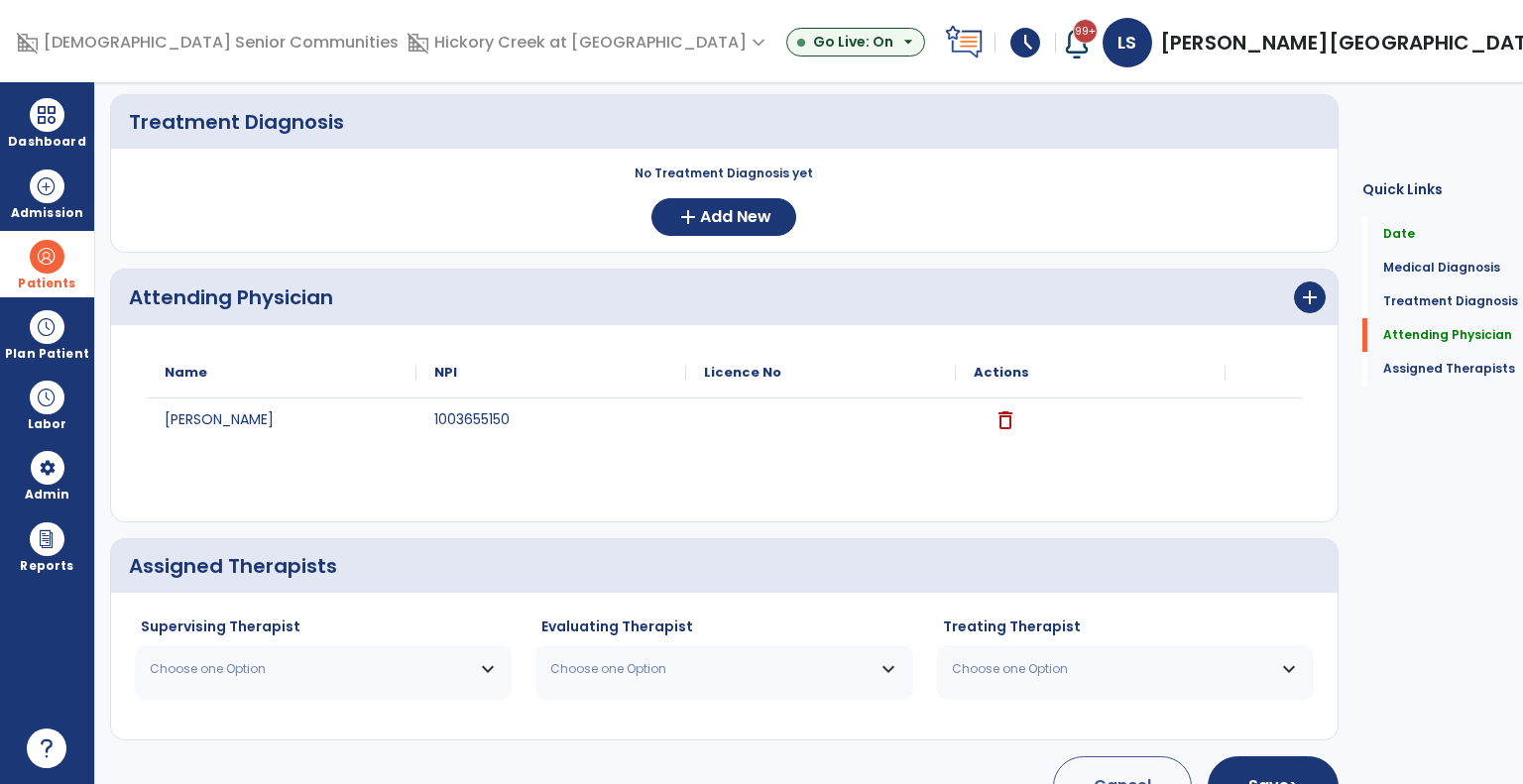 click on "Choose one Option" at bounding box center (323, 669) 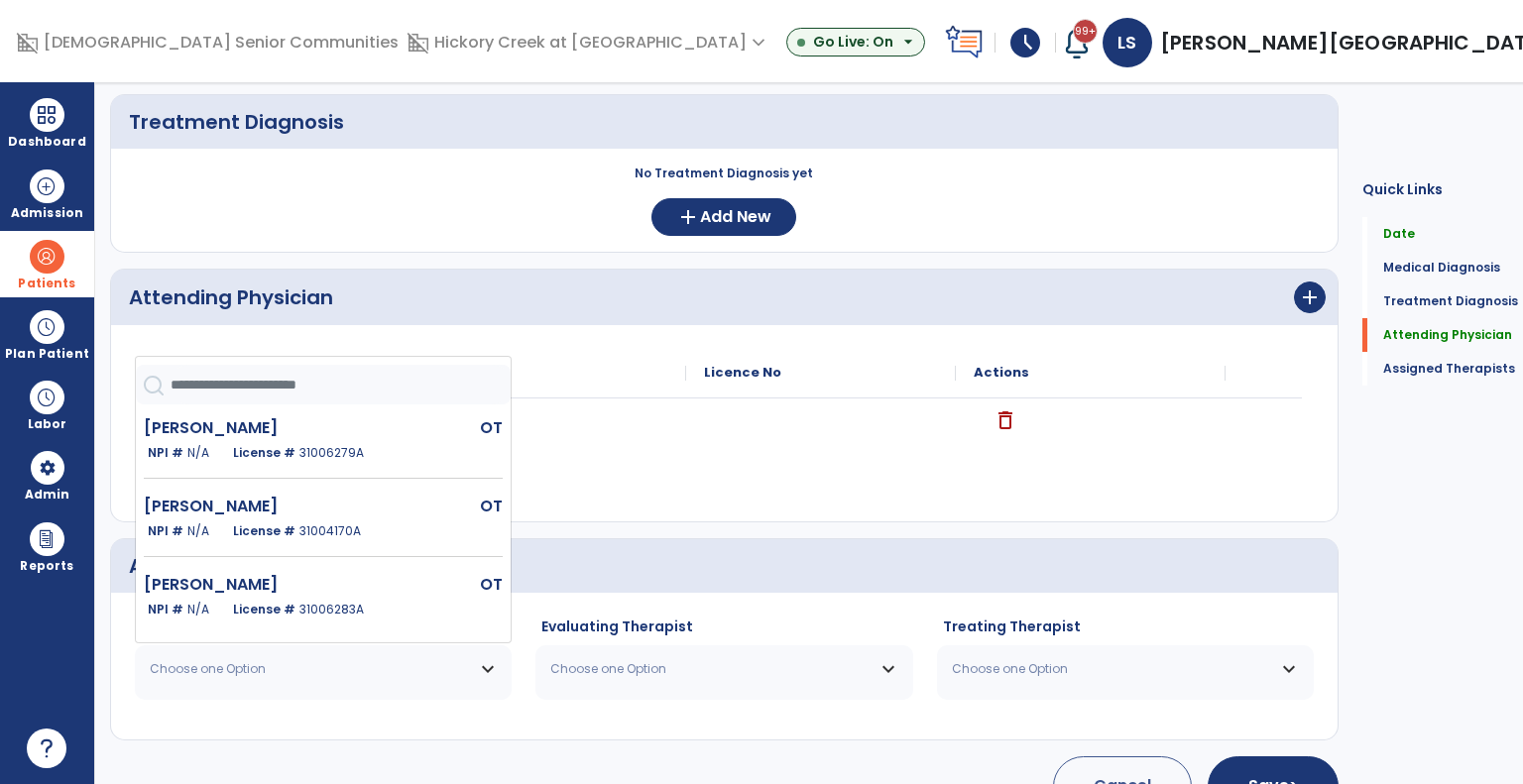 drag, startPoint x: 488, startPoint y: 500, endPoint x: 486, endPoint y: 529, distance: 29.068884 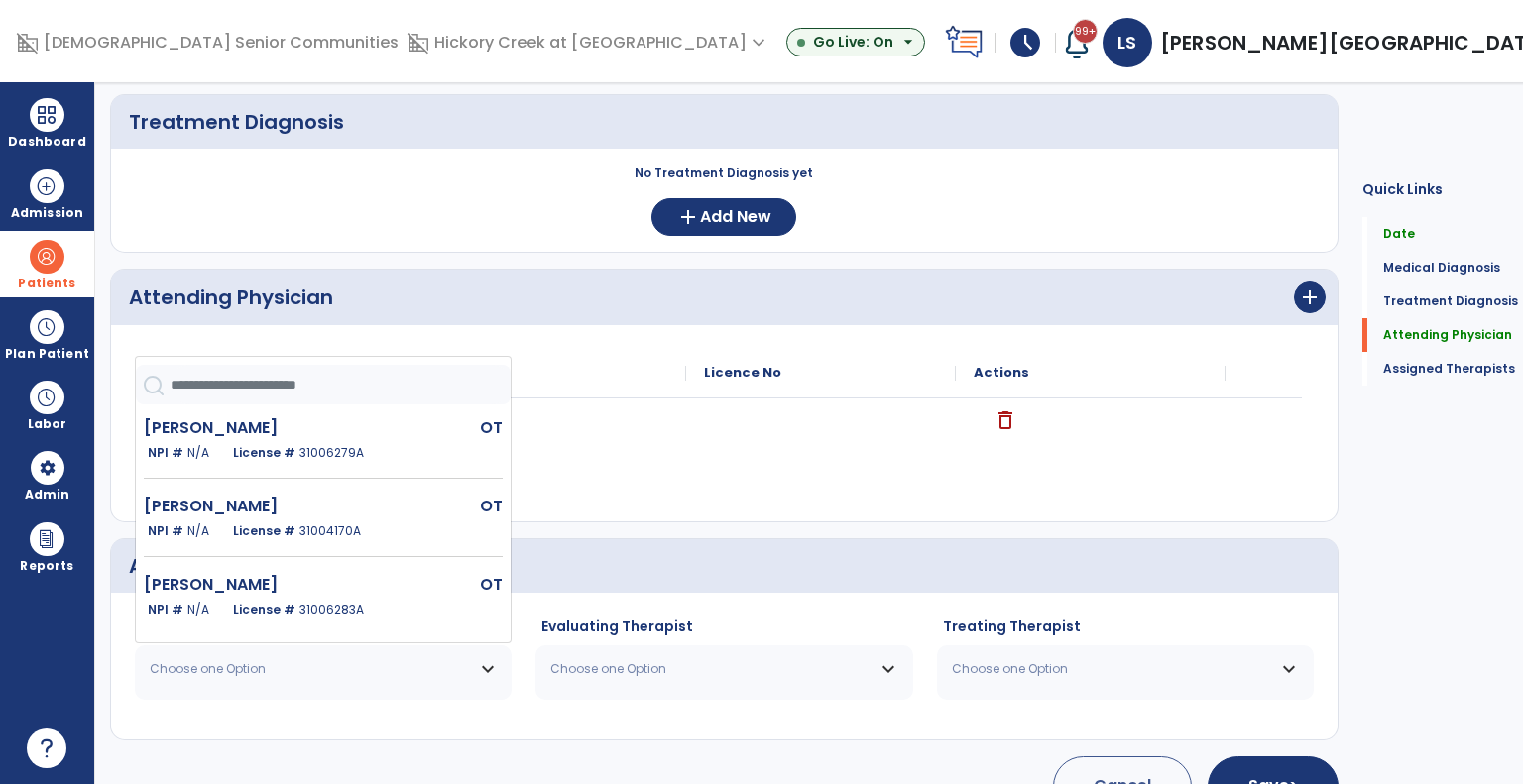 click on "Baca Ryan  OT   NPI #  N/A   License #  31006279A Burde Joel  OT   NPI #  N/A   License #  31004170A Cain Jill  OT   NPI #  N/A   License #  31006283A French Patricia  OT   NPI #  N/A   License #  31003605A Schoenfeld Louella  OT   NPI #  N/A   License #  31006403A Wiggins Shani  OT   NPI #  N/A   License #  31004180A" 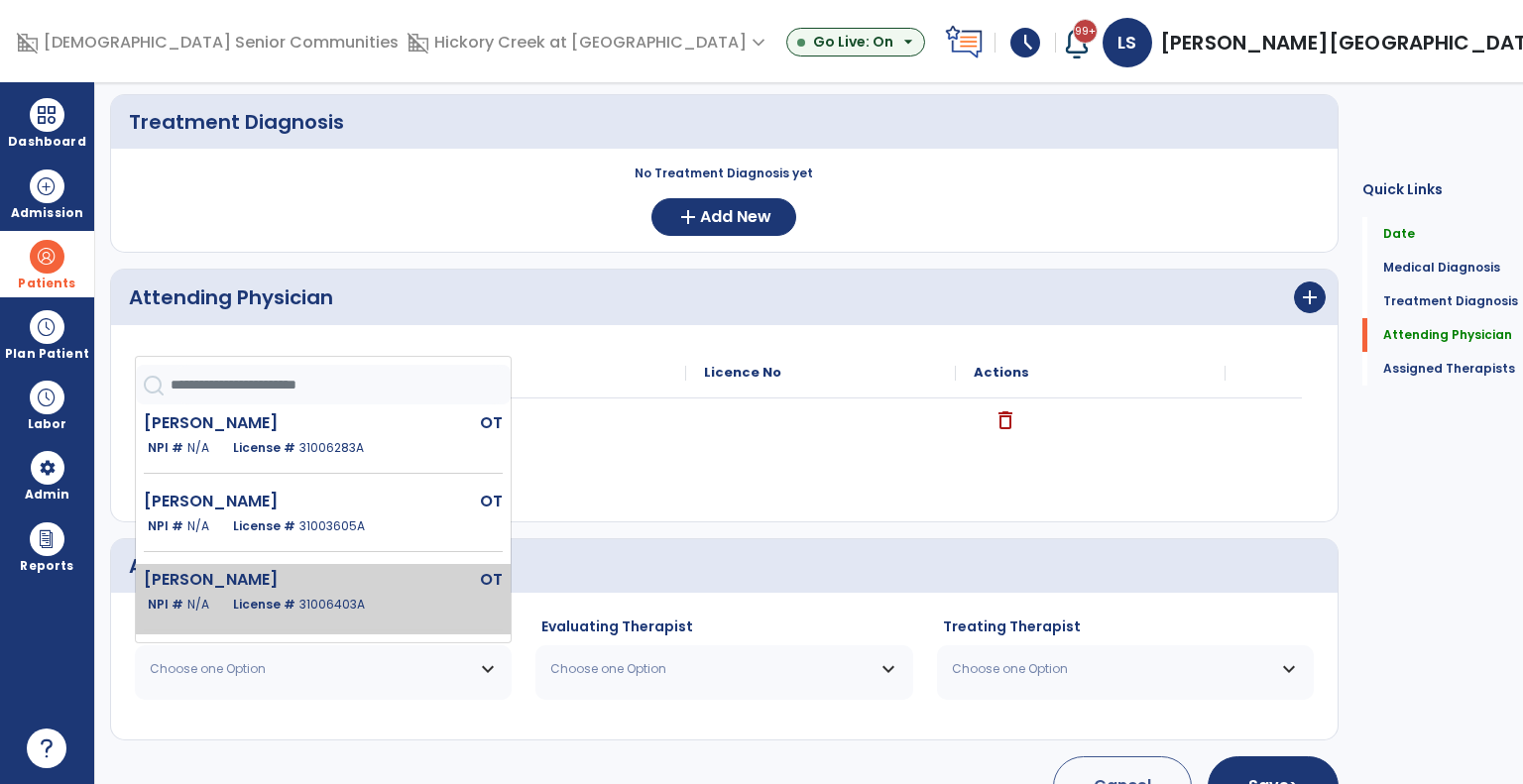 scroll, scrollTop: 163, scrollLeft: 0, axis: vertical 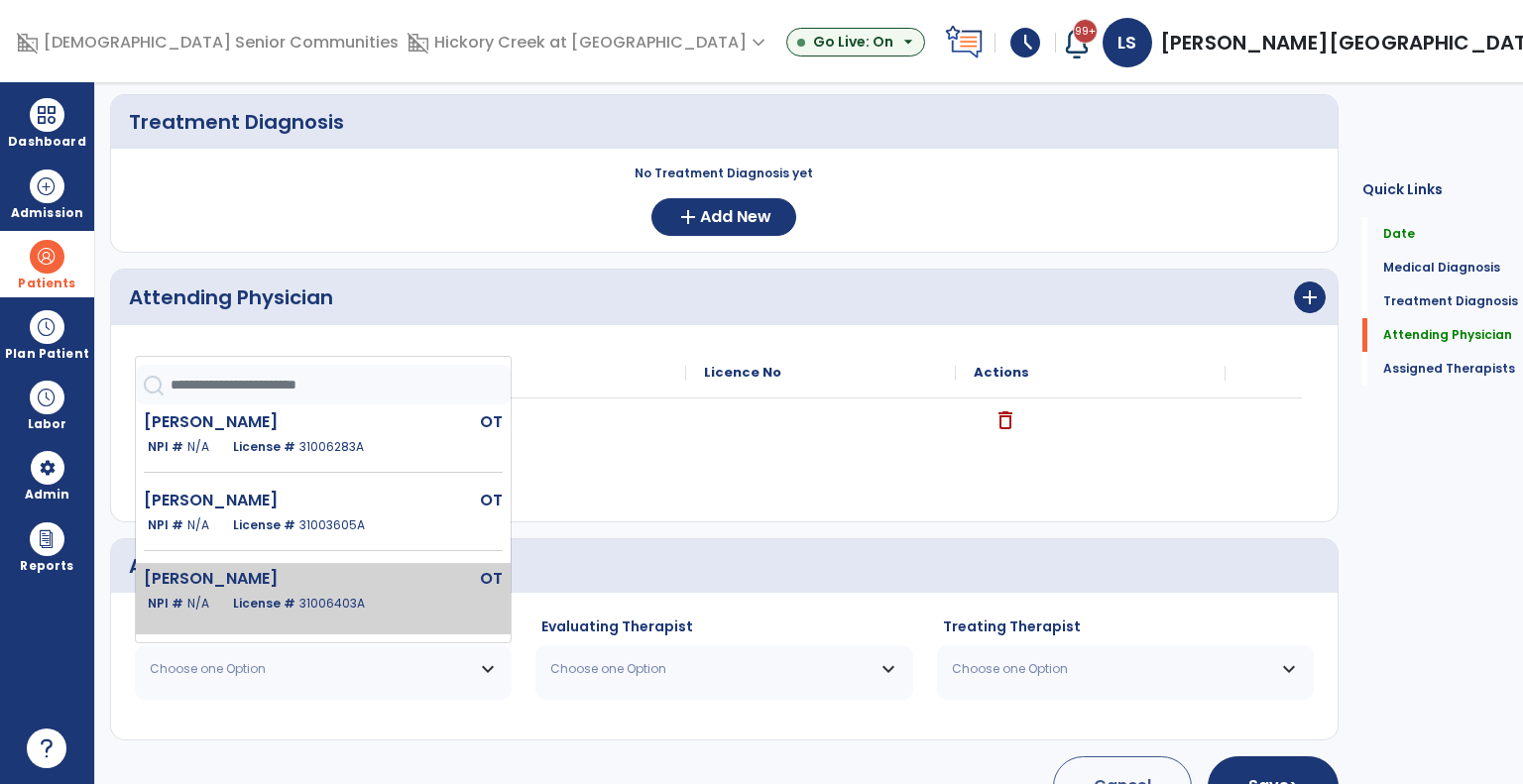 click on "NPI #  N/A   License #  31006403A" 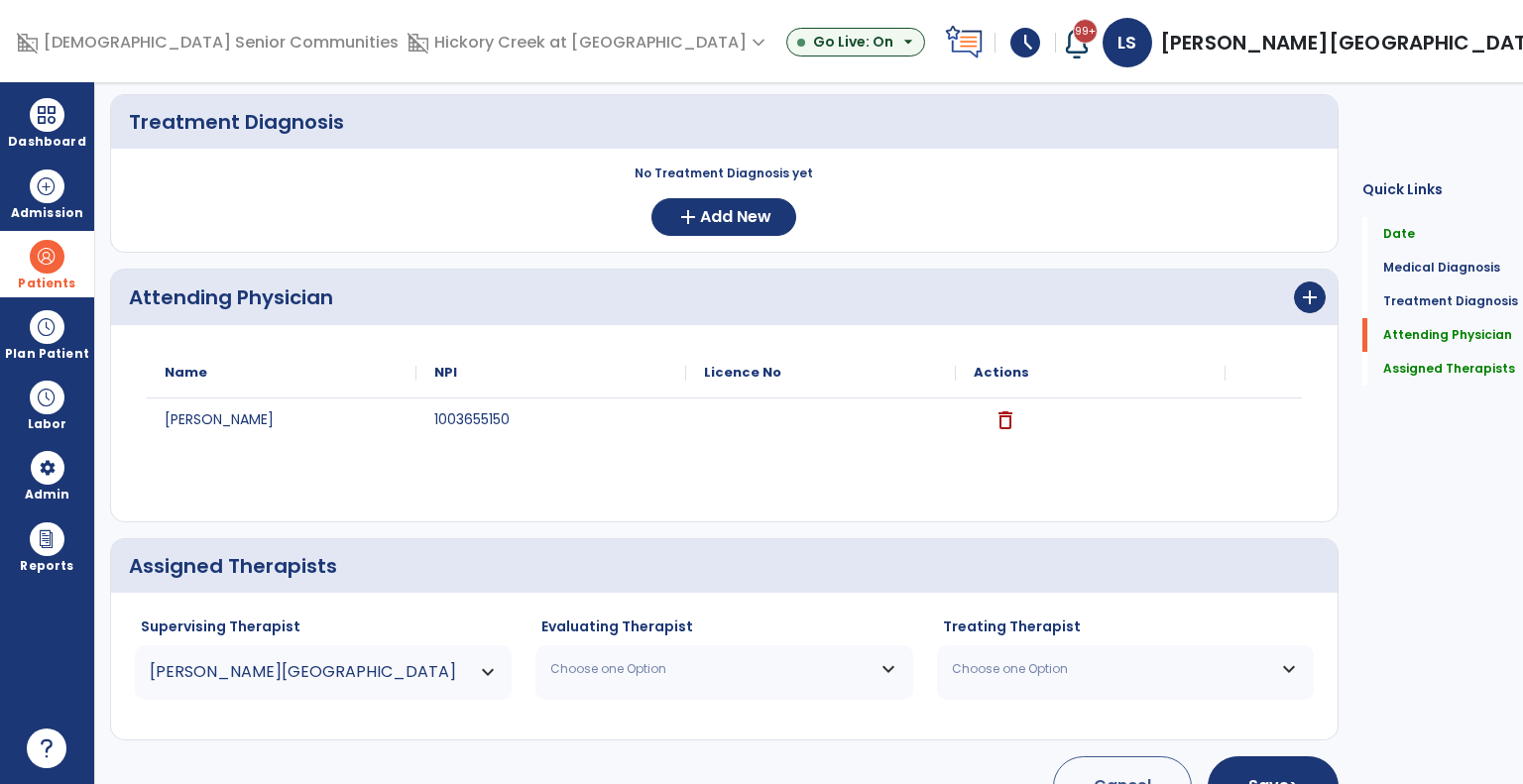 click on "Choose one Option" at bounding box center [711, 669] 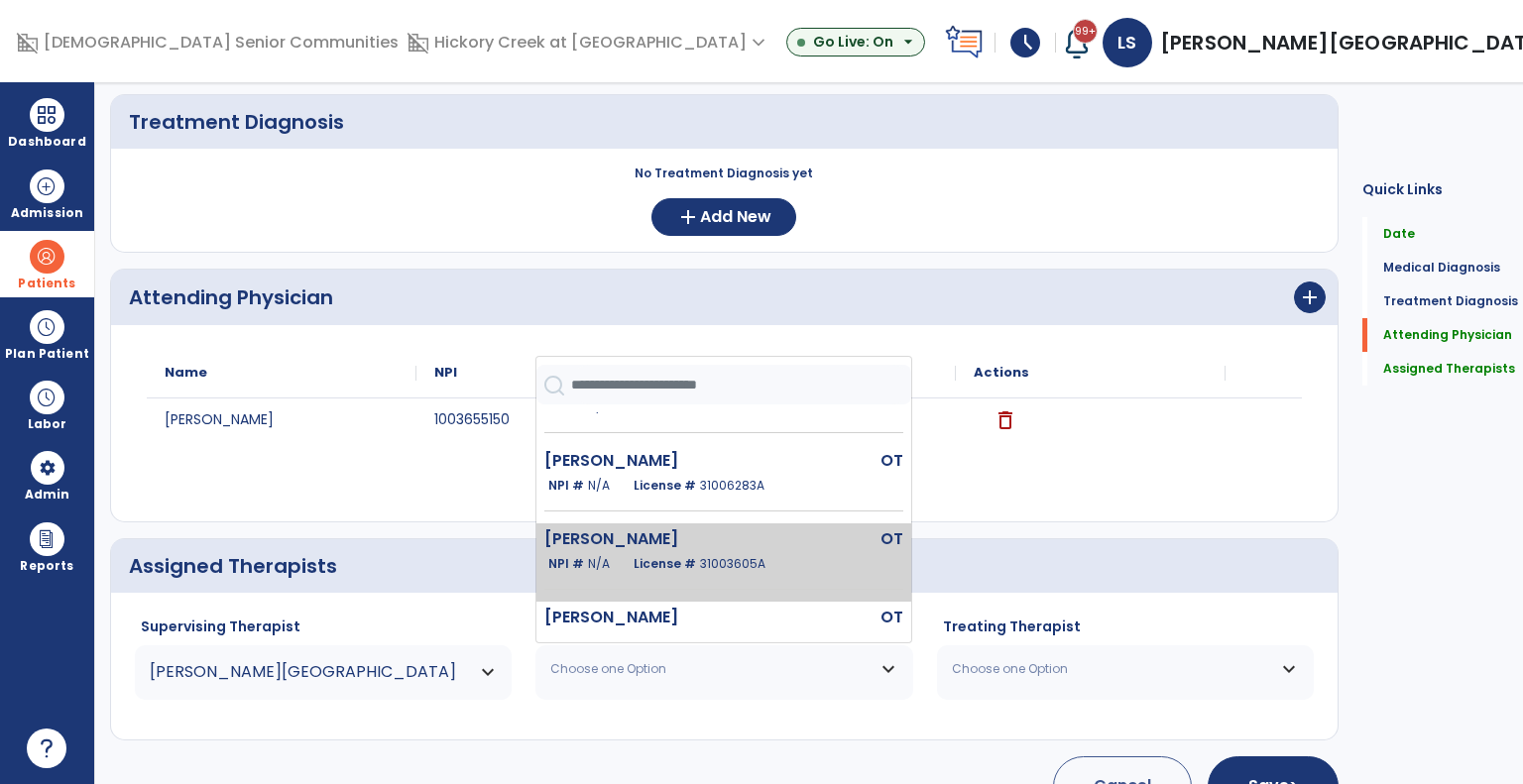 scroll, scrollTop: 138, scrollLeft: 0, axis: vertical 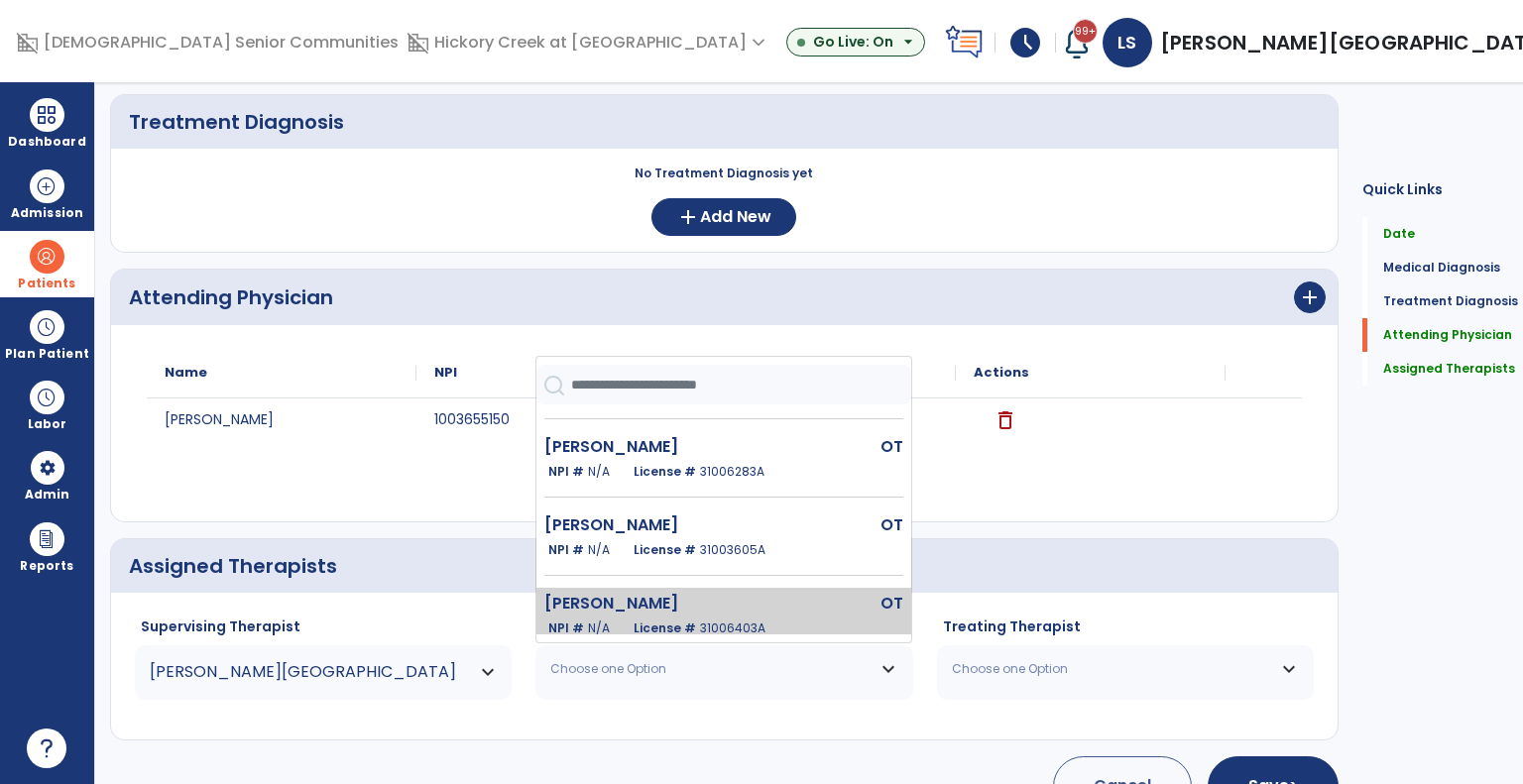 click on "NPI #  N/A   License #  31006403A" 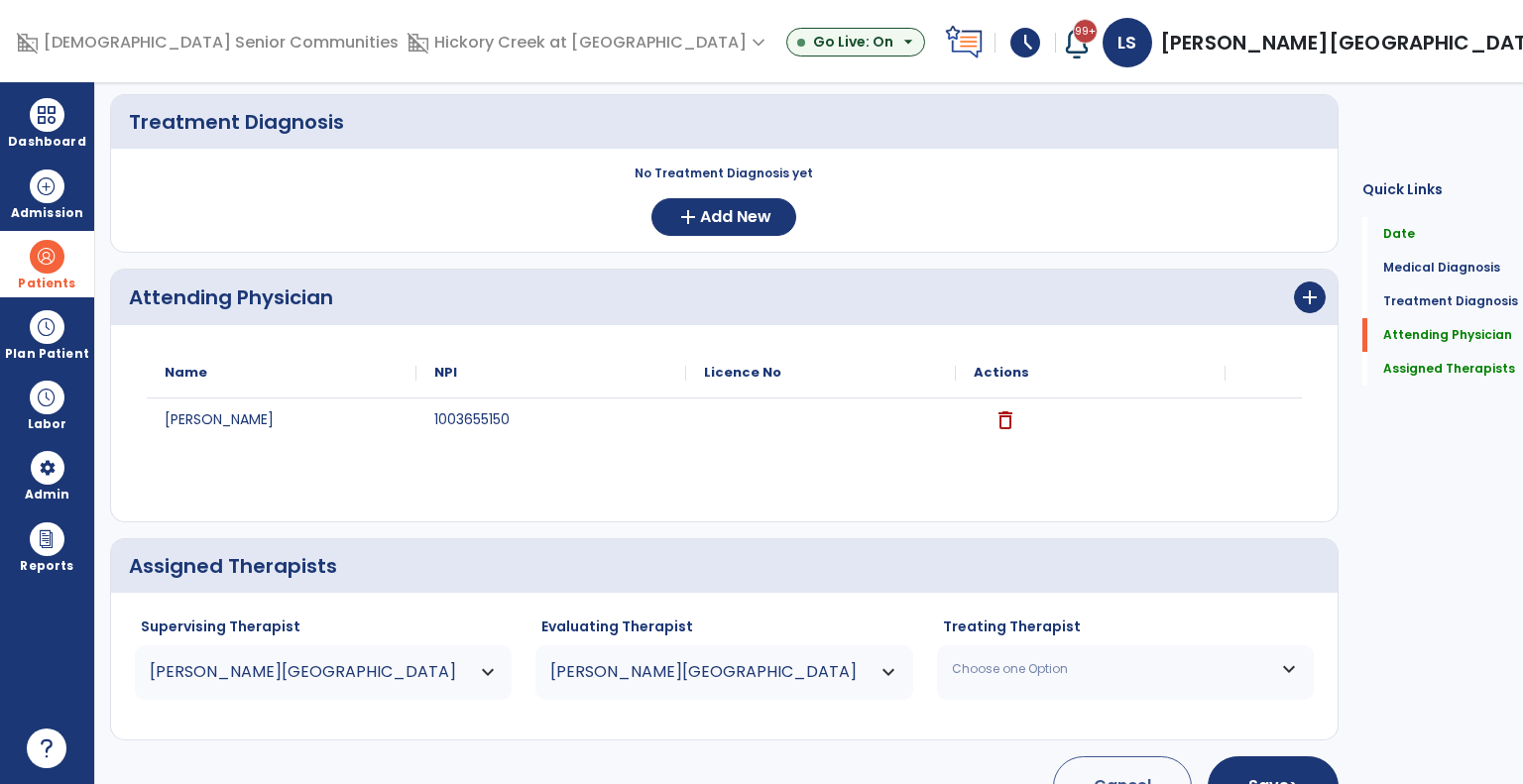 click on "Choose one Option" at bounding box center (1125, 669) 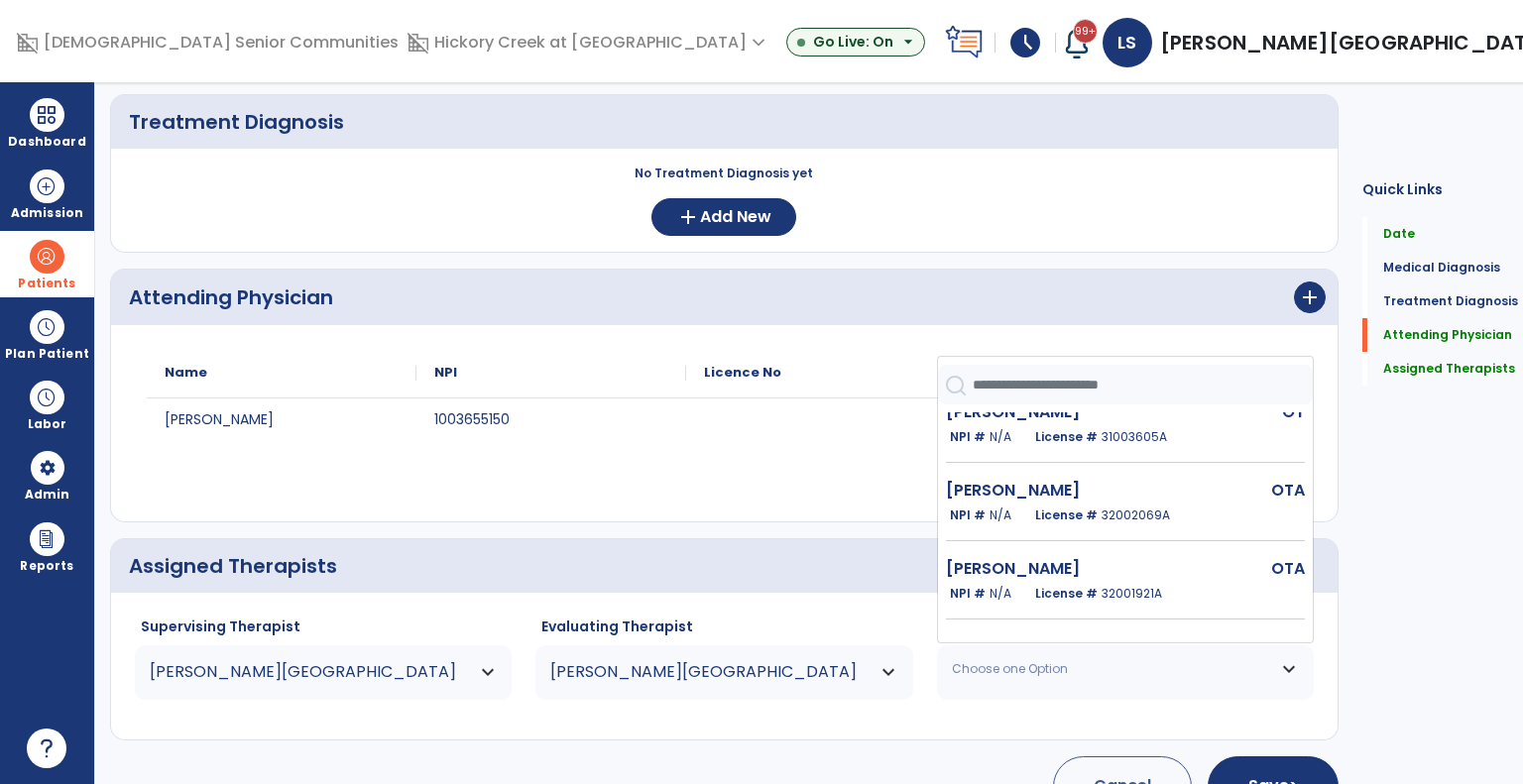 scroll, scrollTop: 255, scrollLeft: 0, axis: vertical 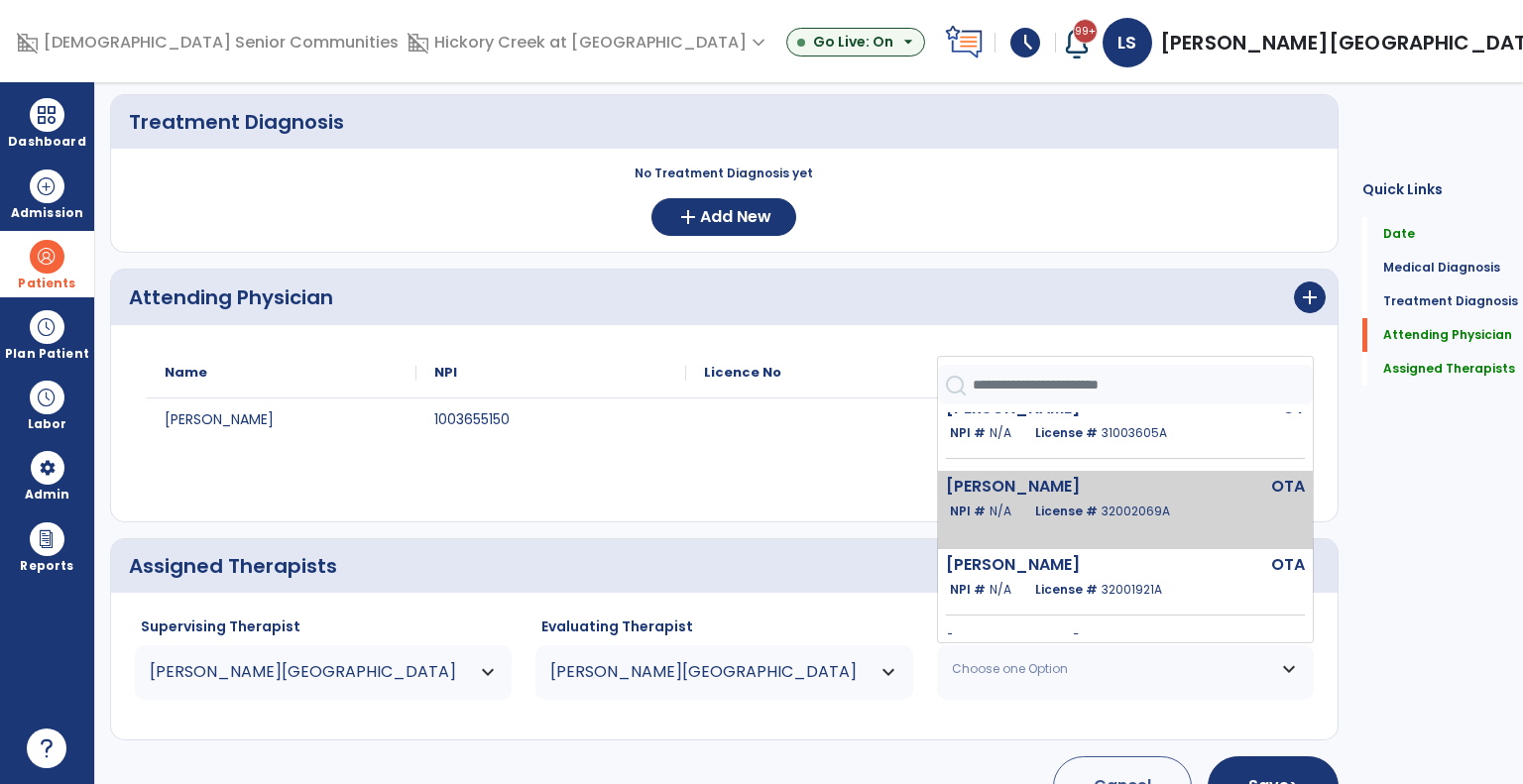 click on "French William  OTA   NPI #  N/A   License #  32002069A" 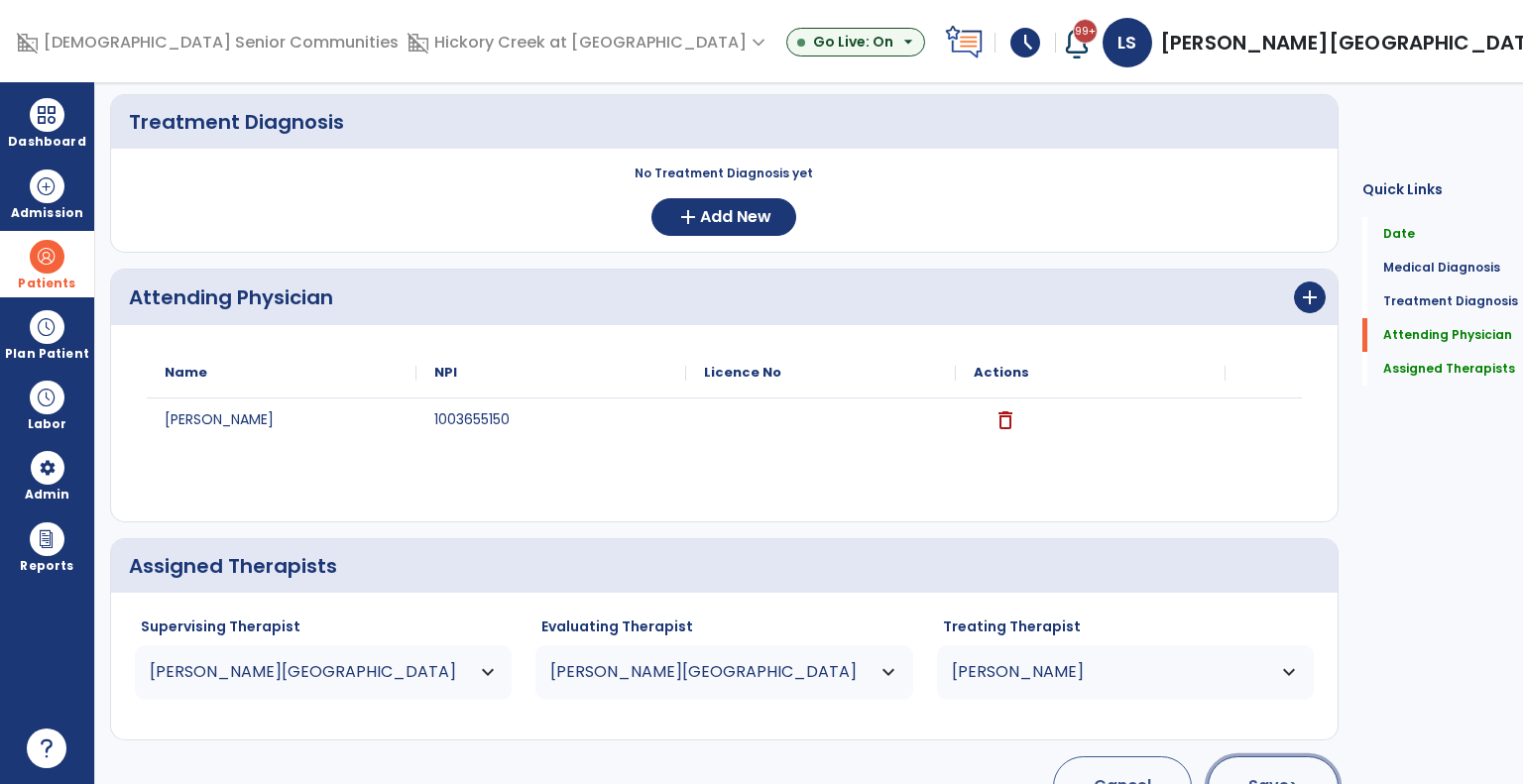 click on "Save  >" 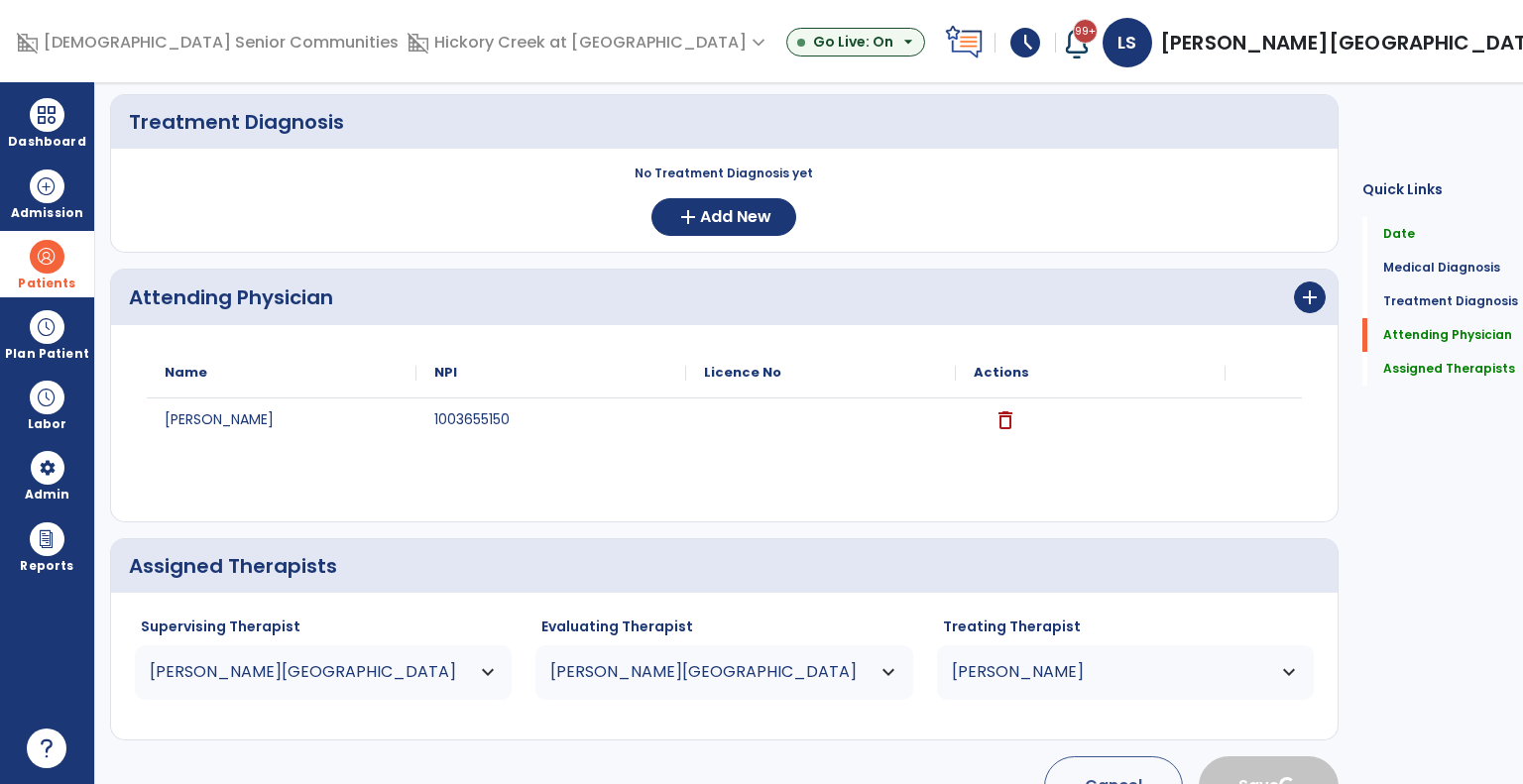 type 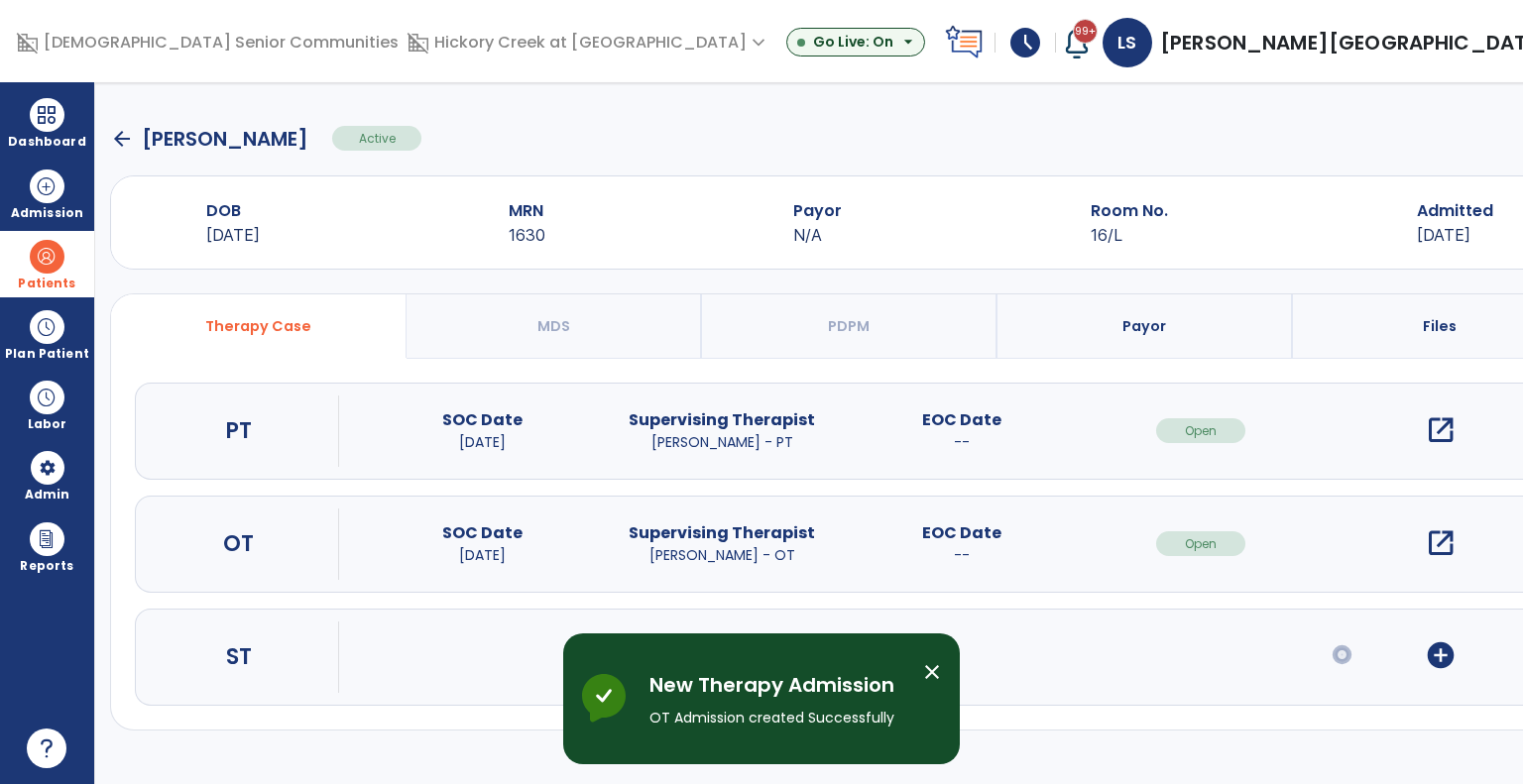 scroll, scrollTop: 0, scrollLeft: 0, axis: both 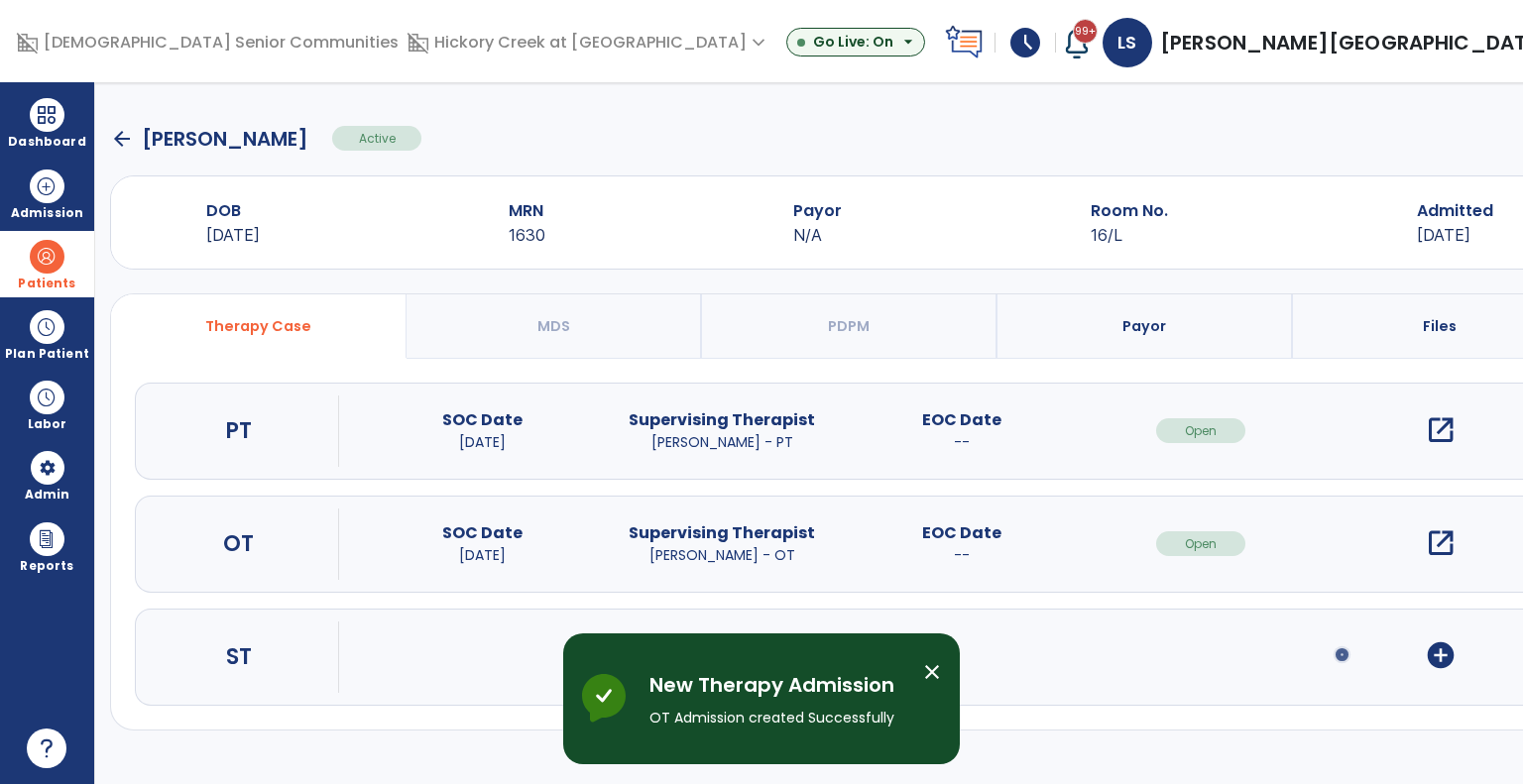click on "Payor" at bounding box center (1145, 326) 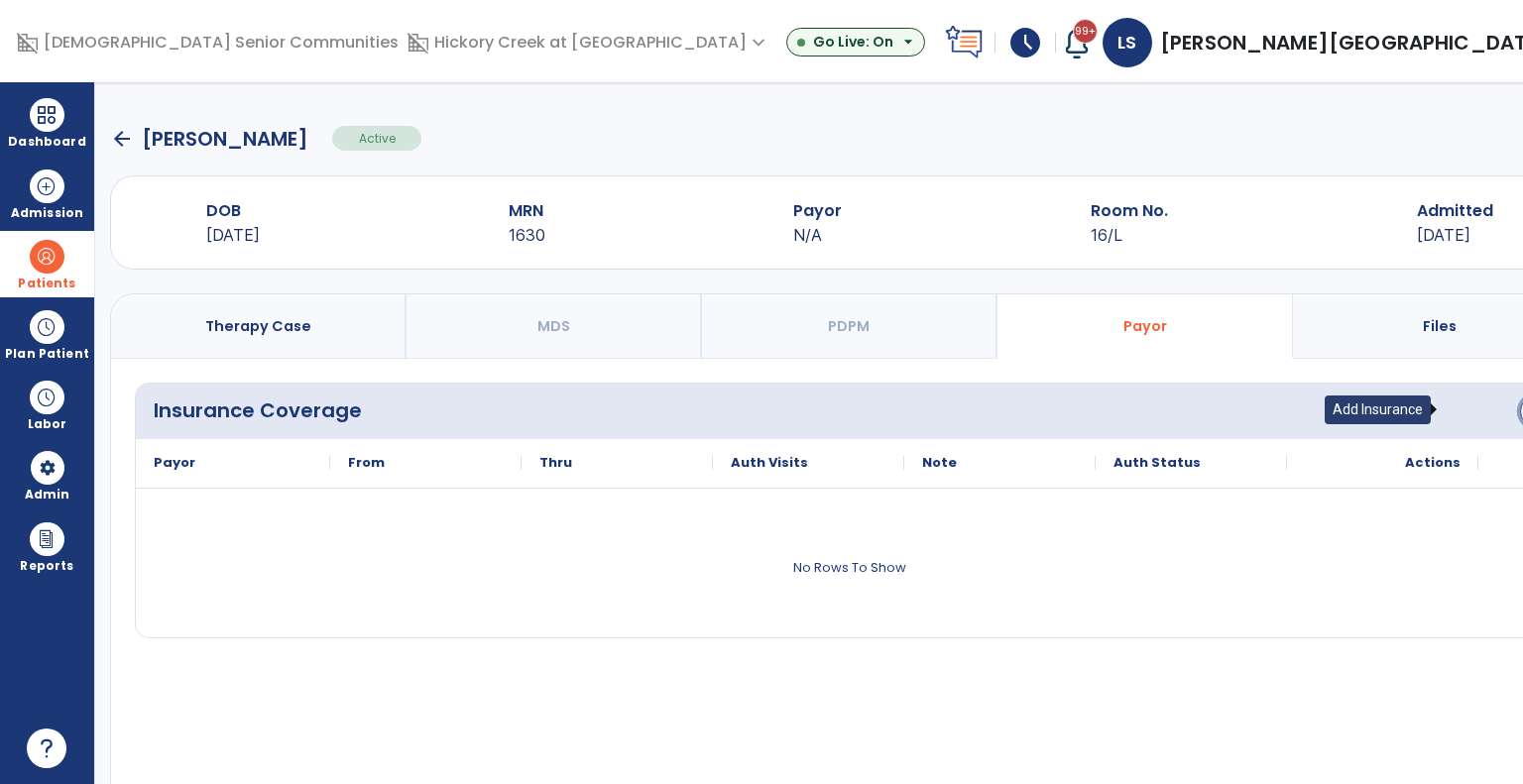click on "add" 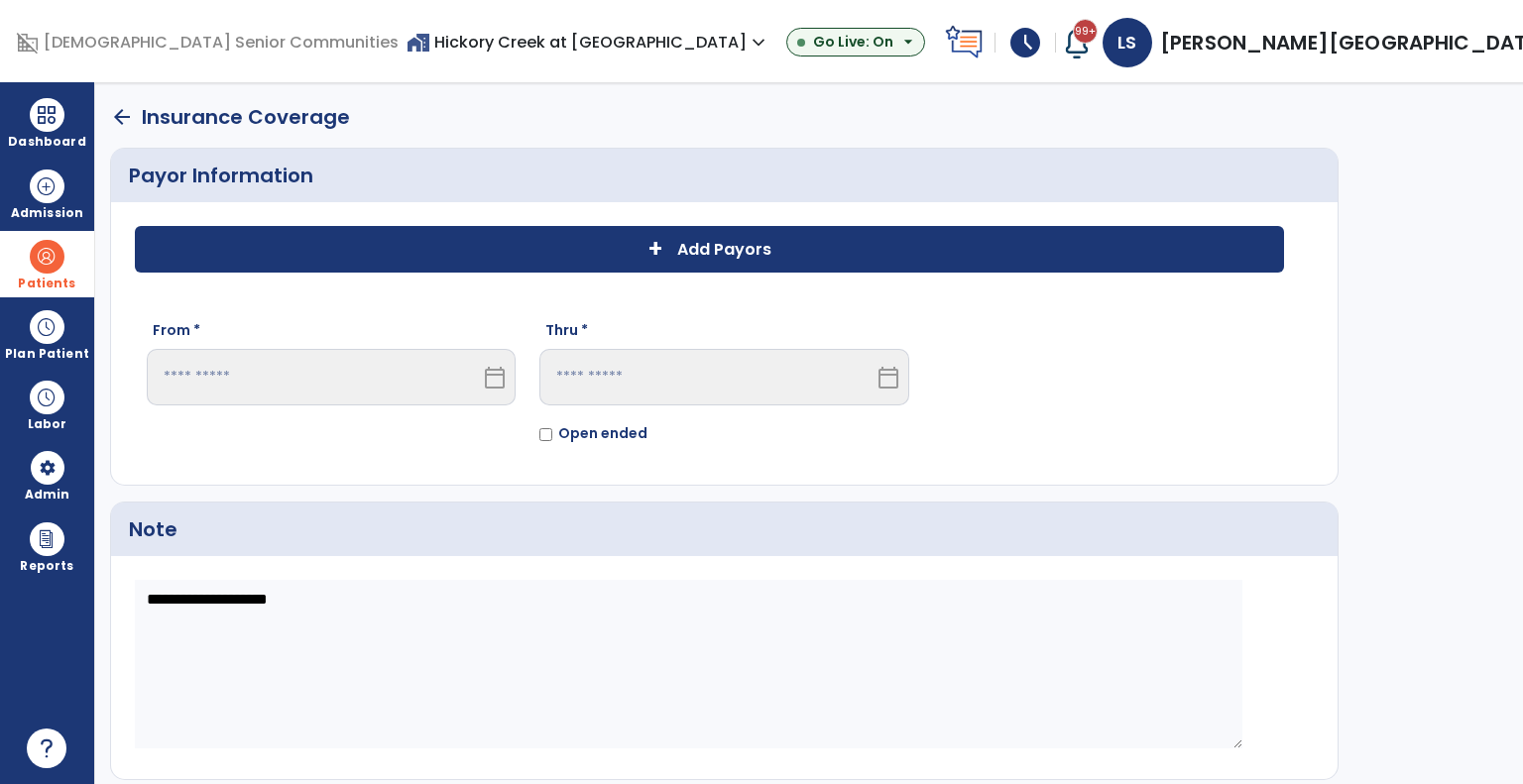 click on "+" 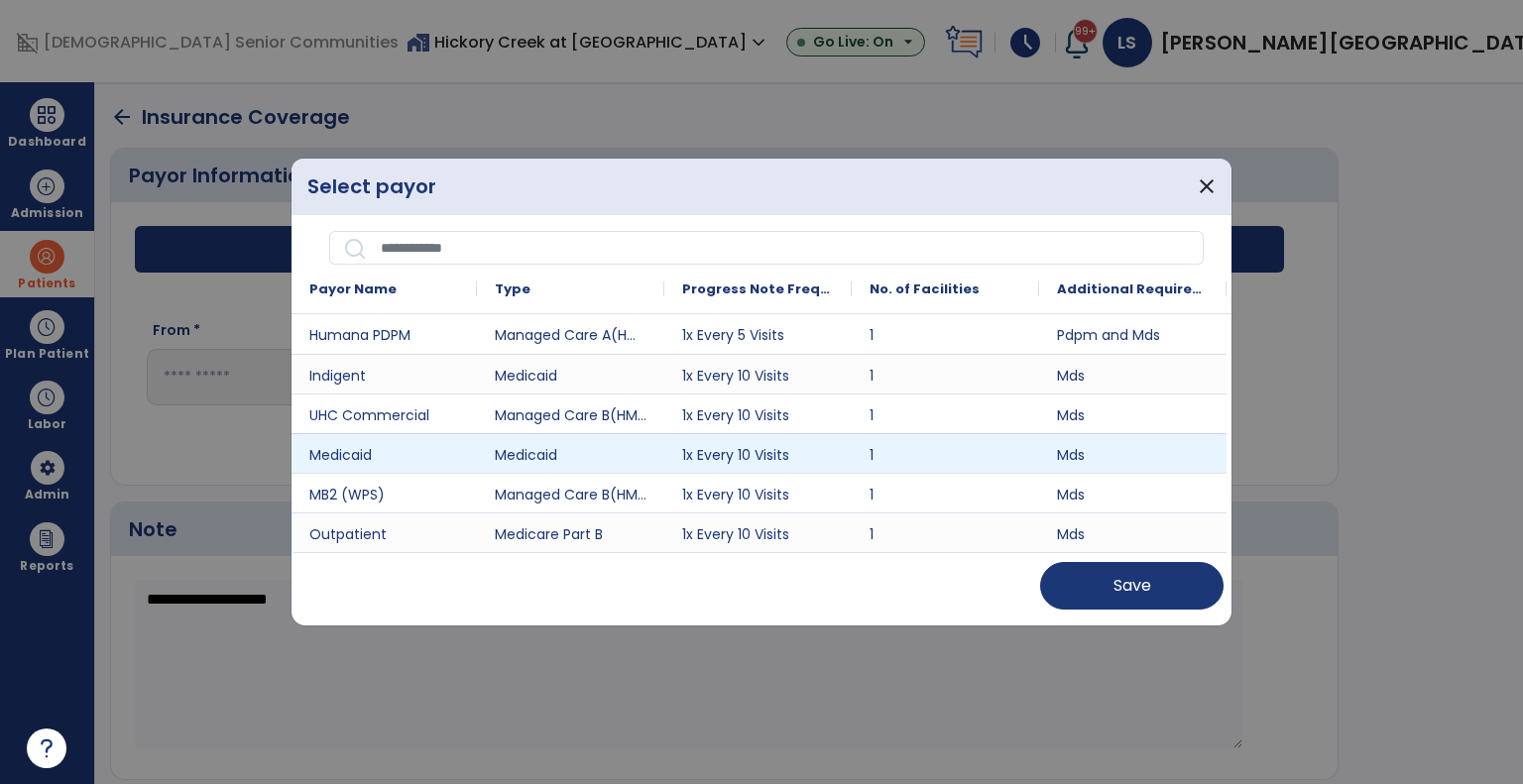 drag, startPoint x: 1231, startPoint y: 360, endPoint x: 1226, endPoint y: 435, distance: 75.16648 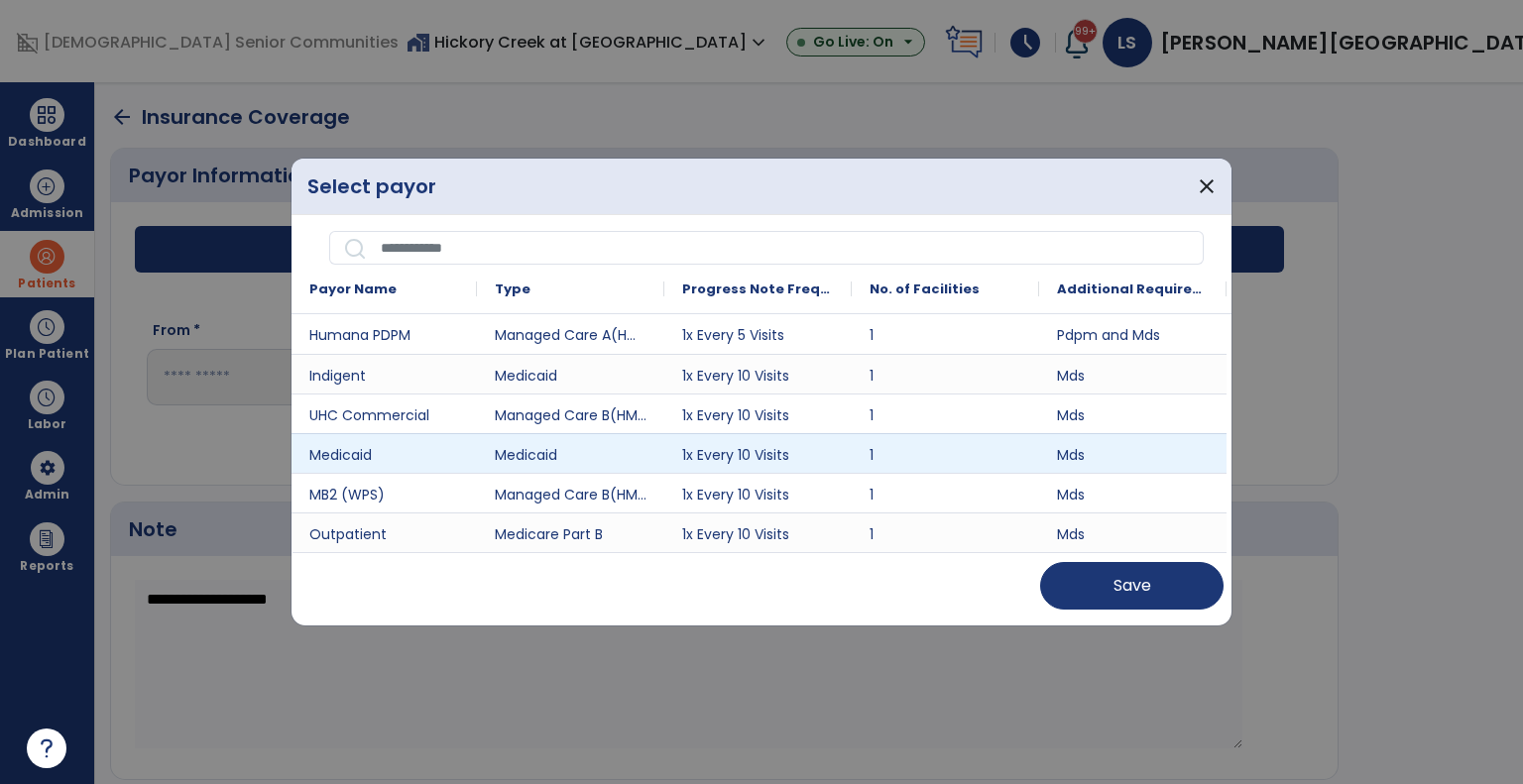 click on "Select payor   close
Payor Name
Type
Progress Note Frequency
1 1 Mds" at bounding box center (762, 392) 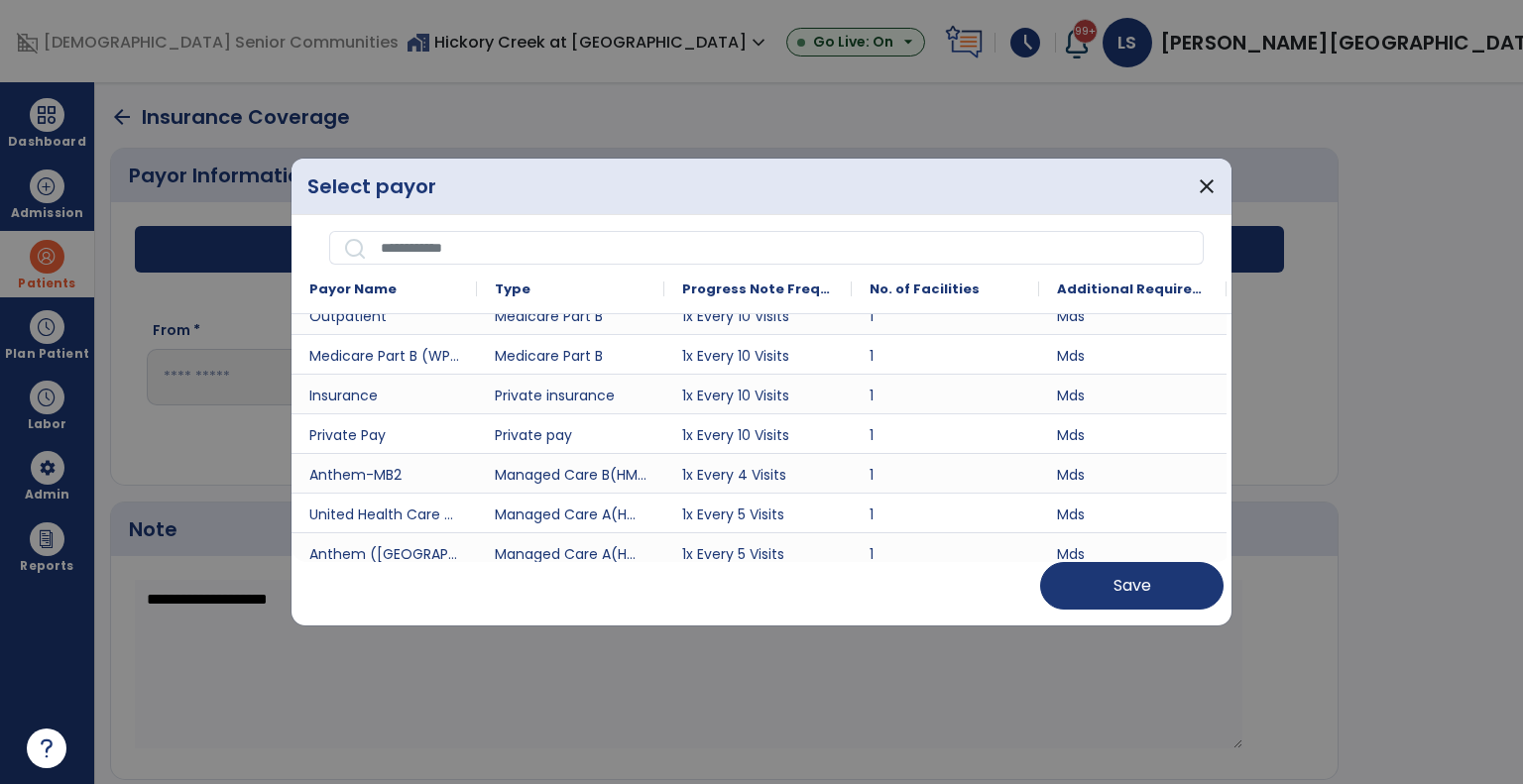 scroll, scrollTop: 220, scrollLeft: 0, axis: vertical 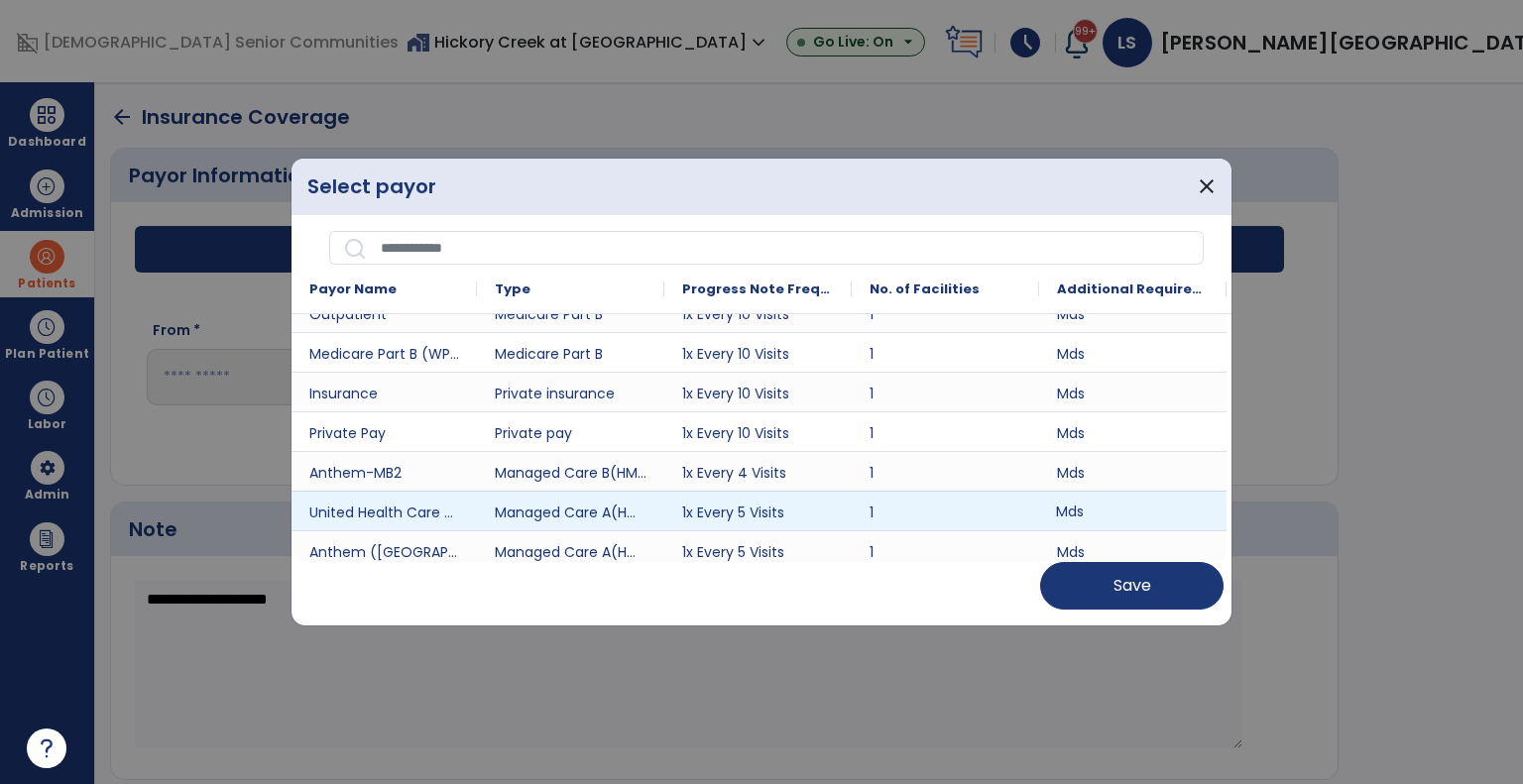 click on "Mds" at bounding box center (1132, 510) 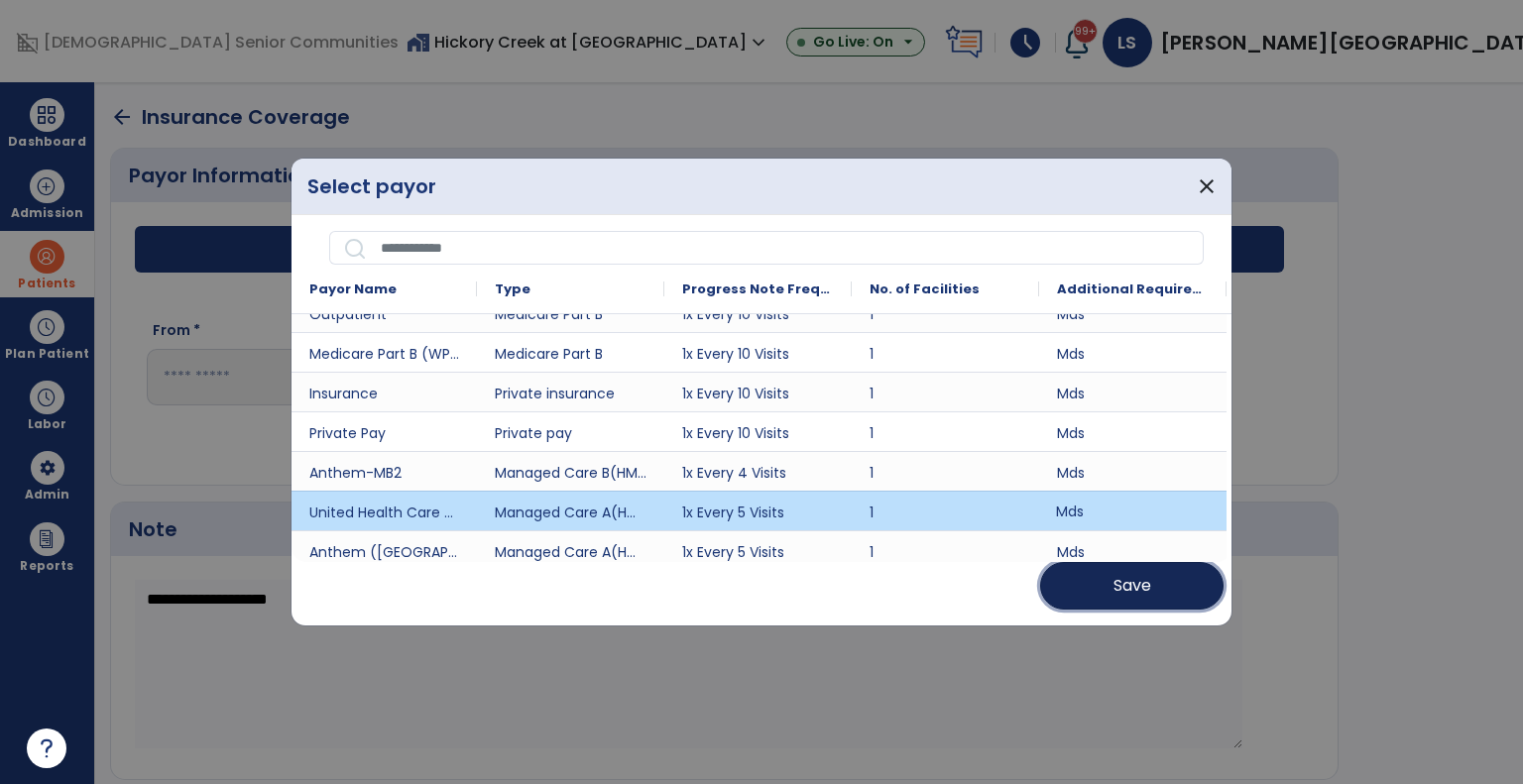 click on "Save" at bounding box center (1131, 586) 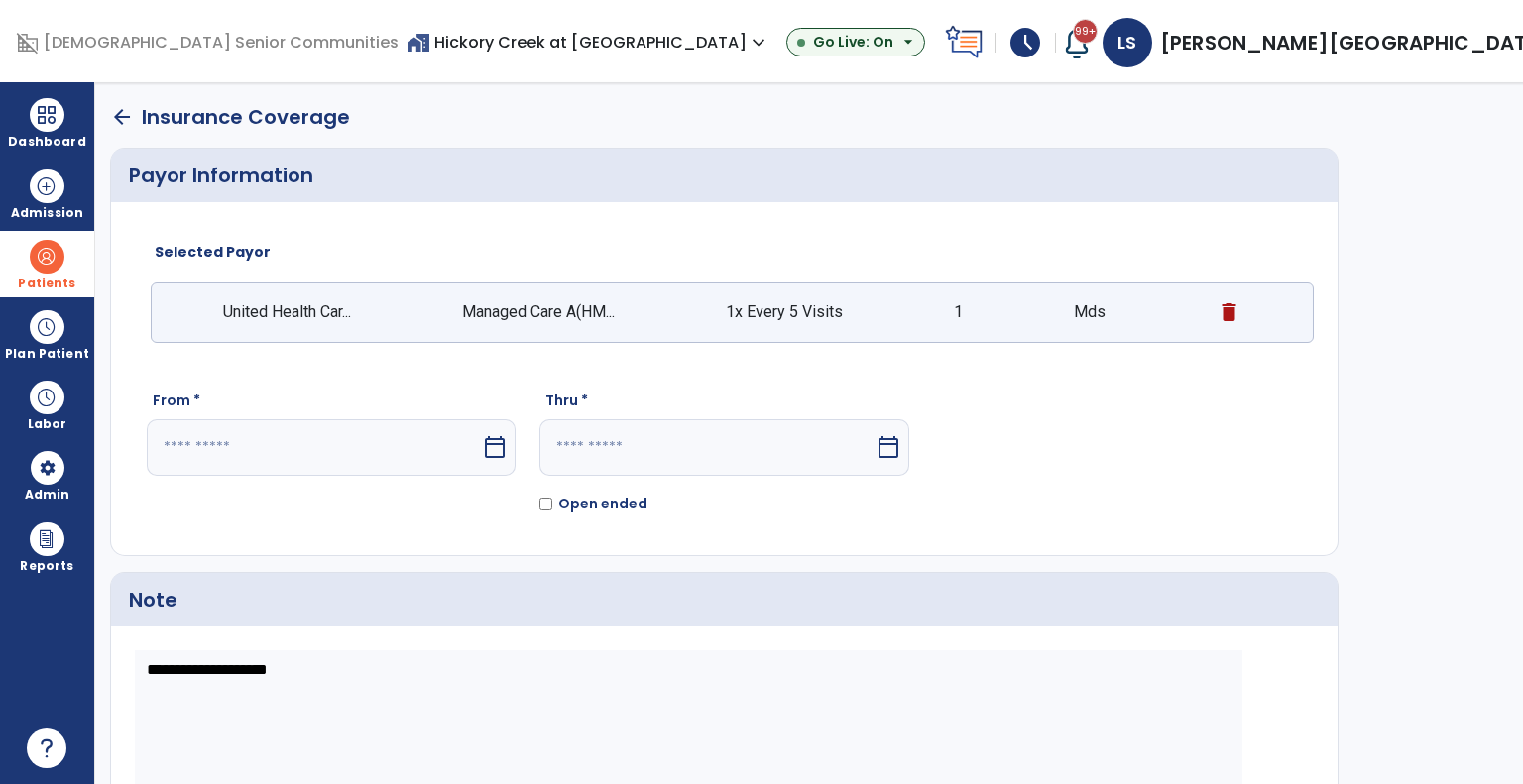 click at bounding box center (313, 447) 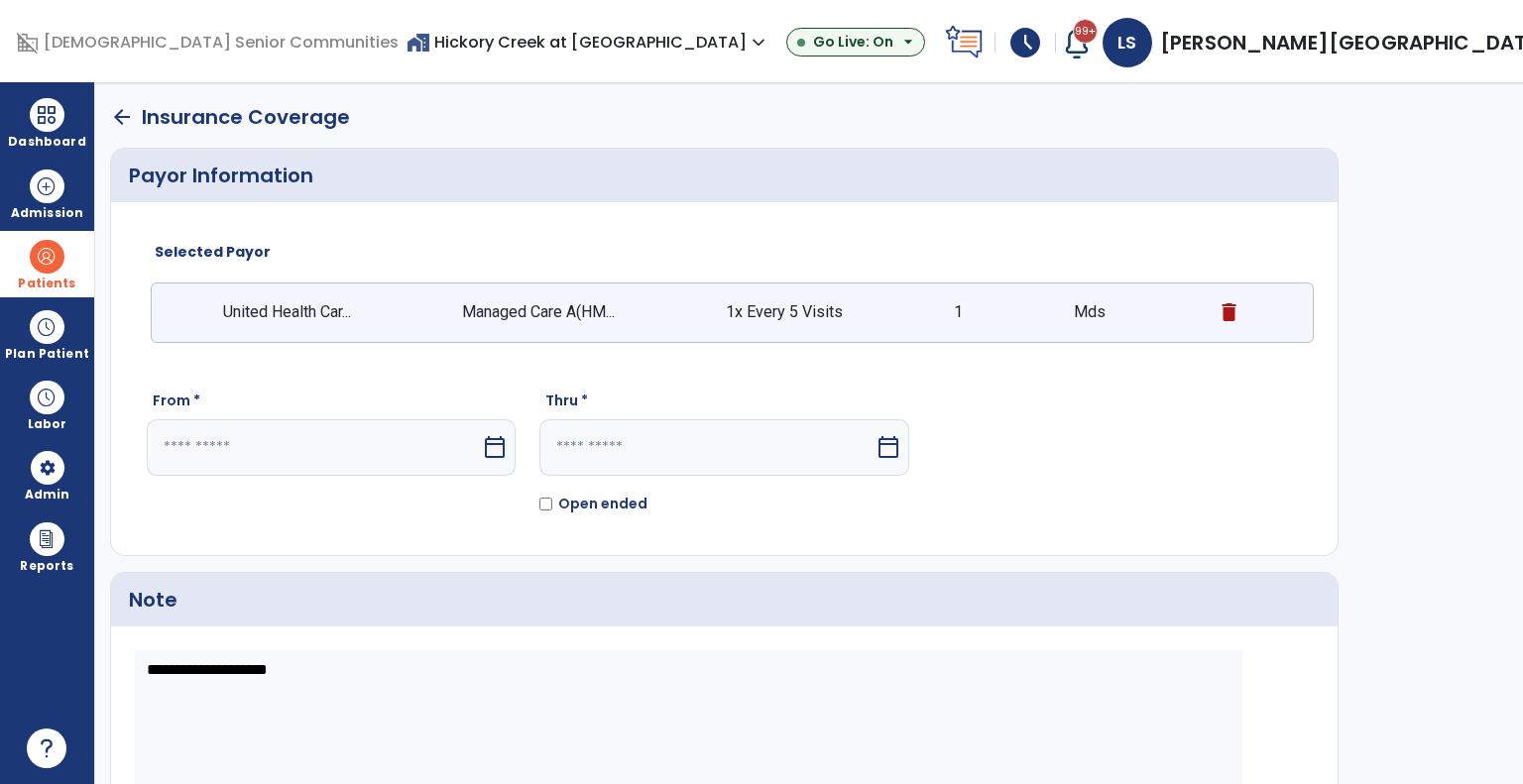 select on "*" 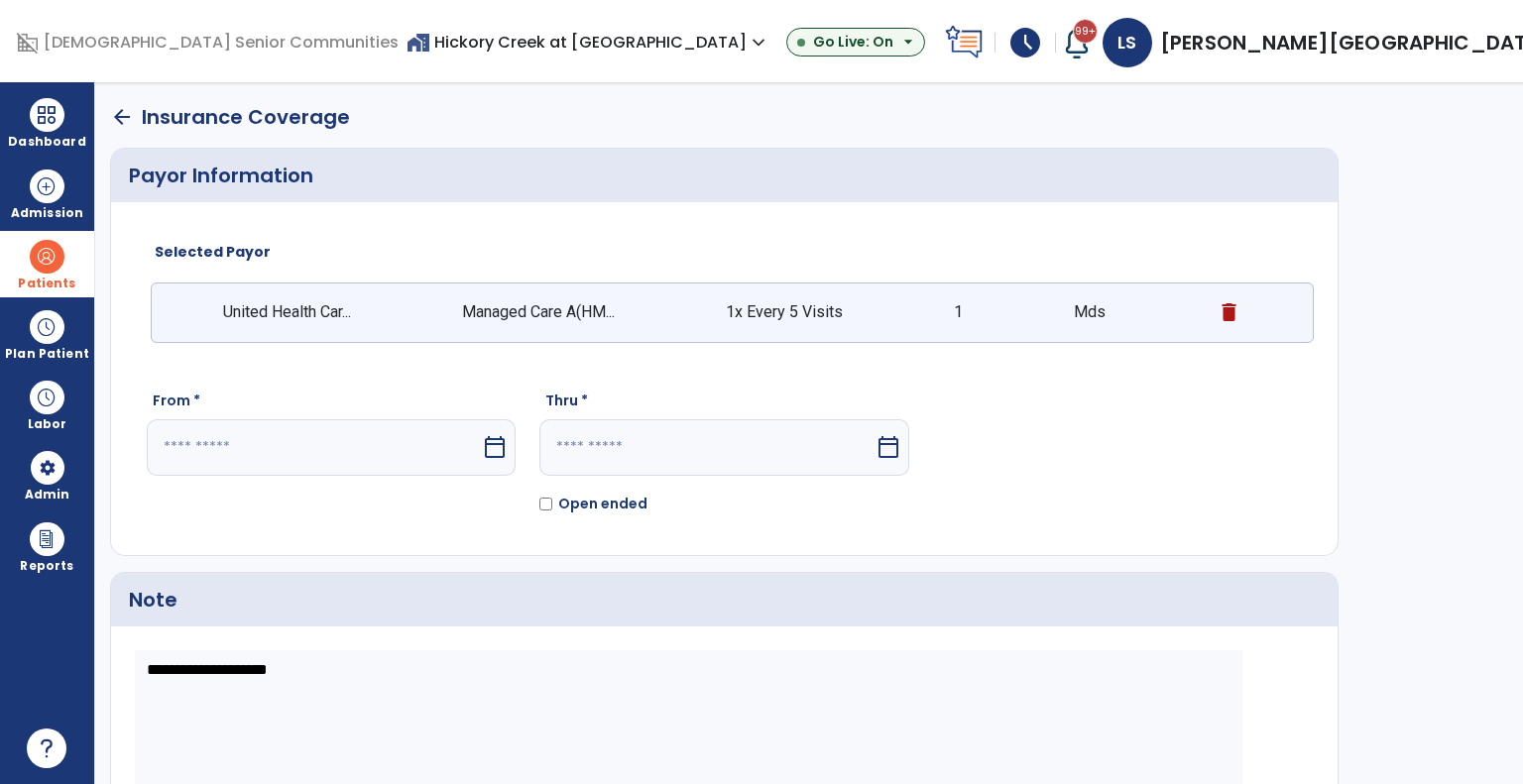 select on "****" 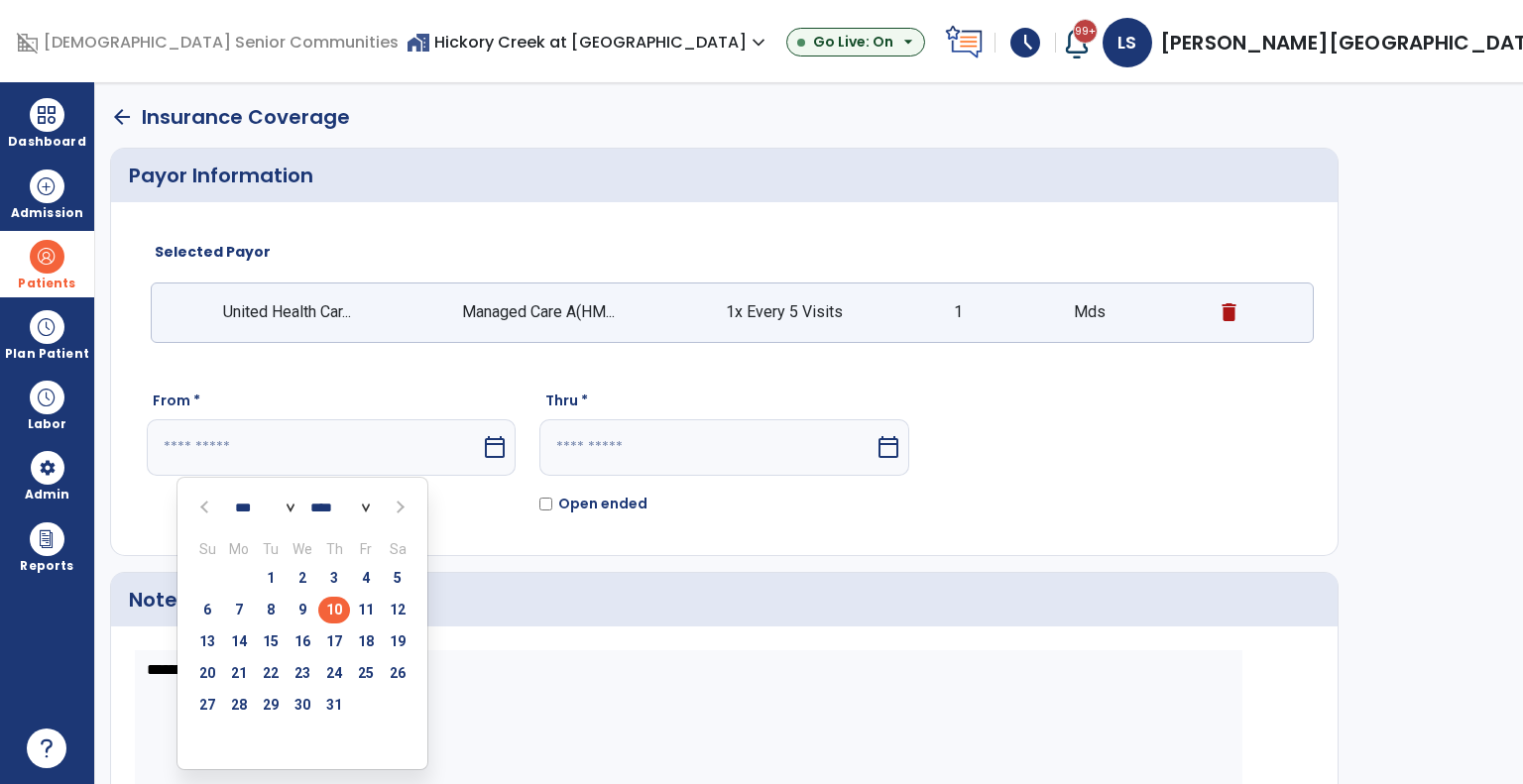 click on "10" at bounding box center (334, 610) 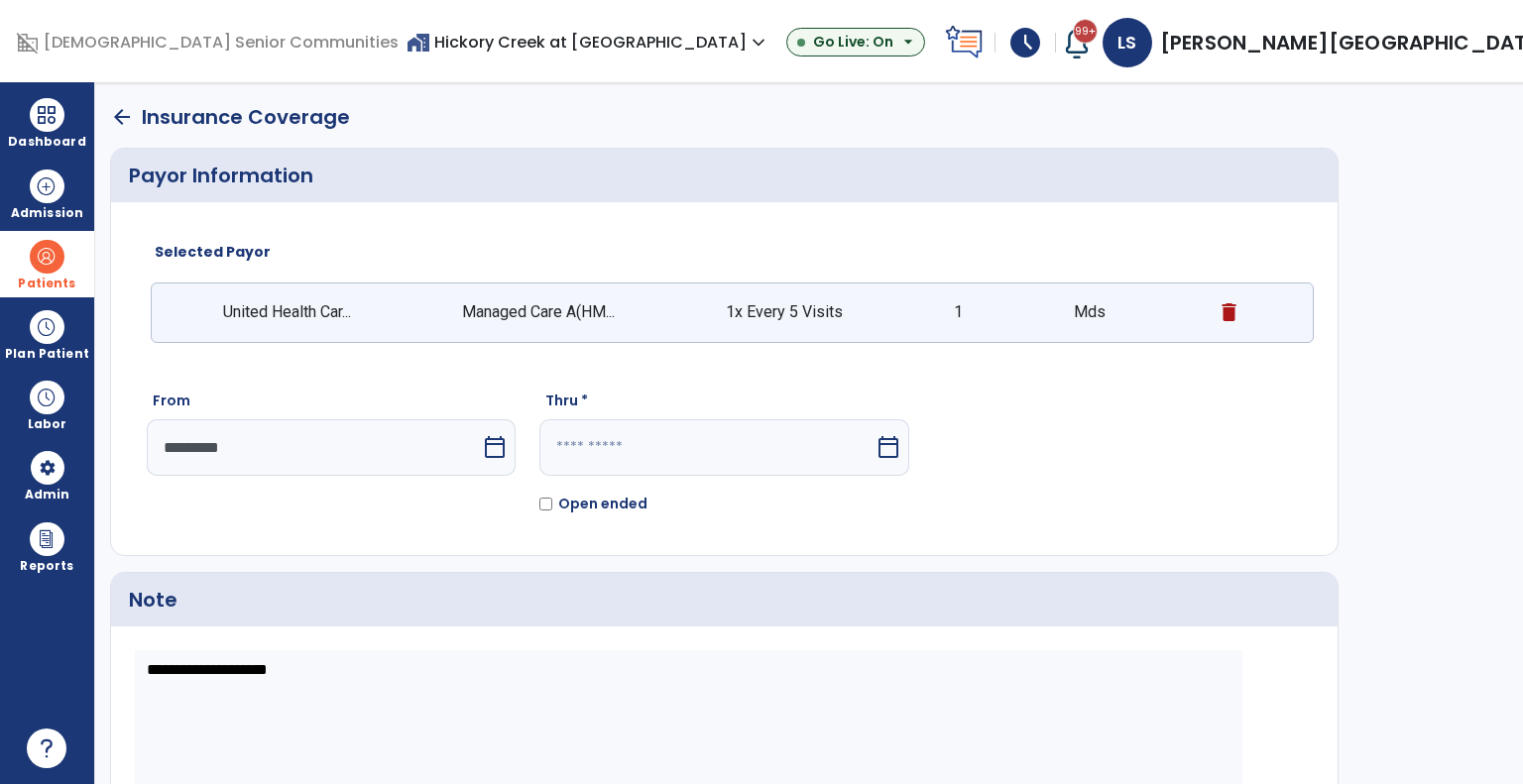 click on "Thru *  calendar_today   Open ended" 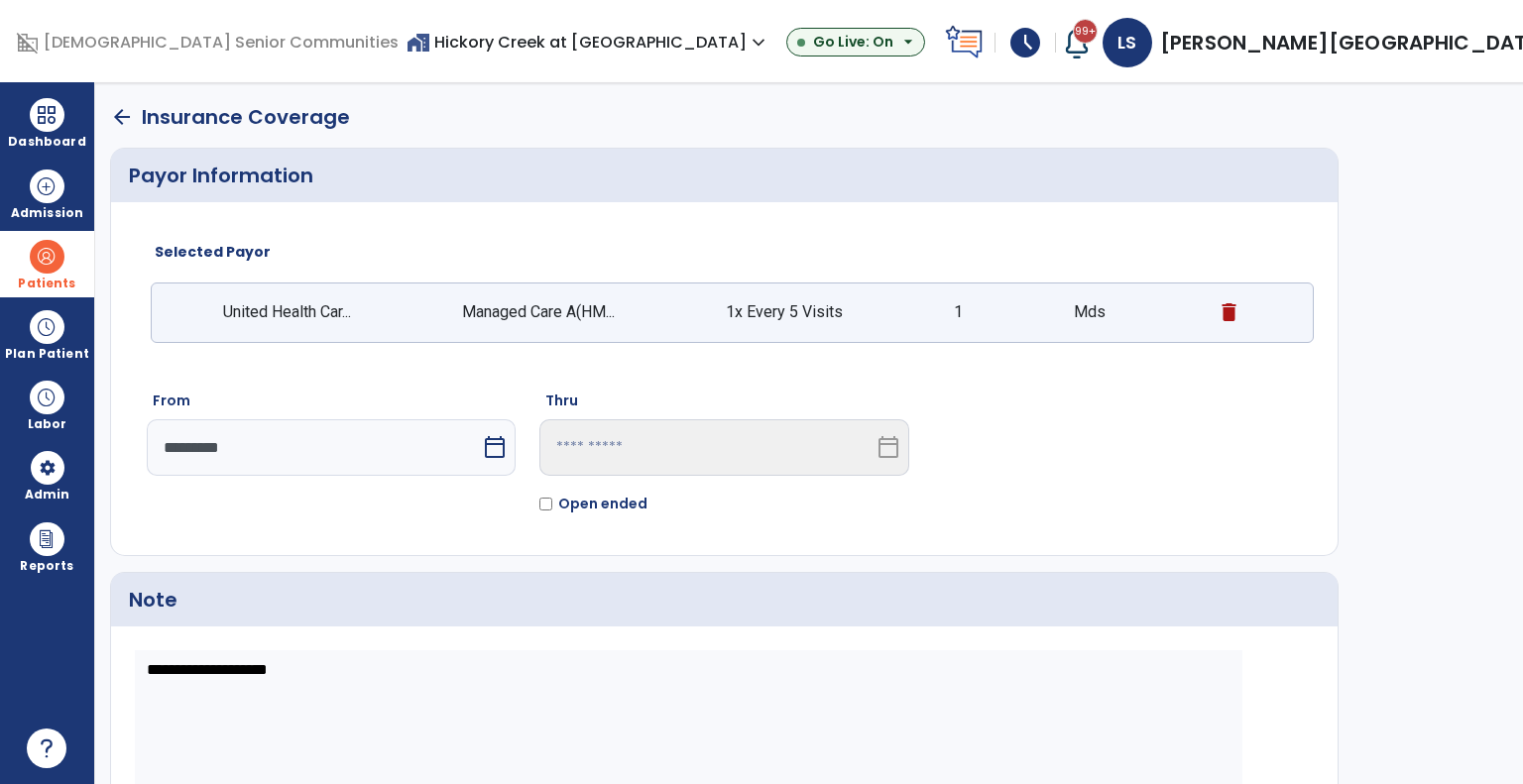 scroll, scrollTop: 118, scrollLeft: 0, axis: vertical 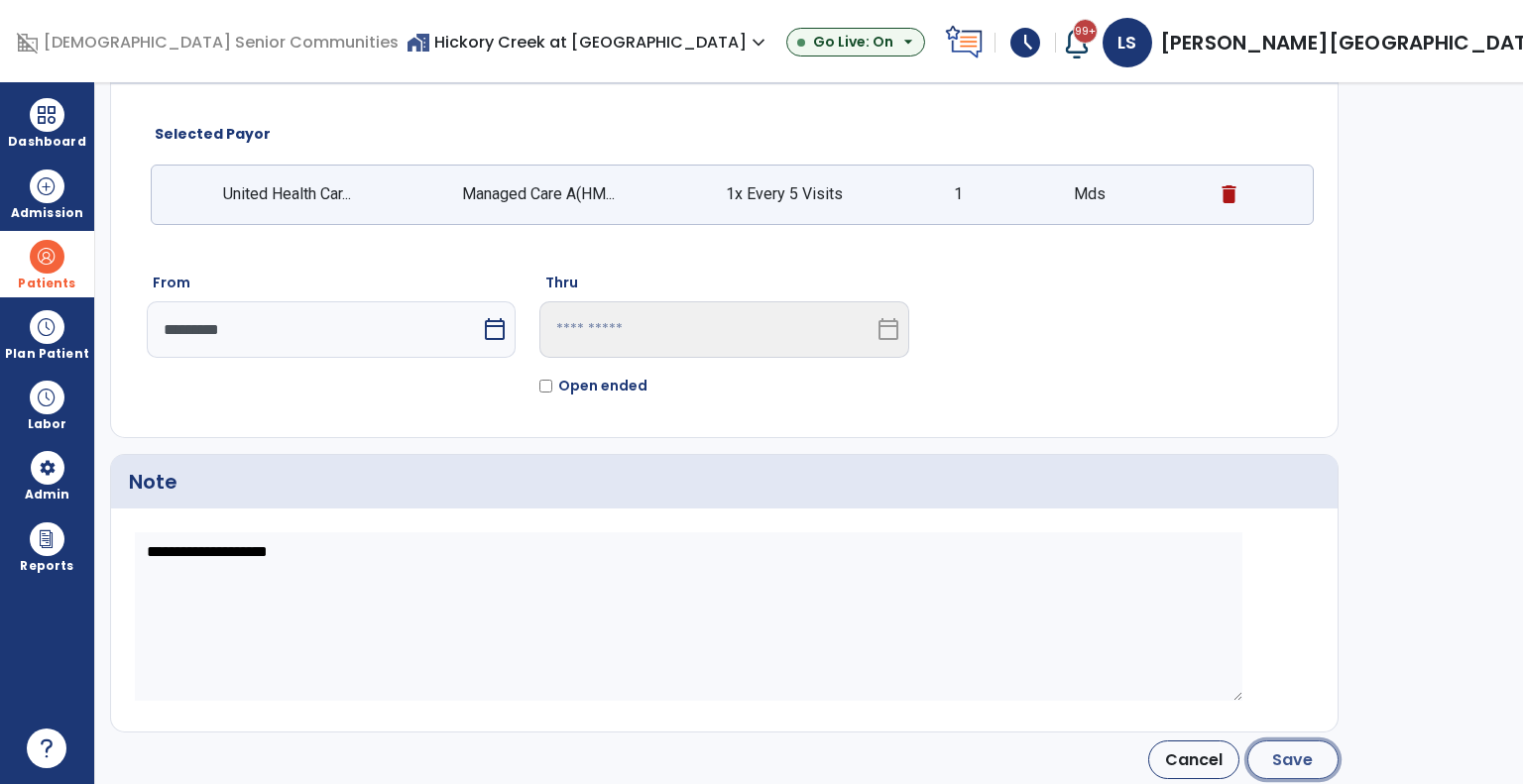 click on "Save" 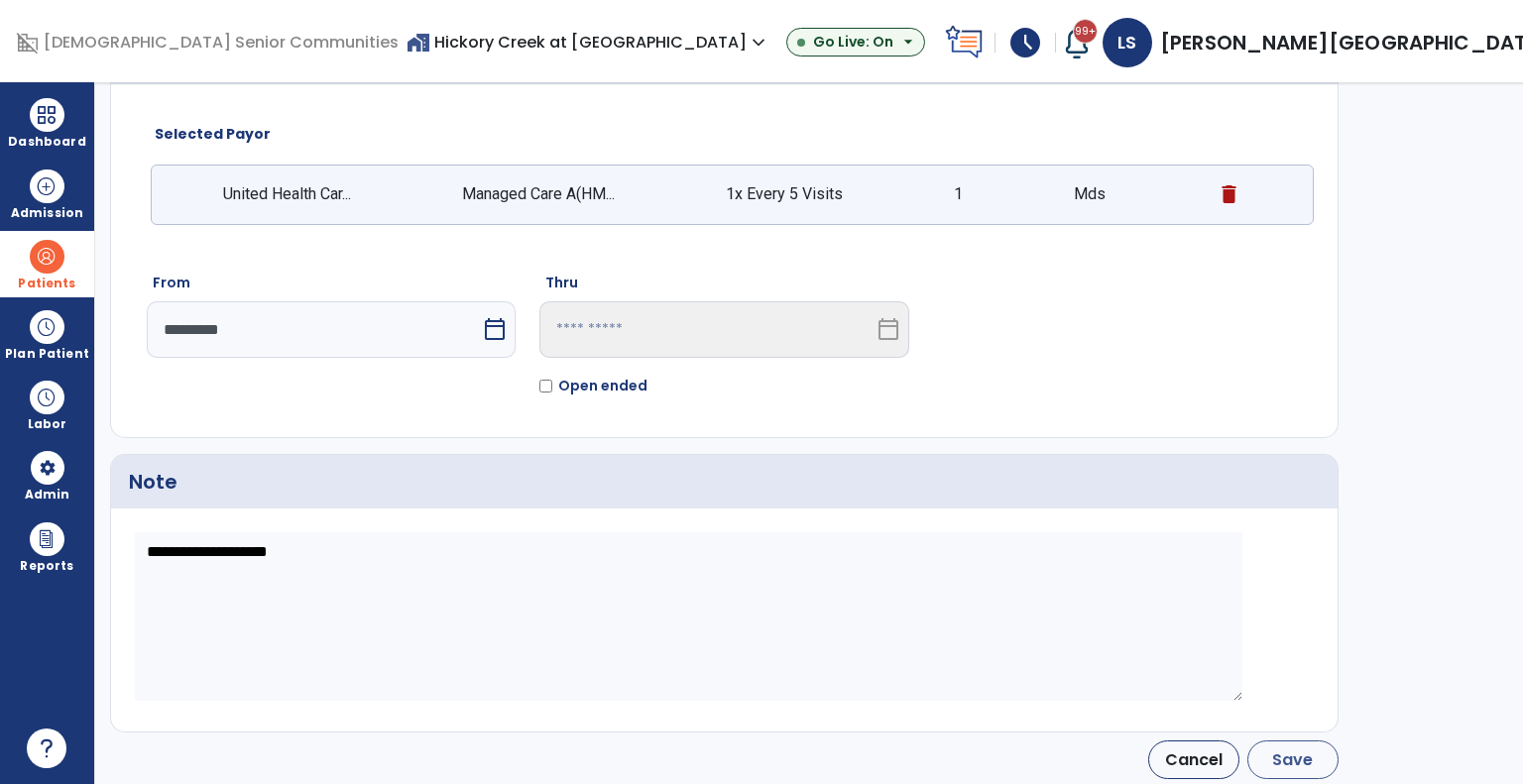 type on "*********" 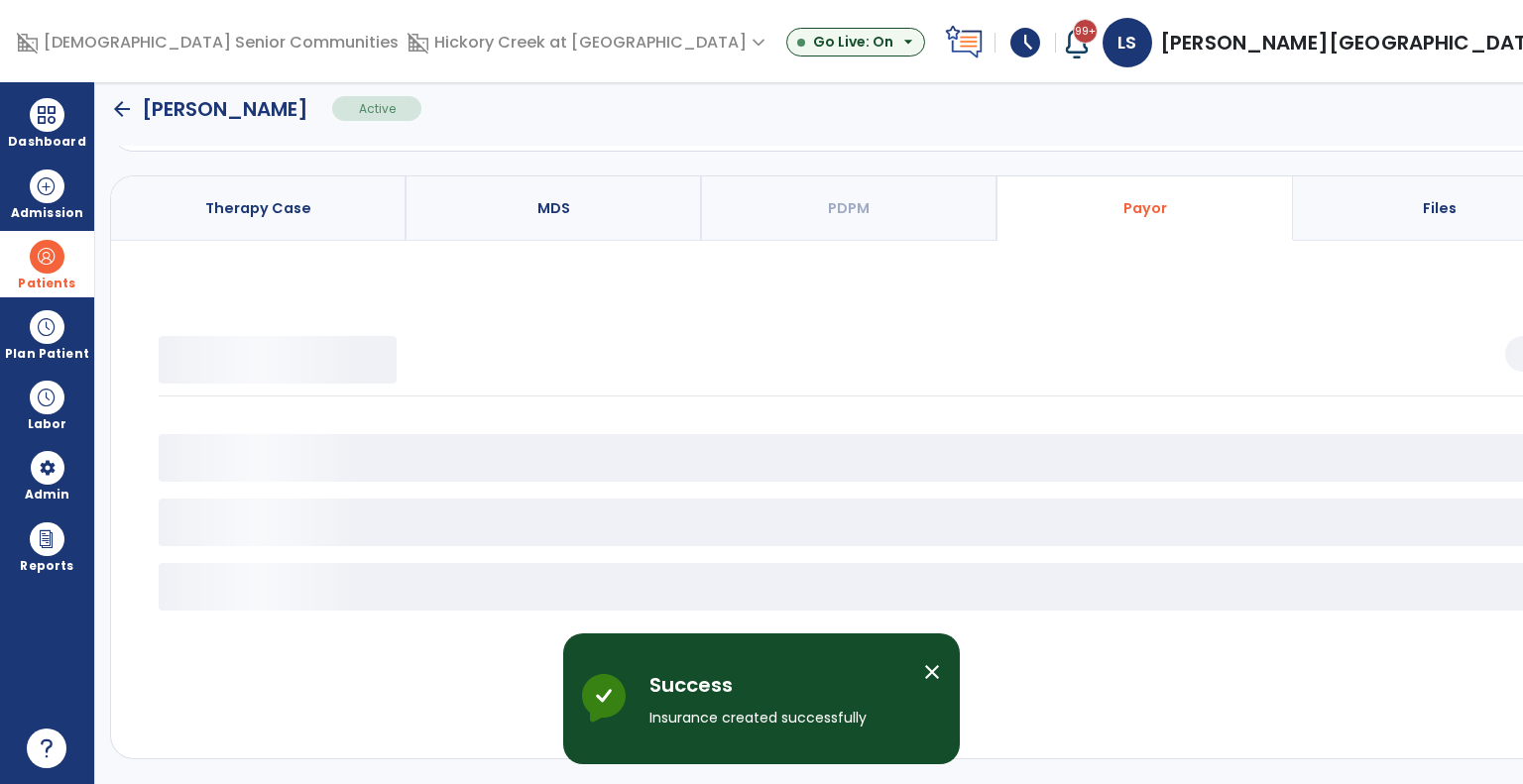 scroll, scrollTop: 115, scrollLeft: 0, axis: vertical 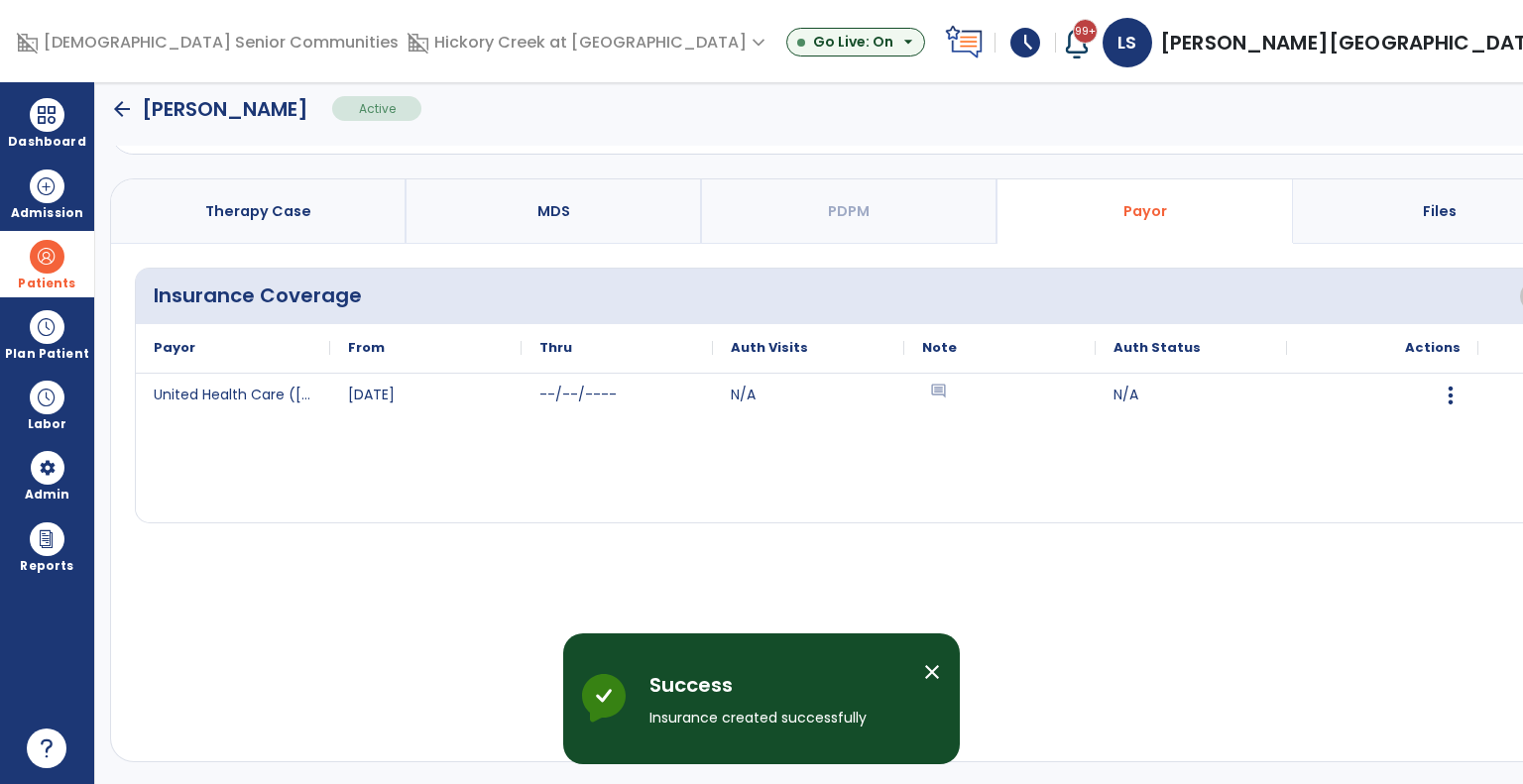 click on "Therapy Case   MDS   PDPM   Payor   Files  Insurance Coverage  add
Note
Payor
From
Thru" 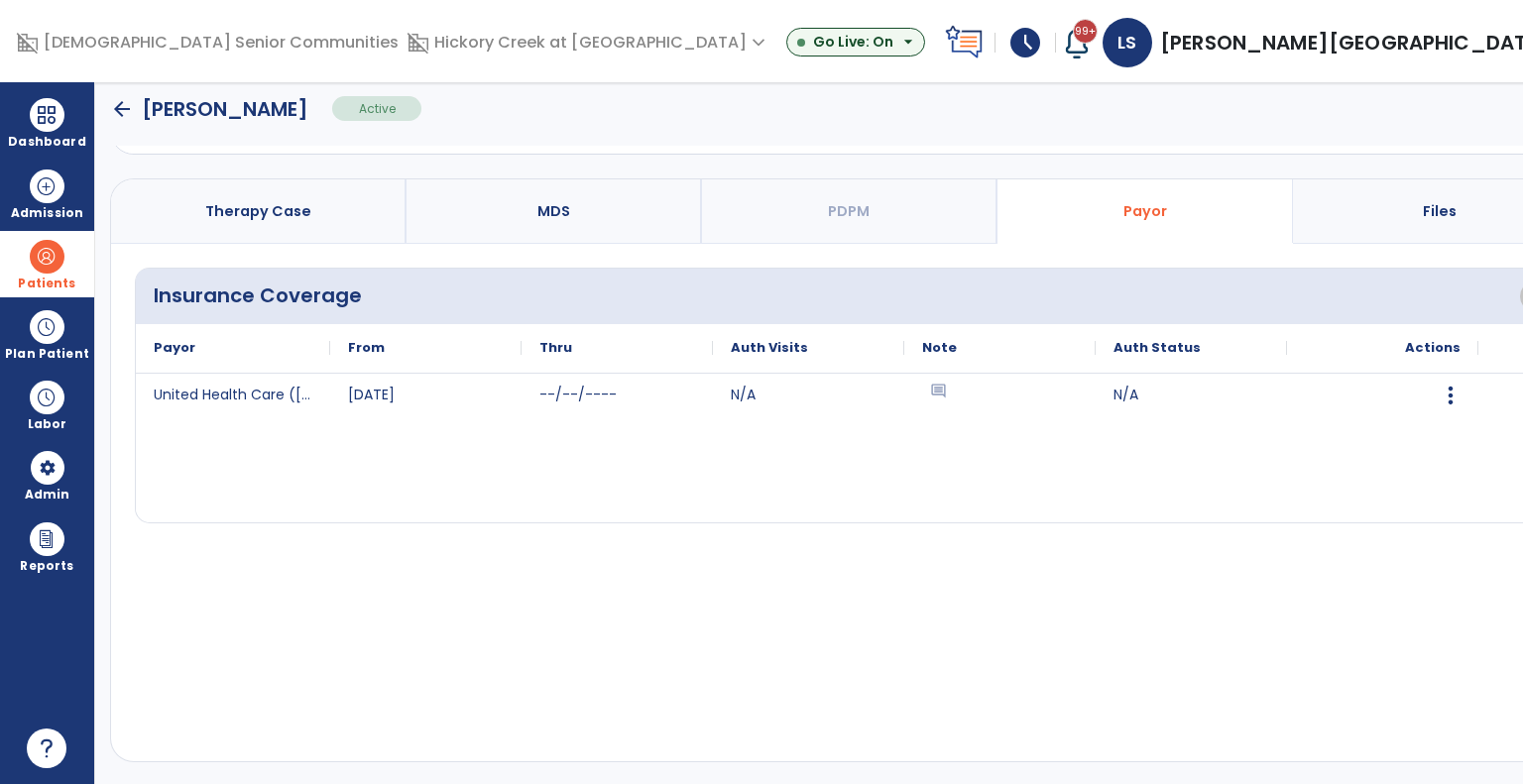click on "arrow_back" 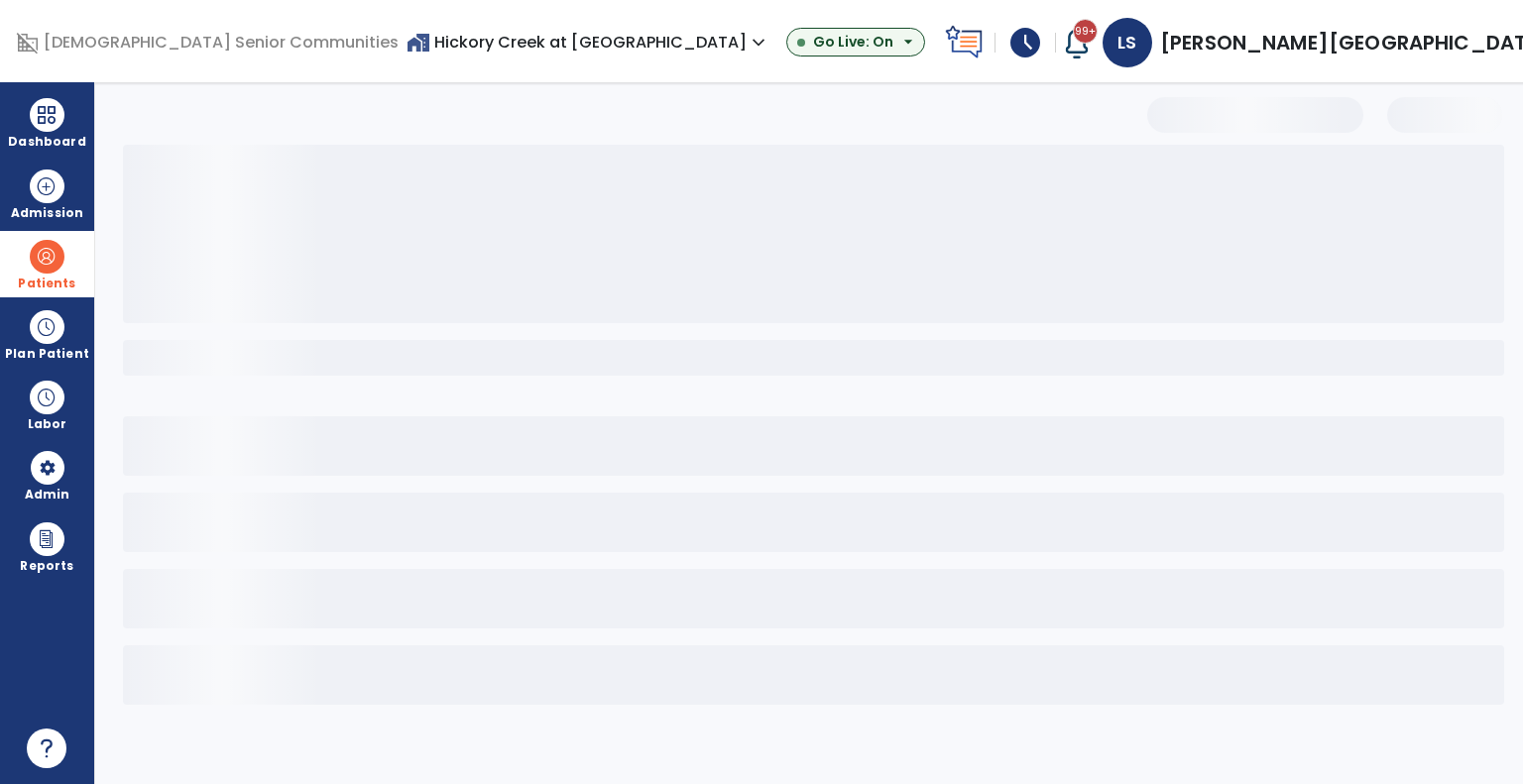 scroll, scrollTop: 0, scrollLeft: 0, axis: both 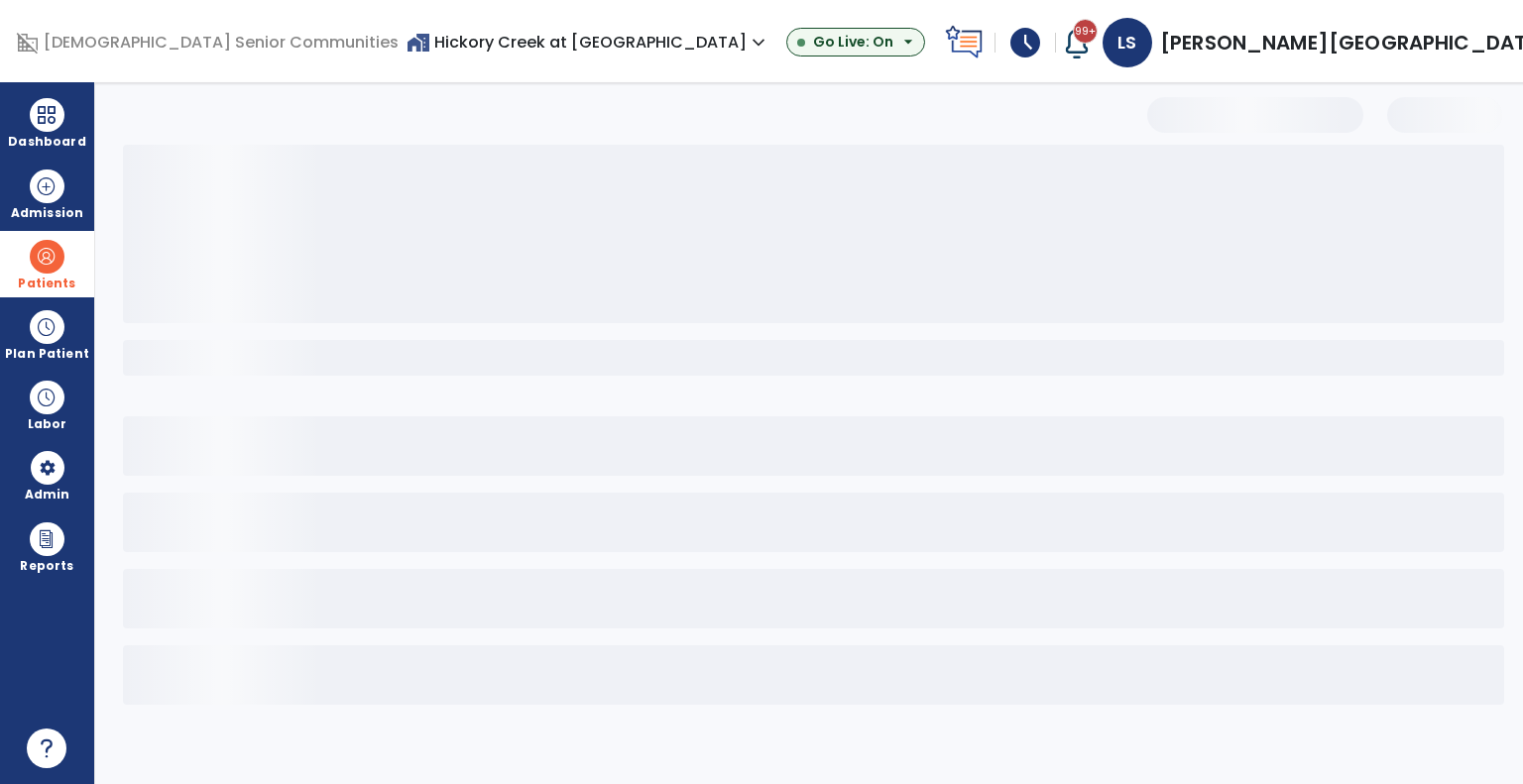 select on "***" 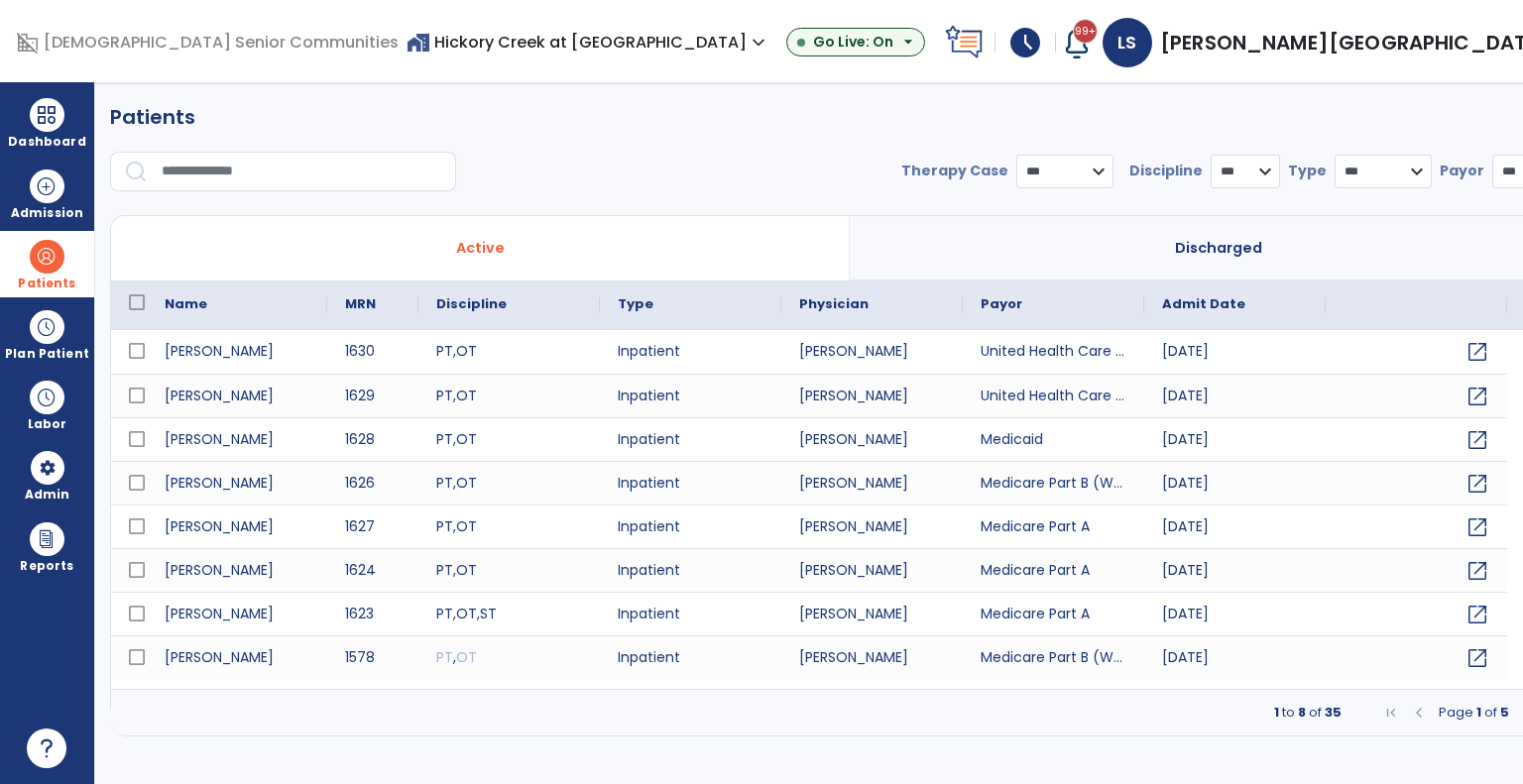drag, startPoint x: 762, startPoint y: 46, endPoint x: 643, endPoint y: 47, distance: 119.004202 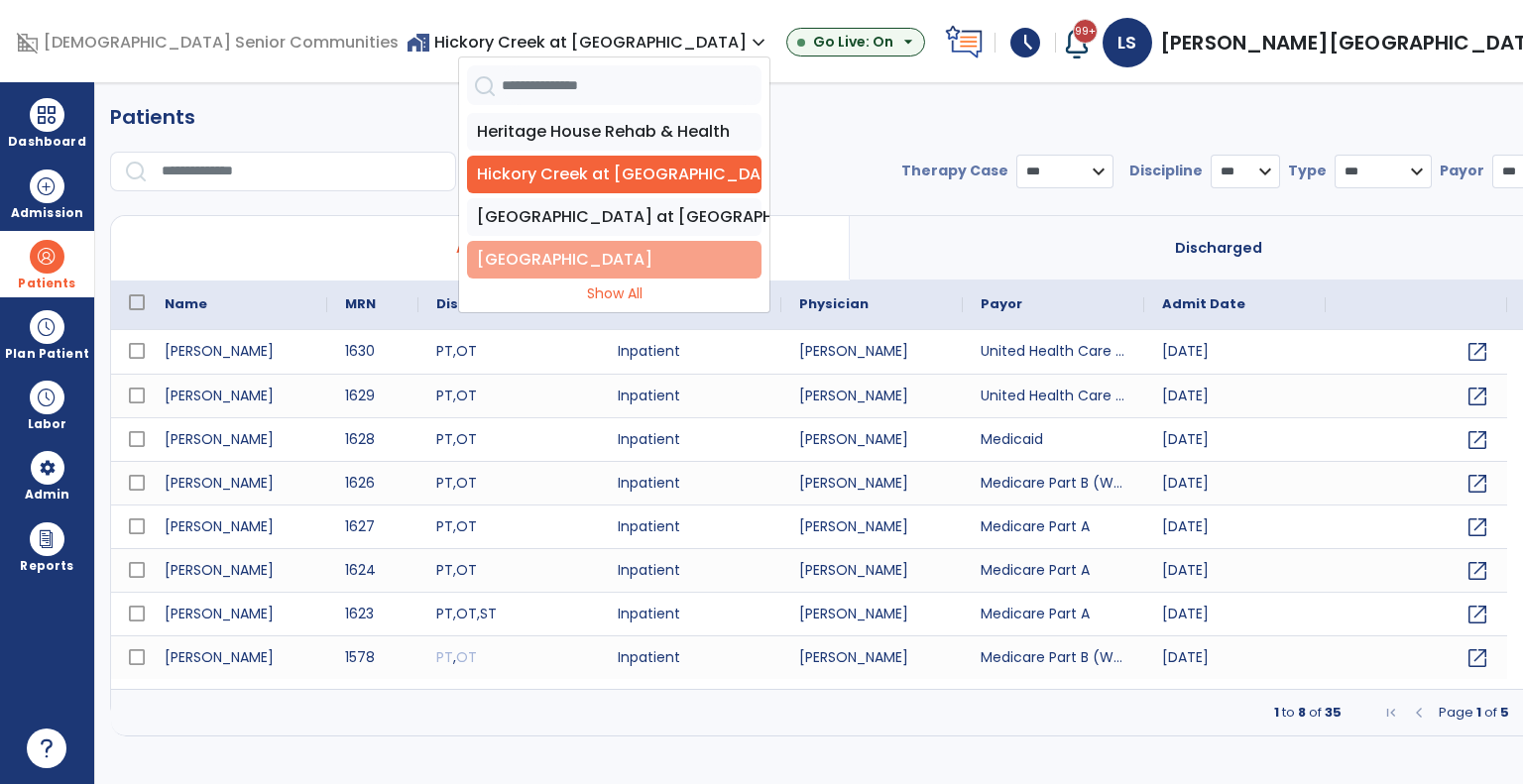click on "[GEOGRAPHIC_DATA]" at bounding box center (614, 260) 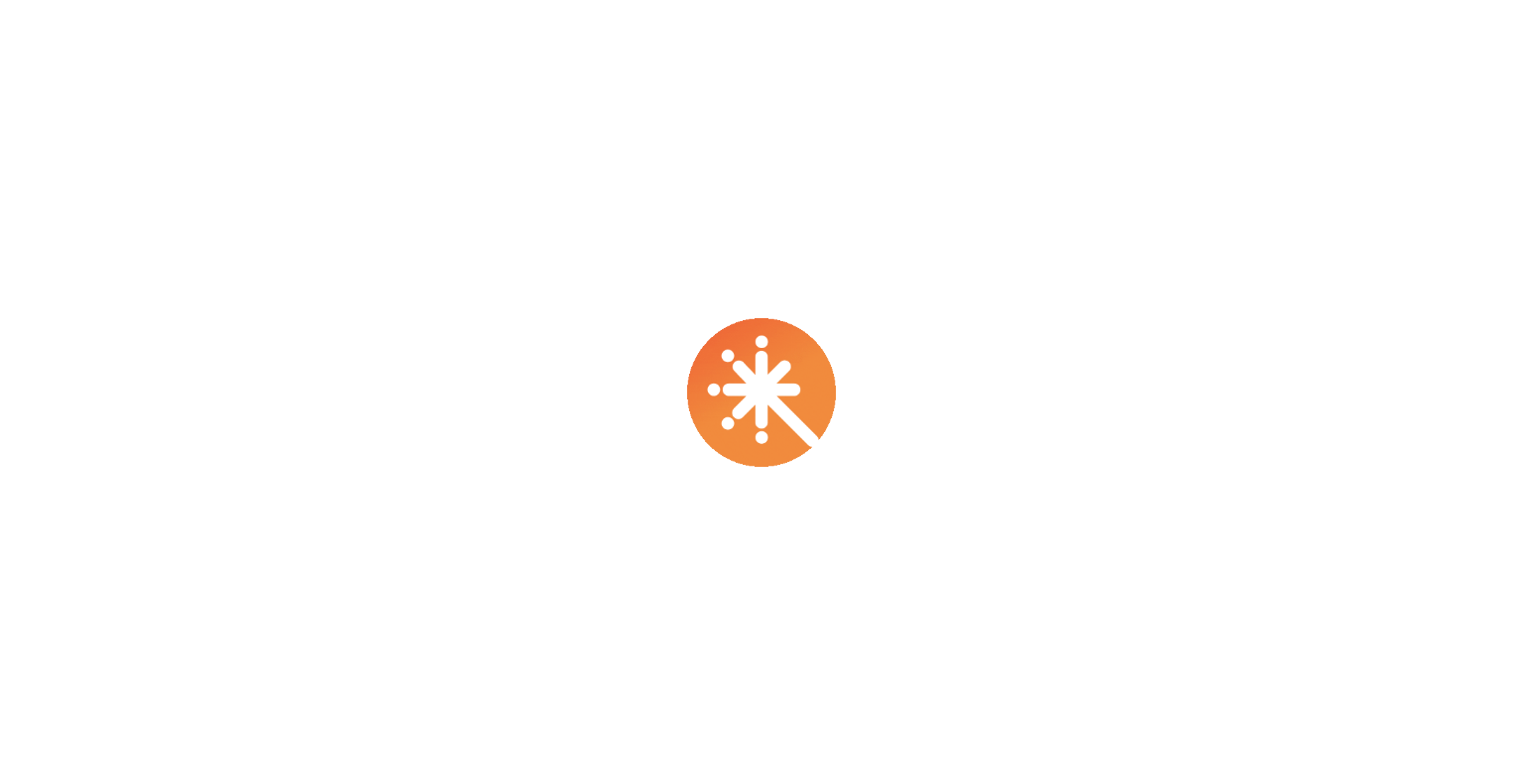scroll, scrollTop: 0, scrollLeft: 0, axis: both 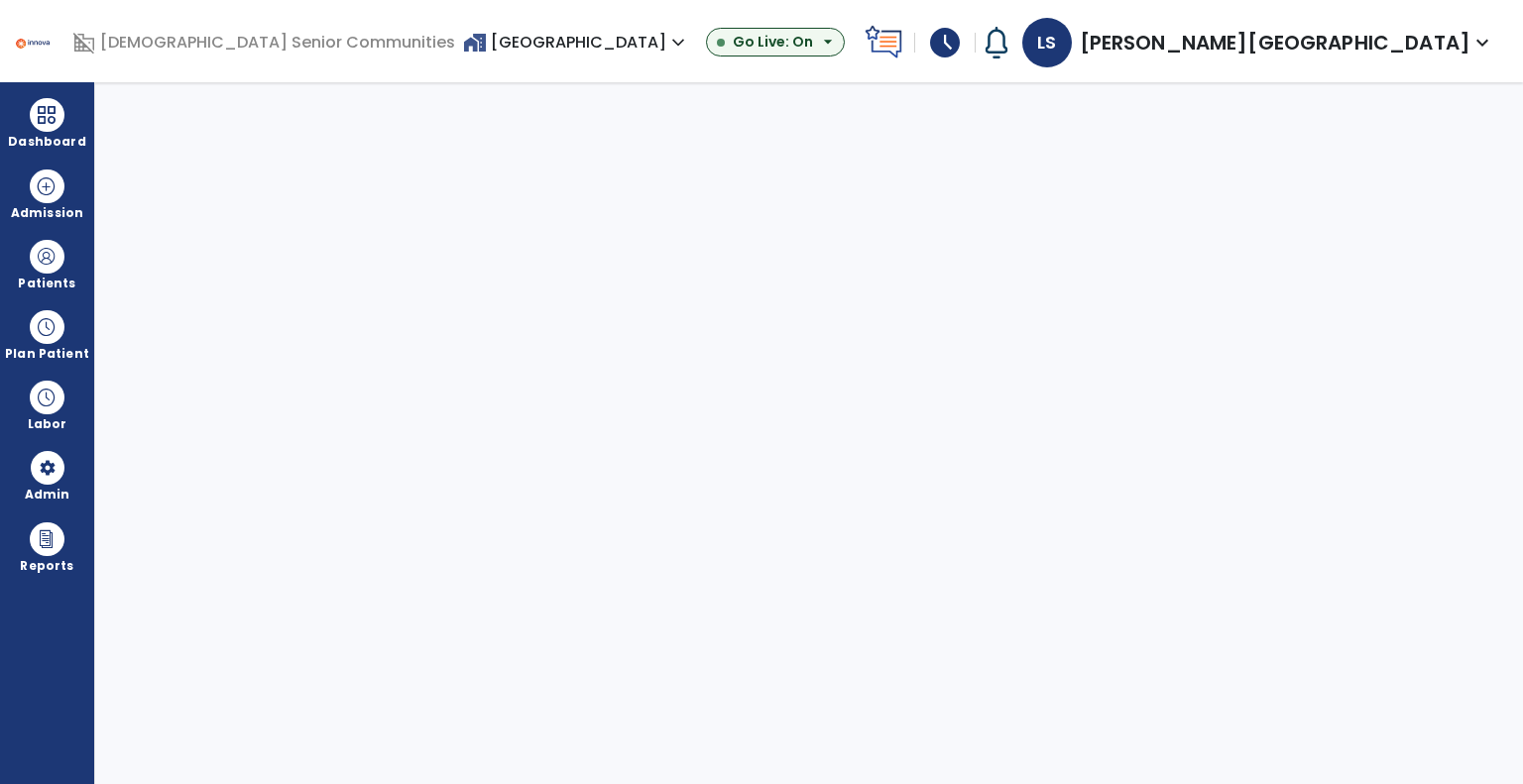 select on "***" 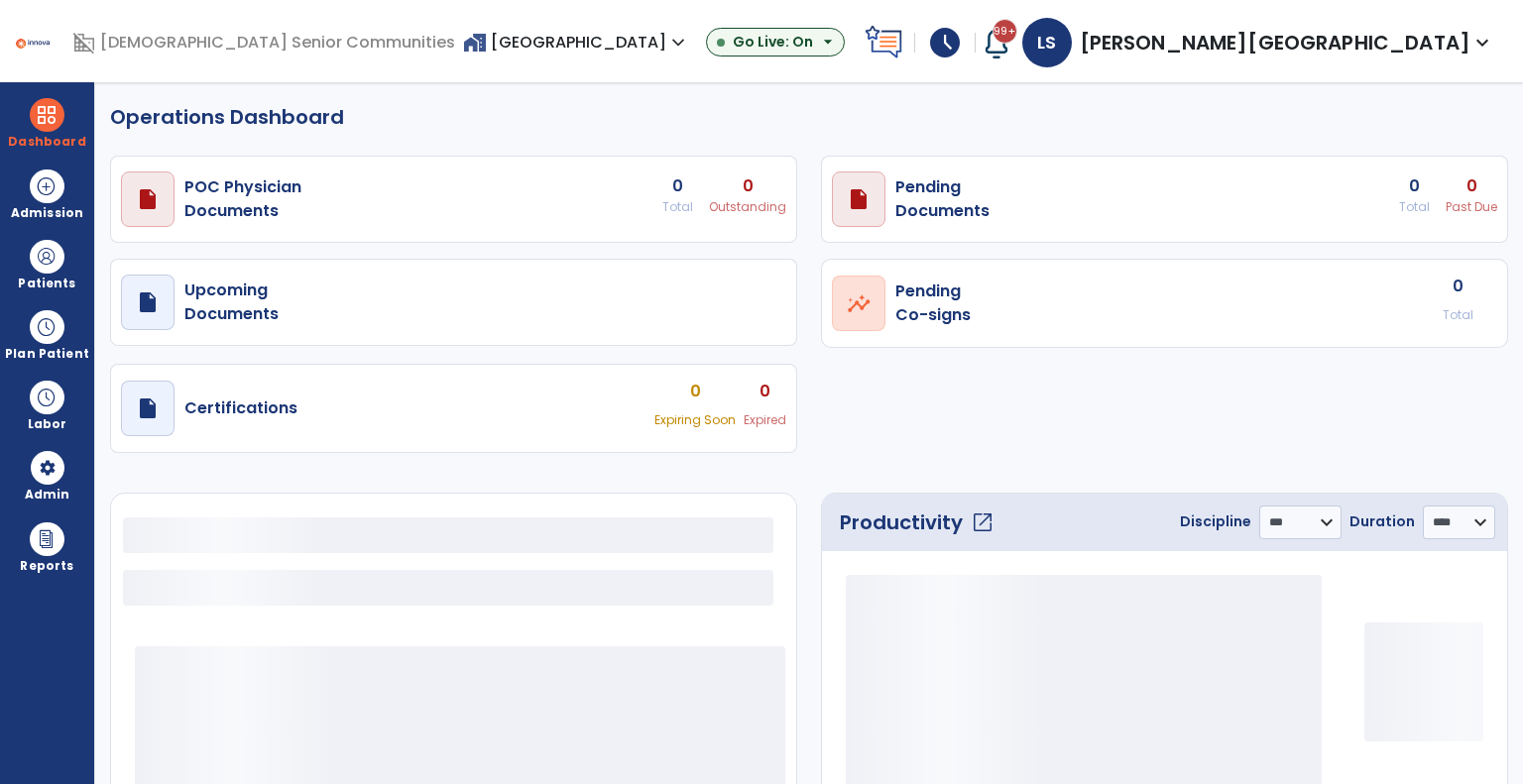 select on "***" 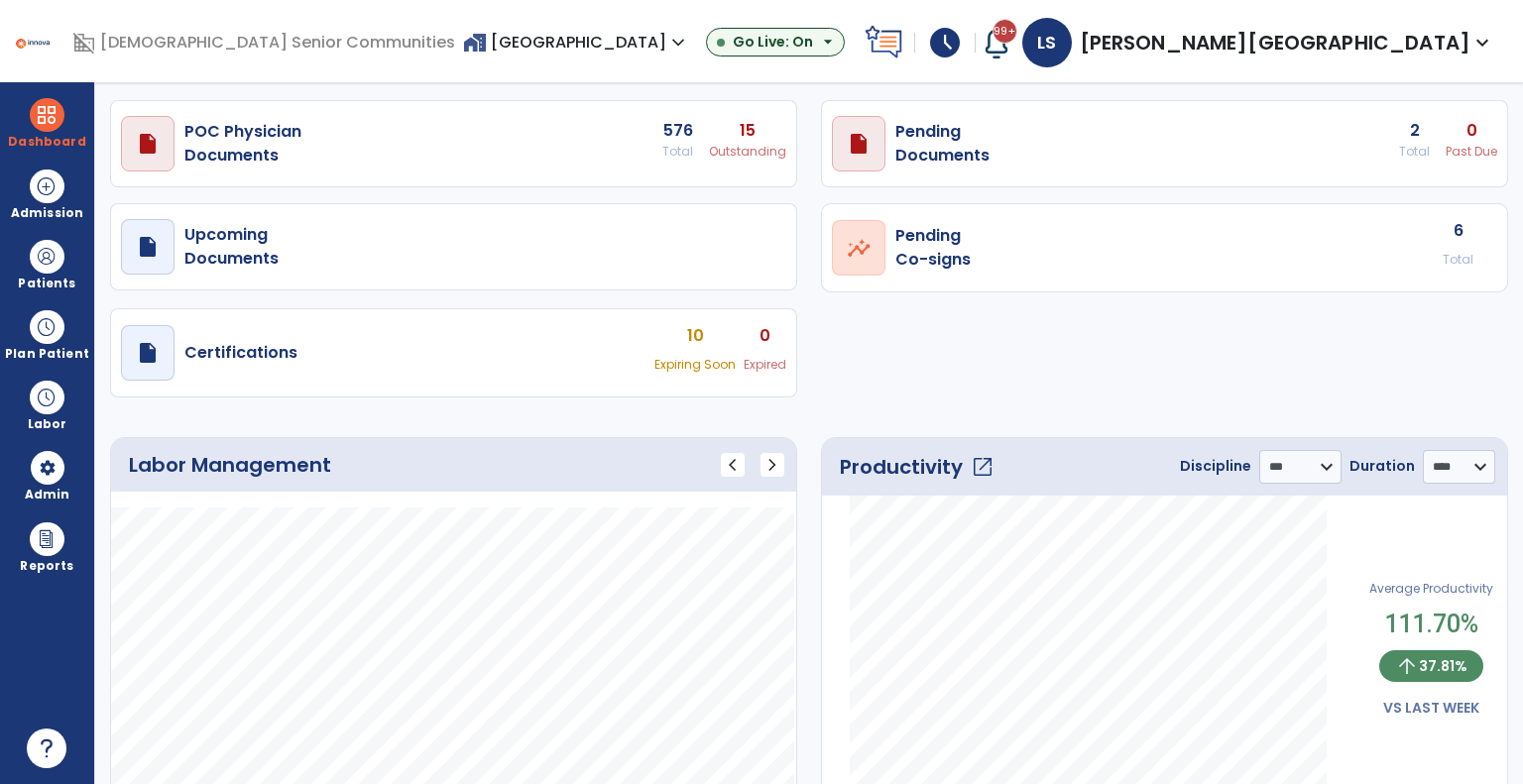 scroll, scrollTop: 29, scrollLeft: 0, axis: vertical 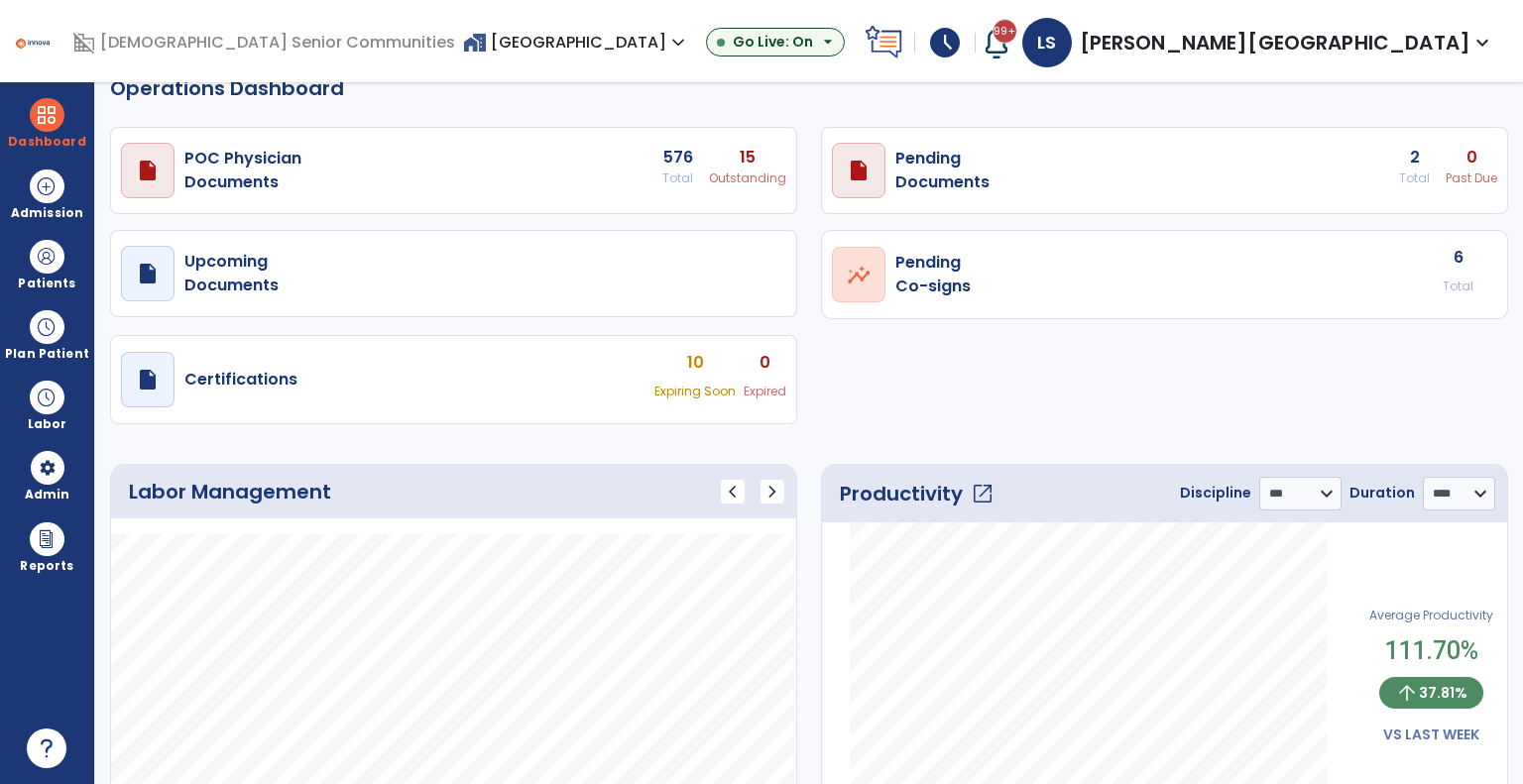 click on "Total" at bounding box center (677, 178) 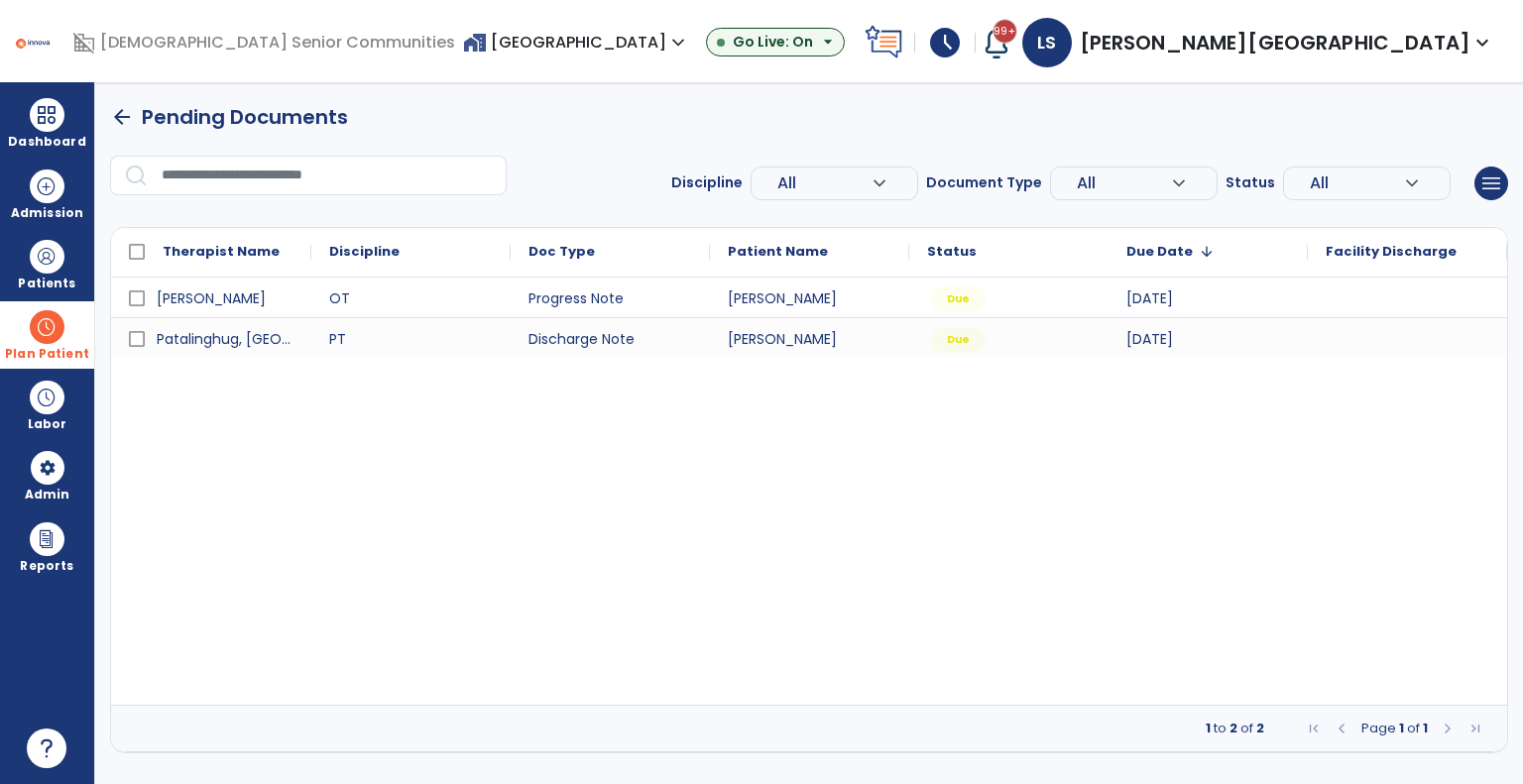click at bounding box center (47, 327) 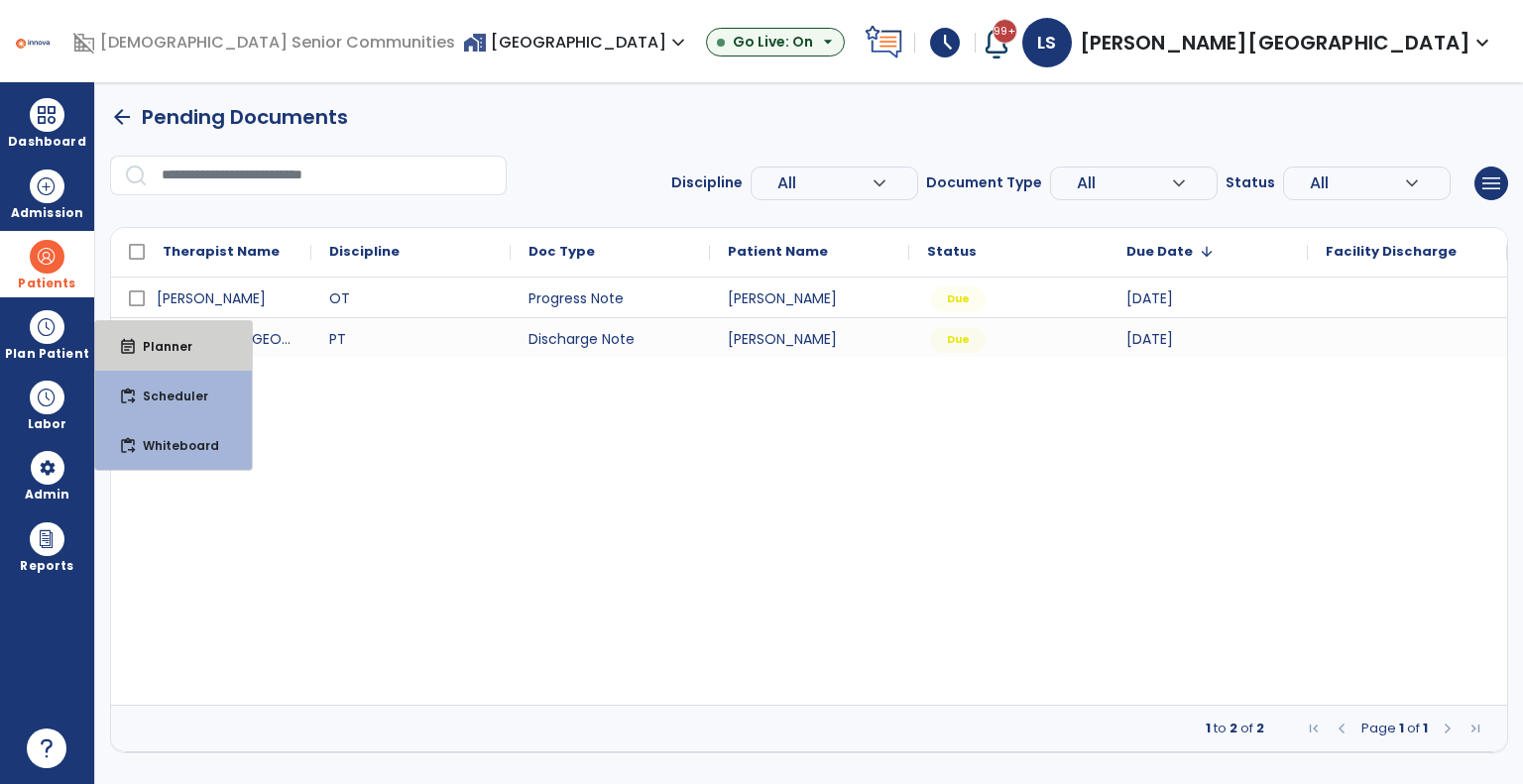 drag, startPoint x: 146, startPoint y: 345, endPoint x: 72, endPoint y: 288, distance: 93.40771 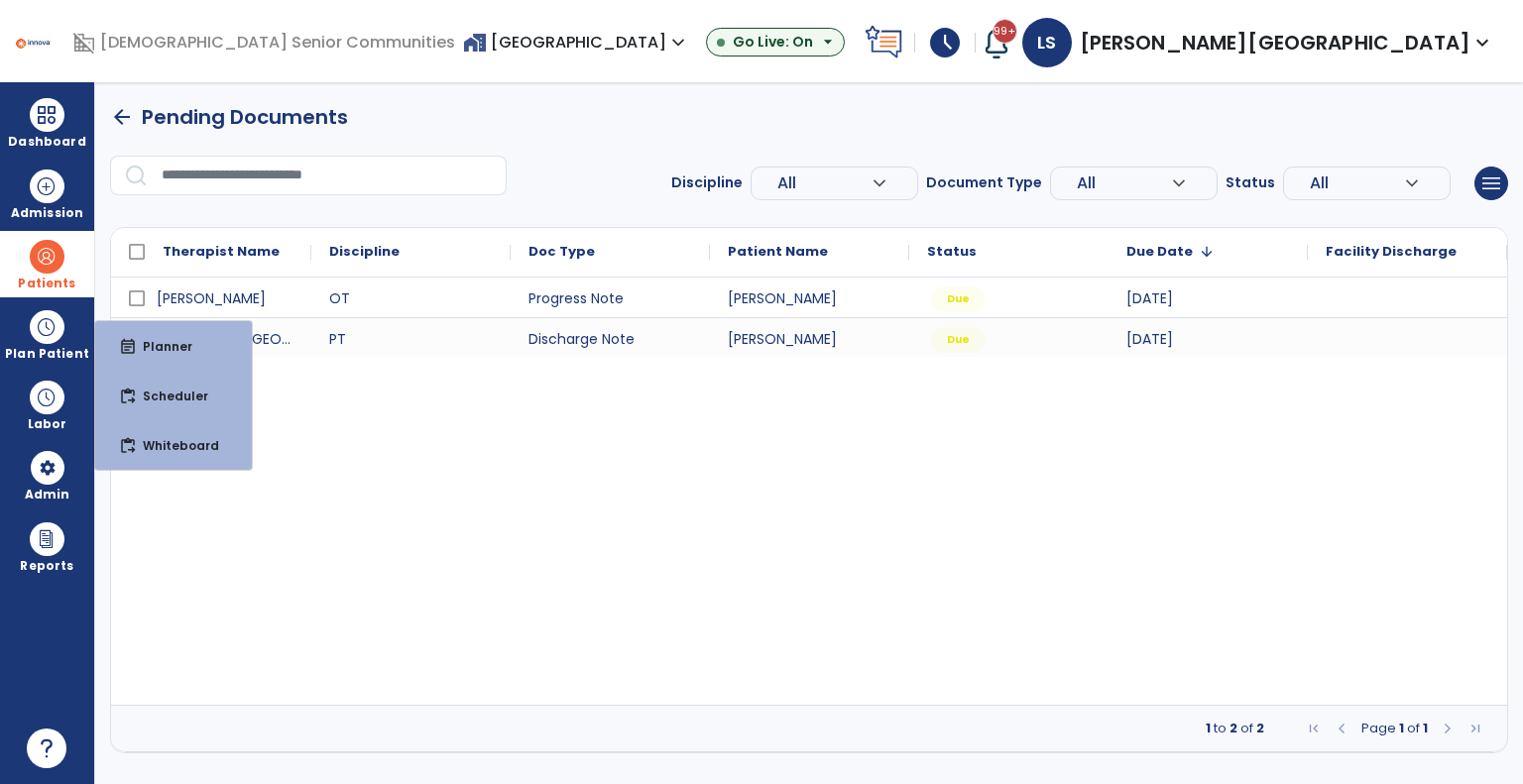 click on "Patients" at bounding box center [47, 283] 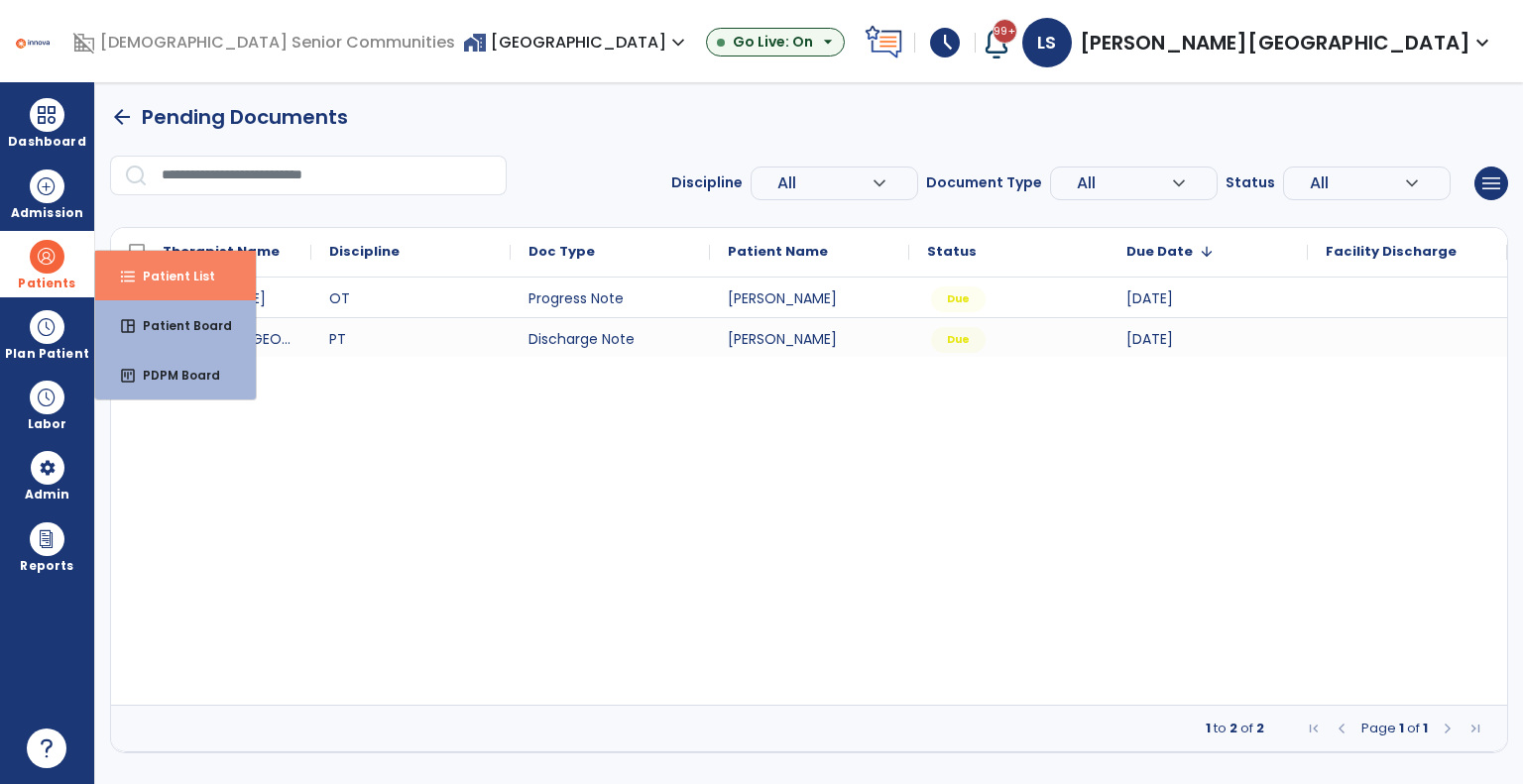 click on "format_list_bulleted  Patient List" at bounding box center [176, 276] 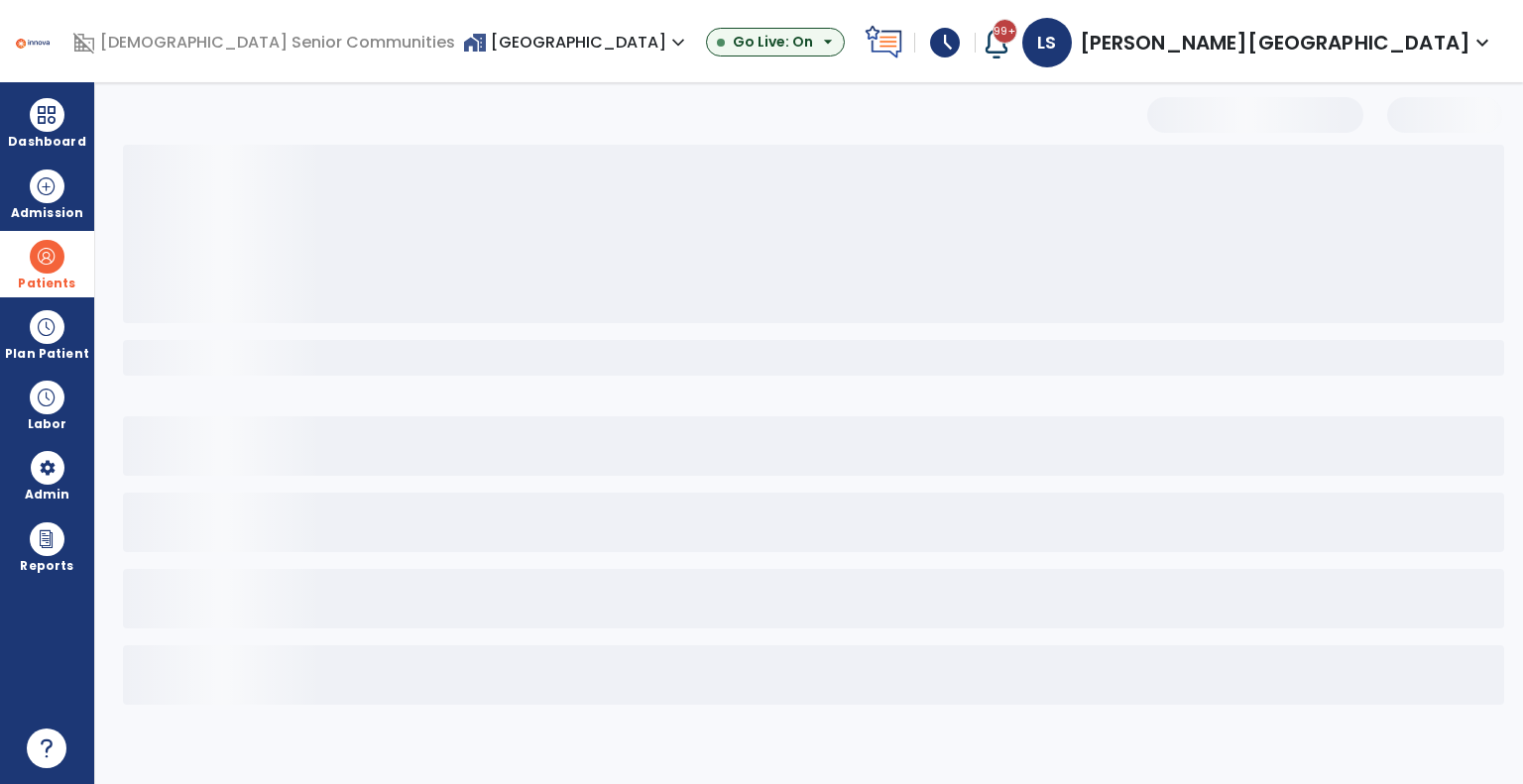 select on "***" 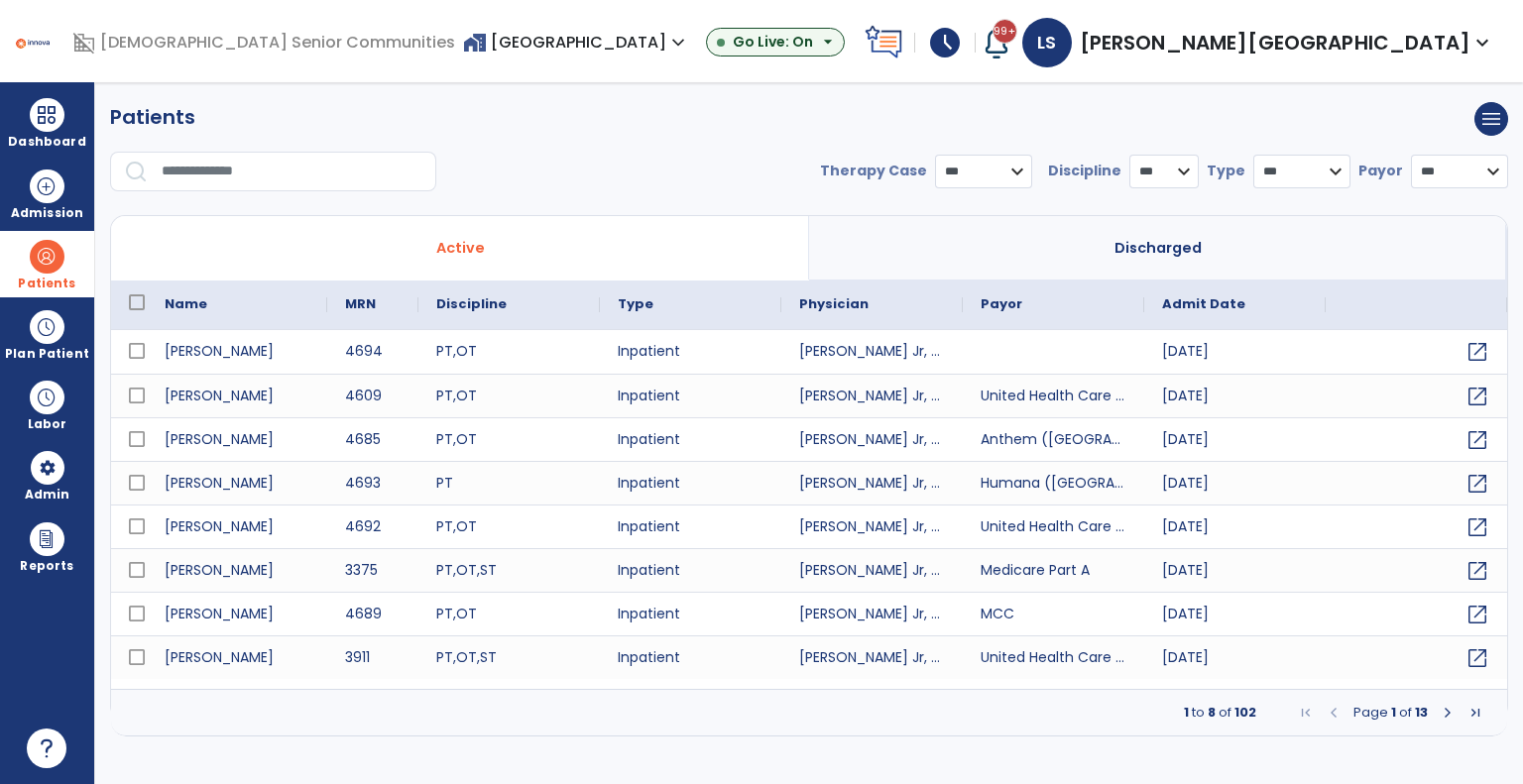 click at bounding box center [292, 171] 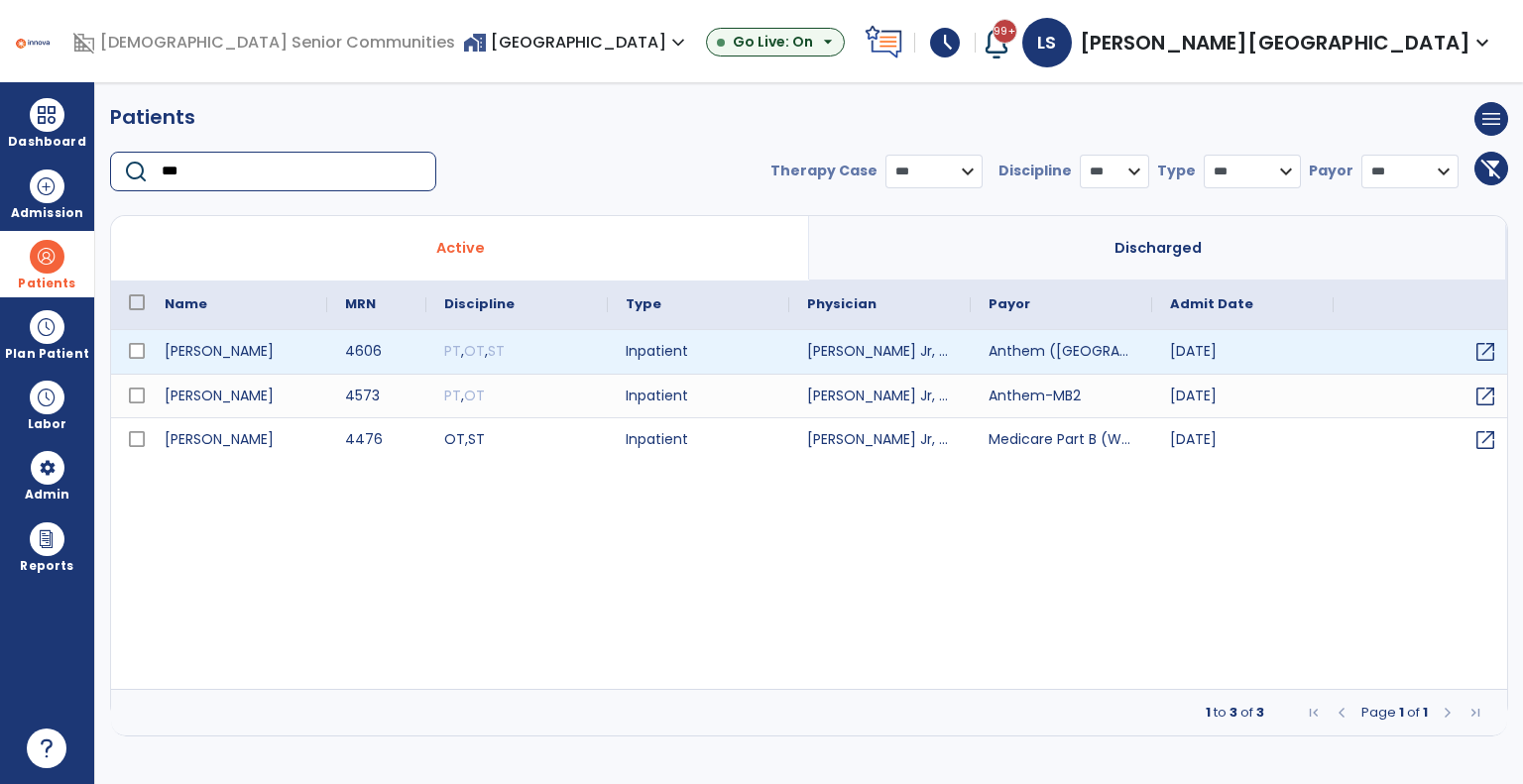 type on "***" 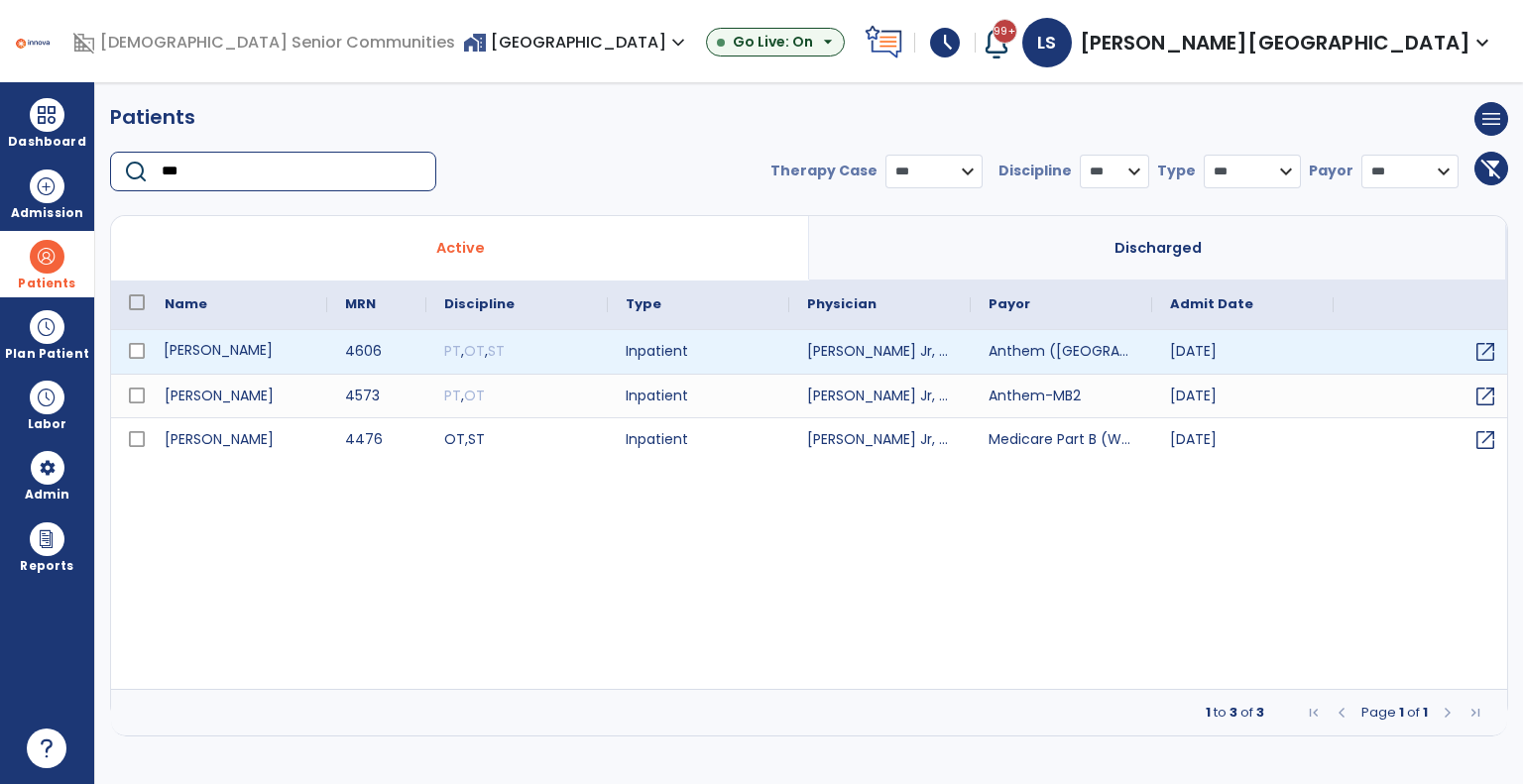 click on "Palmeri, Margaret" at bounding box center (237, 352) 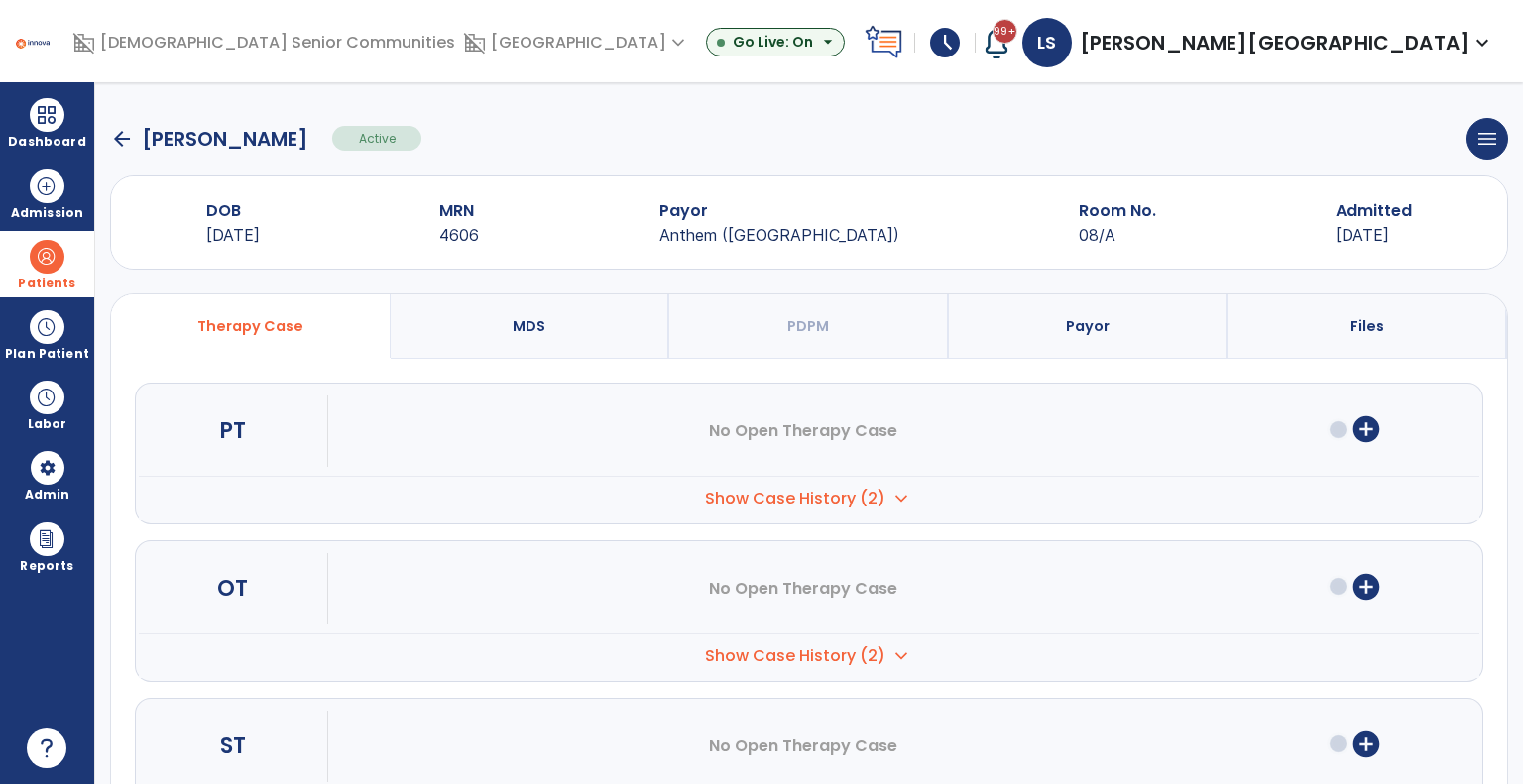 click on "Show Case History (2)     expand_more" at bounding box center (809, 498) 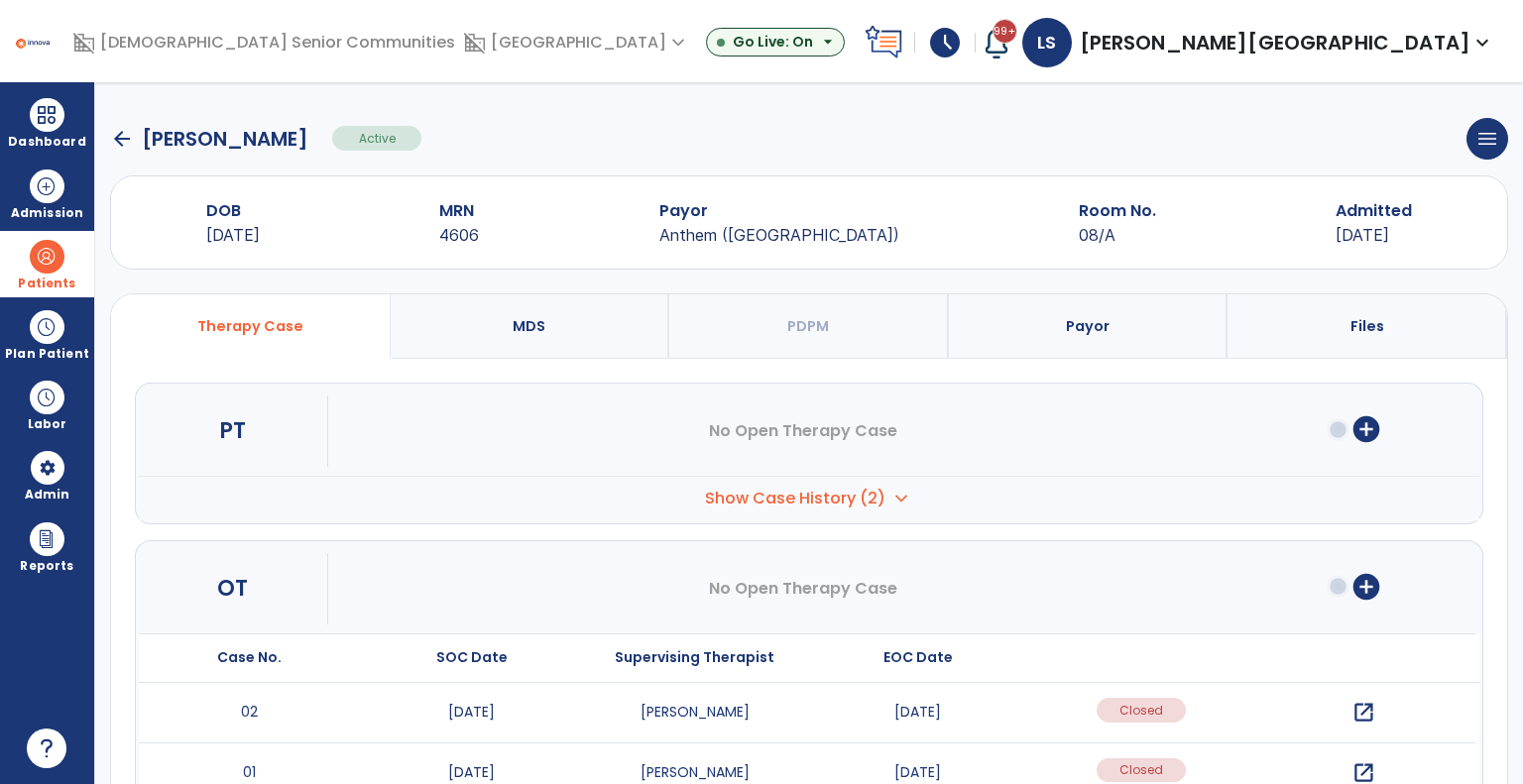 click on "open_in_new" at bounding box center [1363, 713] 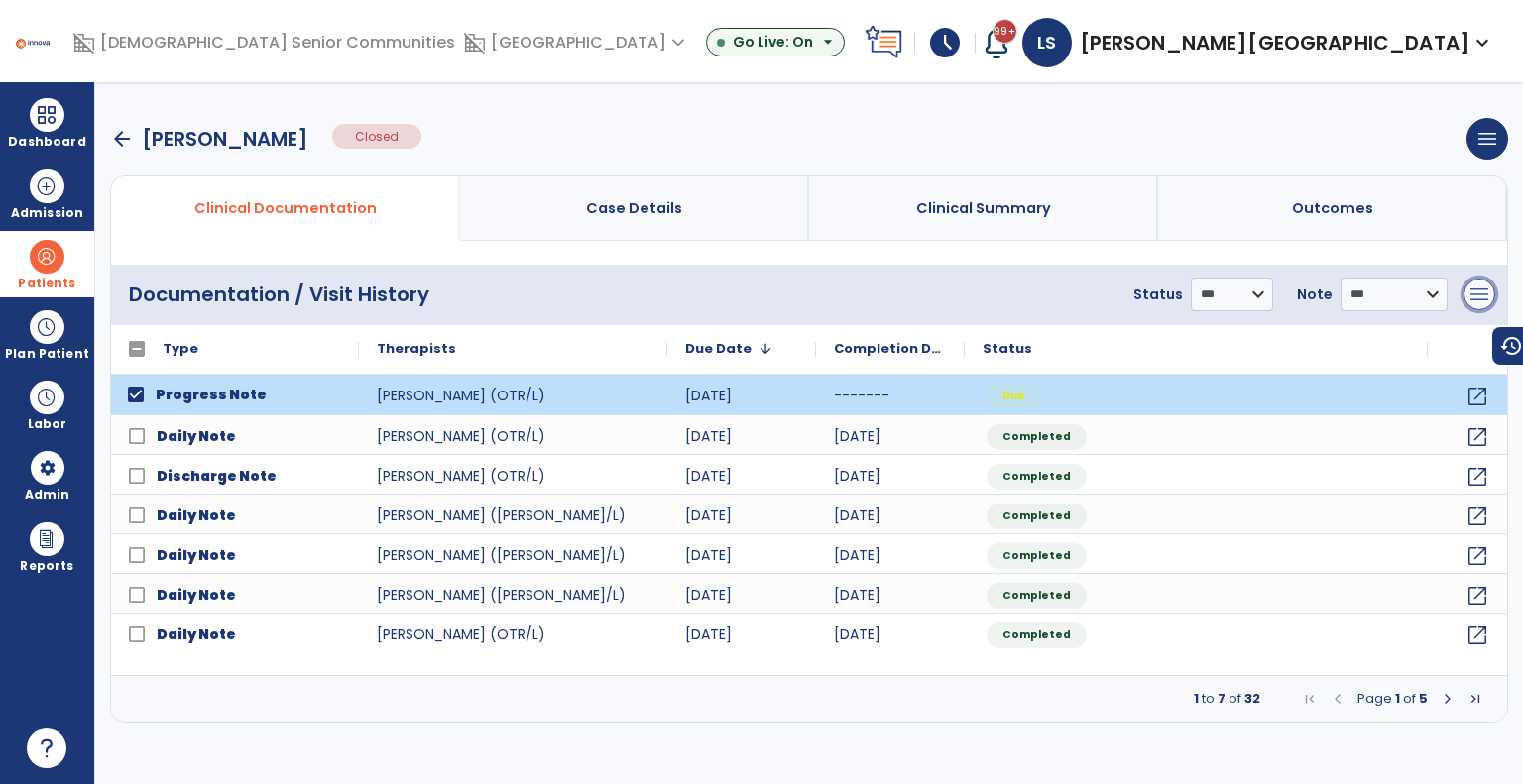 click on "menu" at bounding box center (1479, 294) 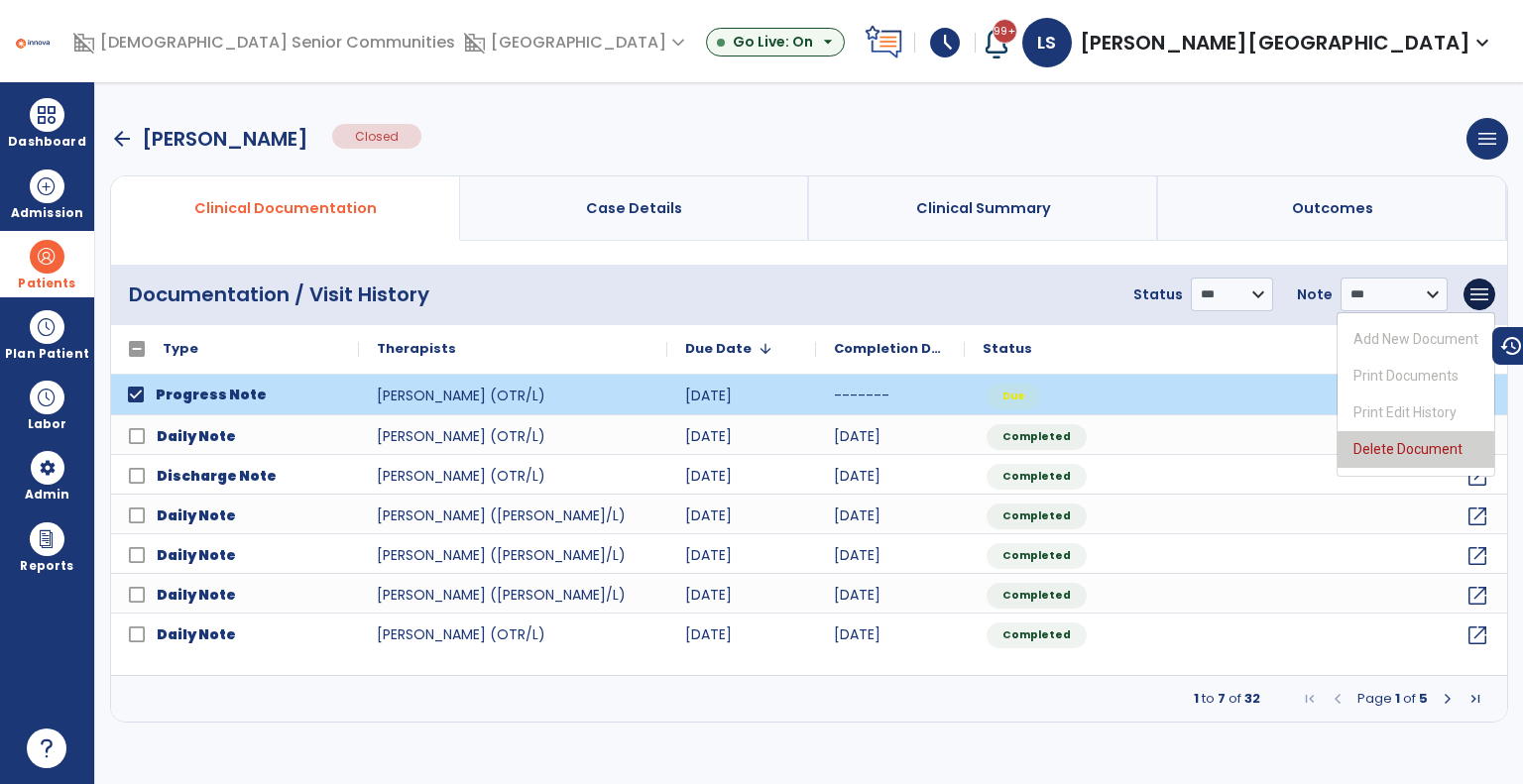 click on "Delete Document" at bounding box center [1416, 449] 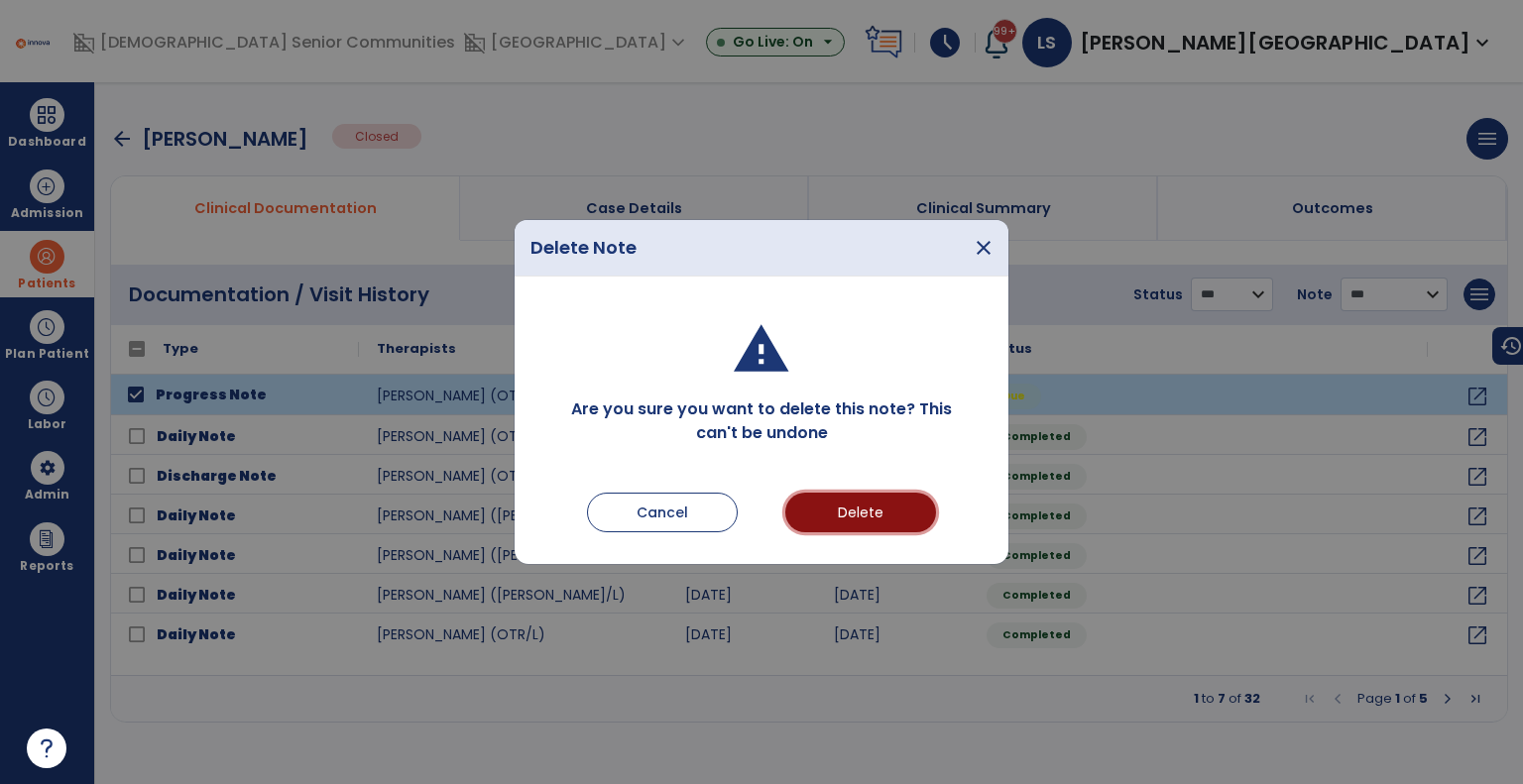 click on "Delete" at bounding box center [861, 512] 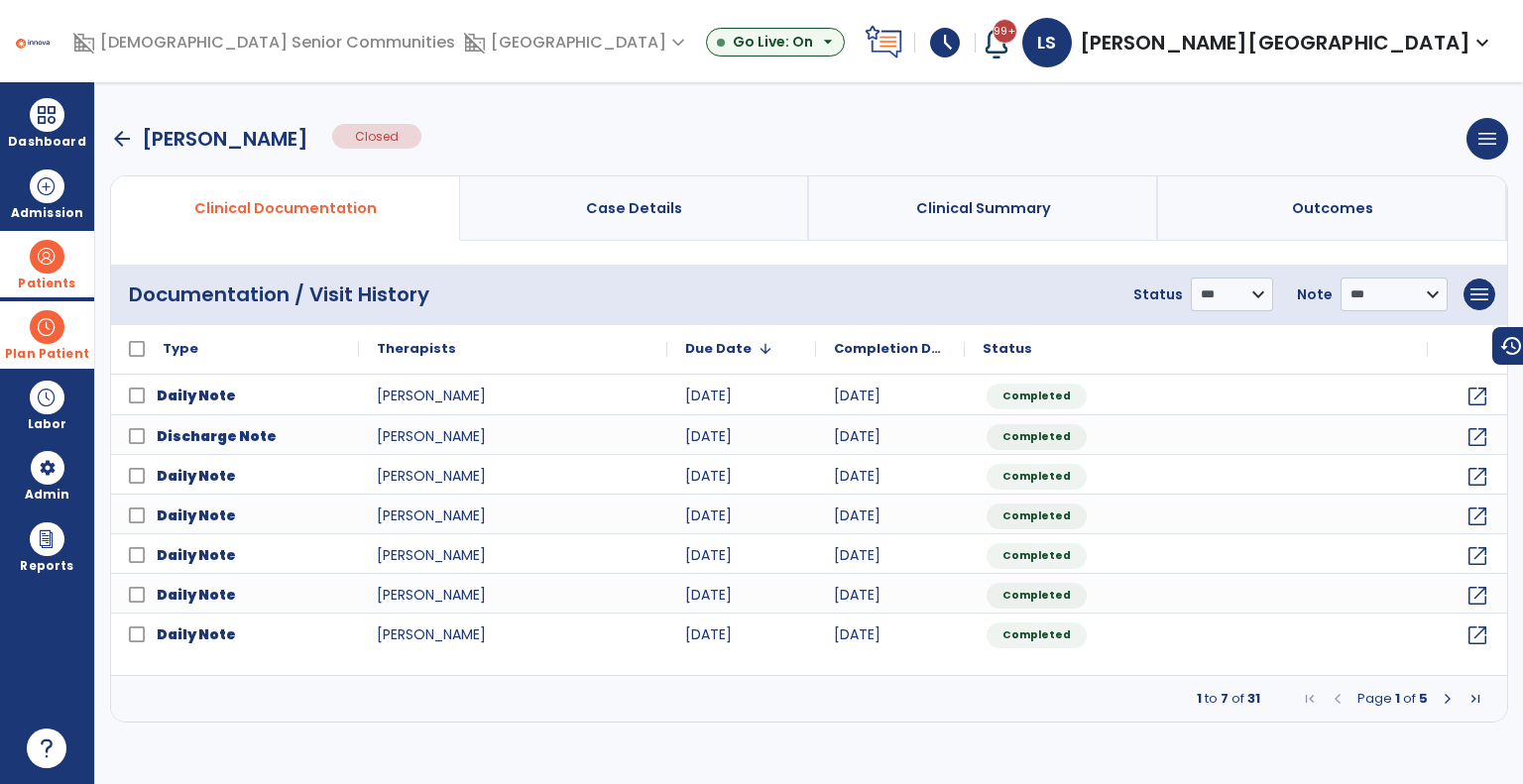 click on "Plan Patient" at bounding box center (47, 283) 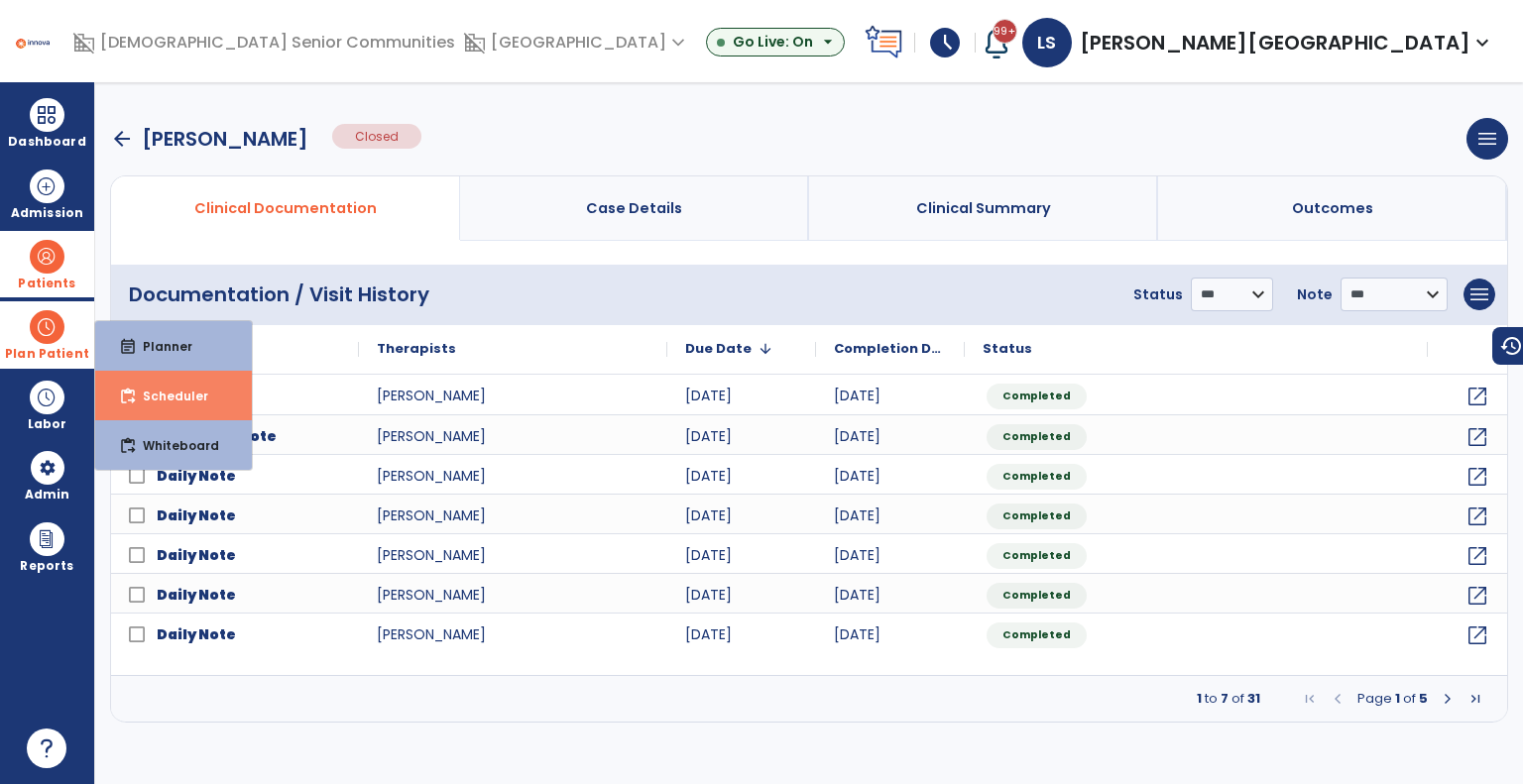 click on "content_paste_go  Scheduler" at bounding box center [174, 395] 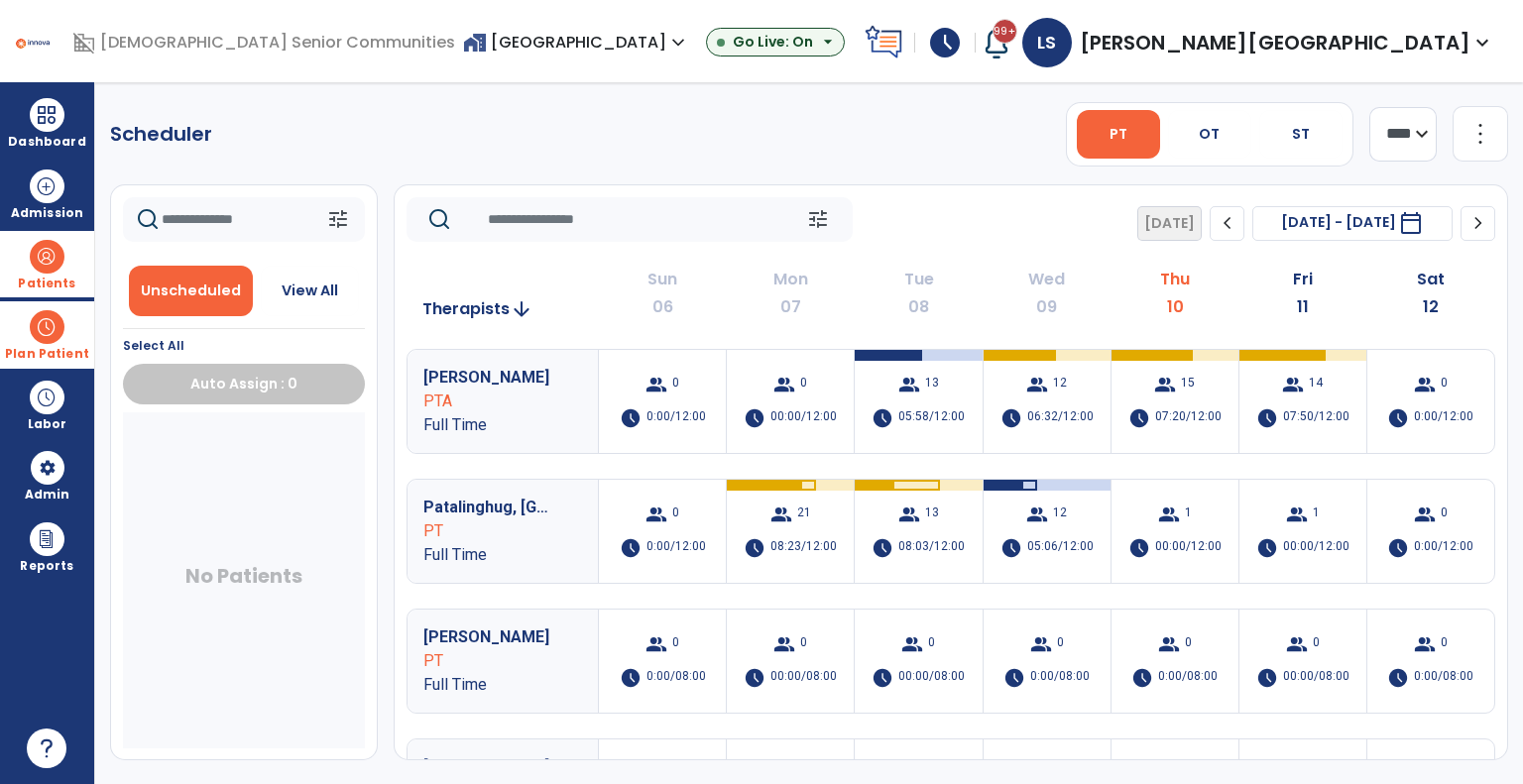 click on "chevron_right" 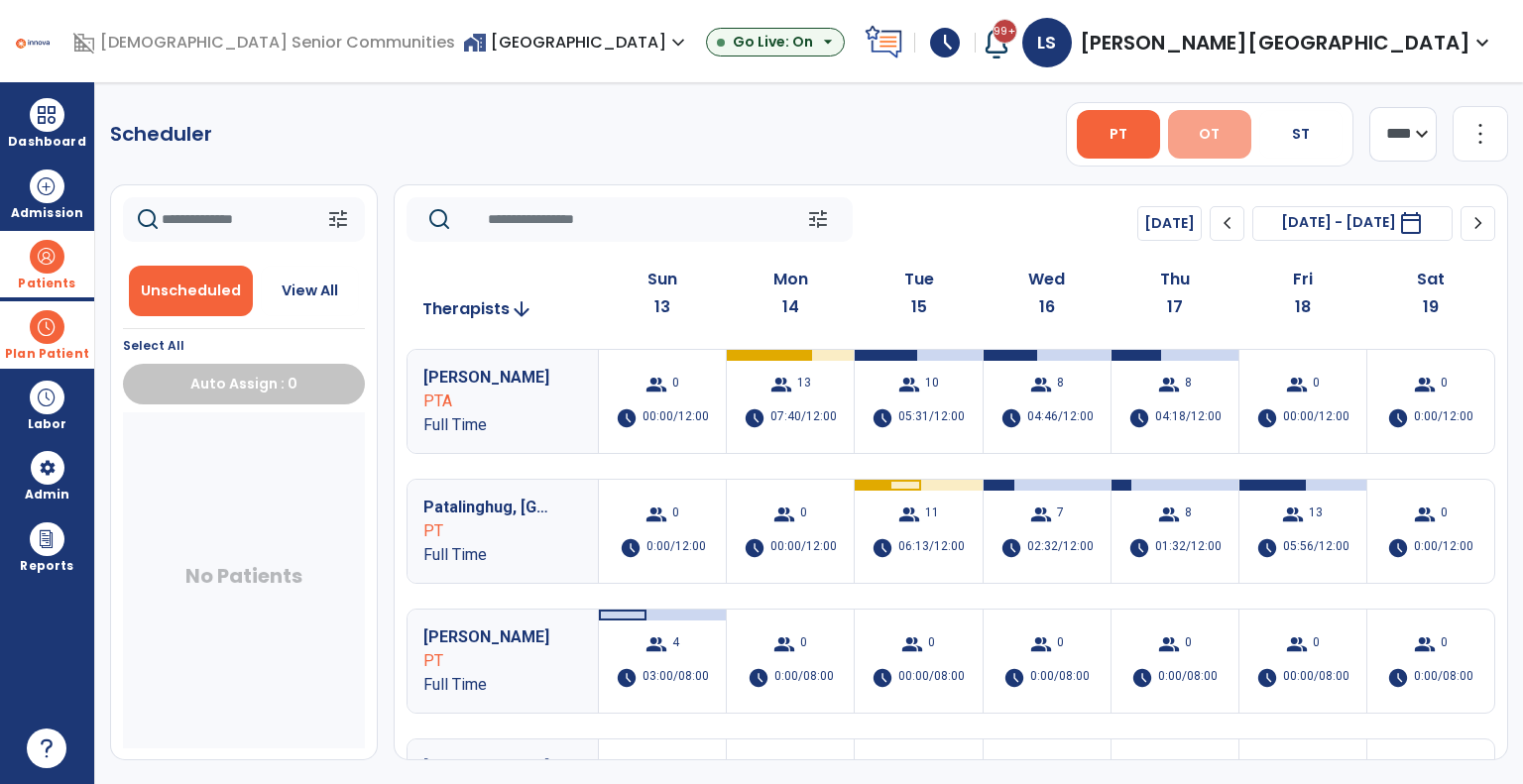 click on "OT" at bounding box center [1209, 134] 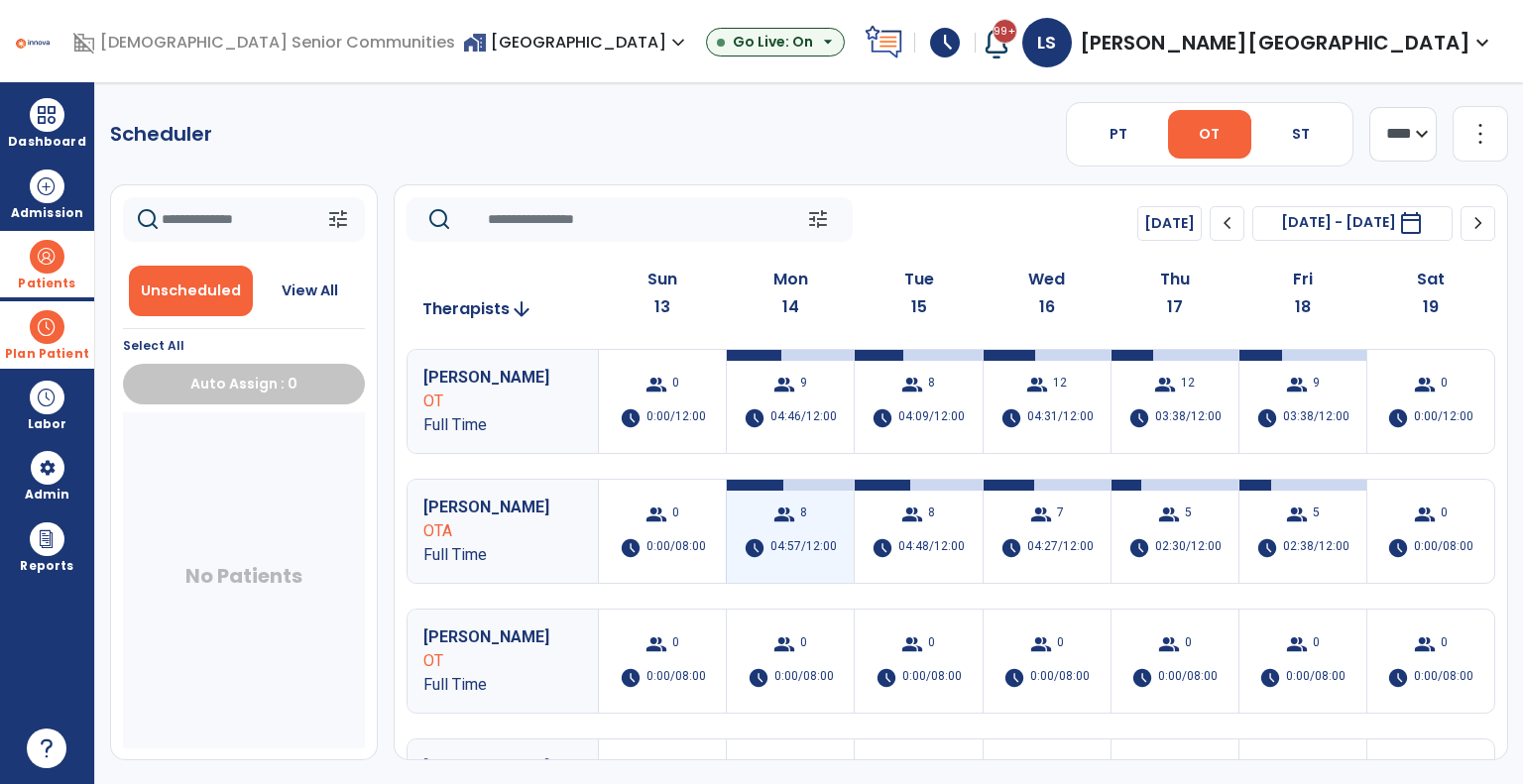 click on "group  8  schedule  04:57/12:00" at bounding box center [790, 531] 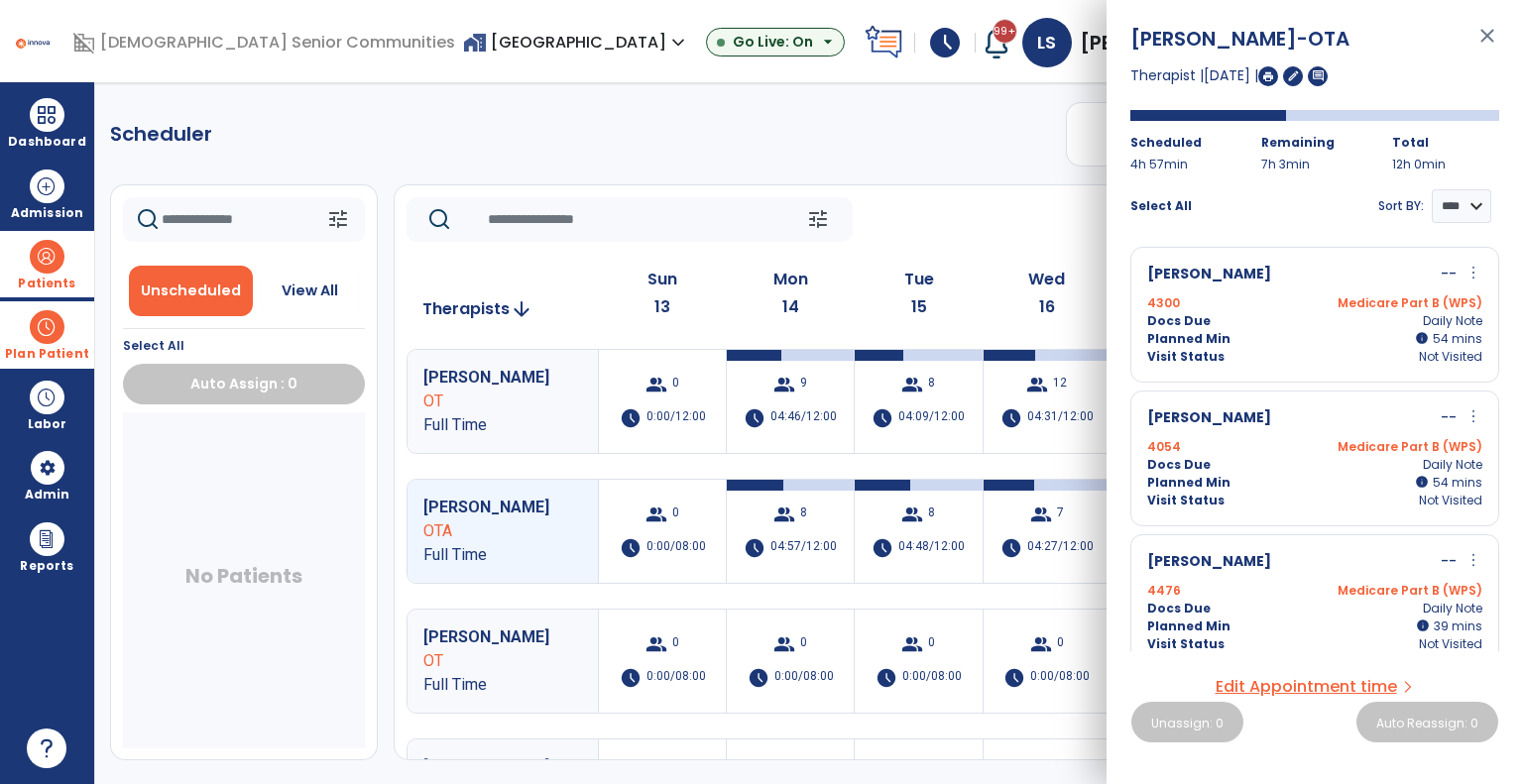 click on "more_vert" at bounding box center [1473, 560] 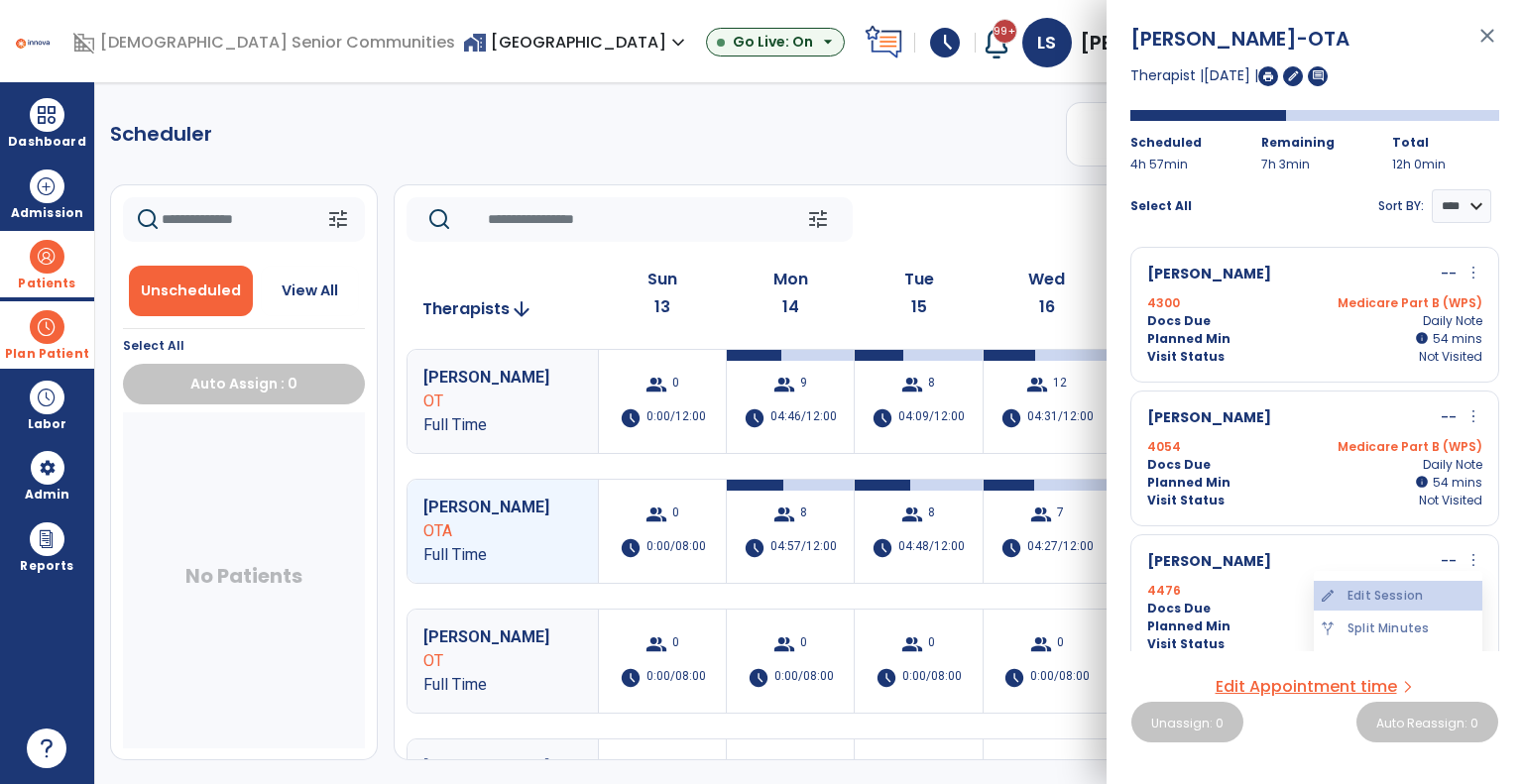 click on "edit   Edit Session" at bounding box center (1398, 596) 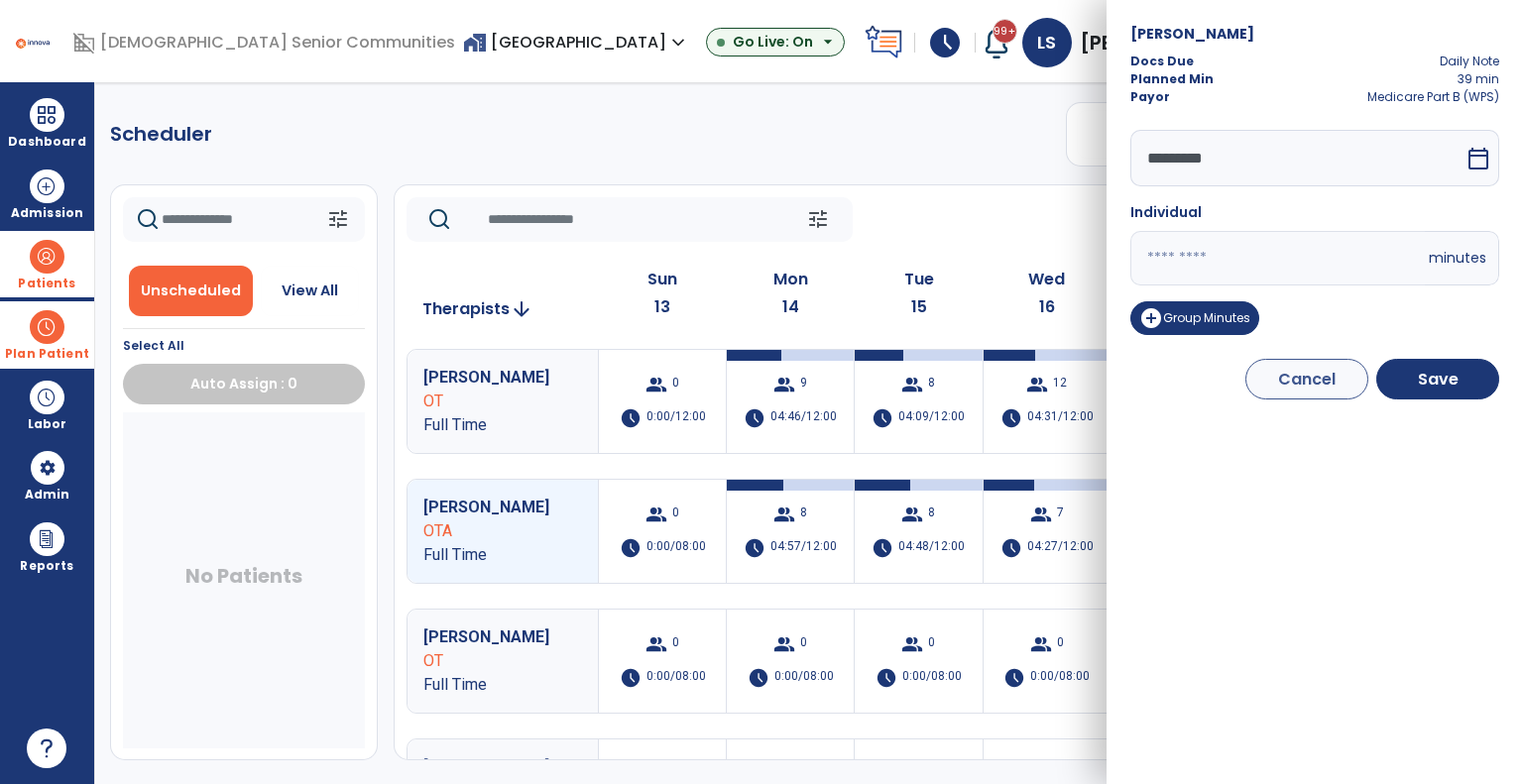 click on "**" at bounding box center [1277, 258] 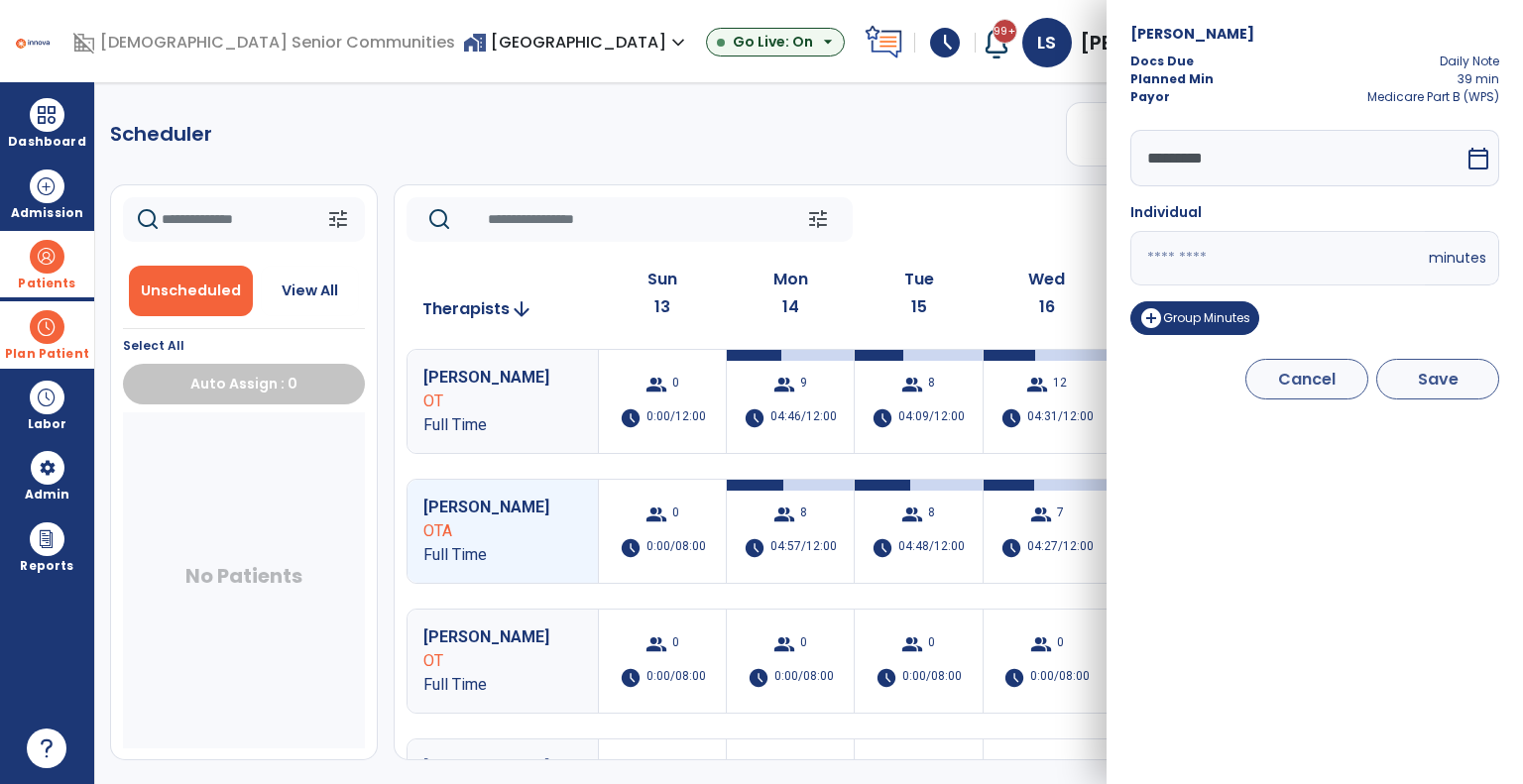 type on "**" 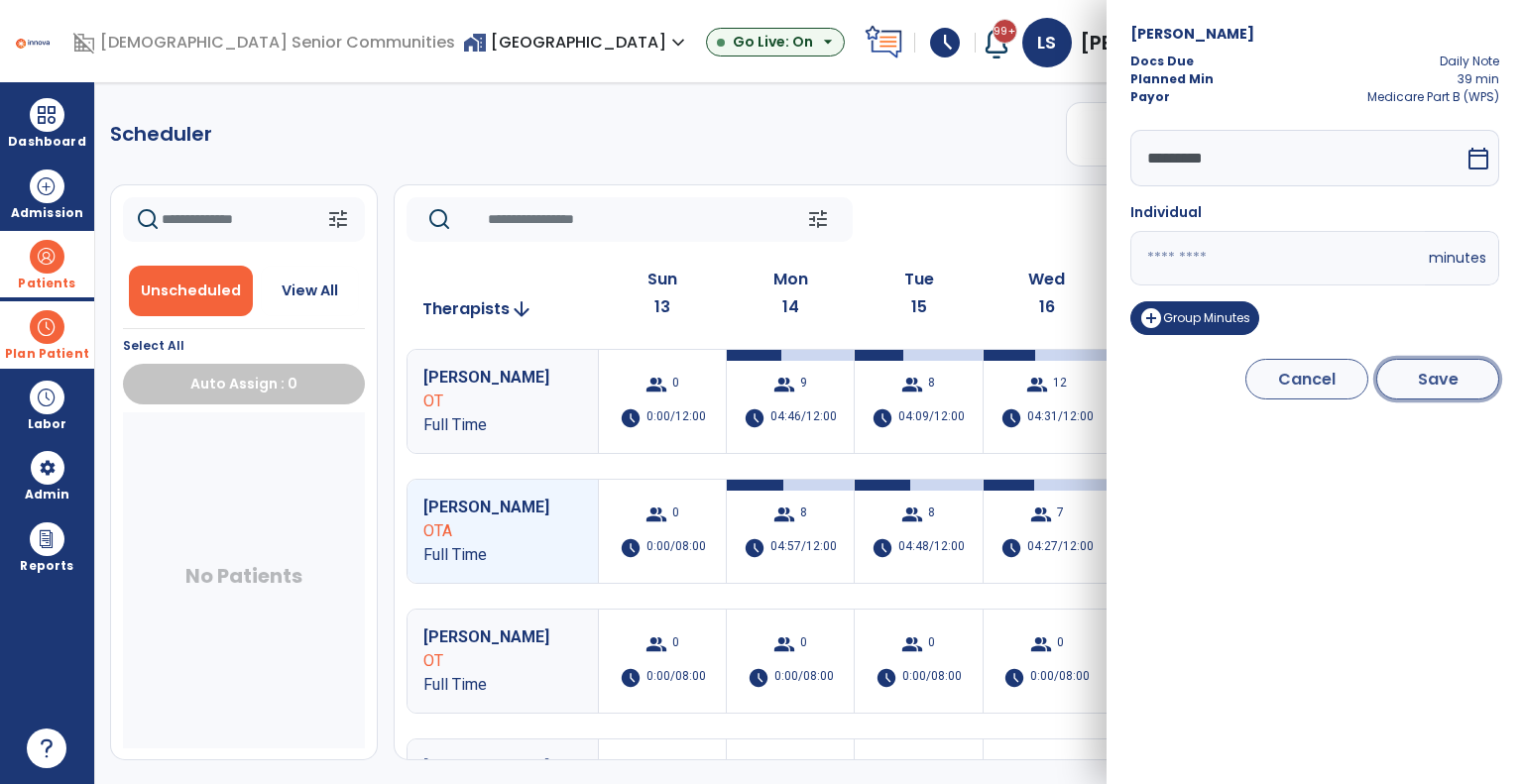 click on "Save" at bounding box center [1438, 379] 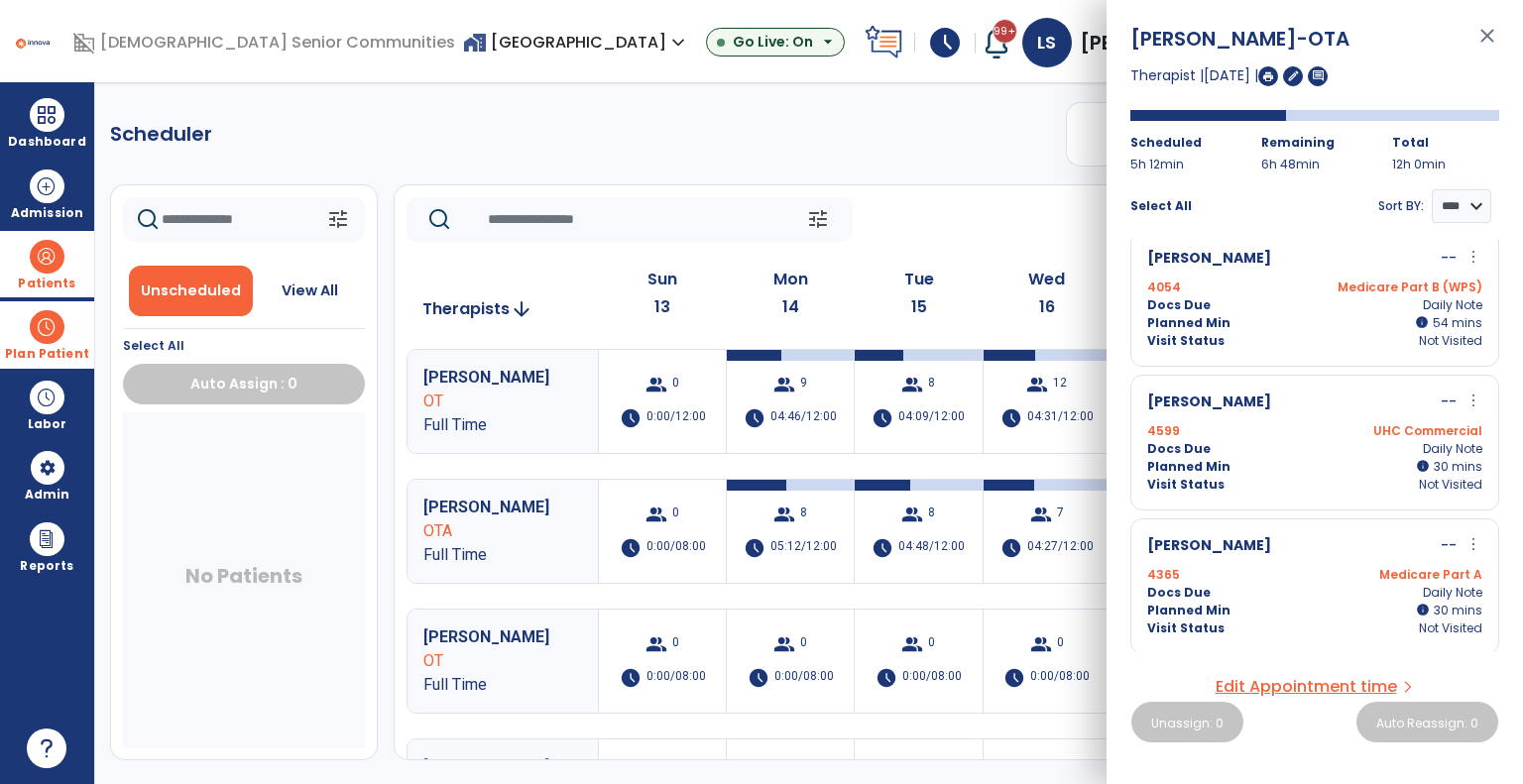 scroll, scrollTop: 329, scrollLeft: 0, axis: vertical 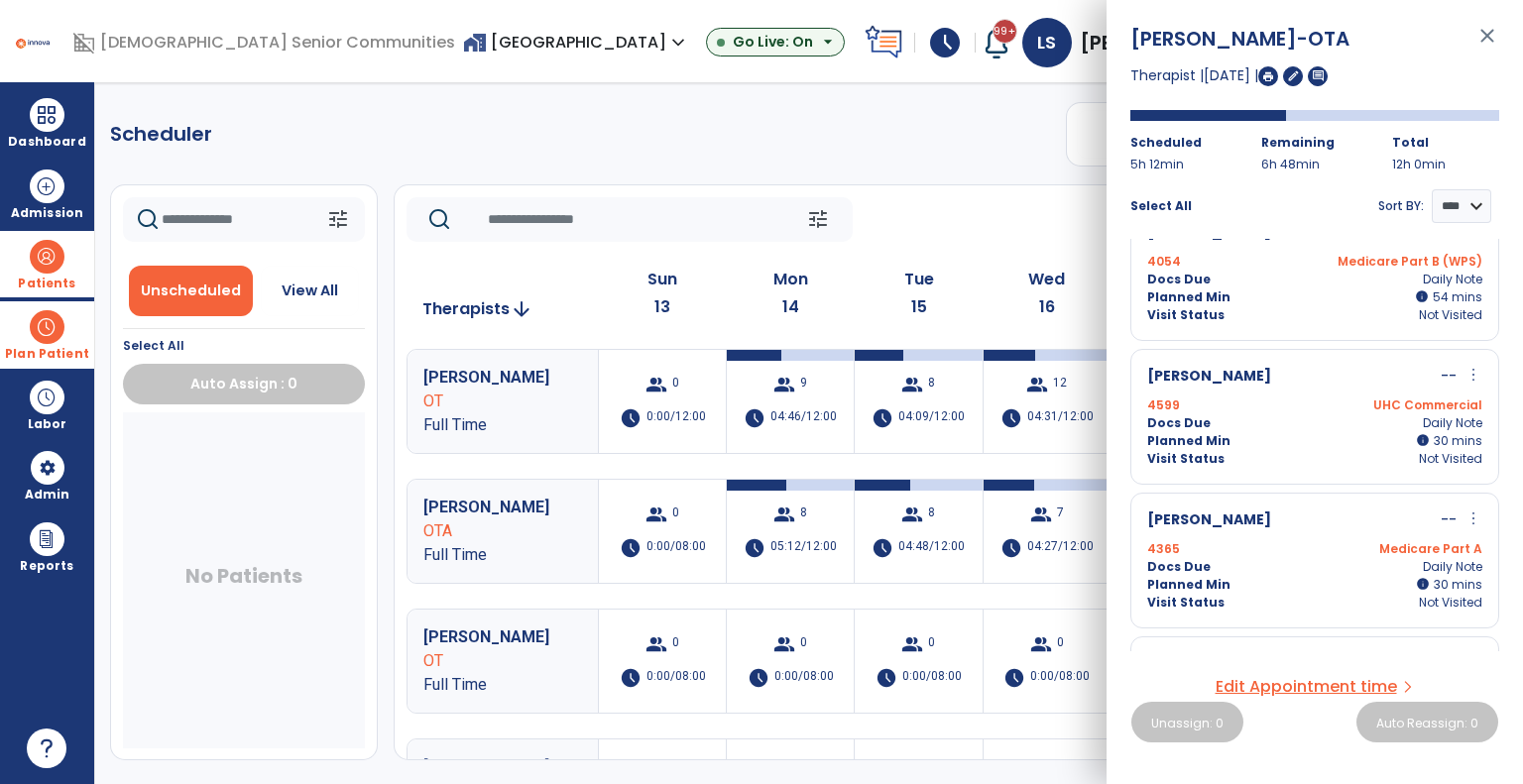 click on "tune   Today  chevron_left Jul 13, 2025 - Jul 19, 2025  *********  calendar_today  chevron_right   Therapists  arrow_downward Sun  13  Mon  14  Tue  15  Wed  16  Thu  17  Fri  18  Sat  19  French, Patricia OT Full Time  group  0  schedule  0:00/12:00  group  9  schedule  04:46/12:00   group  8  schedule  04:09/12:00   group  12  schedule  04:31/12:00   group  12  schedule  03:38/12:00   group  9  schedule  03:38/12:00   group  0  schedule  0:00/12:00 Reed, Cindy OTA Full Time  group  0  schedule  0:00/08:00  group  8  schedule  05:12/12:00   group  8  schedule  04:48/12:00   group  7  schedule  04:27/12:00   group  5  schedule  02:30/12:00   group  5  schedule  02:38/12:00   group  0  schedule  0:00/08:00 Baca, Ryan OT Full Time  group  0  schedule  0:00/08:00  group  0  schedule  0:00/08:00  group  0  schedule  0:00/08:00  group  0  schedule  0:00/08:00  group  0  schedule  0:00/08:00  group  0  schedule  0:00/08:00  group  0  schedule  0:00/08:00 Burde, Joel OT Full Time  group  0  schedule  0:00/08:00 0" 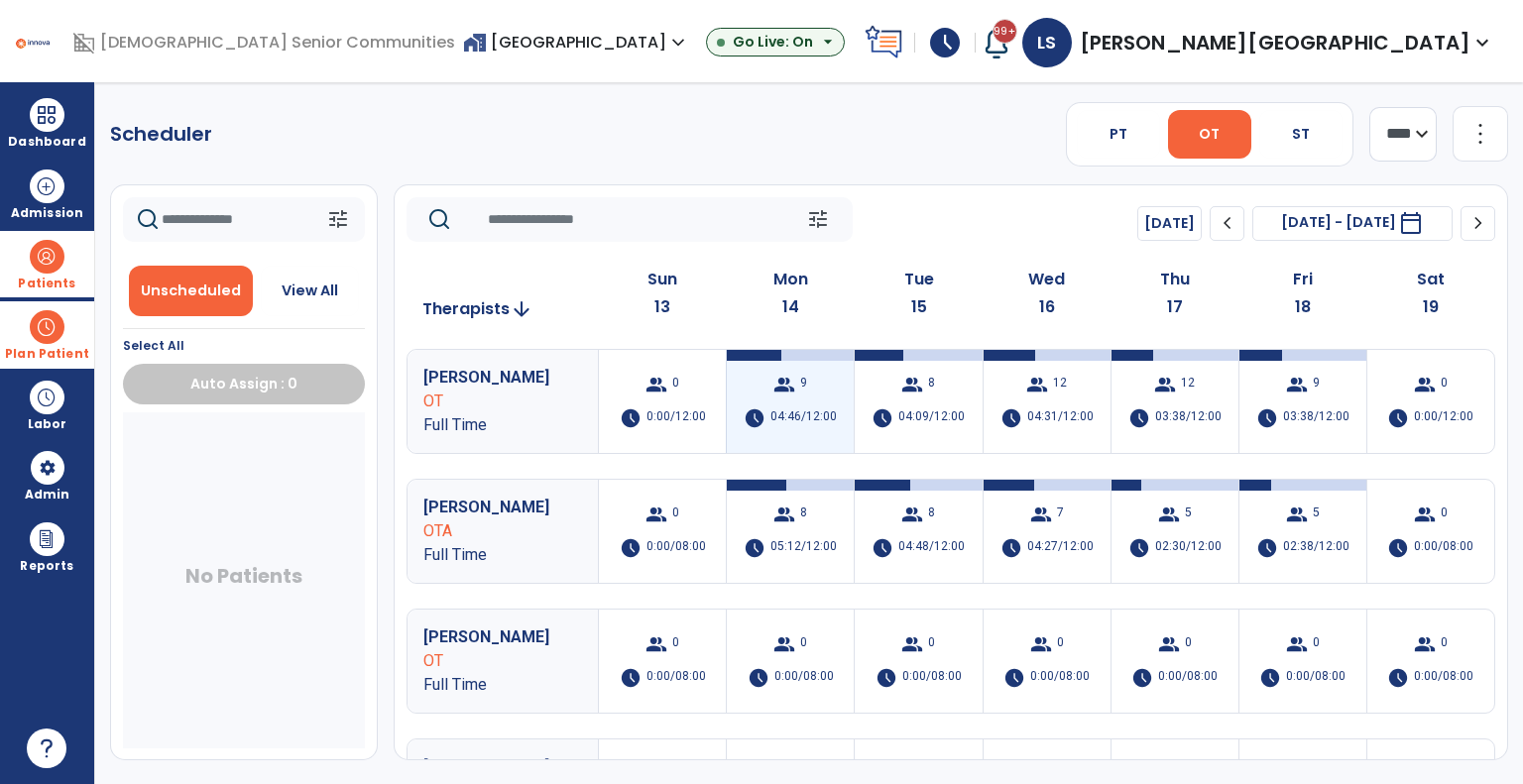 click on "04:46/12:00" at bounding box center [803, 418] 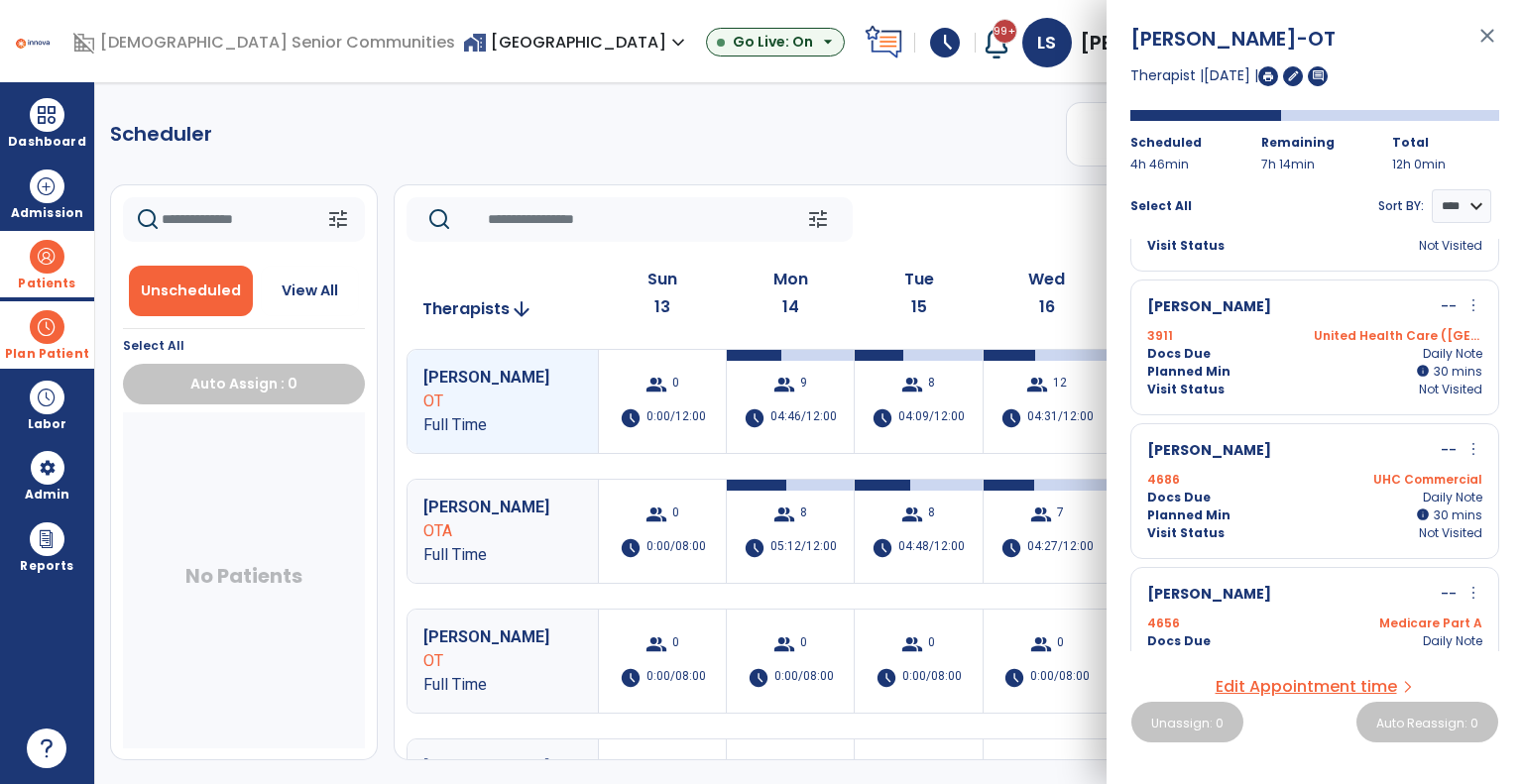 scroll, scrollTop: 402, scrollLeft: 0, axis: vertical 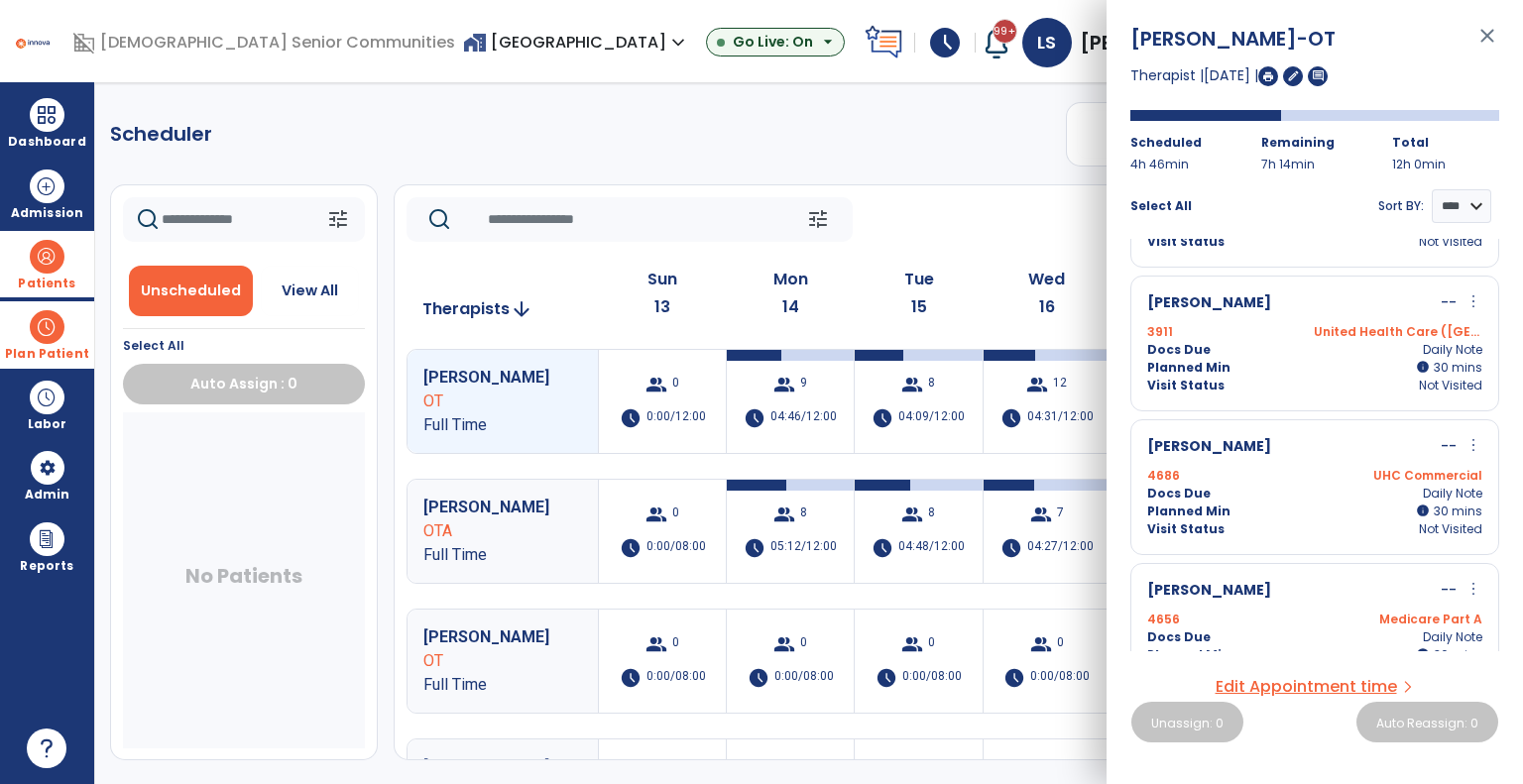 click on "tune   Today  chevron_left Jul 13, 2025 - Jul 19, 2025  *********  calendar_today  chevron_right   Therapists  arrow_downward Sun  13  Mon  14  Tue  15  Wed  16  Thu  17  Fri  18  Sat  19  French, Patricia OT Full Time  group  0  schedule  0:00/12:00  group  9  schedule  04:46/12:00   group  8  schedule  04:09/12:00   group  12  schedule  04:31/12:00   group  12  schedule  03:38/12:00   group  9  schedule  03:38/12:00   group  0  schedule  0:00/12:00 Reed, Cindy OTA Full Time  group  0  schedule  0:00/08:00  group  8  schedule  05:12/12:00   group  8  schedule  04:48/12:00   group  7  schedule  04:27/12:00   group  5  schedule  02:30/12:00   group  5  schedule  02:38/12:00   group  0  schedule  0:00/08:00 Baca, Ryan OT Full Time  group  0  schedule  0:00/08:00  group  0  schedule  0:00/08:00  group  0  schedule  0:00/08:00  group  0  schedule  0:00/08:00  group  0  schedule  0:00/08:00  group  0  schedule  0:00/08:00  group  0  schedule  0:00/08:00 Burde, Joel OT Full Time  group  0  schedule  0:00/08:00 0" 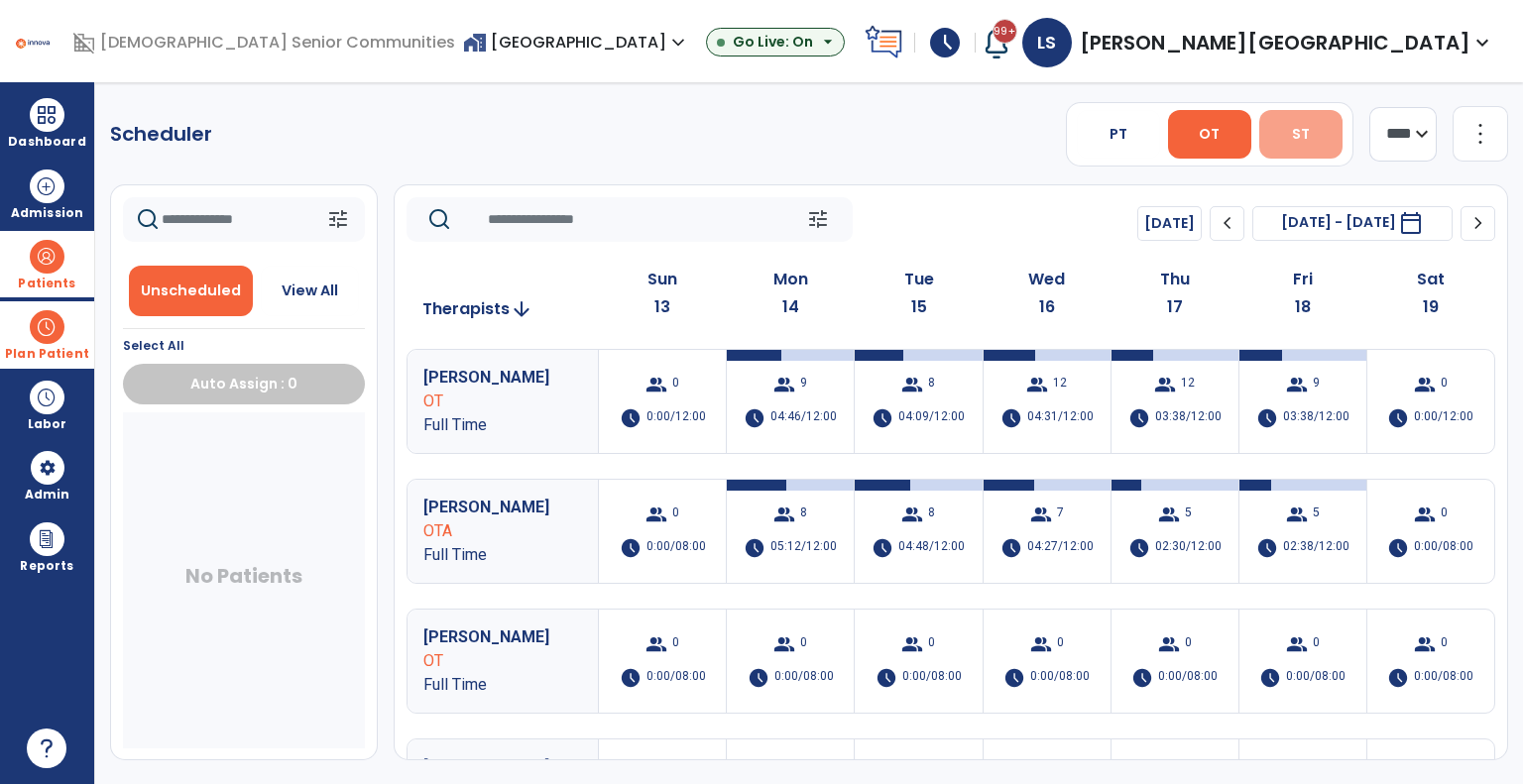 click on "ST" at bounding box center [1301, 134] 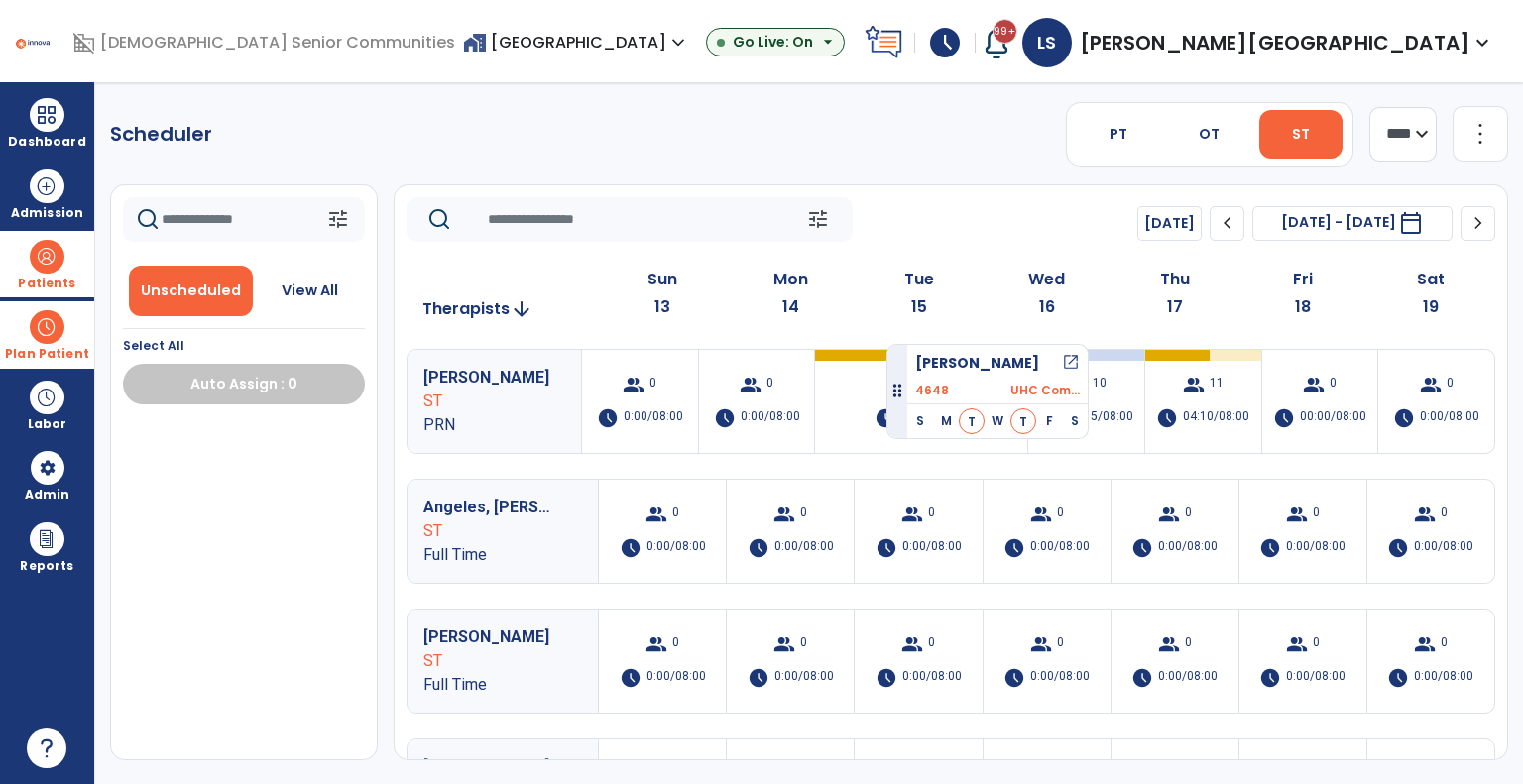 drag, startPoint x: 283, startPoint y: 447, endPoint x: 883, endPoint y: 337, distance: 610 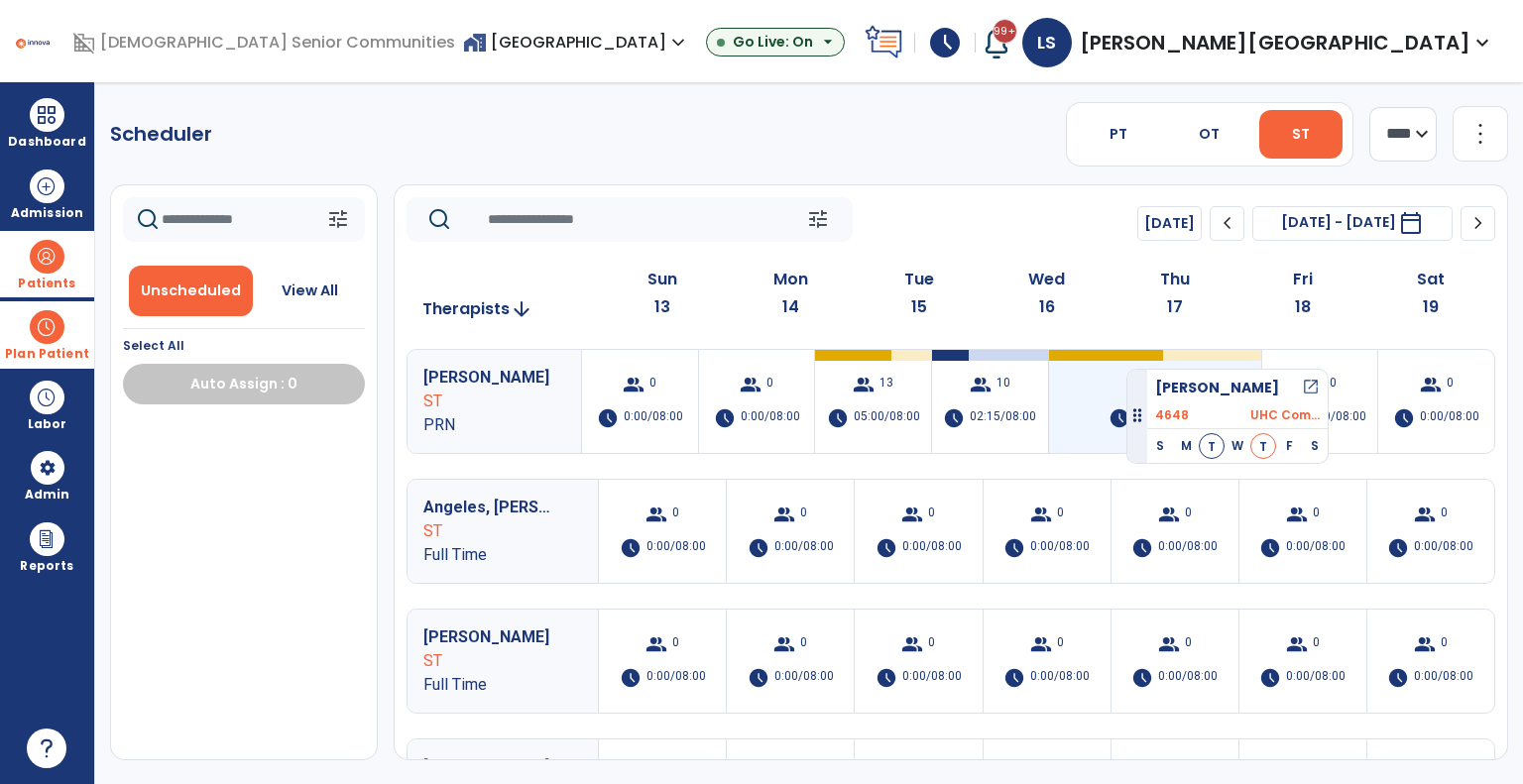 drag, startPoint x: 243, startPoint y: 428, endPoint x: 1125, endPoint y: 359, distance: 884.69486 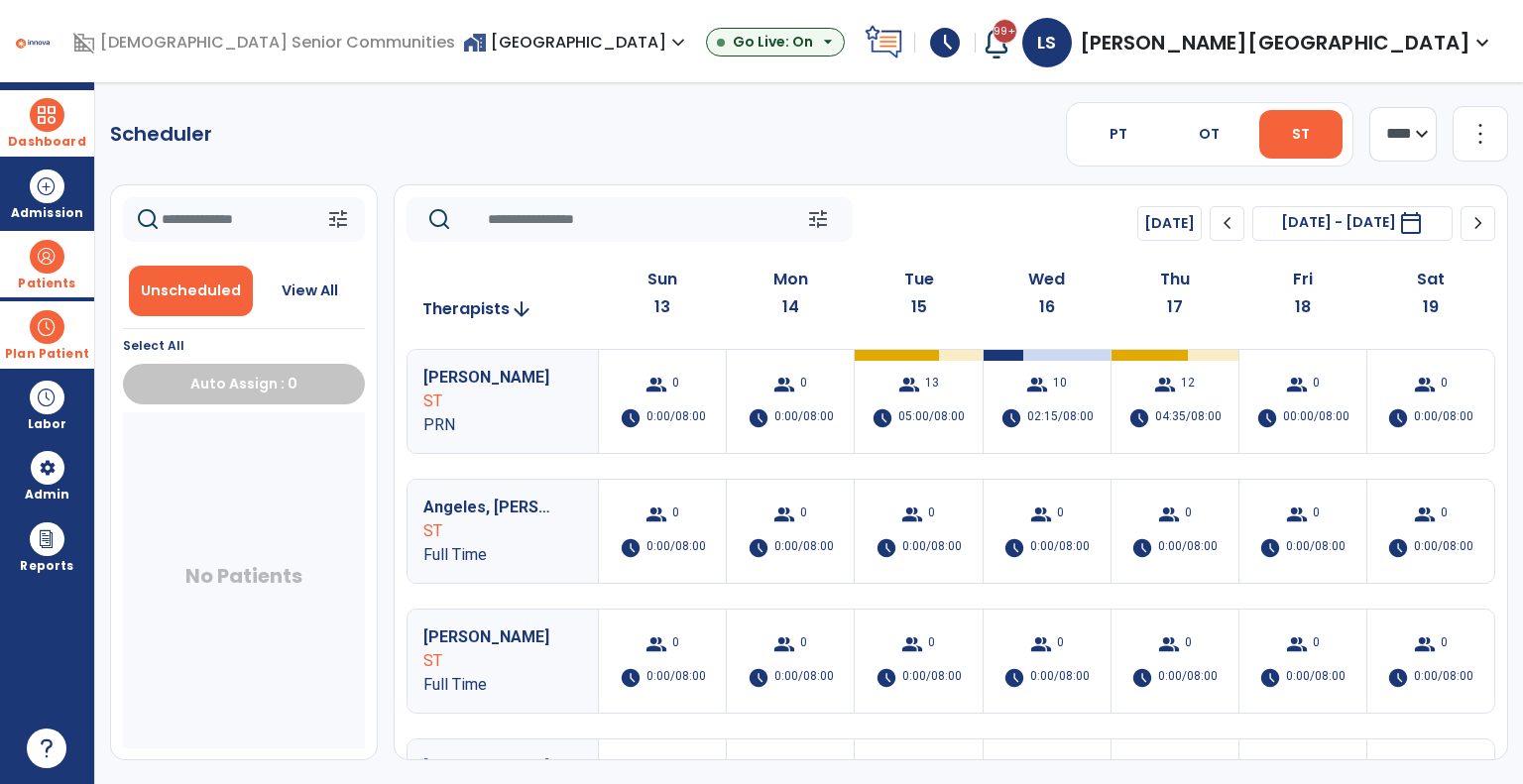 click on "Dashboard" at bounding box center [47, 142] 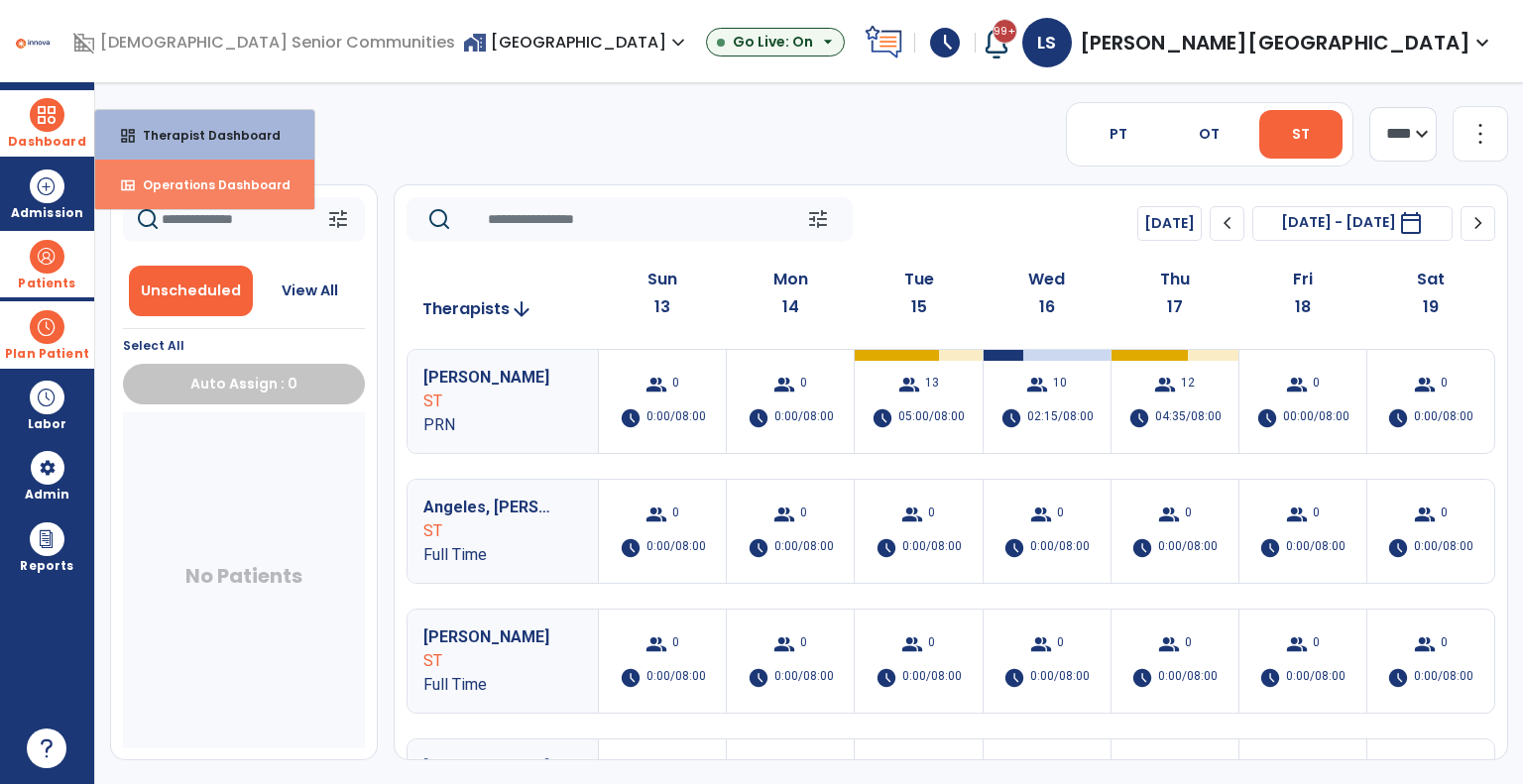 click on "Operations Dashboard" at bounding box center (208, 184) 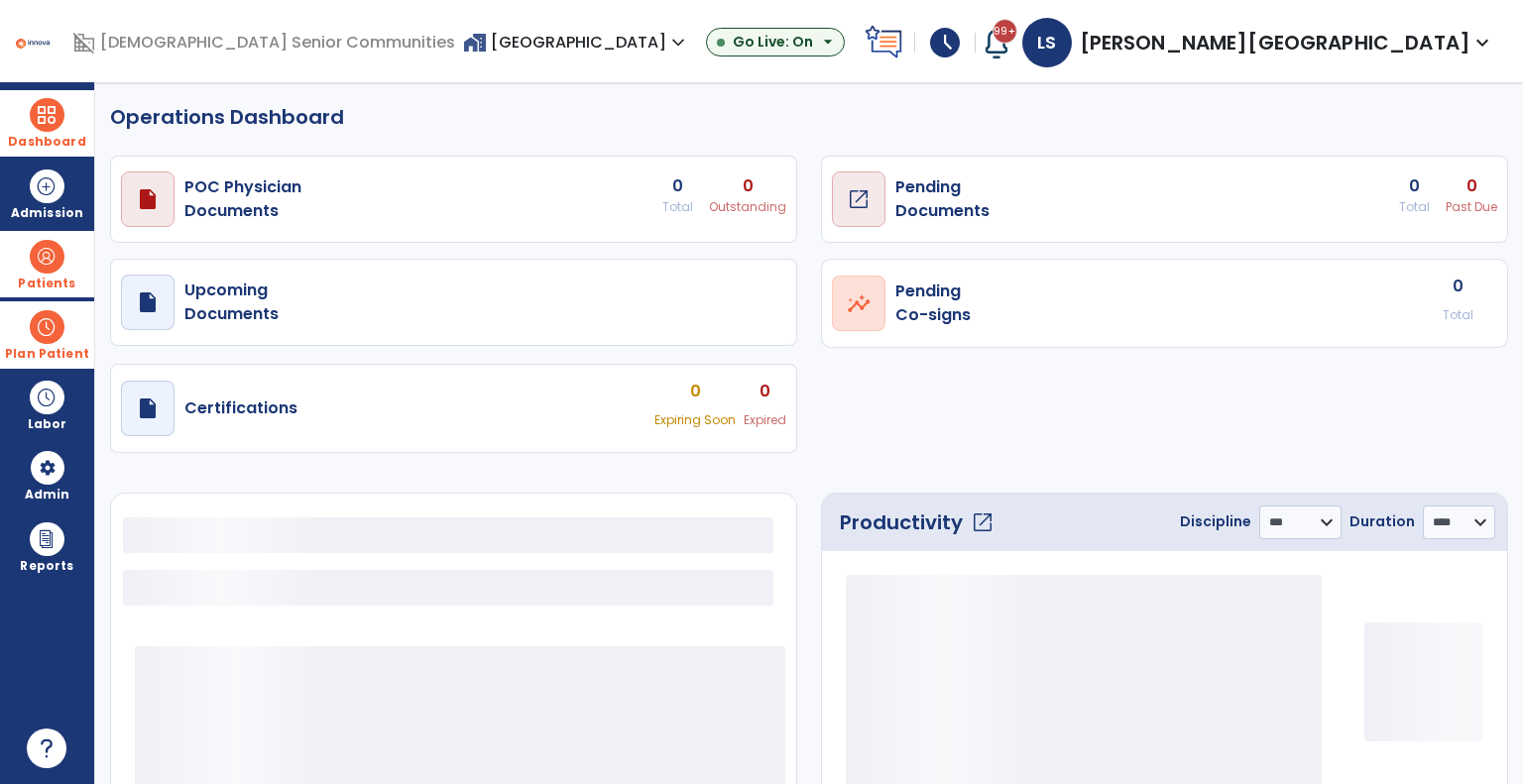 select on "***" 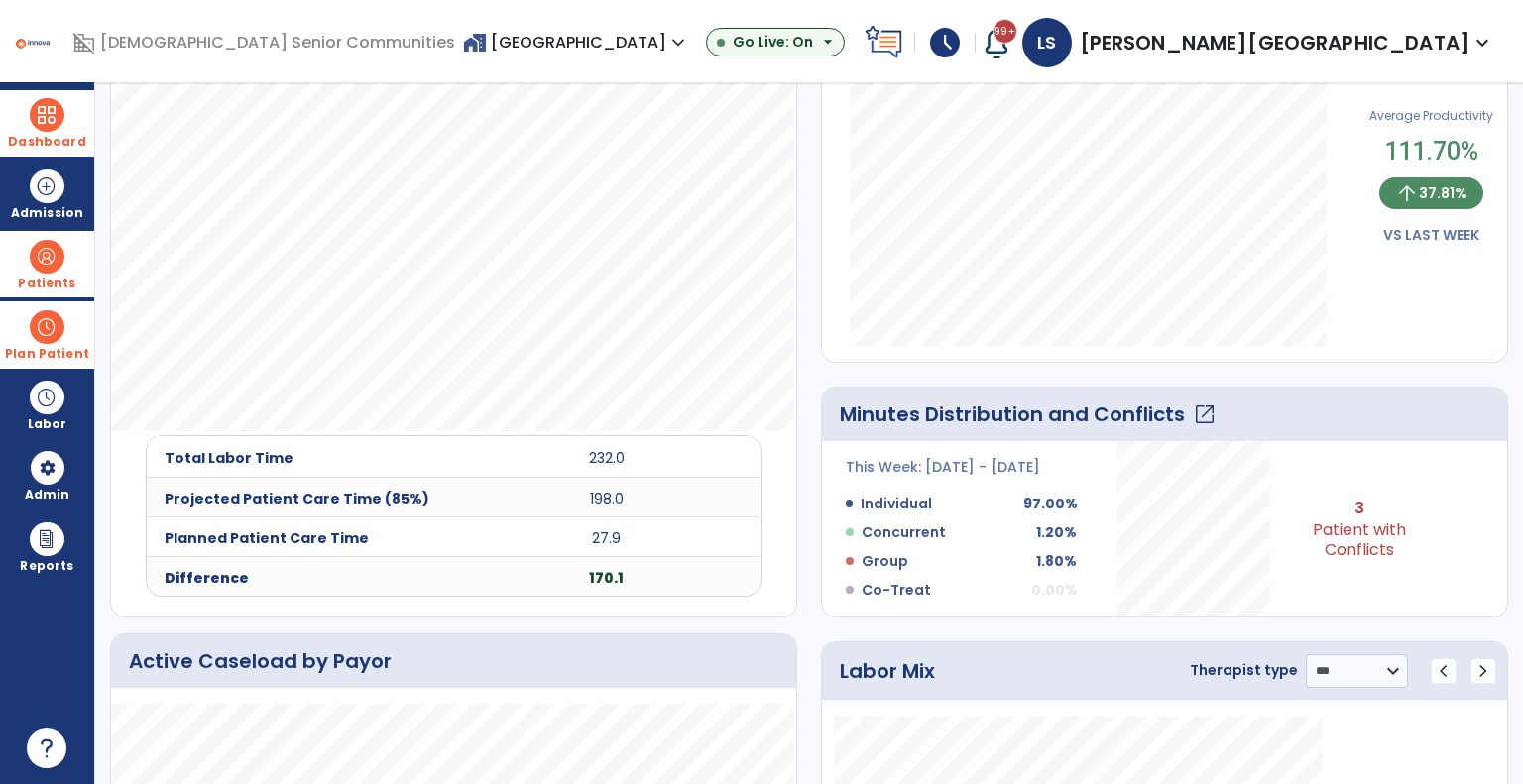 scroll, scrollTop: 534, scrollLeft: 0, axis: vertical 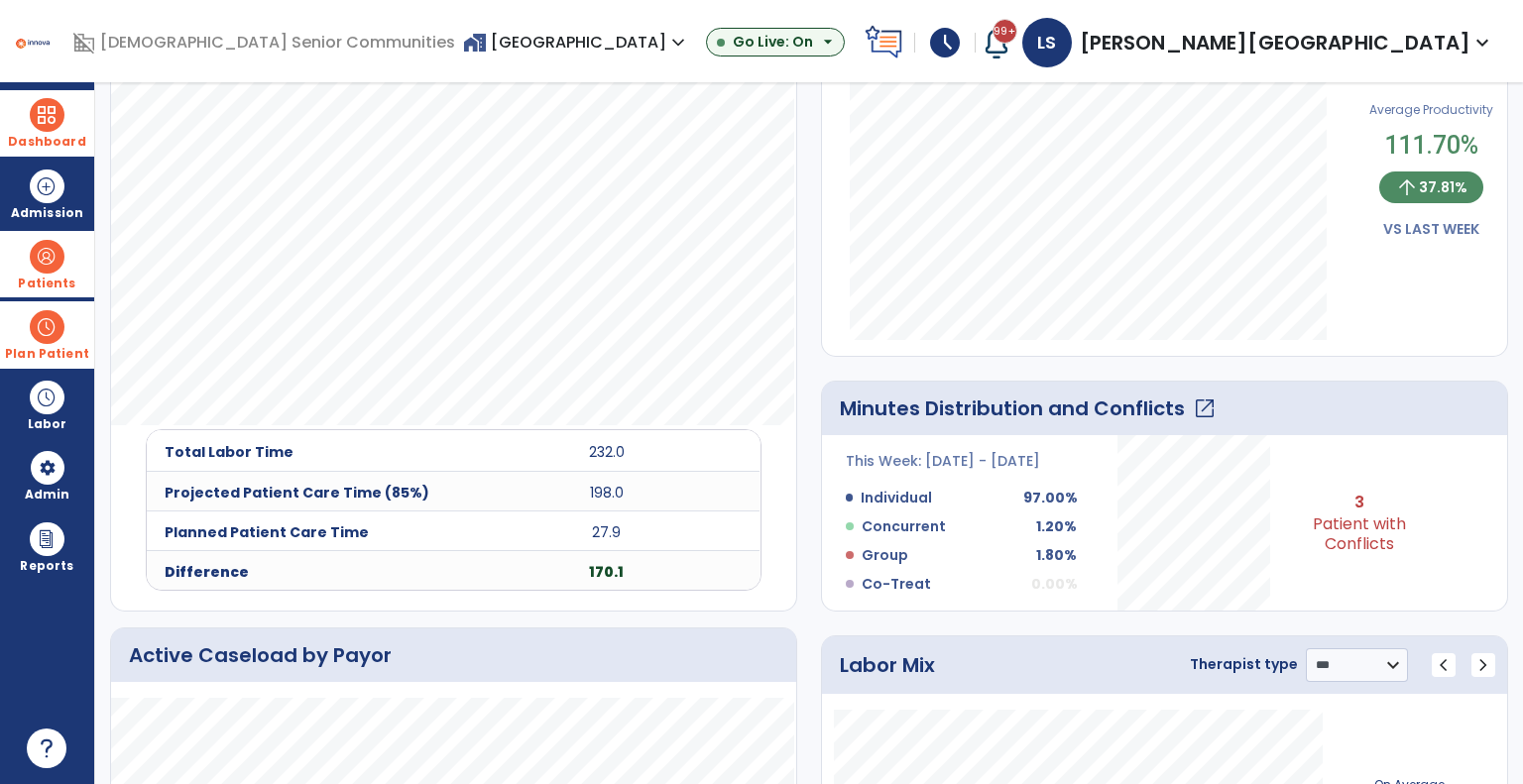 click on "open_in_new" 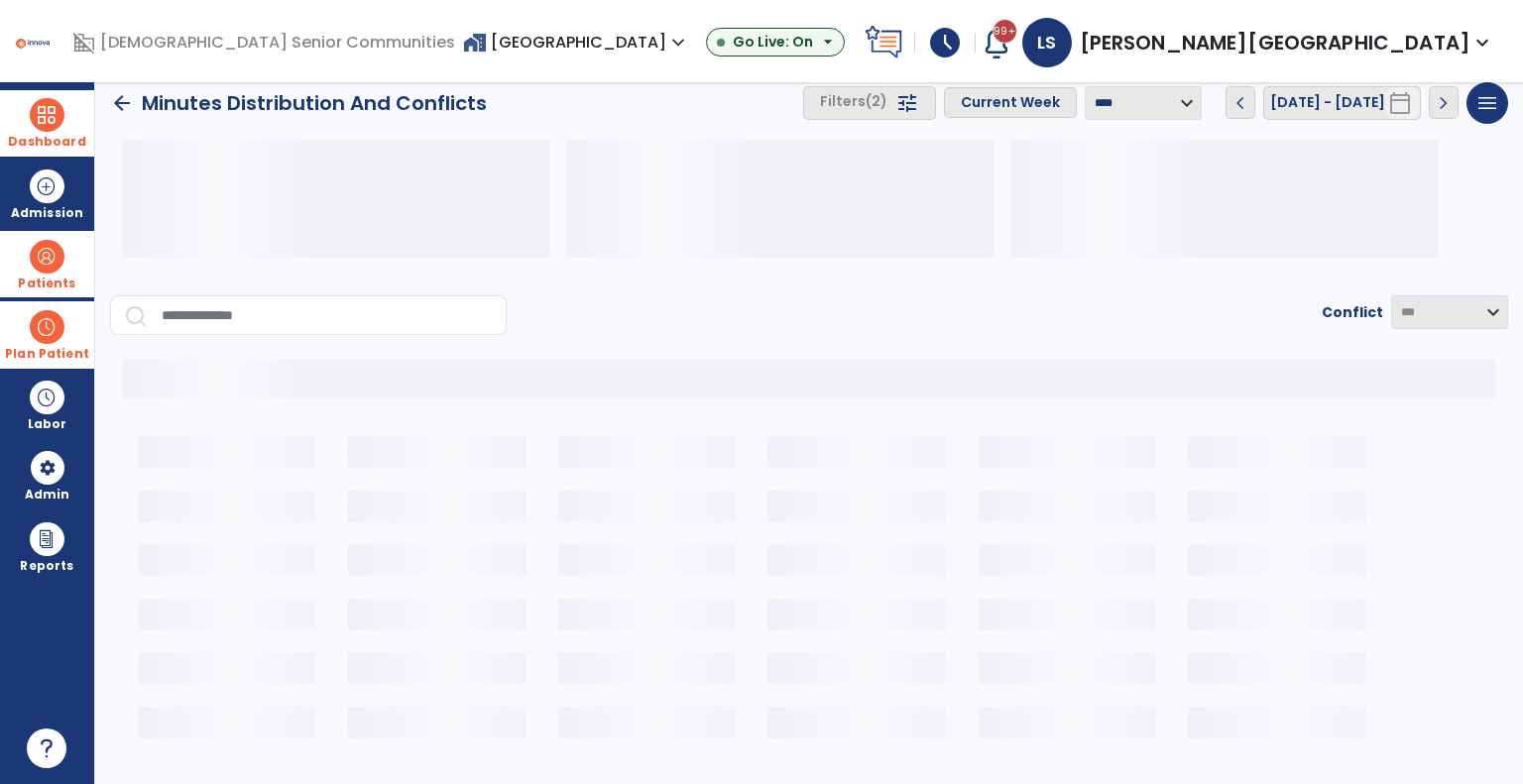 scroll, scrollTop: 8, scrollLeft: 0, axis: vertical 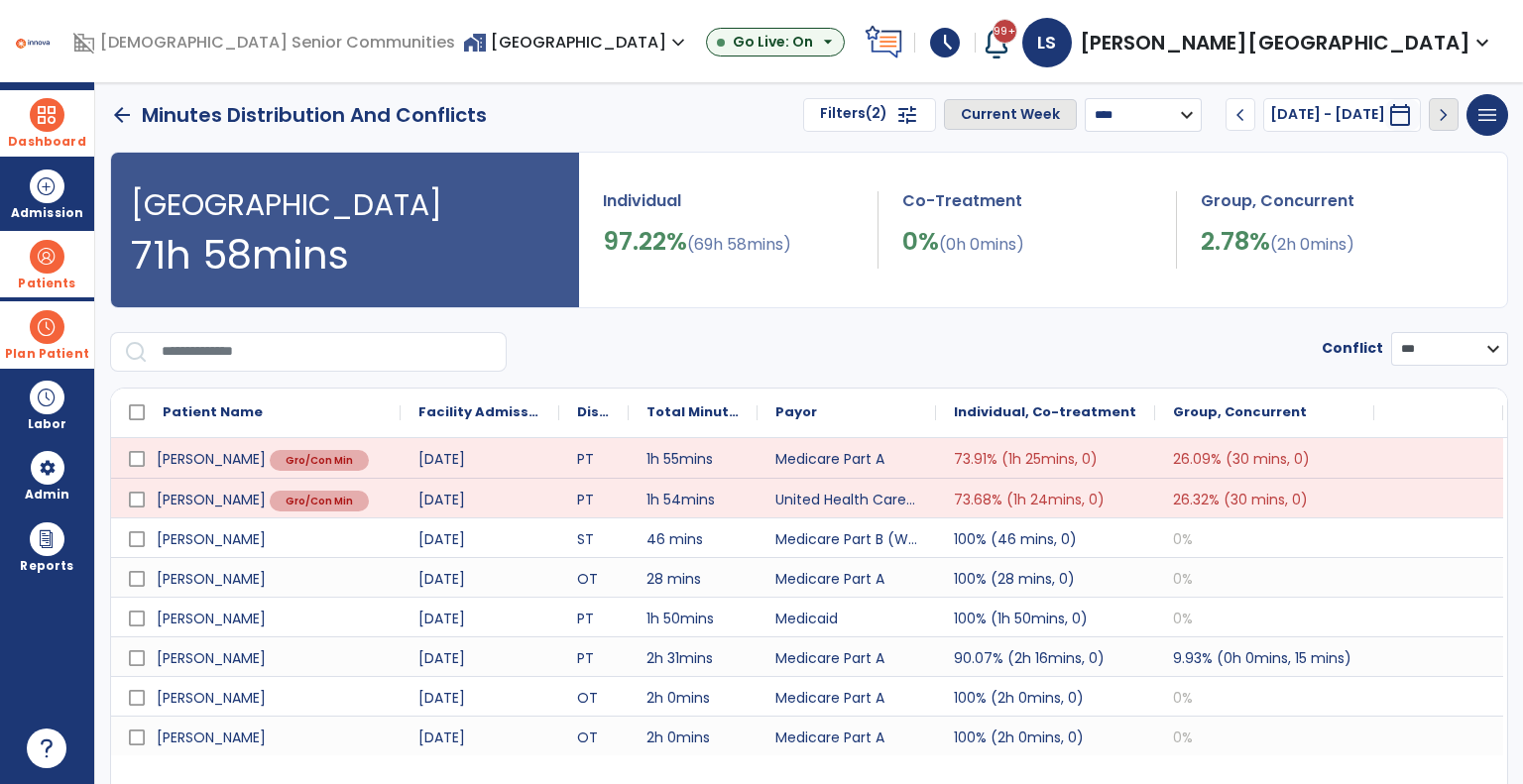 click on "**********" at bounding box center (1143, 115) 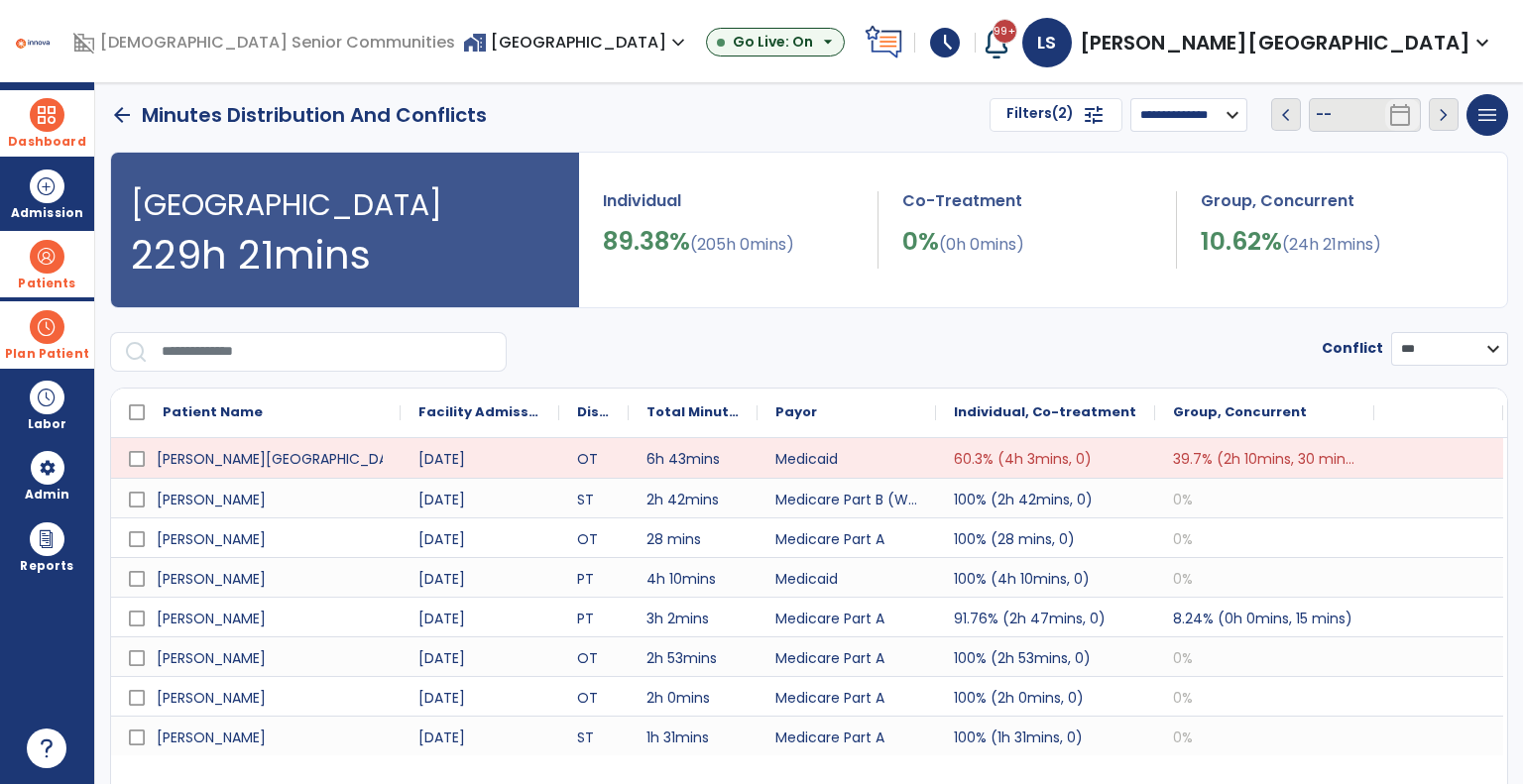 click on "Filters  (2)" at bounding box center [1040, 115] 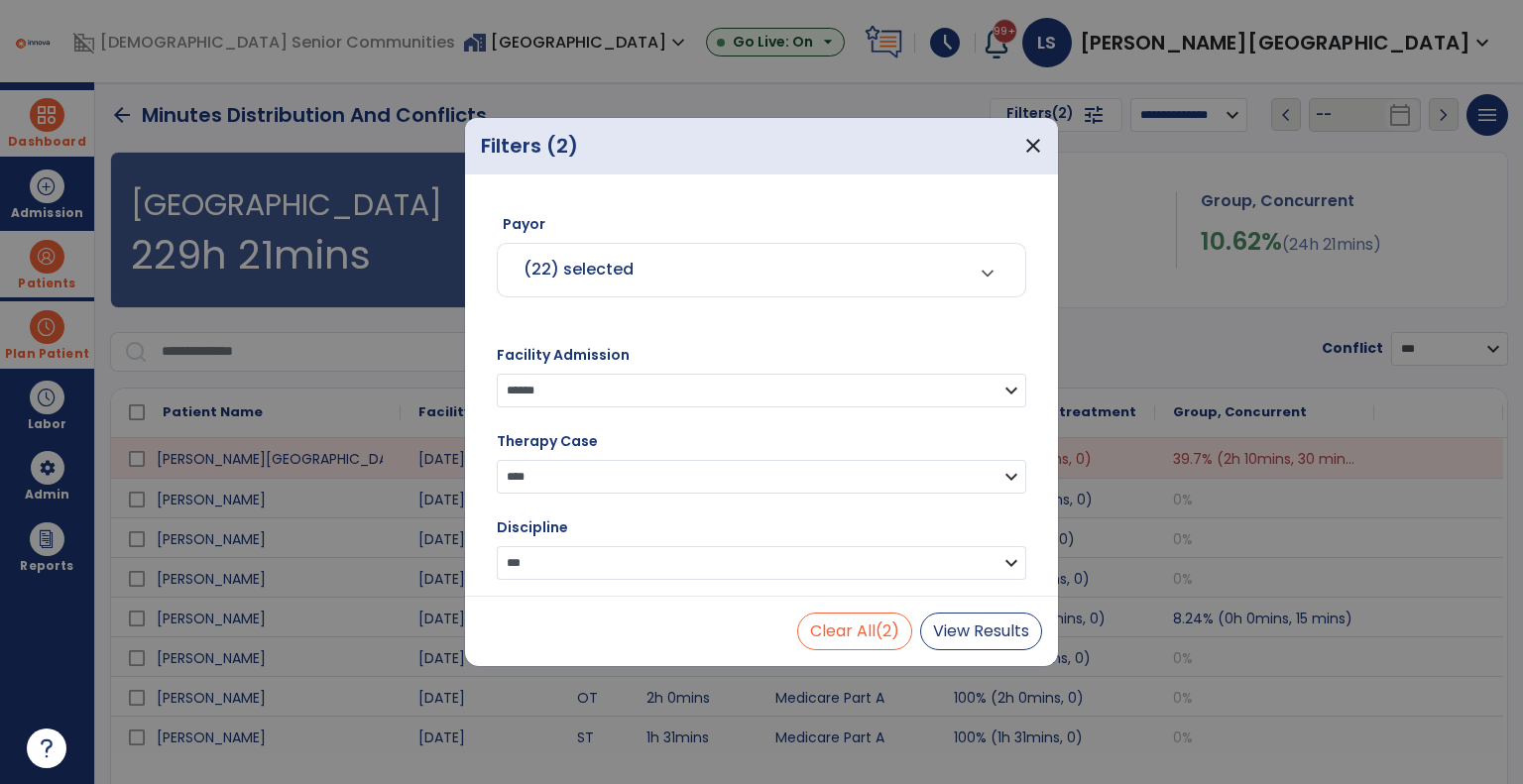 click on "(22) selected" at bounding box center (737, 270) 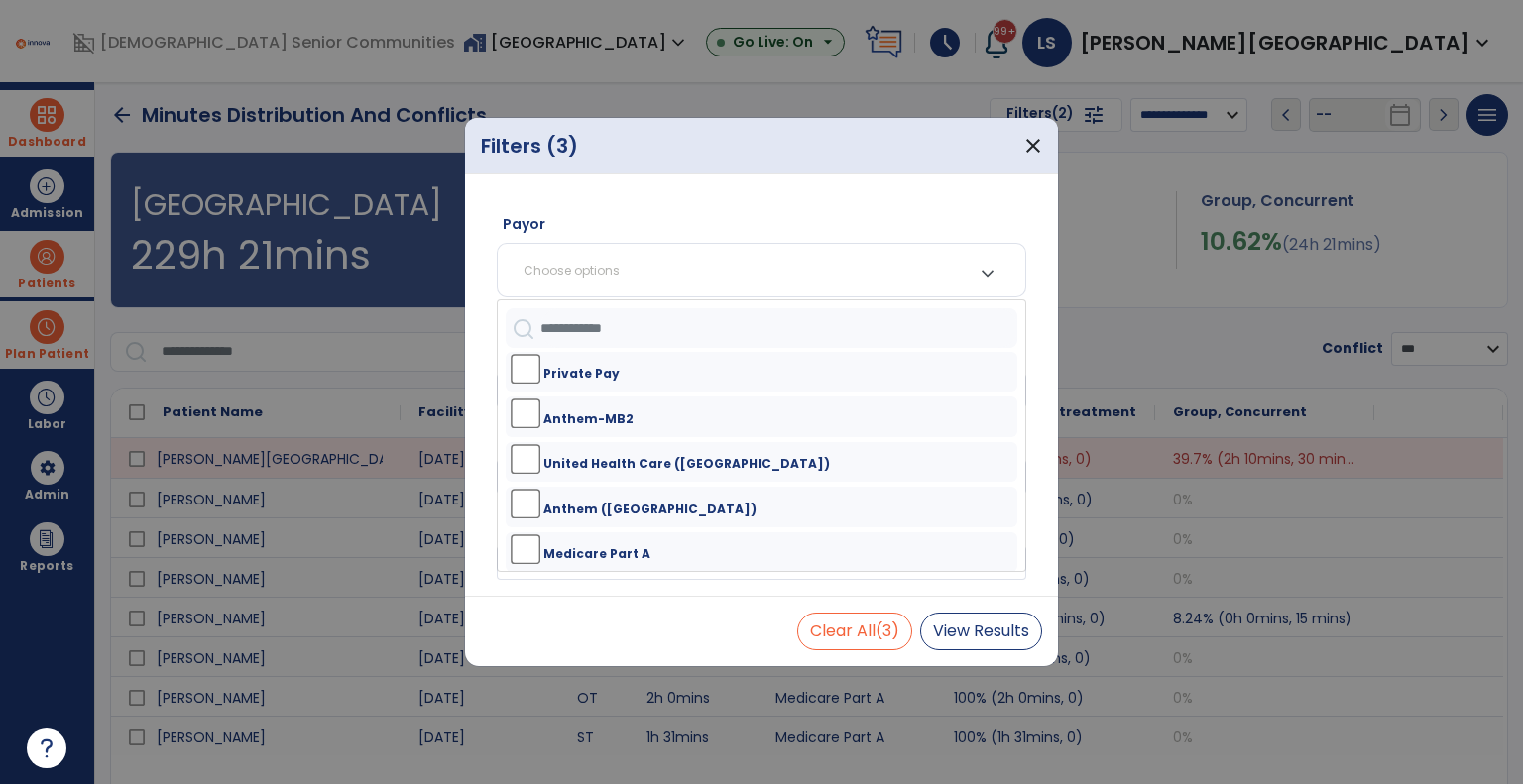scroll, scrollTop: 536, scrollLeft: 0, axis: vertical 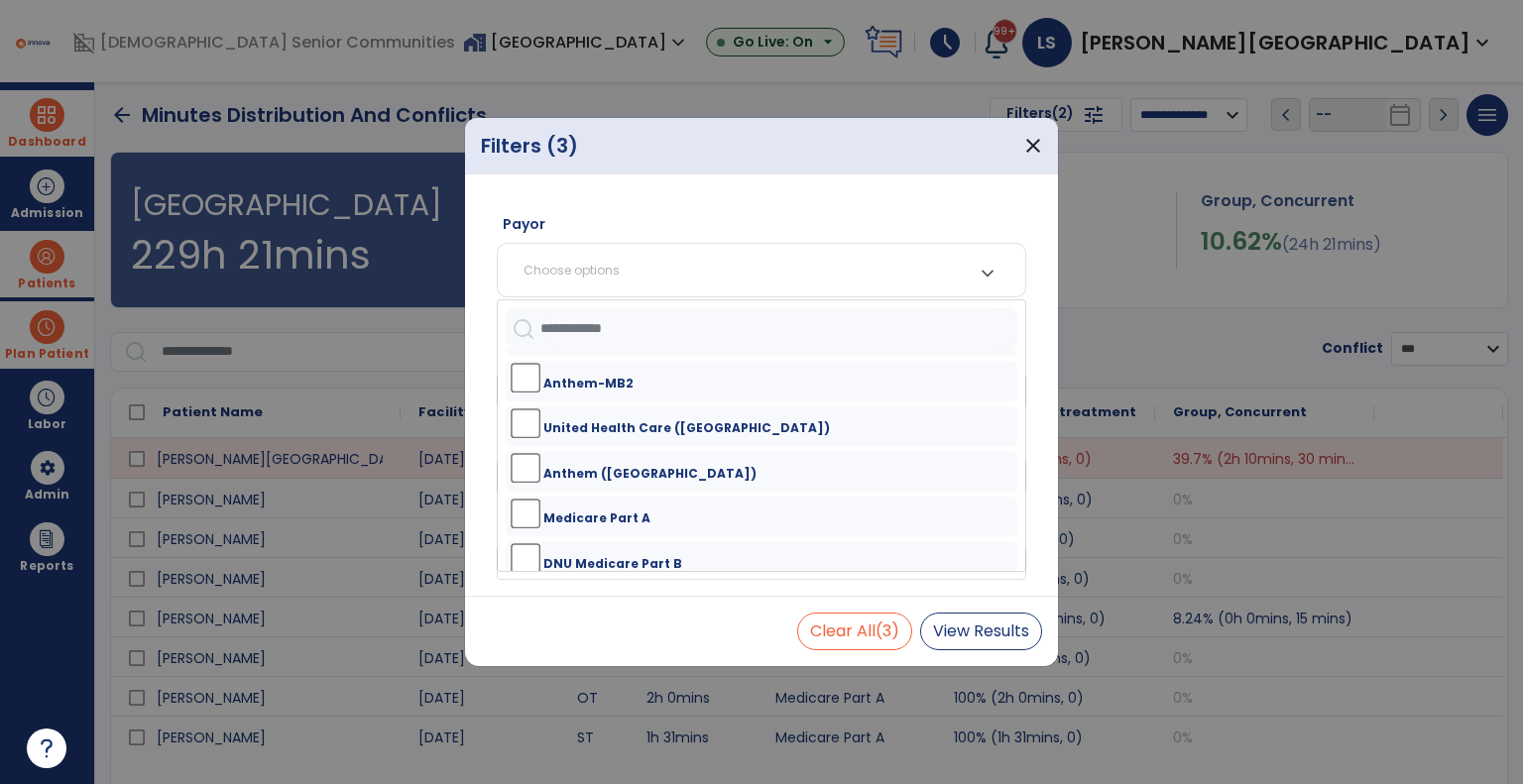 click on "Medicare Part A" at bounding box center [762, 516] 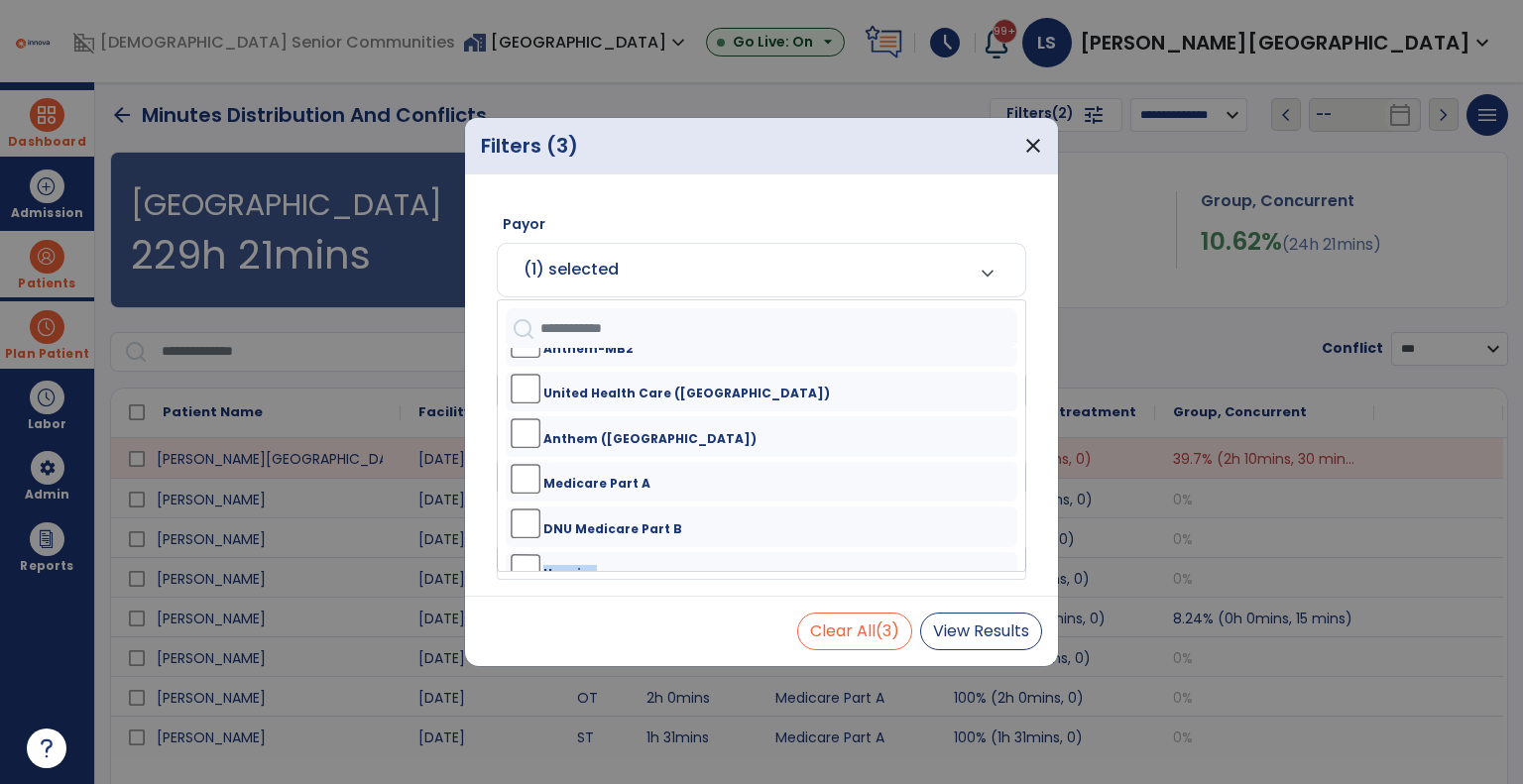 drag, startPoint x: 1019, startPoint y: 505, endPoint x: 1017, endPoint y: 536, distance: 31.06445 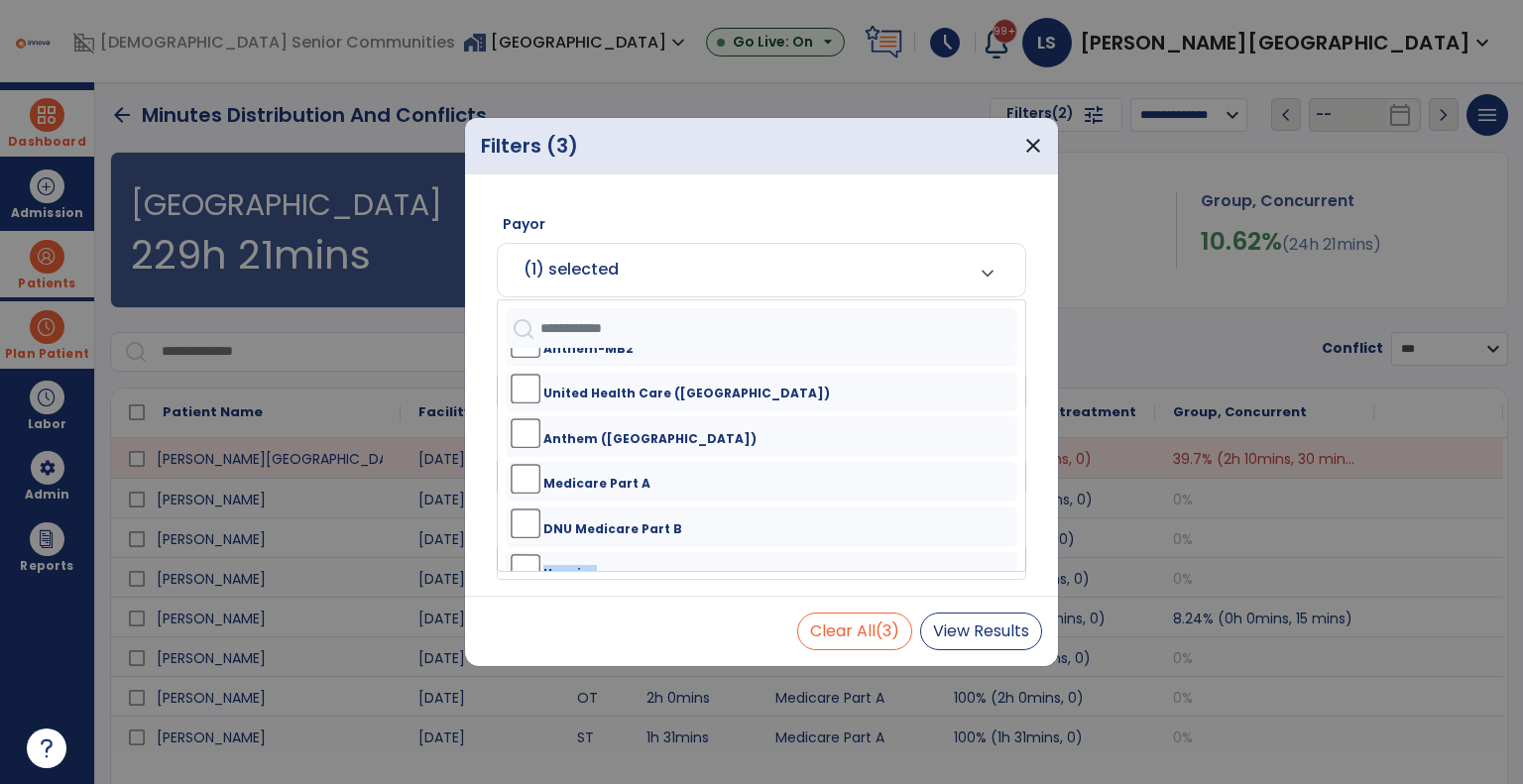 click on "ALL No Payor Indigent UHC Commercial Medicaid MB2 (WPS) Outpatient IU Health-MCC-PDPM Humana (MI) Medicare Part B (WPS) Insurance Private Pay Anthem-MB2 United Health Care (MI) Anthem (MI) Medicare Part A DNU Medicare Part B Hospice DNU-Anthem MB2 Managed Insurance (MI) Aetna PDPM DNU-MB2 MCC" at bounding box center (762, 459) 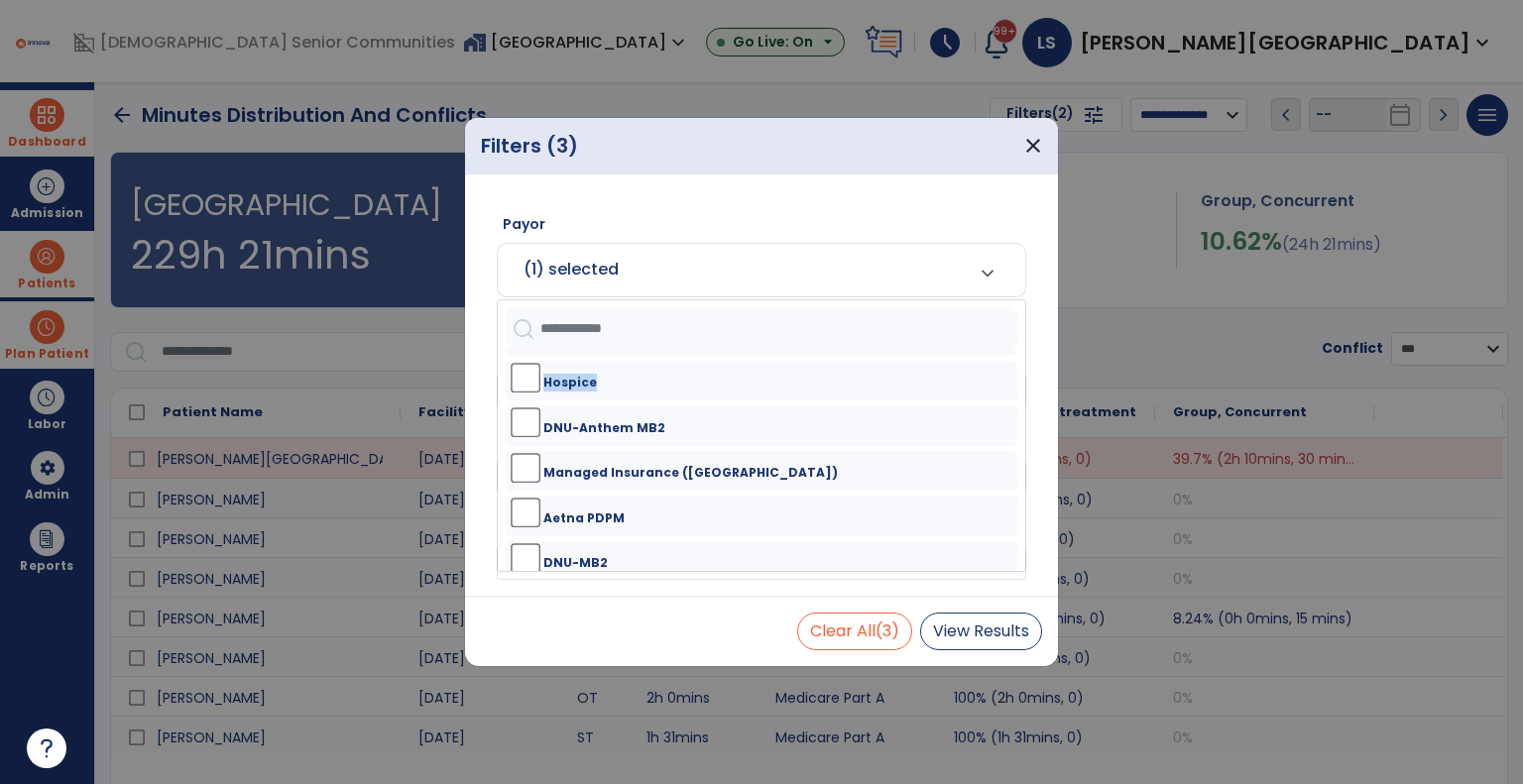 scroll, scrollTop: 784, scrollLeft: 0, axis: vertical 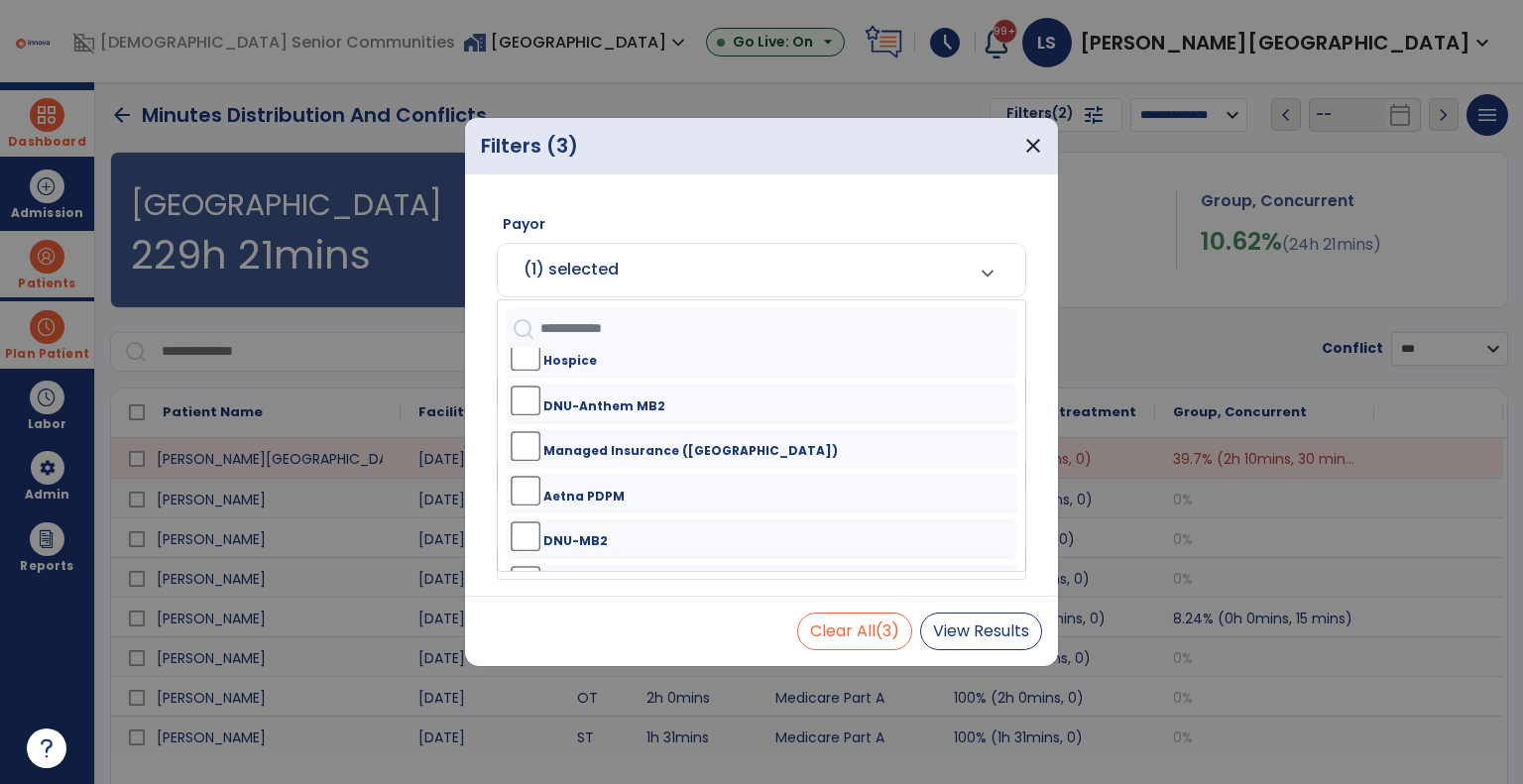 click on "MCC" at bounding box center (762, 584) 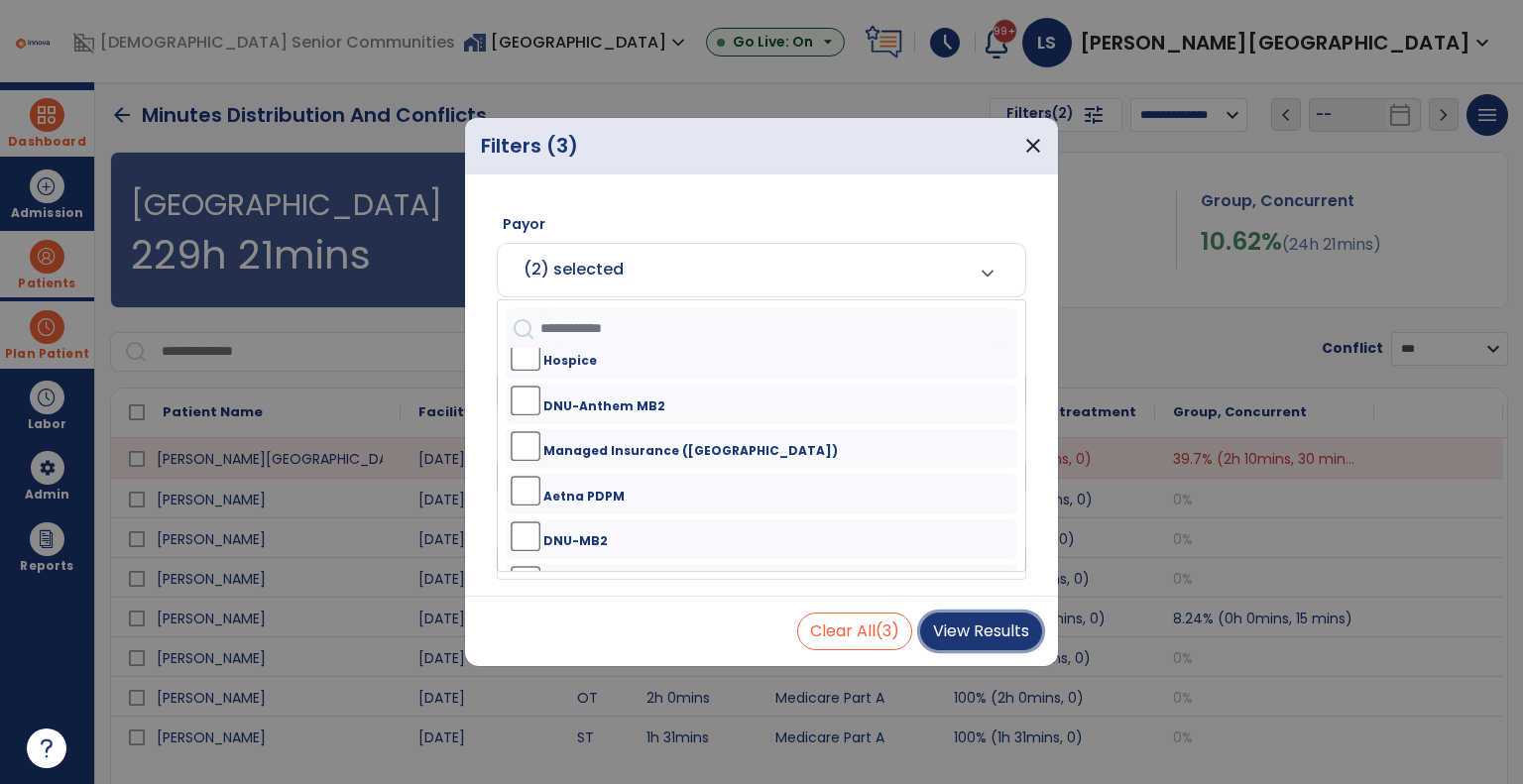 click on "View Results" at bounding box center [981, 631] 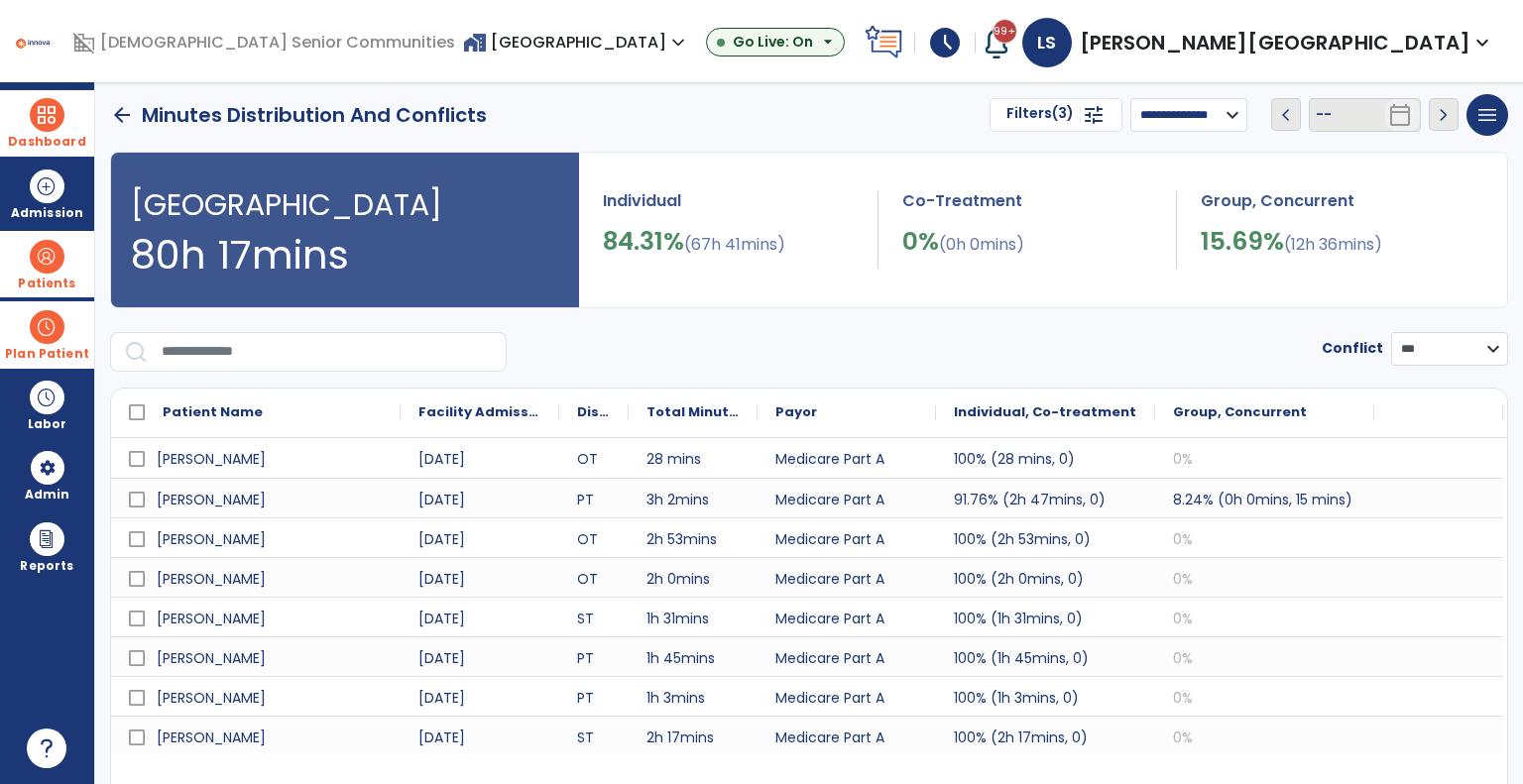 scroll, scrollTop: 57, scrollLeft: 0, axis: vertical 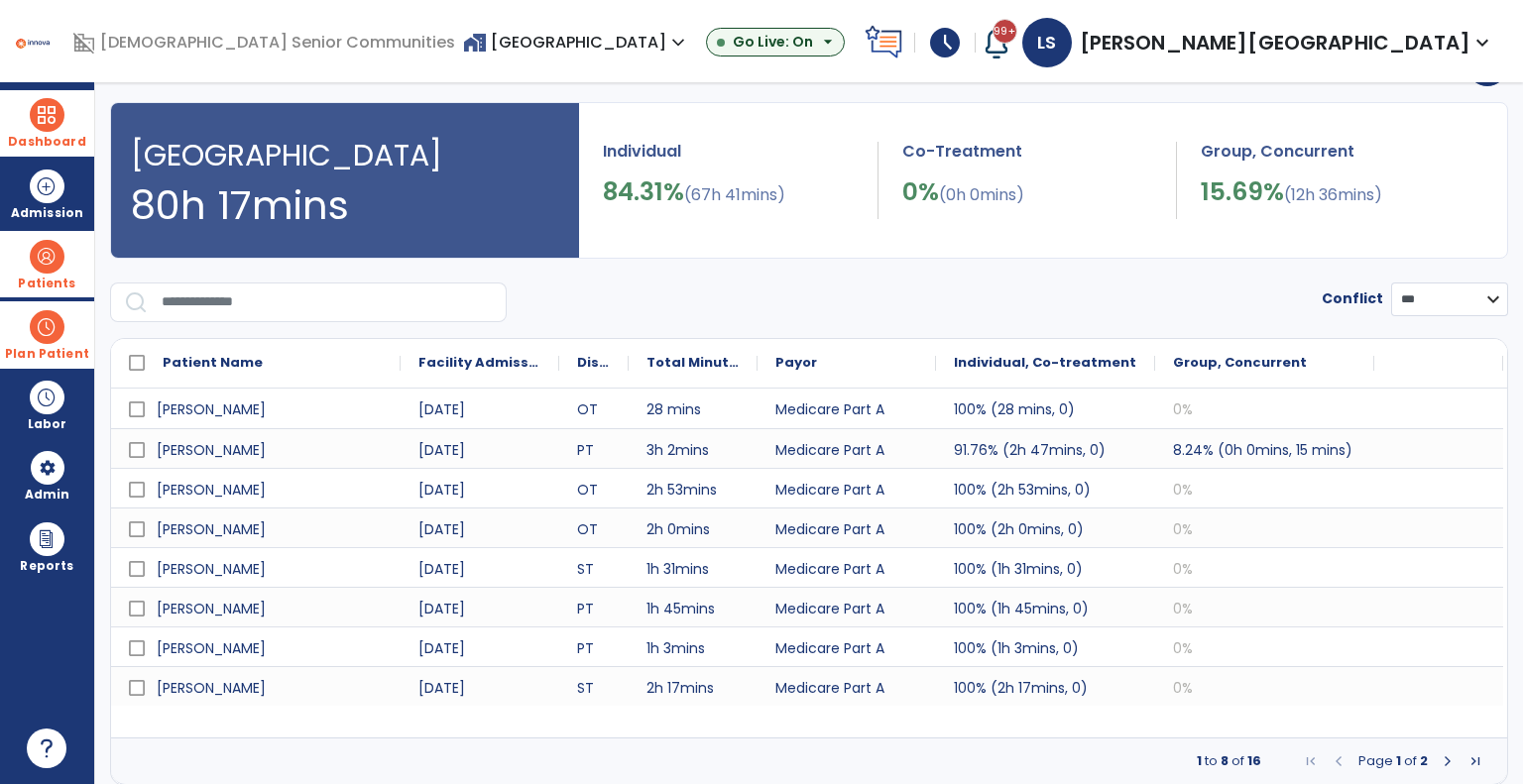 click at bounding box center [1448, 761] 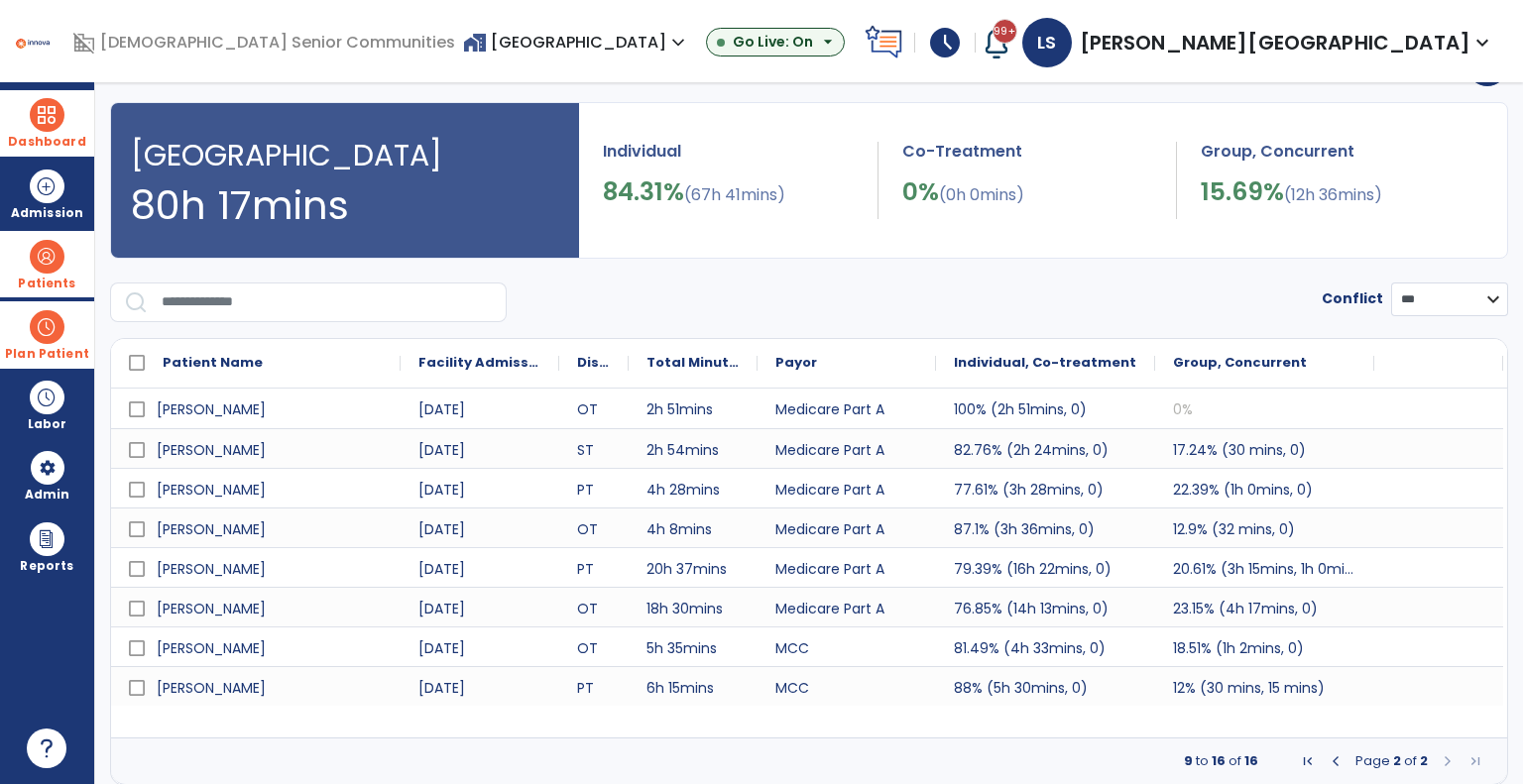 scroll, scrollTop: 0, scrollLeft: 0, axis: both 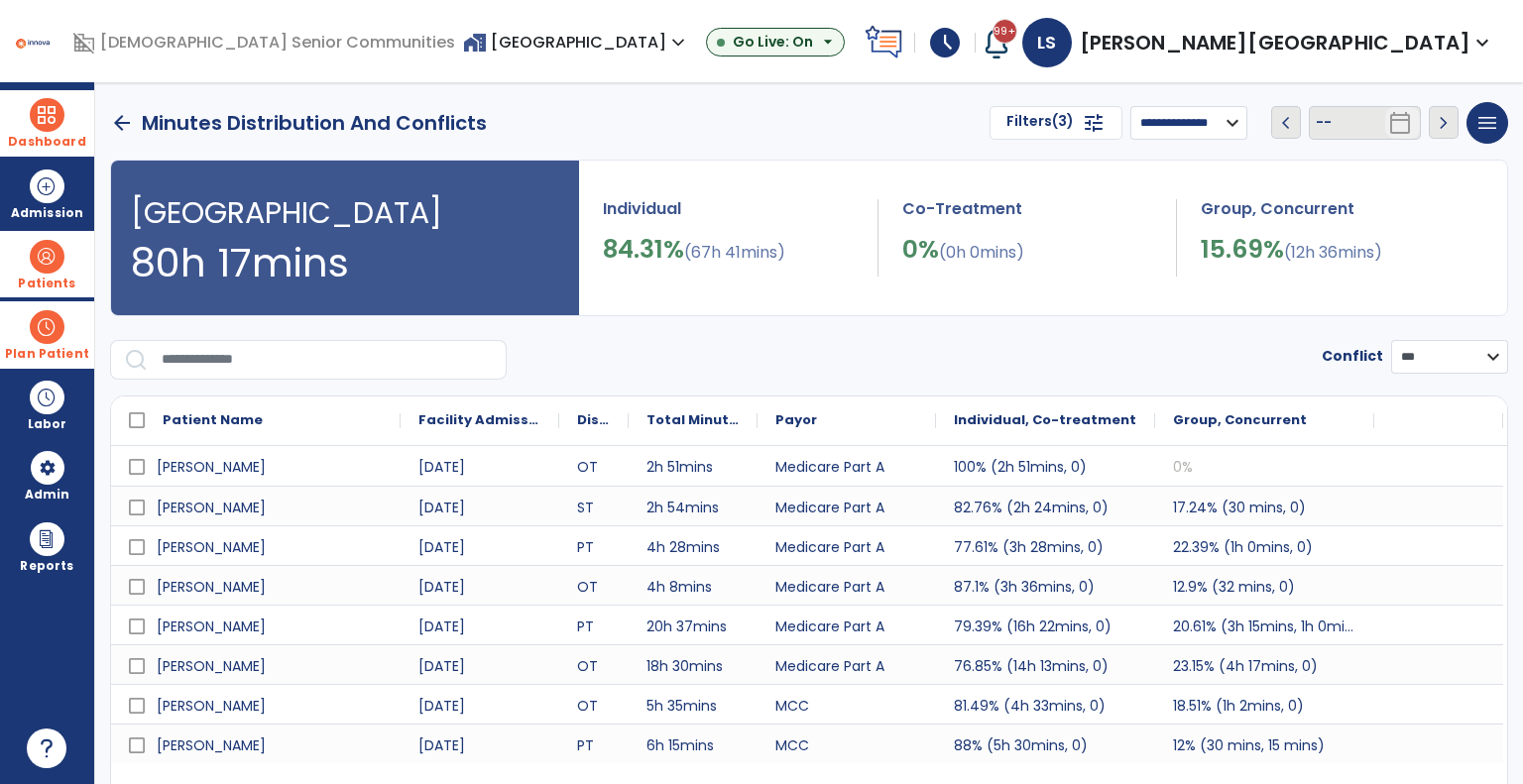 click on "Filters  (3)" at bounding box center [1040, 123] 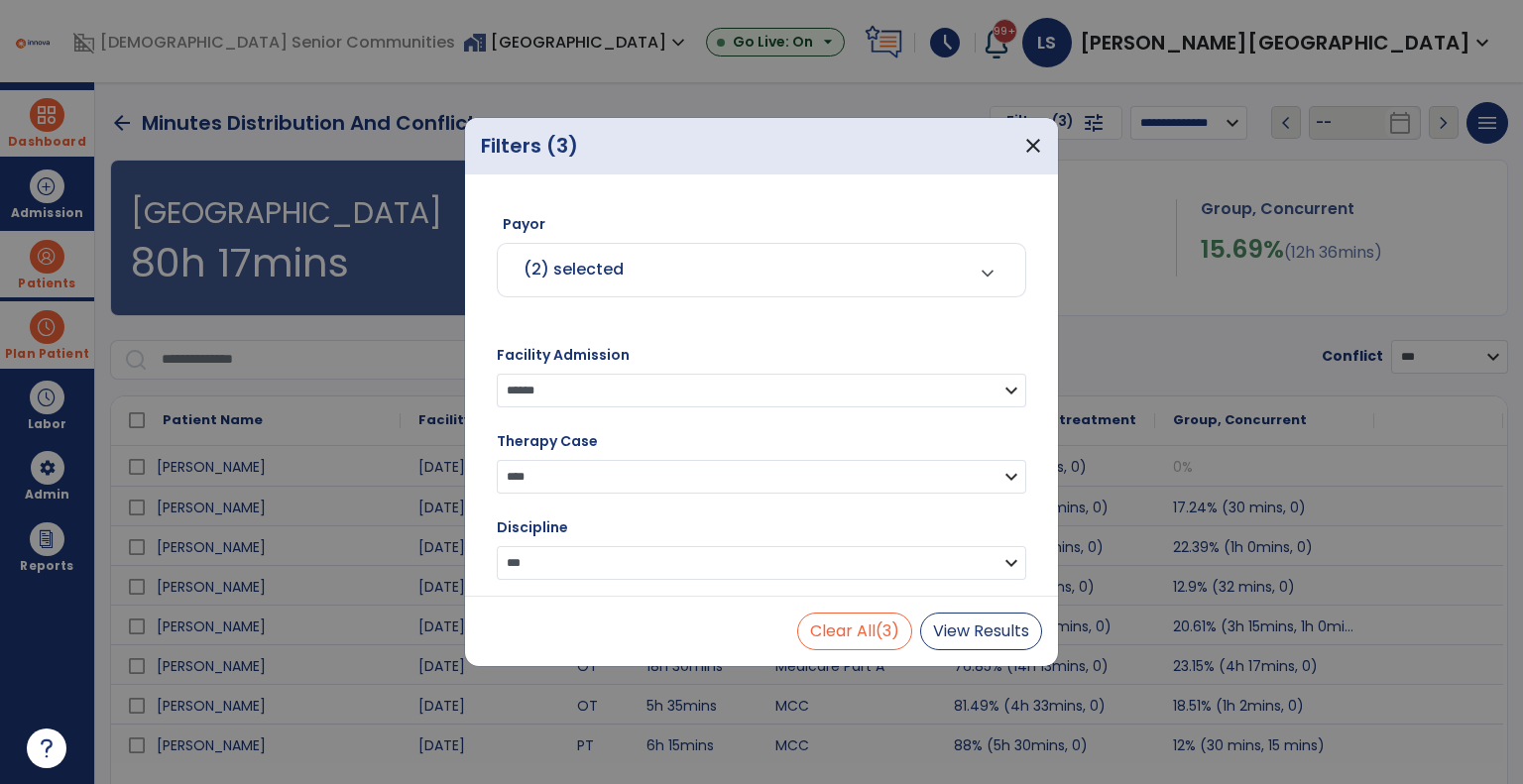 click on "(2) selected" at bounding box center [737, 270] 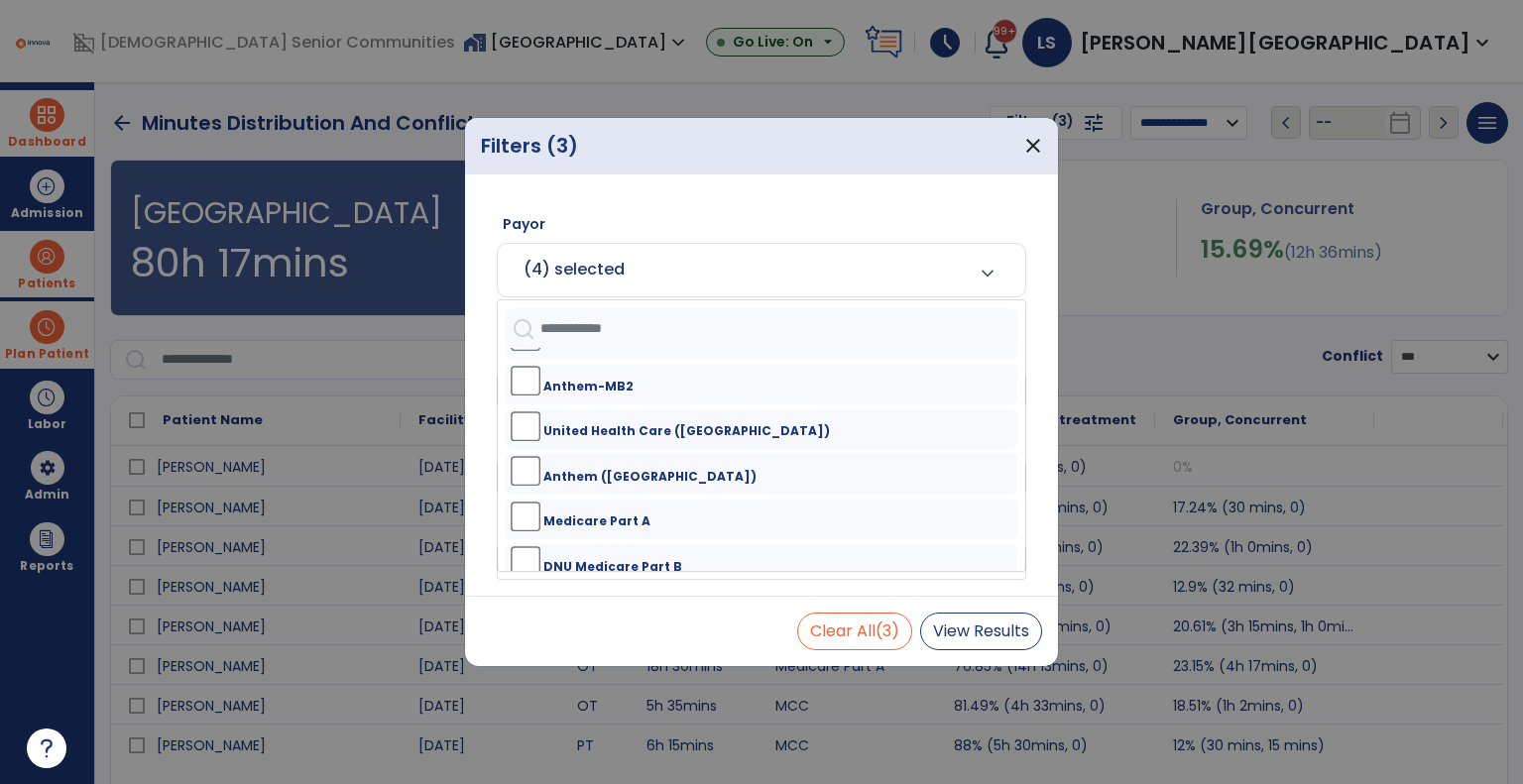scroll, scrollTop: 536, scrollLeft: 0, axis: vertical 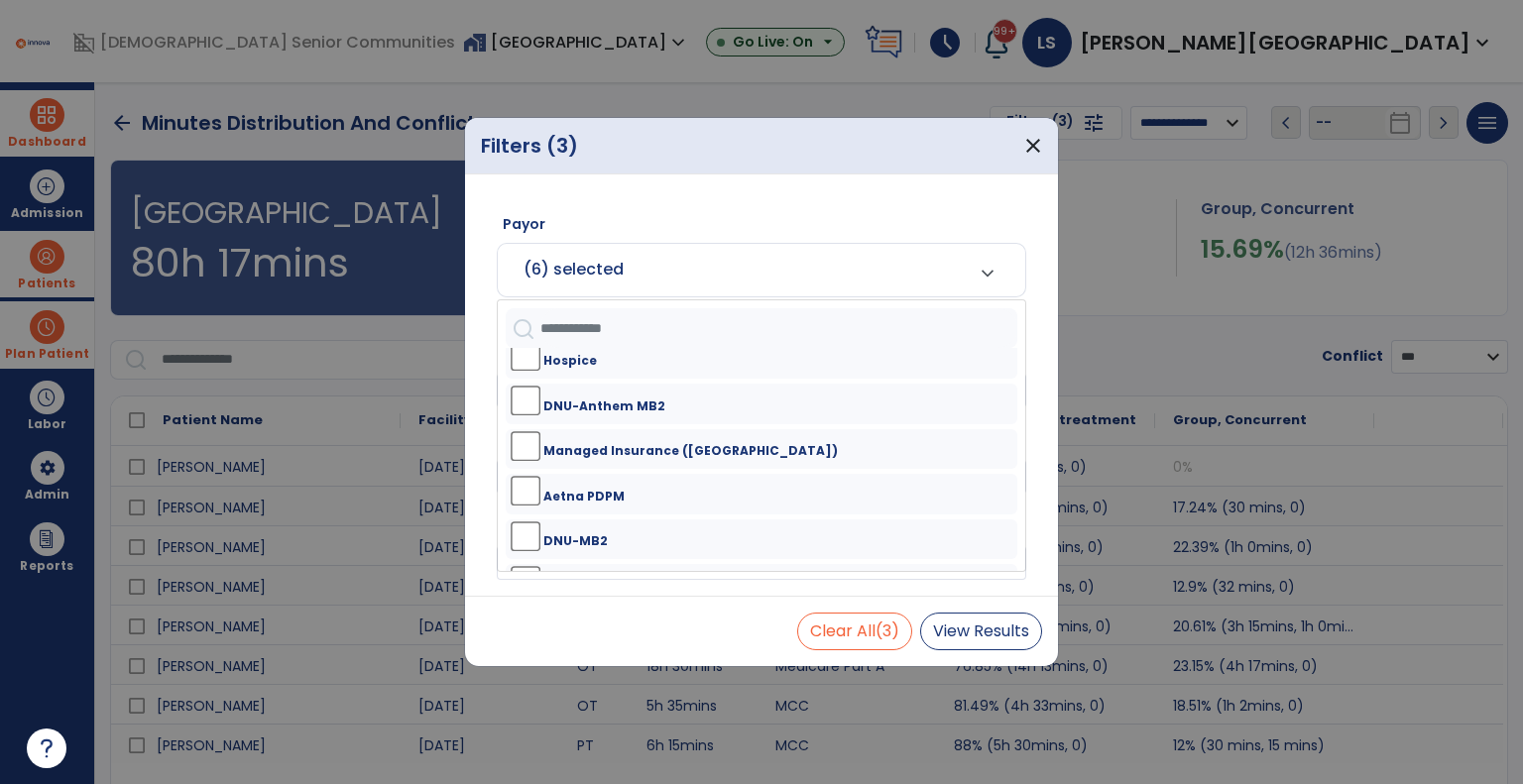 click on "Managed Insurance ([GEOGRAPHIC_DATA])" at bounding box center [690, 451] 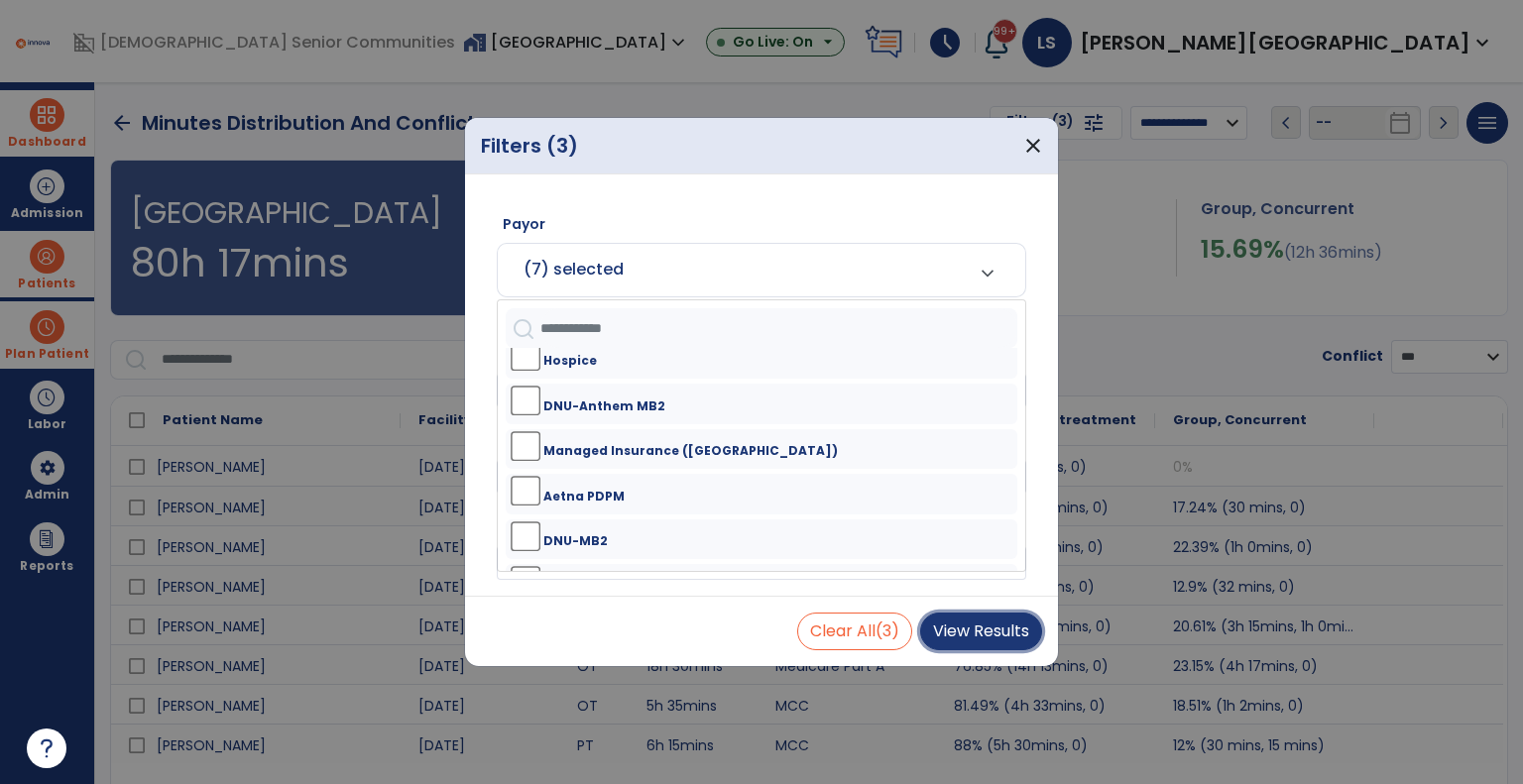 click on "View Results" at bounding box center [981, 631] 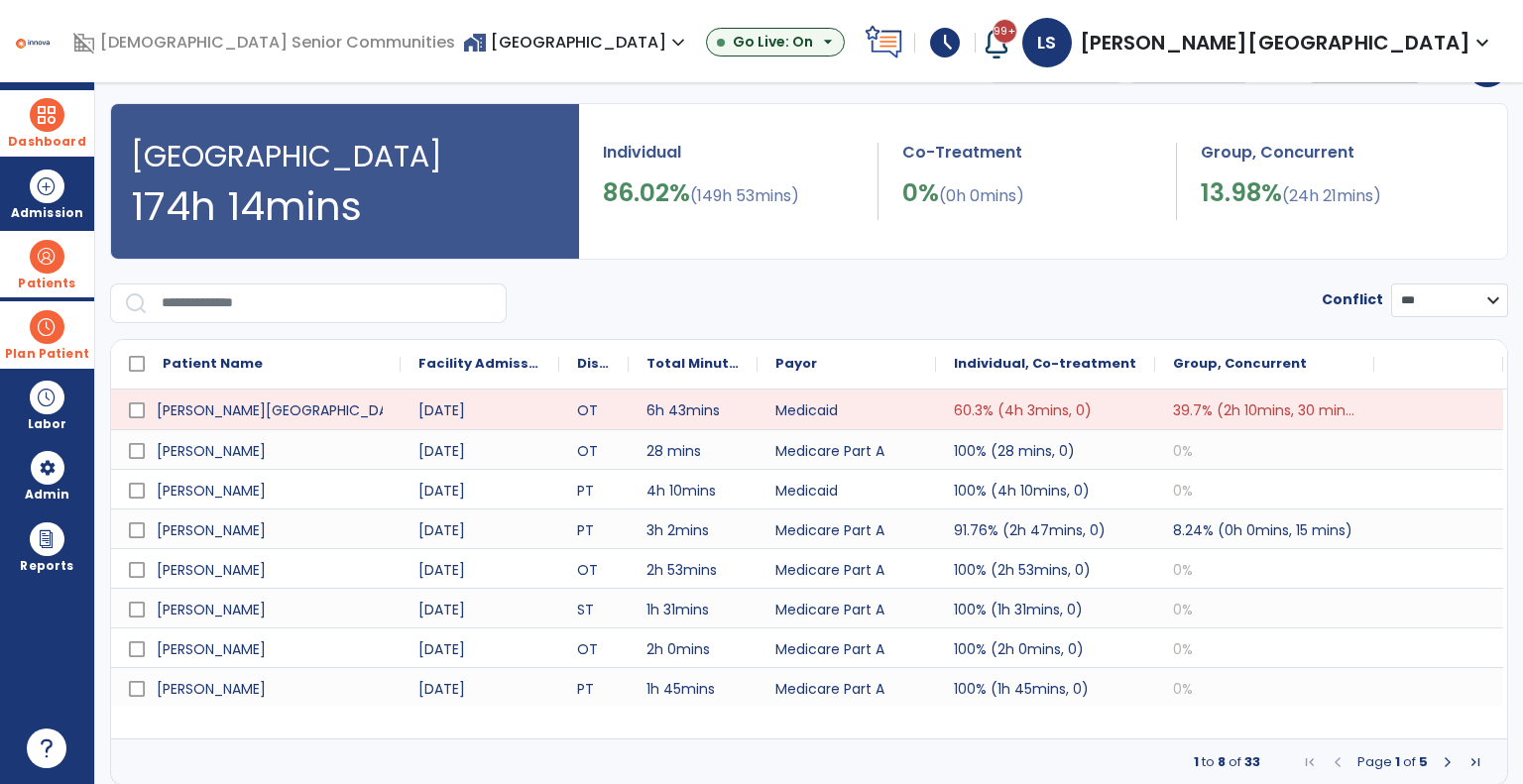 scroll, scrollTop: 57, scrollLeft: 0, axis: vertical 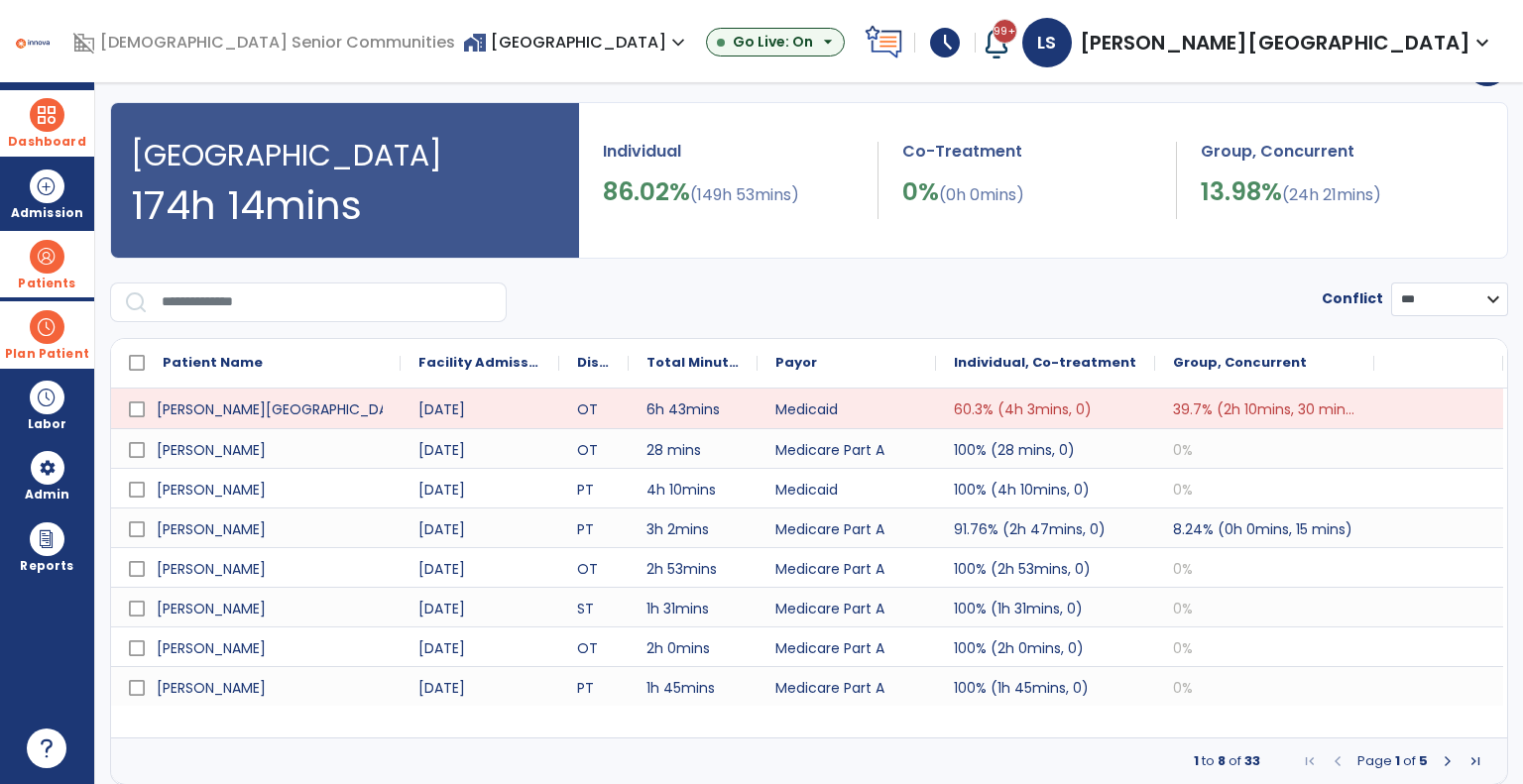 click at bounding box center (1448, 761) 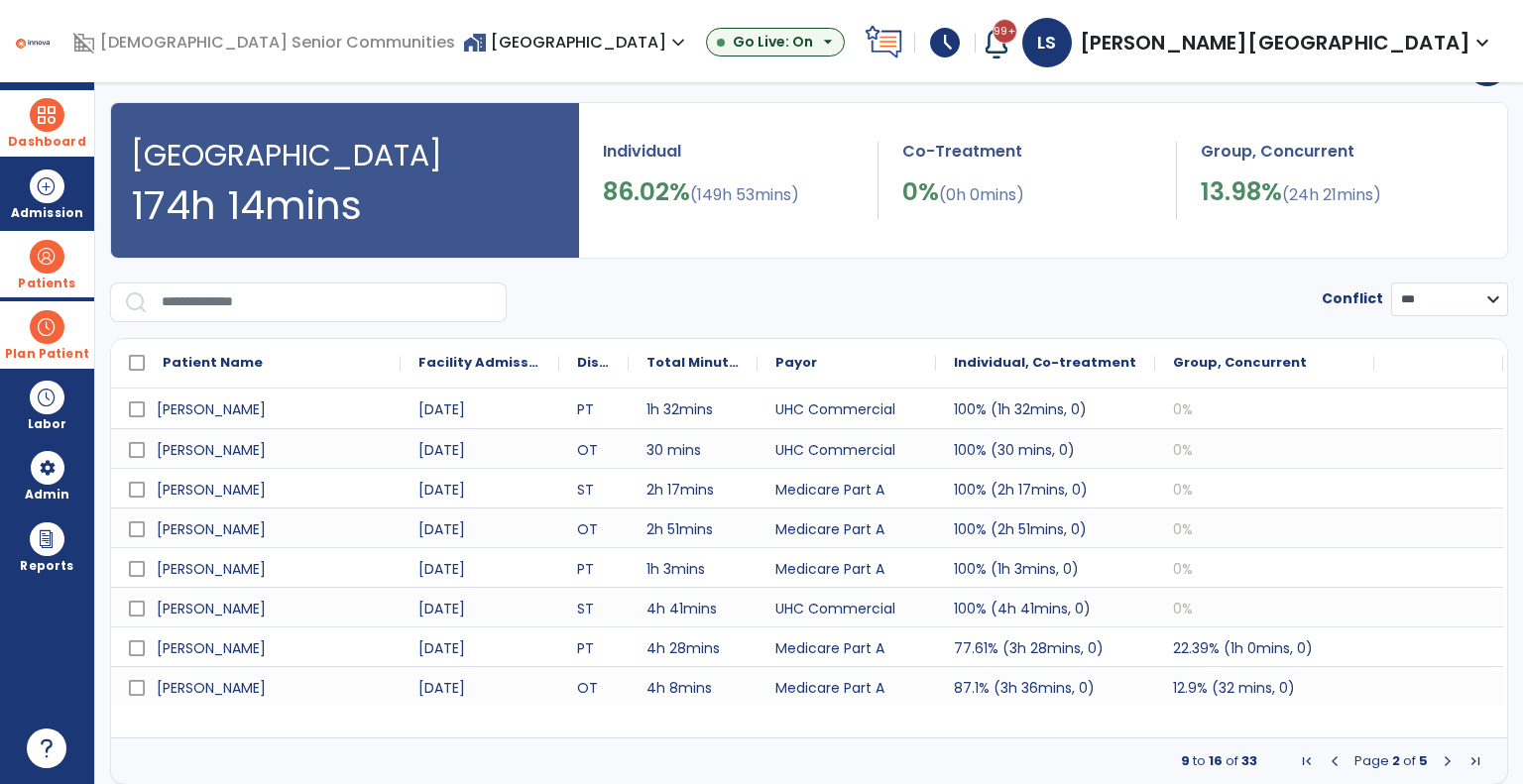 click at bounding box center (1448, 761) 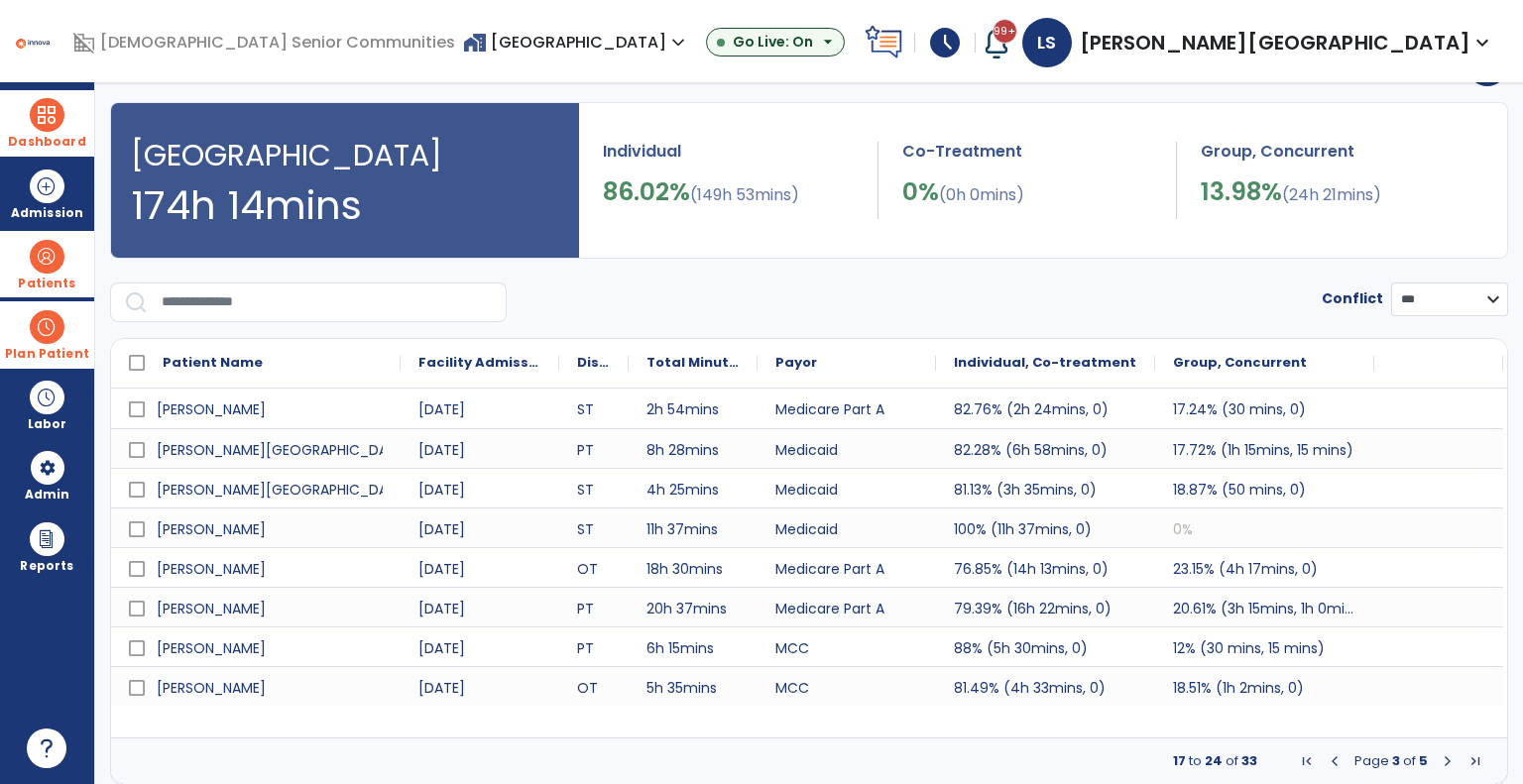 click at bounding box center (1448, 761) 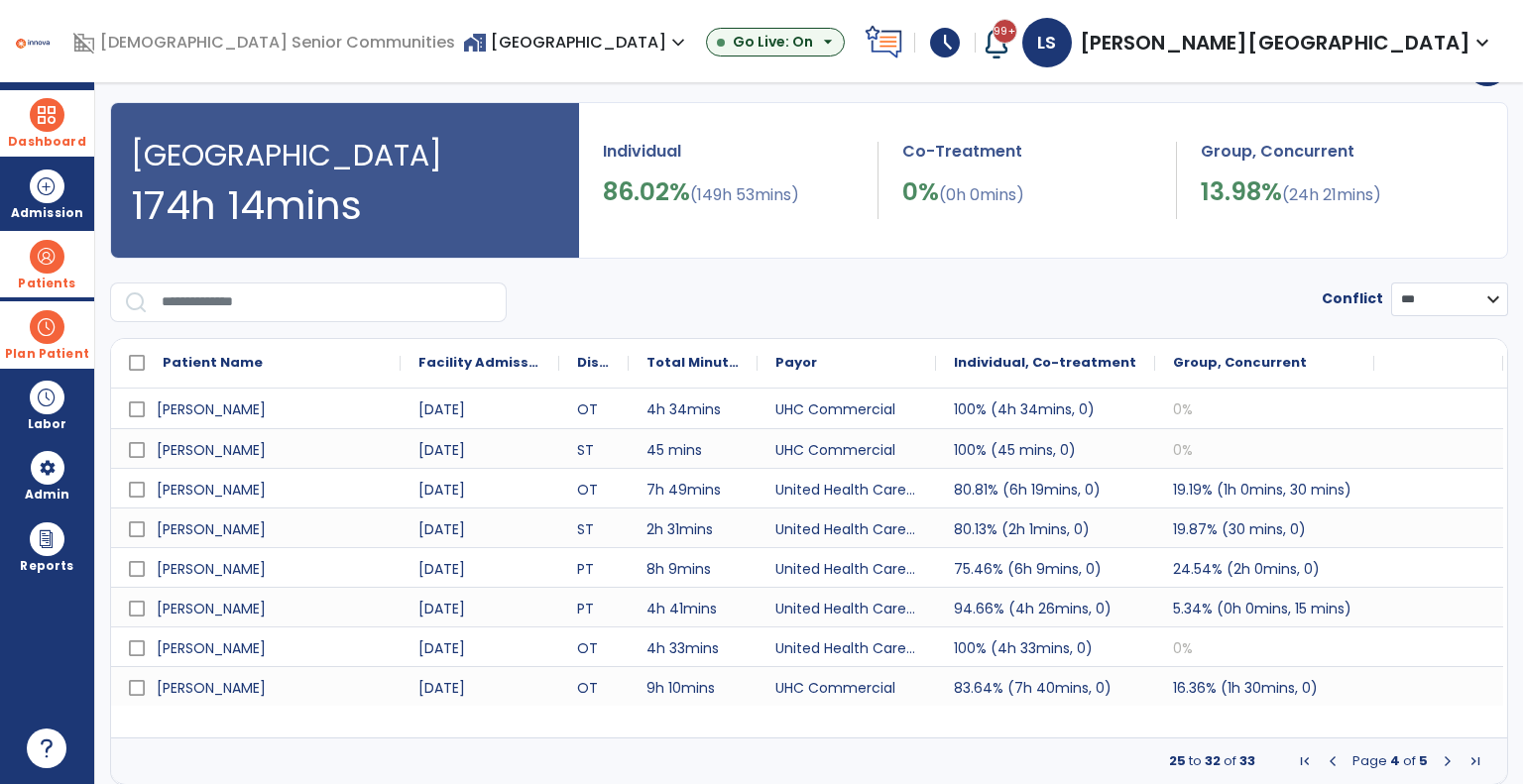 click at bounding box center [1448, 761] 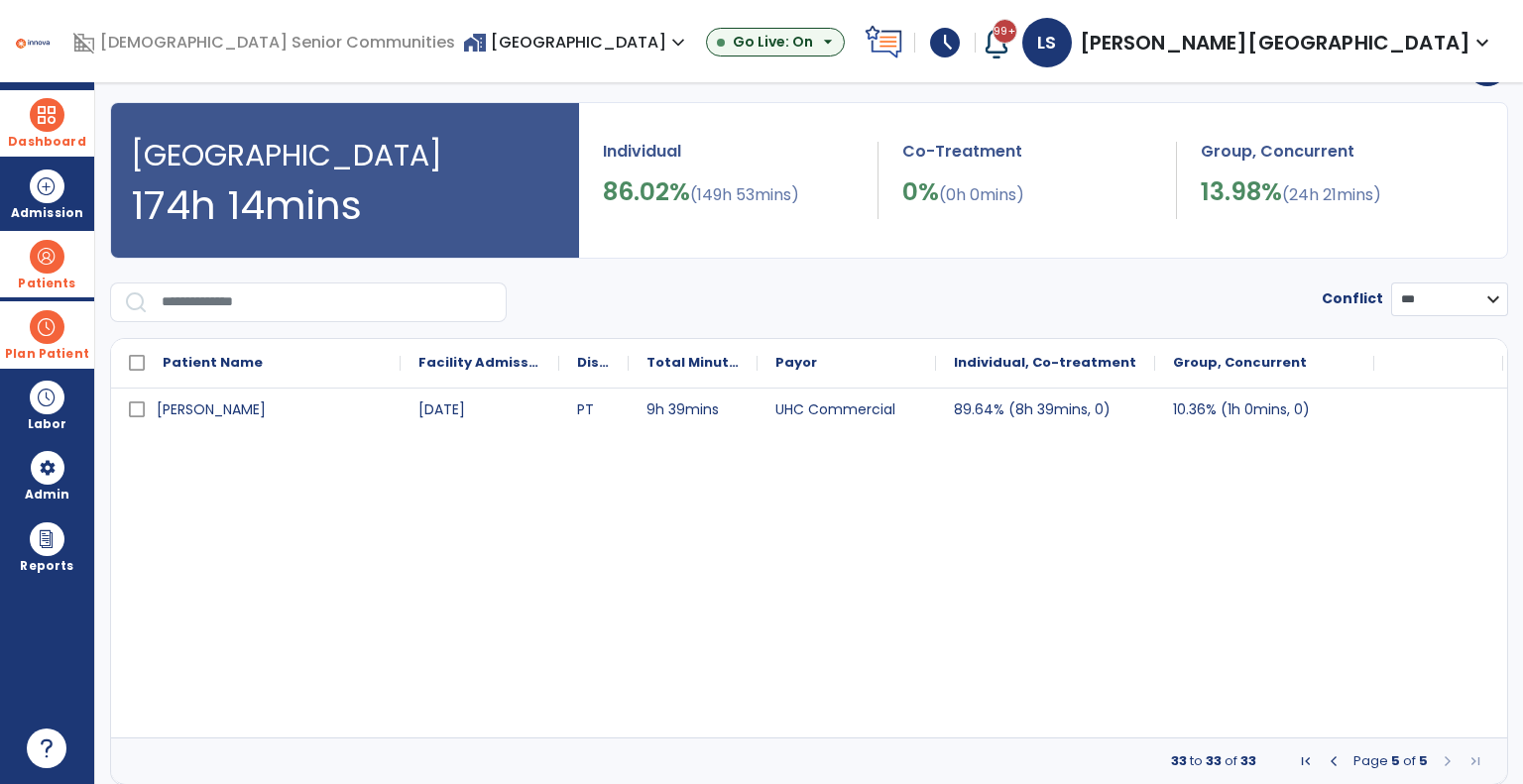 click on "home_work   Rosebud Village   expand_more" at bounding box center [576, 42] 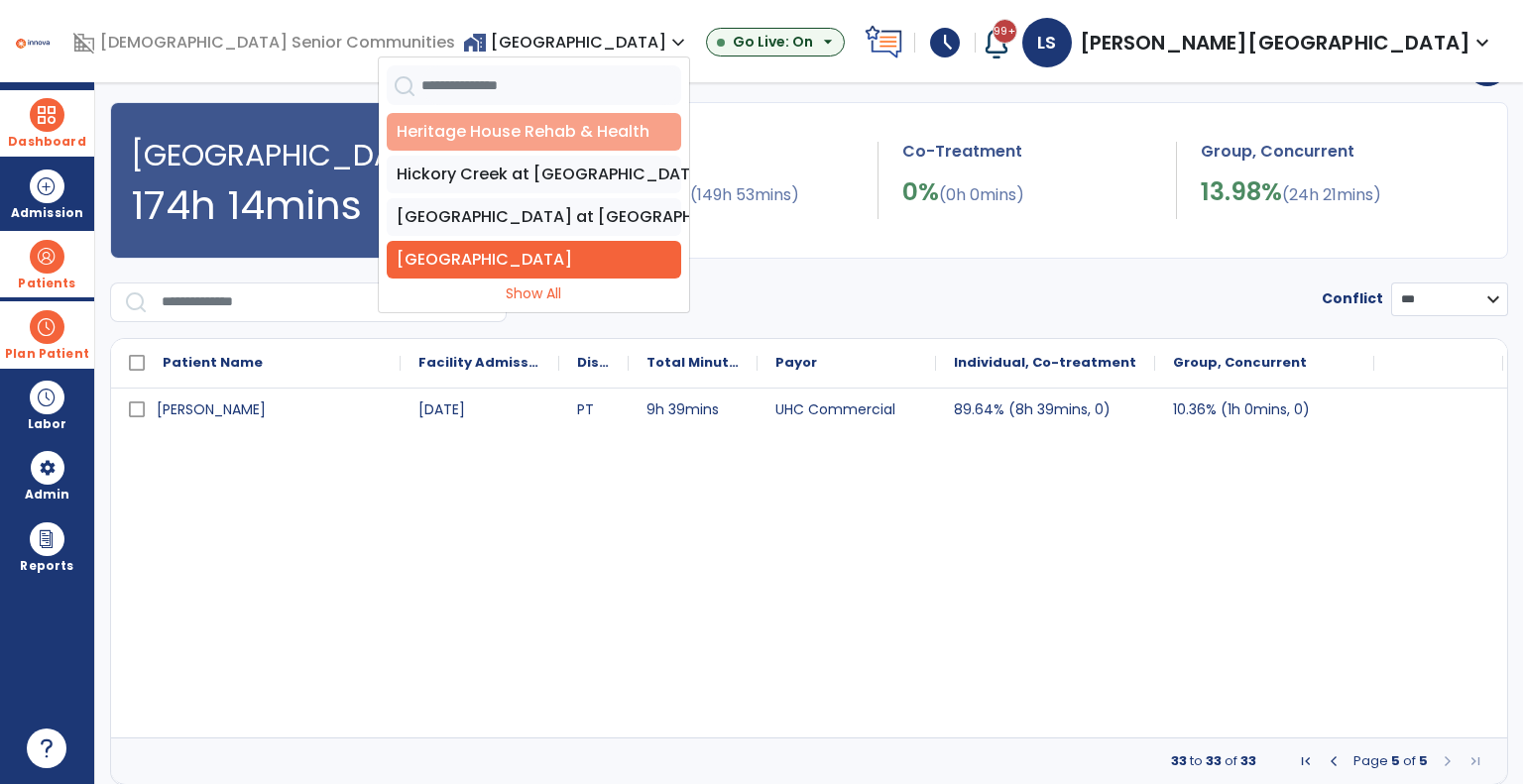 click on "Heritage House Rehab & Health" at bounding box center (533, 132) 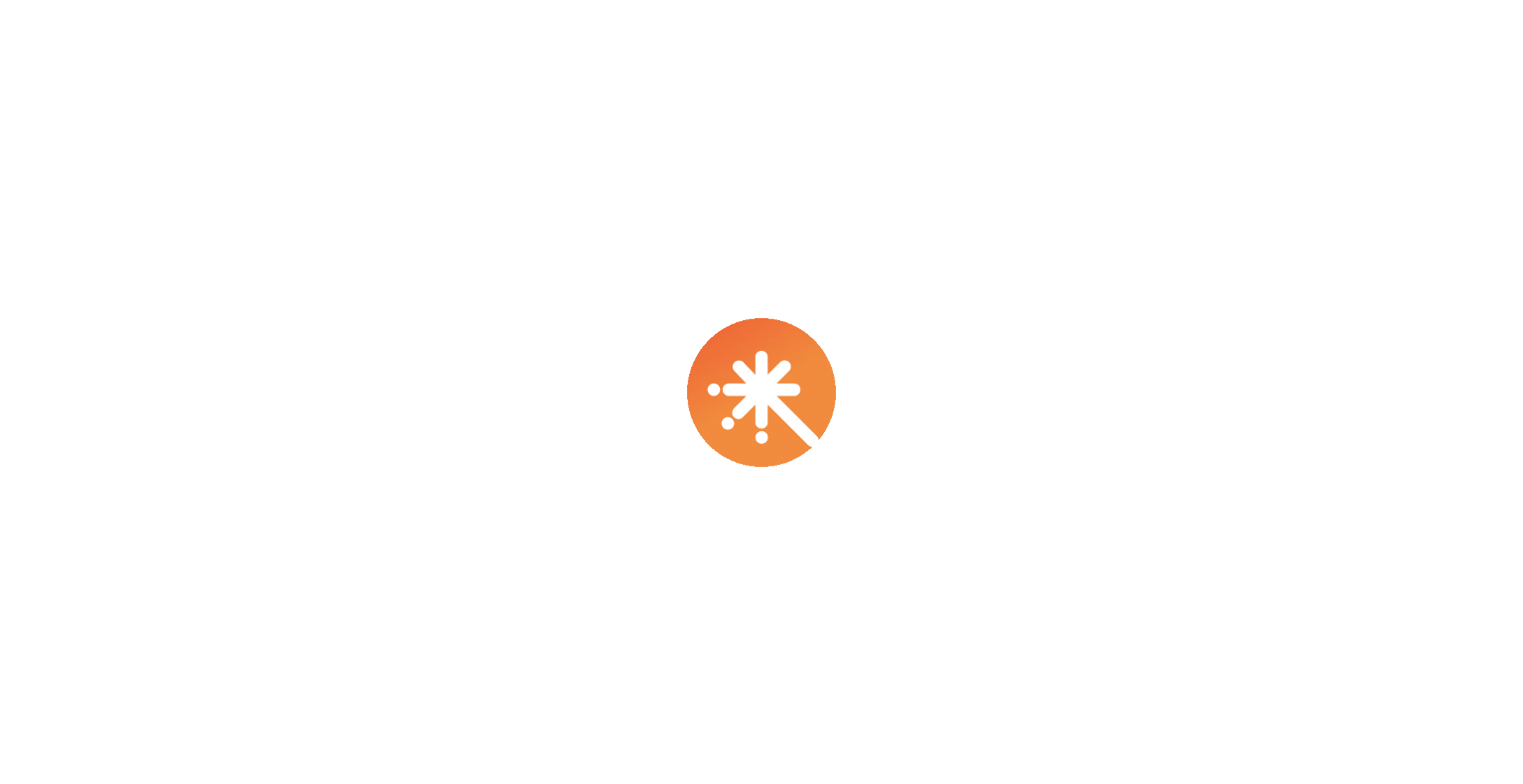 scroll, scrollTop: 0, scrollLeft: 0, axis: both 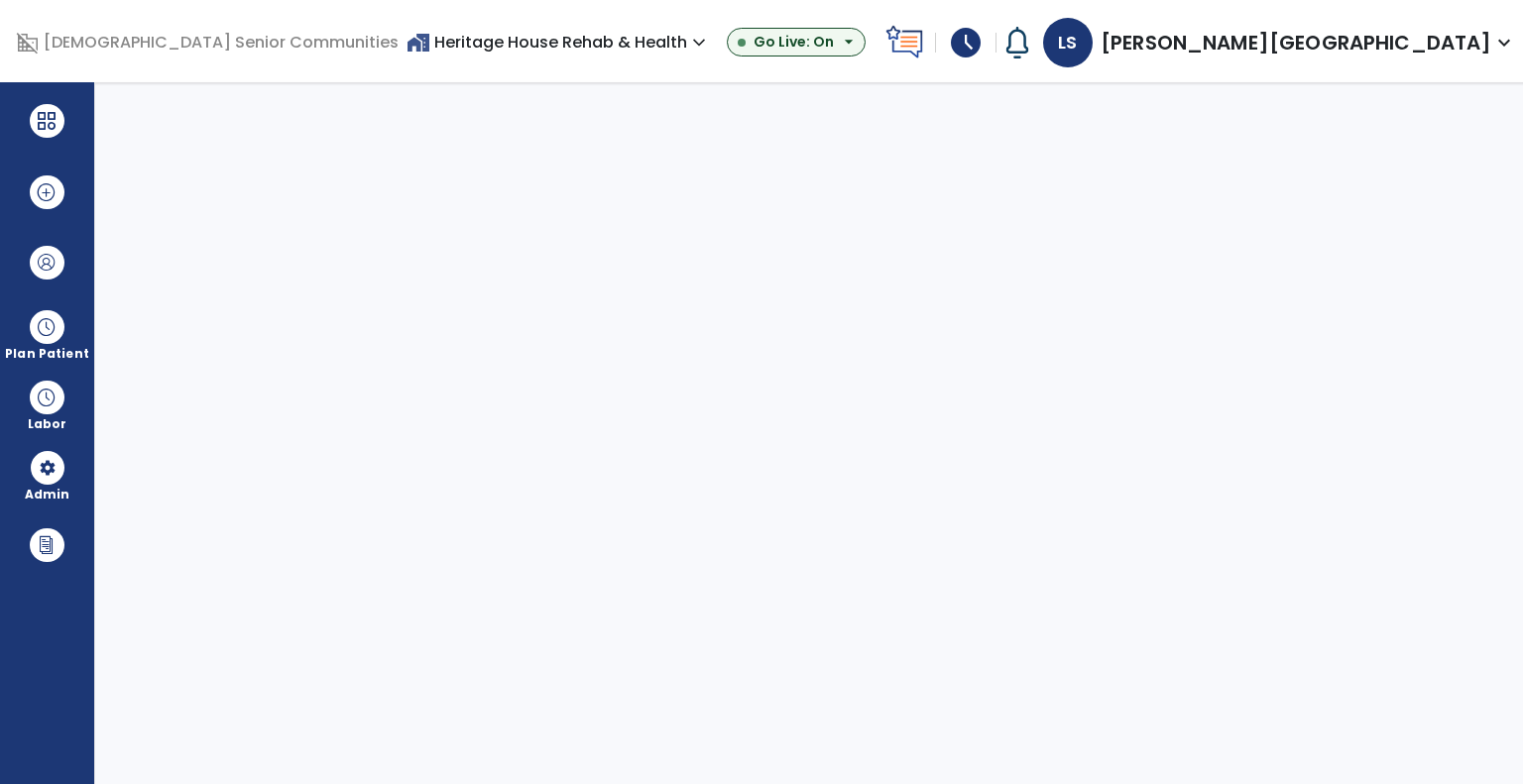 select on "***" 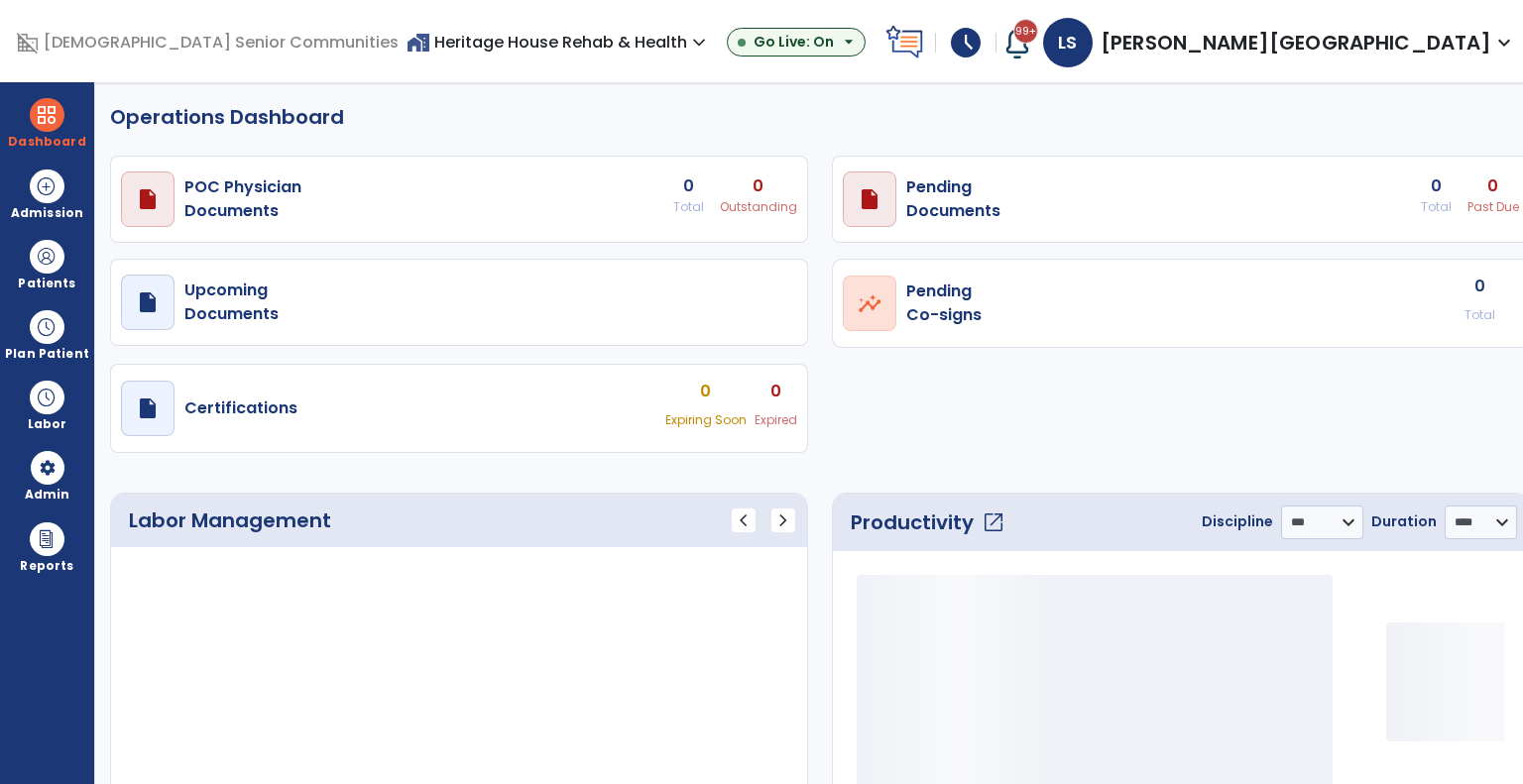 select on "***" 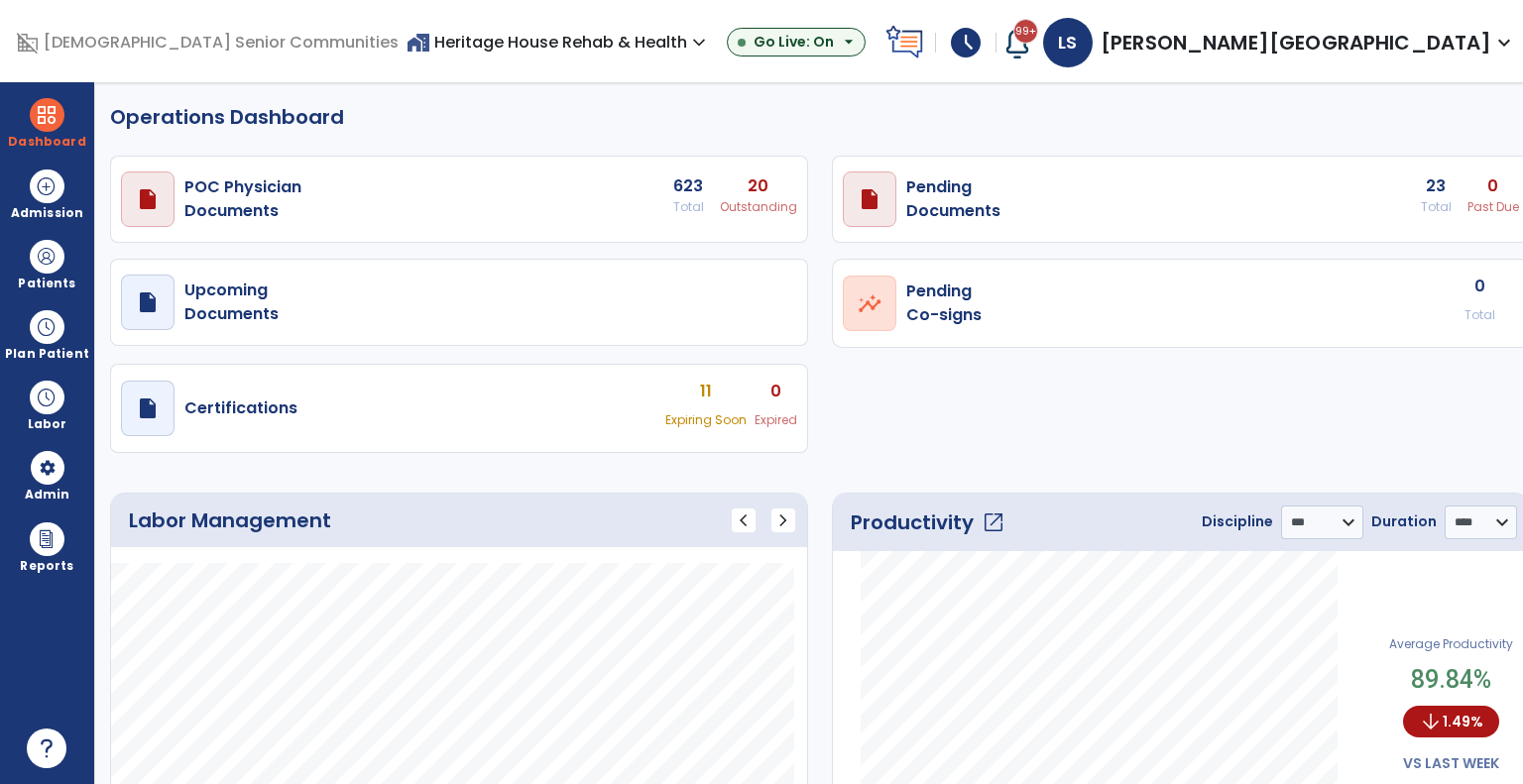 click on "Total" at bounding box center (688, 207) 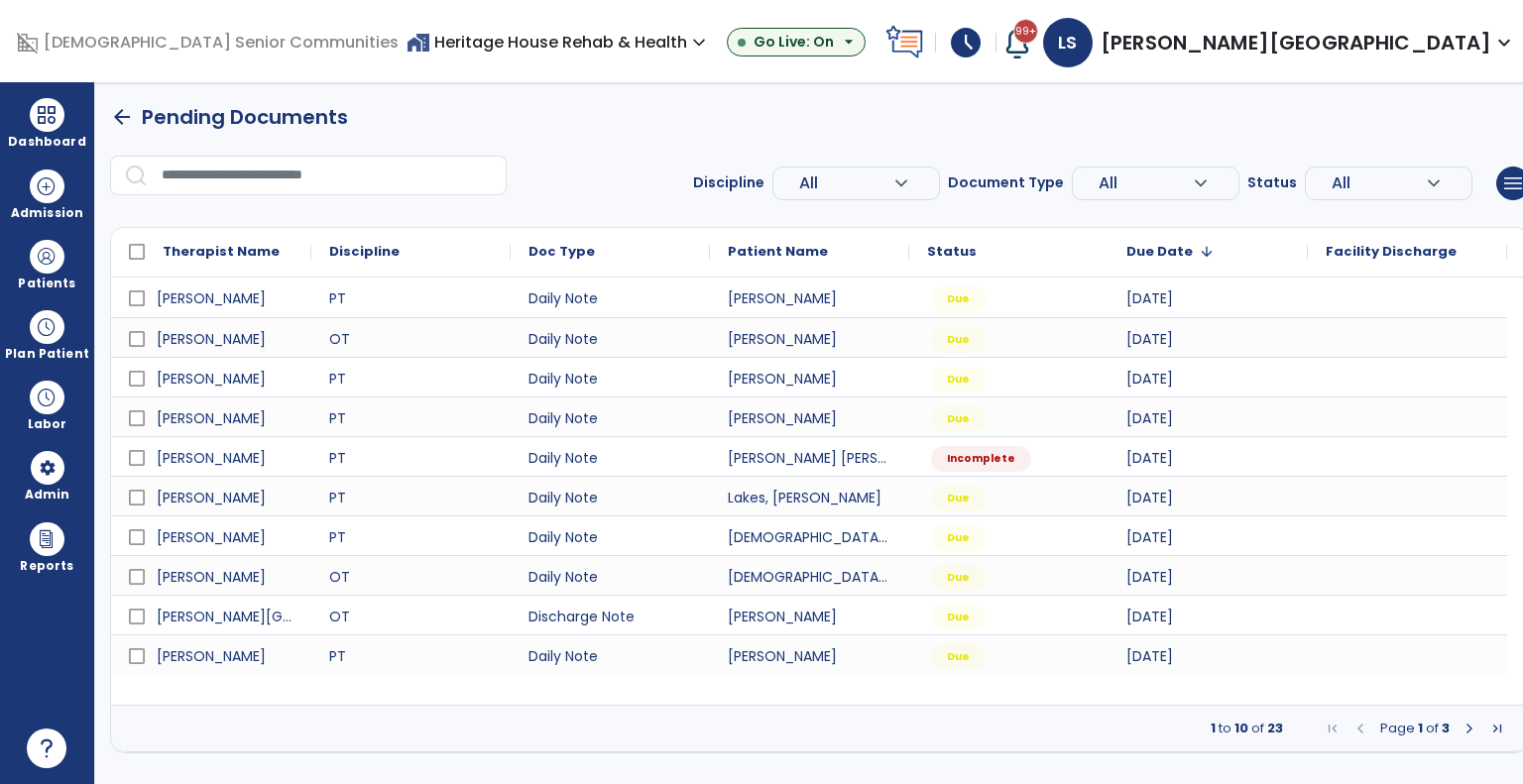 click on "home_work   Heritage House Rehab & Health   expand_more" at bounding box center [558, 42] 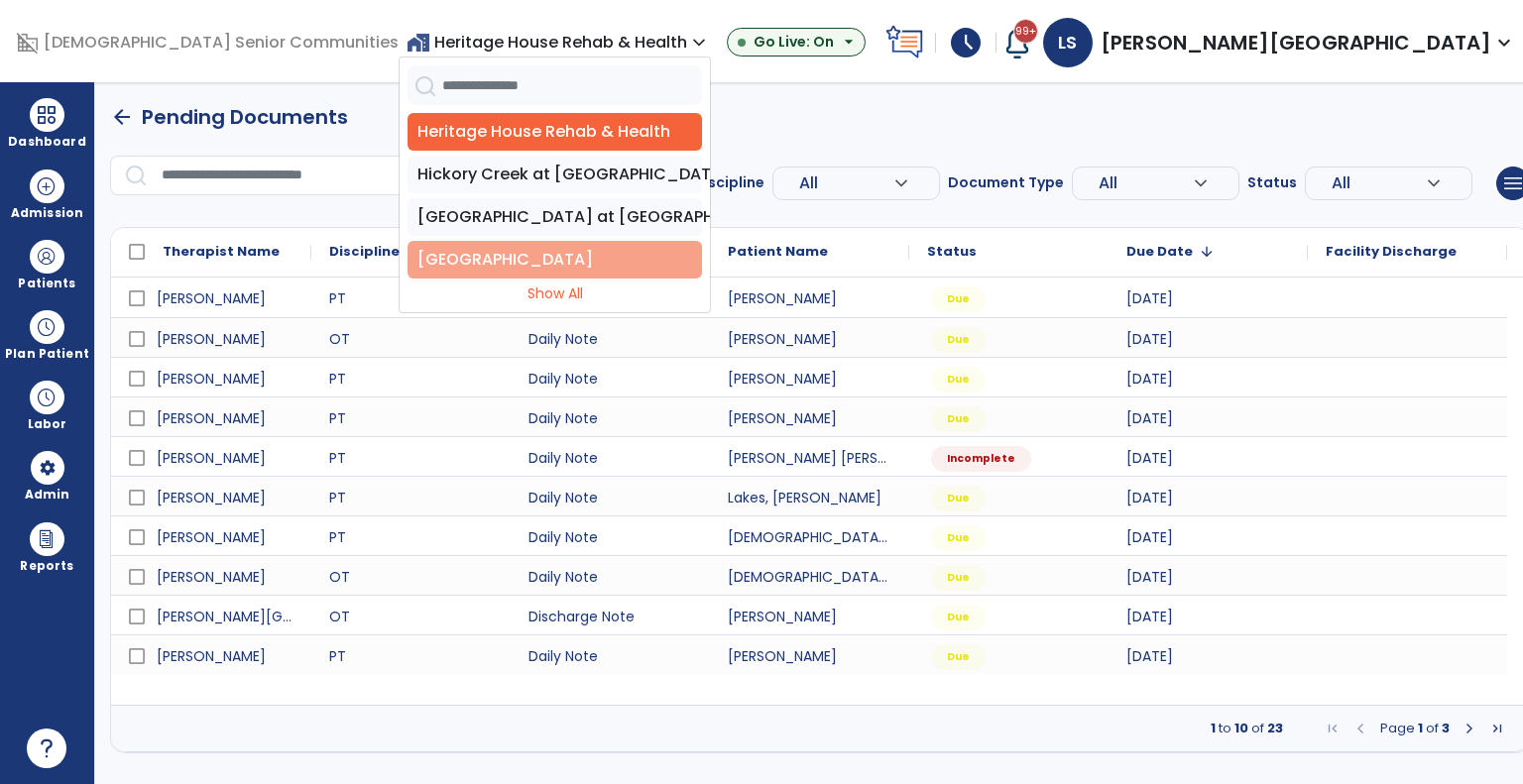 click on "[GEOGRAPHIC_DATA]" at bounding box center (554, 260) 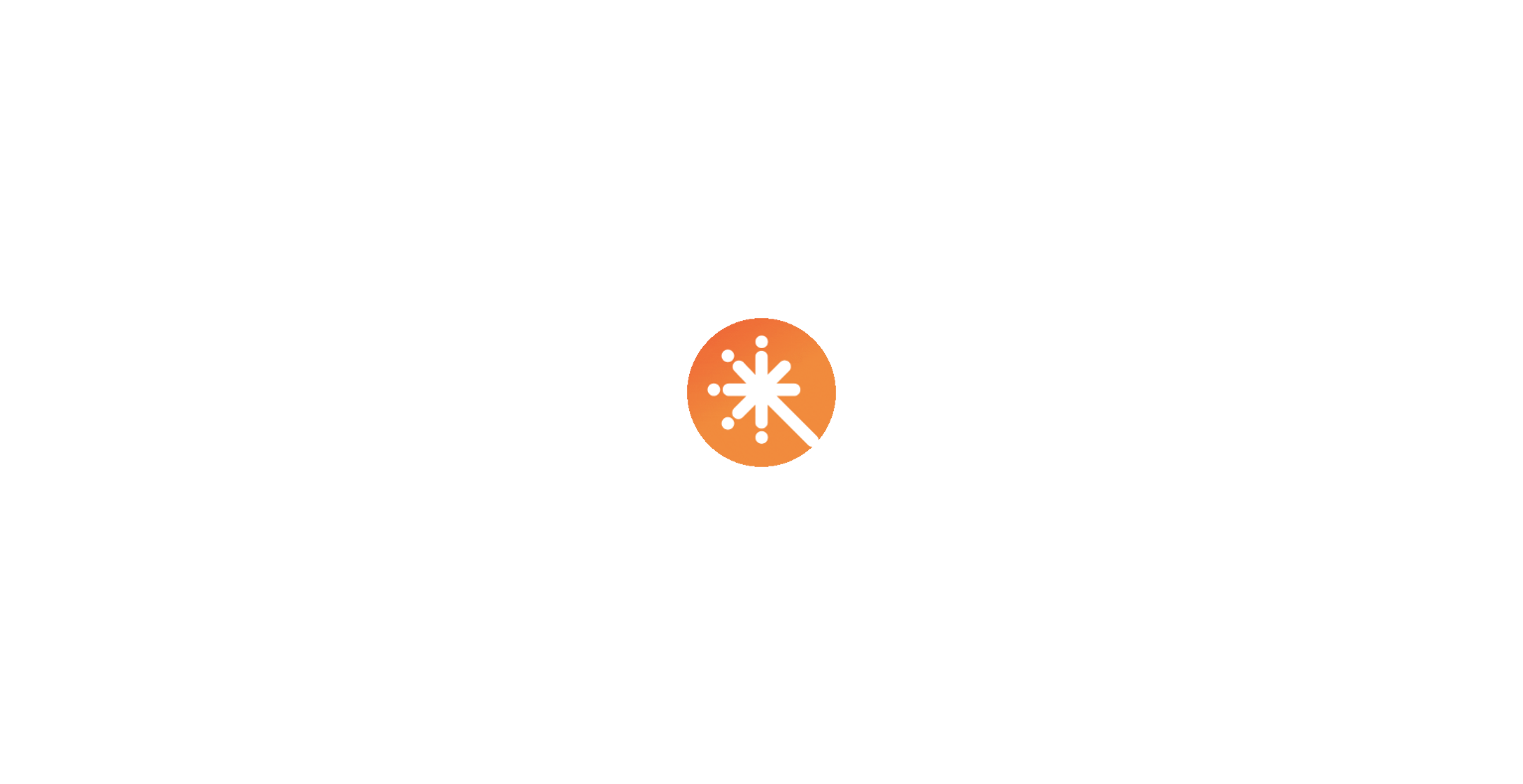 scroll, scrollTop: 0, scrollLeft: 0, axis: both 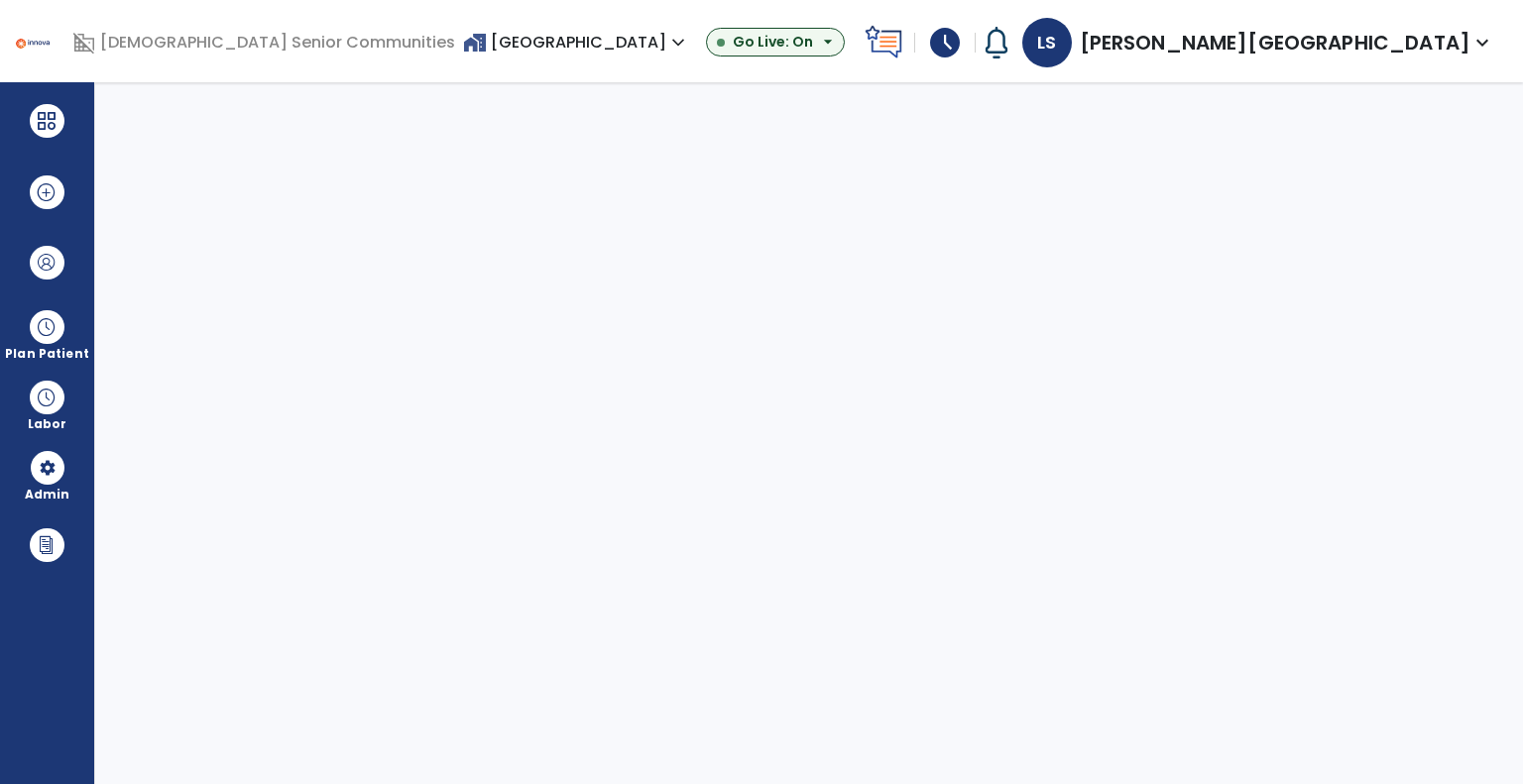 select on "***" 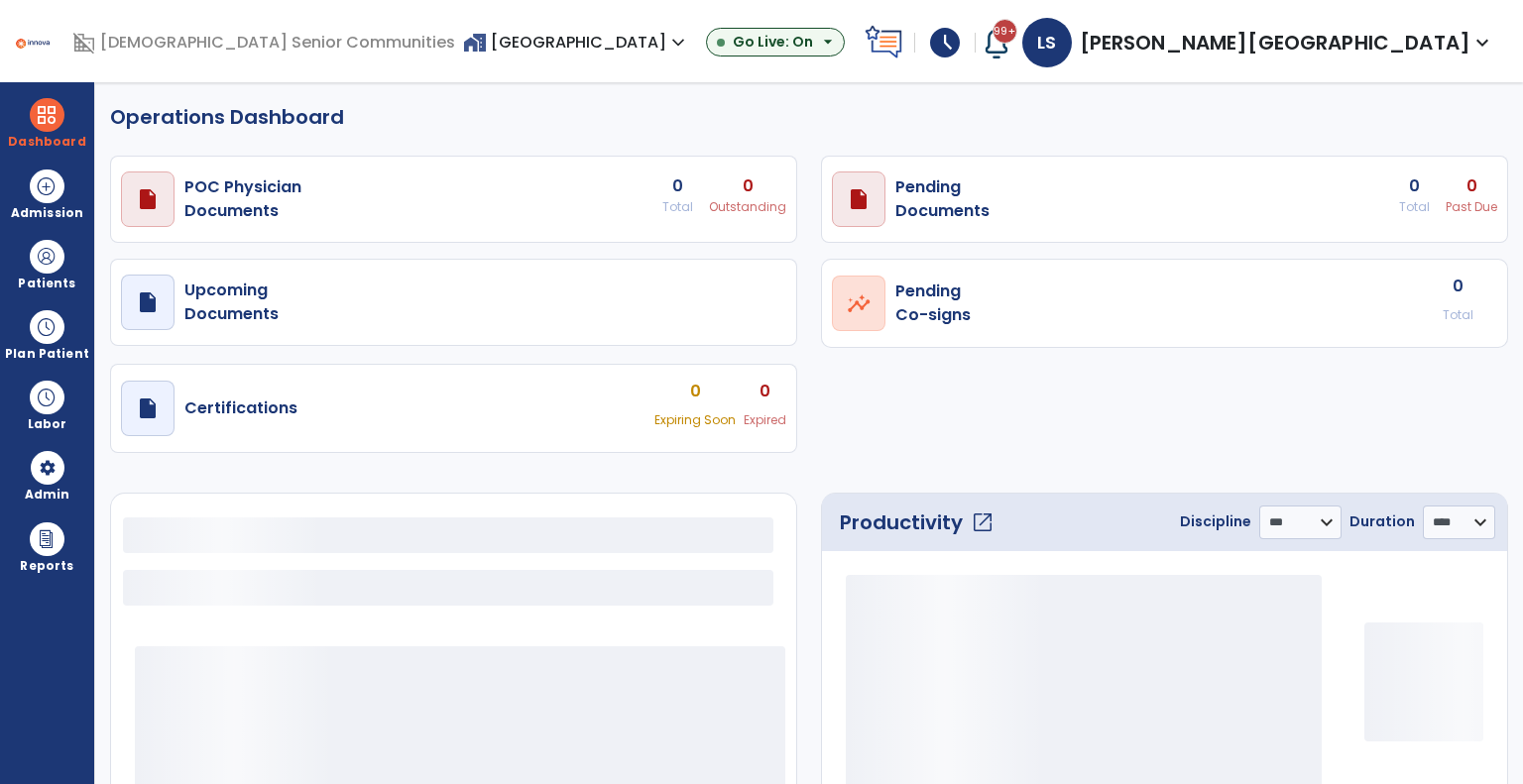 select on "***" 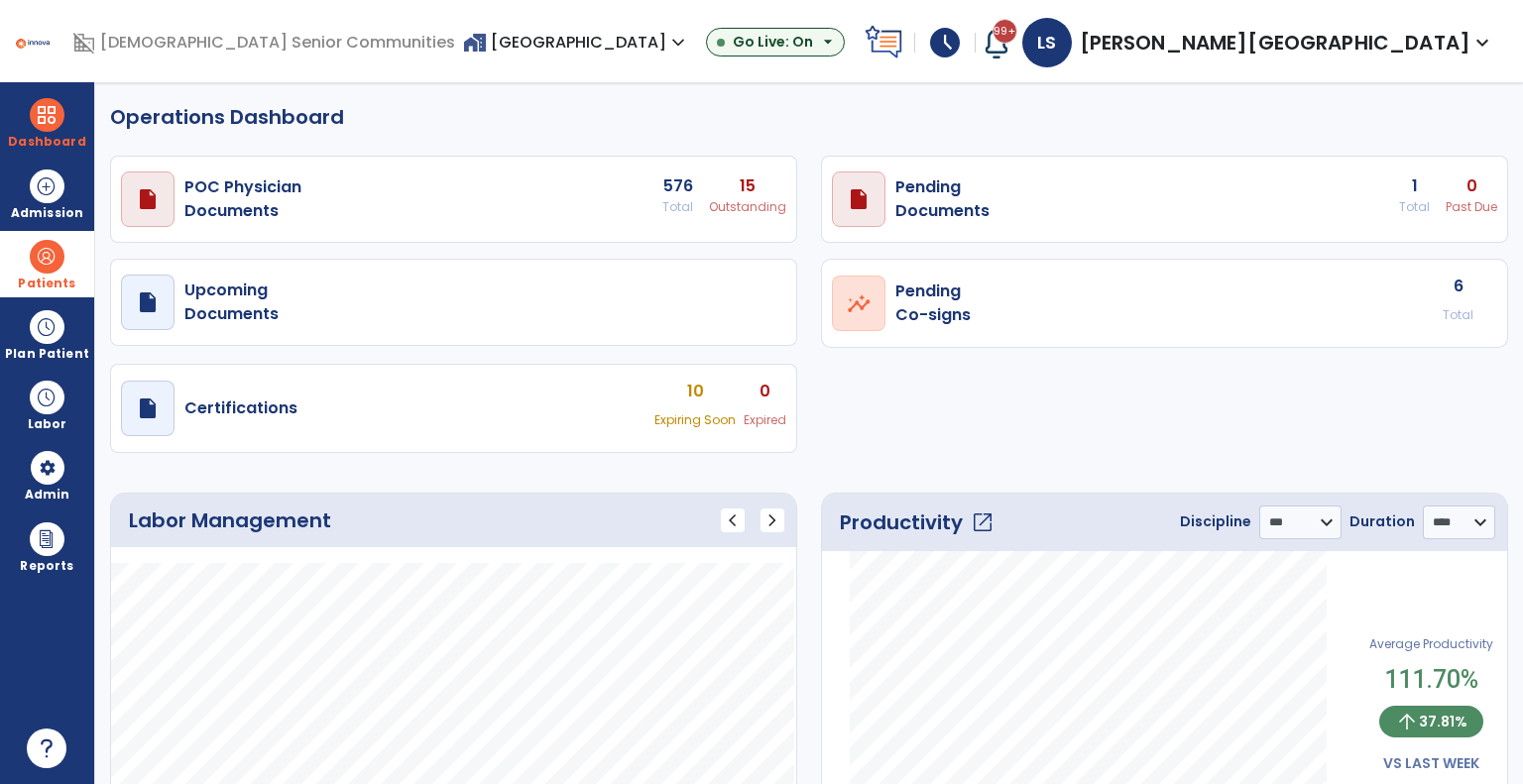 click on "Patients" at bounding box center [47, 283] 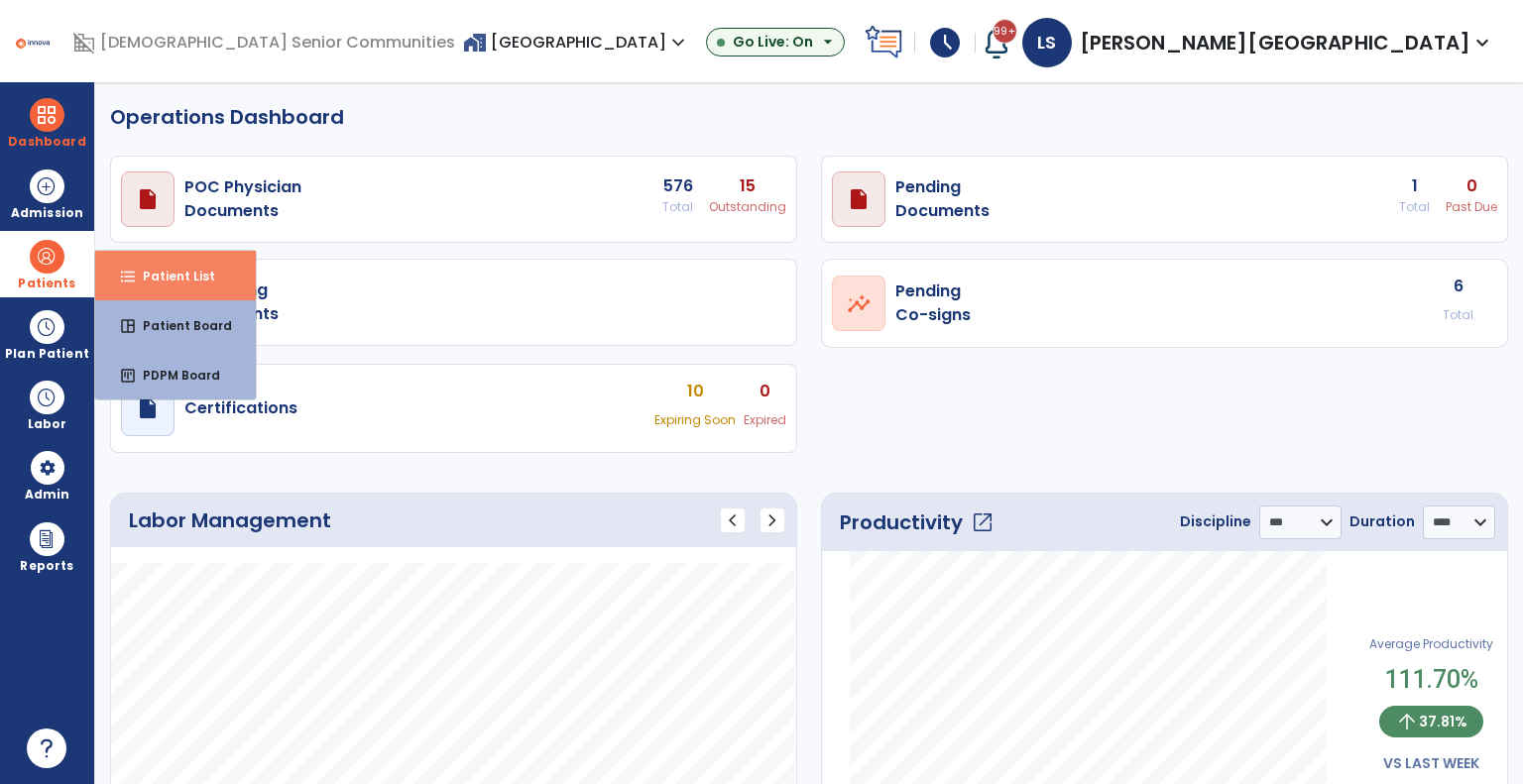 click on "Patient List" at bounding box center [171, 276] 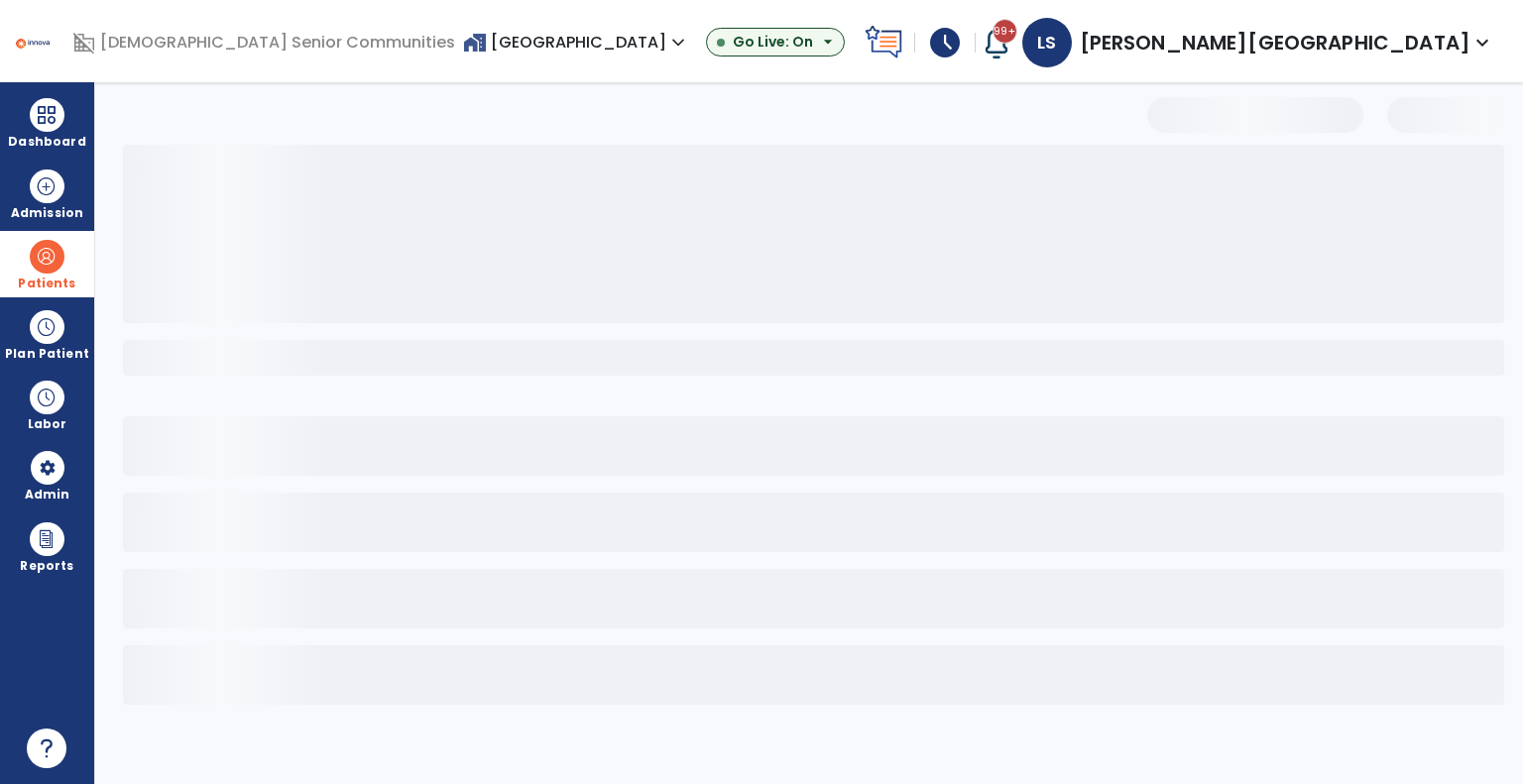 select on "***" 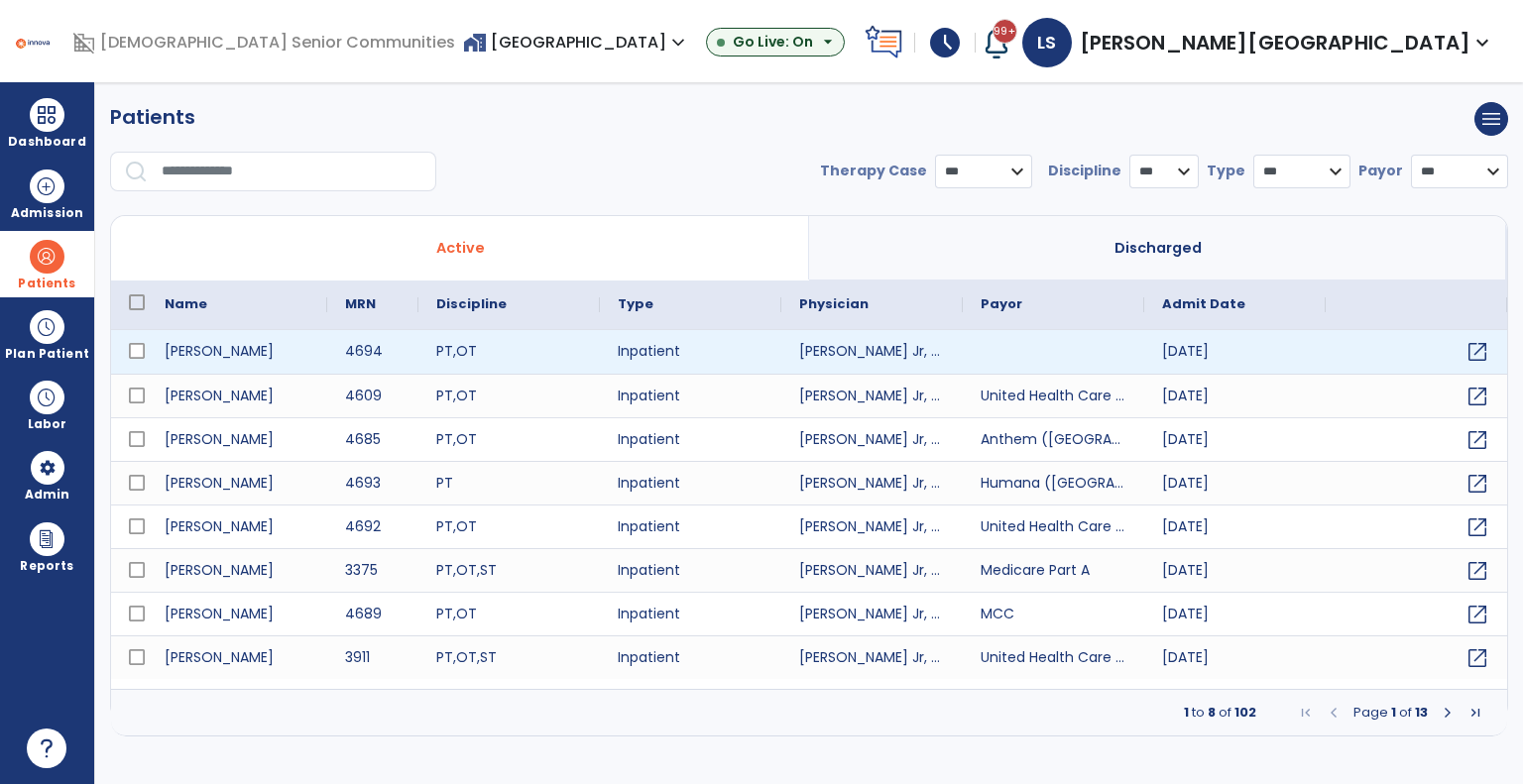 click at bounding box center (1053, 352) 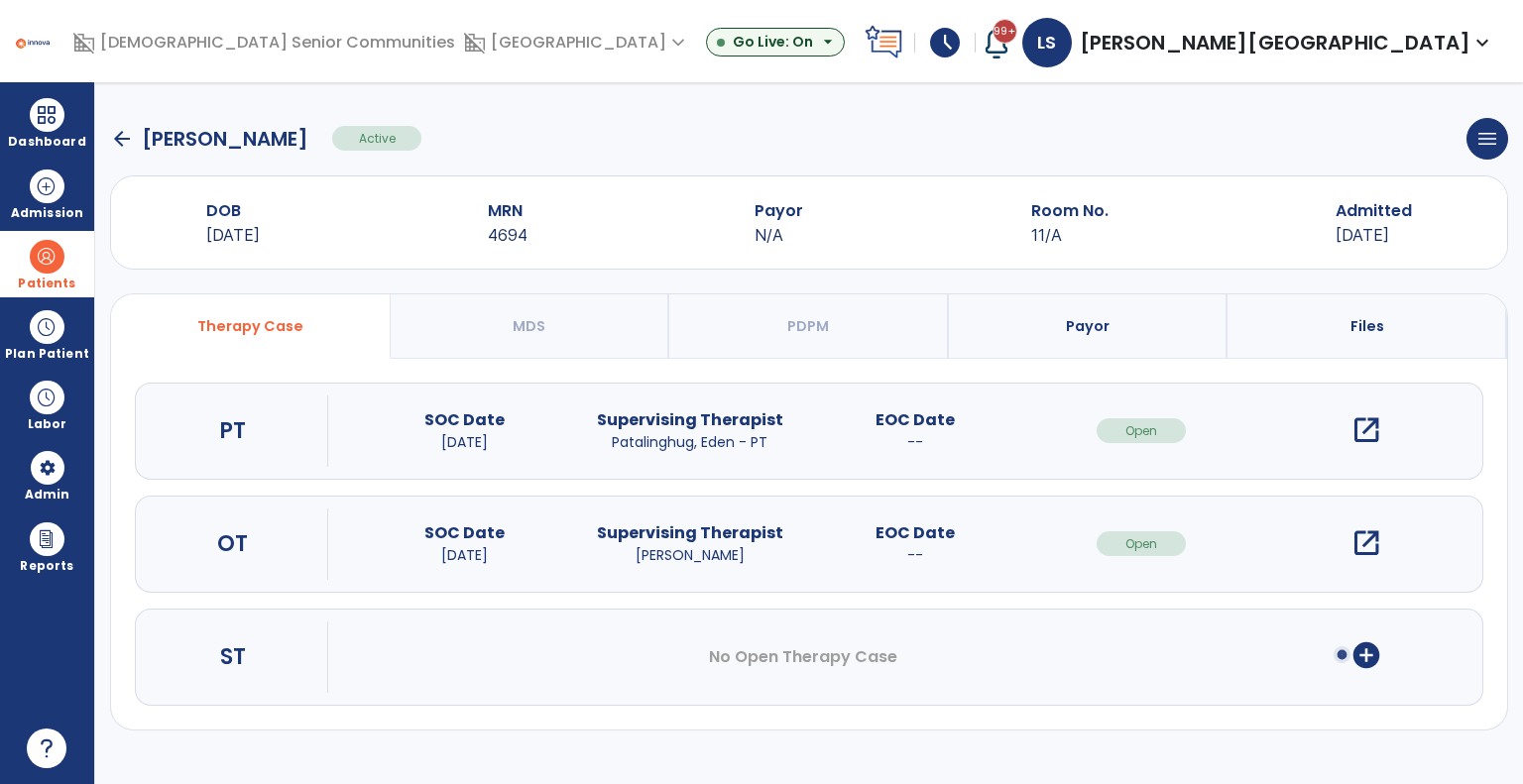 click on "Payor" at bounding box center [1088, 326] 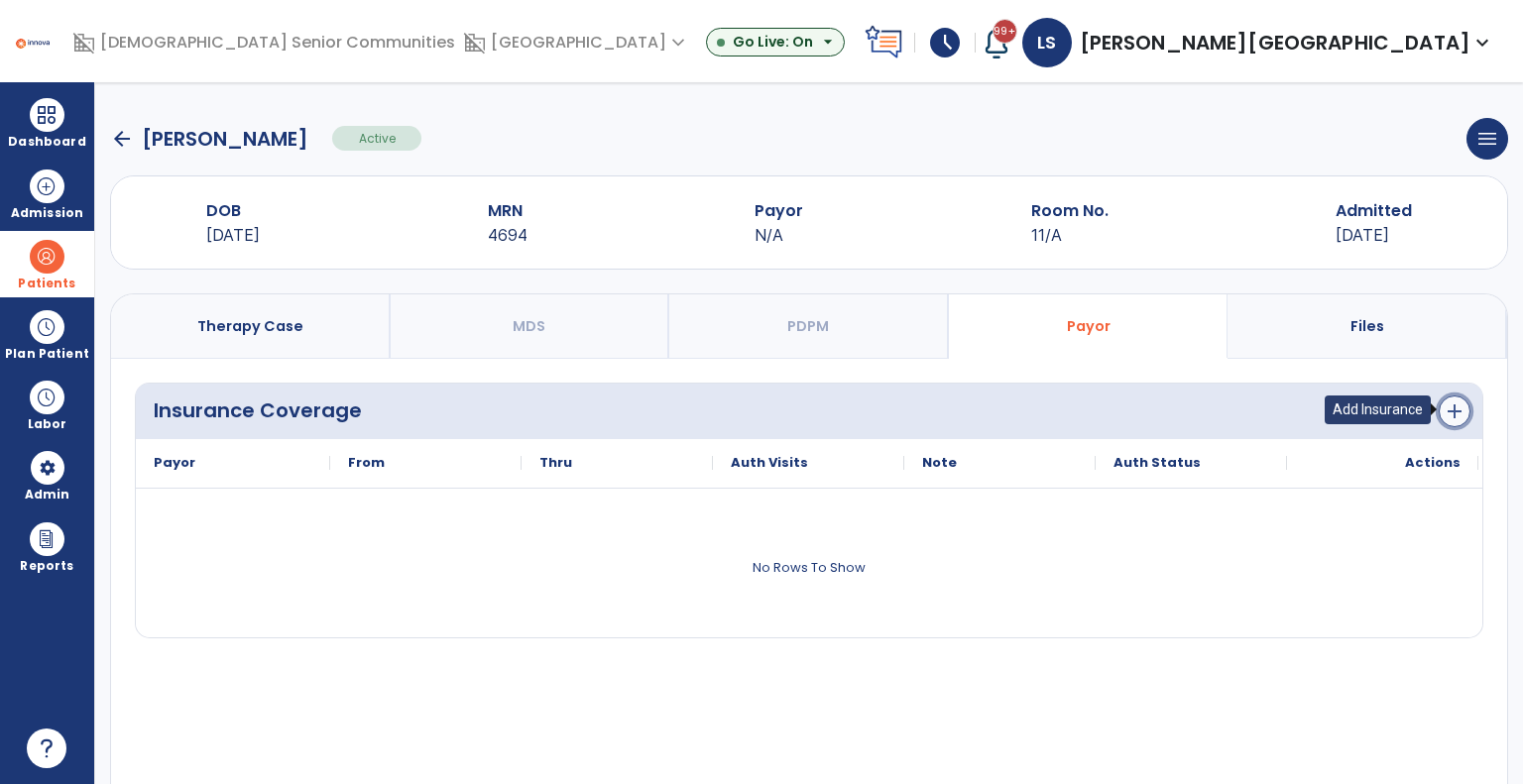 click on "add" 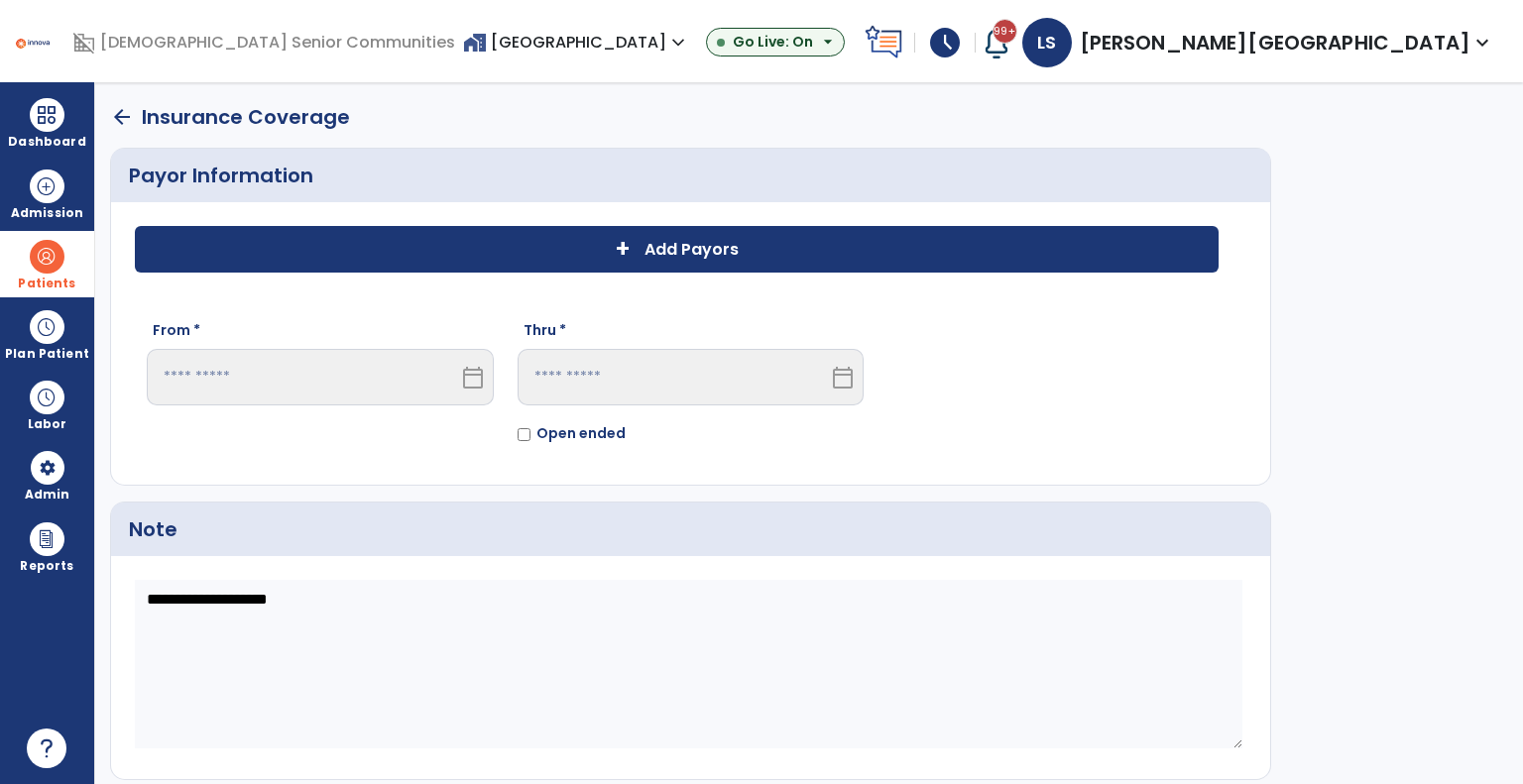 click on "+" 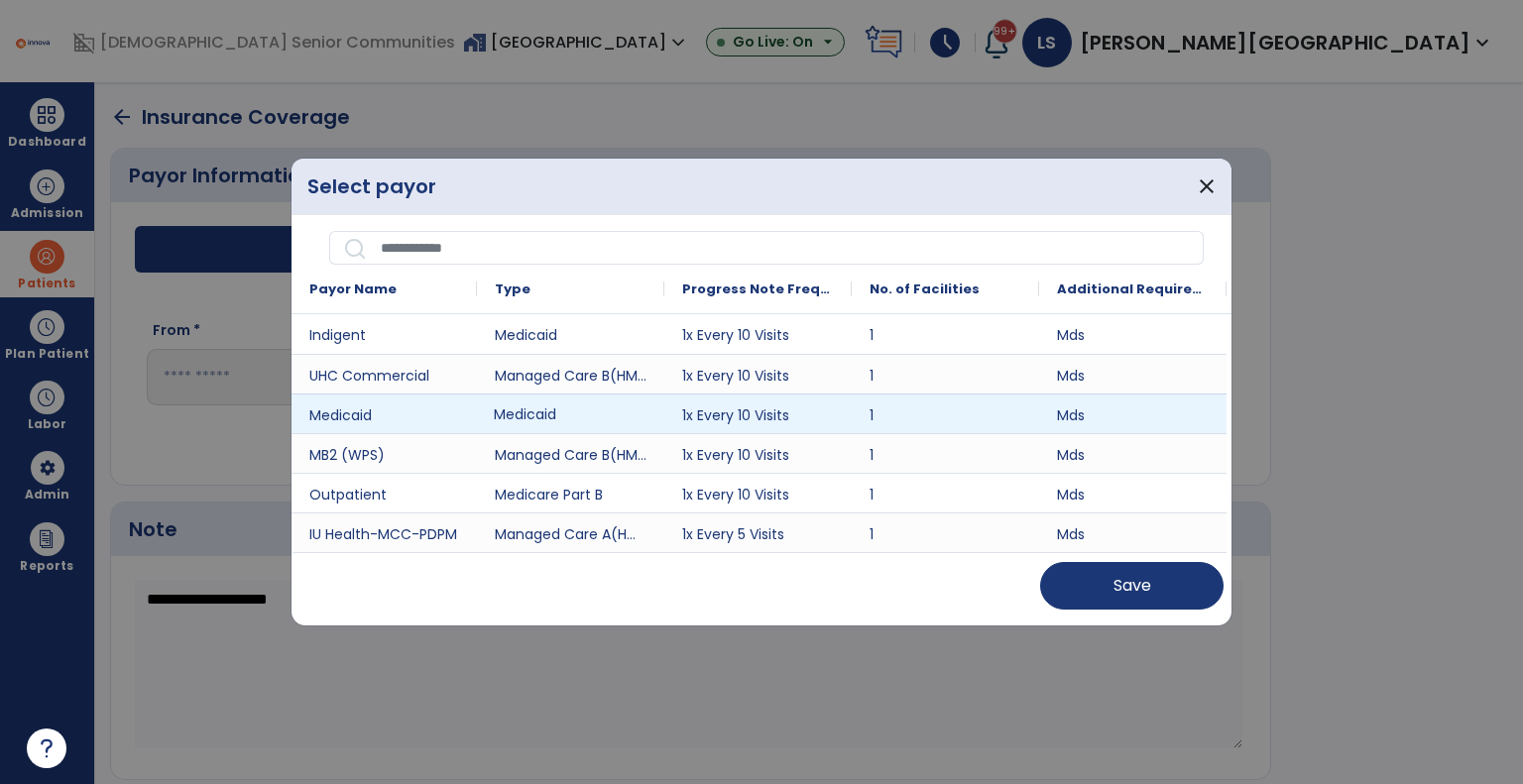 click on "Medicaid" at bounding box center (570, 413) 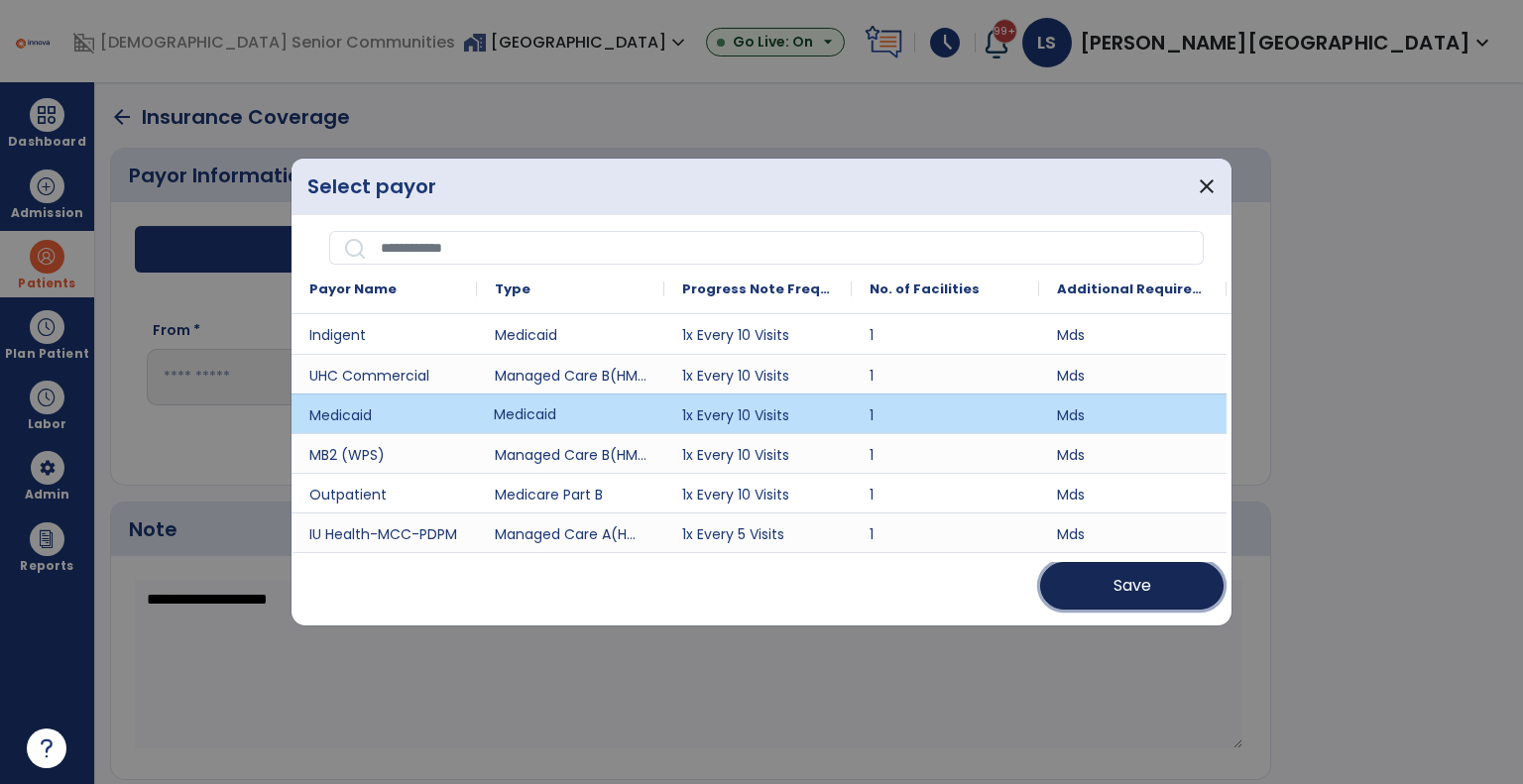 click on "Save" at bounding box center [1131, 586] 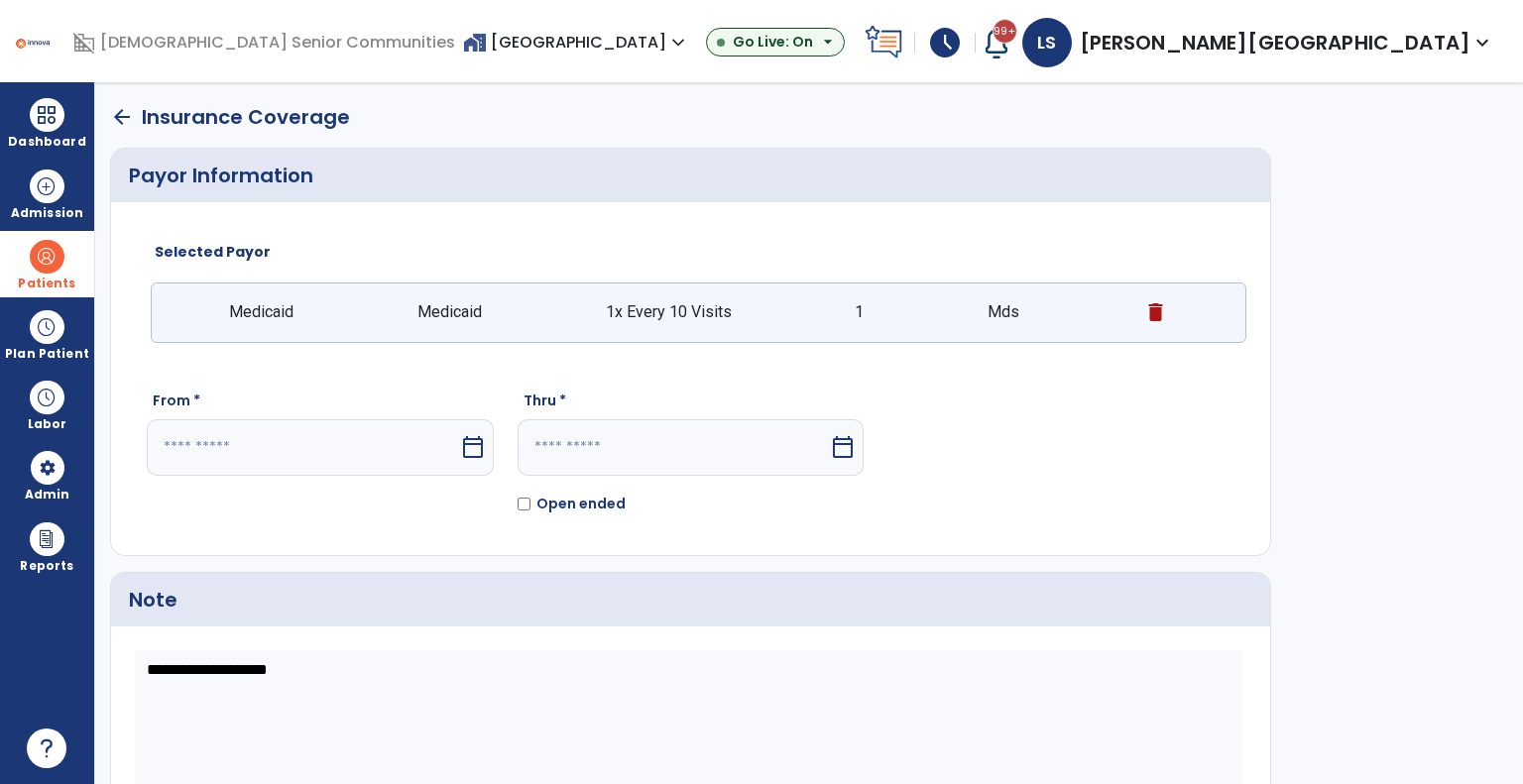 click at bounding box center (302, 447) 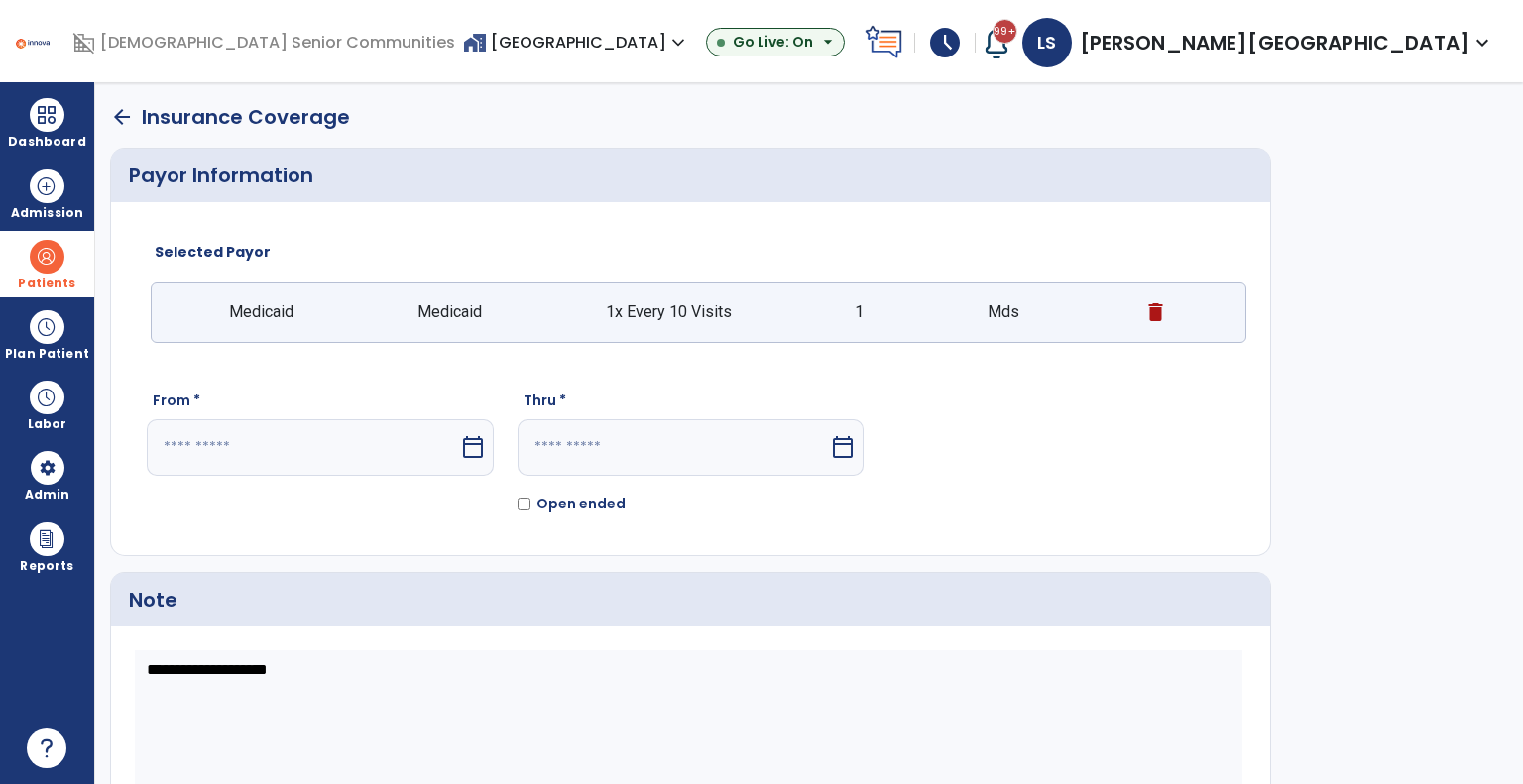 select on "*" 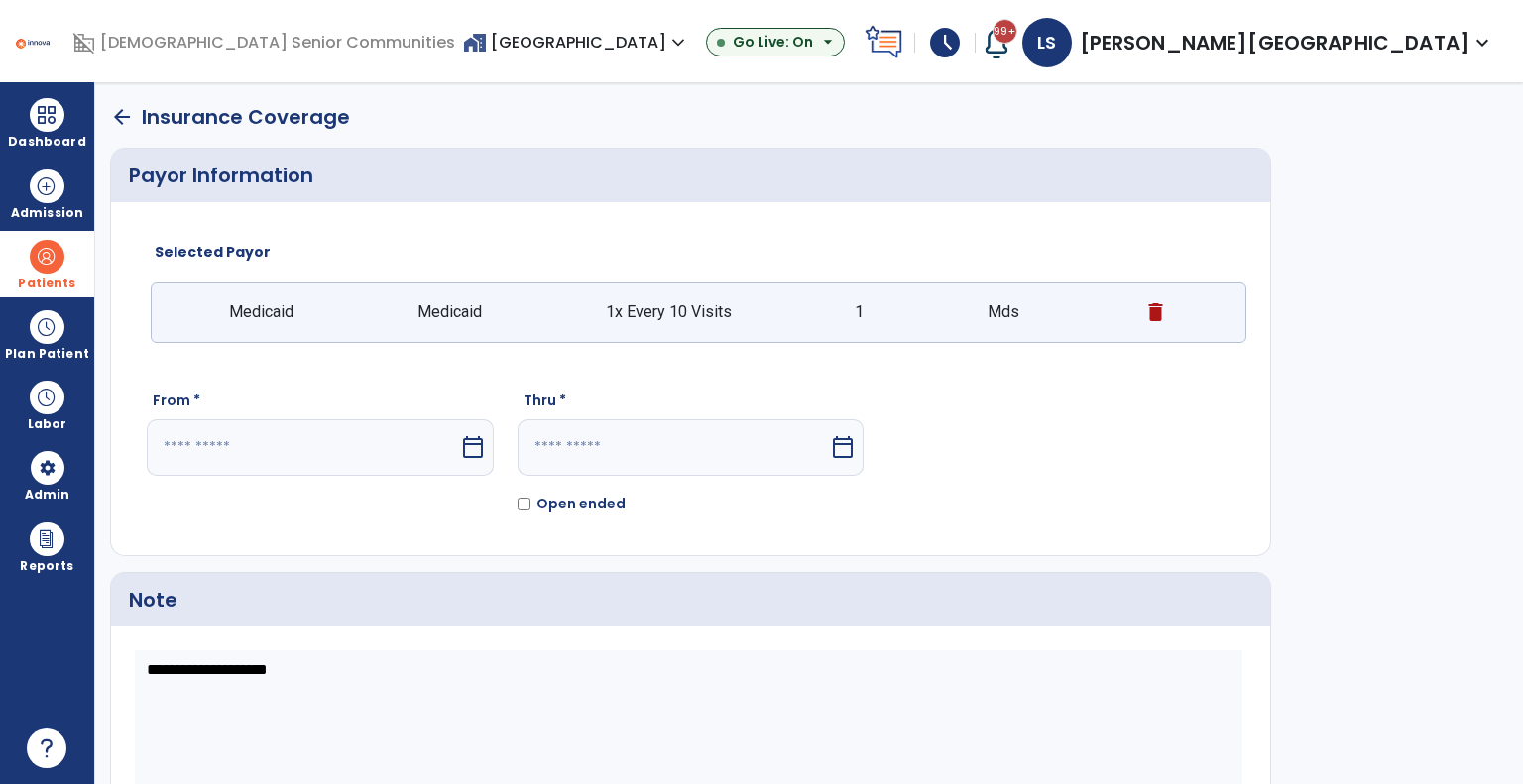 select on "****" 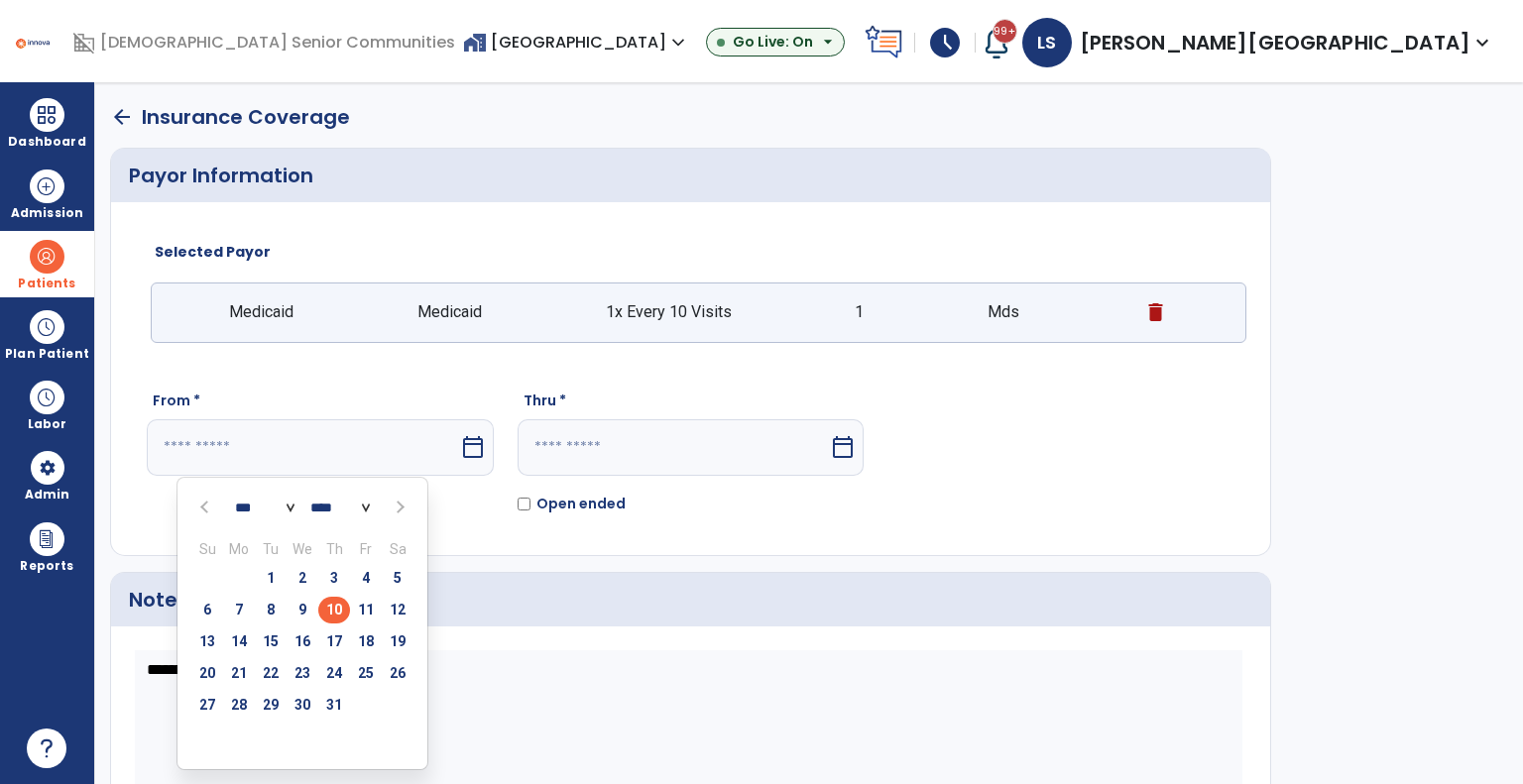 click on "10" at bounding box center [334, 610] 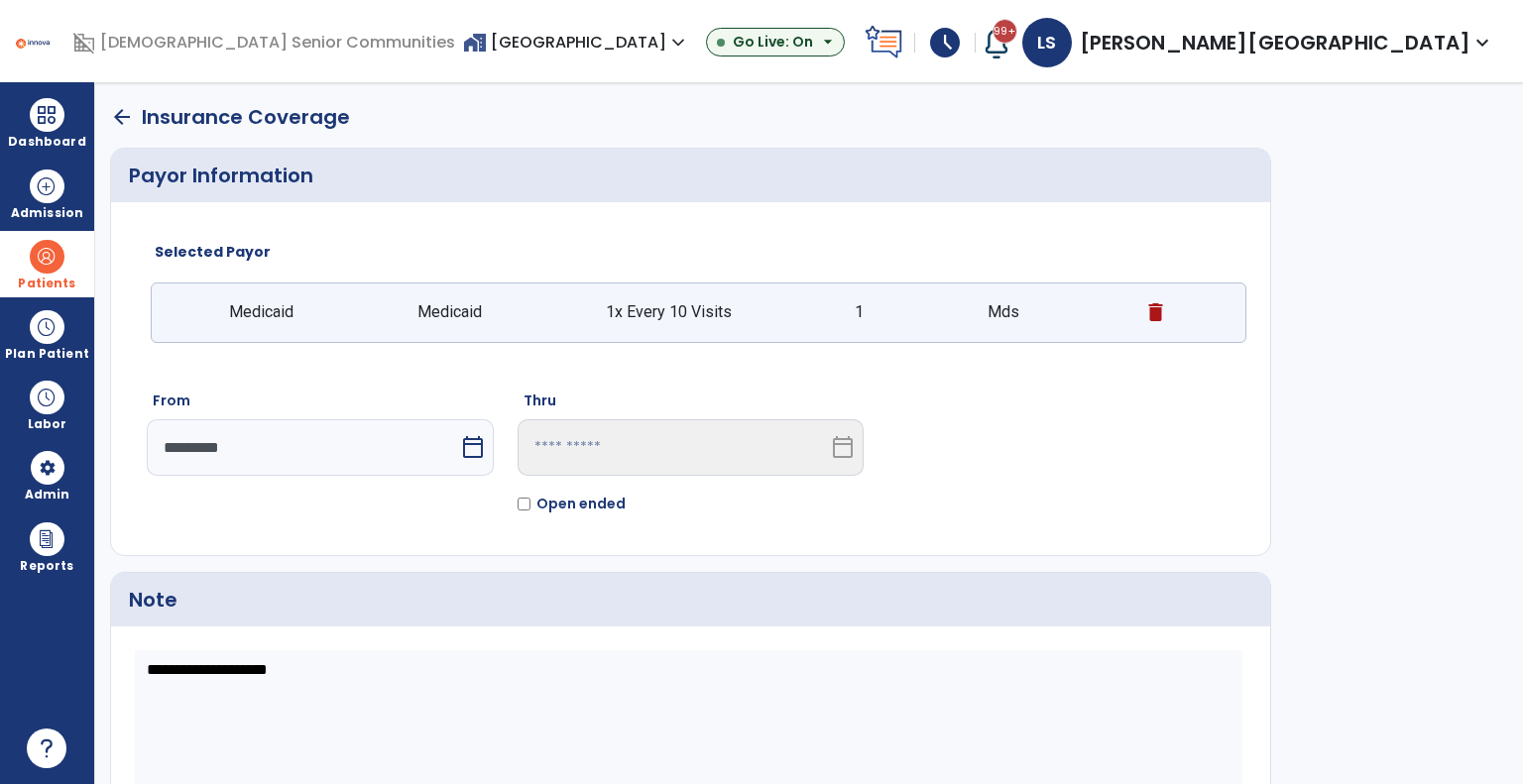 scroll, scrollTop: 118, scrollLeft: 0, axis: vertical 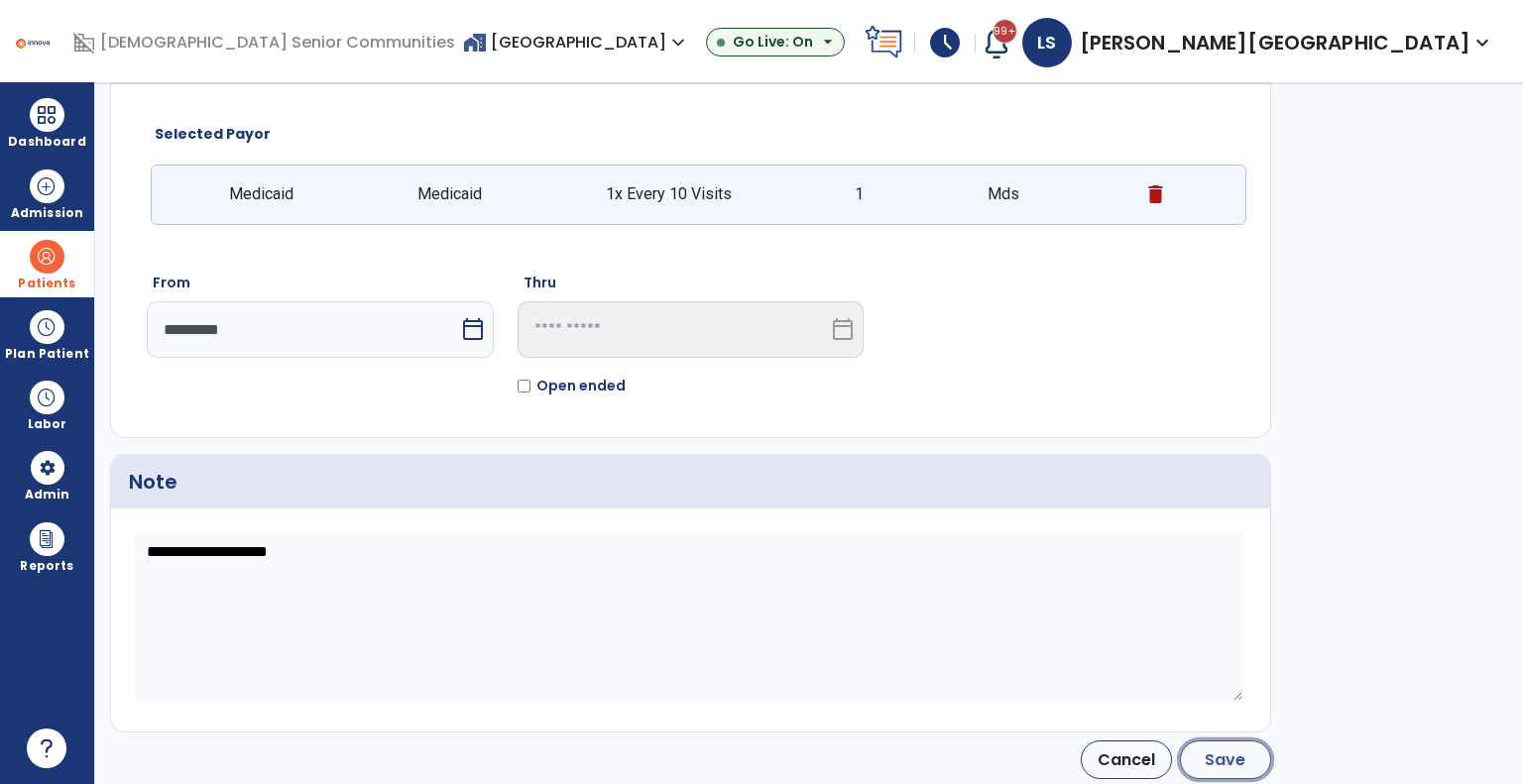 click on "Save" 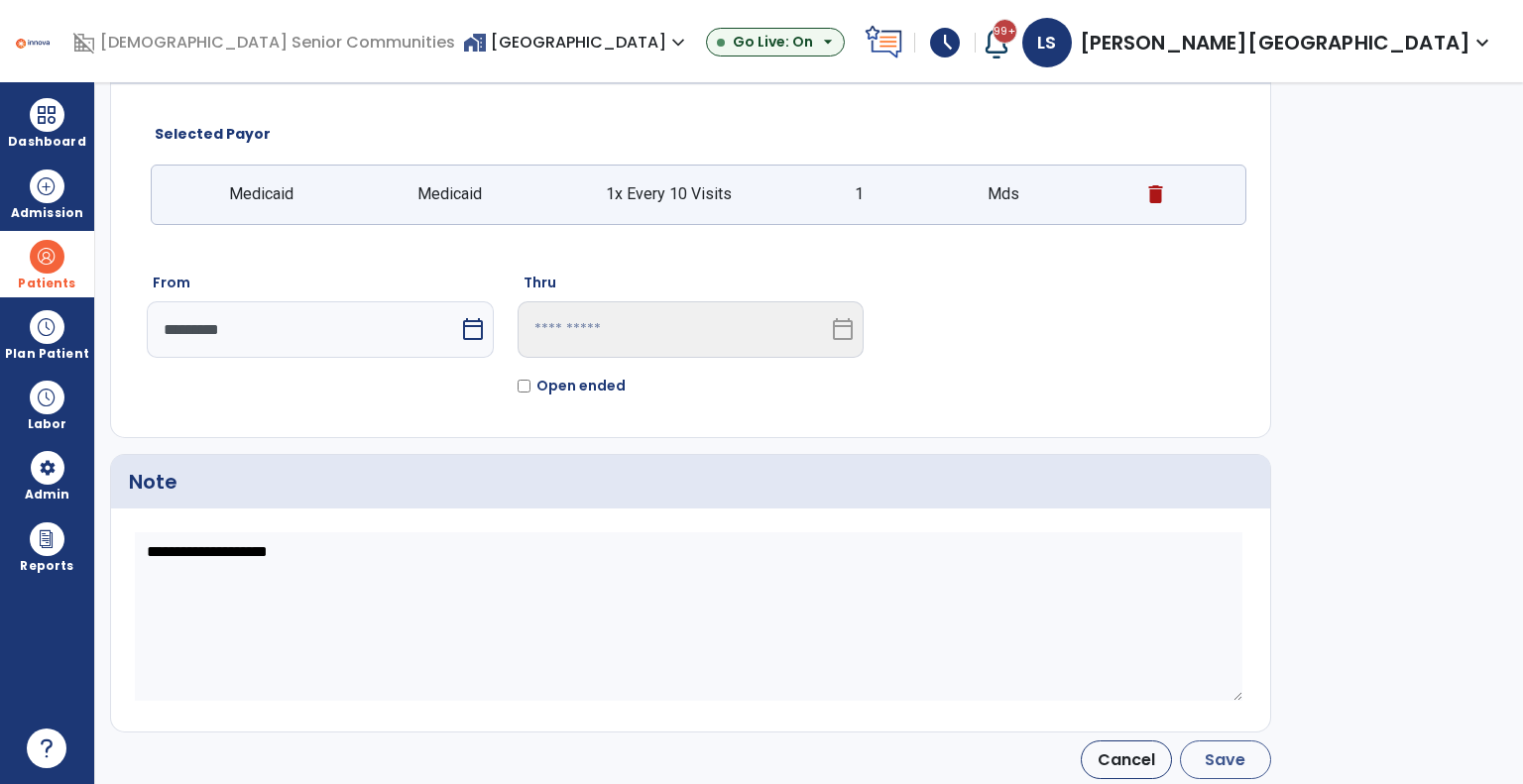 type on "*********" 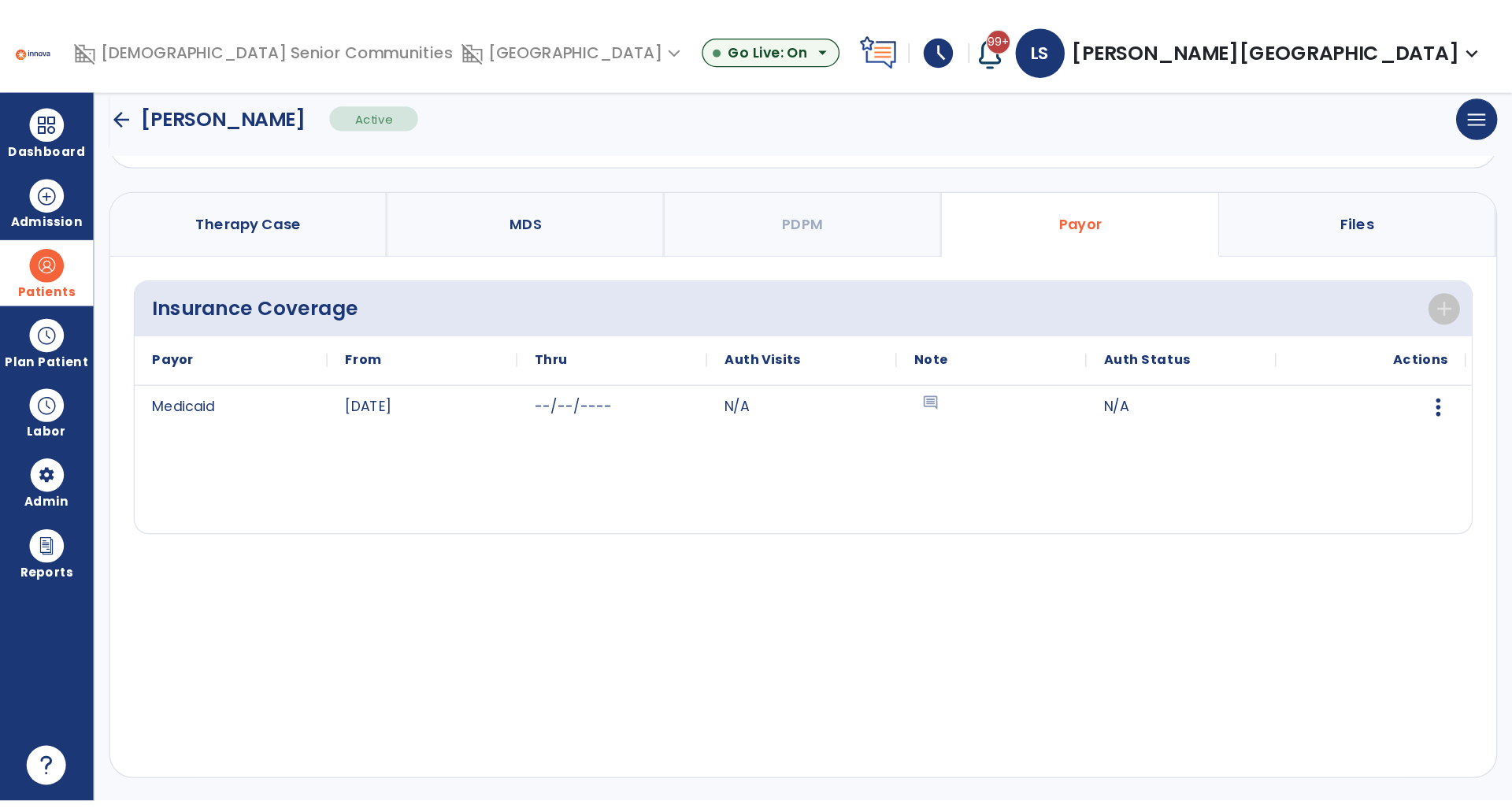 scroll, scrollTop: 20, scrollLeft: 0, axis: vertical 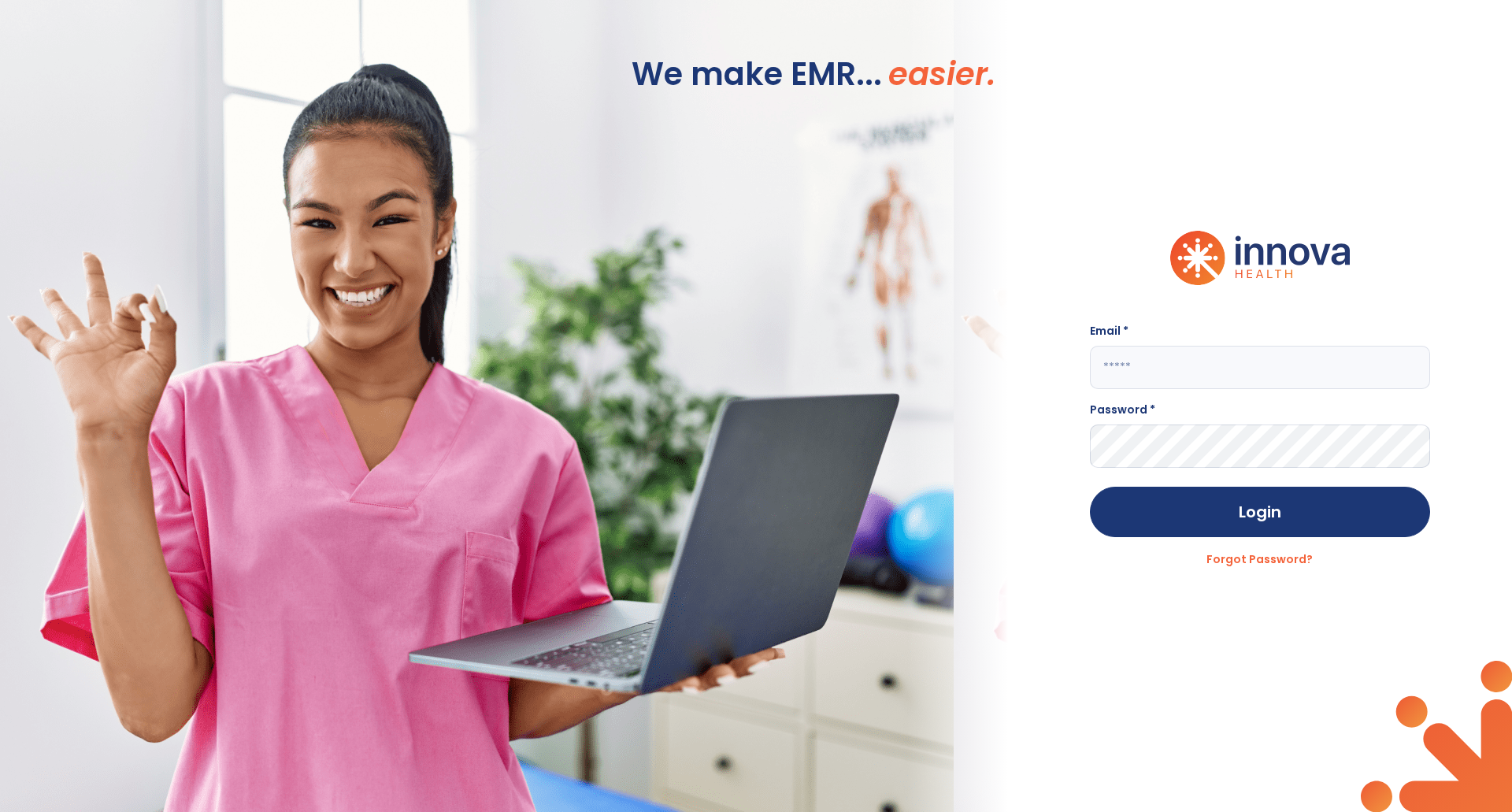 type on "**********" 